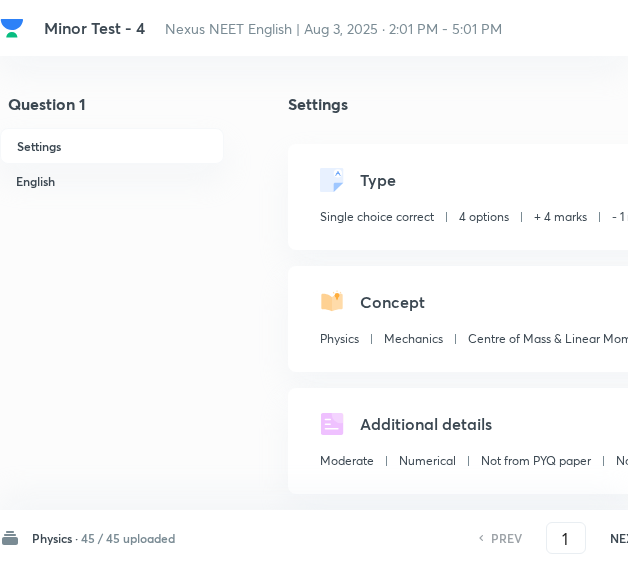 scroll, scrollTop: 0, scrollLeft: 0, axis: both 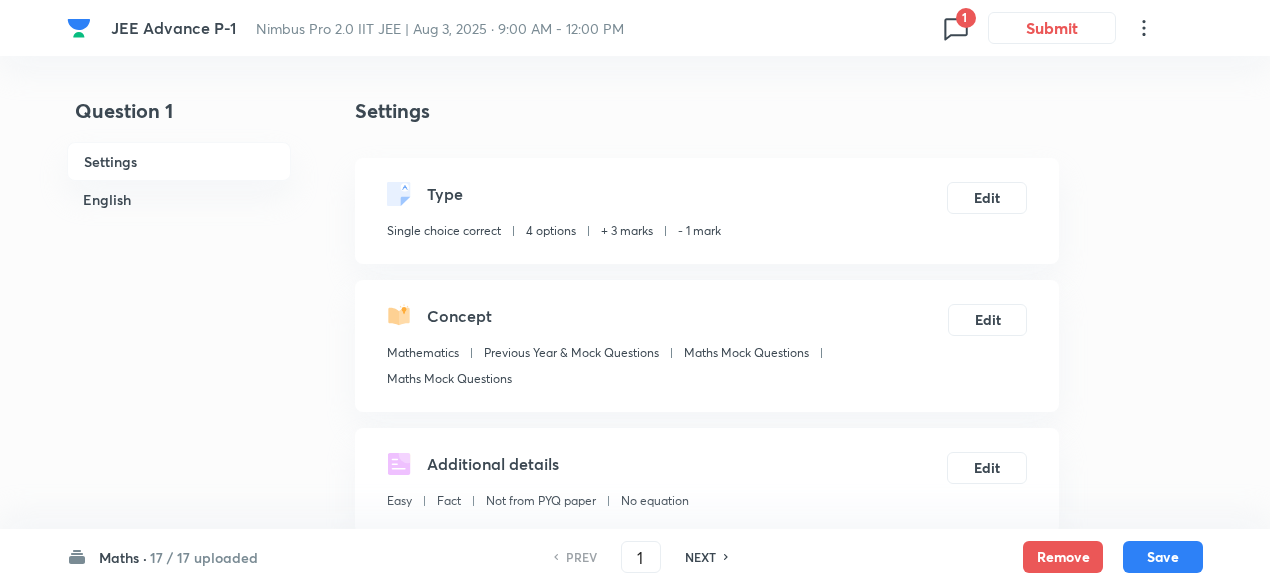 click 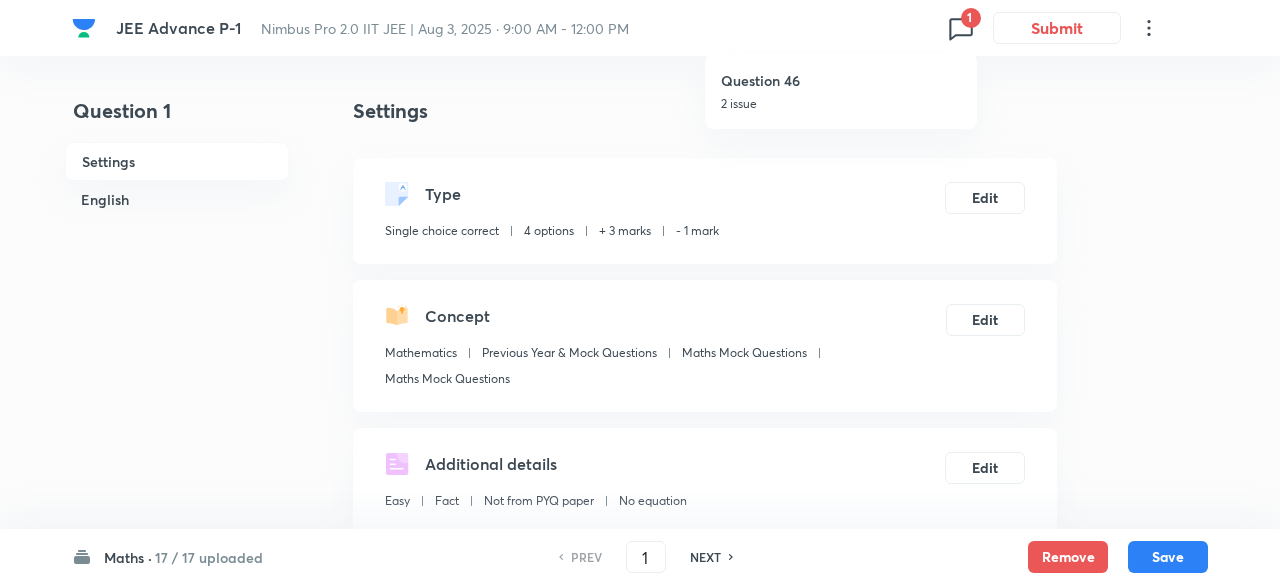 click on "2 issue" at bounding box center (841, 104) 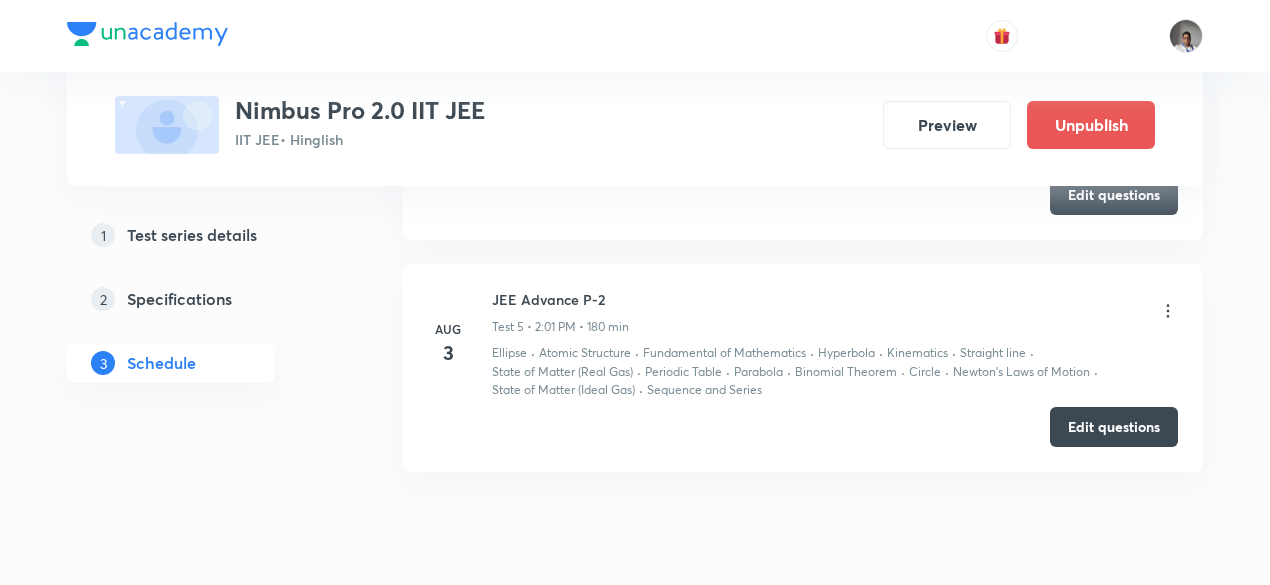 scroll, scrollTop: 1772, scrollLeft: 0, axis: vertical 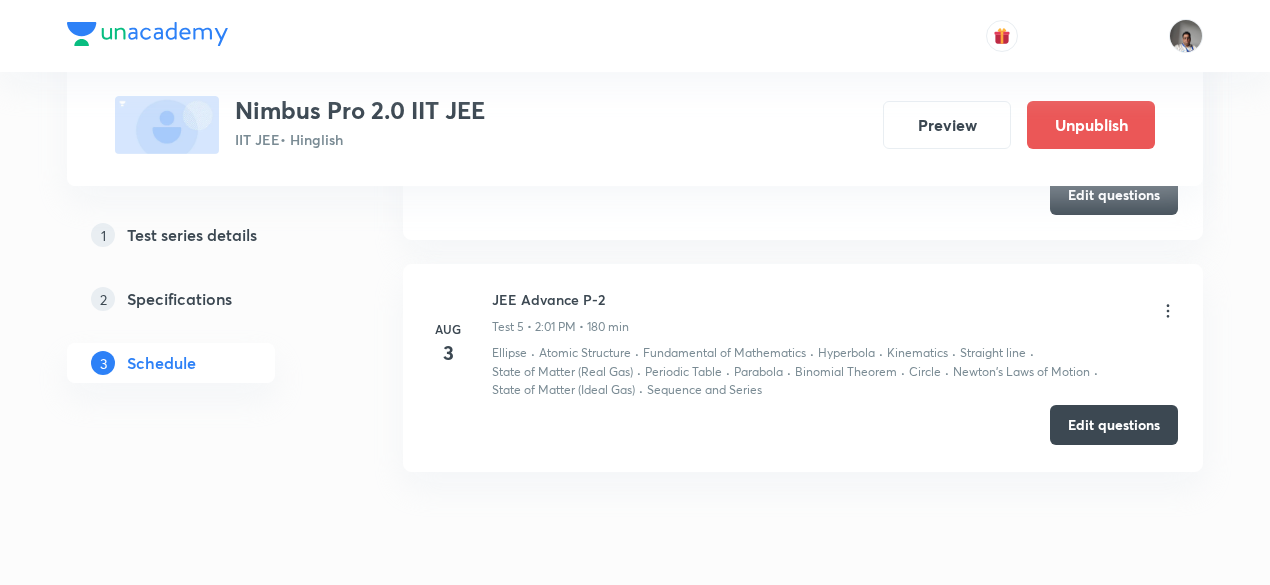click on "Edit questions" at bounding box center [1114, 425] 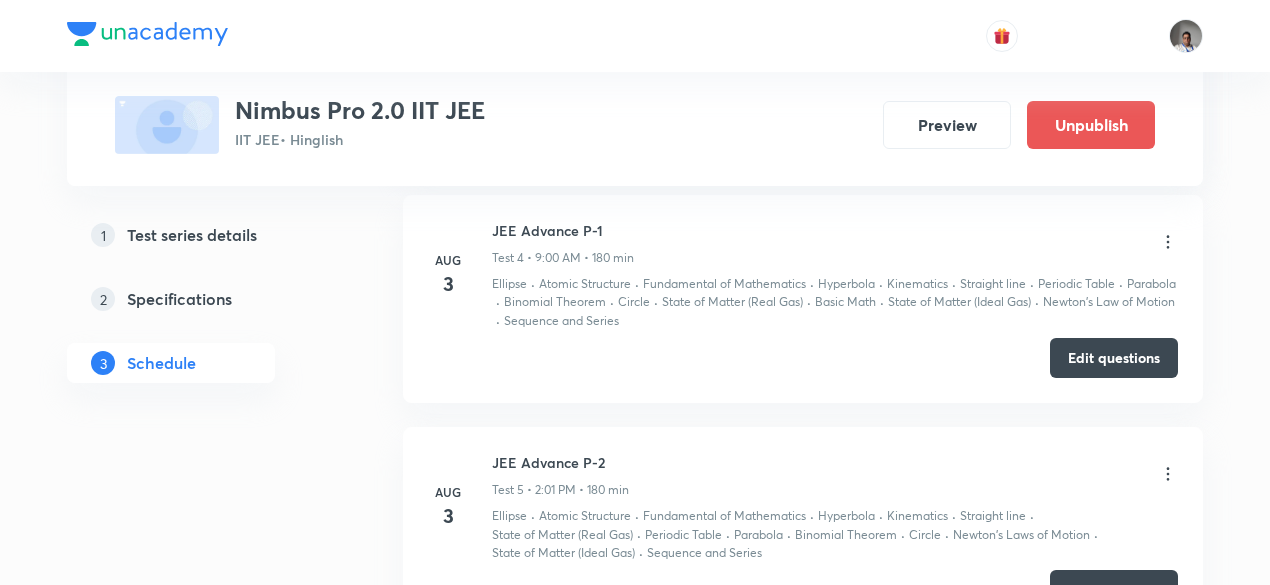 scroll, scrollTop: 1608, scrollLeft: 0, axis: vertical 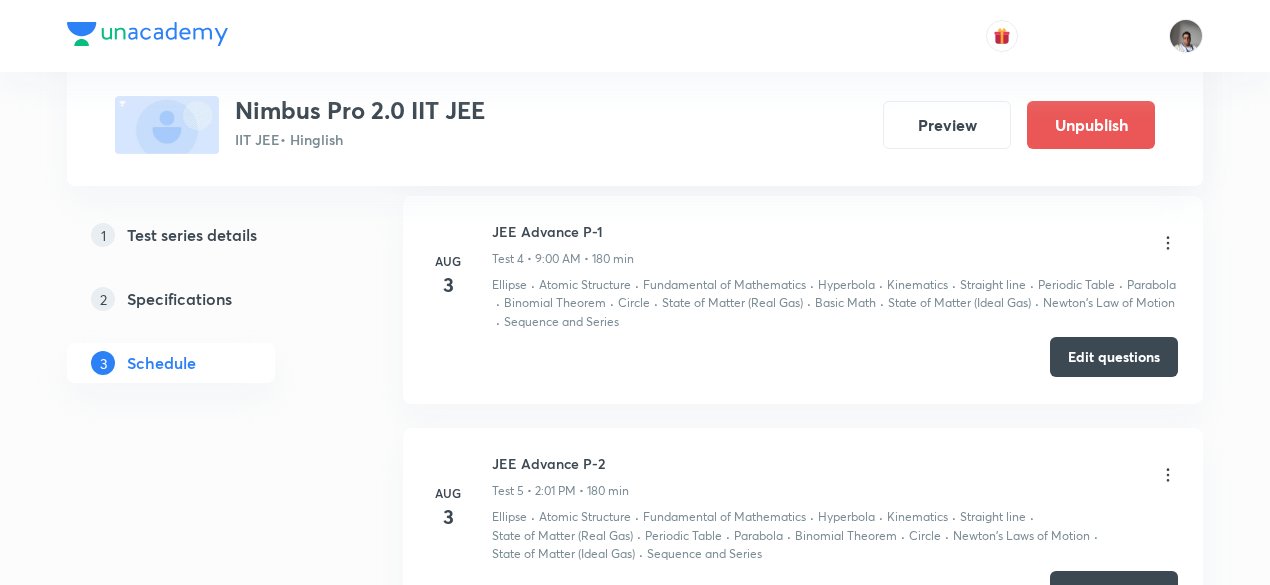 click on "Edit questions" at bounding box center [1114, 357] 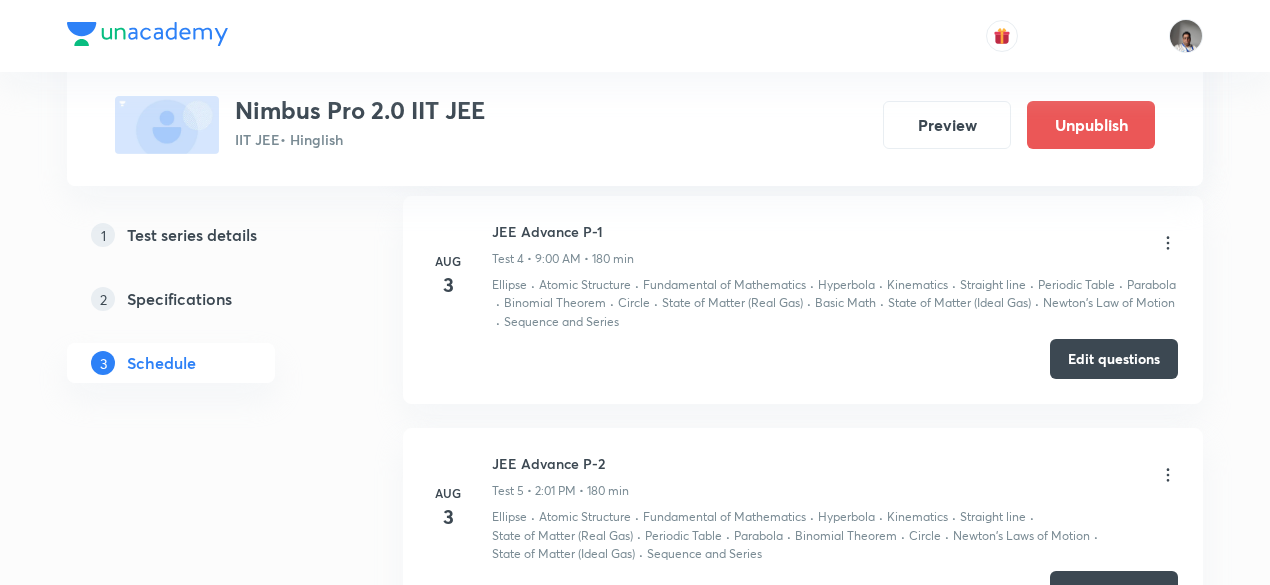 scroll, scrollTop: 1726, scrollLeft: 0, axis: vertical 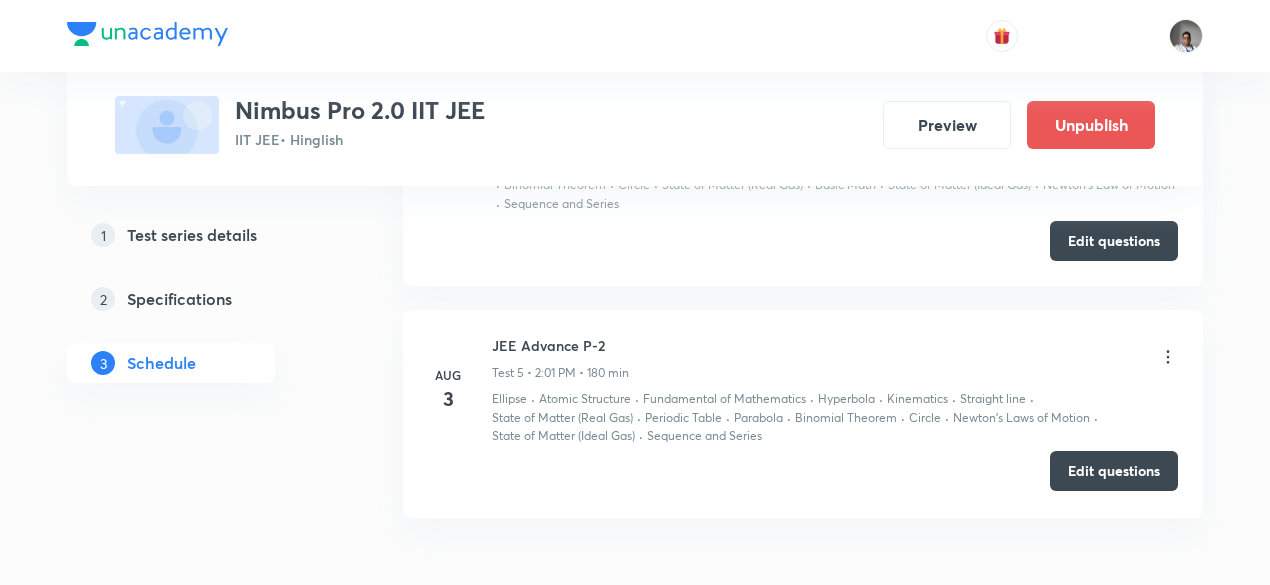 click on "Edit questions" at bounding box center [1114, 471] 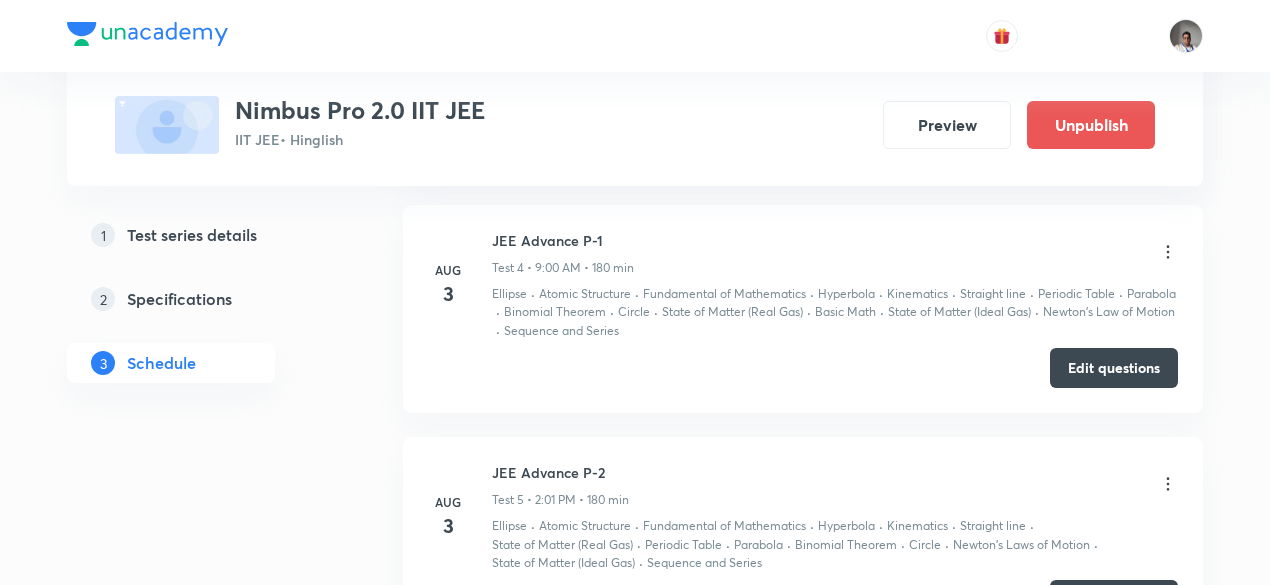 scroll, scrollTop: 1588, scrollLeft: 0, axis: vertical 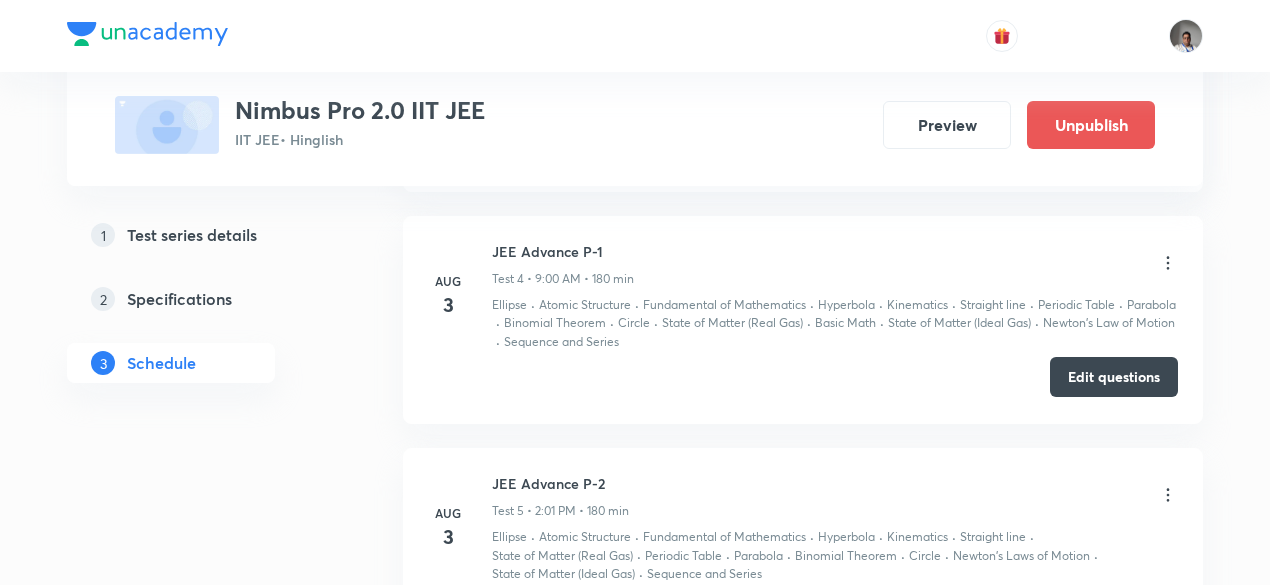 click on "Edit questions" at bounding box center (1114, 377) 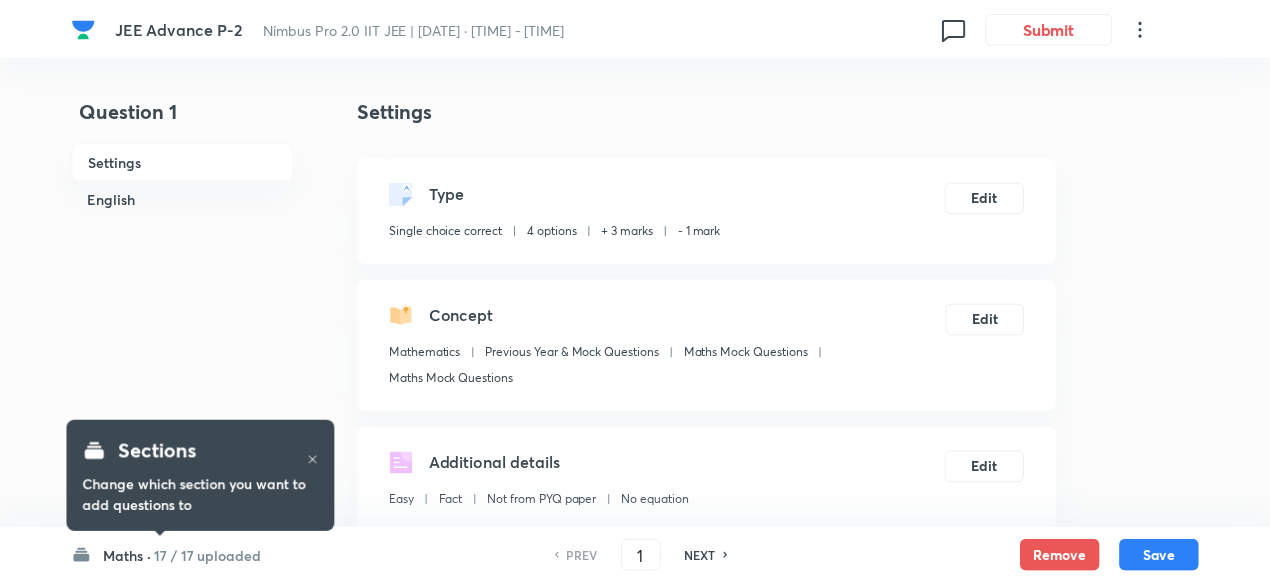 scroll, scrollTop: 0, scrollLeft: 0, axis: both 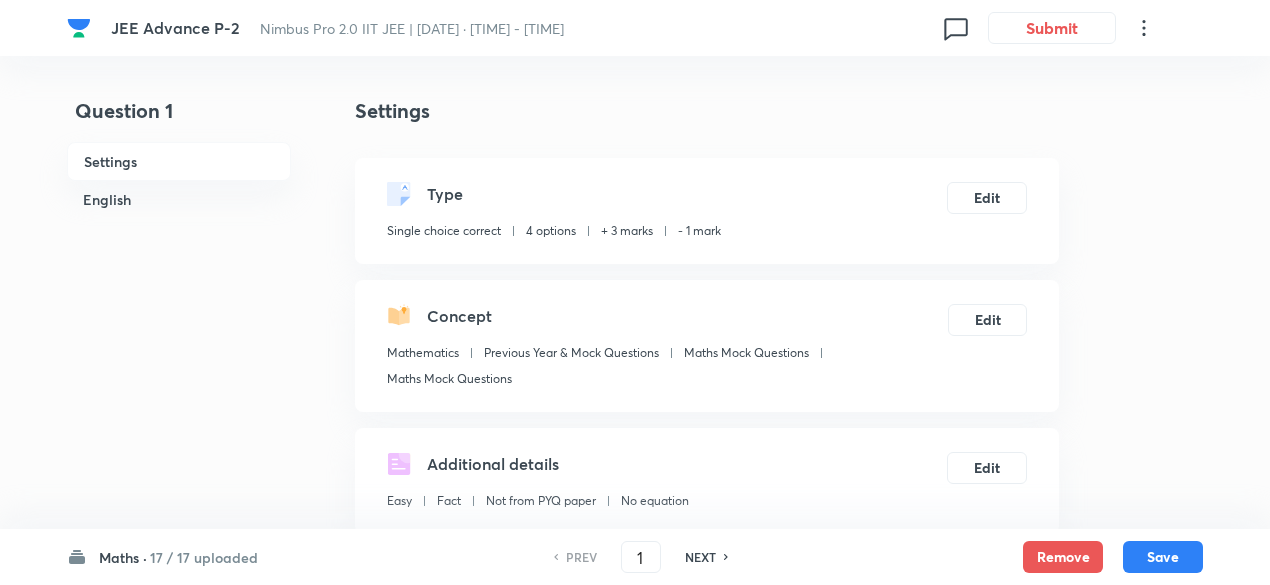 click on "17 / 17 uploaded" at bounding box center [204, 557] 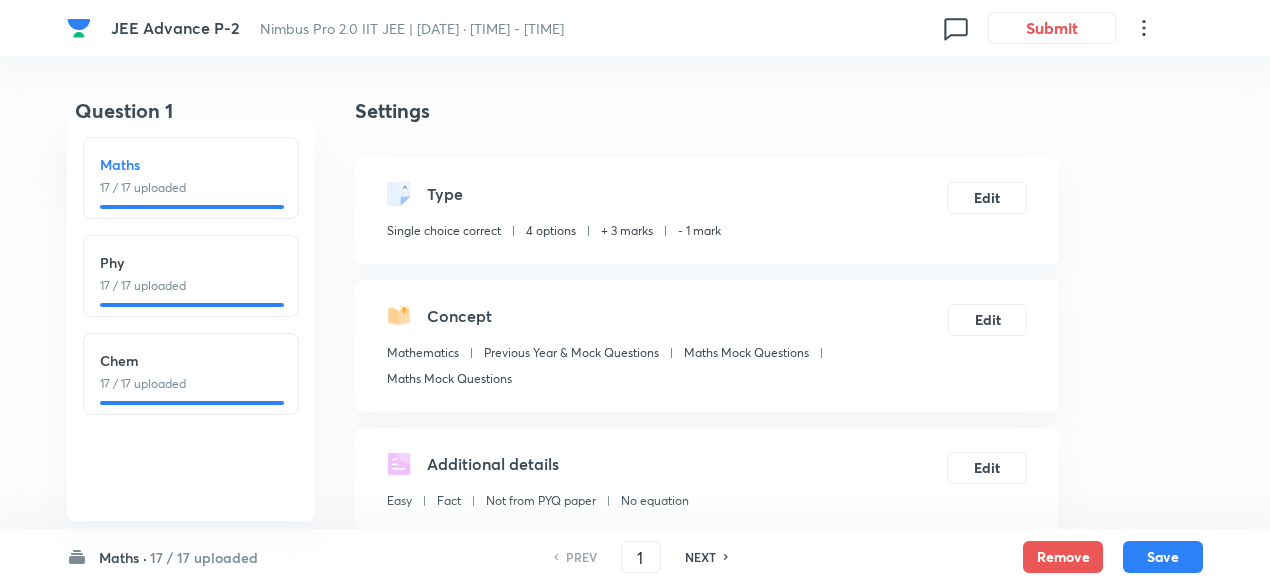 click on "17 / 17 uploaded" at bounding box center (191, 286) 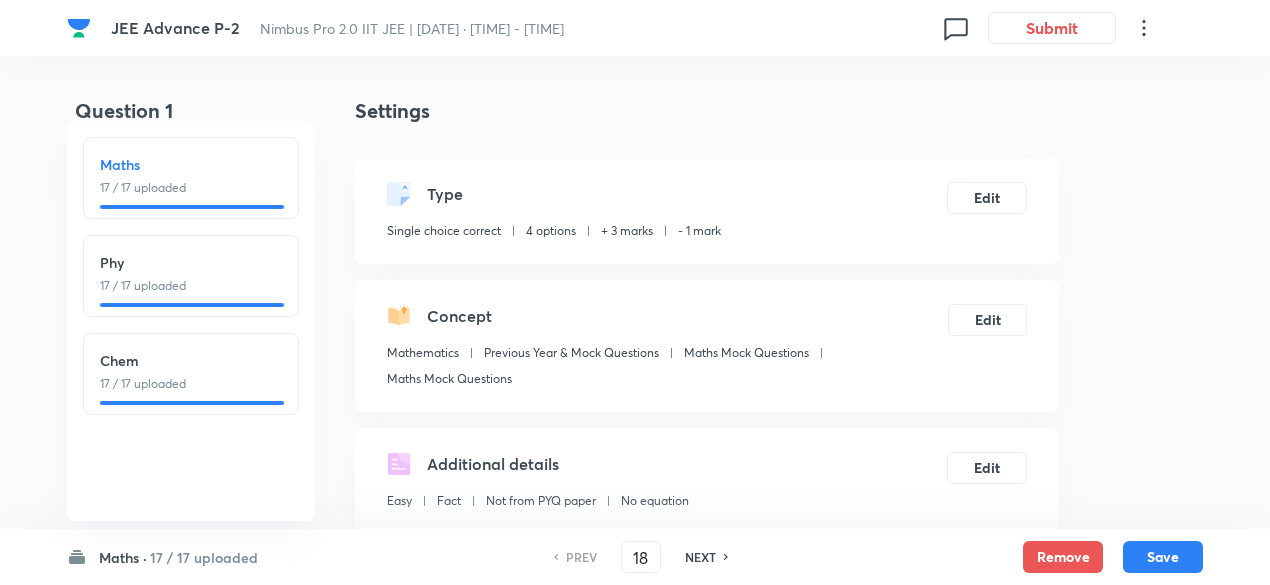 checkbox on "true" 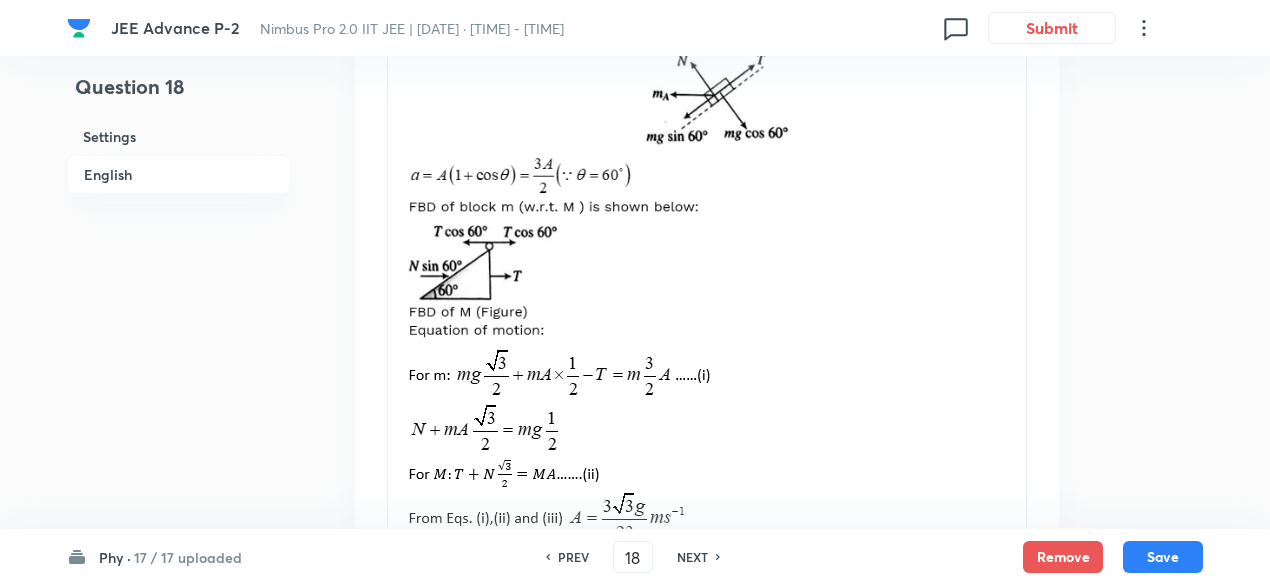 scroll, scrollTop: 2536, scrollLeft: 0, axis: vertical 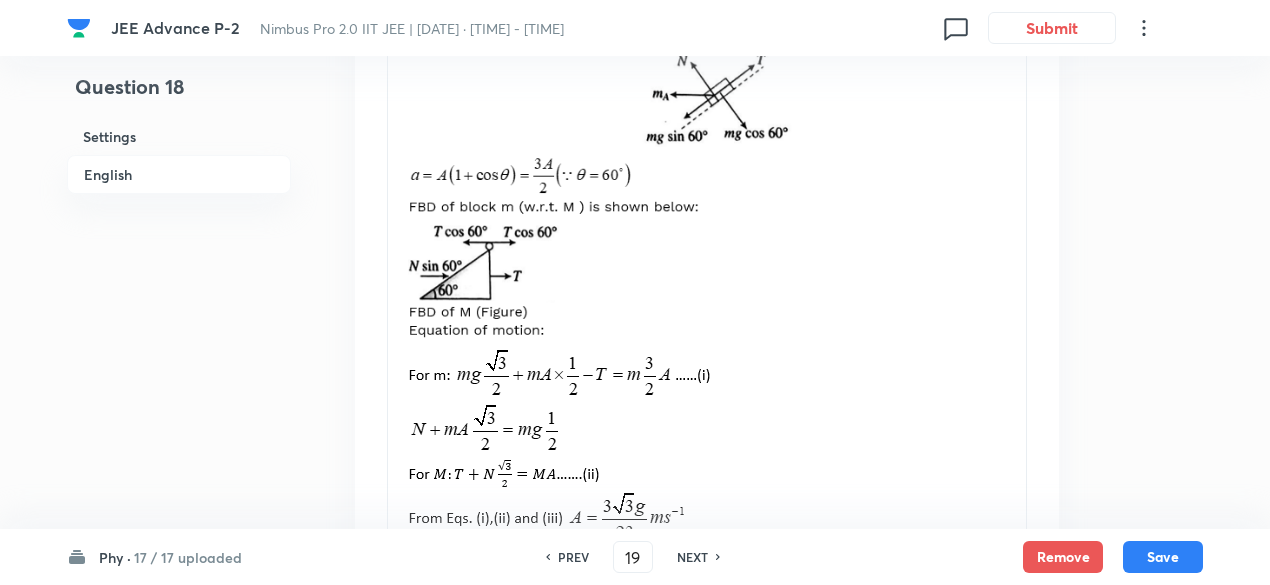 checkbox on "false" 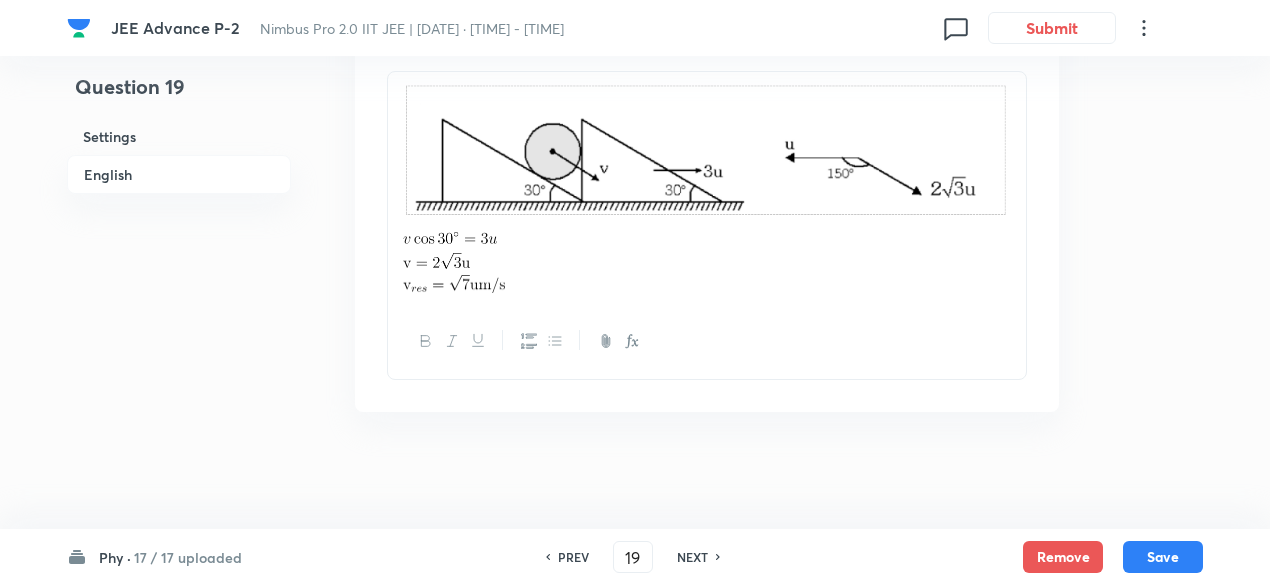 click on "NEXT" at bounding box center (692, 557) 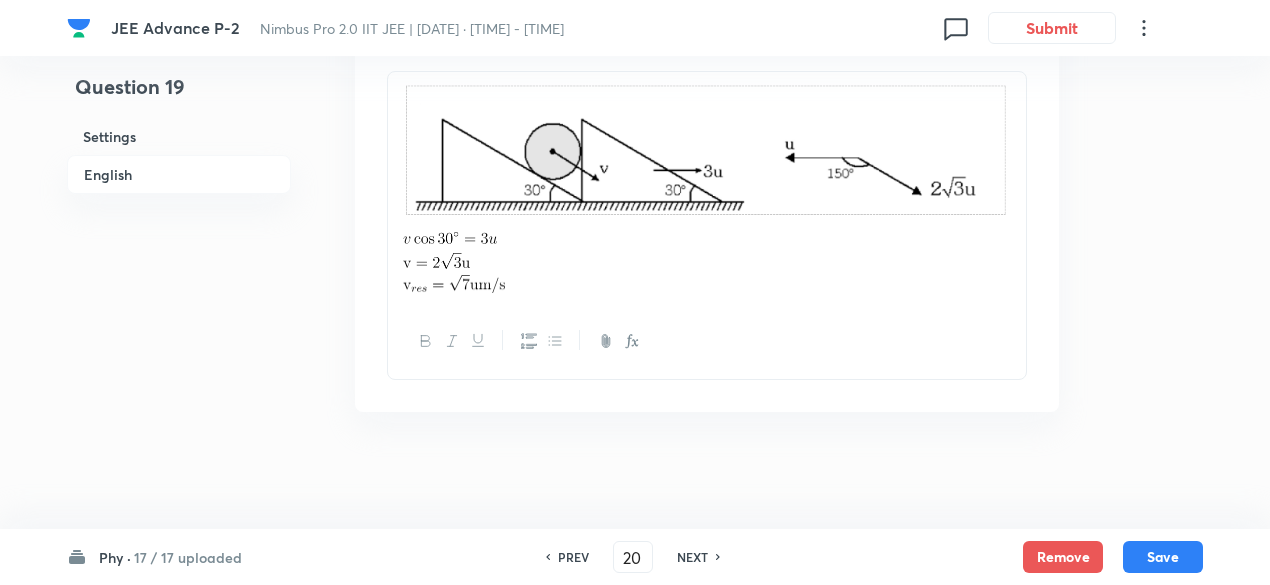 checkbox on "true" 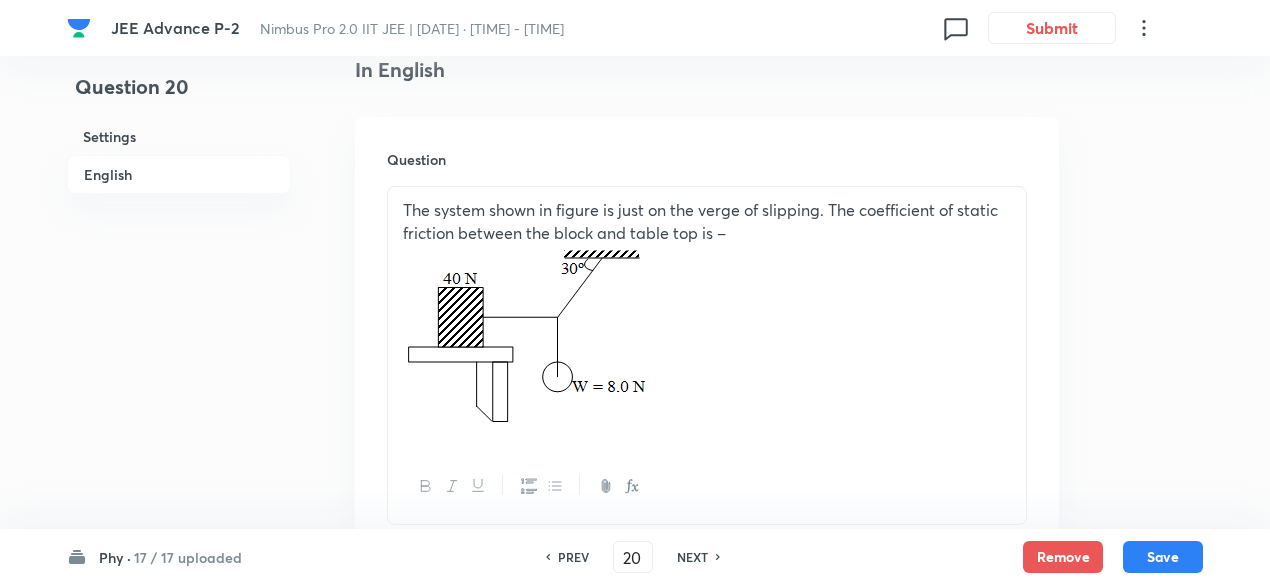 scroll, scrollTop: 567, scrollLeft: 0, axis: vertical 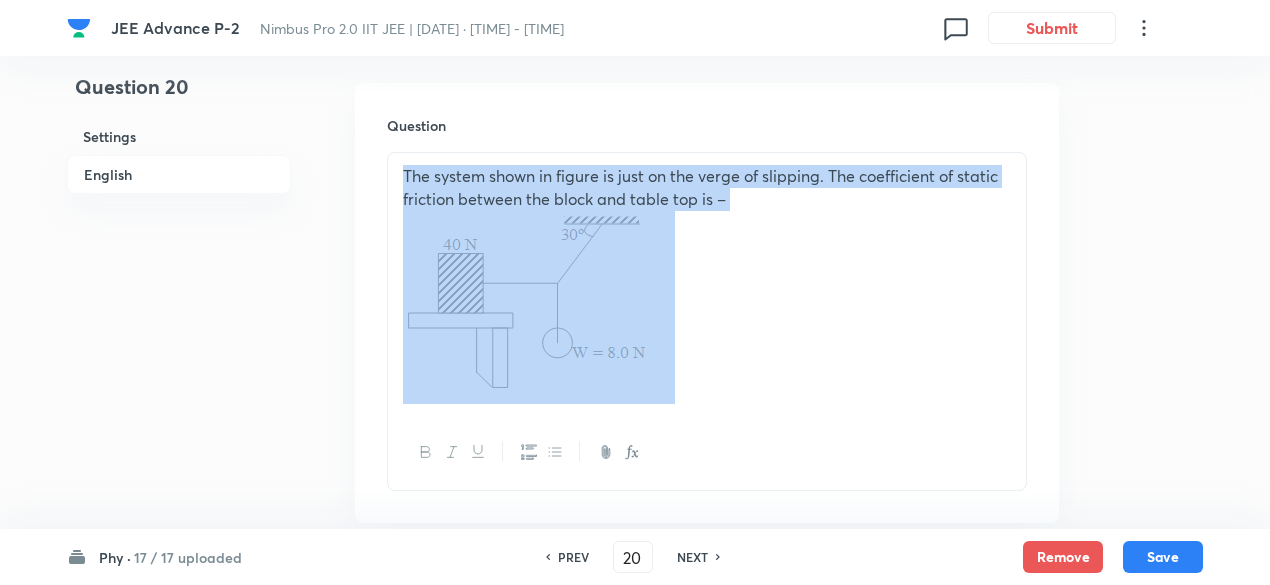 drag, startPoint x: 399, startPoint y: 166, endPoint x: 714, endPoint y: 317, distance: 349.3222 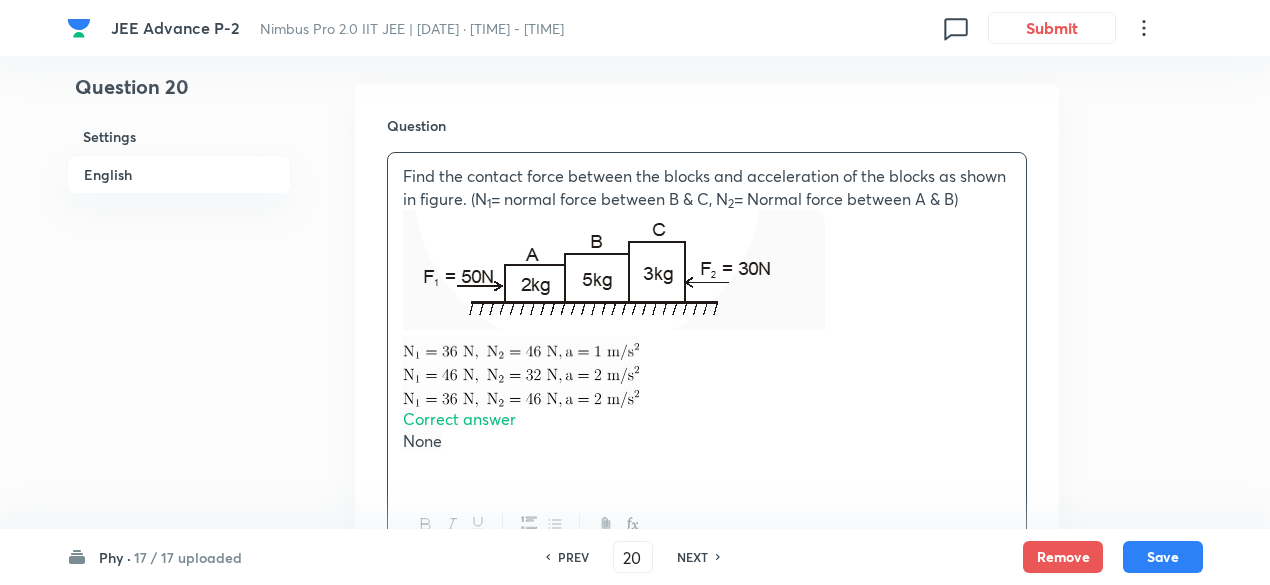 drag, startPoint x: 404, startPoint y: 347, endPoint x: 508, endPoint y: 438, distance: 138.1919 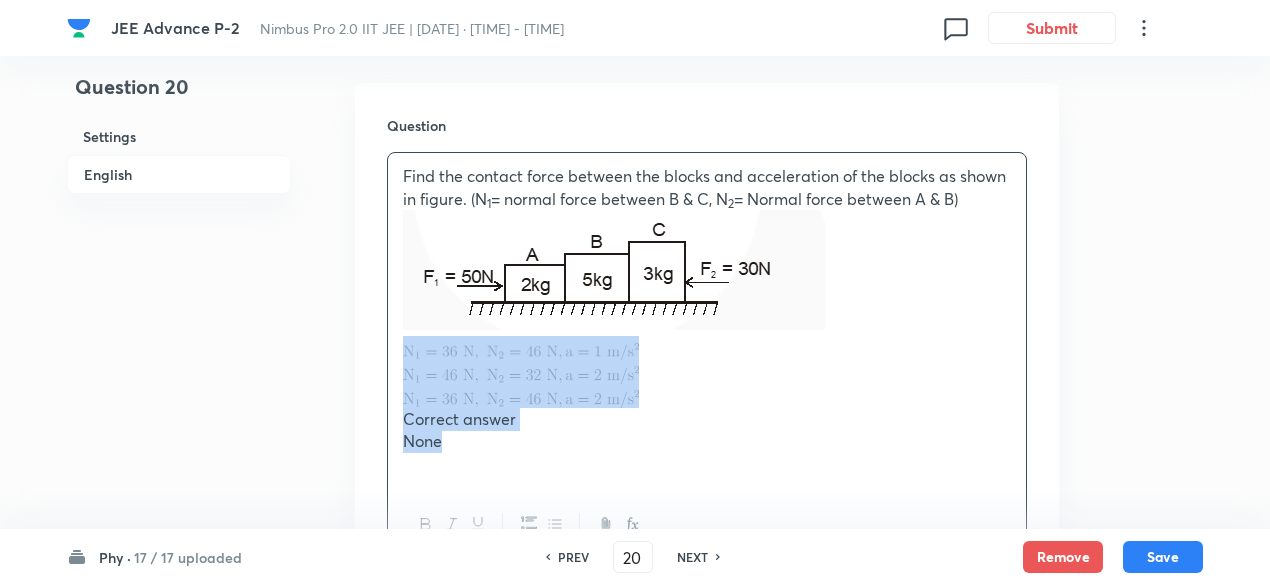 drag, startPoint x: 397, startPoint y: 351, endPoint x: 458, endPoint y: 445, distance: 112.05802 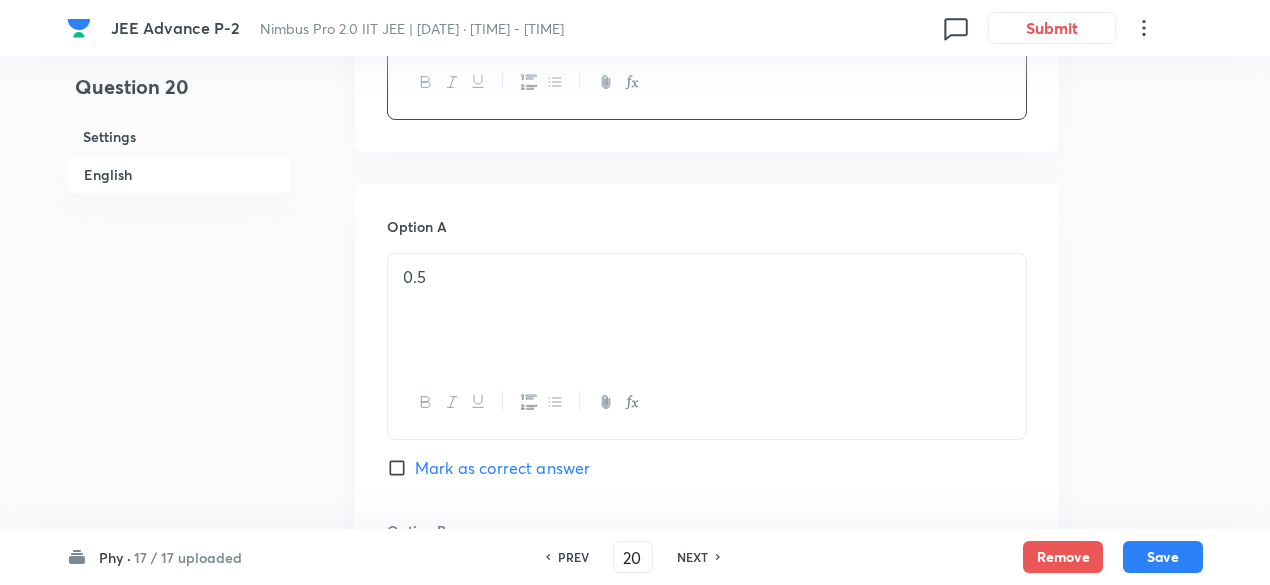 scroll, scrollTop: 919, scrollLeft: 0, axis: vertical 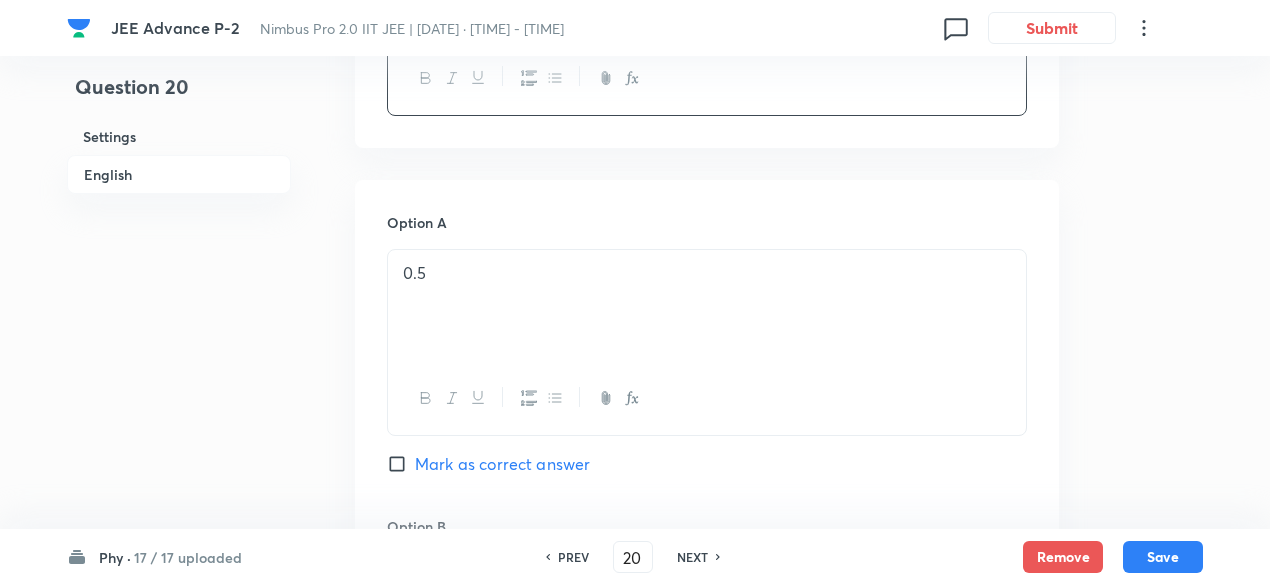 click on "0.5" at bounding box center (707, 306) 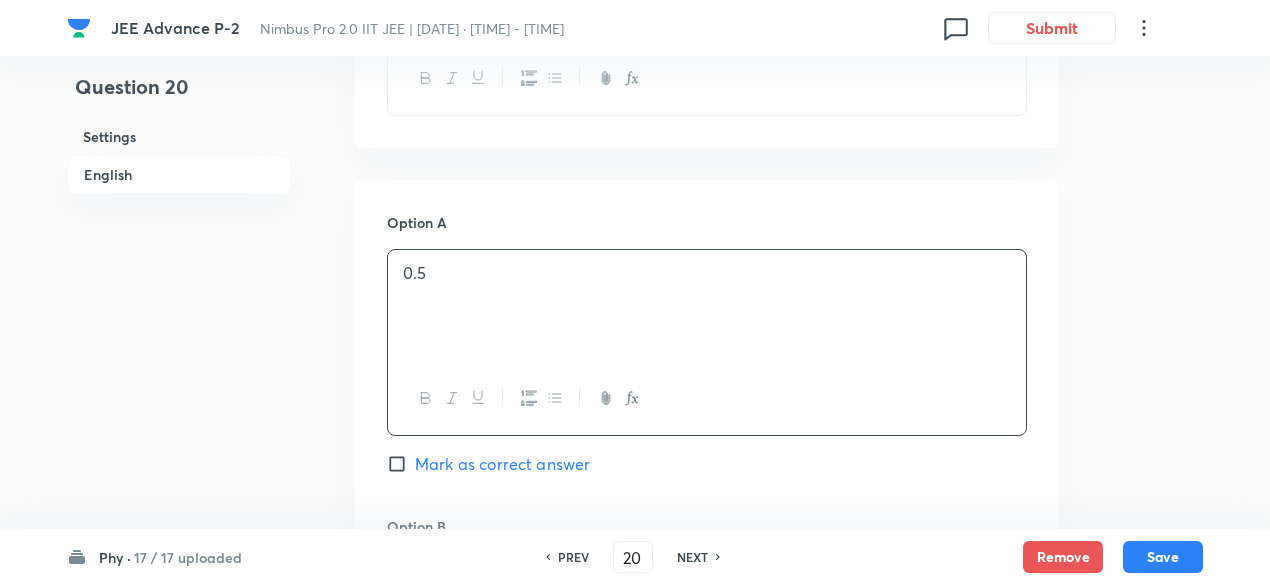 click on "0.5" at bounding box center [707, 306] 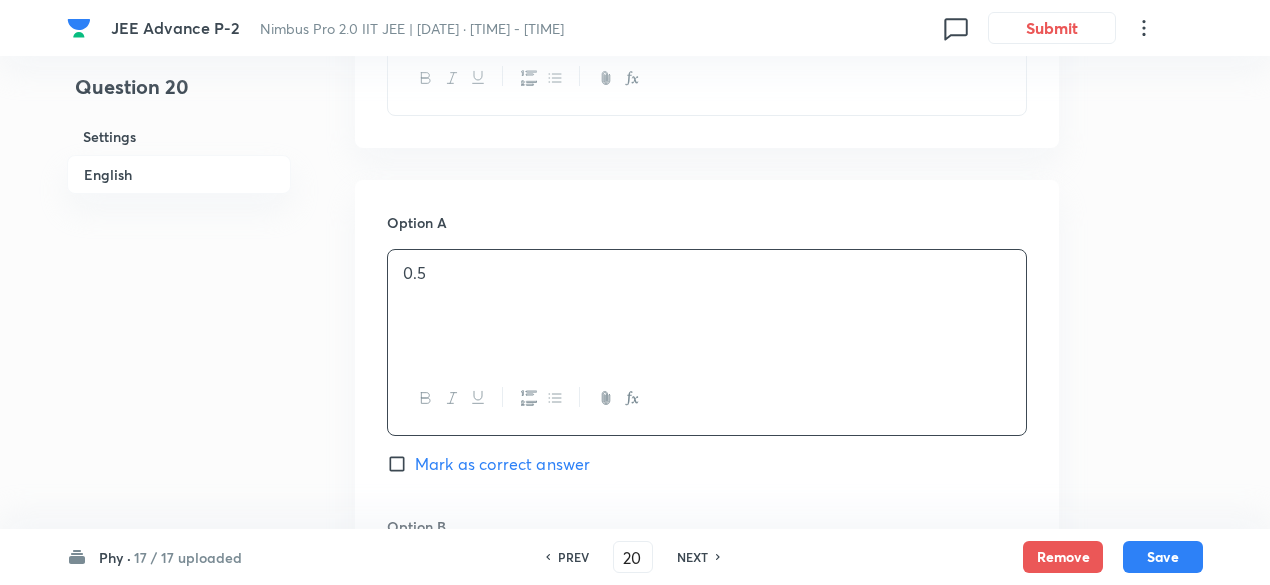 type 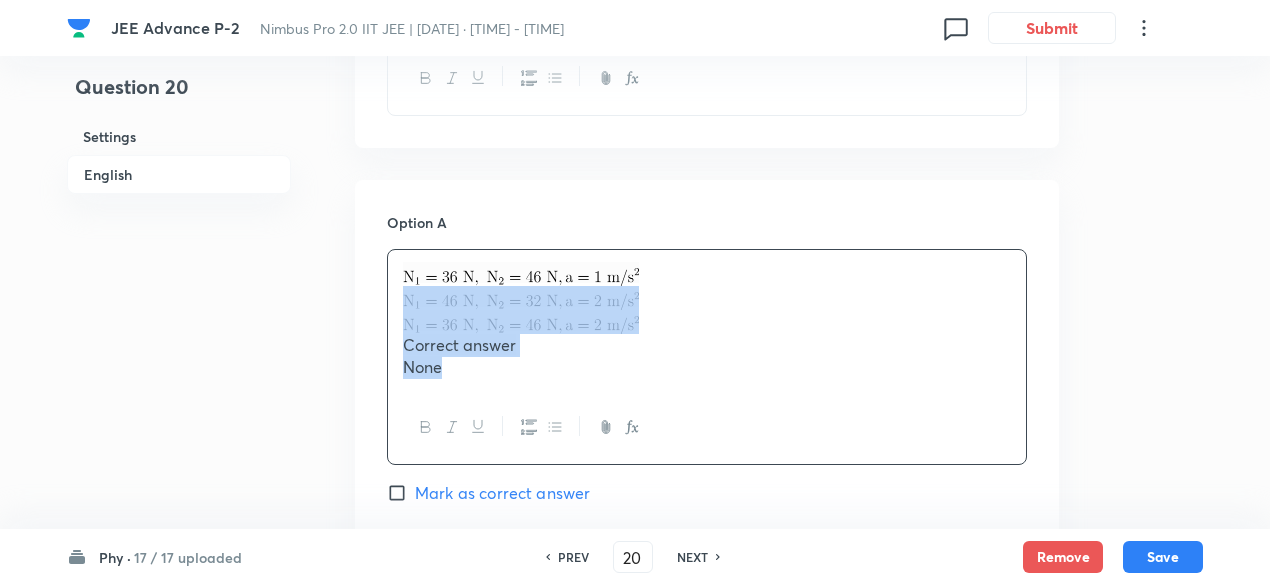 drag, startPoint x: 395, startPoint y: 299, endPoint x: 461, endPoint y: 383, distance: 106.826965 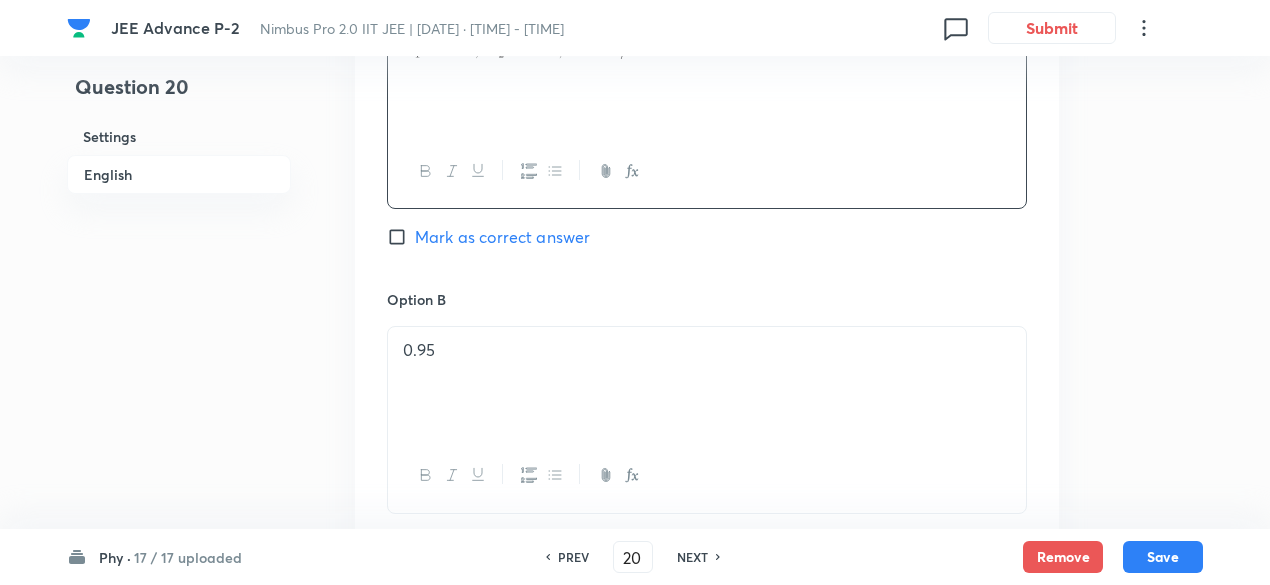 scroll, scrollTop: 1147, scrollLeft: 0, axis: vertical 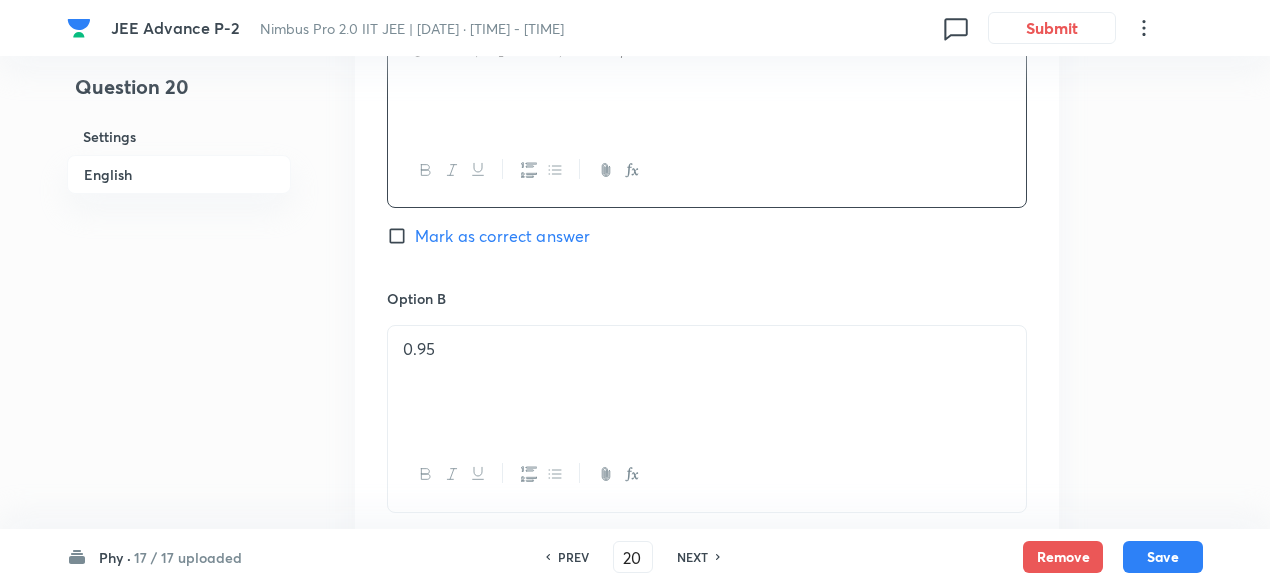 click on "0.95" at bounding box center (707, 382) 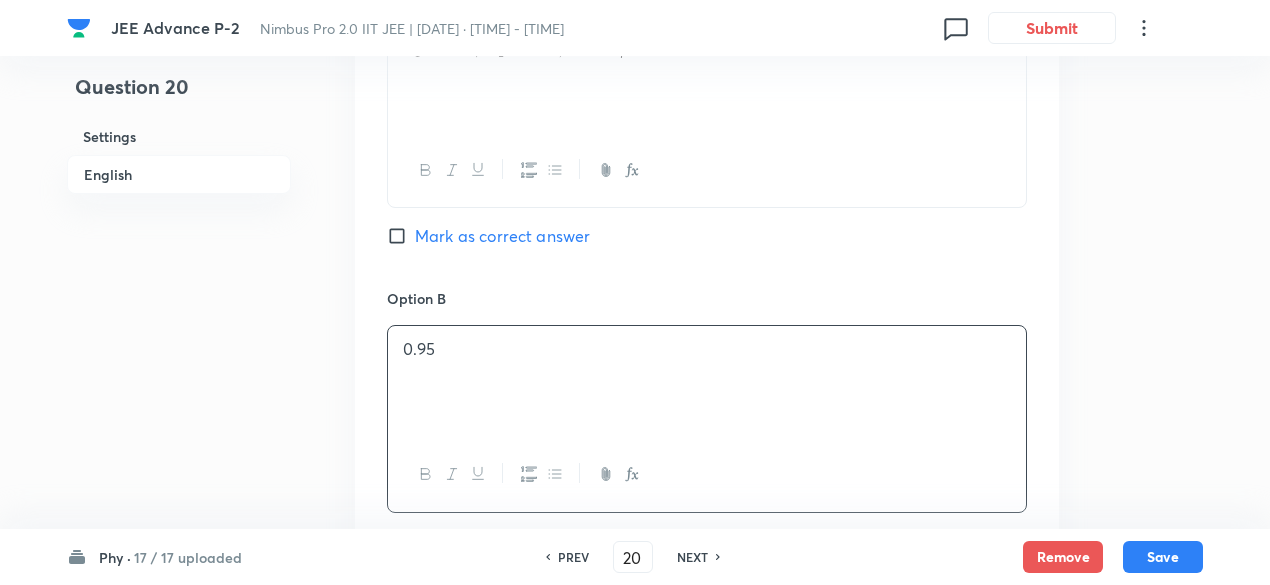 click on "0.95" at bounding box center (707, 382) 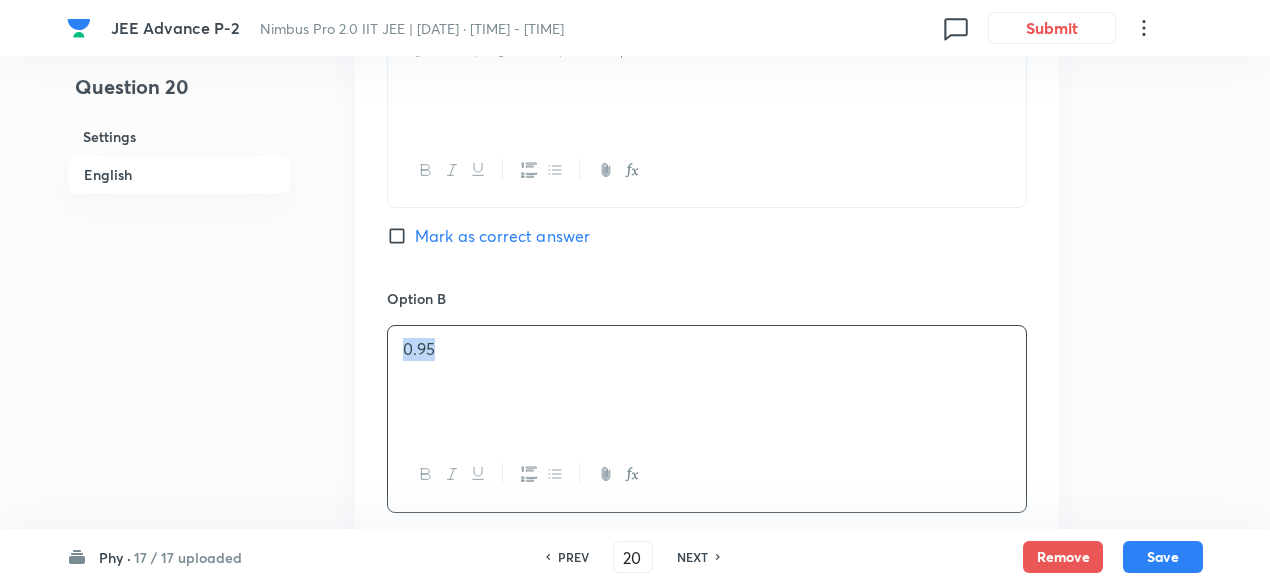 click on "0.95" at bounding box center (707, 382) 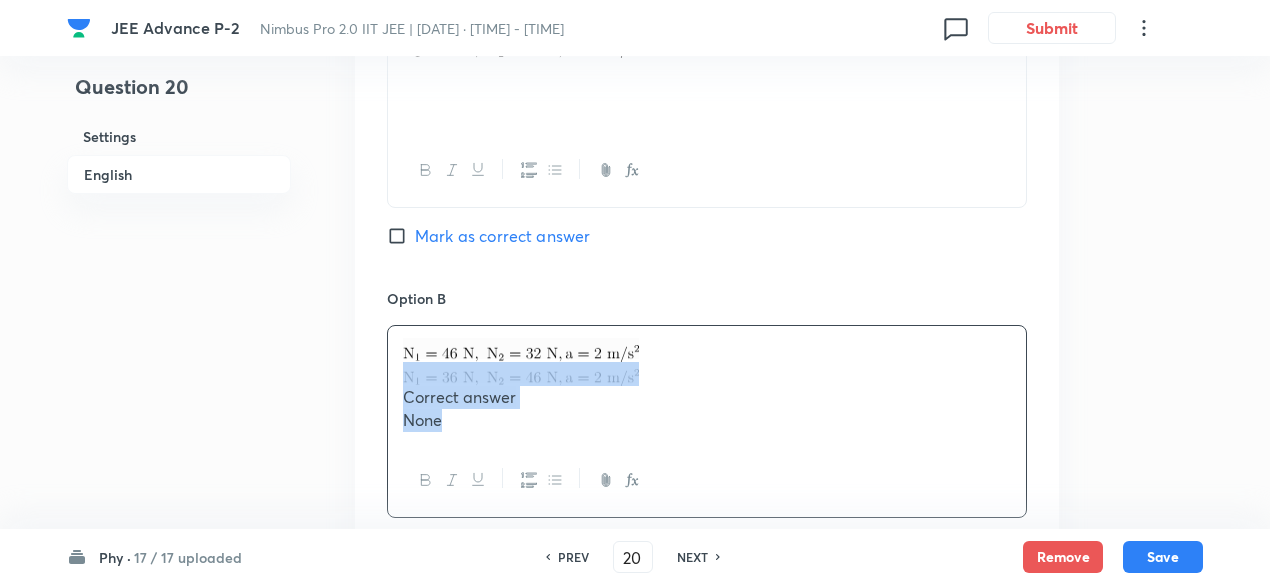drag, startPoint x: 390, startPoint y: 371, endPoint x: 462, endPoint y: 421, distance: 87.658424 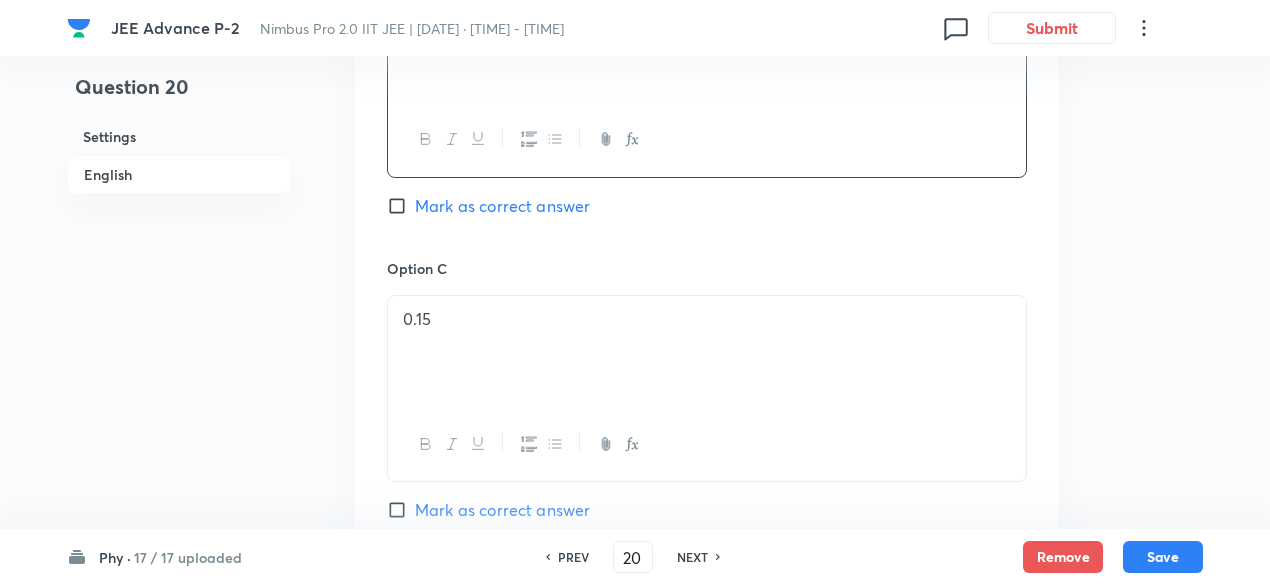 scroll, scrollTop: 1483, scrollLeft: 0, axis: vertical 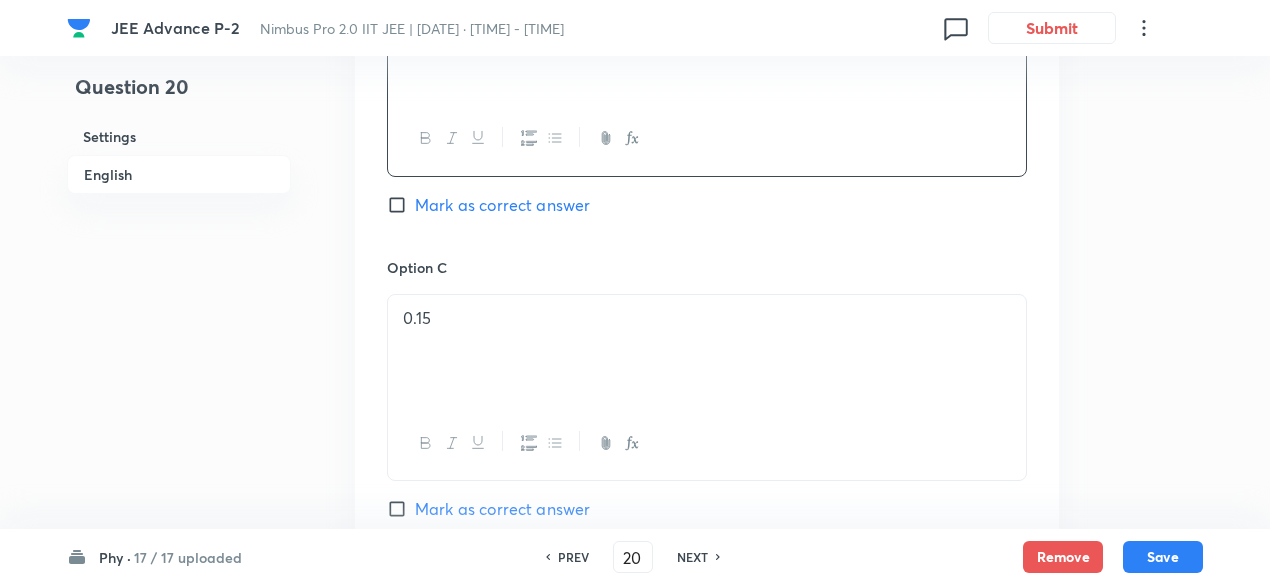 click on "0.15" at bounding box center [707, 351] 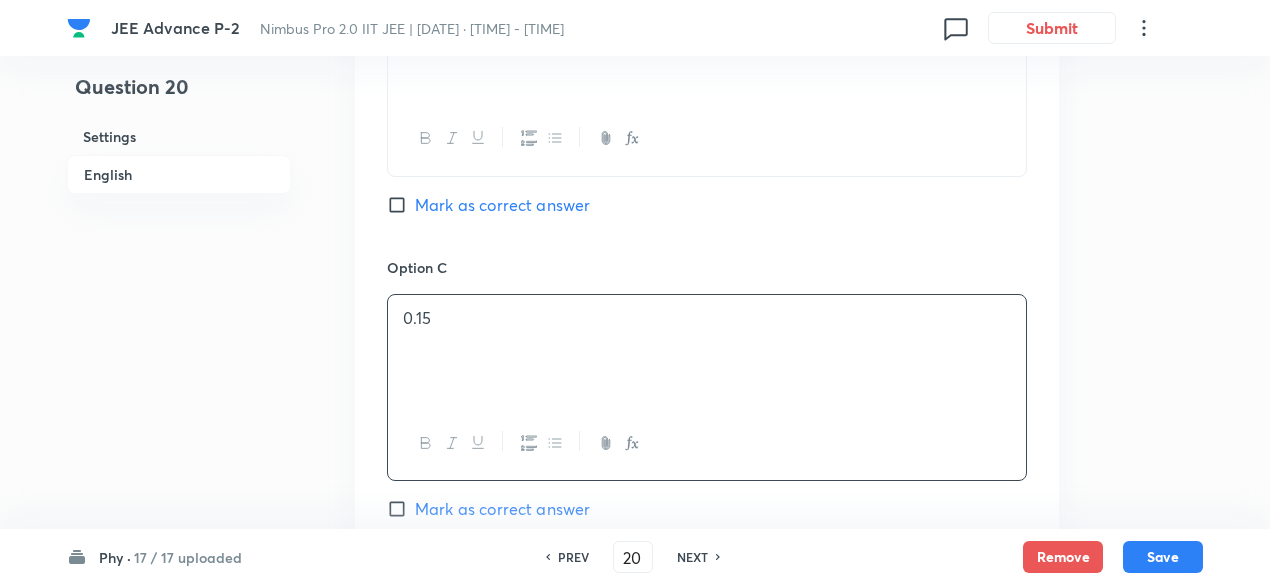 click on "0.15" at bounding box center (707, 351) 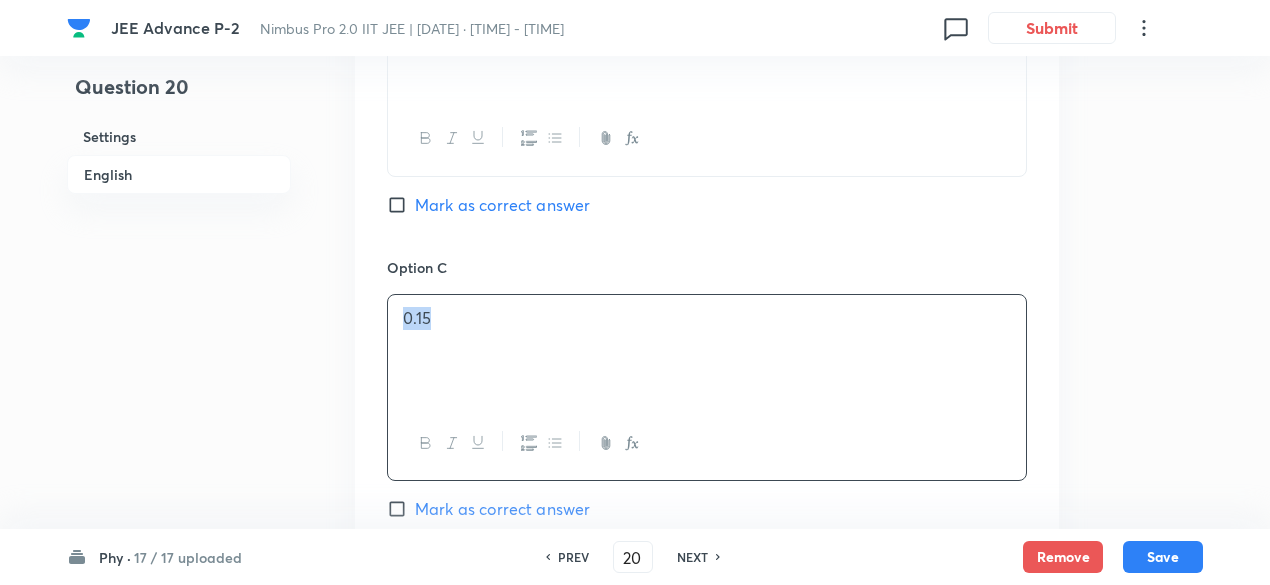 click on "0.15" at bounding box center [707, 351] 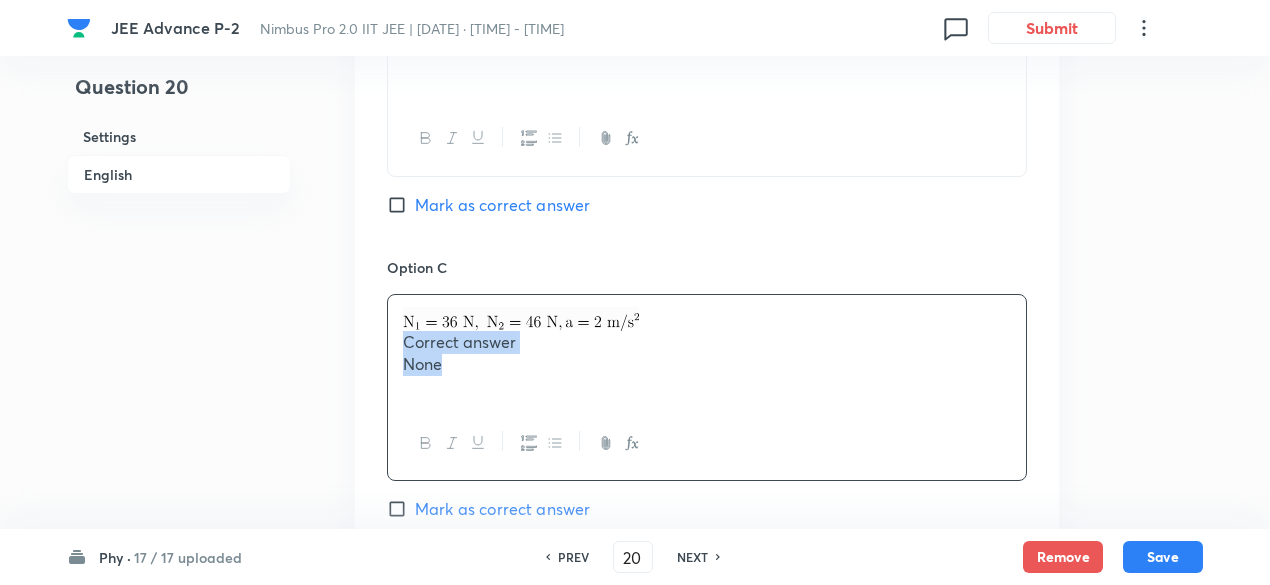 drag, startPoint x: 394, startPoint y: 331, endPoint x: 505, endPoint y: 405, distance: 133.4054 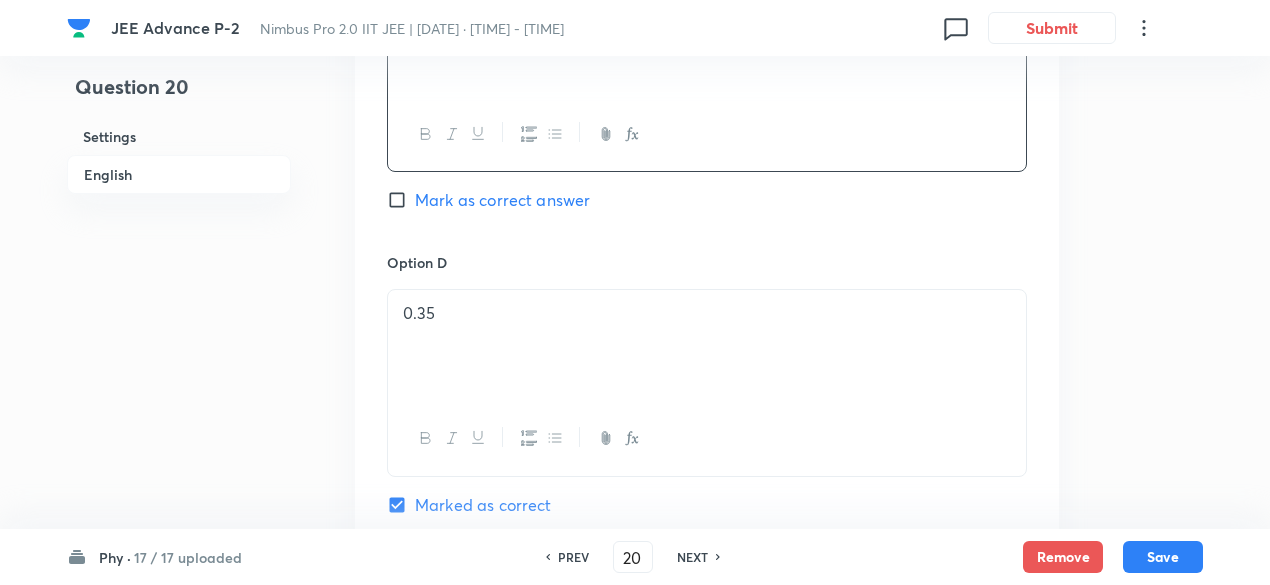 scroll, scrollTop: 1801, scrollLeft: 0, axis: vertical 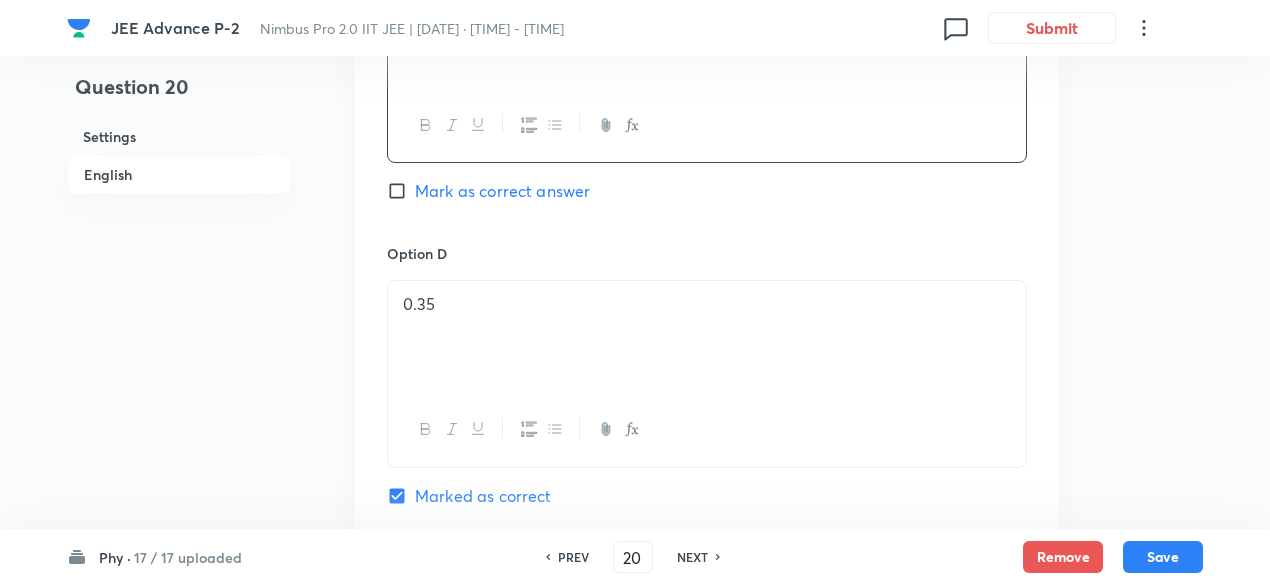 click on "0.35" at bounding box center (707, 337) 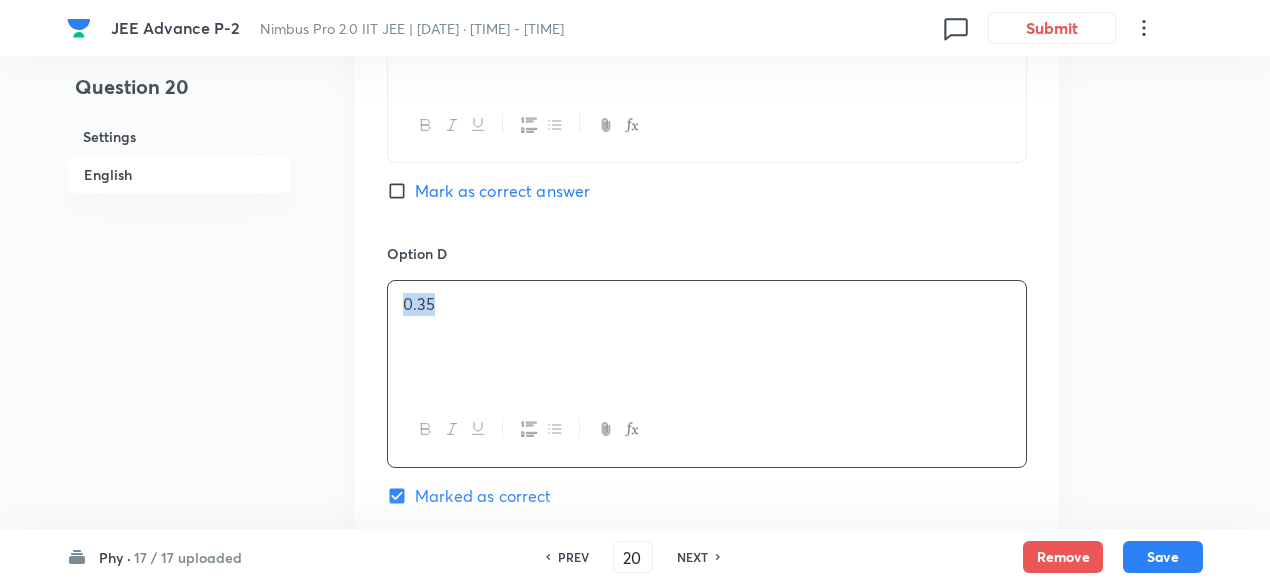 click on "0.35" at bounding box center (707, 337) 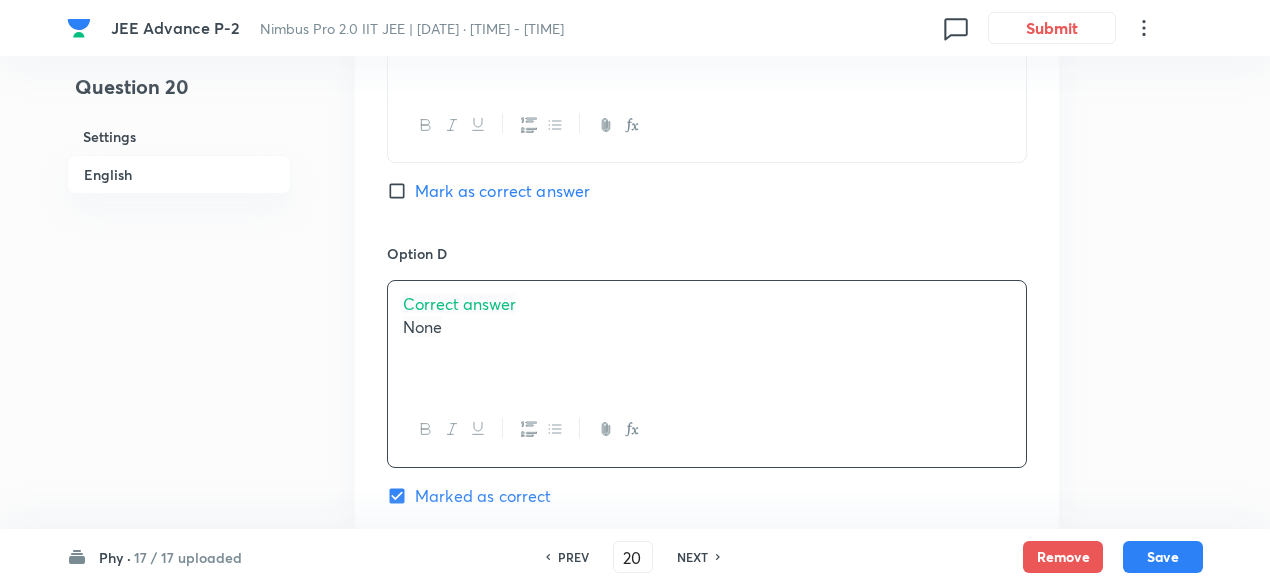 click on "Correct answer" at bounding box center (459, 303) 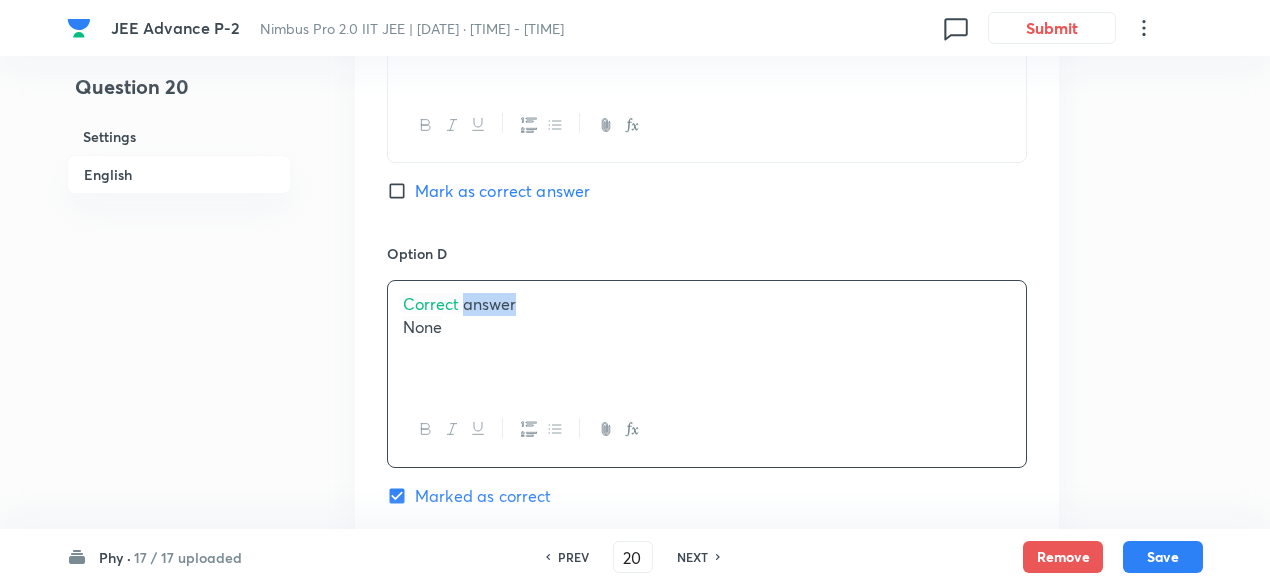 click on "Correct answer" at bounding box center [459, 303] 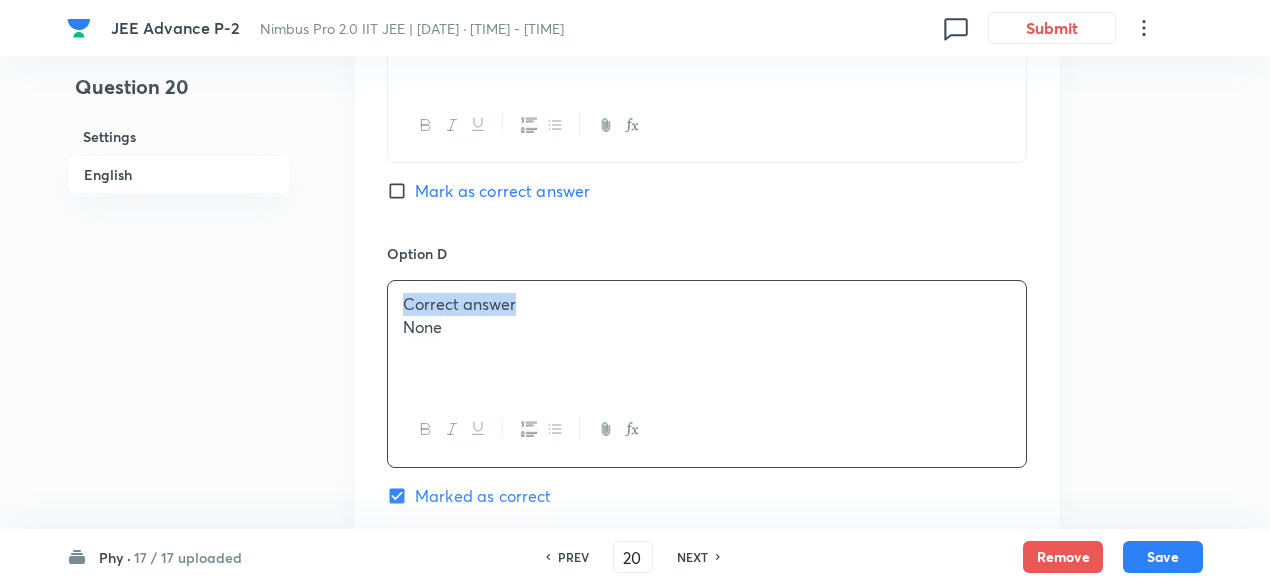 click on "Correct answer" at bounding box center [459, 303] 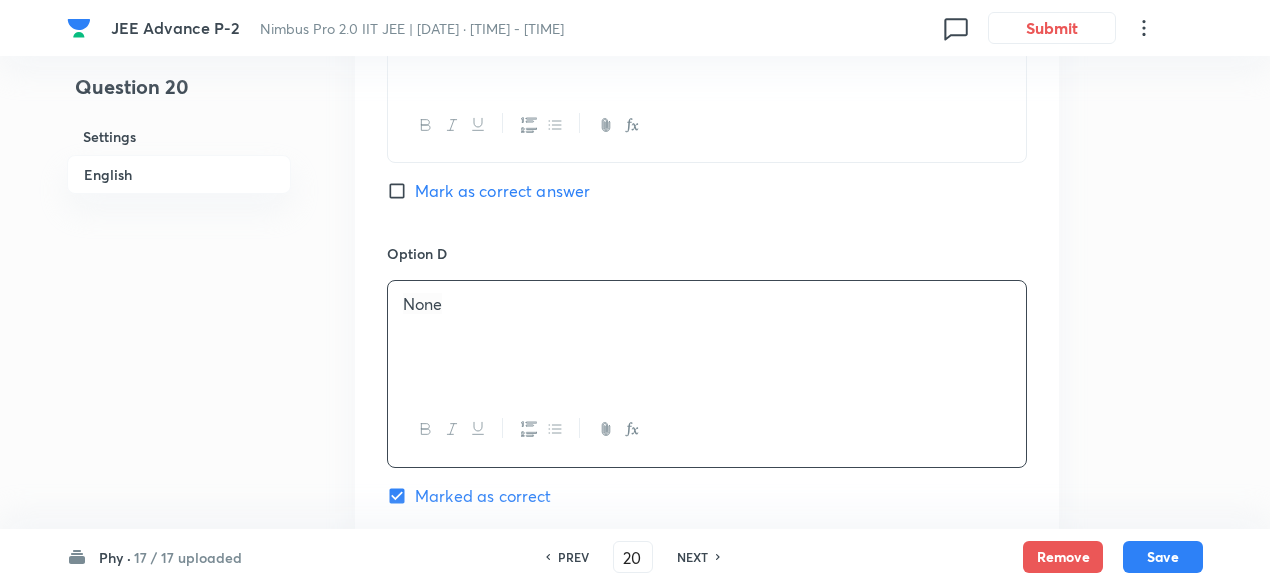 click on "None" at bounding box center (707, 304) 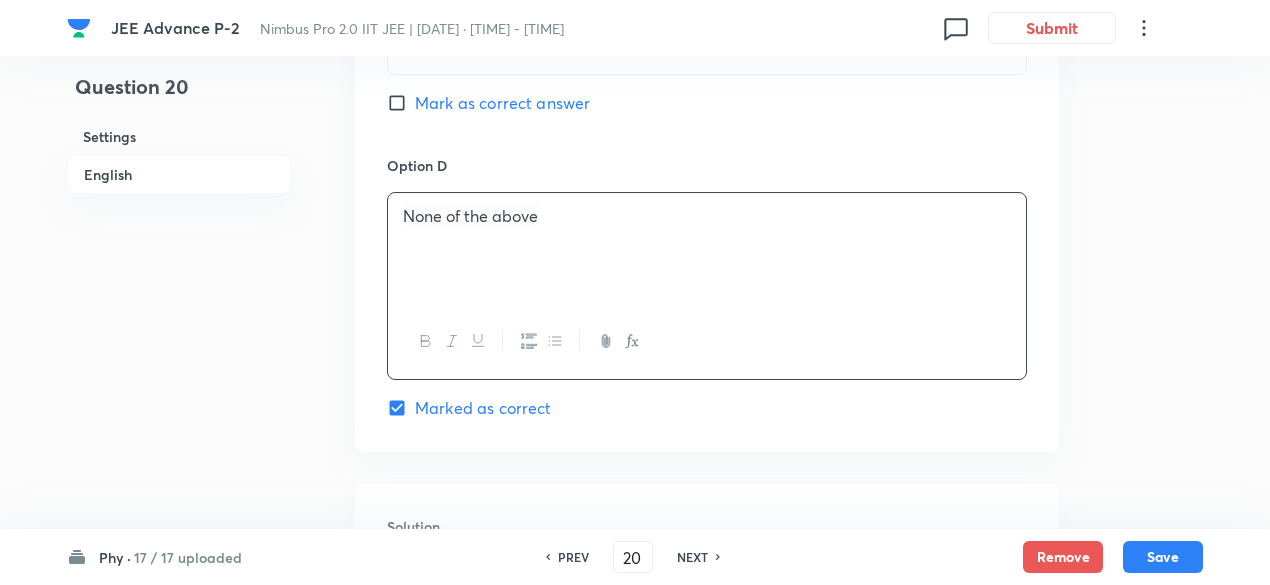 scroll, scrollTop: 1891, scrollLeft: 0, axis: vertical 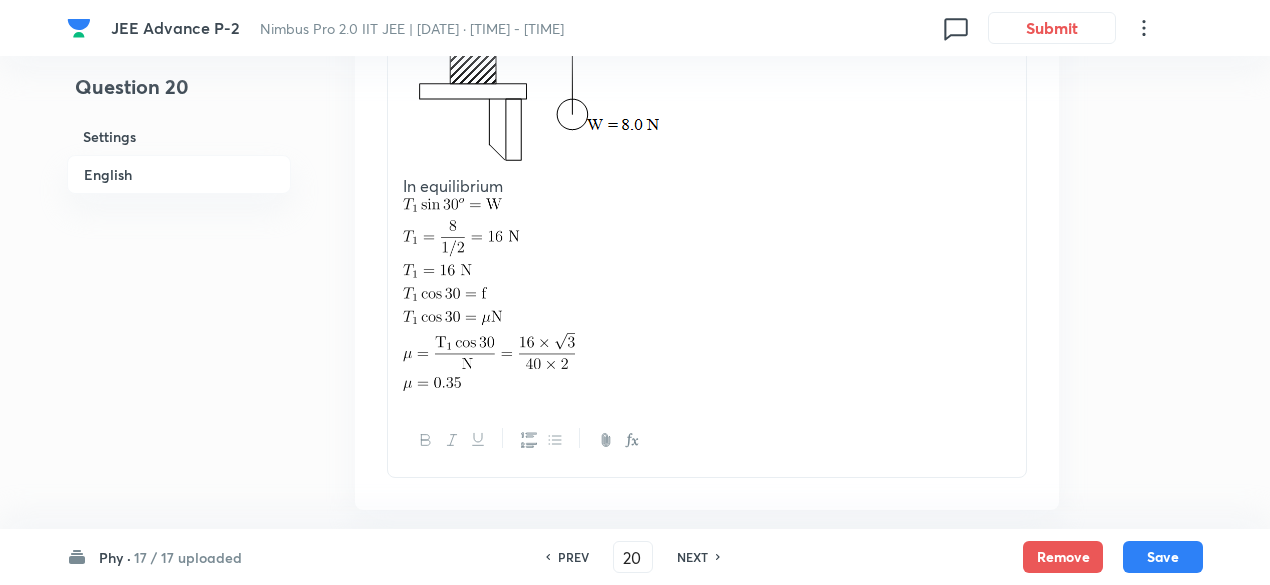 click at bounding box center (707, 283) 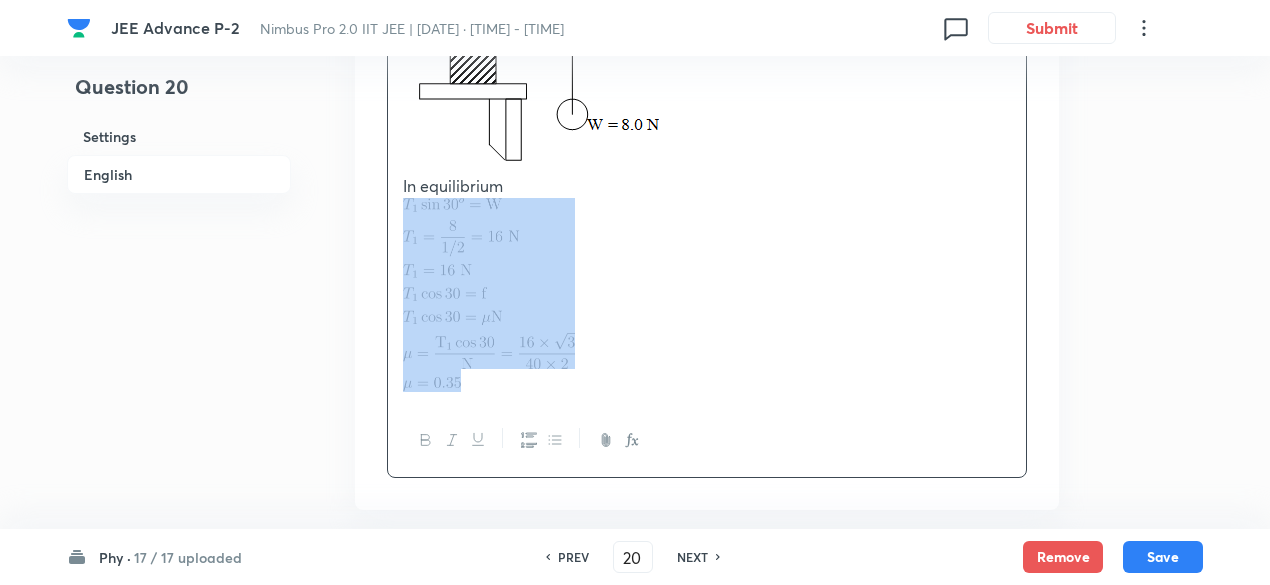 click at bounding box center (707, 283) 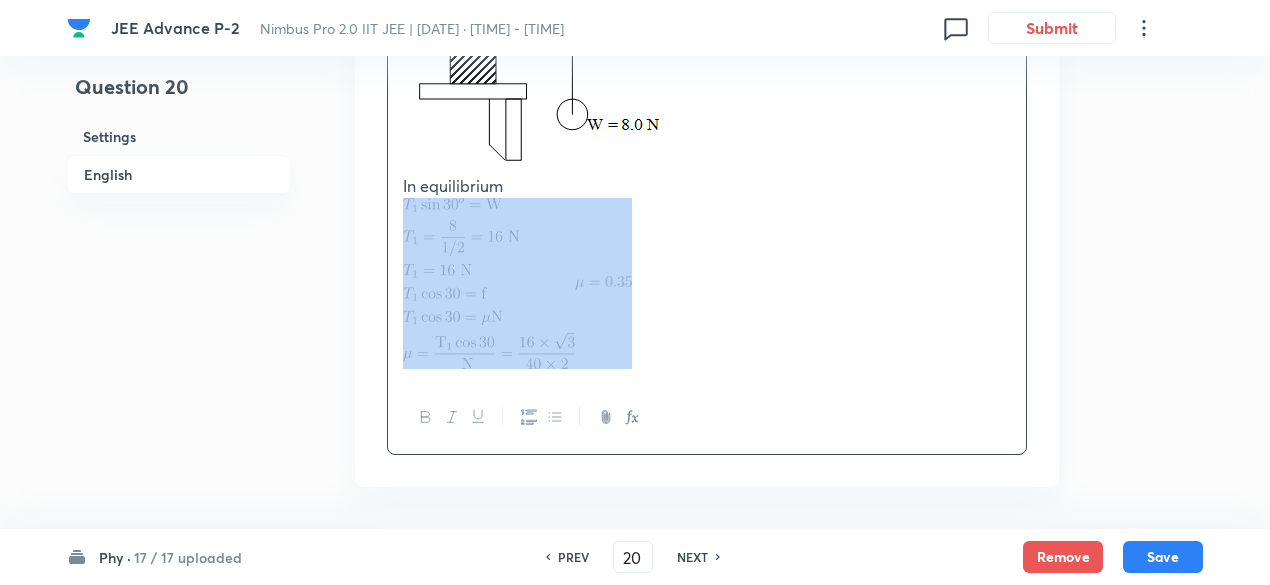 click on "In equilibrium" at bounding box center (707, 165) 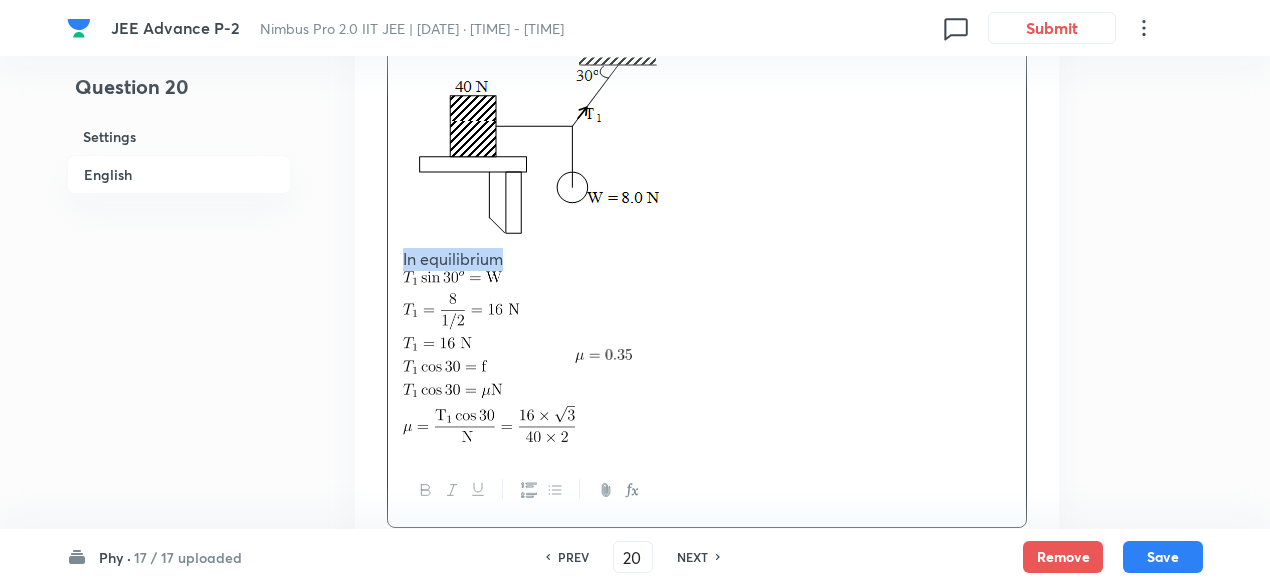 click on "In equilibrium" at bounding box center (707, 259) 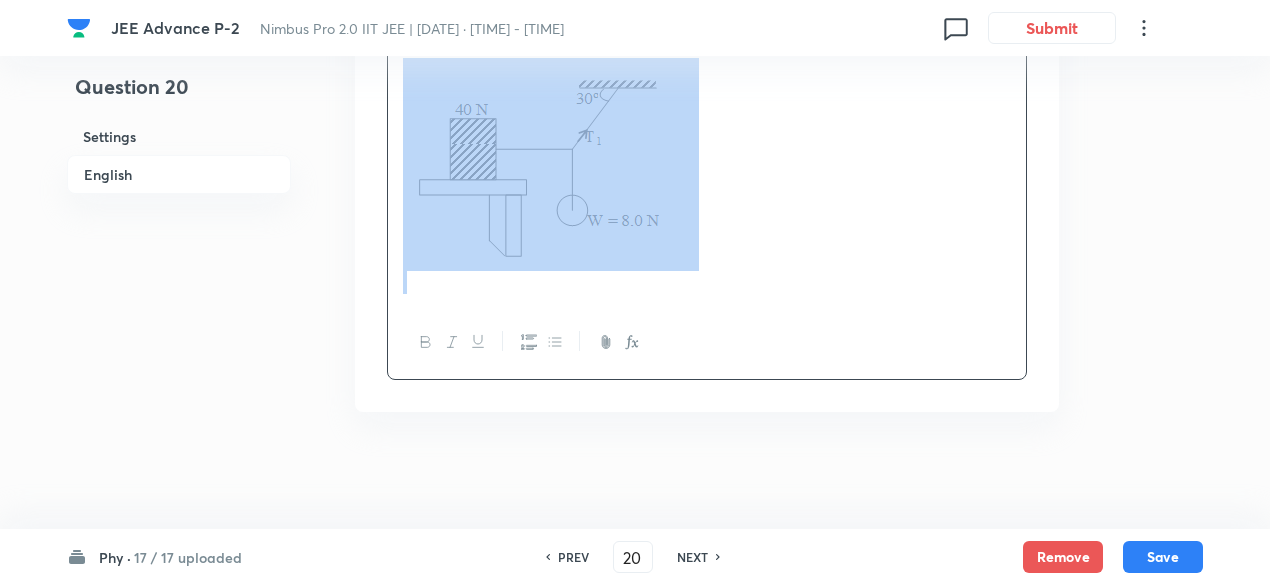 click at bounding box center (707, 165) 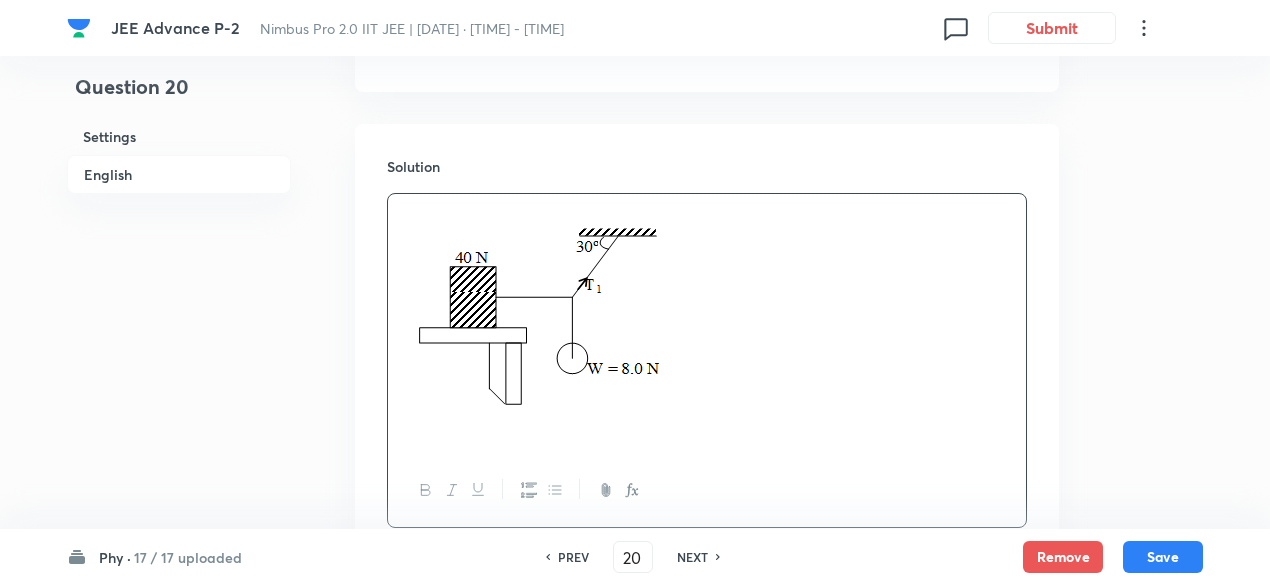 click at bounding box center [707, 324] 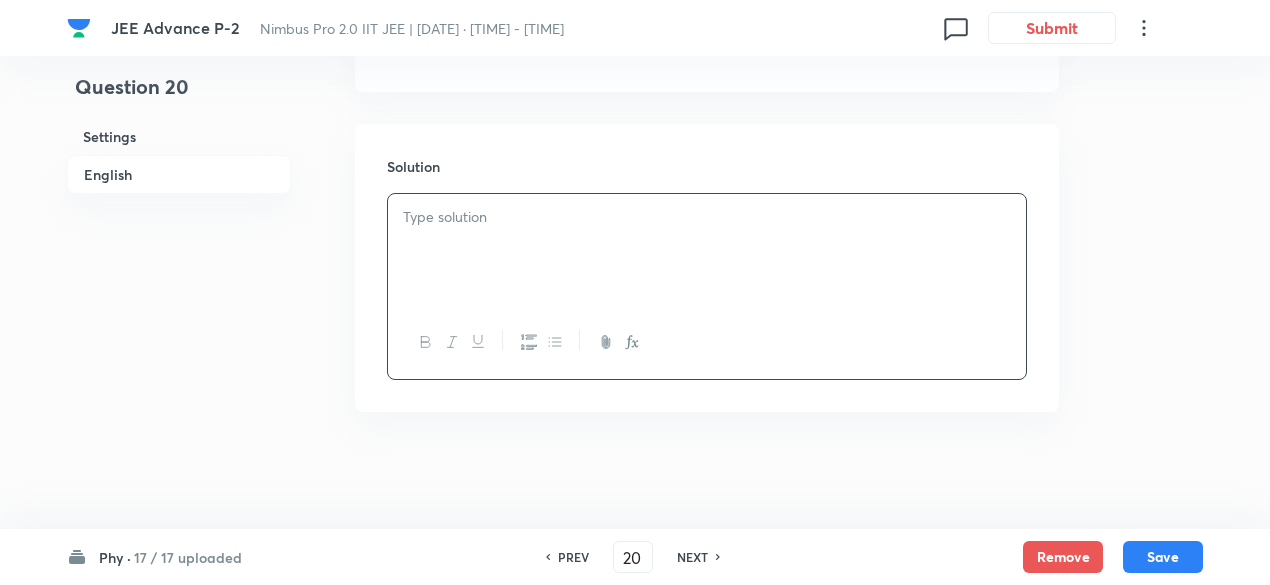 click on "PREV" at bounding box center (573, 557) 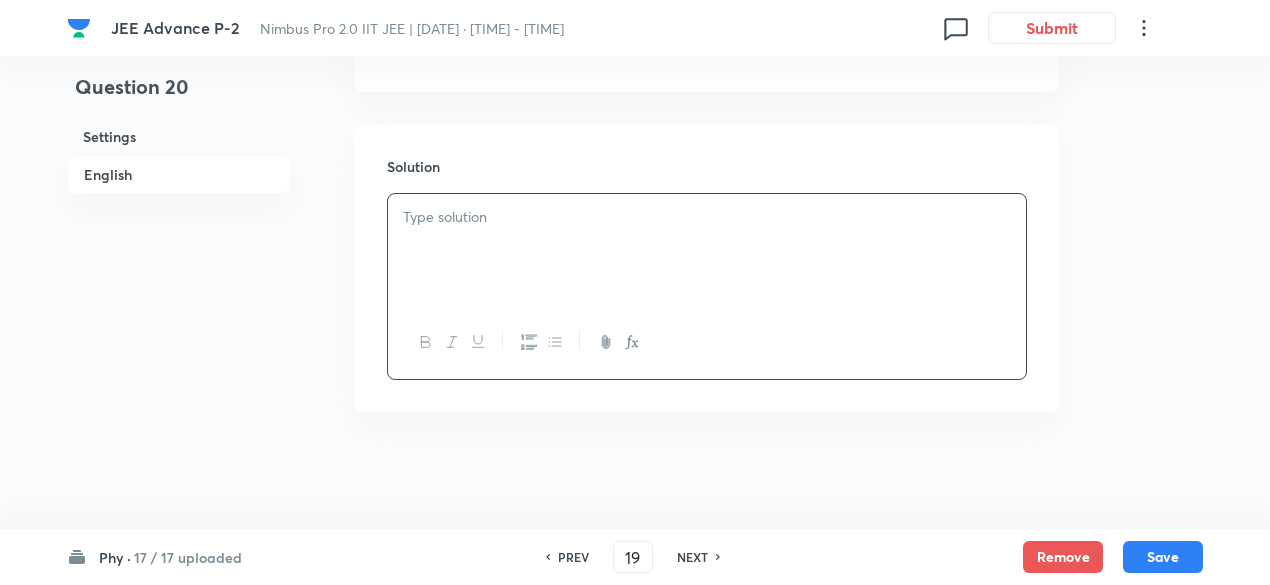 checkbox on "true" 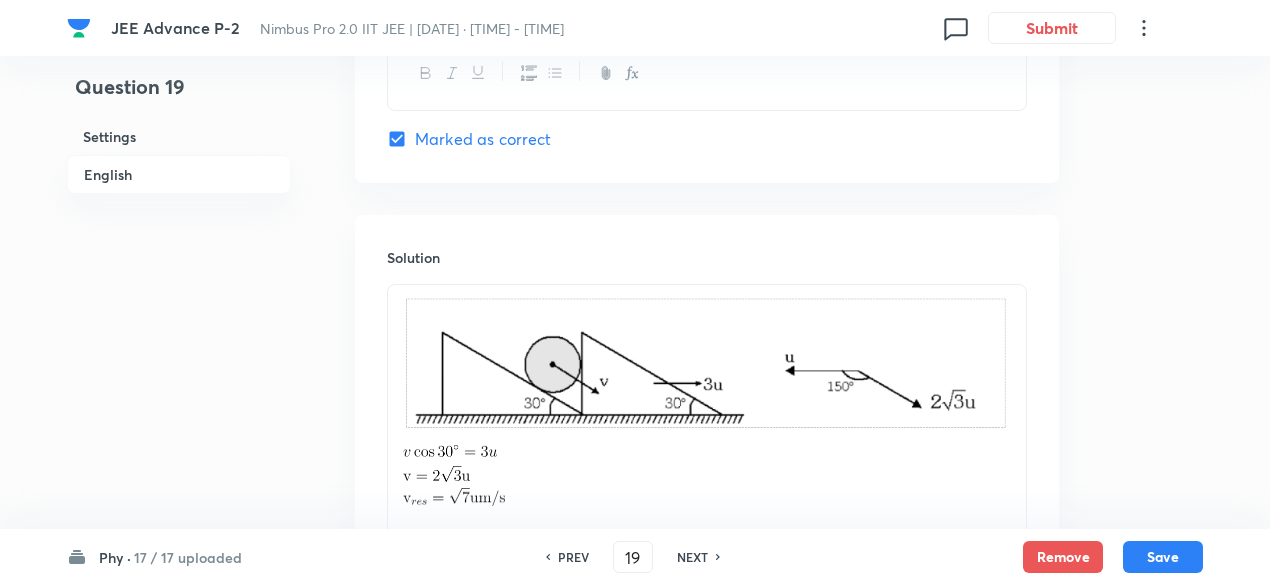 scroll, scrollTop: 2249, scrollLeft: 0, axis: vertical 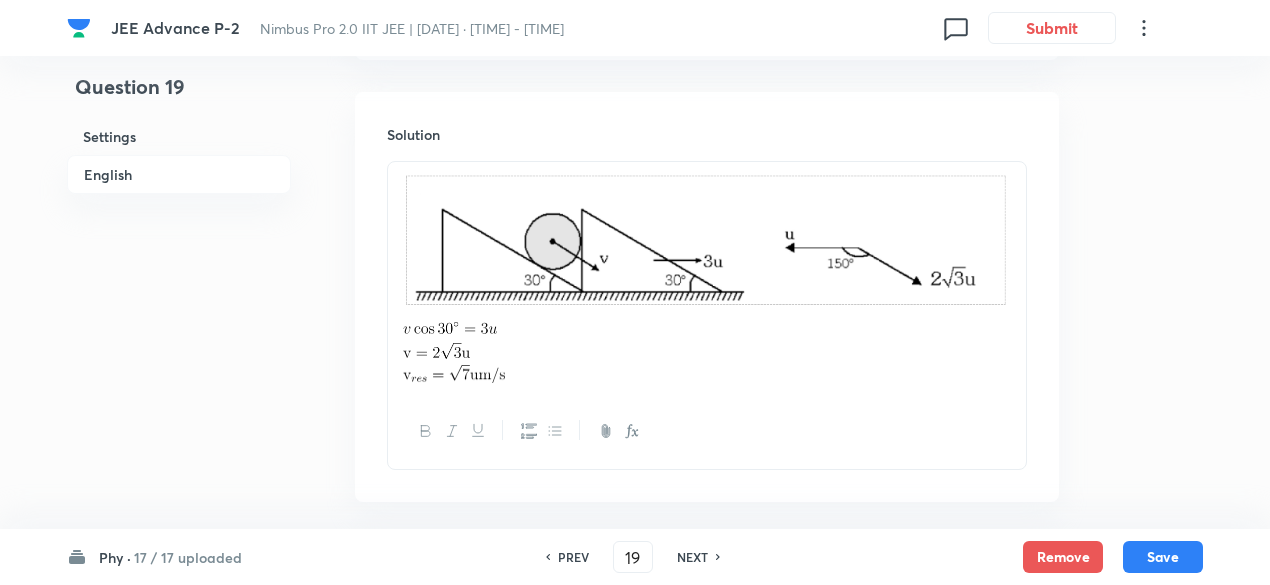 click on "NEXT" at bounding box center [692, 557] 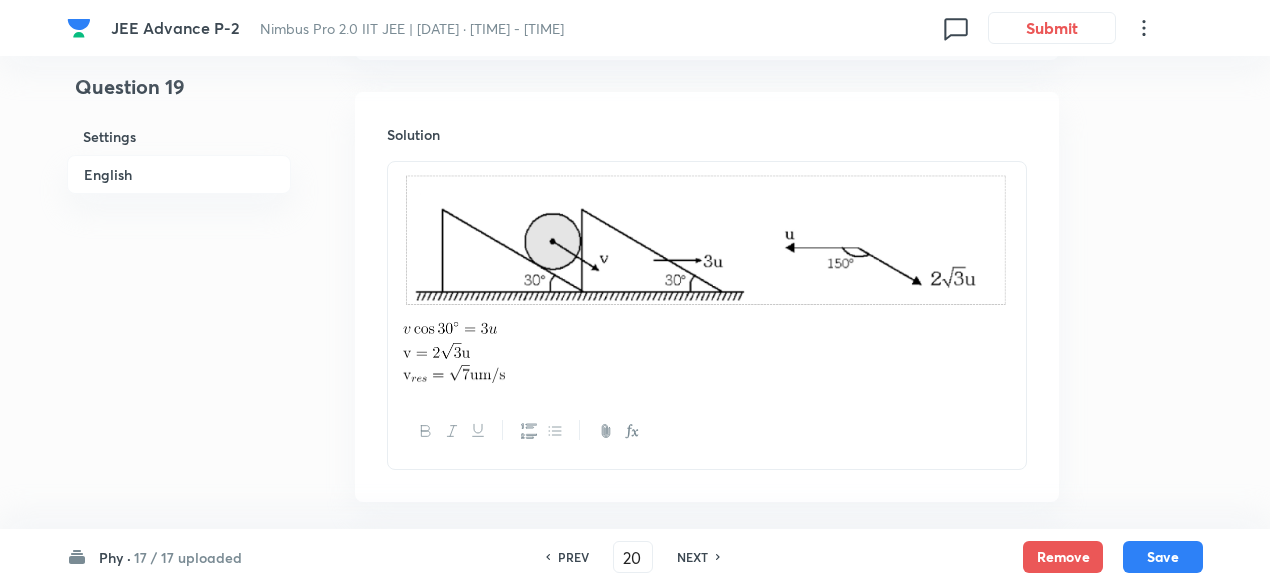 checkbox on "true" 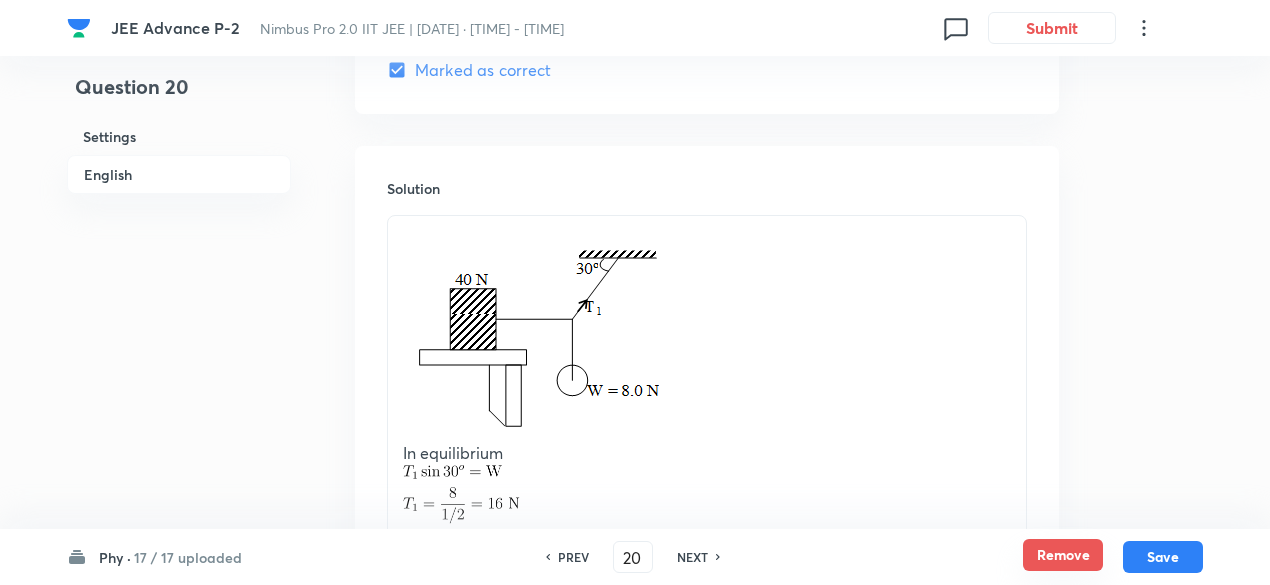 click on "Remove" at bounding box center [1063, 555] 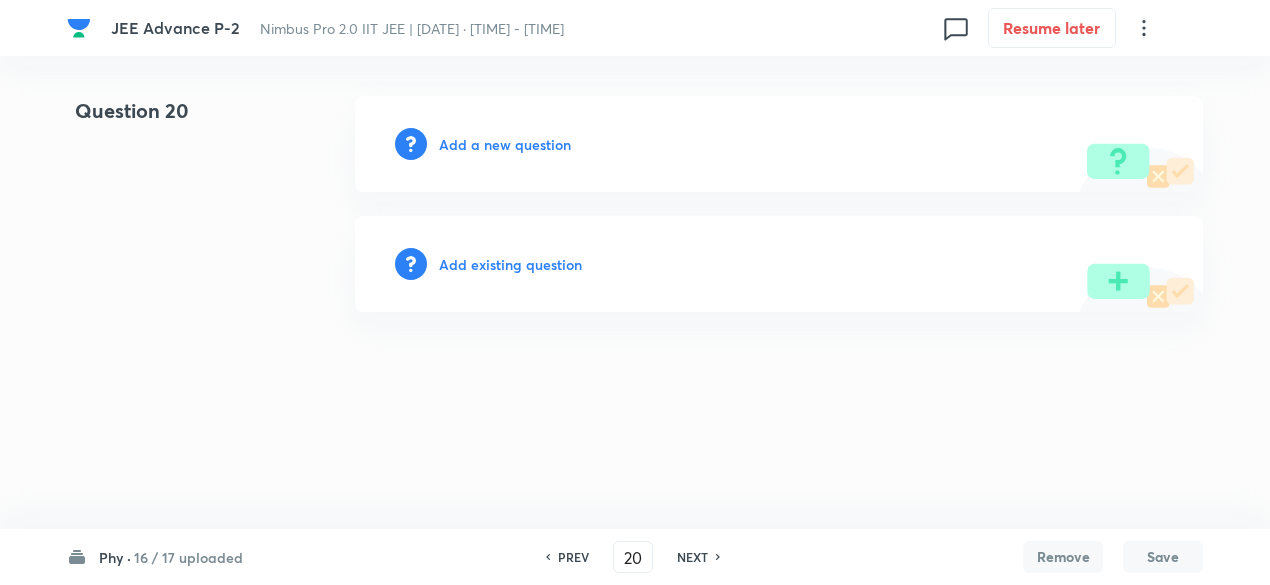 scroll, scrollTop: 0, scrollLeft: 0, axis: both 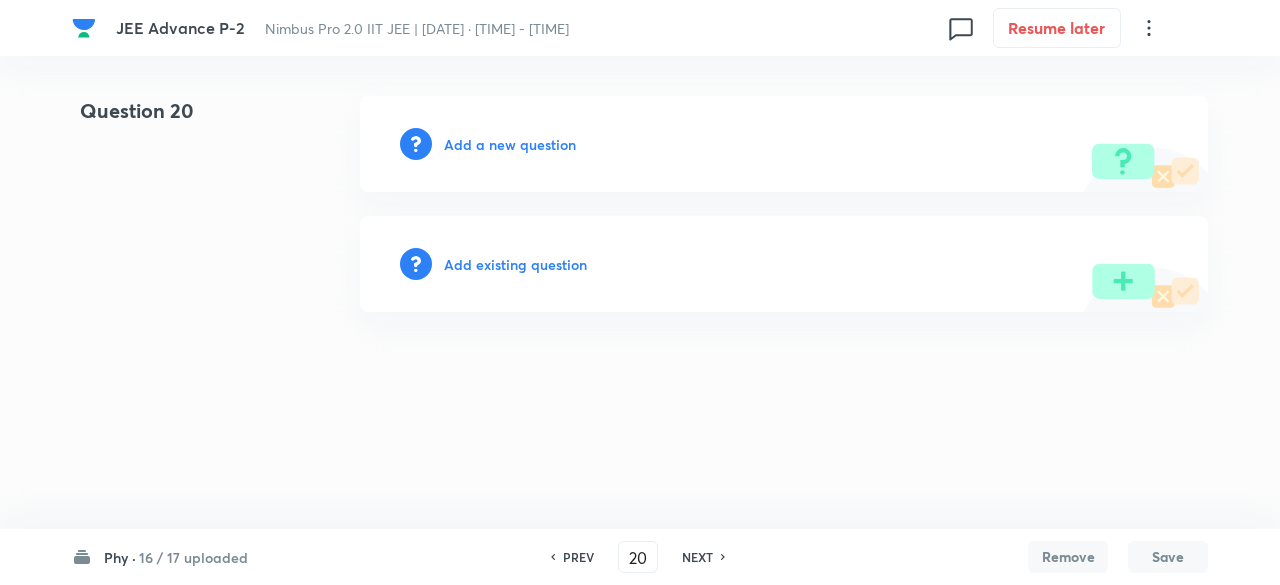 click on "Add existing question" at bounding box center (515, 264) 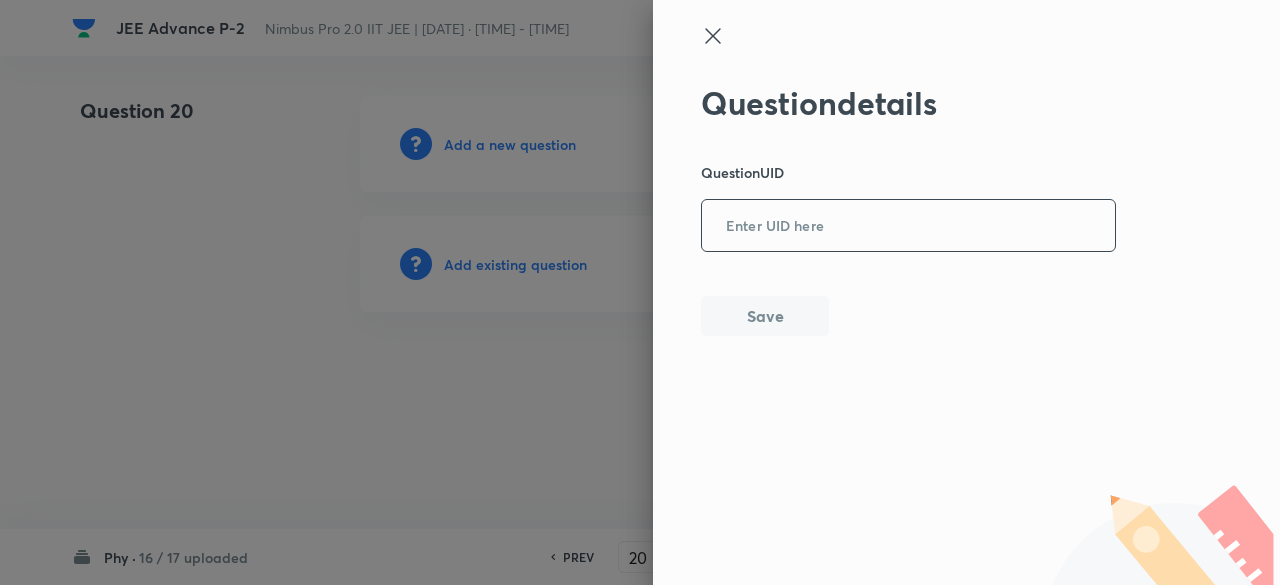 click at bounding box center [908, 226] 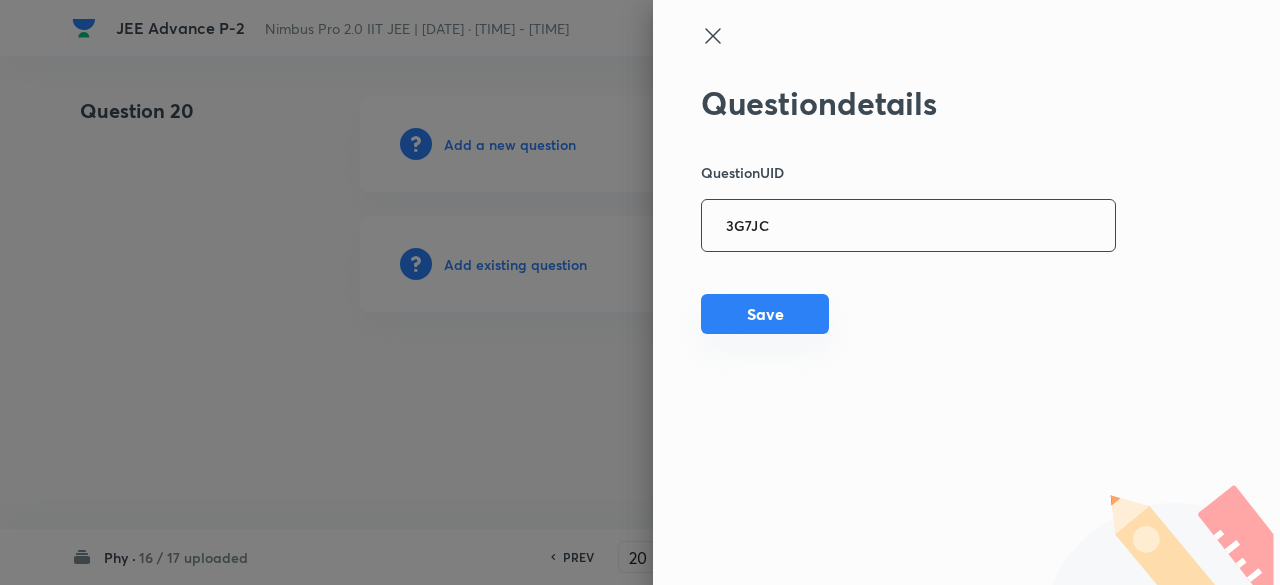 type on "3G7JC" 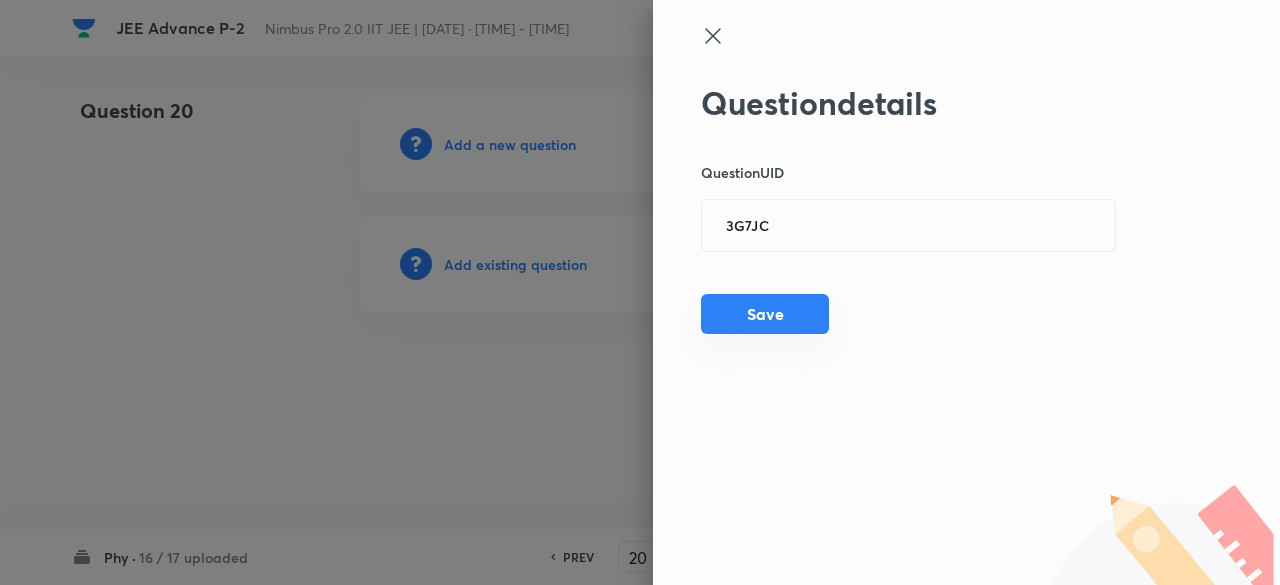 click on "Save" at bounding box center (765, 314) 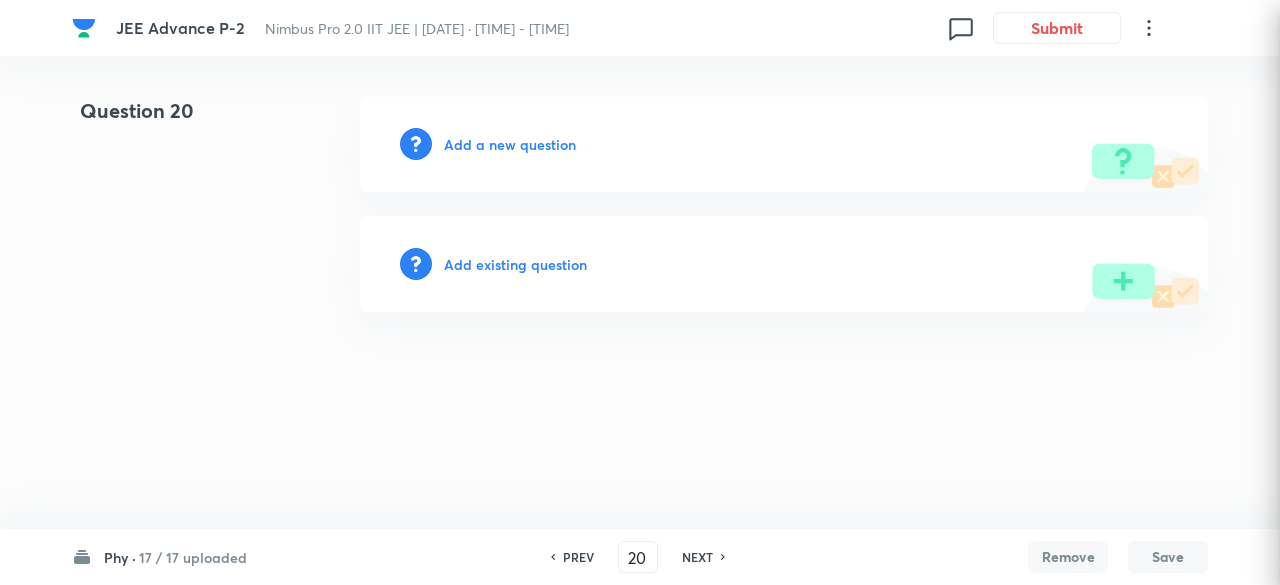 type 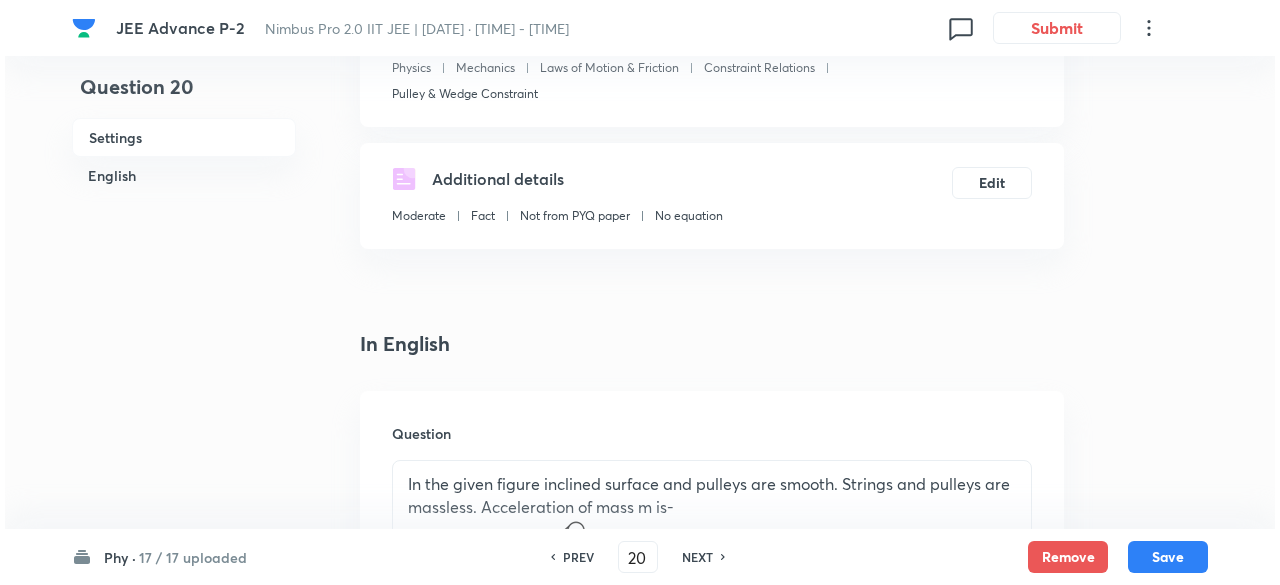 scroll, scrollTop: 0, scrollLeft: 0, axis: both 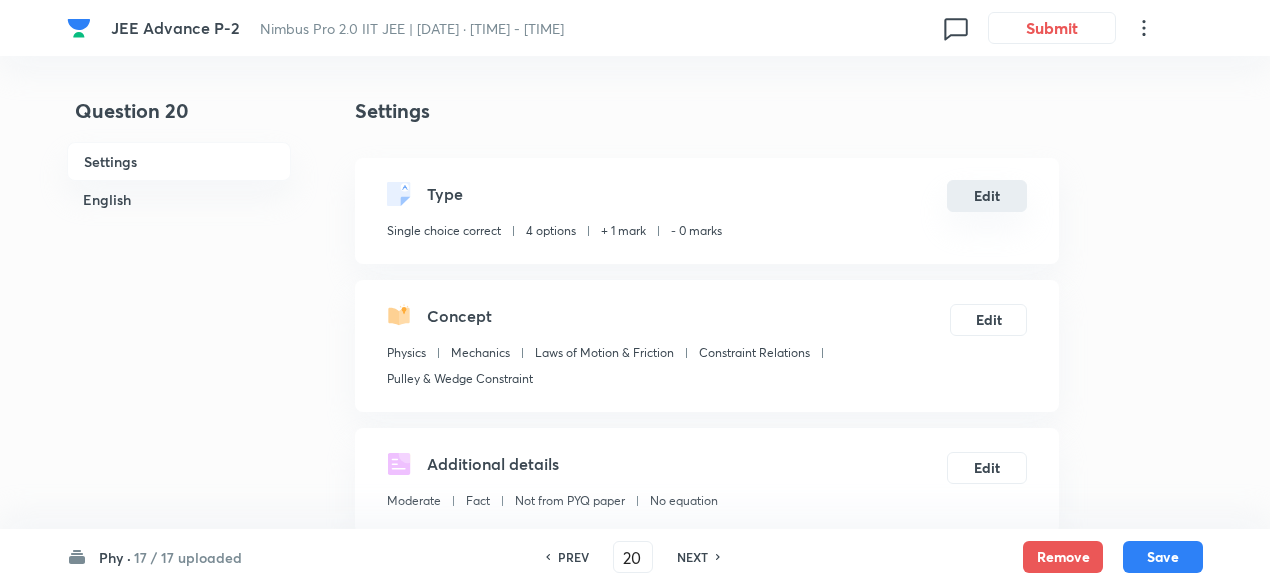 click on "Edit" at bounding box center (987, 196) 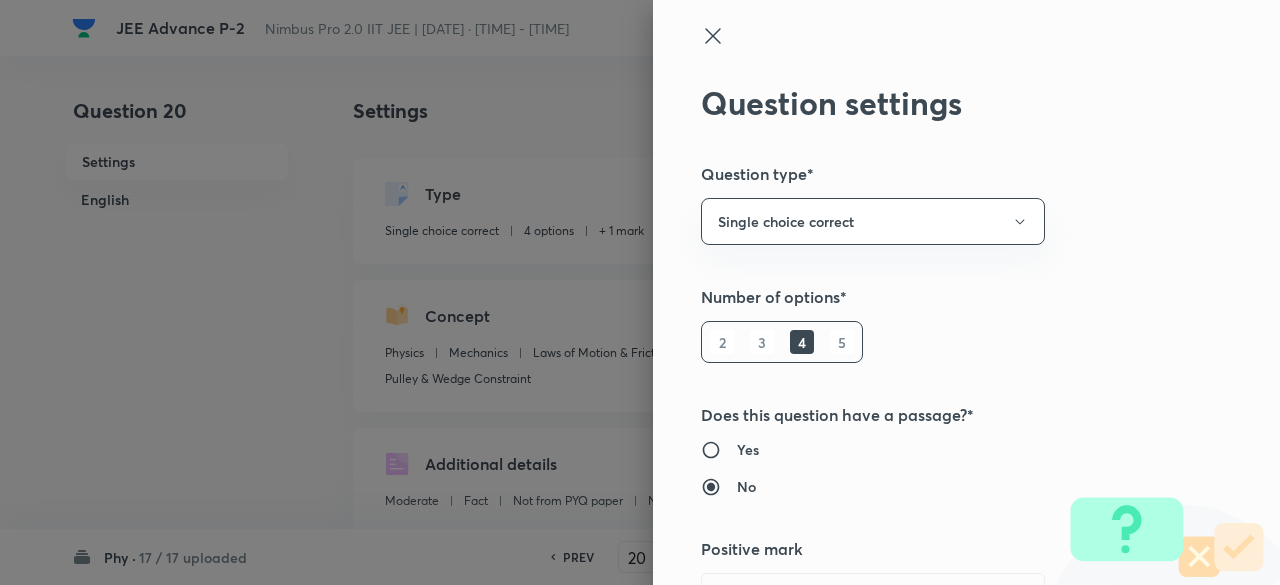 type 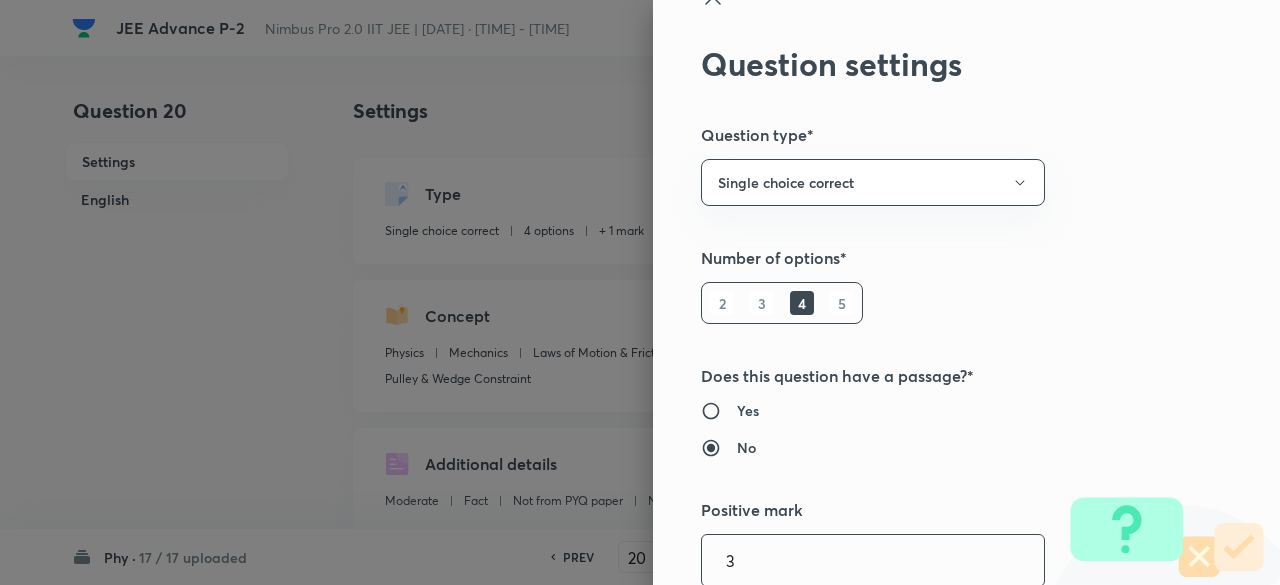 type on "3" 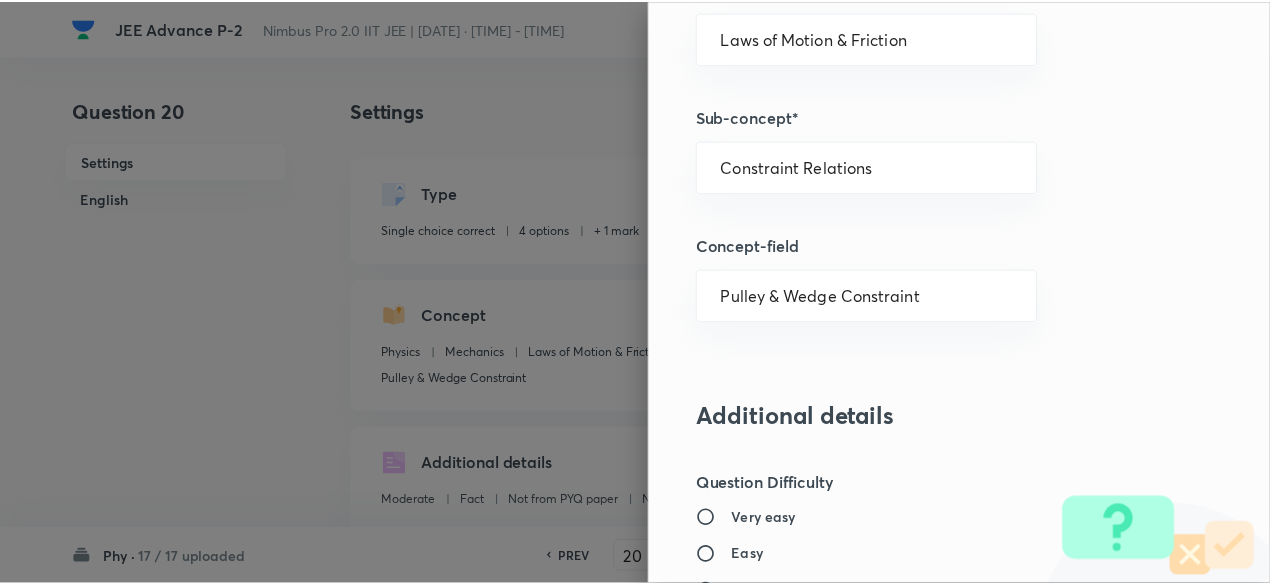 scroll, scrollTop: 2135, scrollLeft: 0, axis: vertical 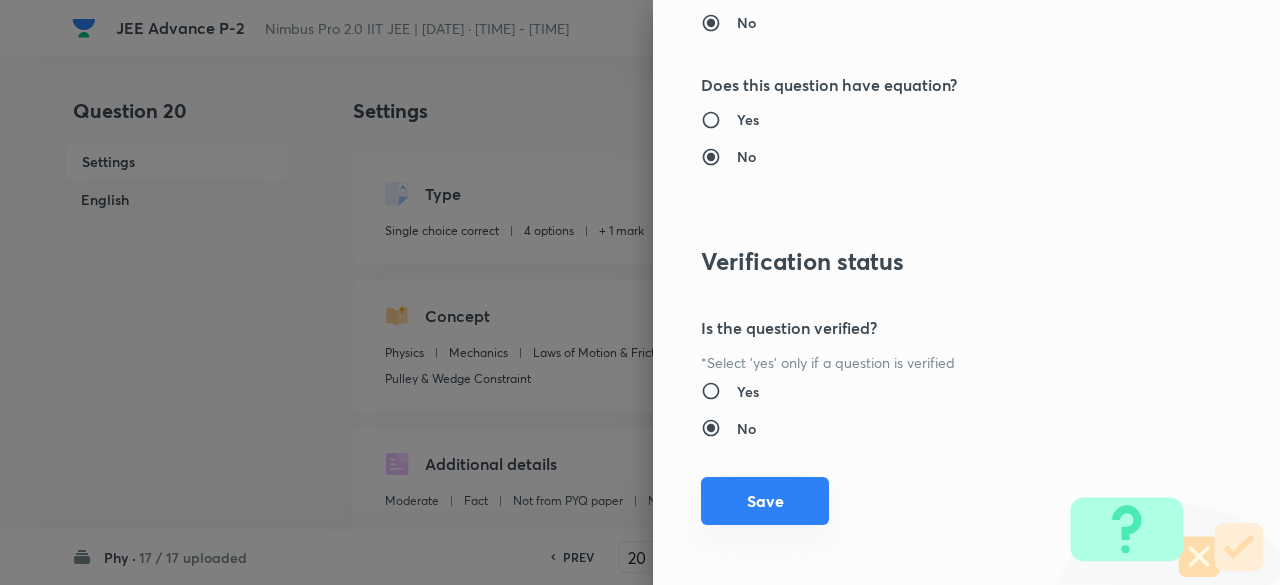 type on "1" 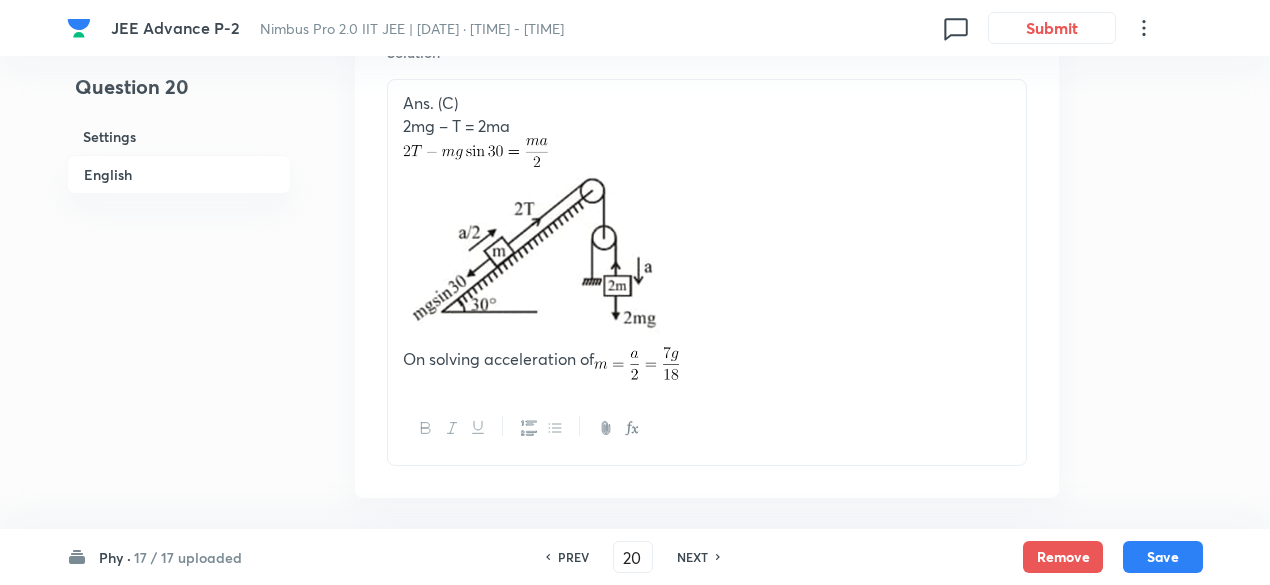 scroll, scrollTop: 2495, scrollLeft: 0, axis: vertical 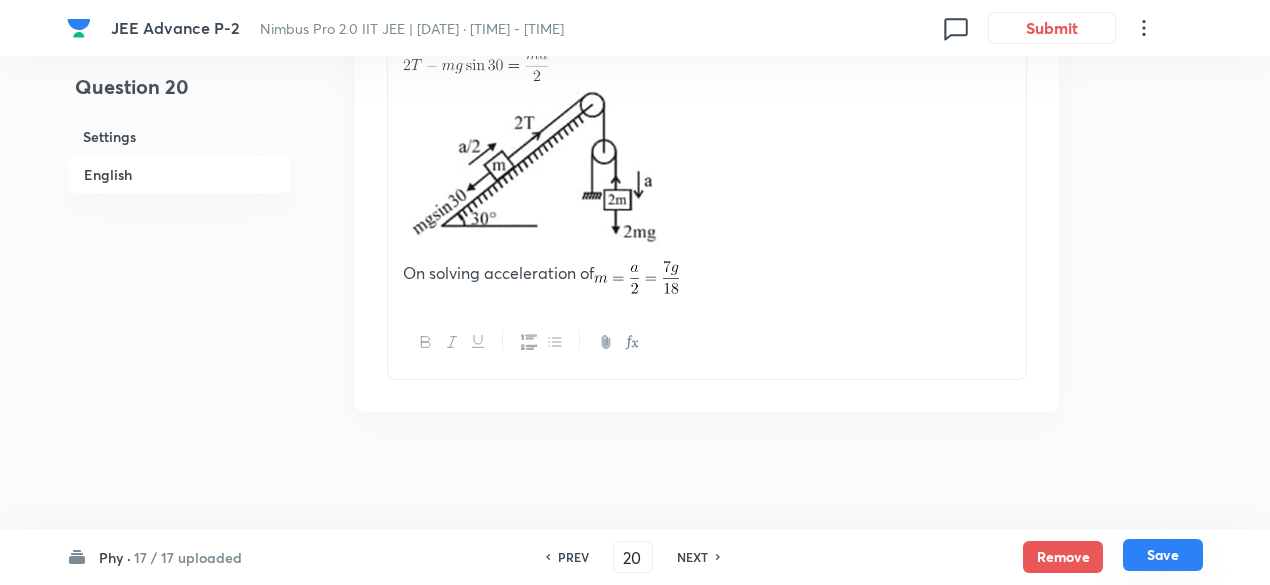 click on "Save" at bounding box center (1163, 555) 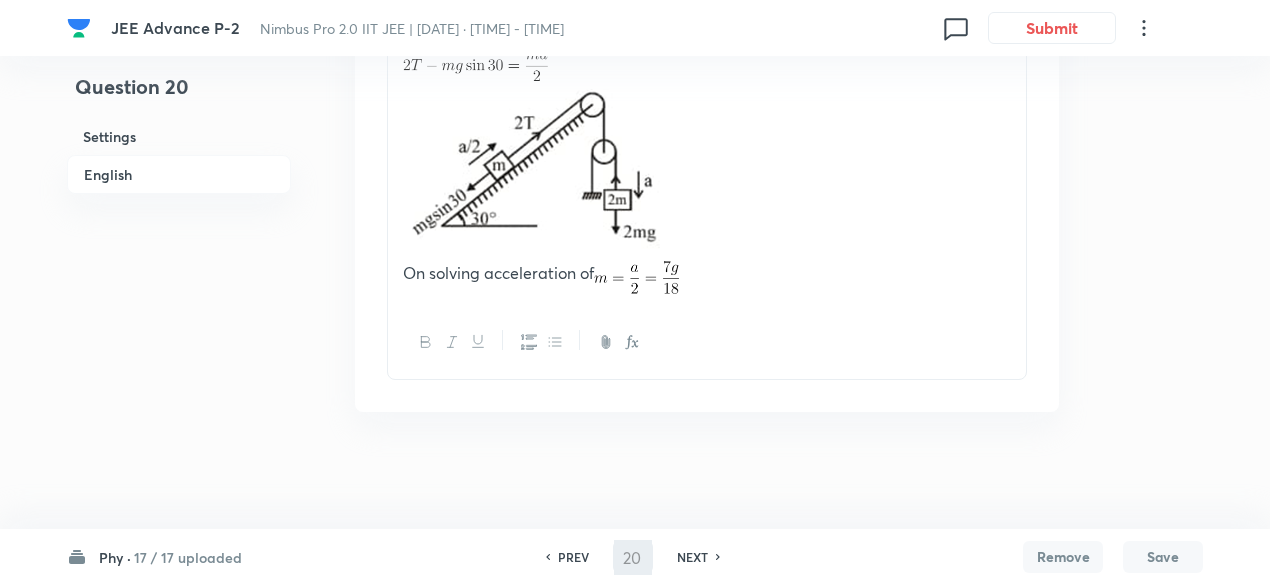 type on "21" 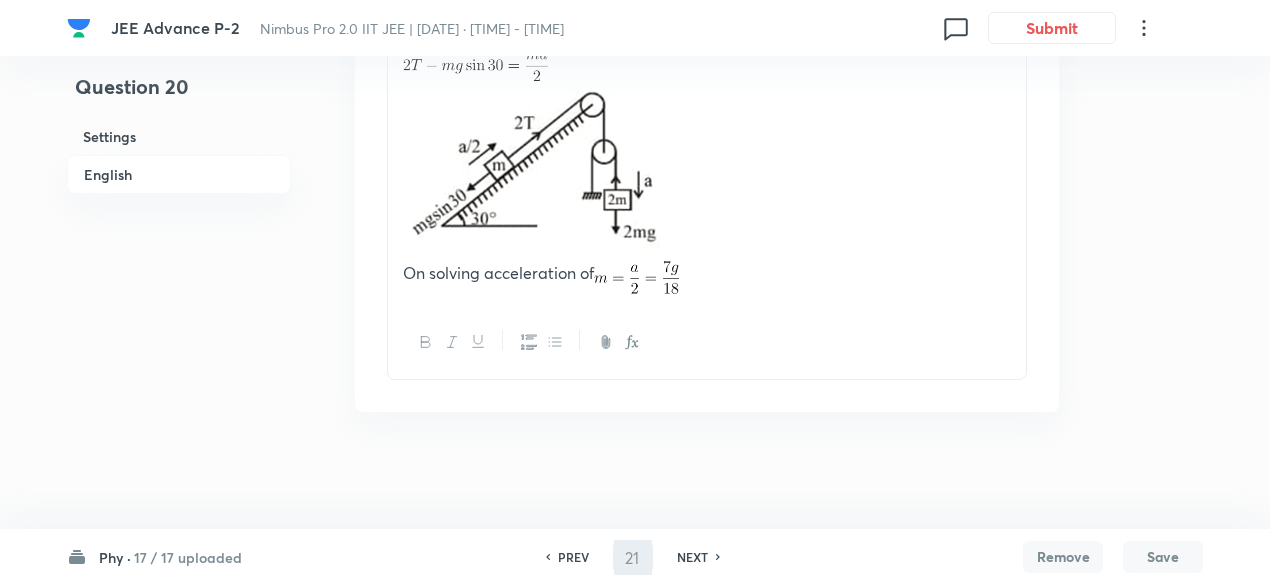 checkbox on "true" 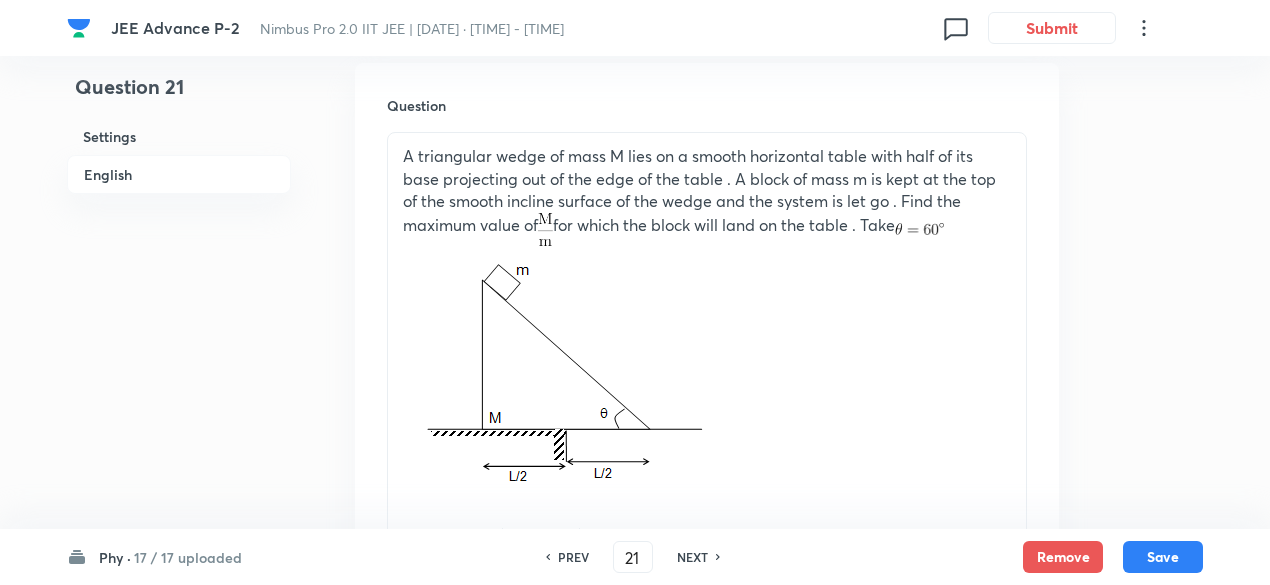 scroll, scrollTop: 585, scrollLeft: 0, axis: vertical 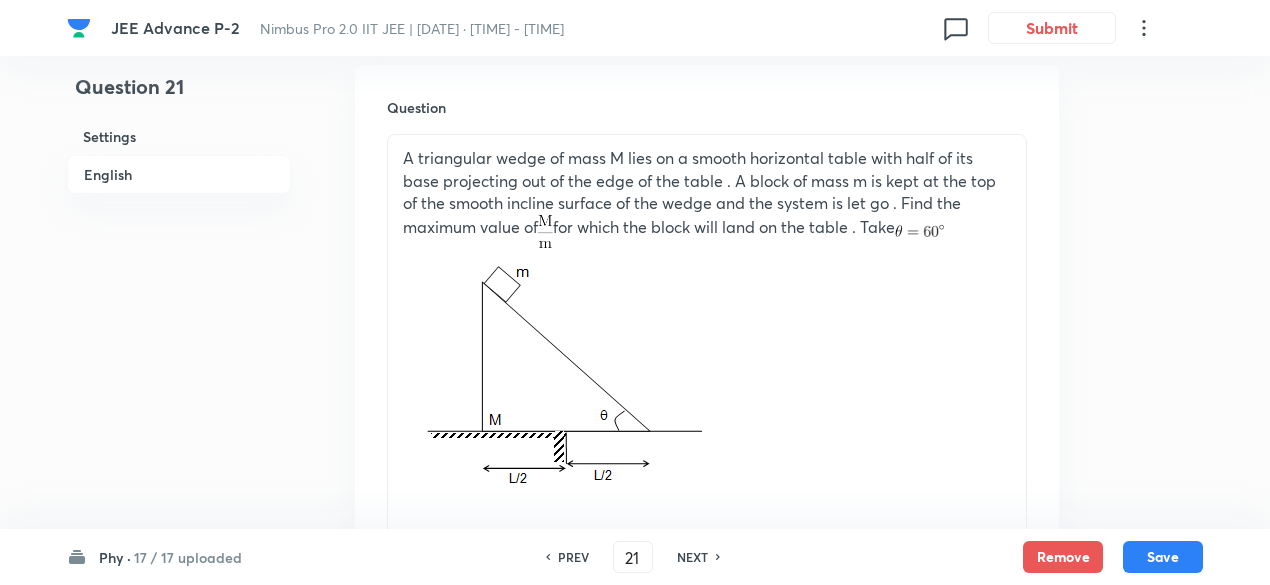 click on "PREV" at bounding box center (573, 557) 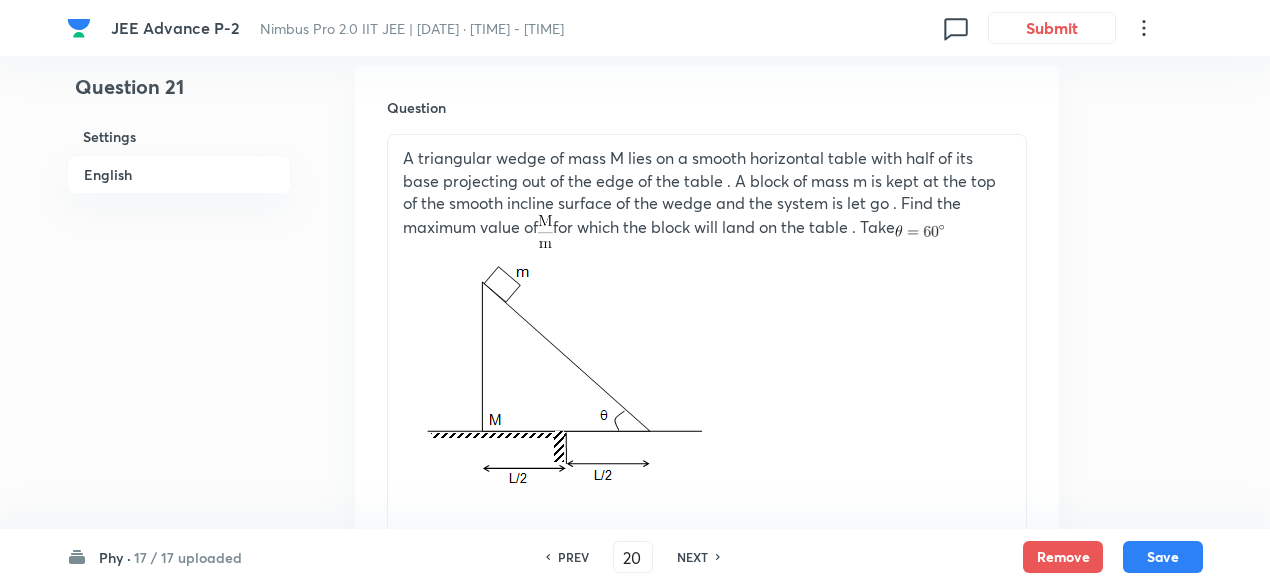 checkbox on "true" 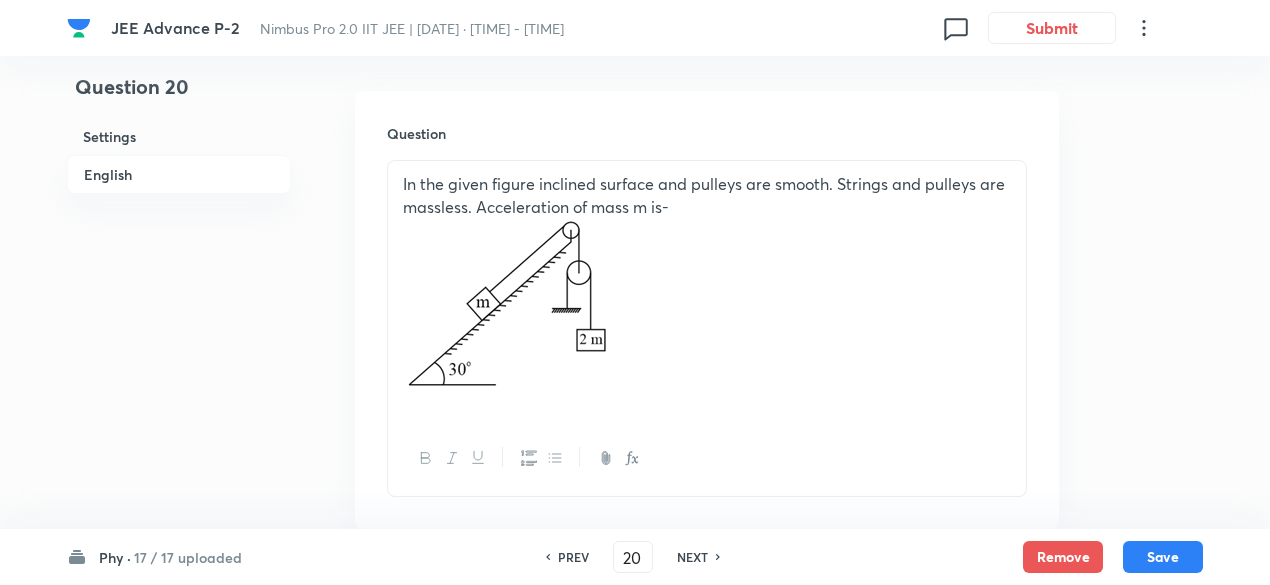 click on "PREV" at bounding box center (573, 557) 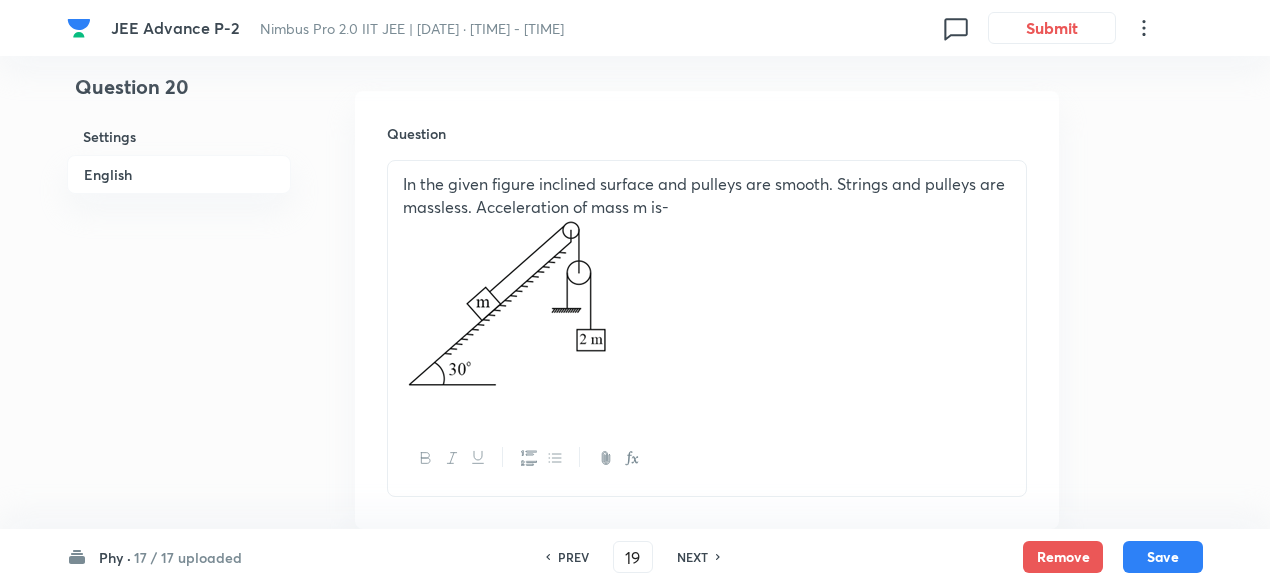 checkbox on "false" 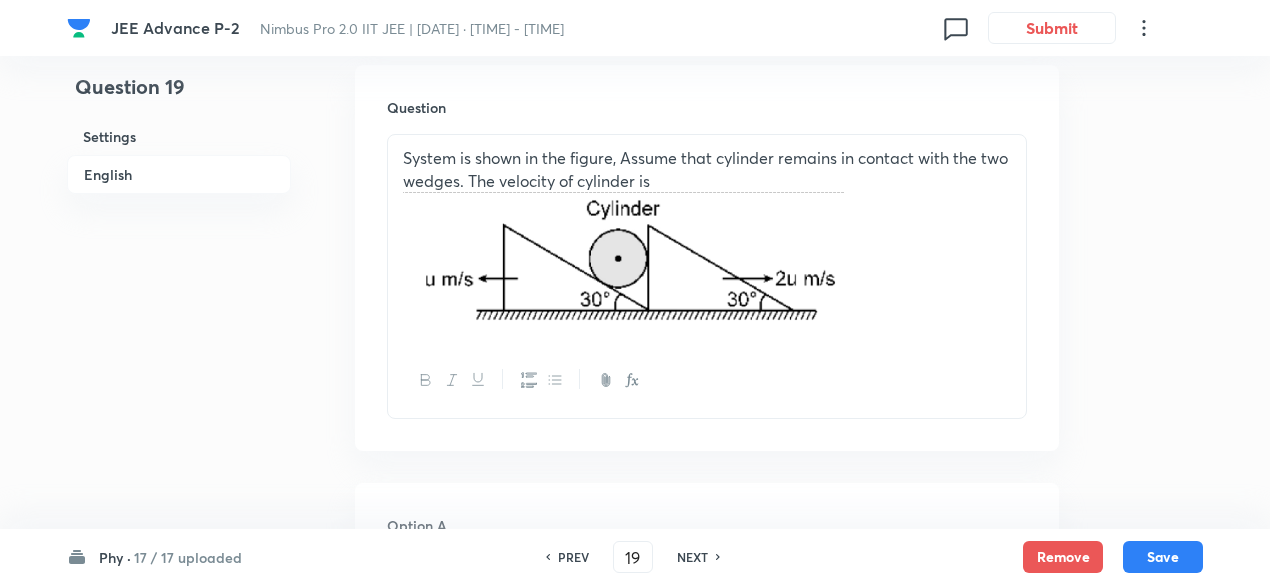 click on "PREV" at bounding box center [573, 557] 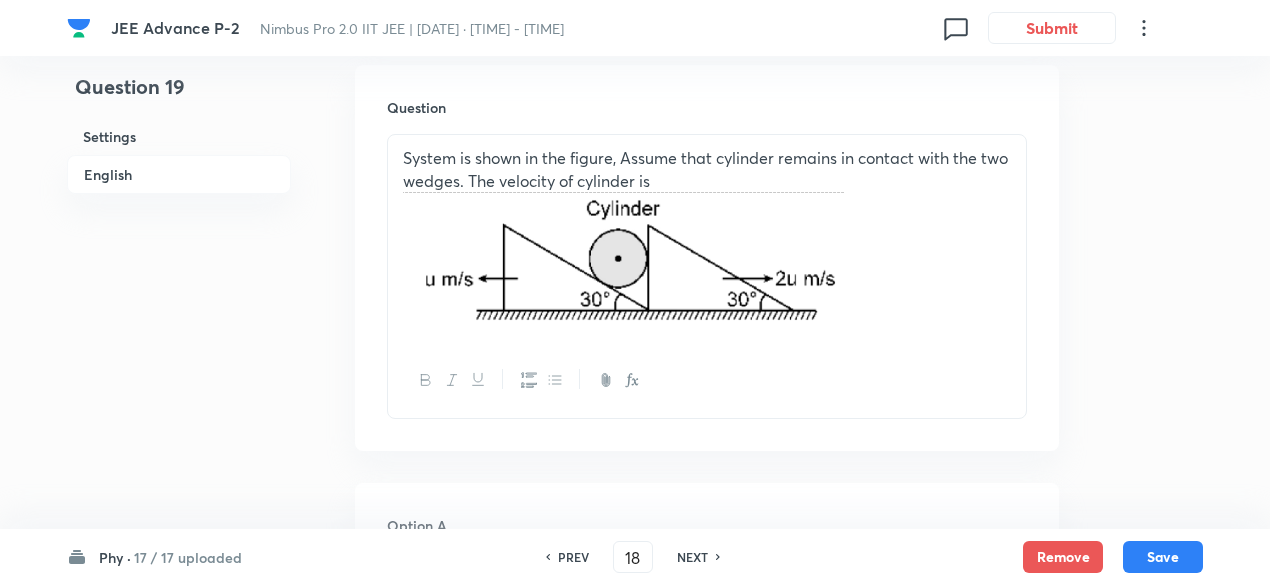 checkbox on "false" 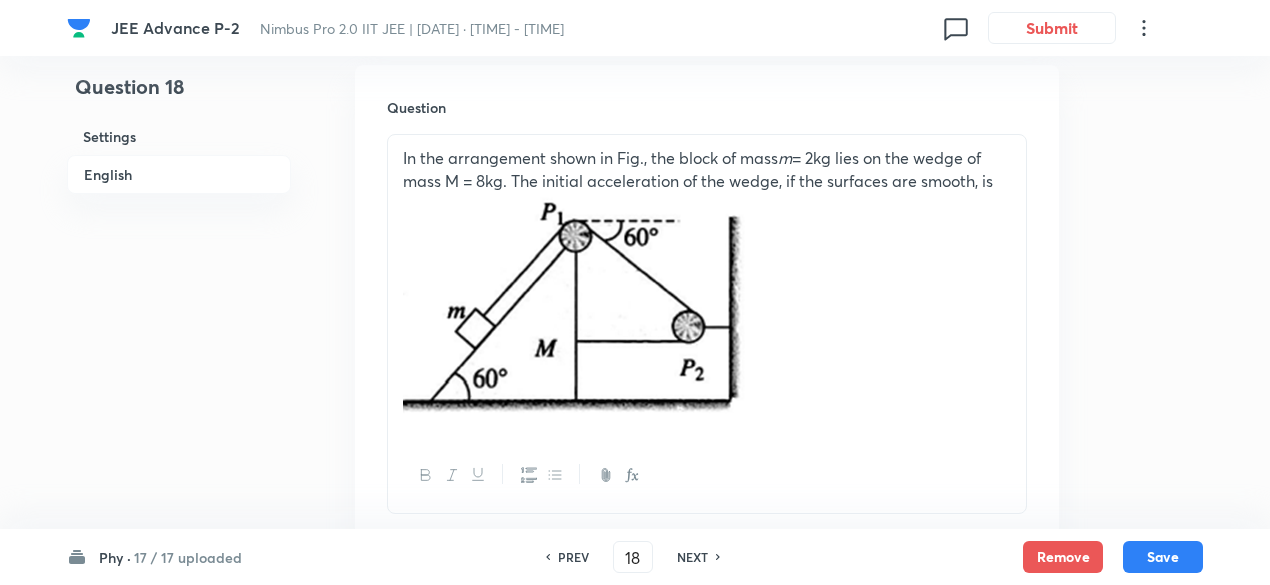 click on "NEXT" at bounding box center (692, 557) 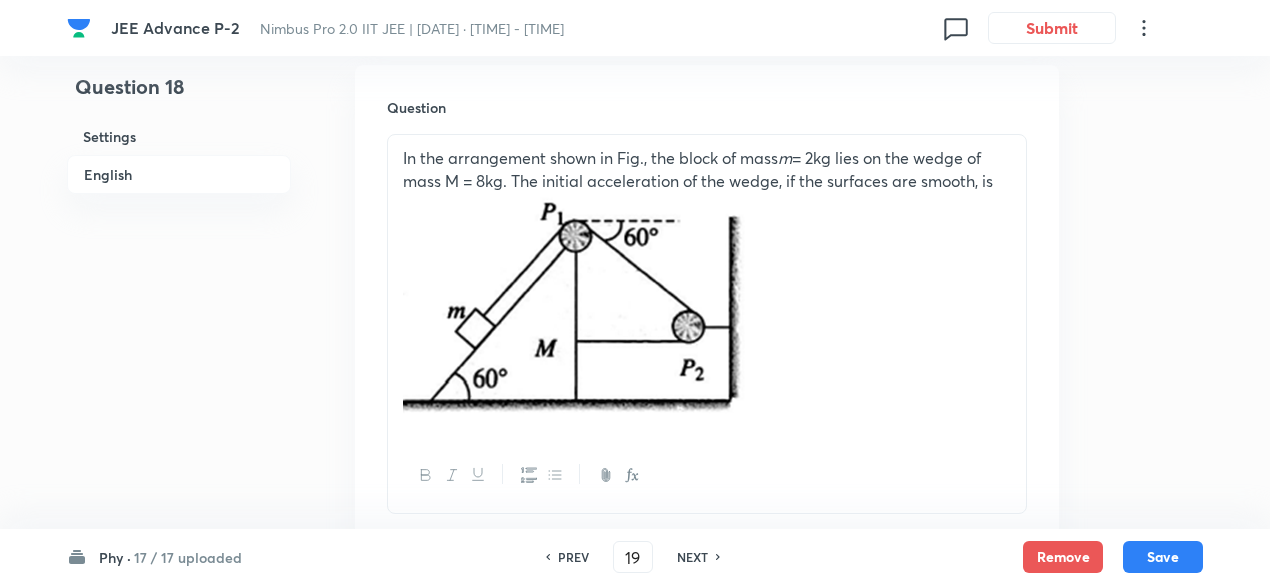 checkbox on "false" 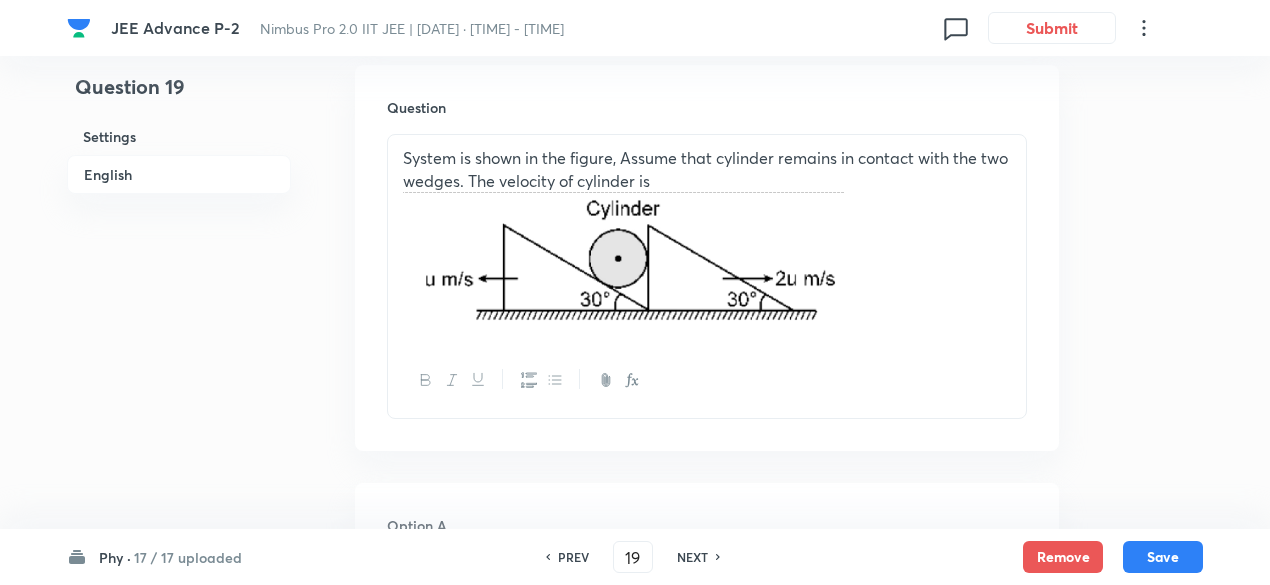 click on "NEXT" at bounding box center (692, 557) 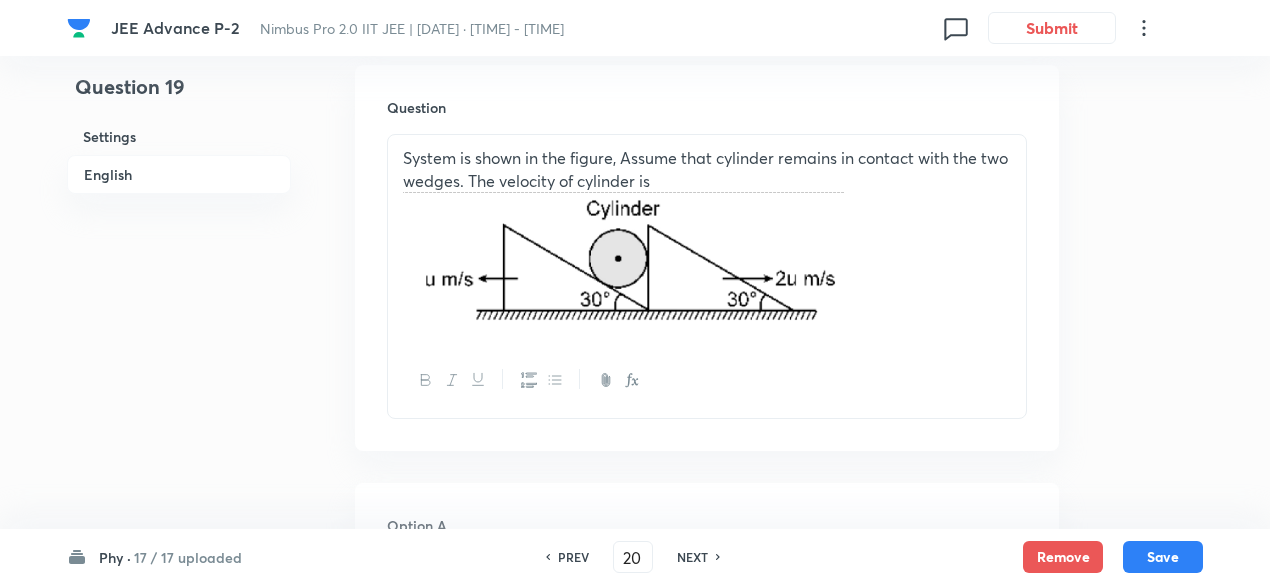 checkbox on "true" 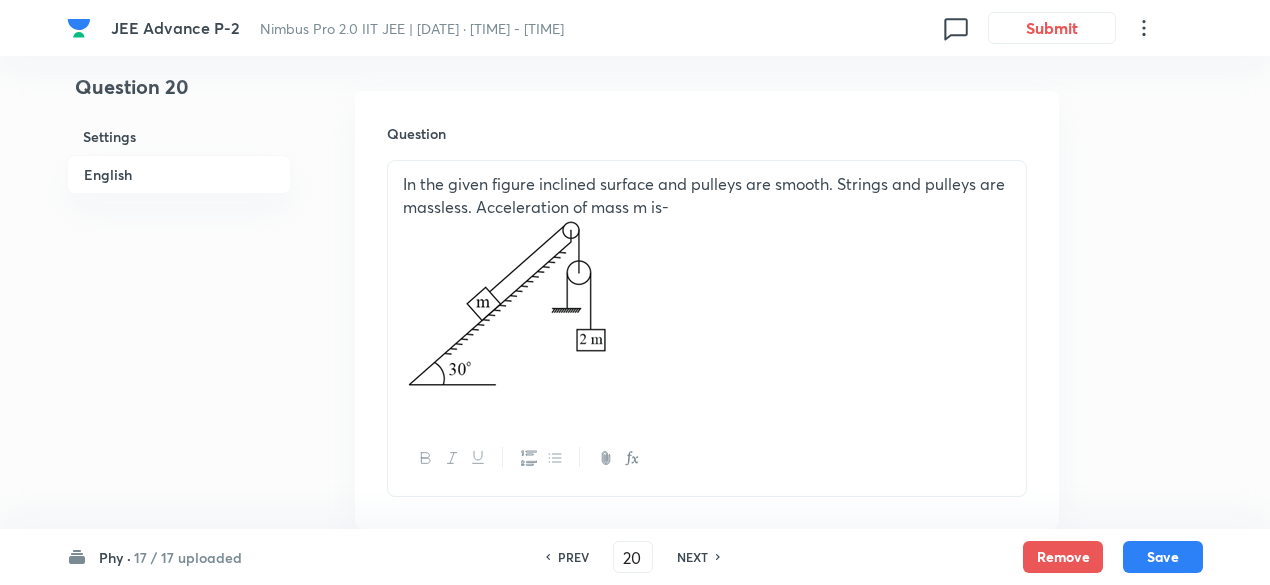 click on "NEXT" at bounding box center (692, 557) 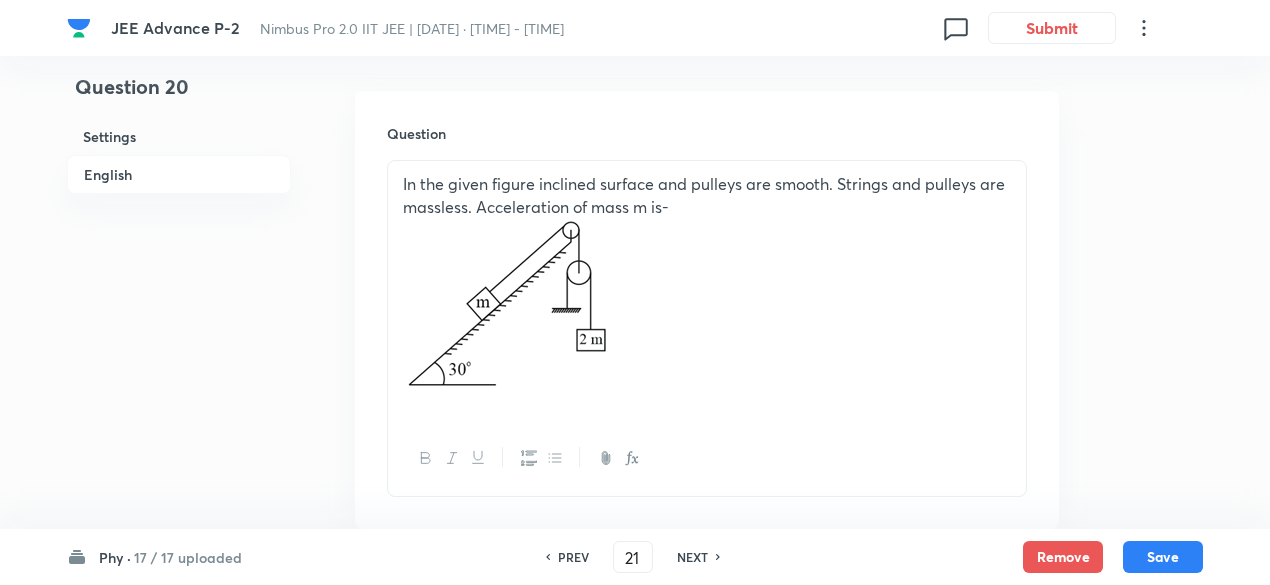 checkbox on "true" 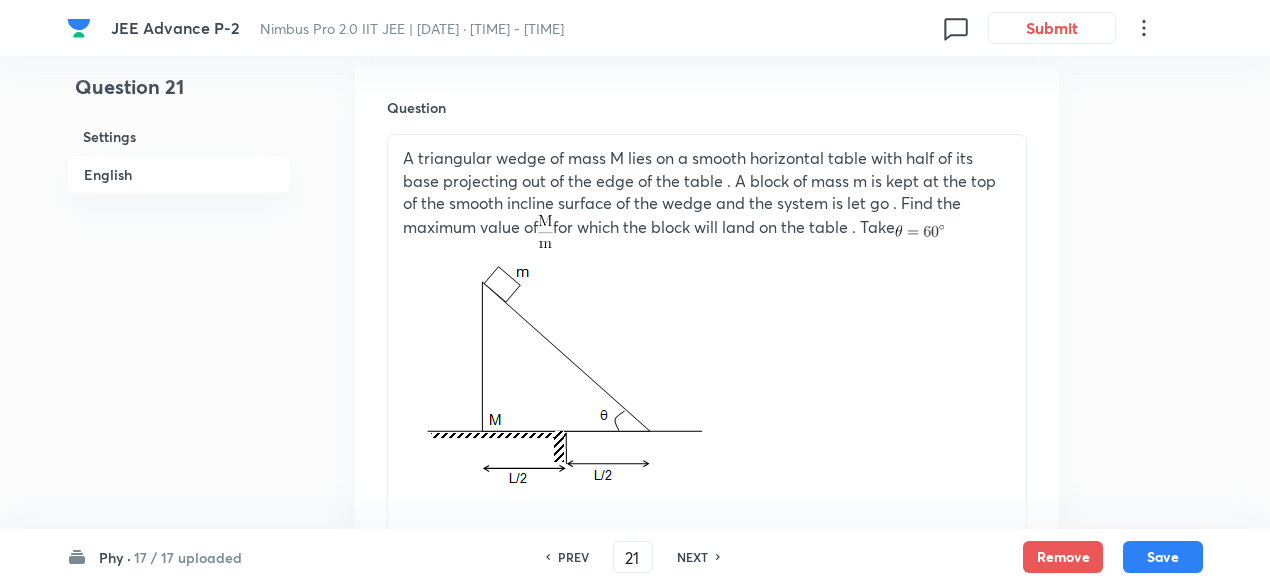 click on "NEXT" at bounding box center [692, 557] 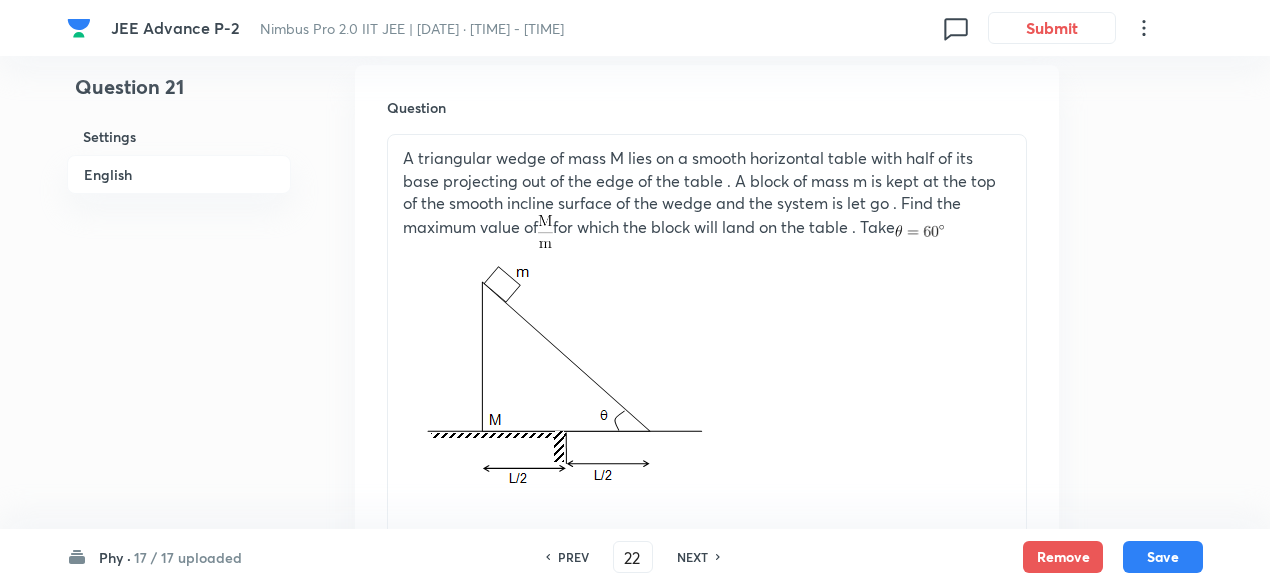 checkbox on "true" 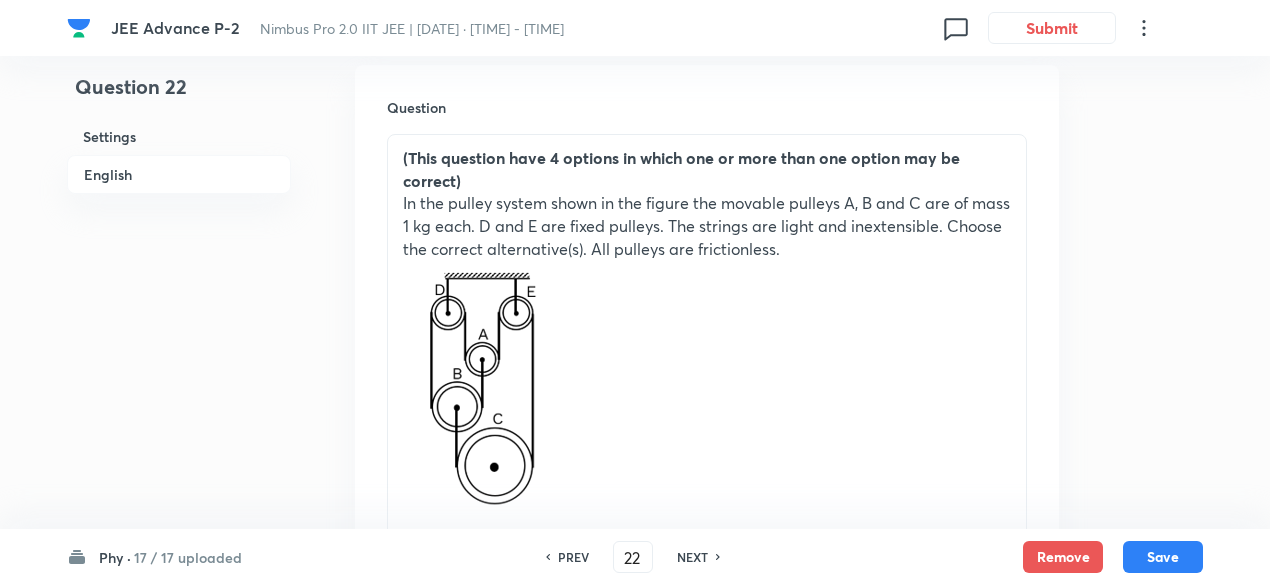 click on "PREV" at bounding box center (573, 557) 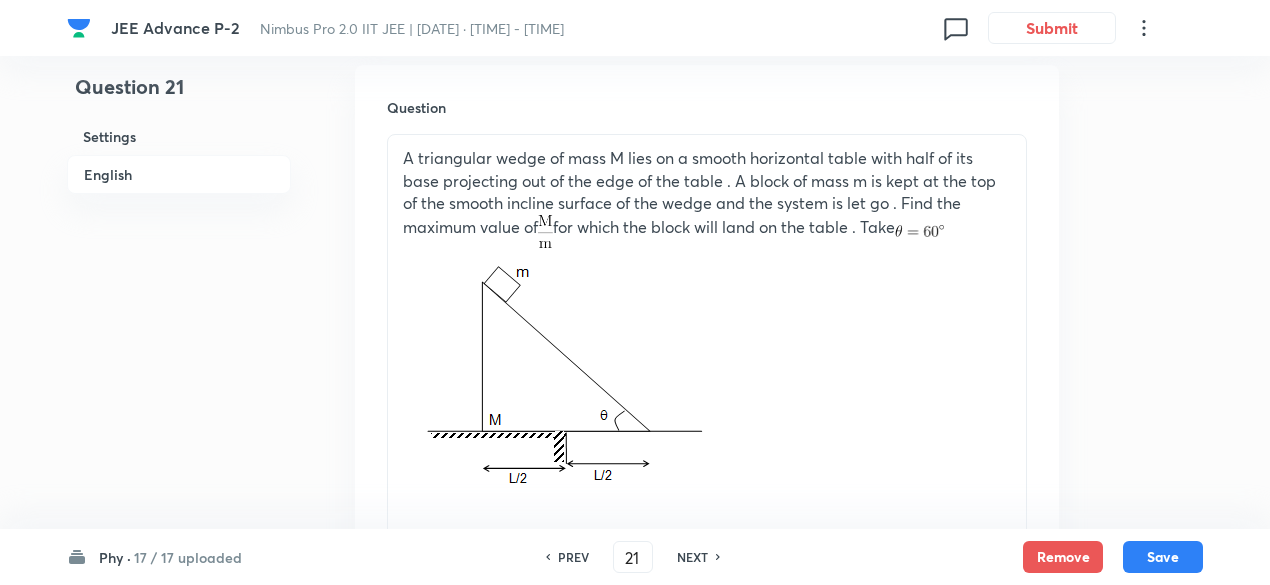 checkbox on "true" 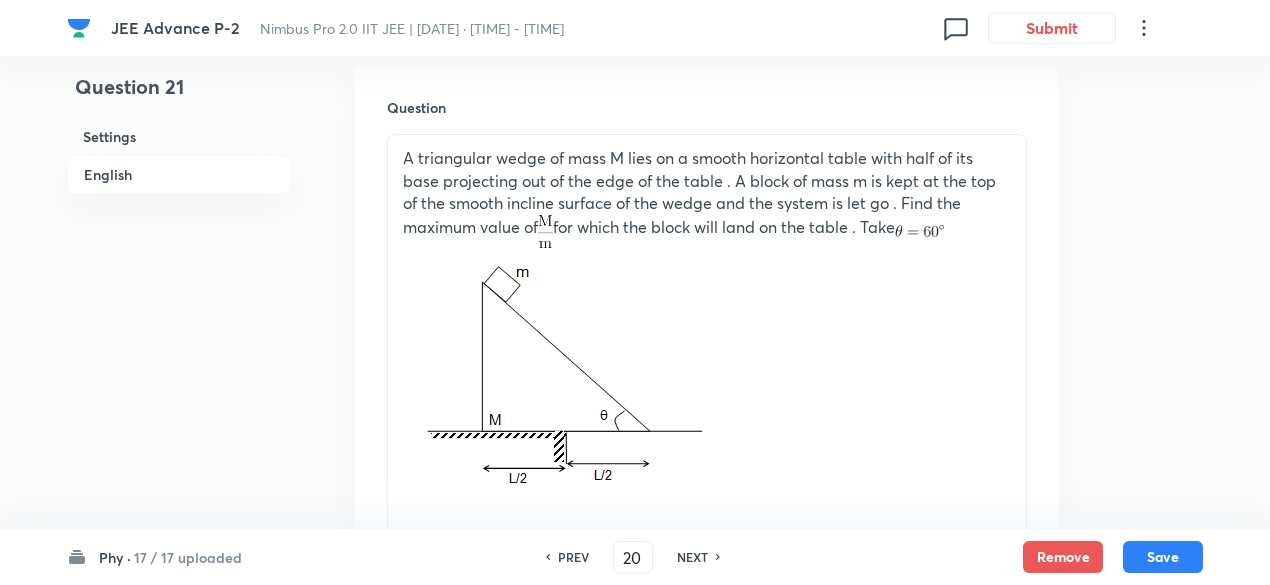 checkbox on "true" 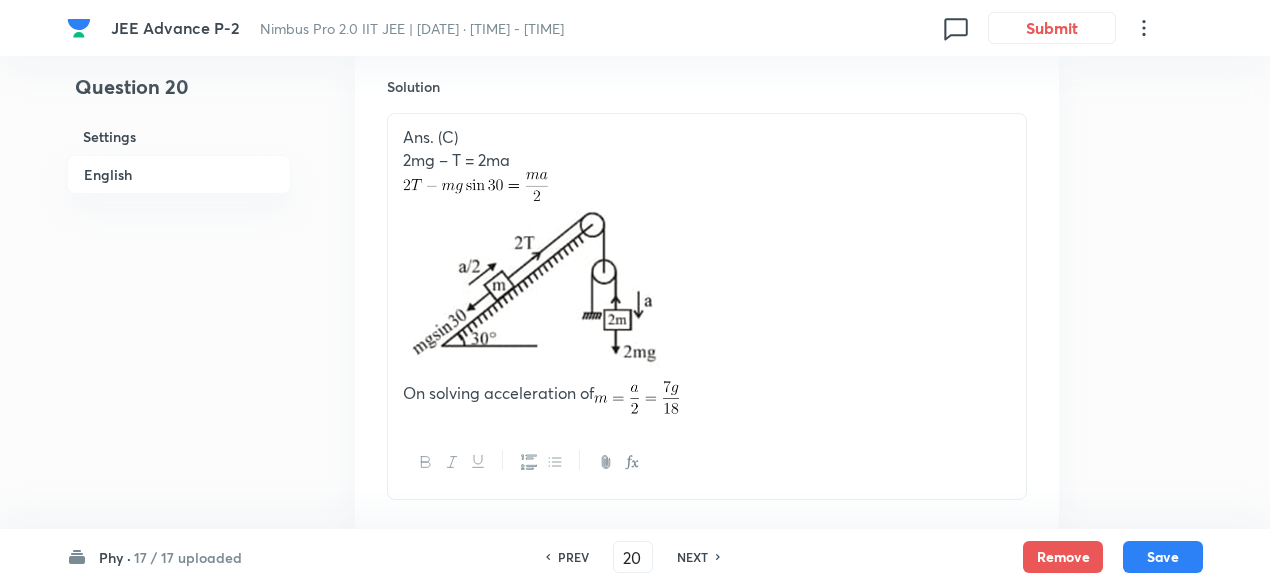 scroll, scrollTop: 2495, scrollLeft: 0, axis: vertical 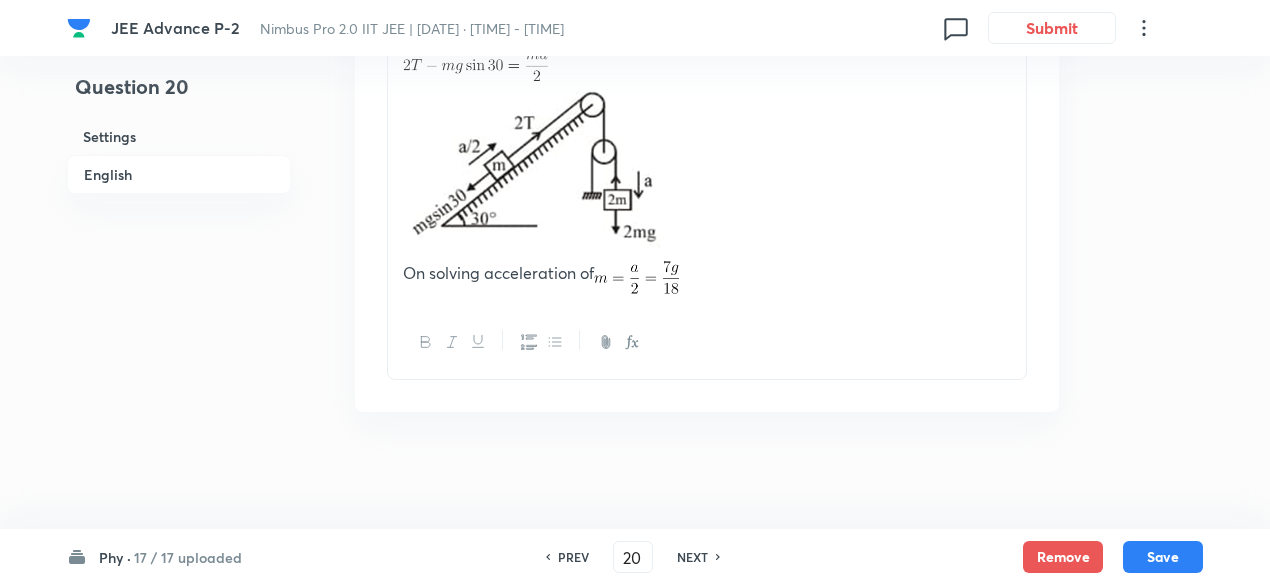 click on "PREV" at bounding box center (573, 557) 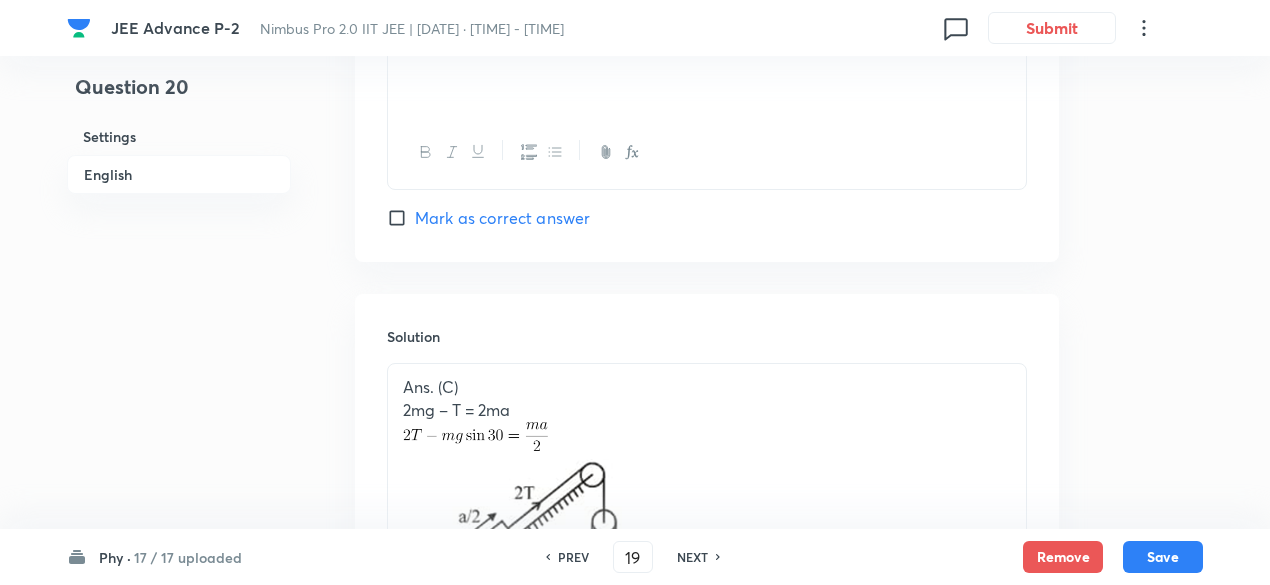 checkbox on "false" 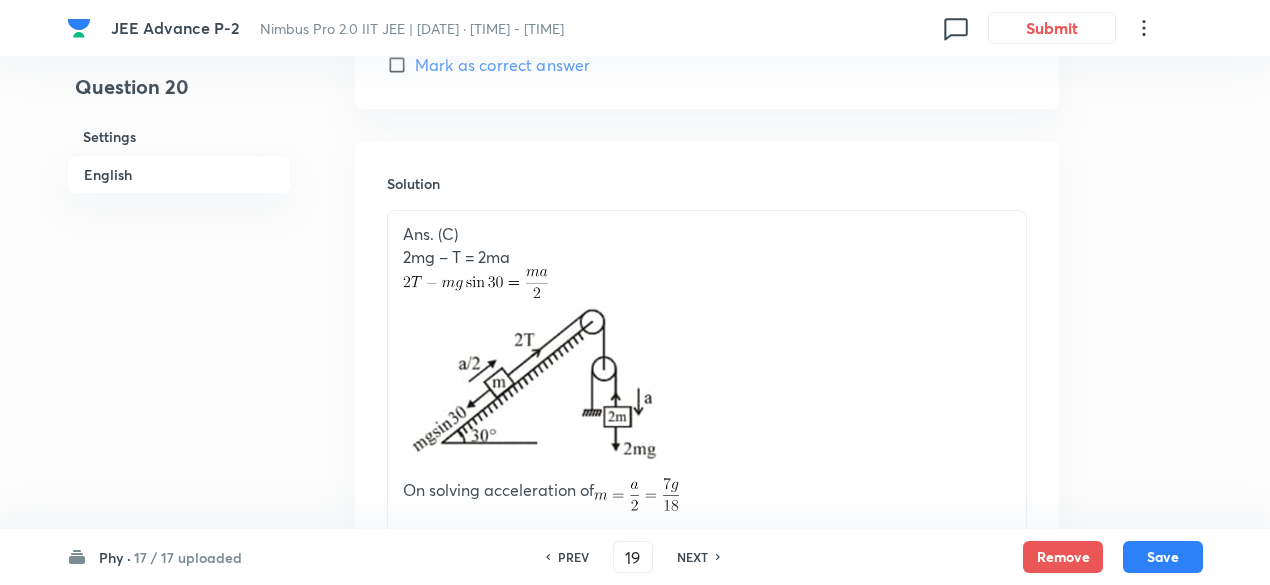 checkbox on "true" 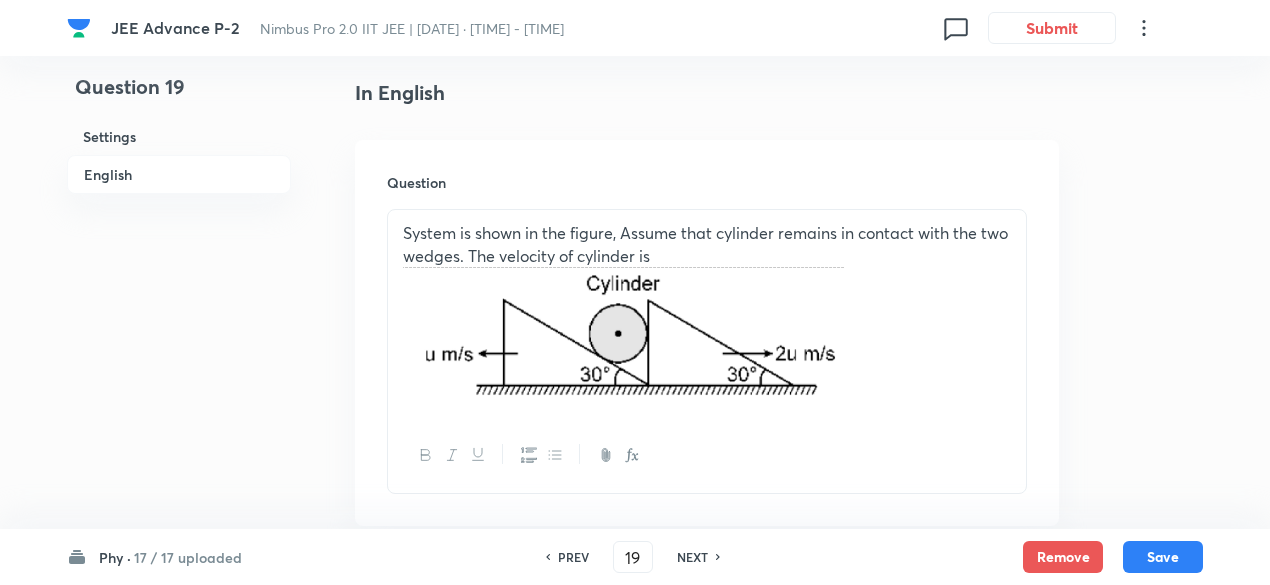 scroll, scrollTop: 509, scrollLeft: 0, axis: vertical 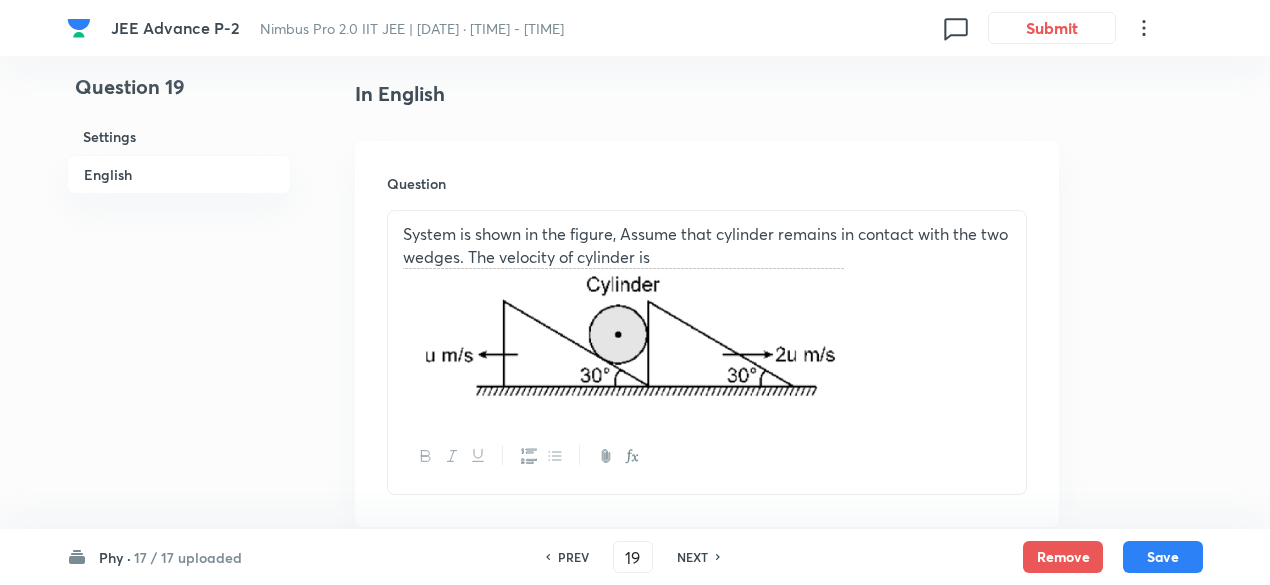 click on "PREV" at bounding box center [573, 557] 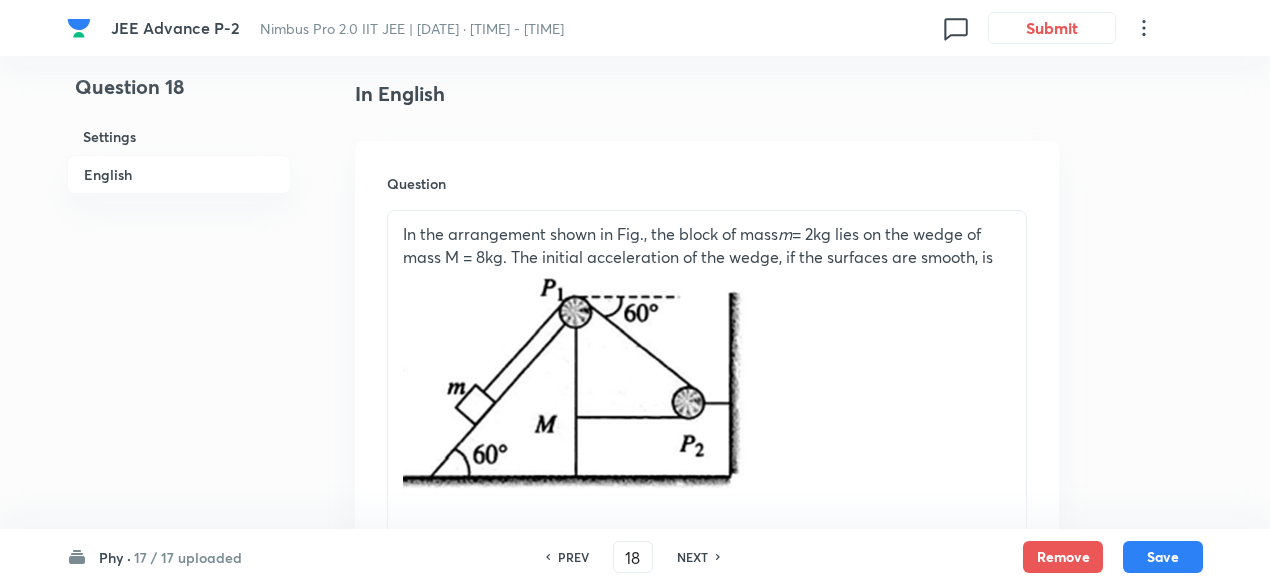 checkbox on "true" 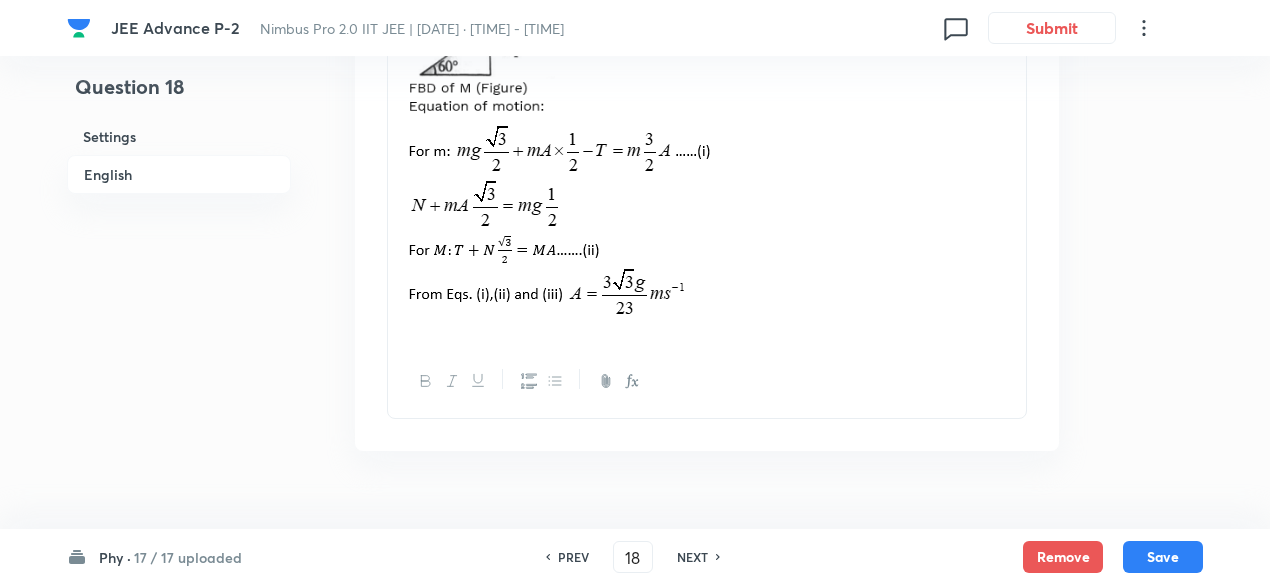 scroll, scrollTop: 2798, scrollLeft: 0, axis: vertical 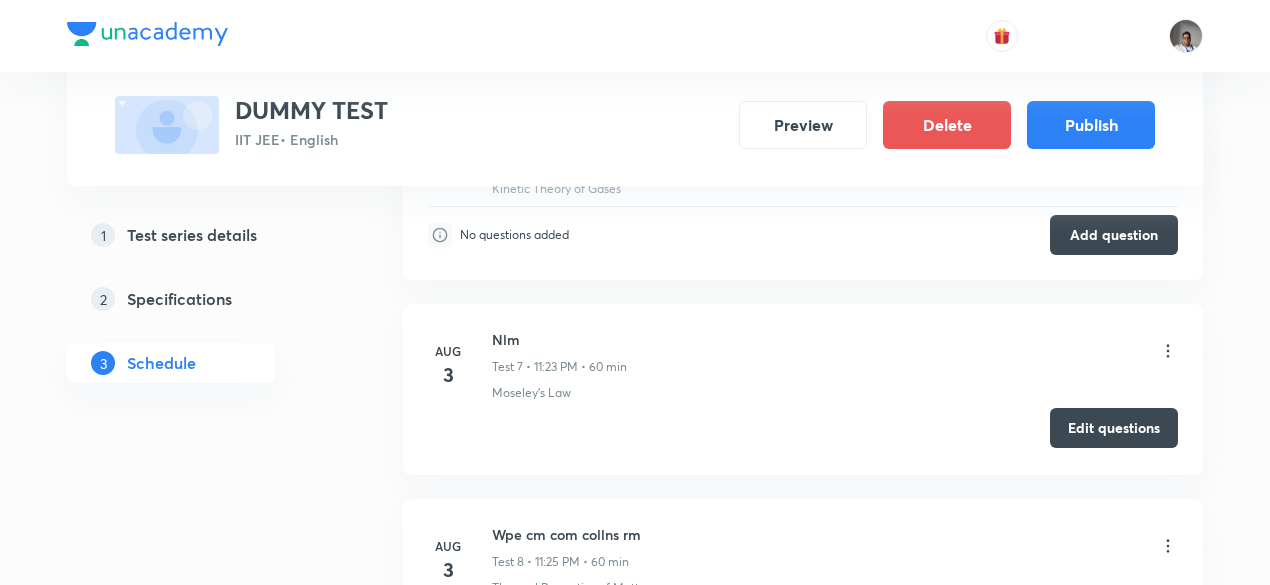 click on "Edit questions" at bounding box center (1114, 428) 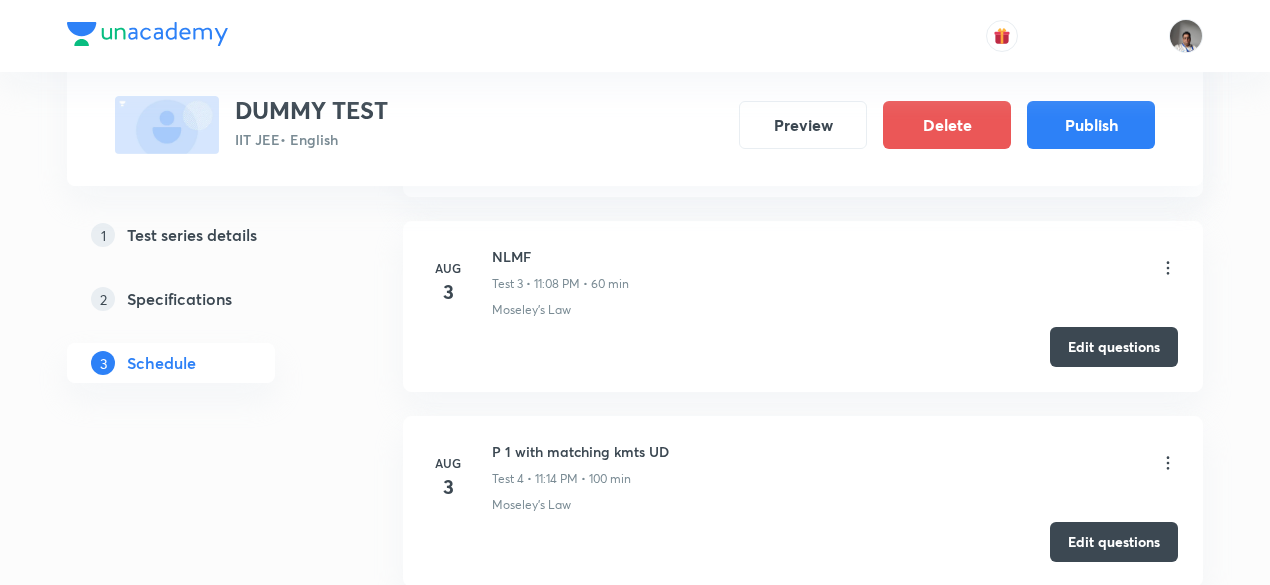 scroll, scrollTop: 1354, scrollLeft: 0, axis: vertical 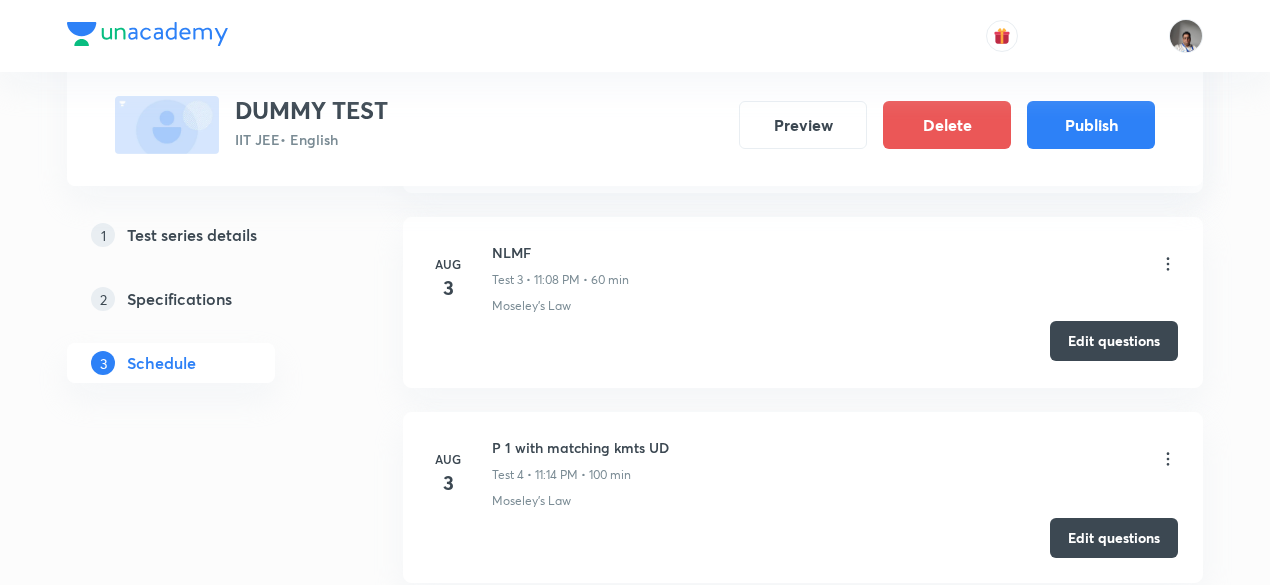 click on "Edit questions" at bounding box center (1114, 341) 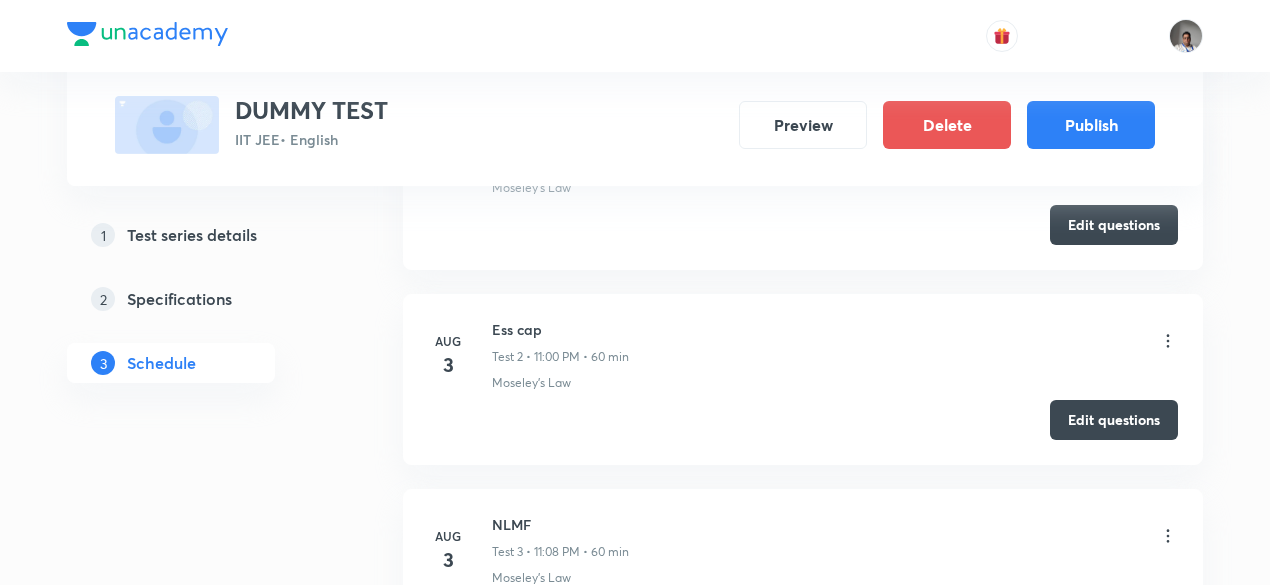 scroll, scrollTop: 1076, scrollLeft: 0, axis: vertical 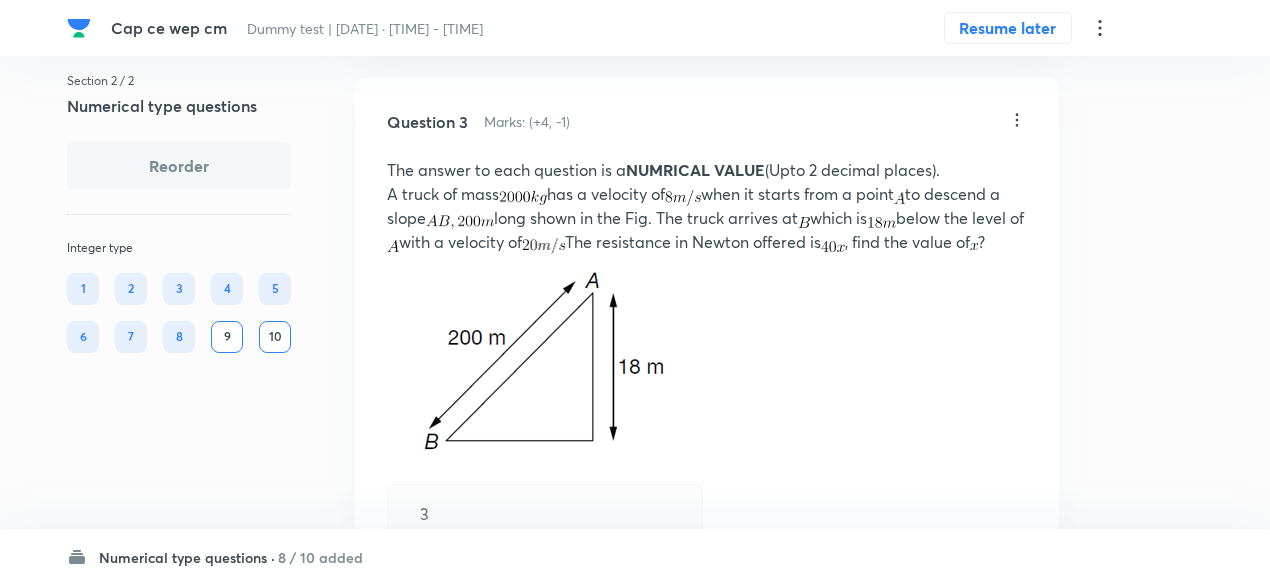 click on "8 / 10 added" at bounding box center (320, 557) 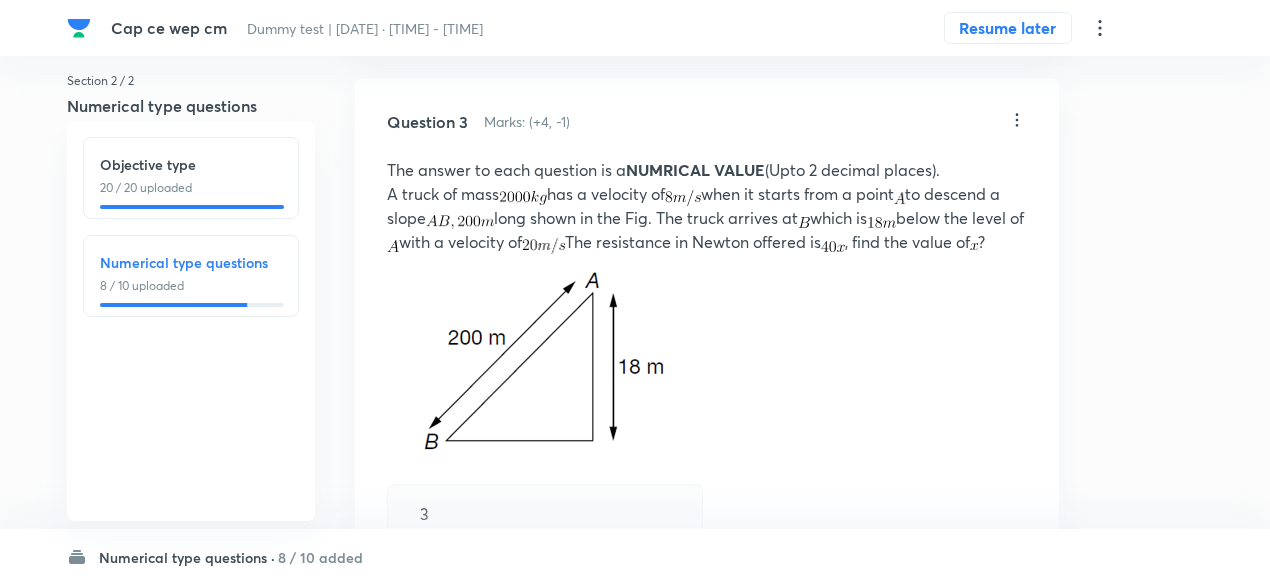 click on "Objective type" at bounding box center (191, 164) 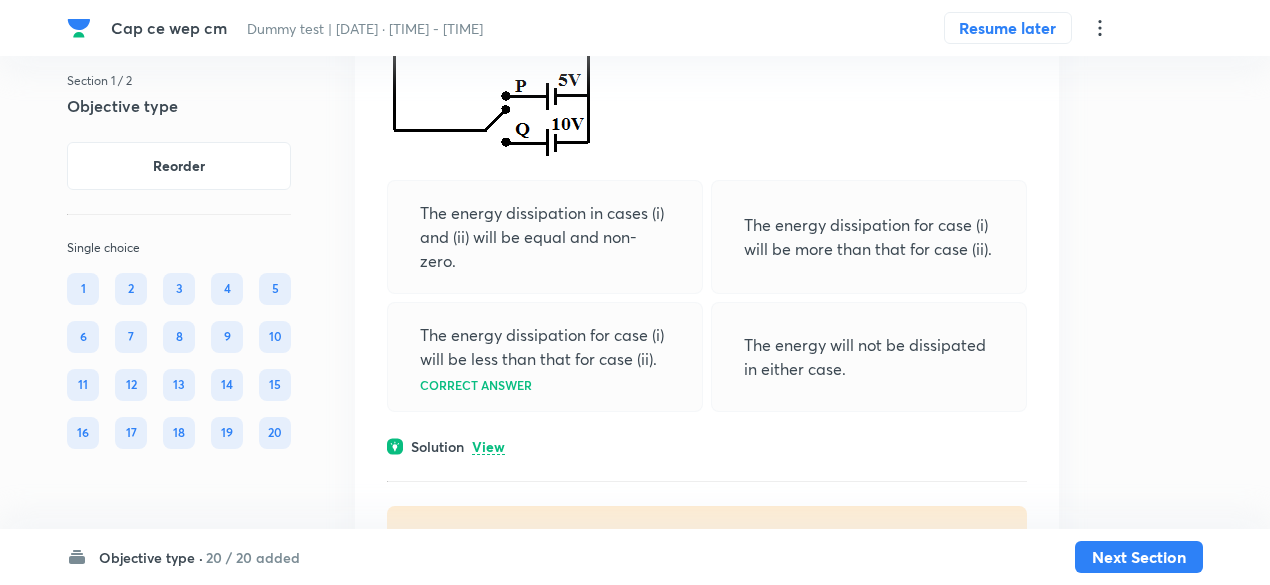 scroll, scrollTop: 0, scrollLeft: 0, axis: both 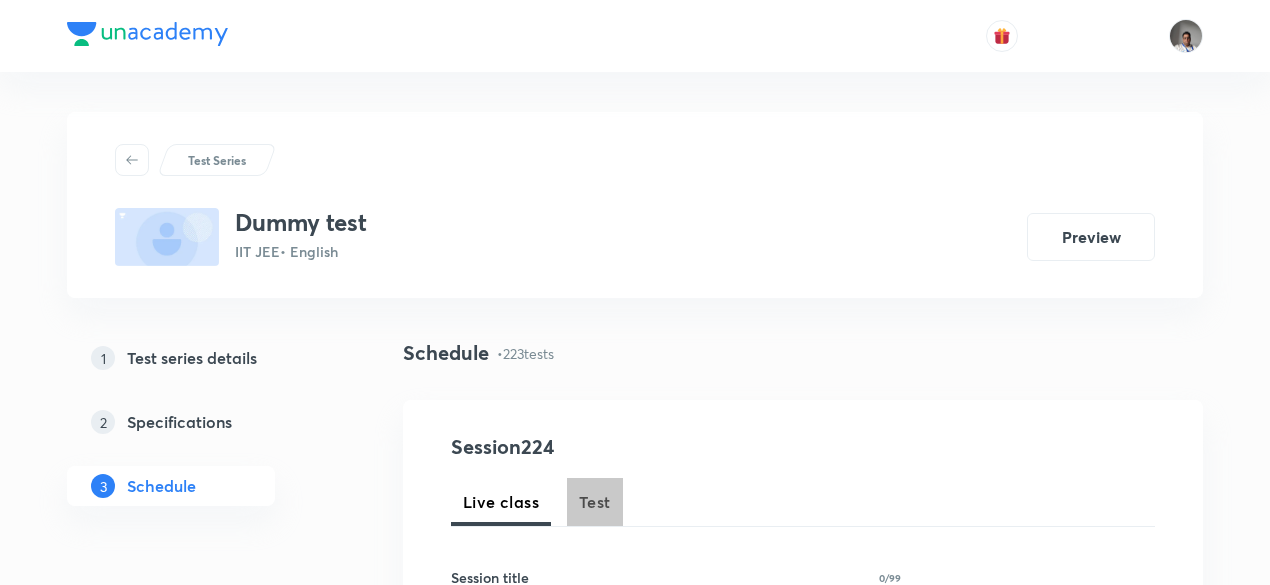 click on "Test" at bounding box center (595, 502) 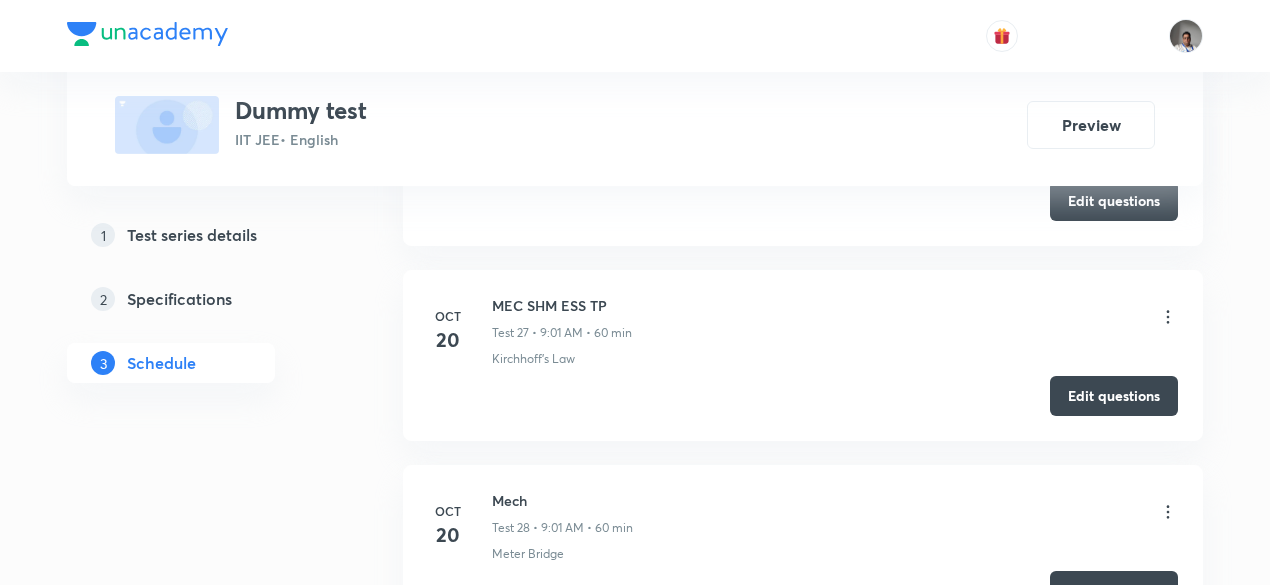 scroll, scrollTop: 6111, scrollLeft: 0, axis: vertical 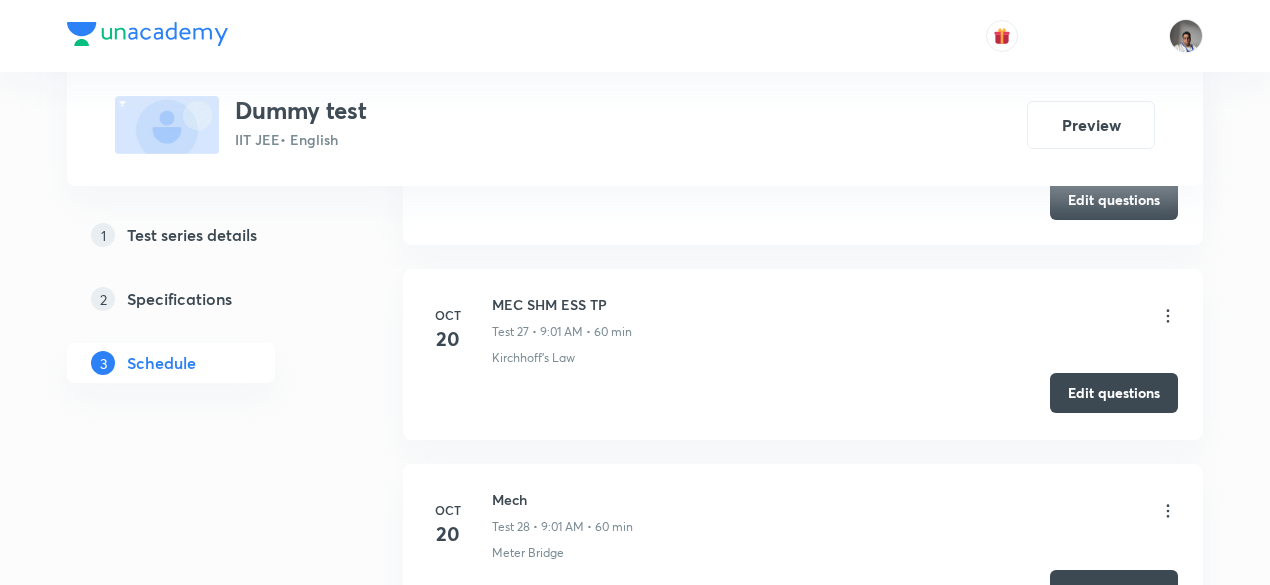 click on "Edit questions" at bounding box center (1114, 393) 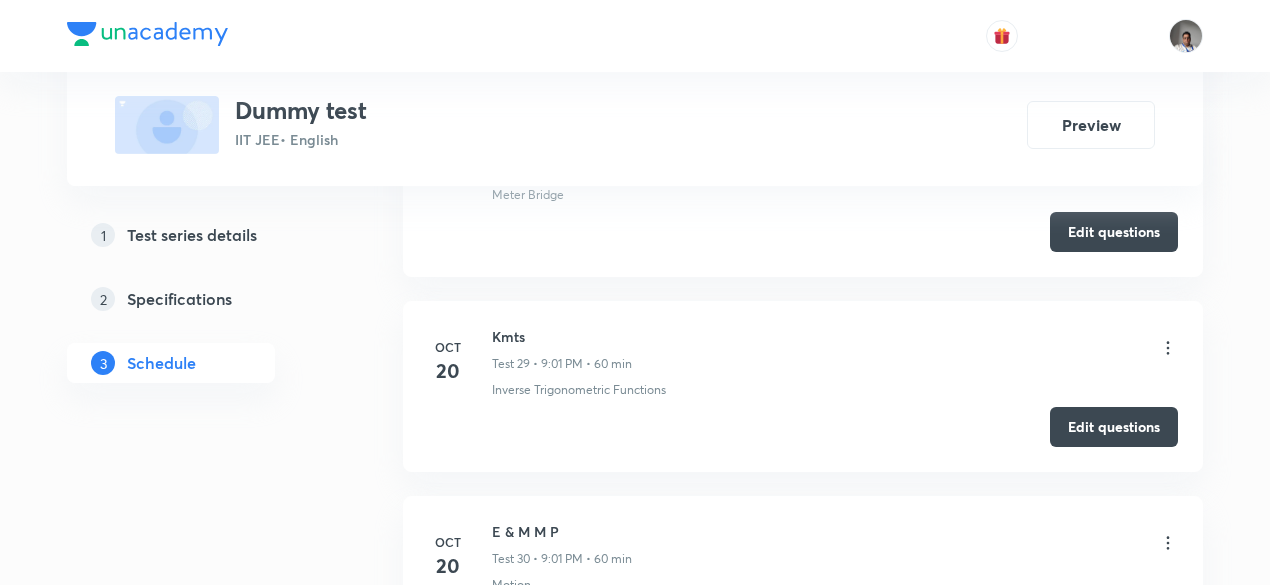 scroll, scrollTop: 6467, scrollLeft: 0, axis: vertical 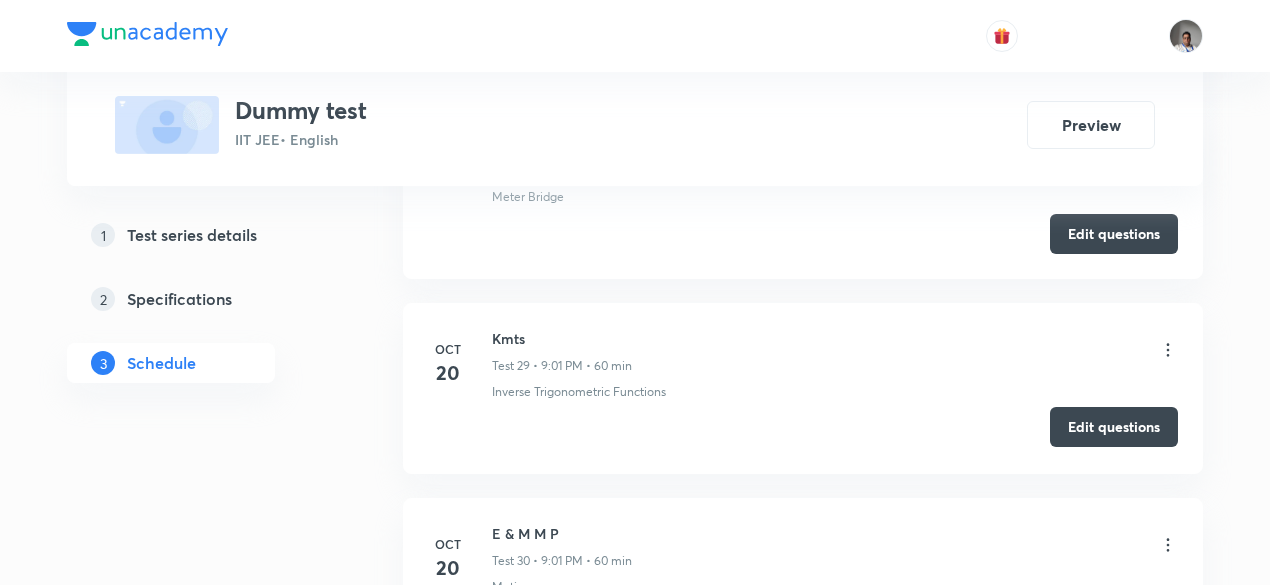click on "Edit questions" at bounding box center [1114, 427] 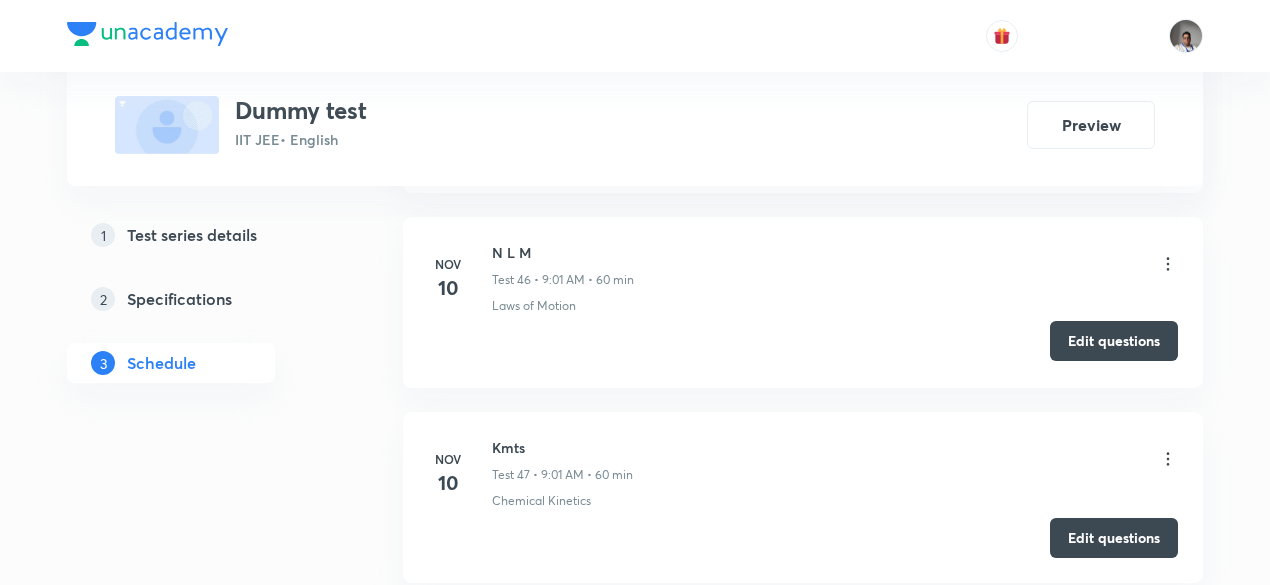 scroll, scrollTop: 9931, scrollLeft: 0, axis: vertical 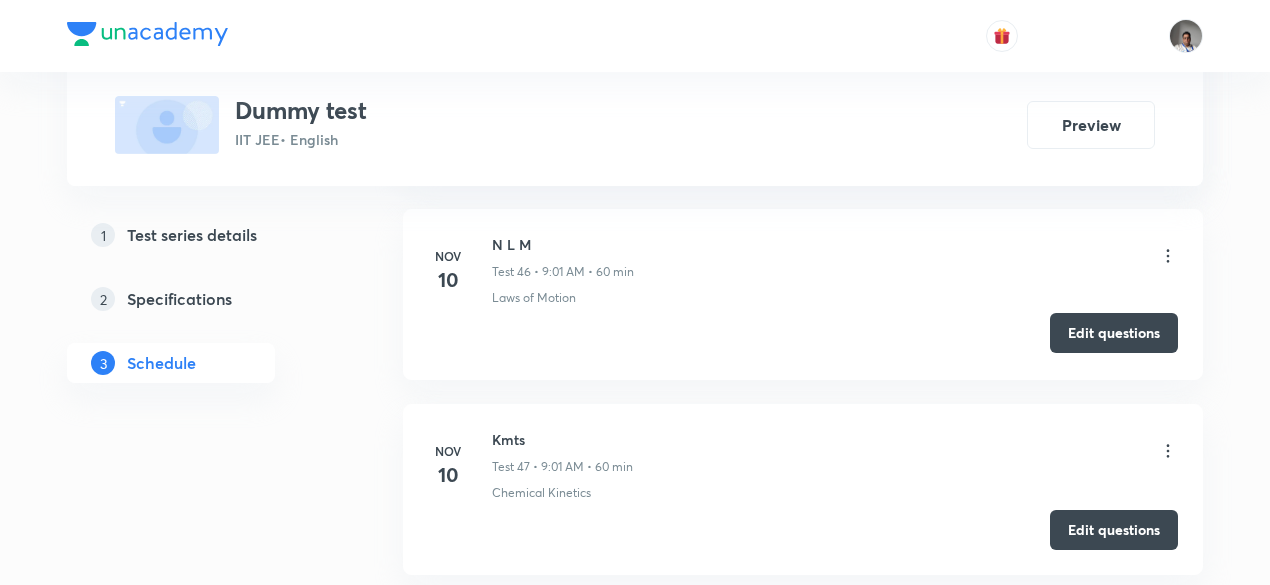 click on "Edit questions" at bounding box center (1114, 333) 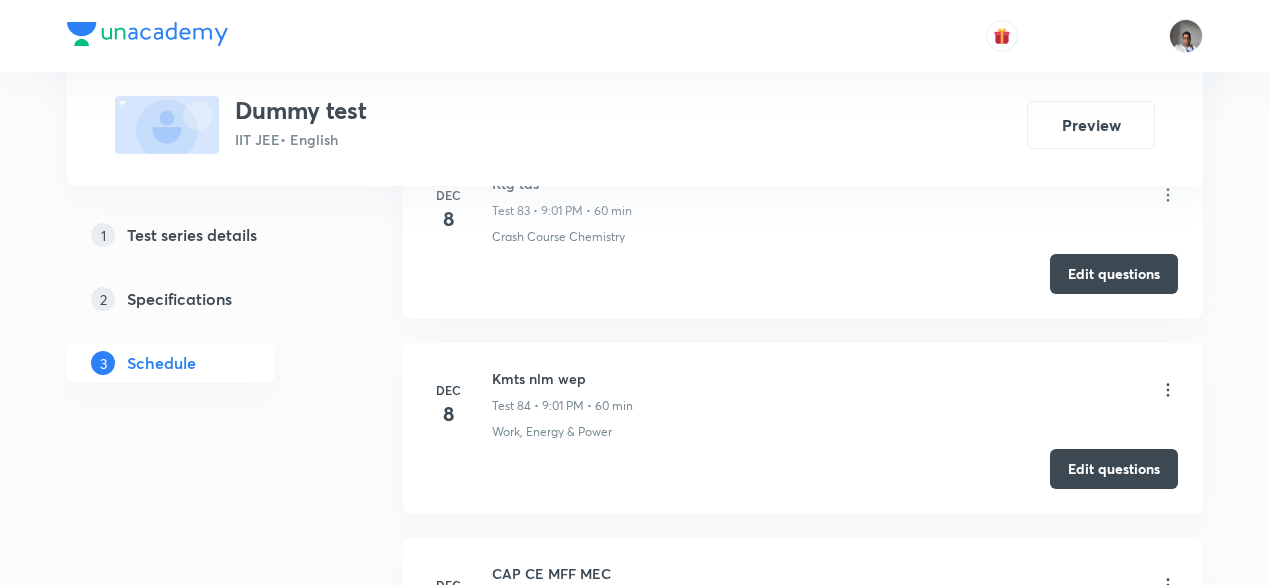 scroll, scrollTop: 17236, scrollLeft: 0, axis: vertical 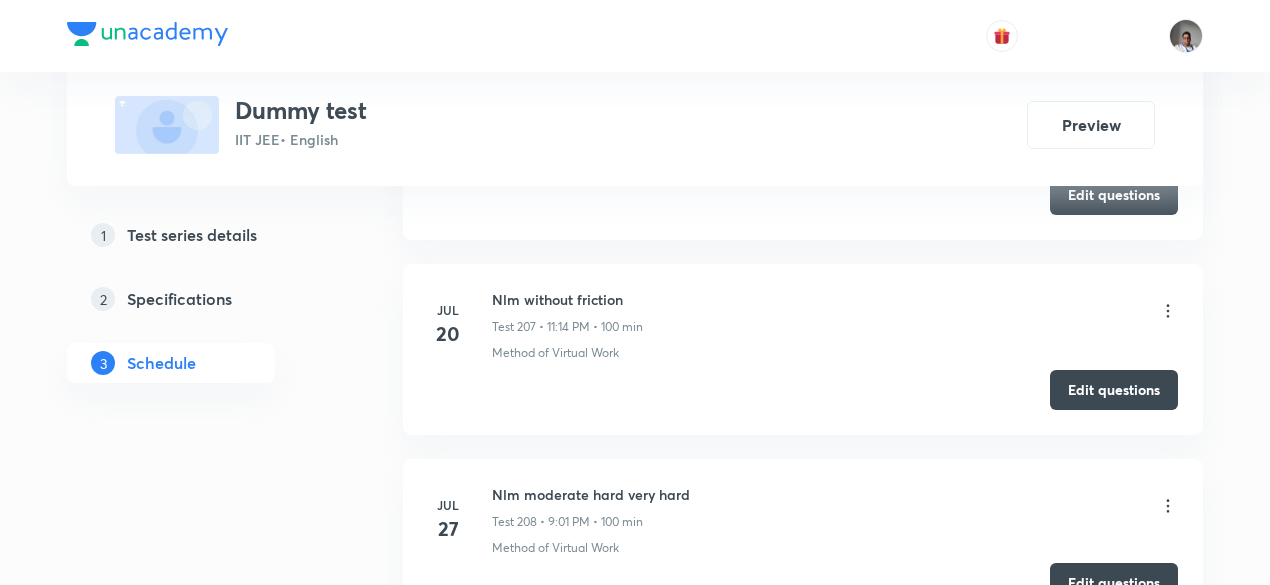 click on "Edit questions" at bounding box center [1114, 583] 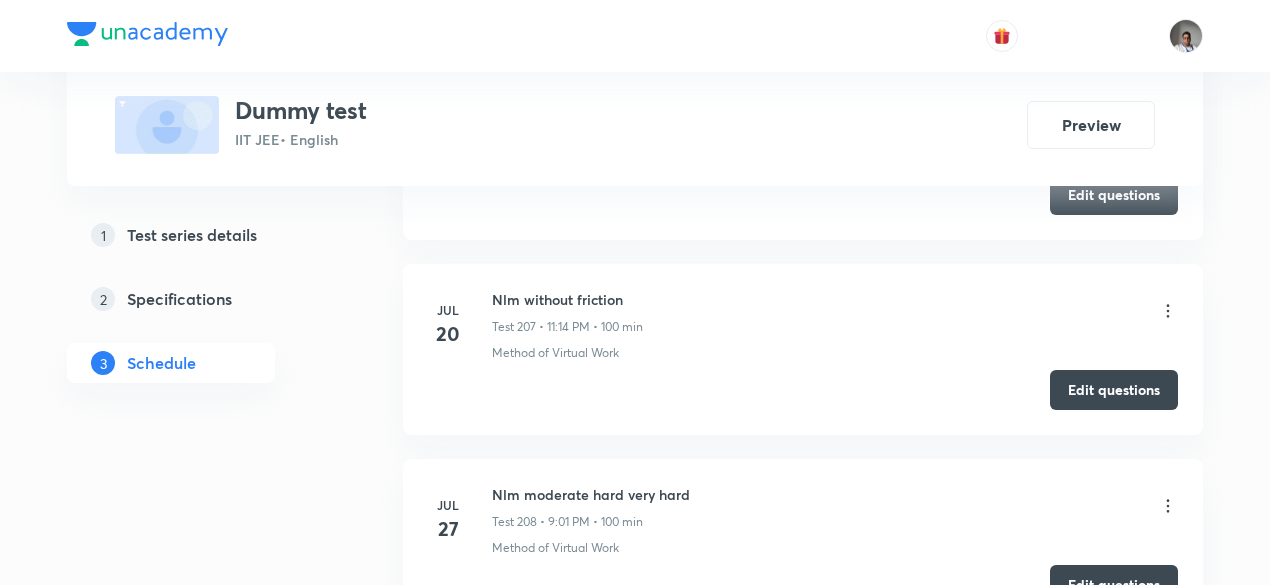 type 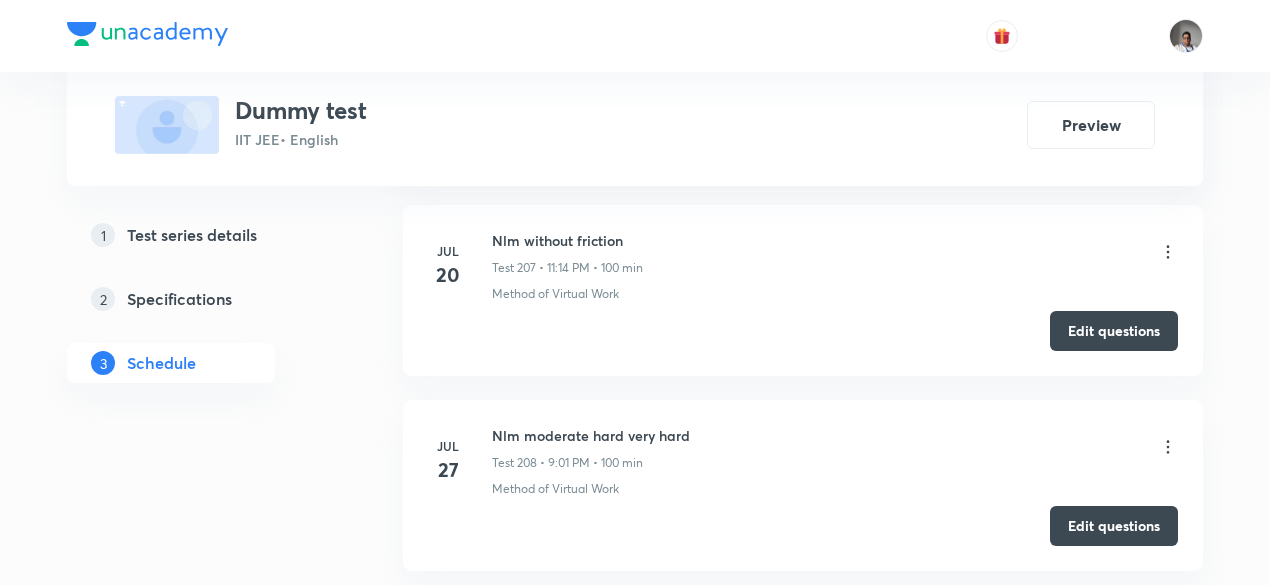 scroll, scrollTop: 40405, scrollLeft: 0, axis: vertical 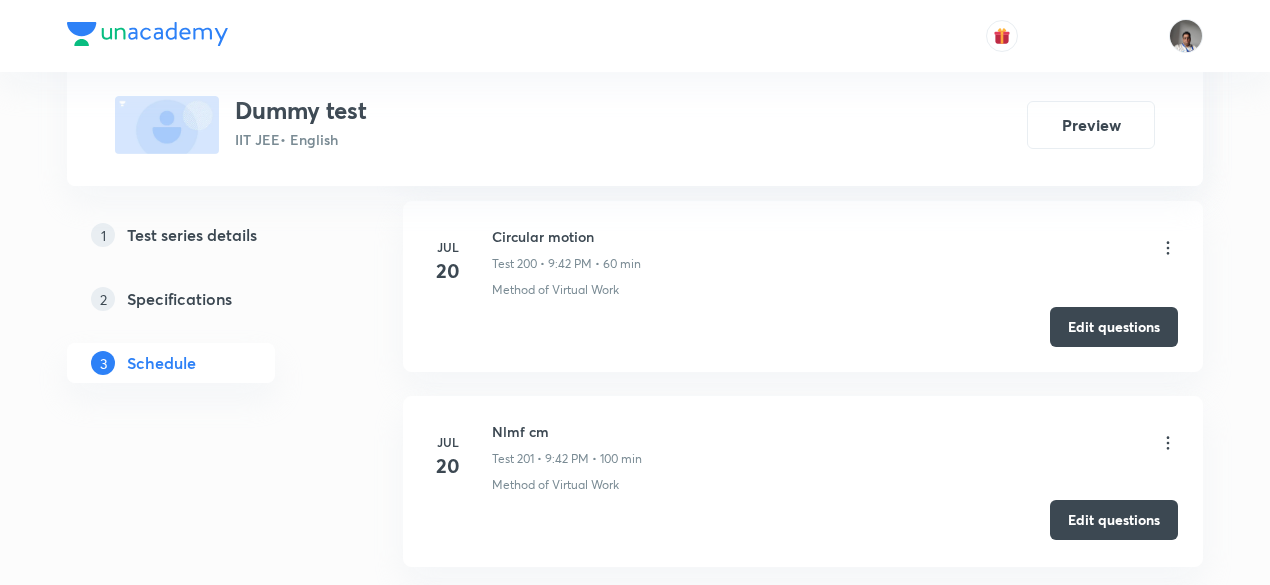 click on "Edit questions" at bounding box center [1114, 520] 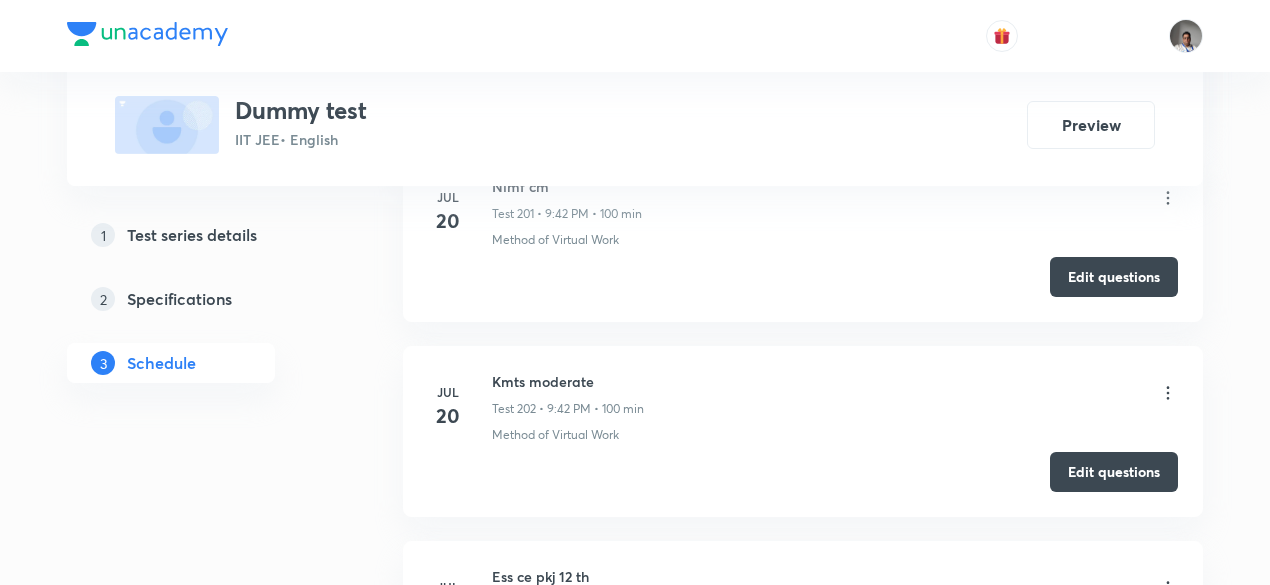 scroll, scrollTop: 40658, scrollLeft: 0, axis: vertical 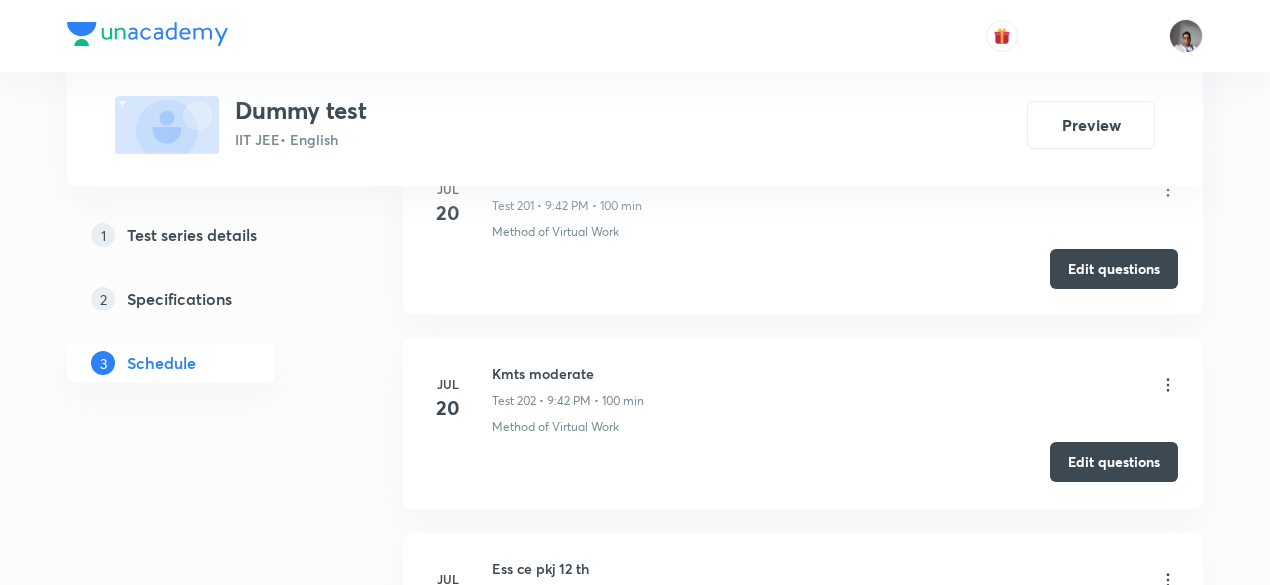 click on "Edit questions" at bounding box center (1114, 462) 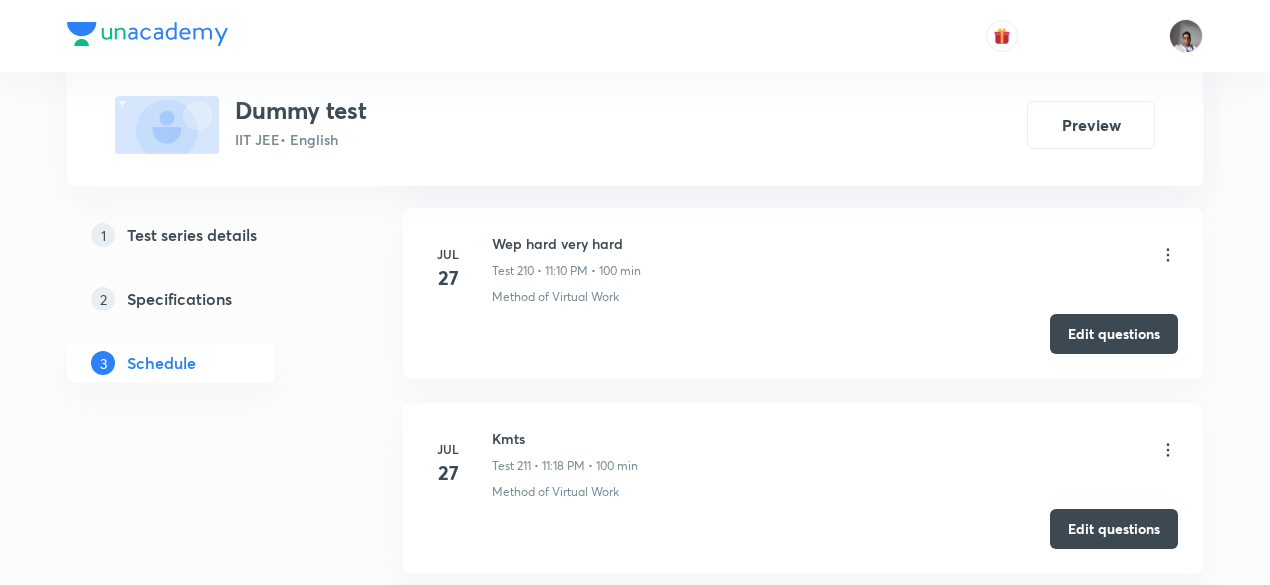 scroll, scrollTop: 43782, scrollLeft: 0, axis: vertical 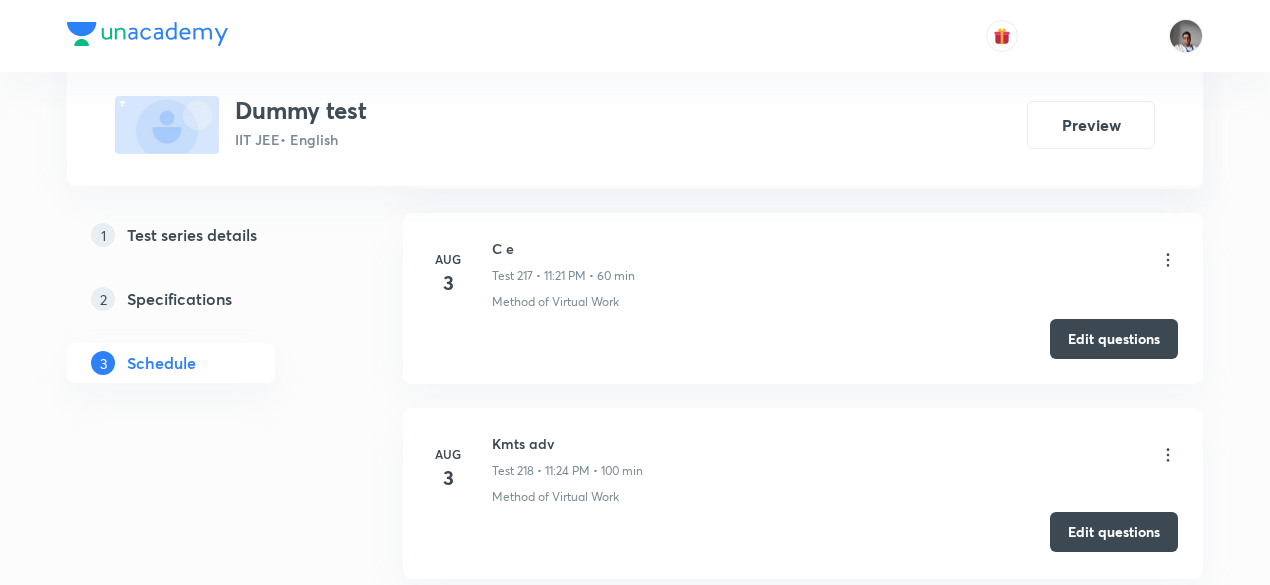 click on "Edit questions" at bounding box center [1114, 532] 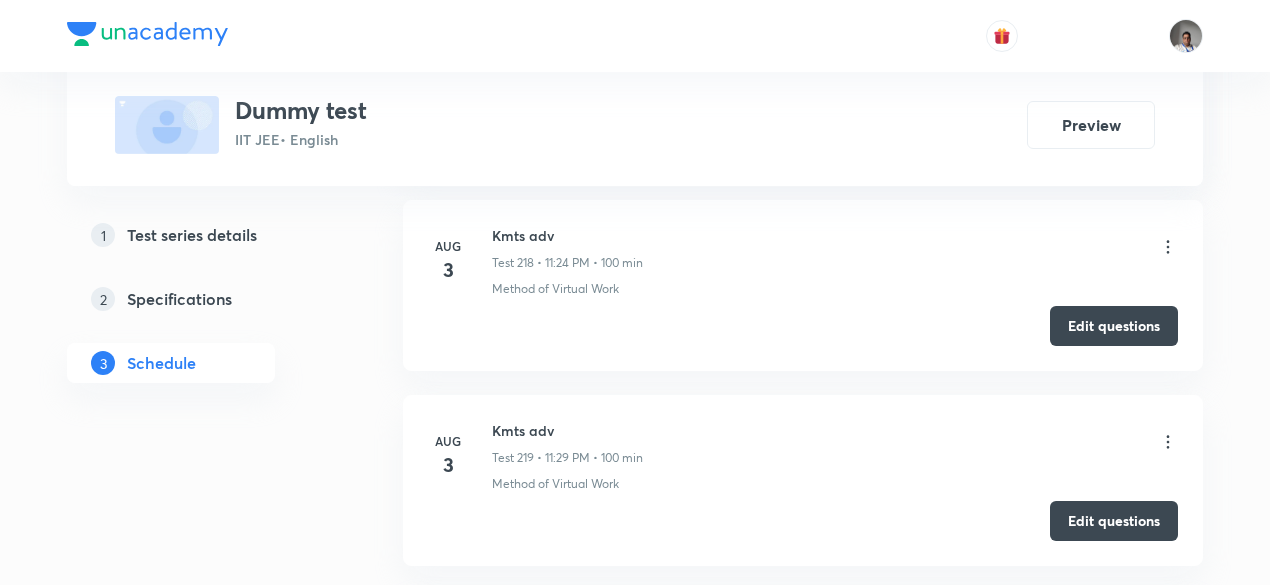 scroll, scrollTop: 44002, scrollLeft: 0, axis: vertical 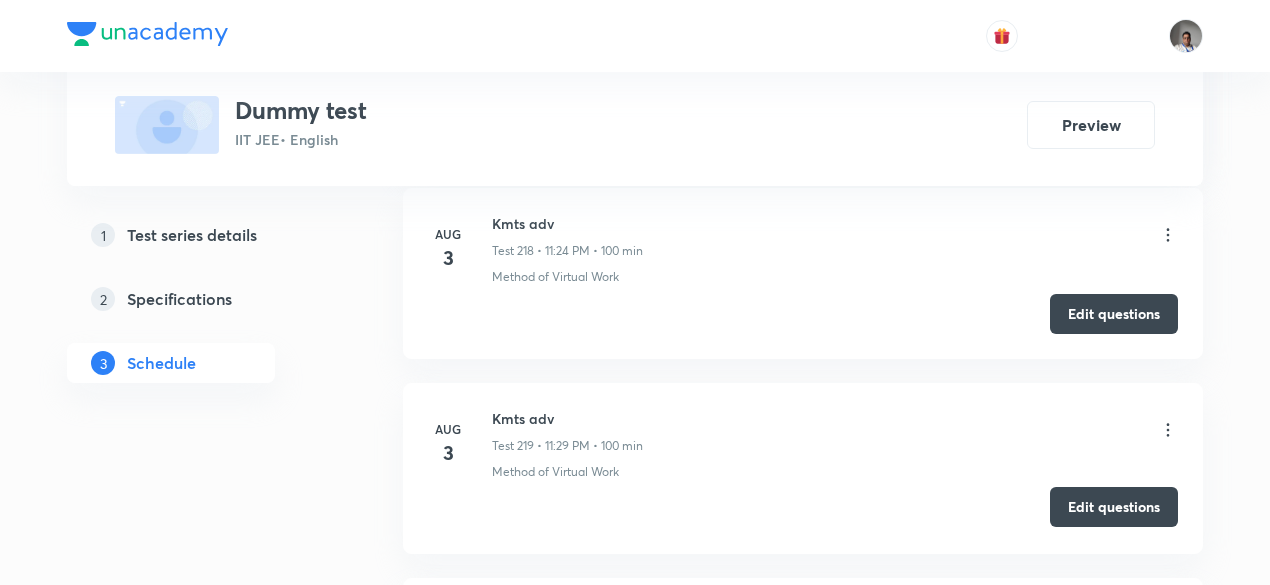 click on "Edit questions" at bounding box center (1114, 507) 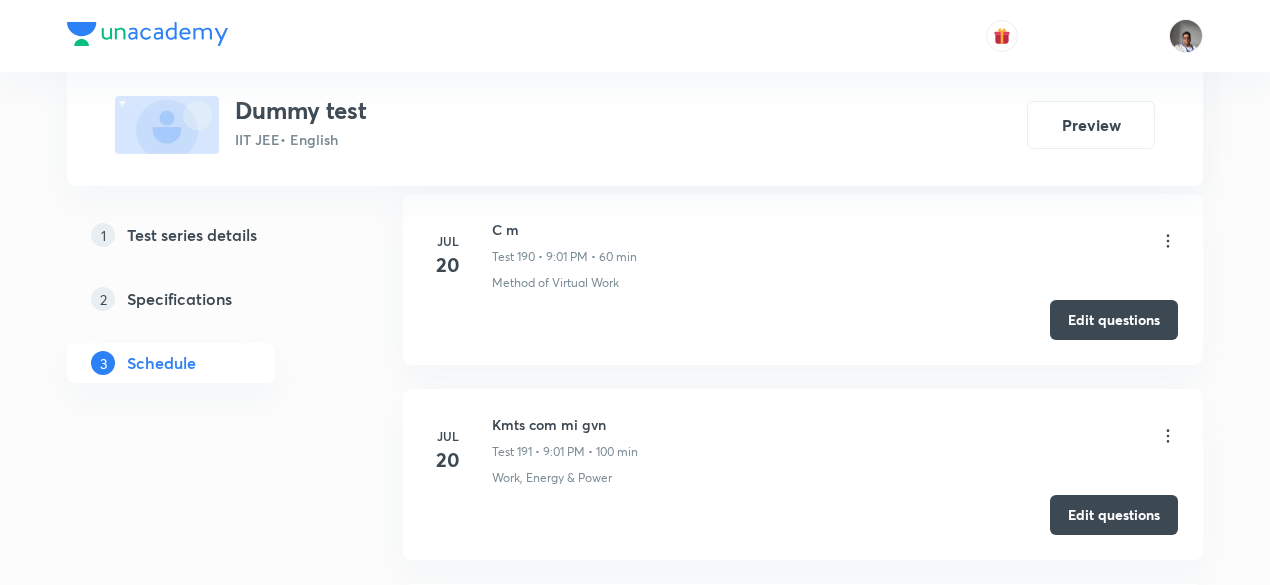 scroll, scrollTop: 37666, scrollLeft: 0, axis: vertical 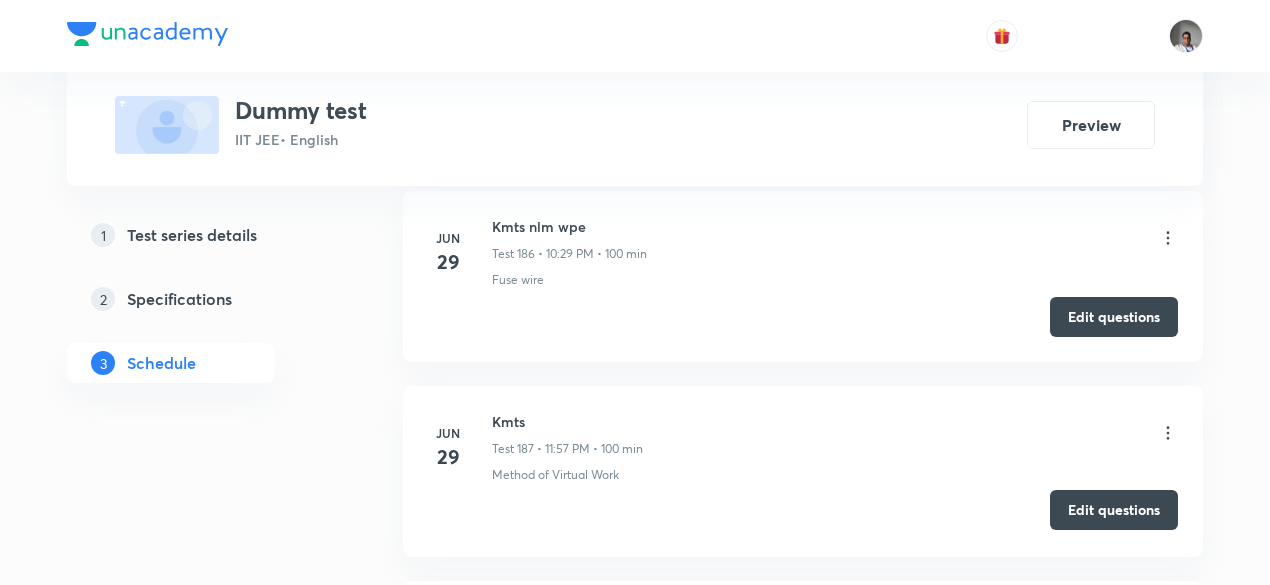 click on "Edit questions" at bounding box center [1114, 510] 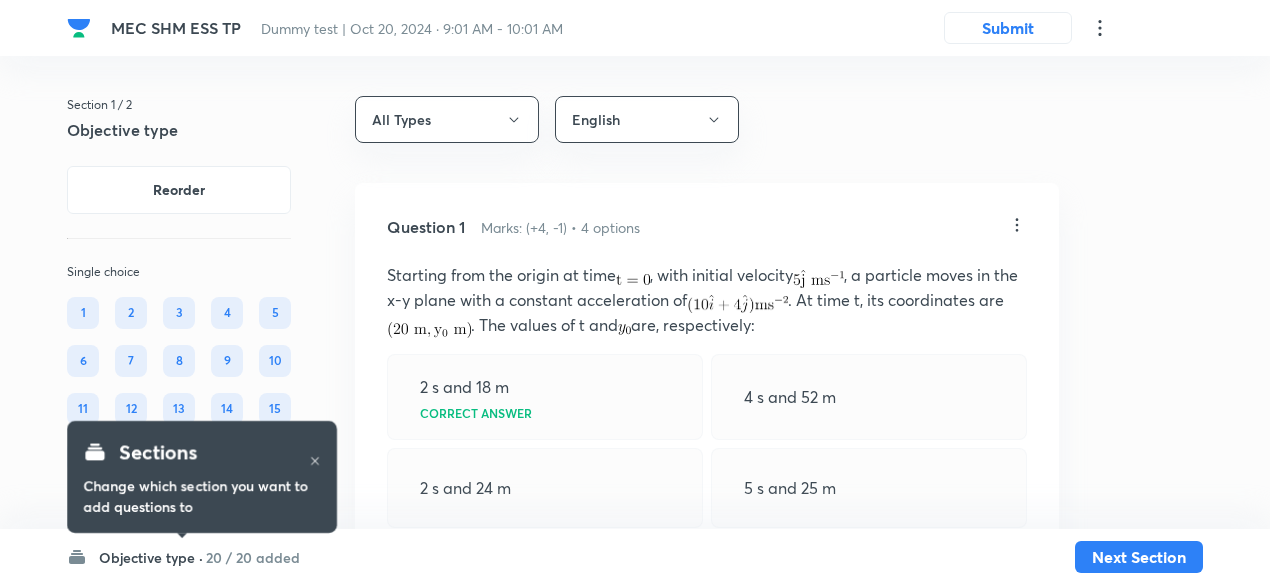 scroll, scrollTop: 0, scrollLeft: 0, axis: both 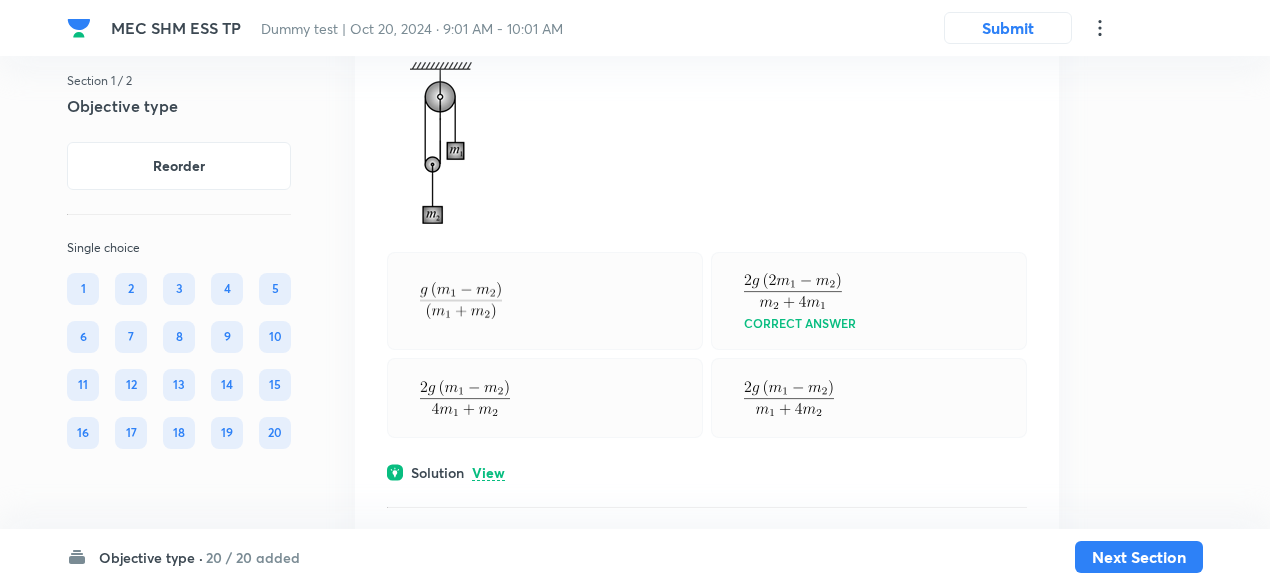 click on "View" at bounding box center [488, 473] 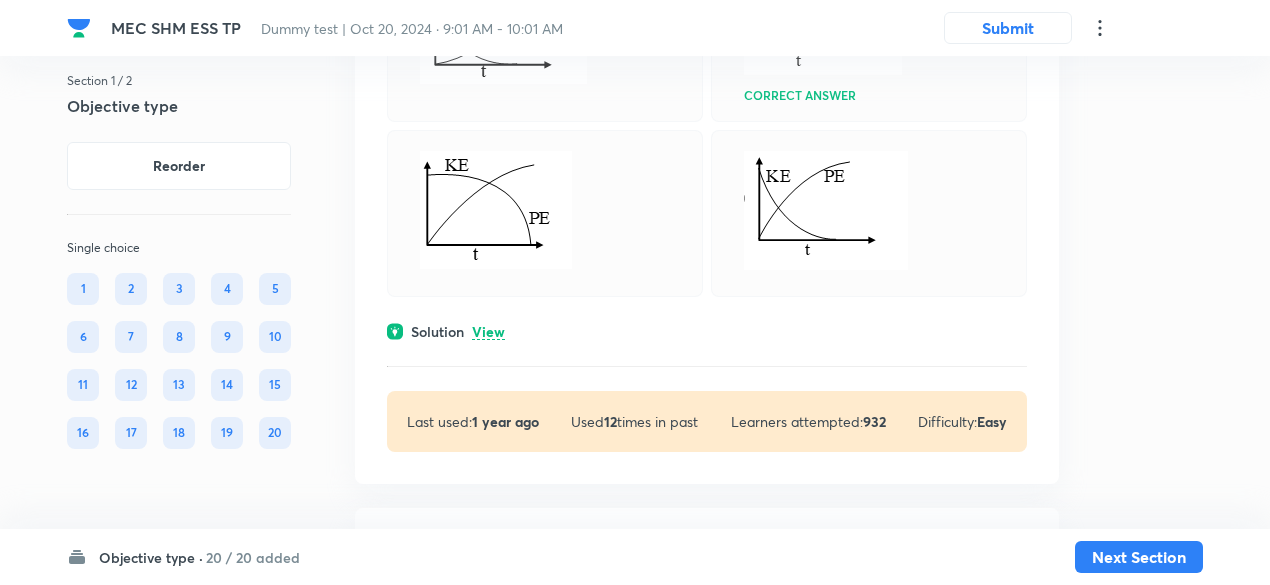 scroll, scrollTop: 2828, scrollLeft: 0, axis: vertical 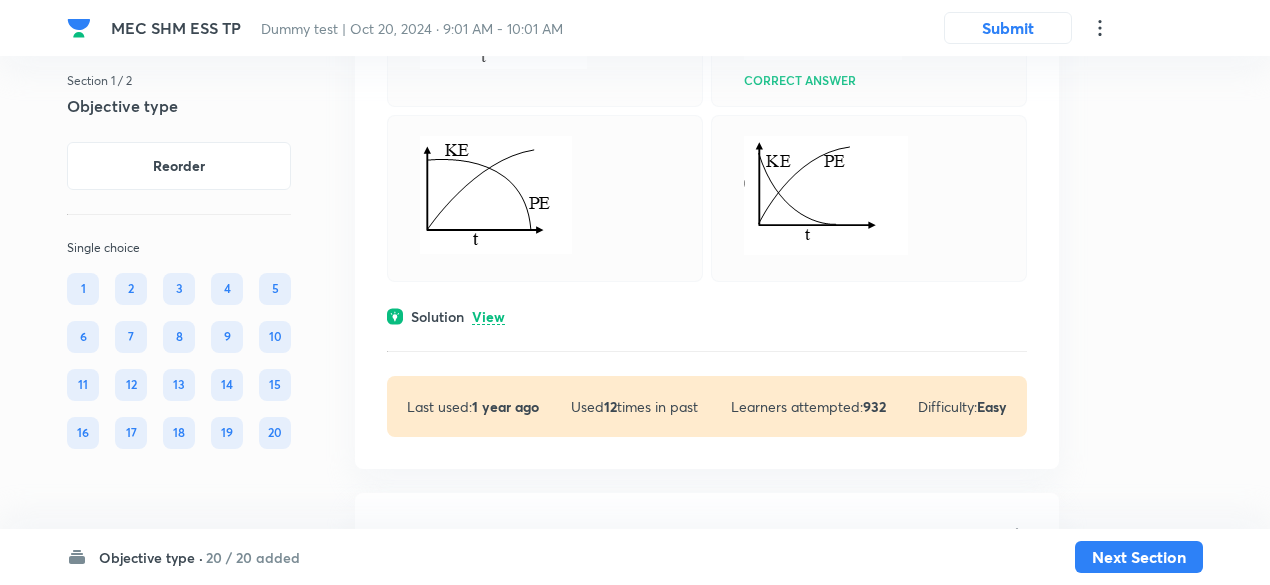 click on "View" at bounding box center [488, 317] 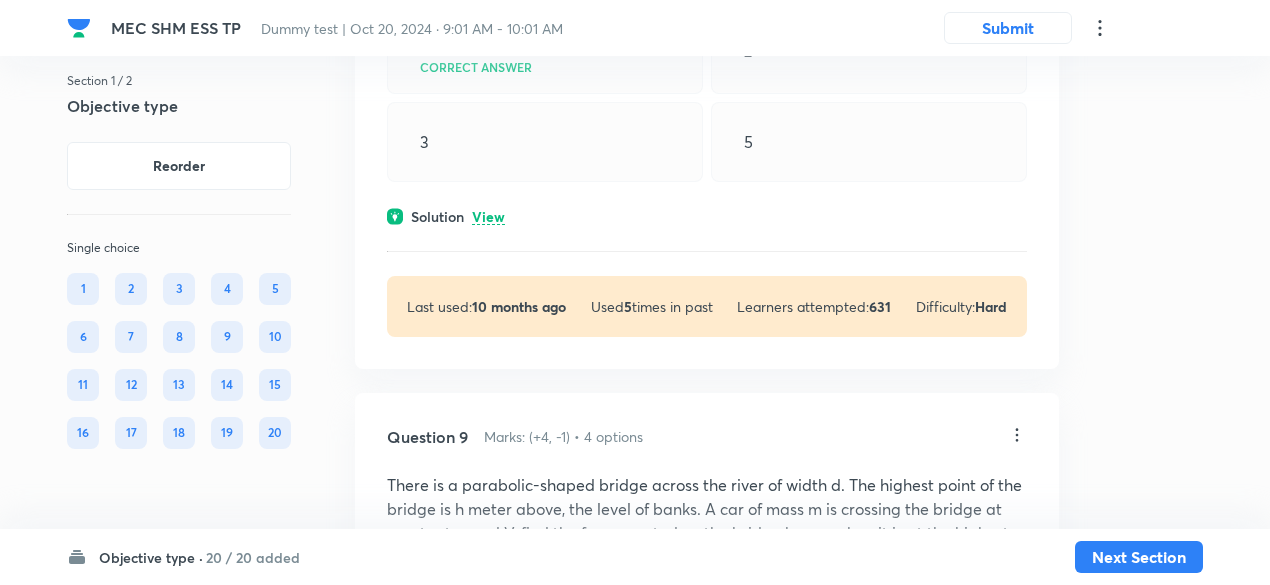 scroll, scrollTop: 6066, scrollLeft: 0, axis: vertical 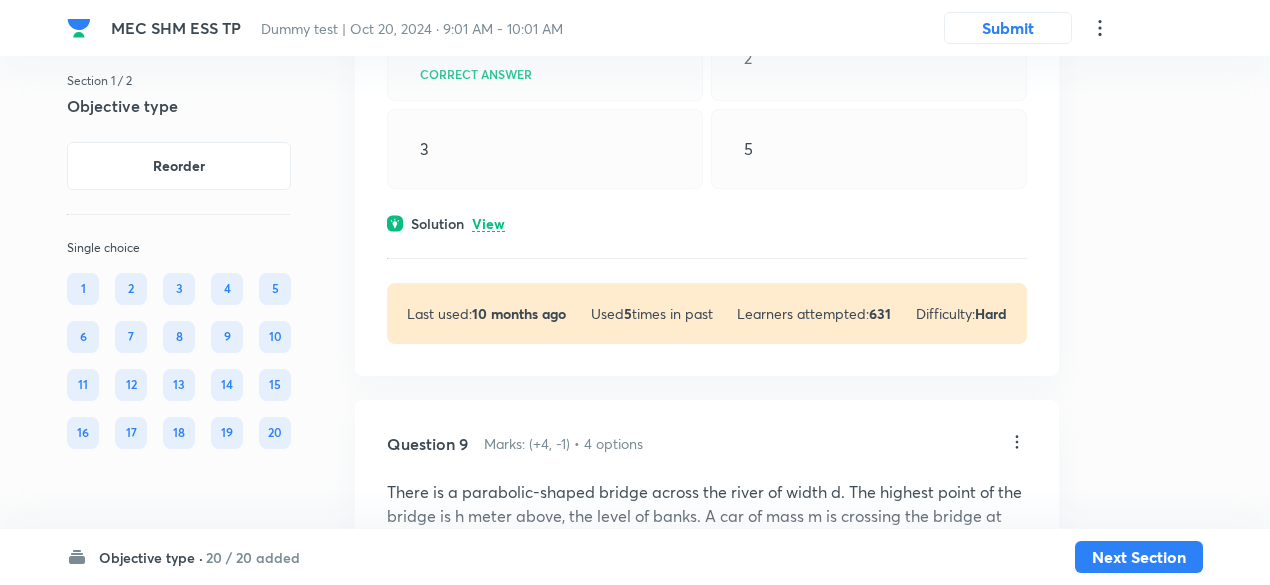 click on "View" at bounding box center [488, 224] 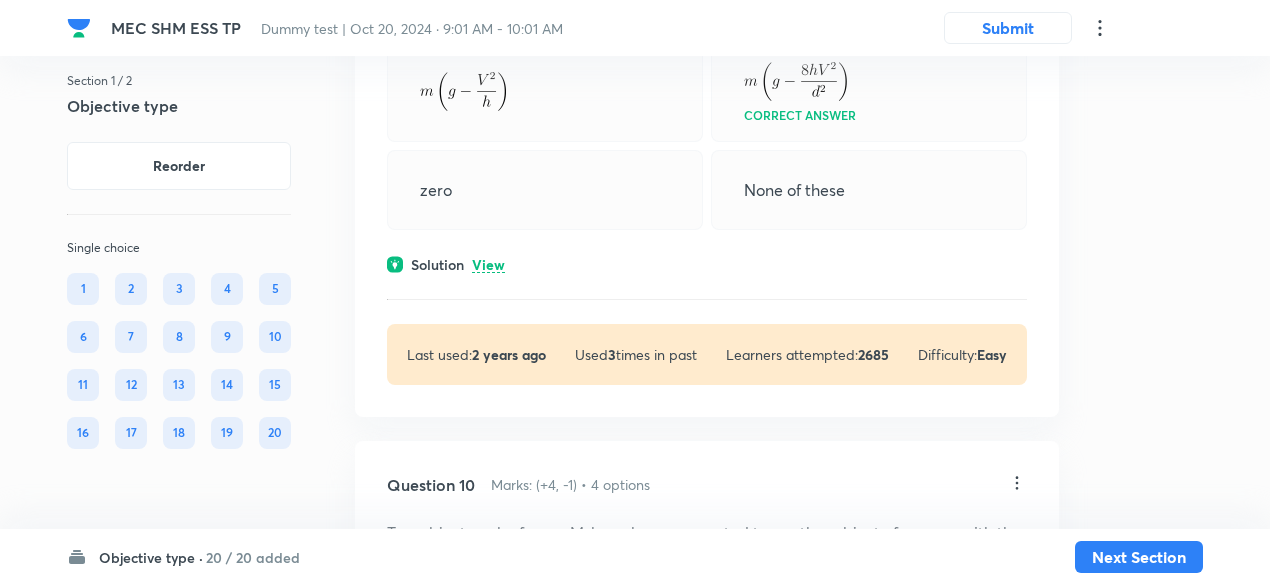 scroll, scrollTop: 7130, scrollLeft: 0, axis: vertical 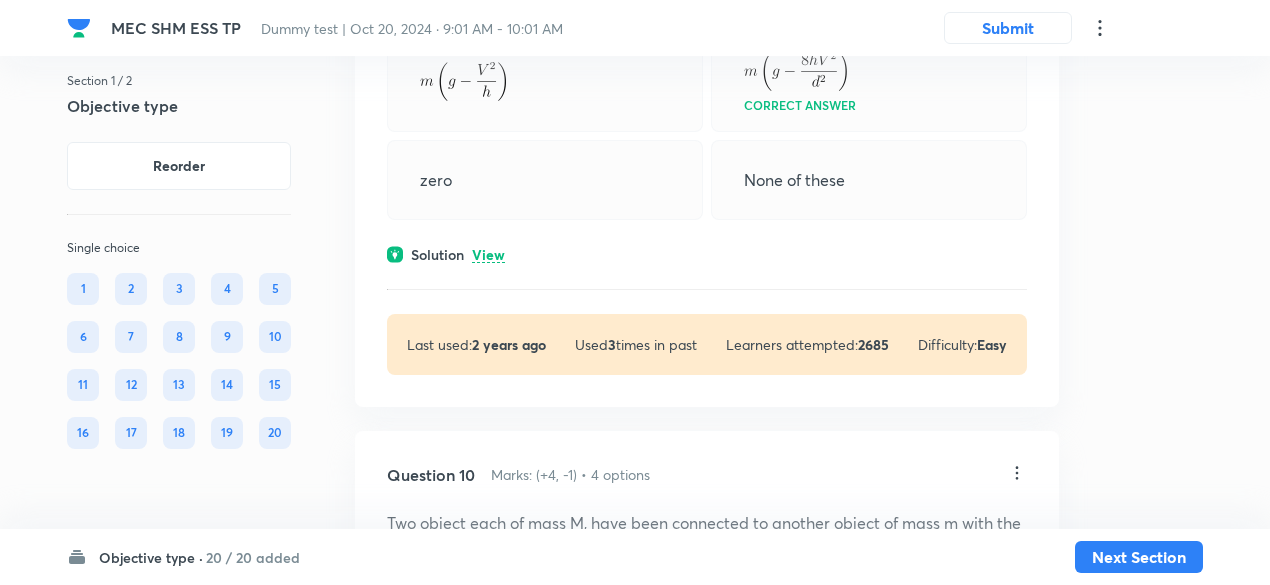 click on "Solution View" at bounding box center [707, 254] 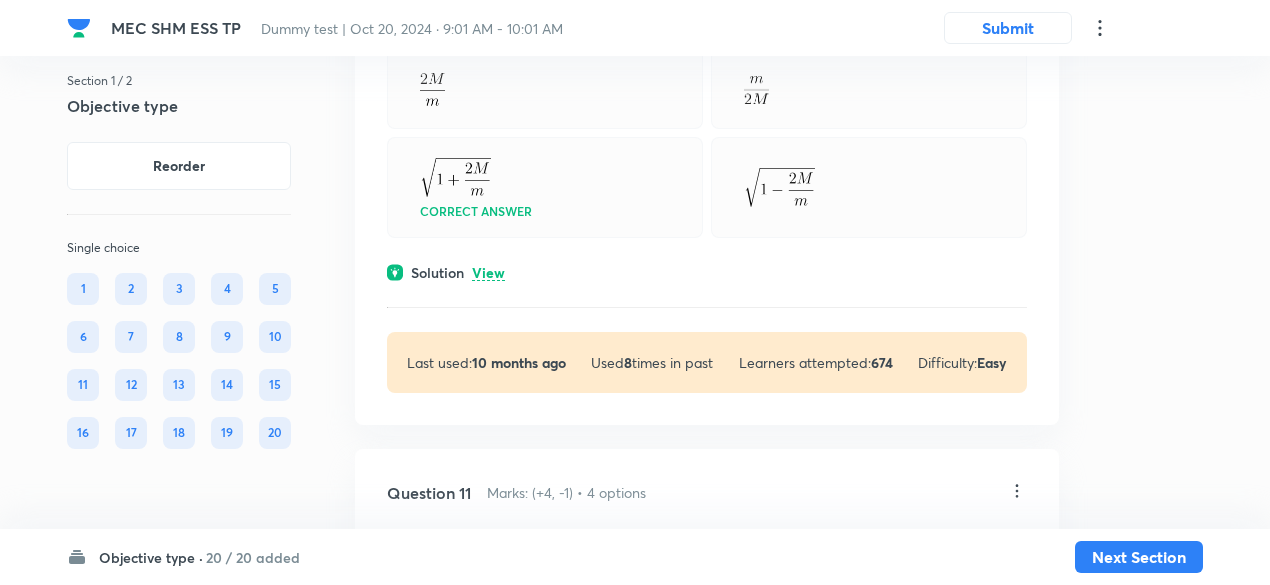 scroll, scrollTop: 8663, scrollLeft: 0, axis: vertical 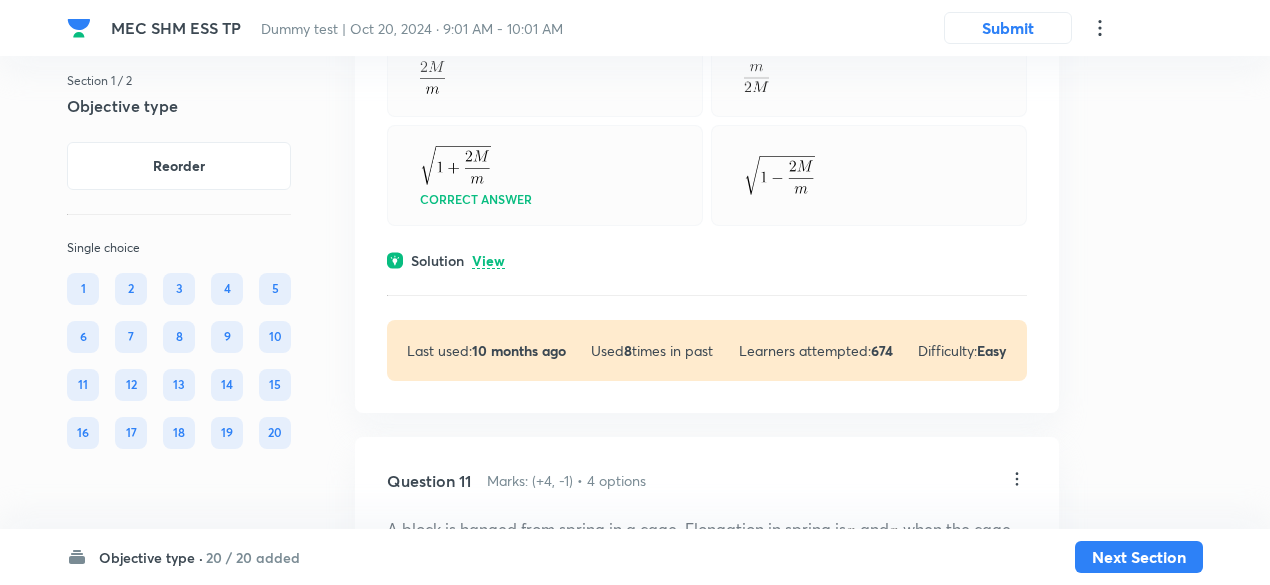click on "View" at bounding box center [488, 261] 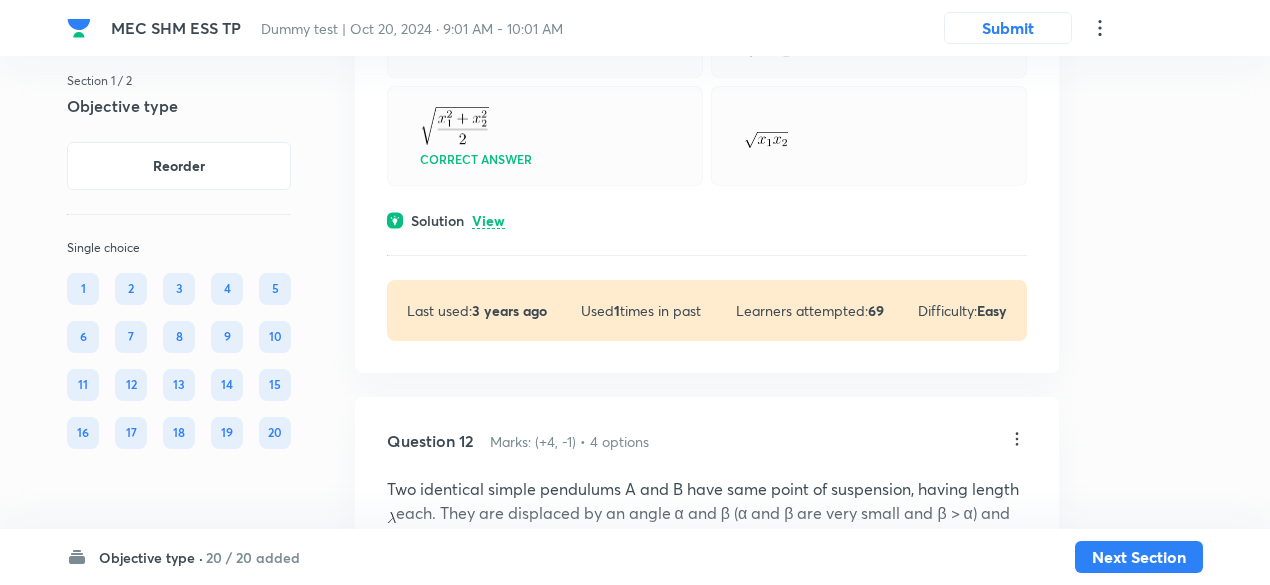 scroll, scrollTop: 10062, scrollLeft: 0, axis: vertical 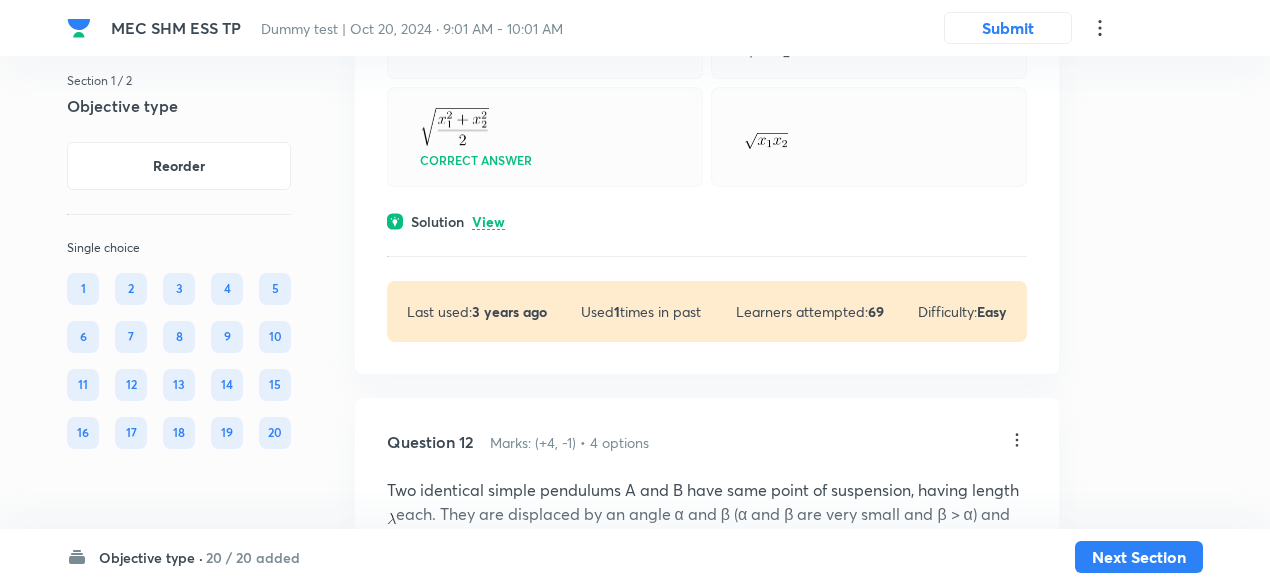 click on "Solution View" at bounding box center (707, 221) 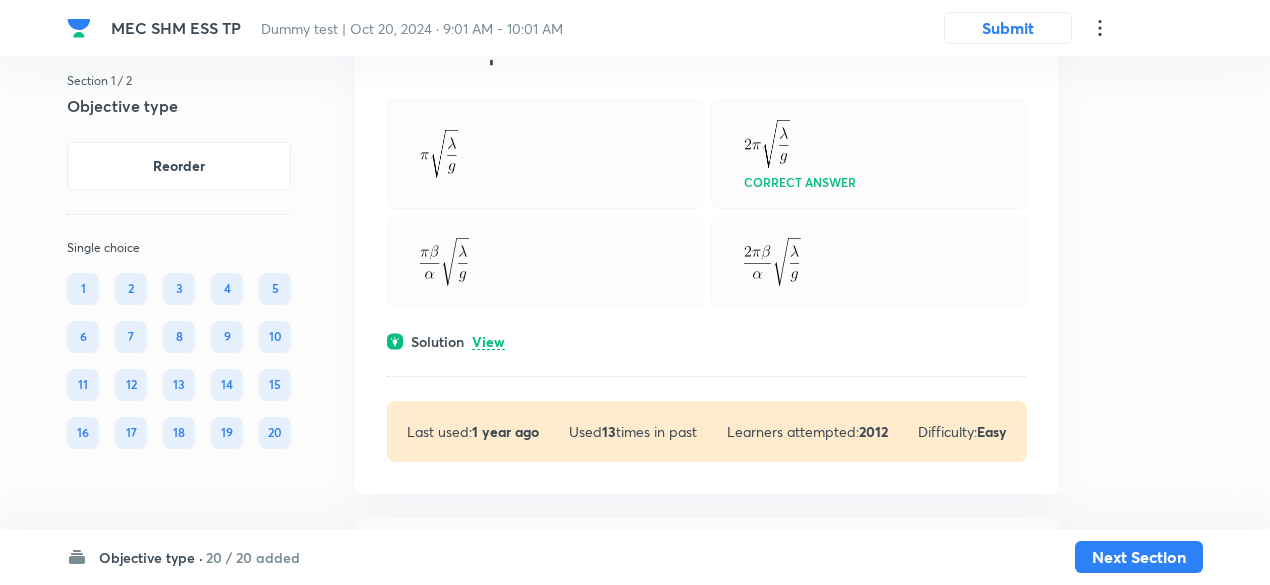 scroll, scrollTop: 10967, scrollLeft: 0, axis: vertical 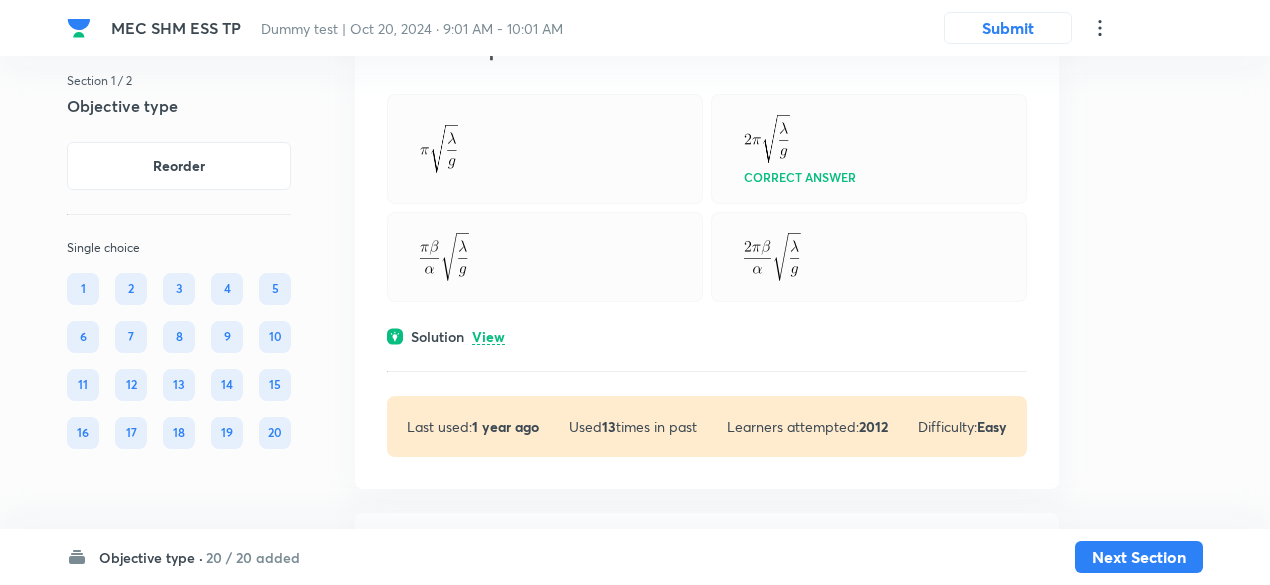 click on "View" at bounding box center (488, 337) 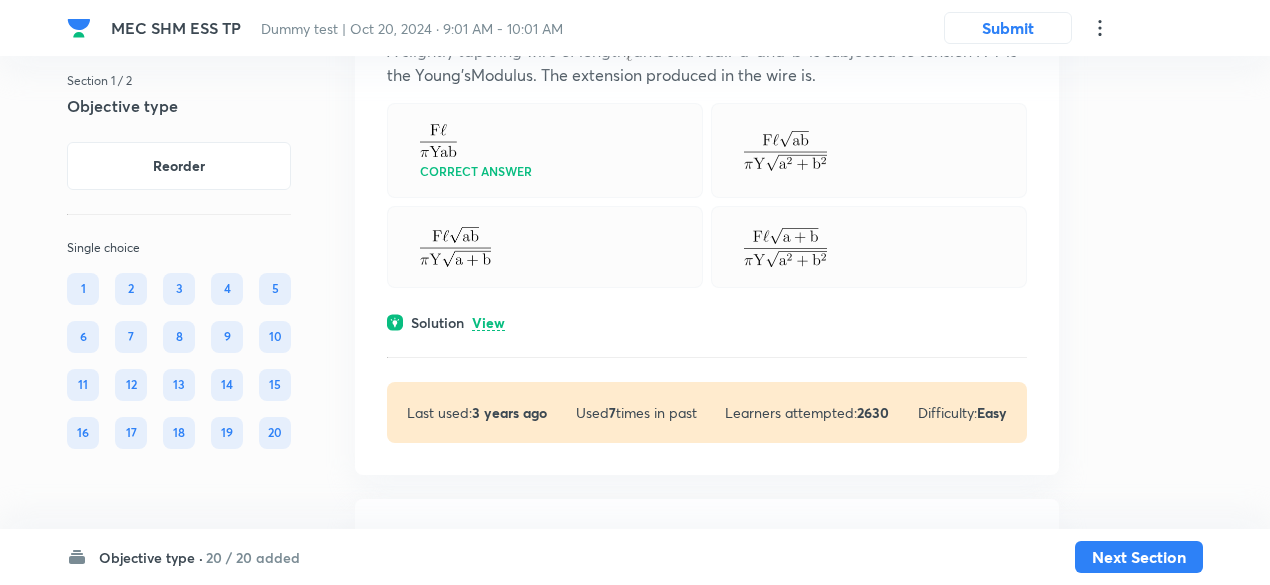 scroll, scrollTop: 11667, scrollLeft: 0, axis: vertical 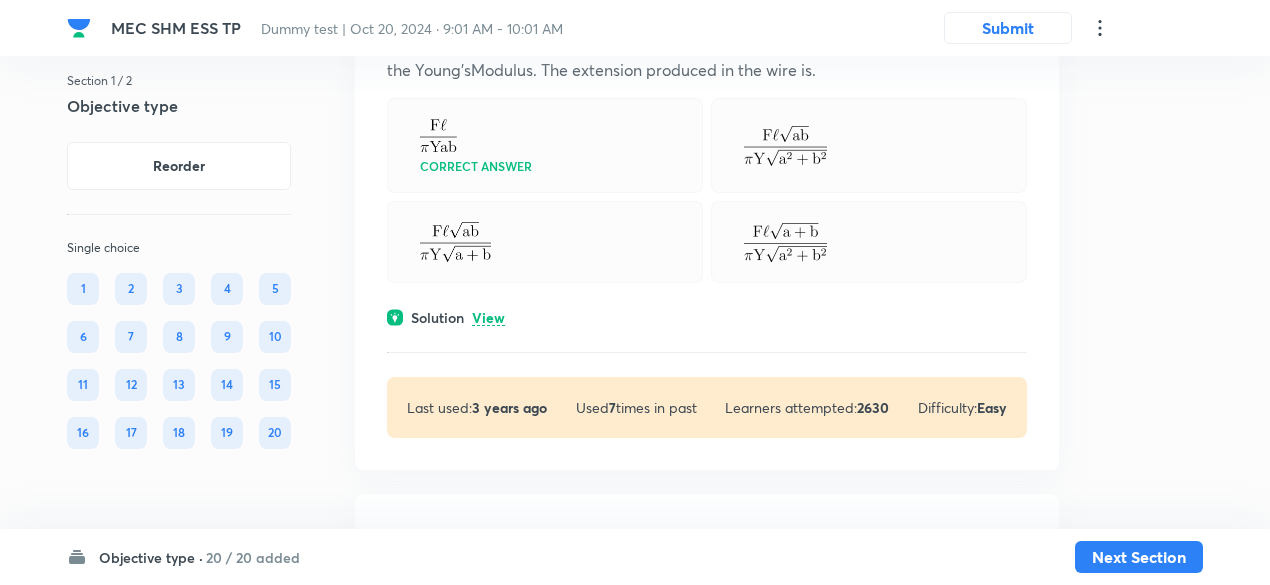 click on "View" at bounding box center [488, 318] 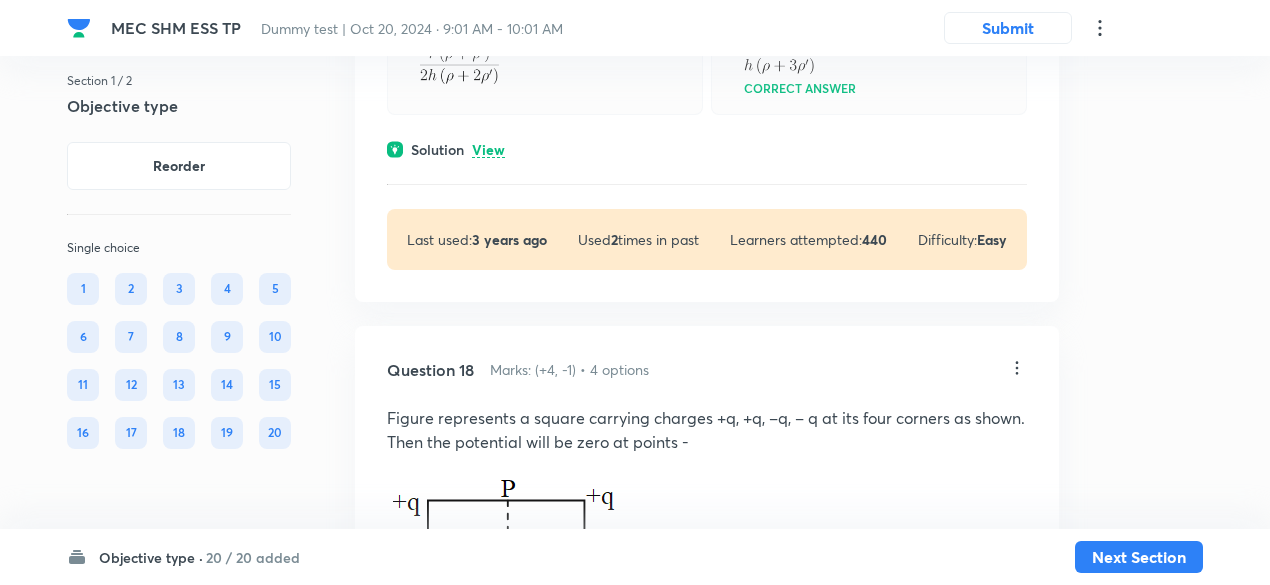 scroll, scrollTop: 14581, scrollLeft: 0, axis: vertical 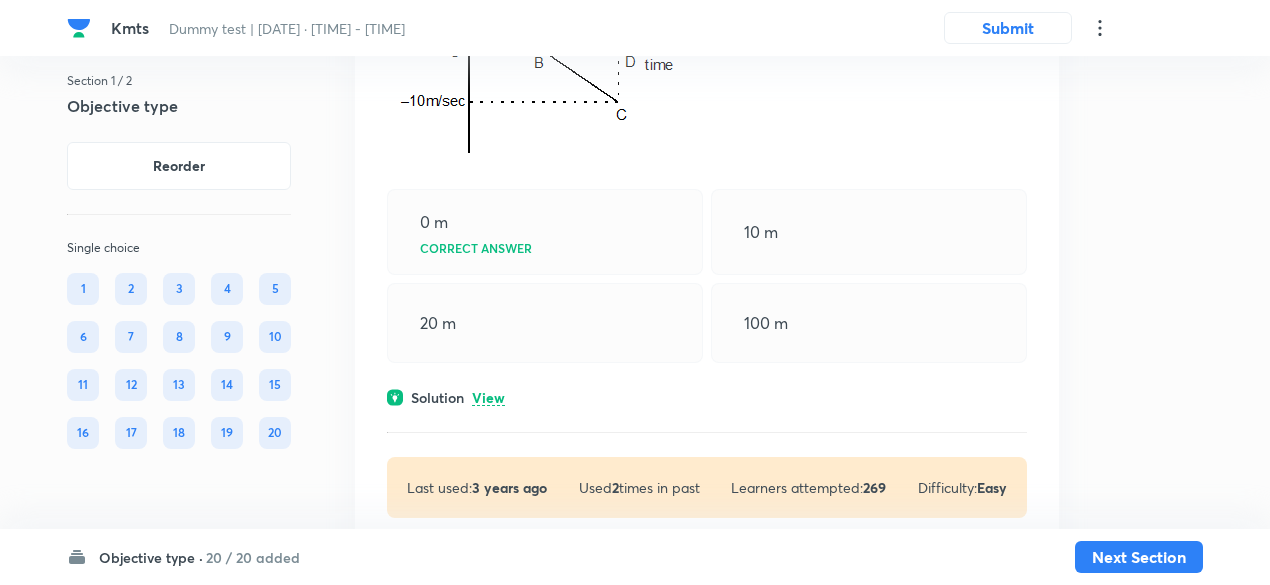 click on "View" at bounding box center (488, 398) 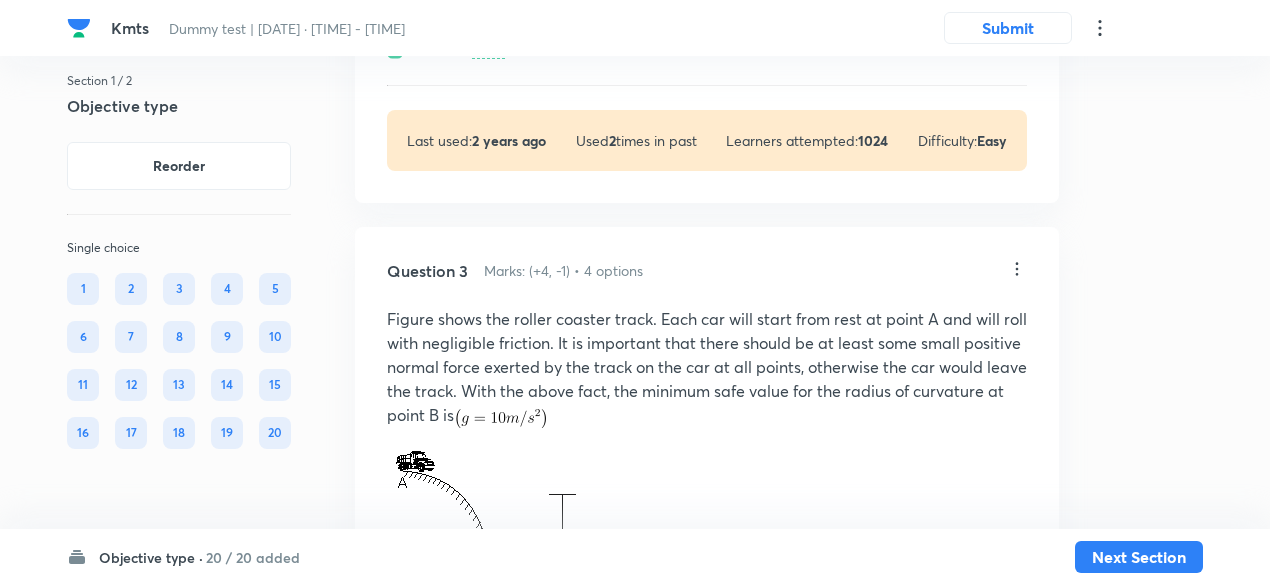scroll, scrollTop: 1608, scrollLeft: 0, axis: vertical 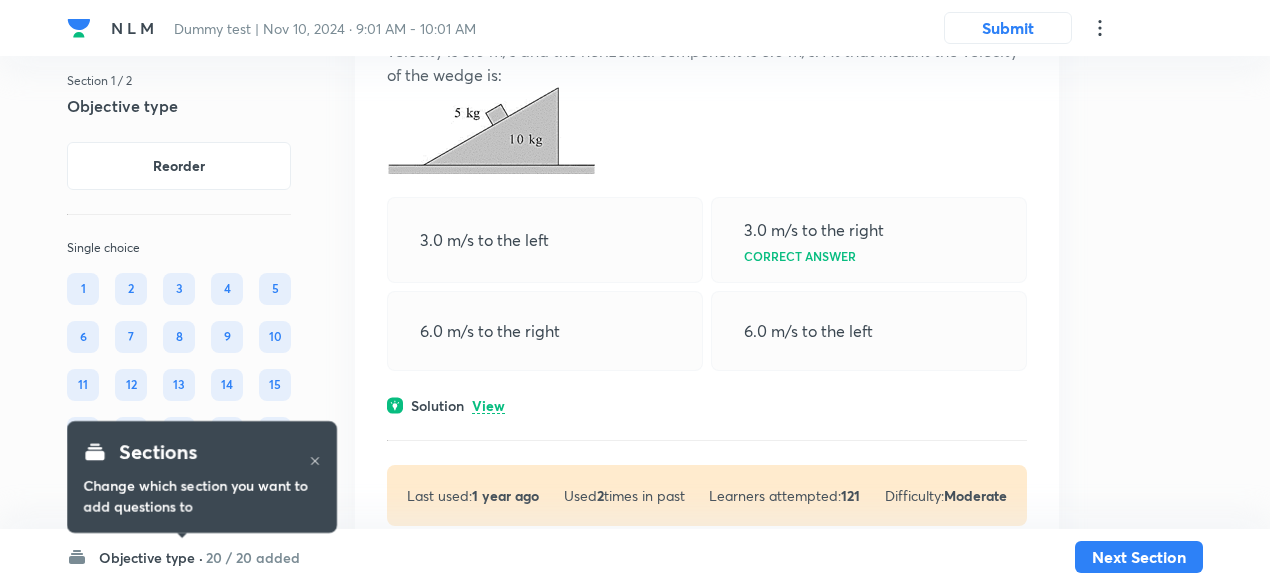 click on "View" at bounding box center (488, 406) 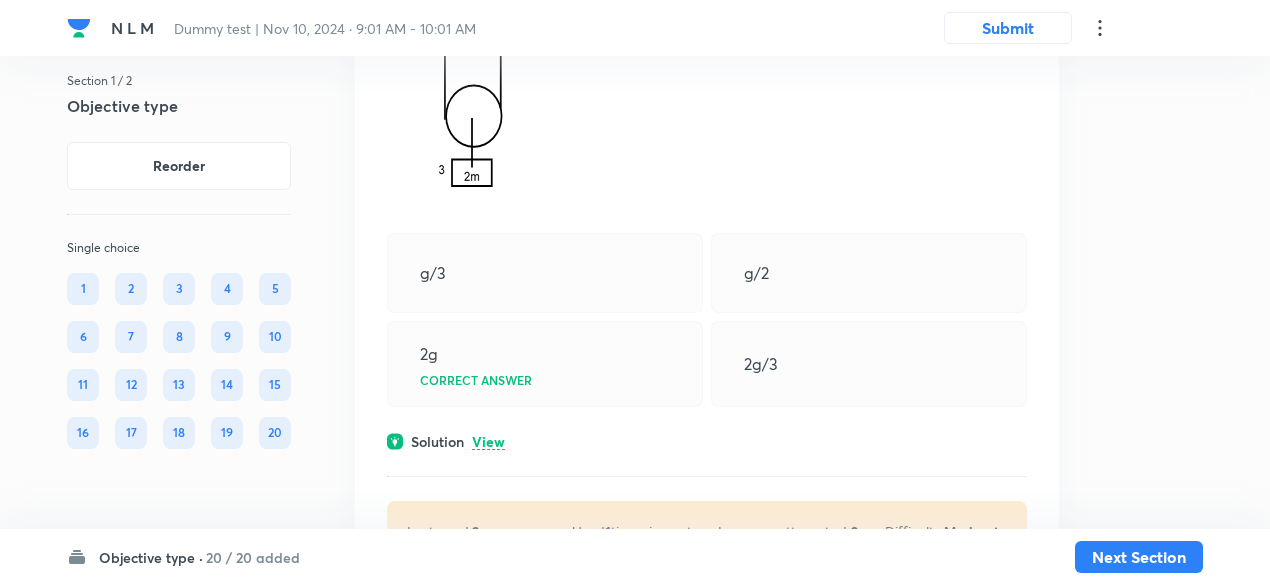 scroll, scrollTop: 1363, scrollLeft: 0, axis: vertical 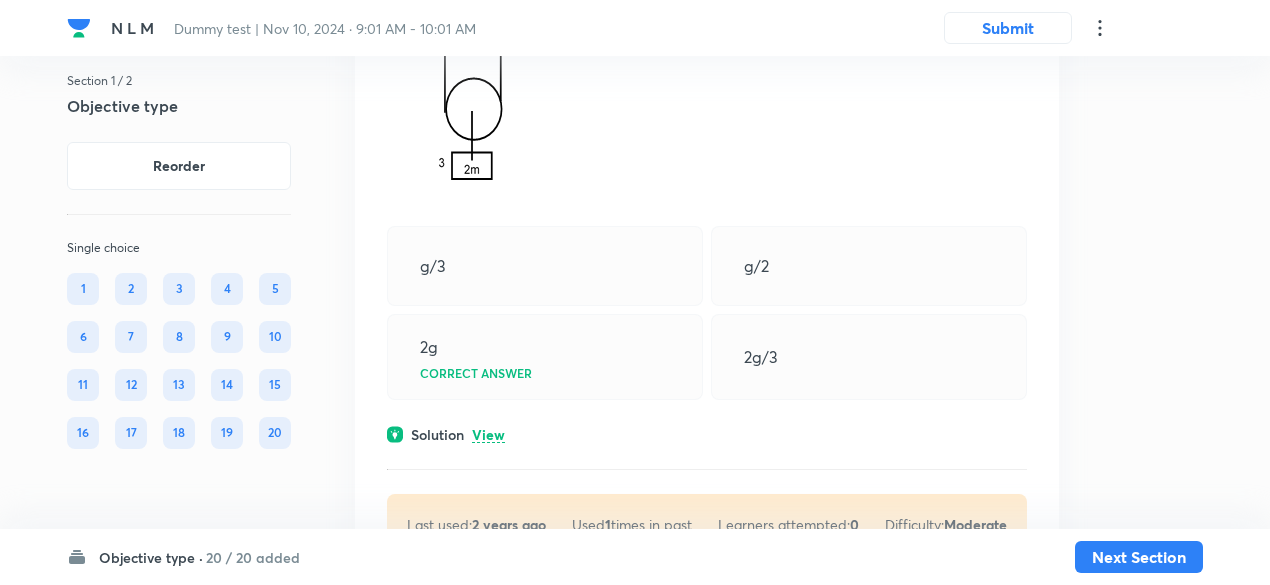 click on "View" at bounding box center [488, 435] 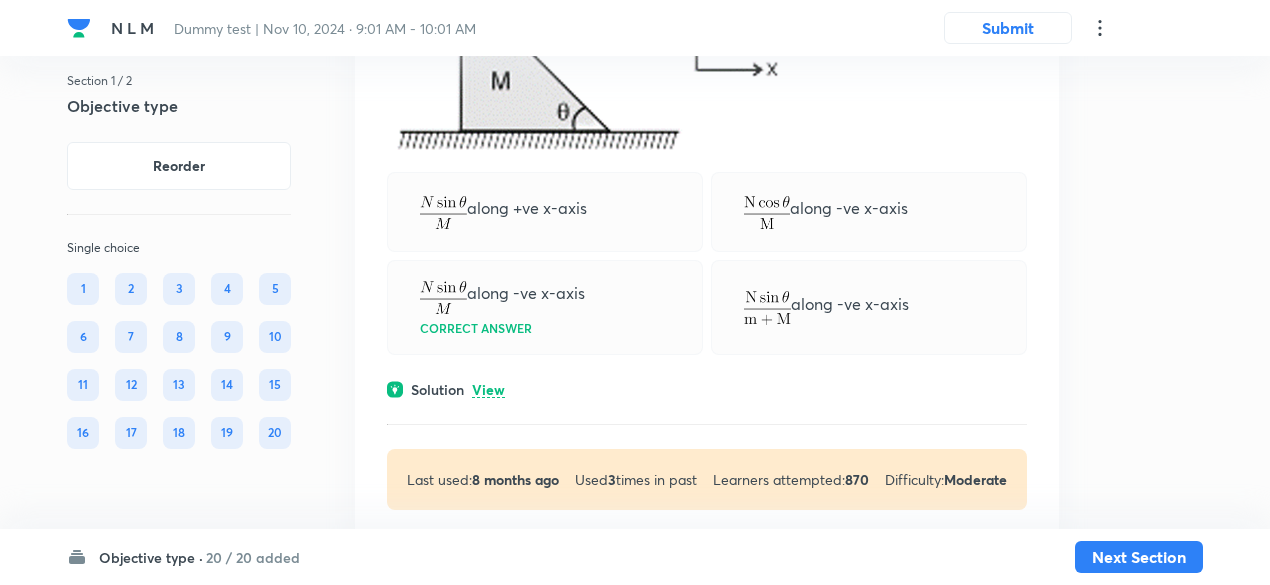 scroll, scrollTop: 2508, scrollLeft: 0, axis: vertical 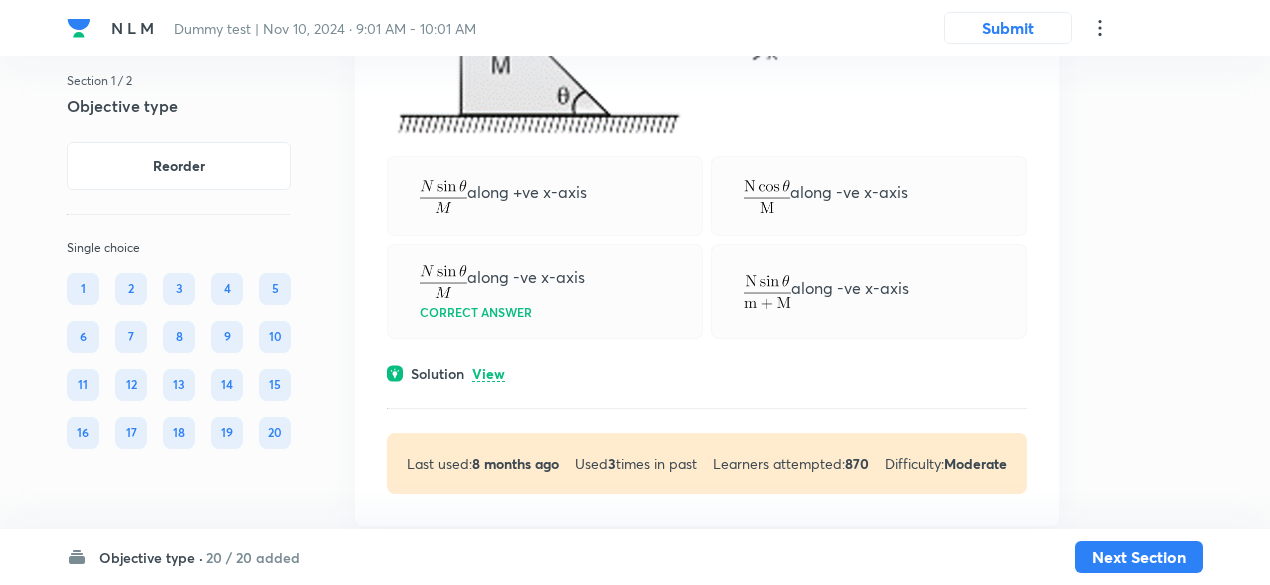 click on "Question 3 Marks: (+4, -1) • 4 options Consider the shown arrangement. Assume all surfaces to be smooth. If 'N' represents magnitude of normal reaction between block and wedge then acceleration of 'M' along horizontal equals:  along +ve x-axis  along -ve x-axis  along -ve x-axis Correct answer  along -ve x-axis  Solution View Last used:  8 months ago Used  3  times in past Learners attempted:  870 Difficulty: Moderate" at bounding box center (707, 168) 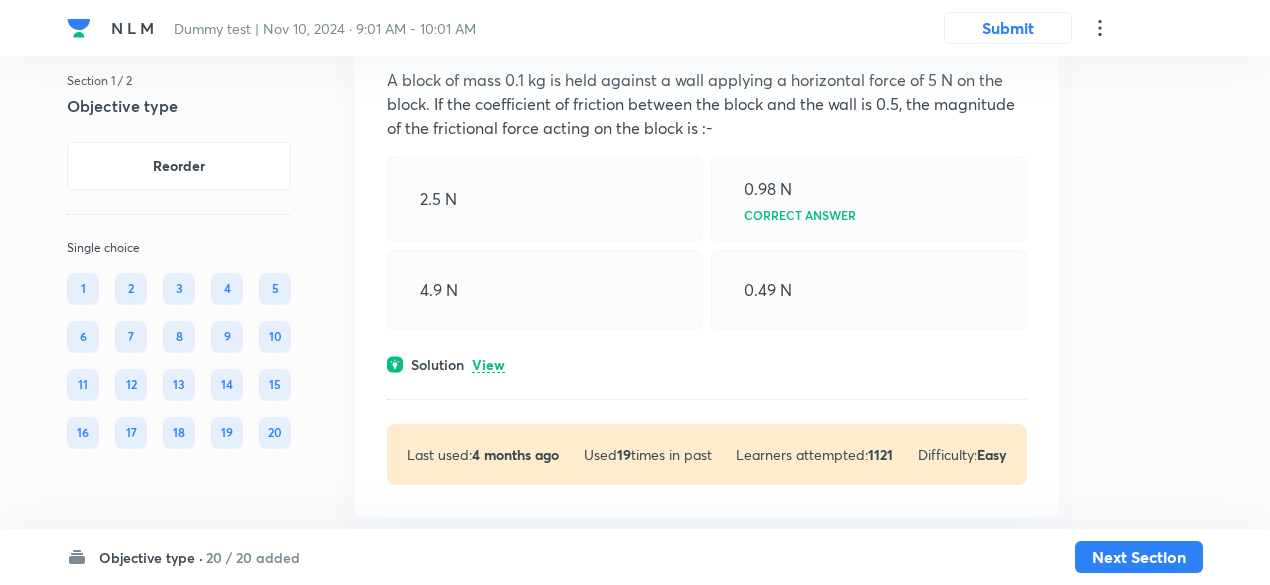 scroll, scrollTop: 4206, scrollLeft: 0, axis: vertical 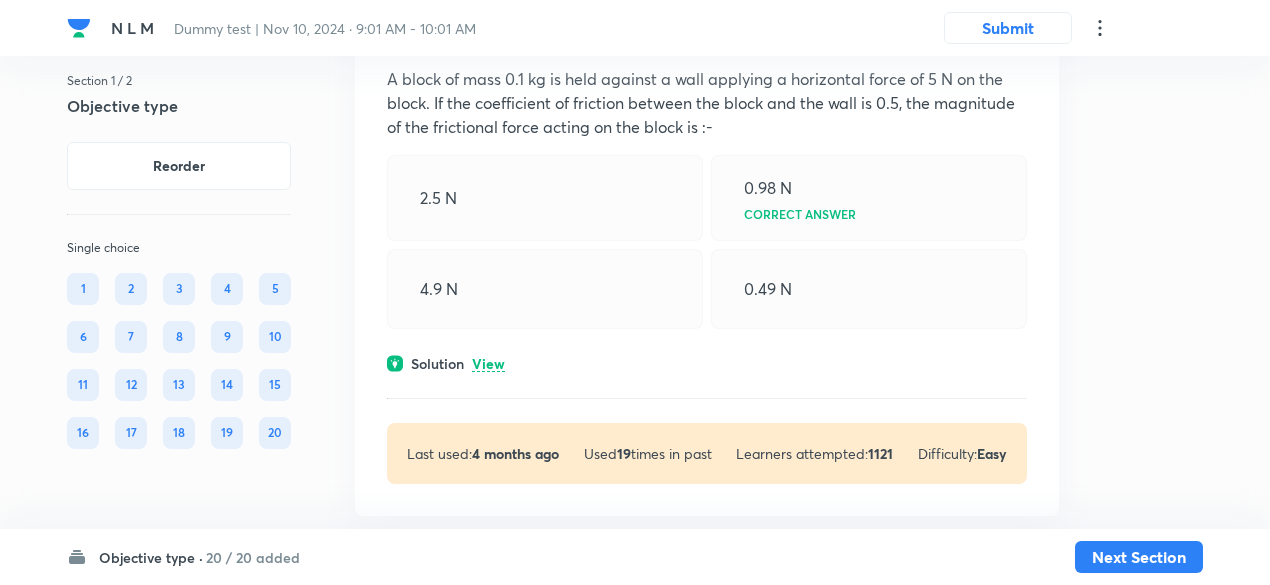 click on "View" at bounding box center [488, 364] 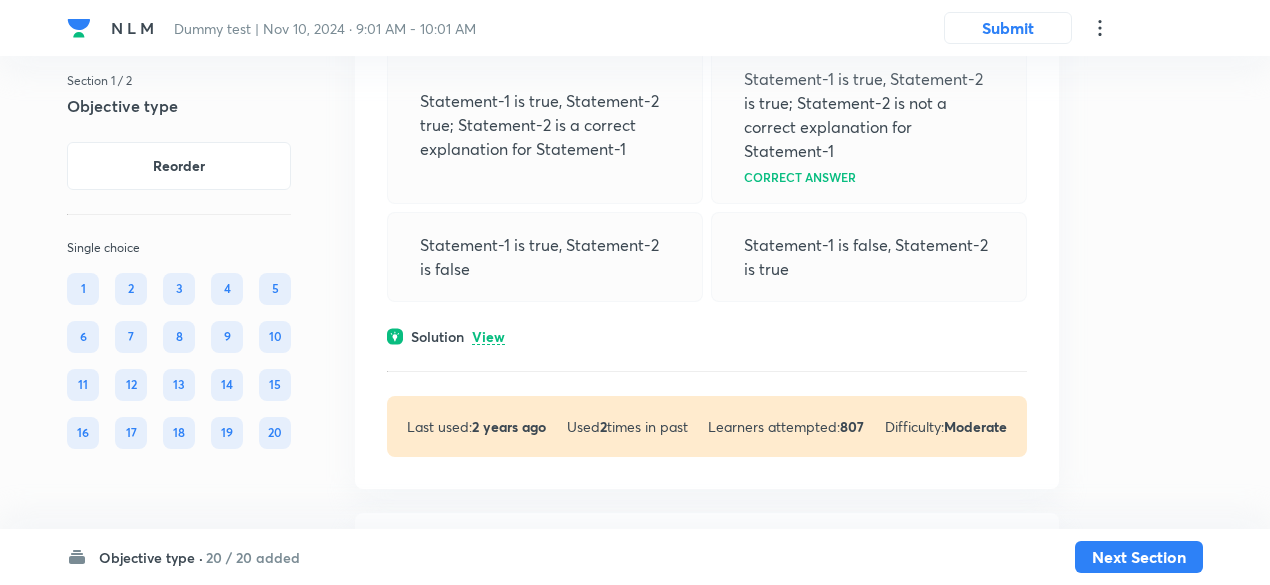 scroll, scrollTop: 5233, scrollLeft: 0, axis: vertical 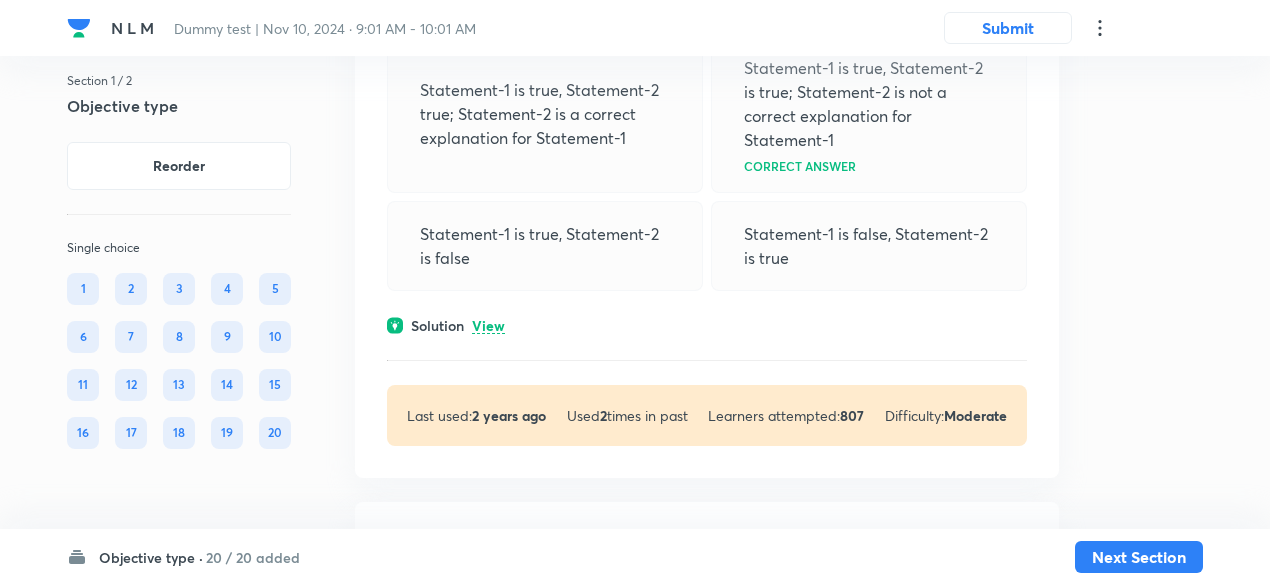 click on "View" at bounding box center [488, 326] 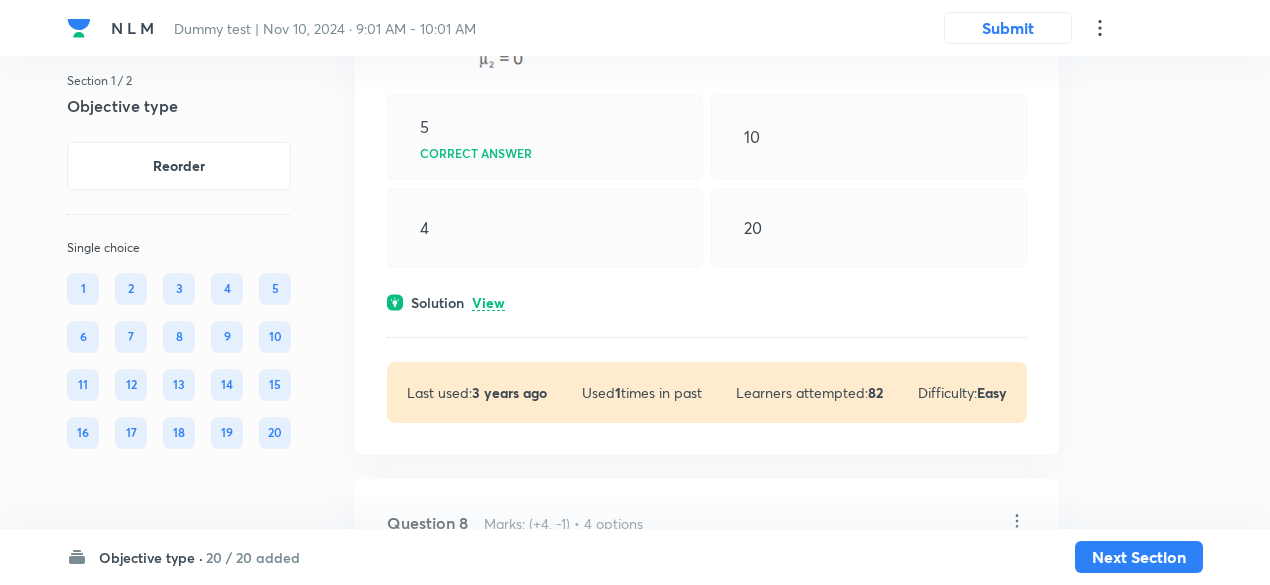 scroll, scrollTop: 6251, scrollLeft: 0, axis: vertical 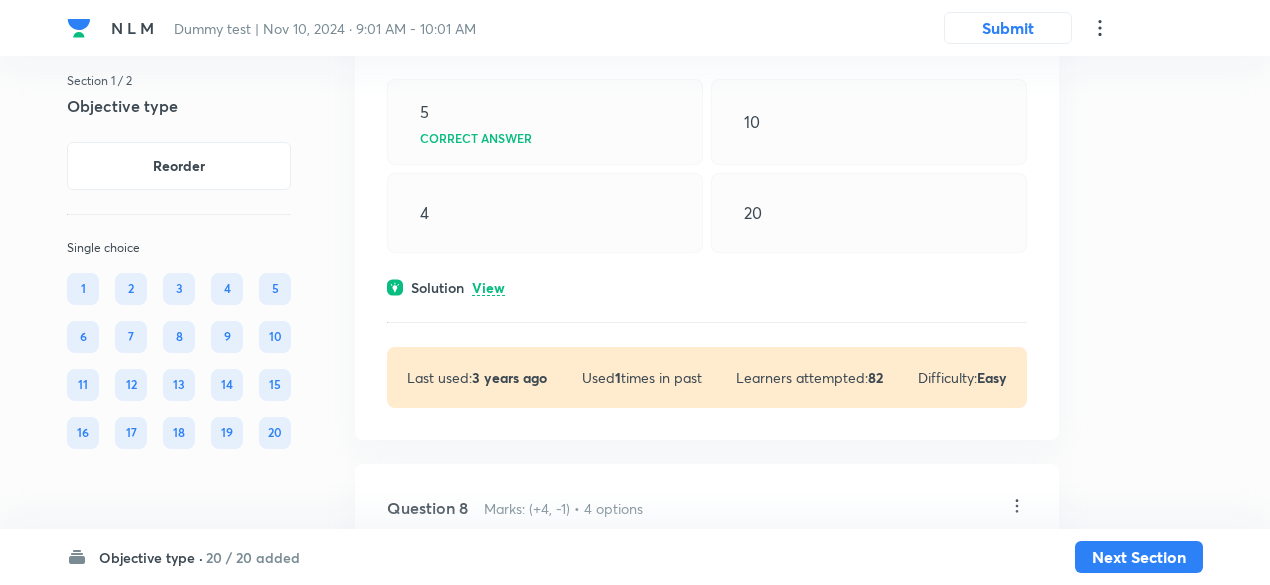 click on "View" at bounding box center (488, 288) 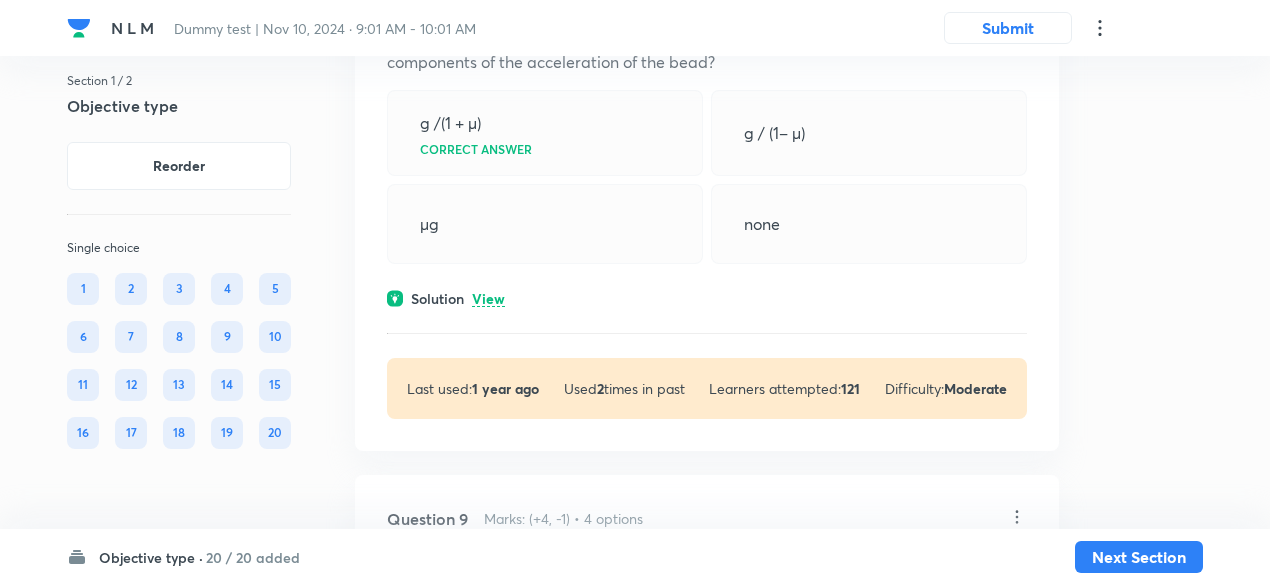 scroll, scrollTop: 7026, scrollLeft: 0, axis: vertical 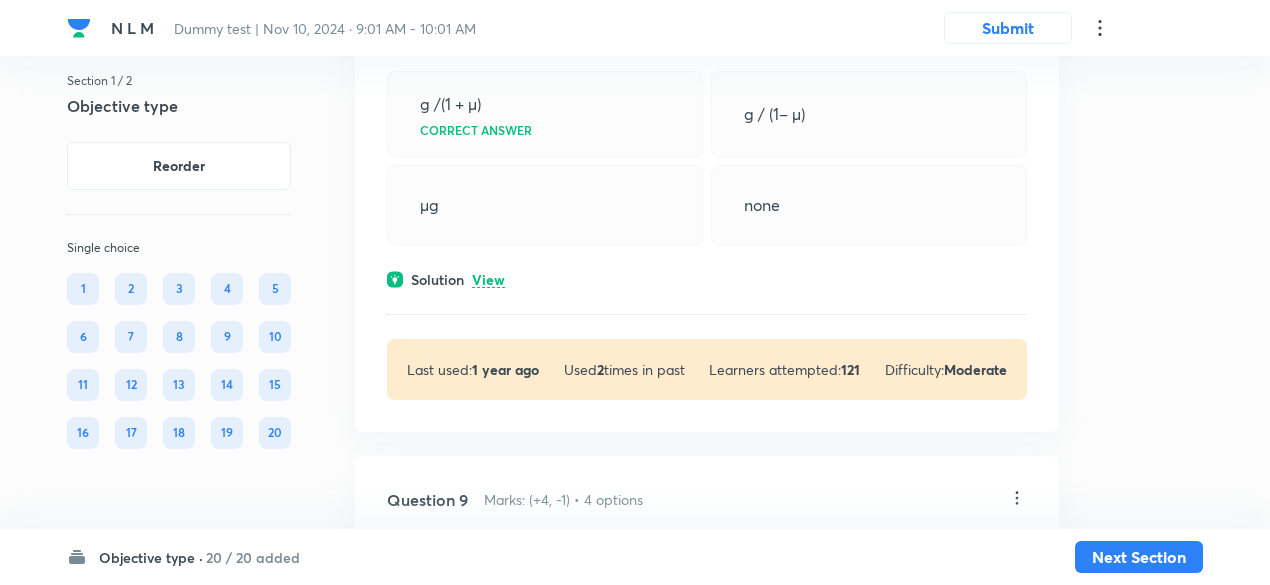click on "View" at bounding box center [488, 280] 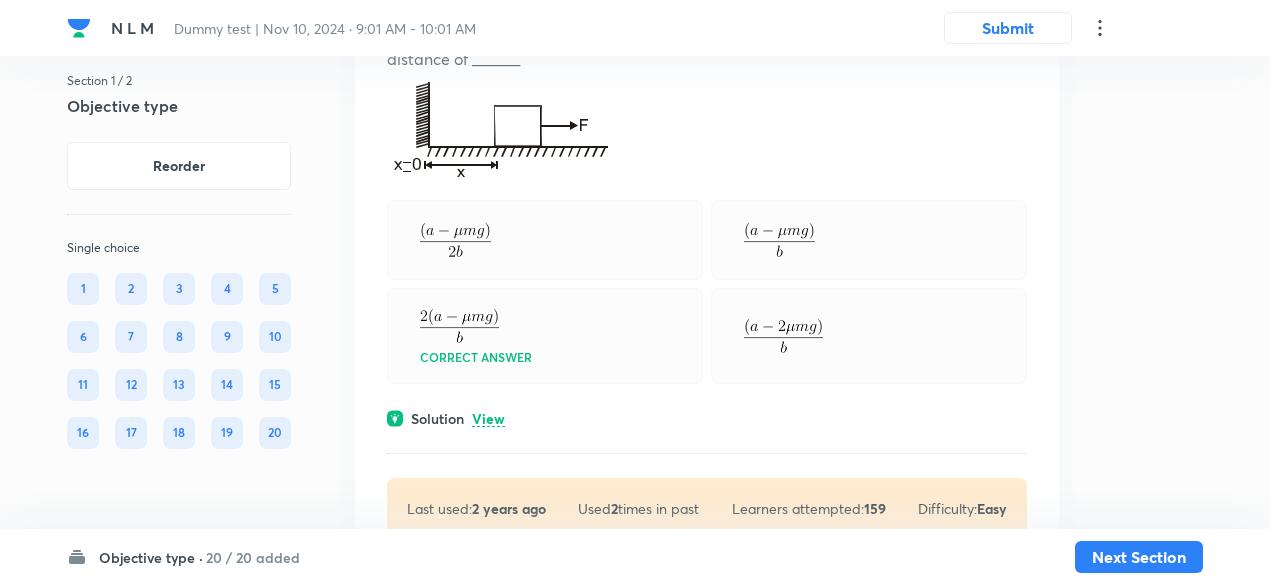 scroll, scrollTop: 7754, scrollLeft: 0, axis: vertical 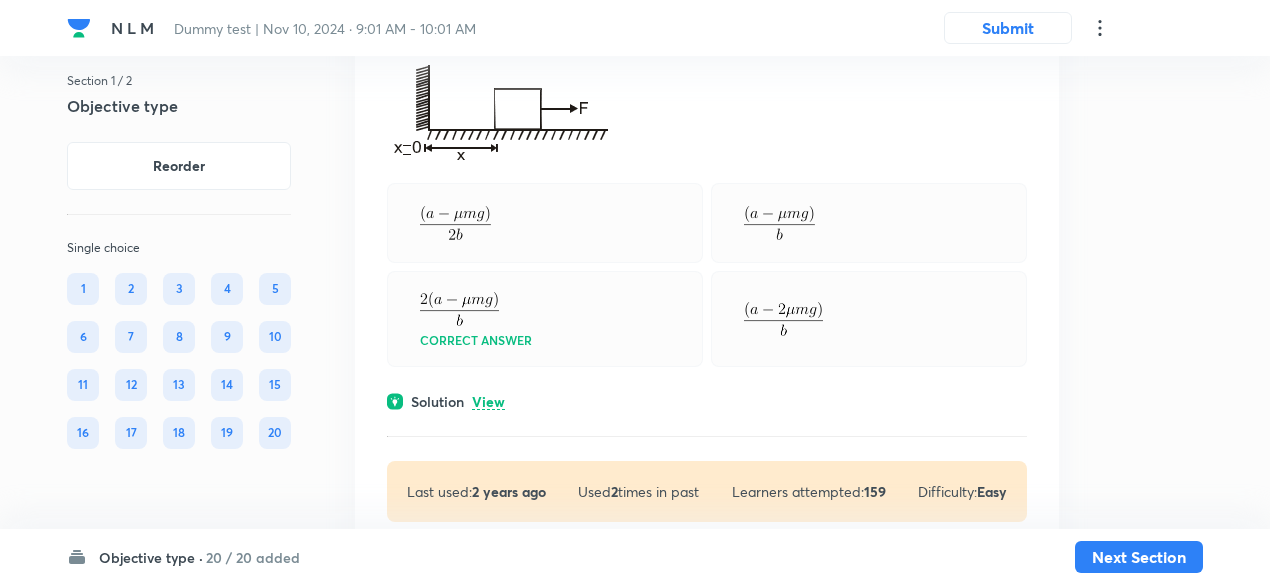 click on "View" at bounding box center [488, 402] 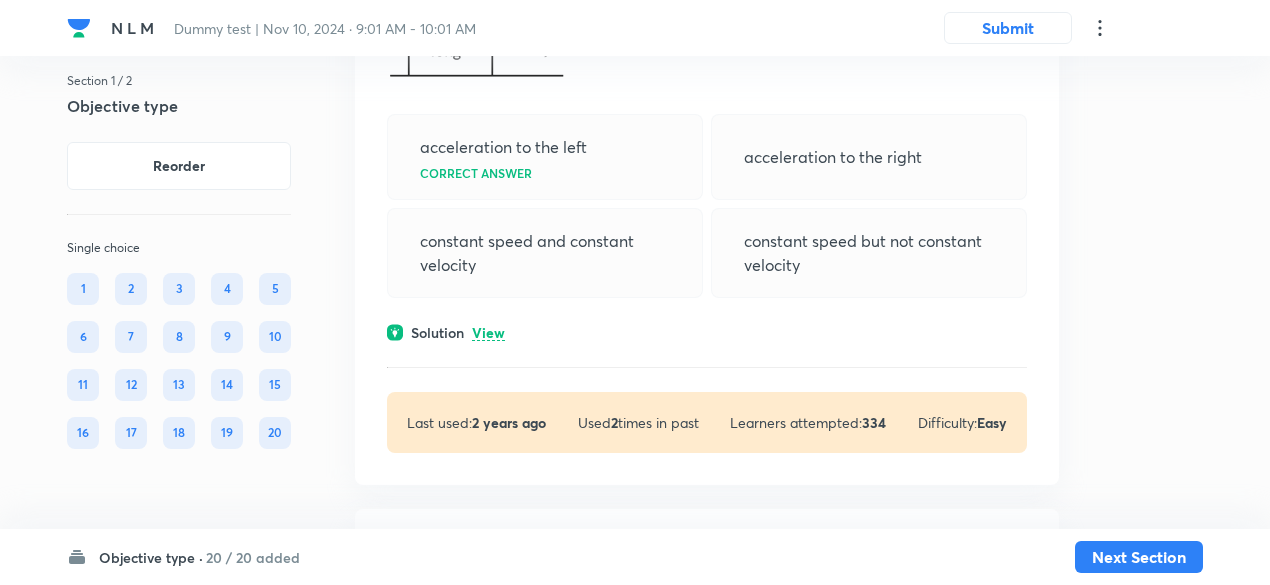 scroll, scrollTop: 8897, scrollLeft: 0, axis: vertical 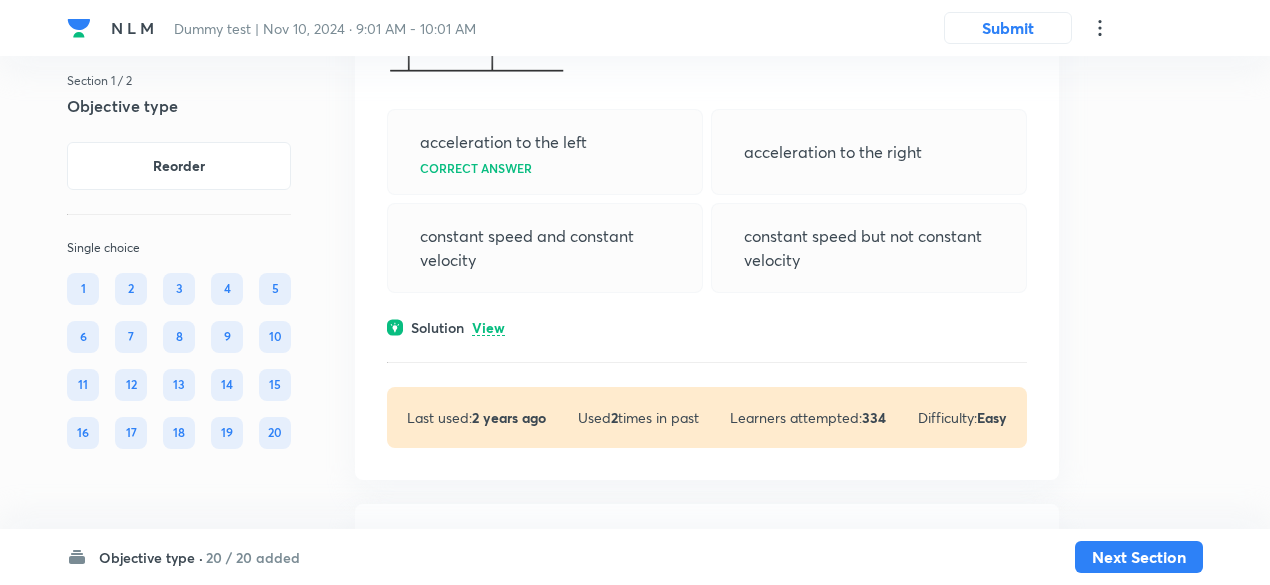 click on "View" at bounding box center (488, 328) 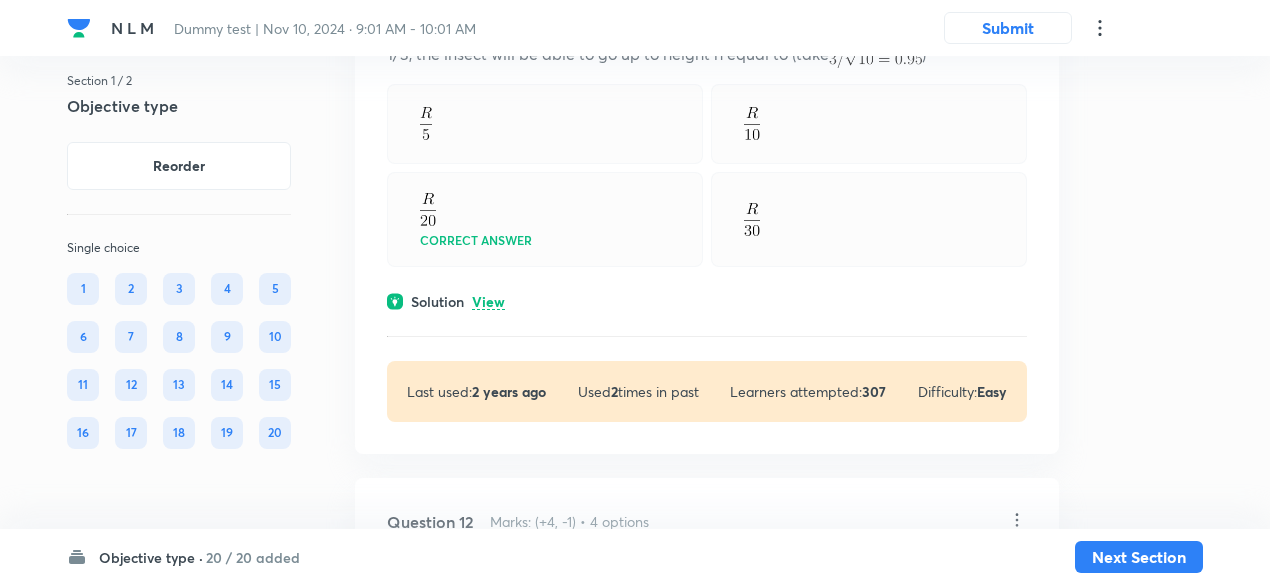 scroll, scrollTop: 9702, scrollLeft: 0, axis: vertical 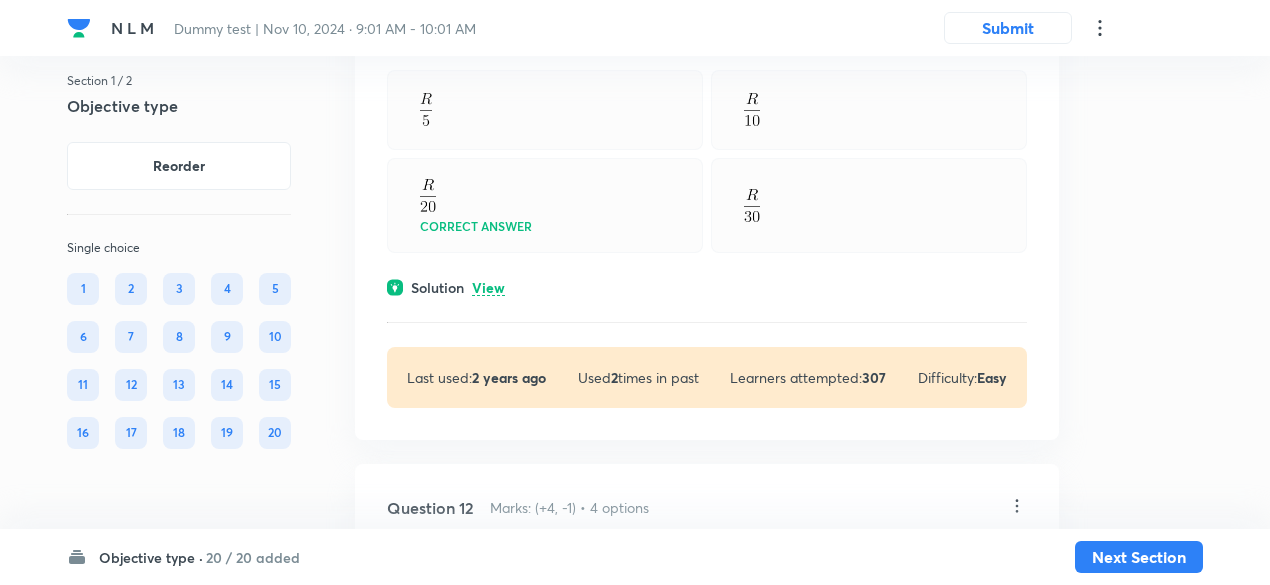 click on "View" at bounding box center (488, 288) 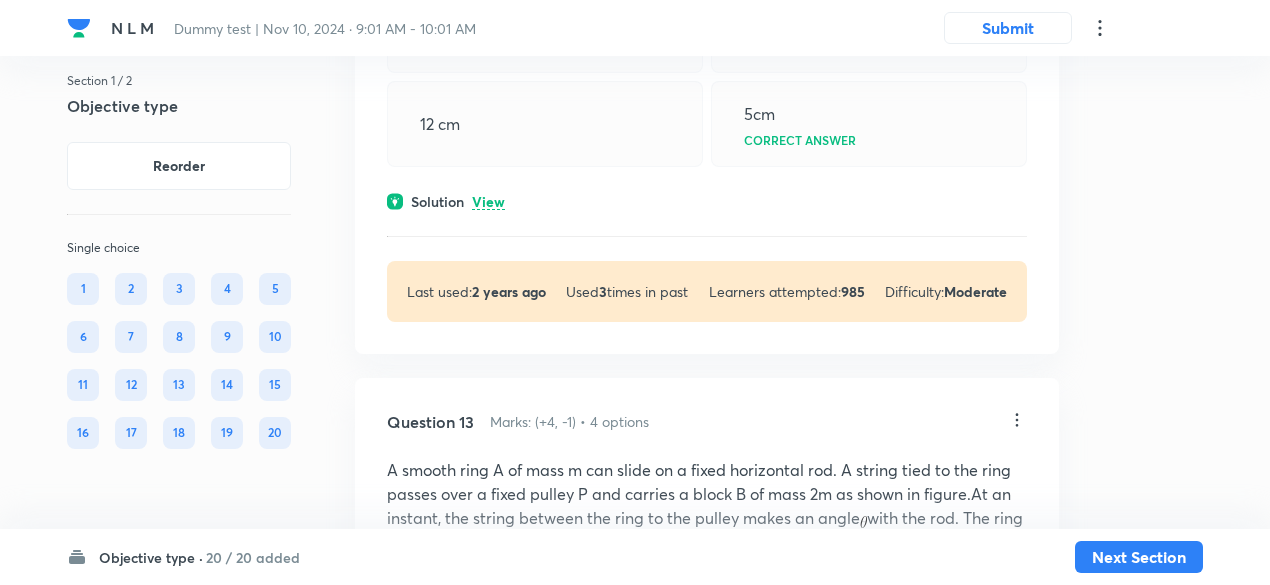scroll, scrollTop: 10976, scrollLeft: 0, axis: vertical 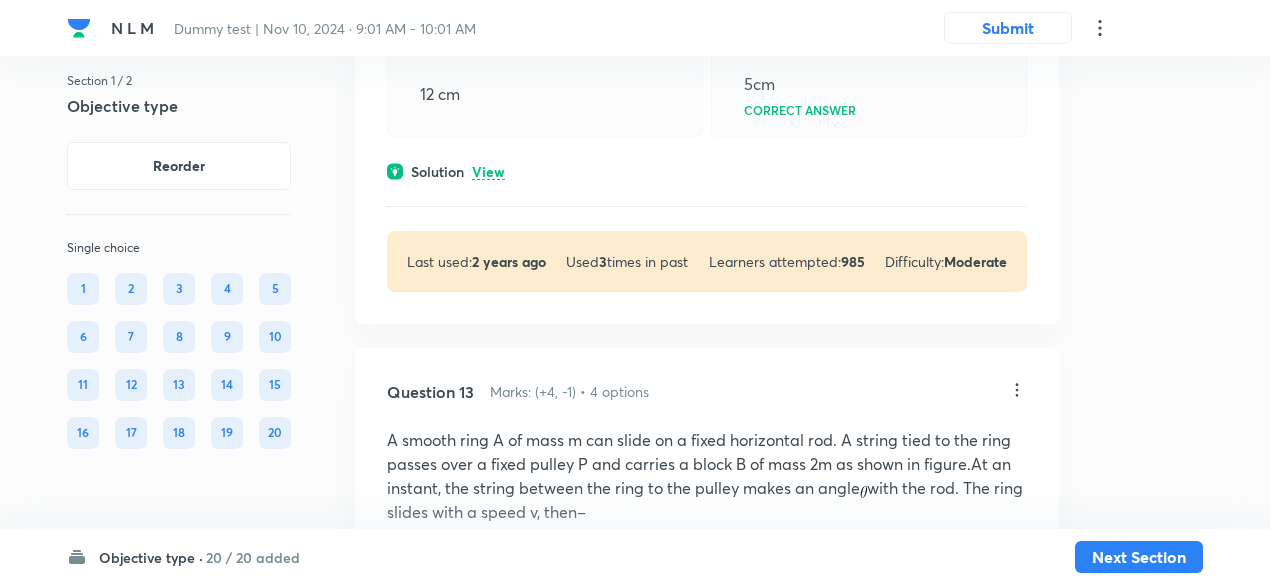 click on "View" at bounding box center (488, 172) 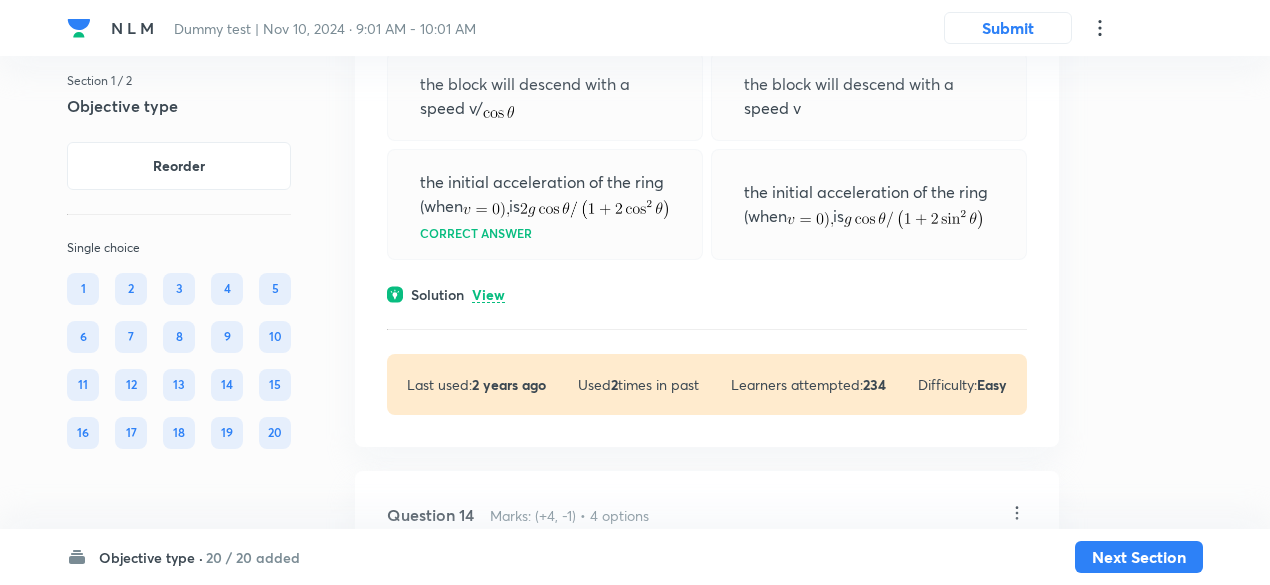 scroll, scrollTop: 12009, scrollLeft: 0, axis: vertical 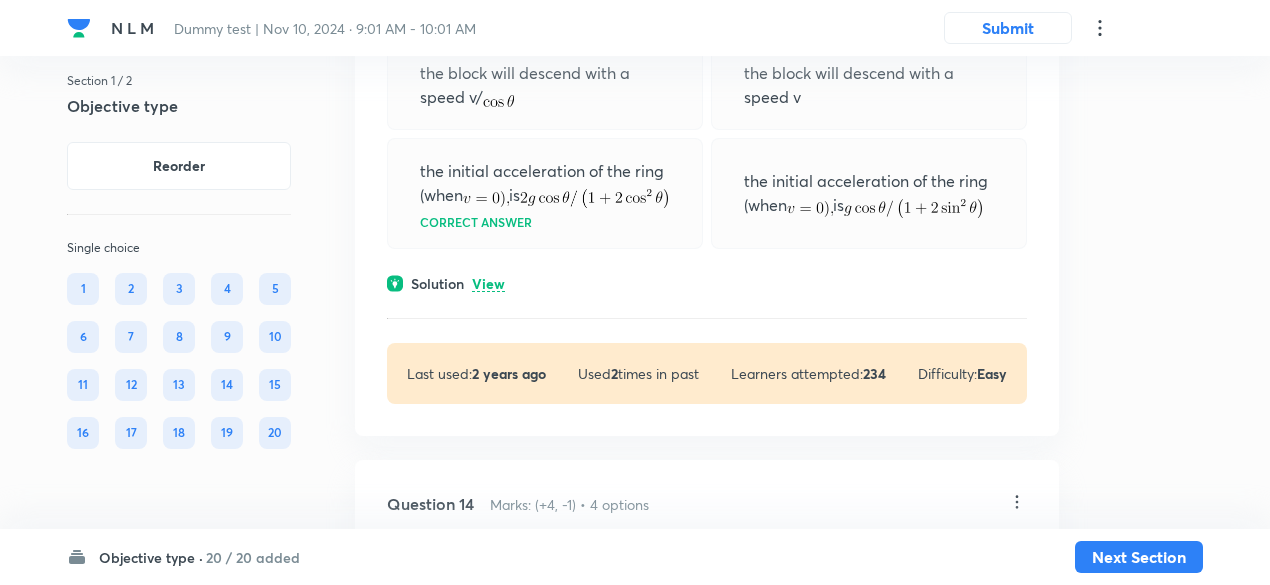 click on "View" at bounding box center [488, 284] 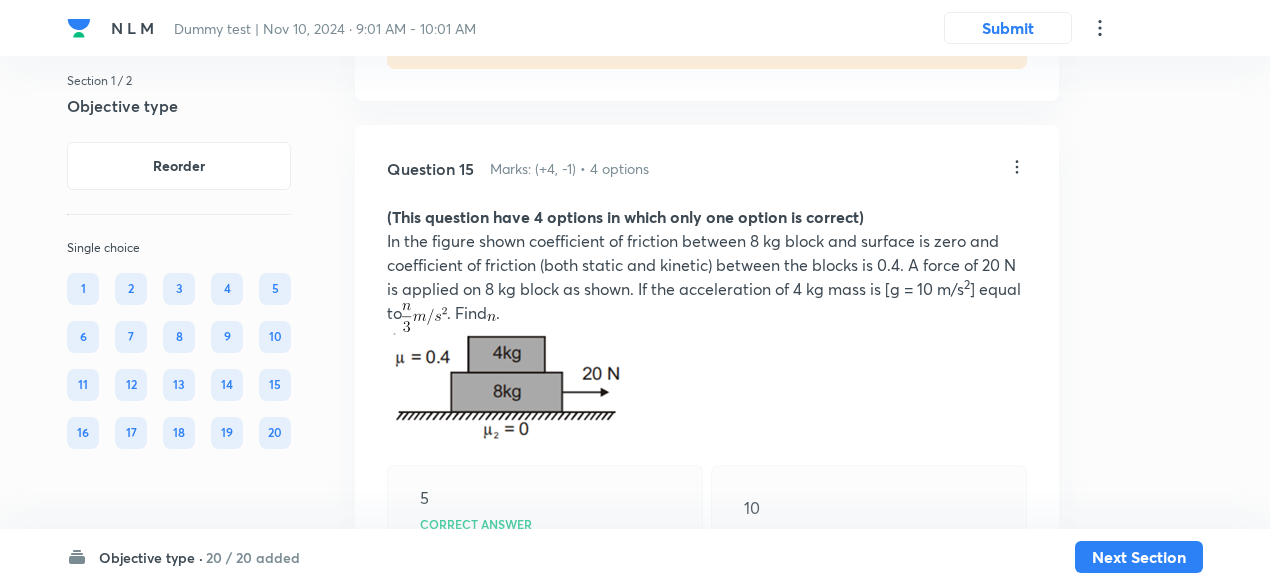 scroll, scrollTop: 13557, scrollLeft: 0, axis: vertical 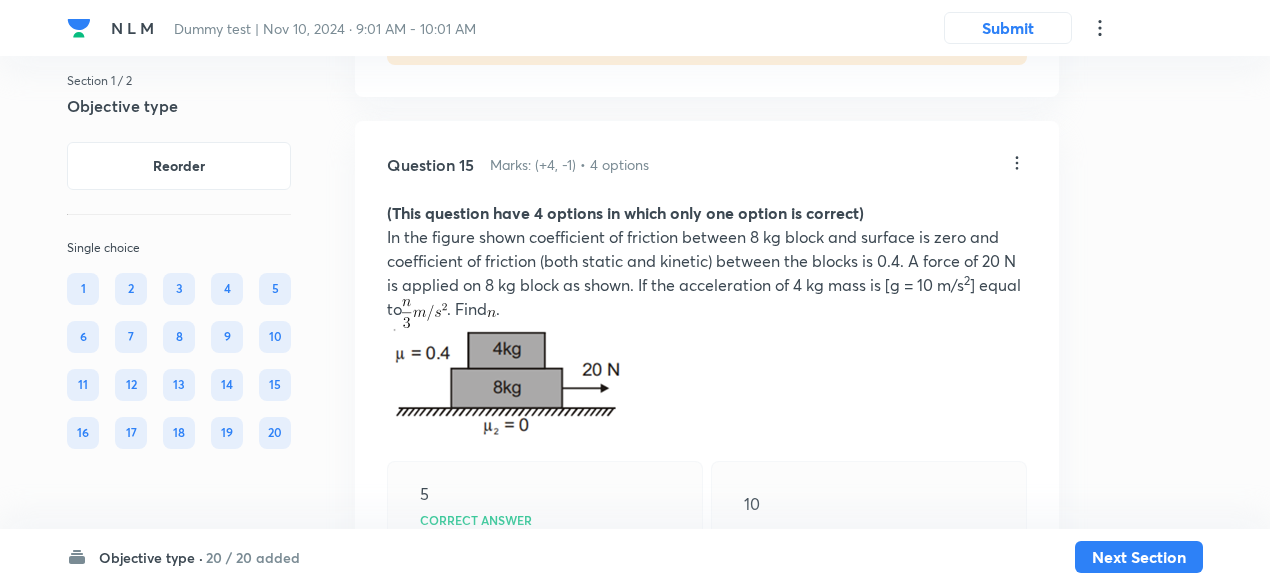 click on "View" at bounding box center [488, -55] 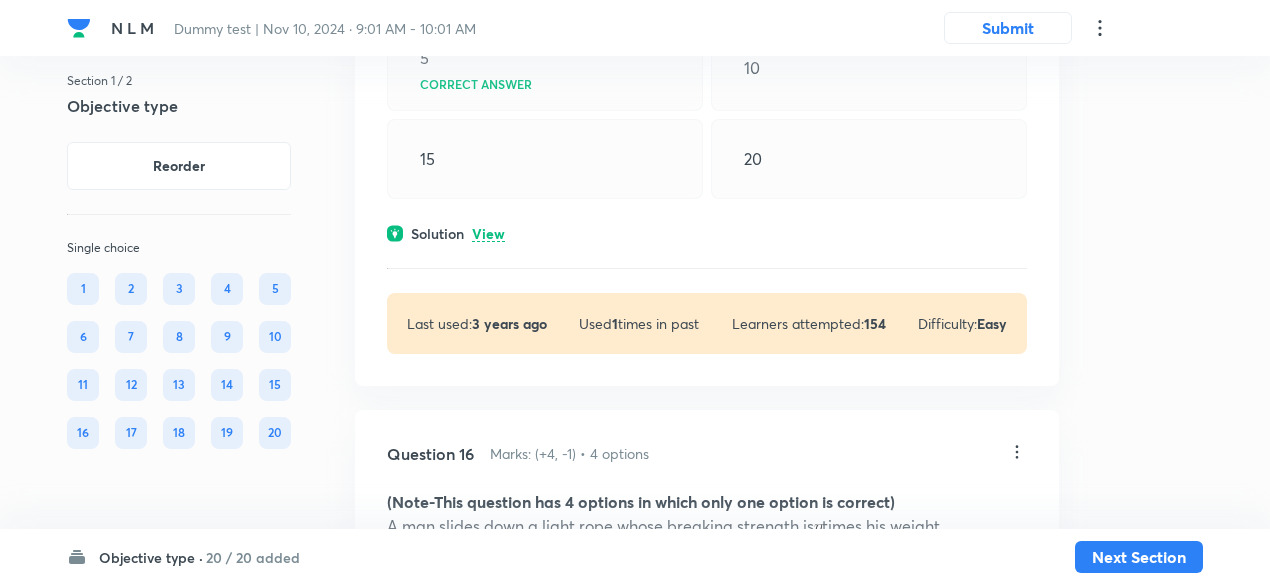 scroll, scrollTop: 14545, scrollLeft: 0, axis: vertical 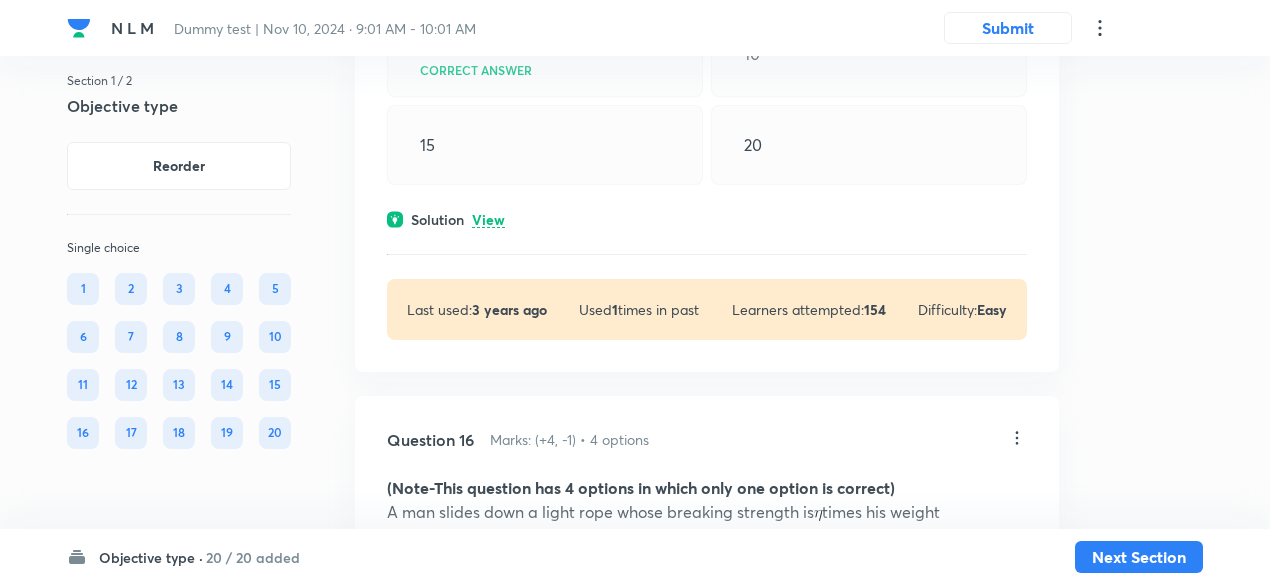 click on "View" at bounding box center [488, 220] 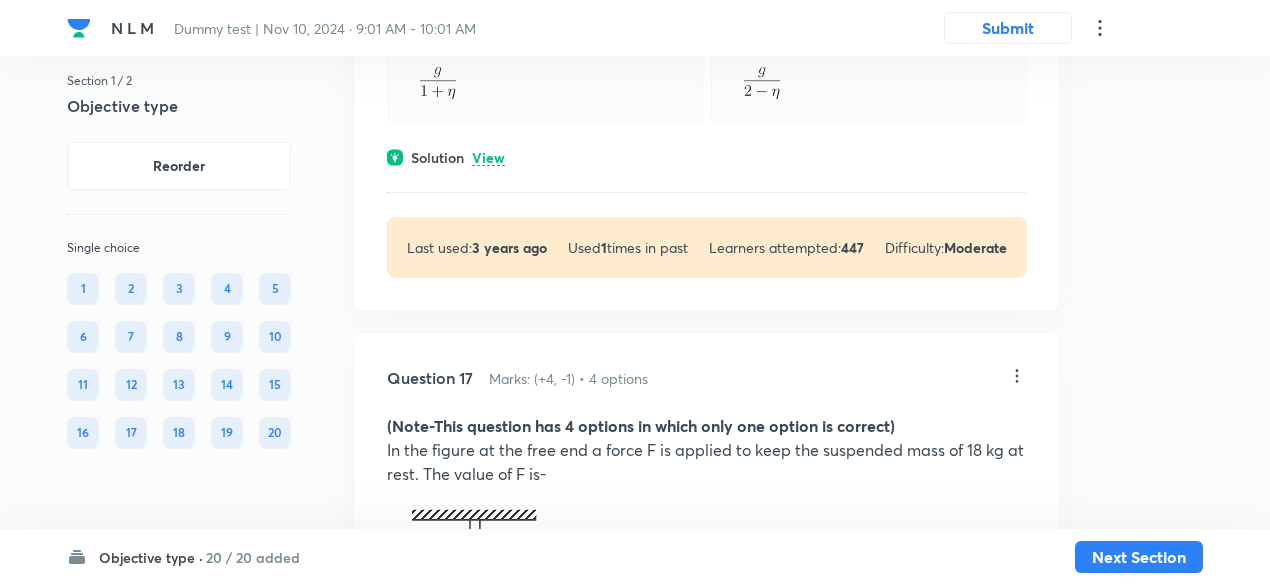 scroll, scrollTop: 15385, scrollLeft: 0, axis: vertical 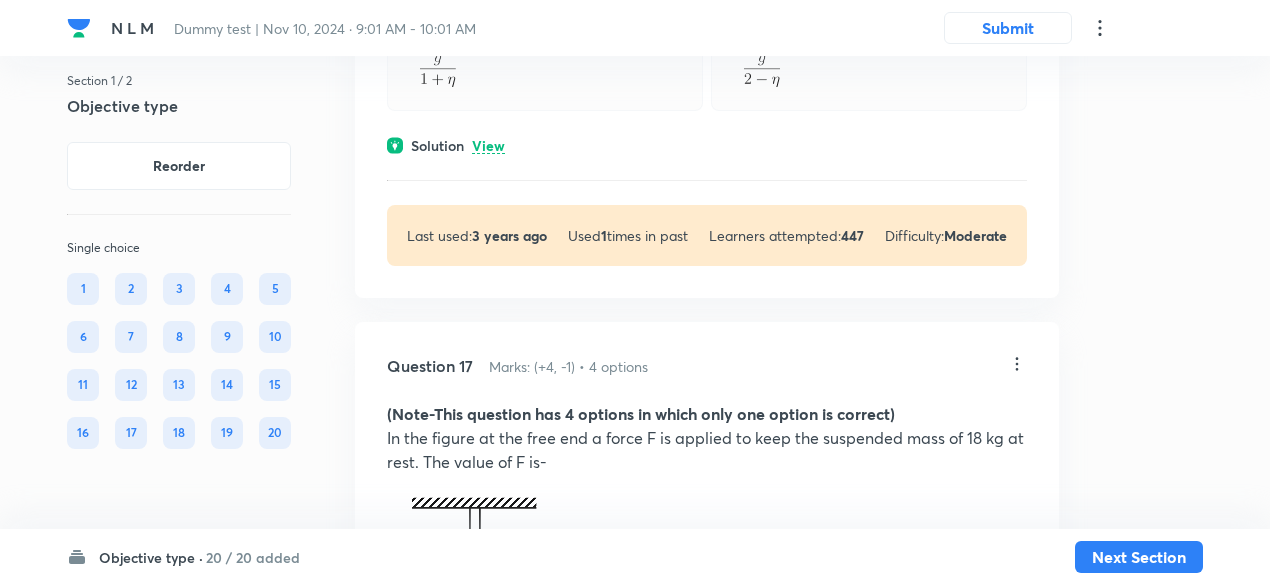 click on "View" at bounding box center (488, 146) 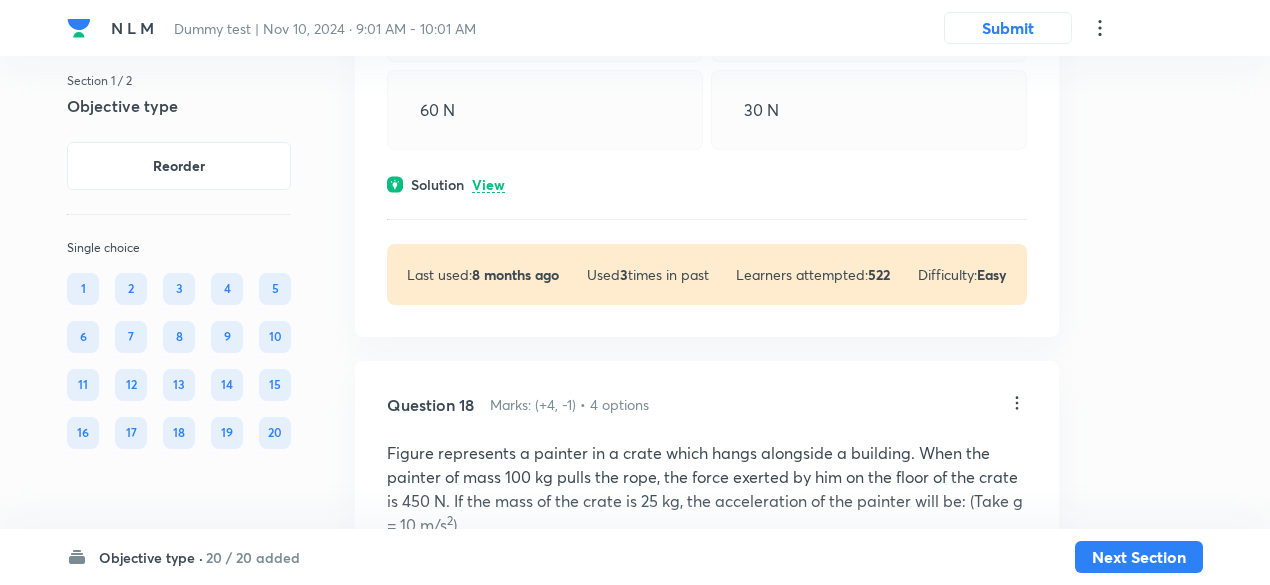 scroll, scrollTop: 16549, scrollLeft: 0, axis: vertical 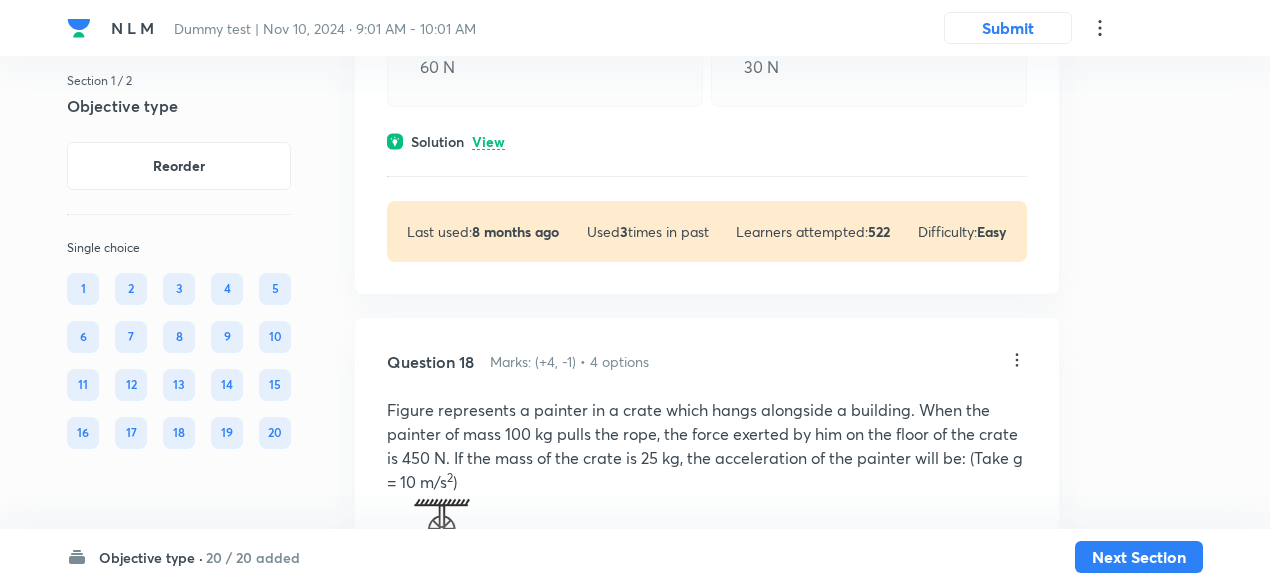 click on "View" at bounding box center (488, 142) 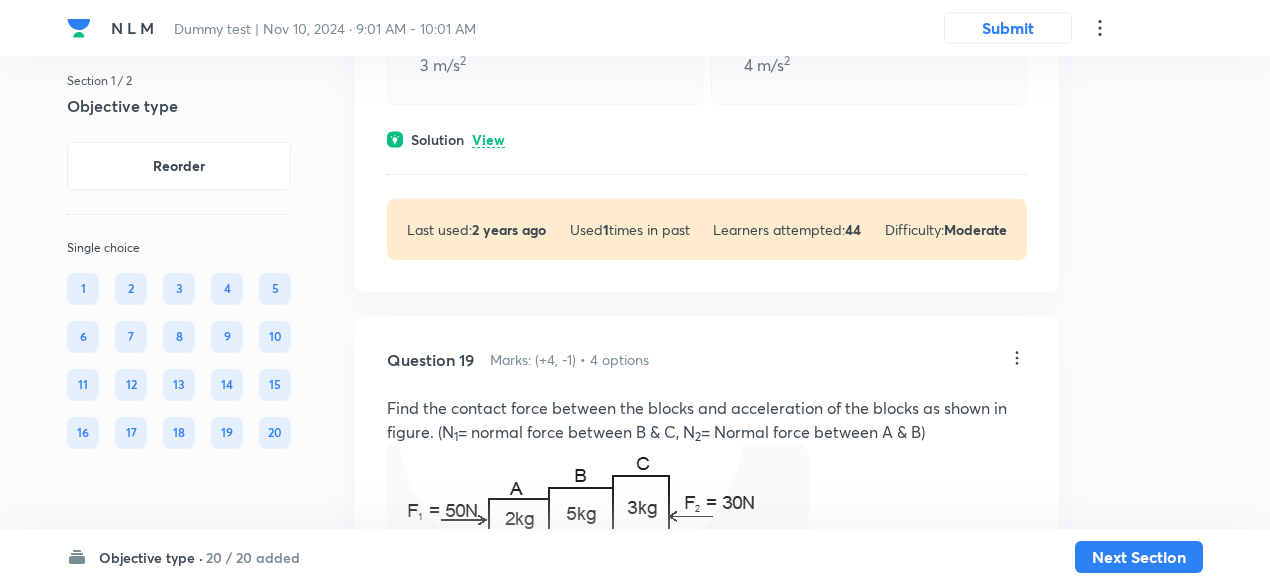 scroll, scrollTop: 17744, scrollLeft: 0, axis: vertical 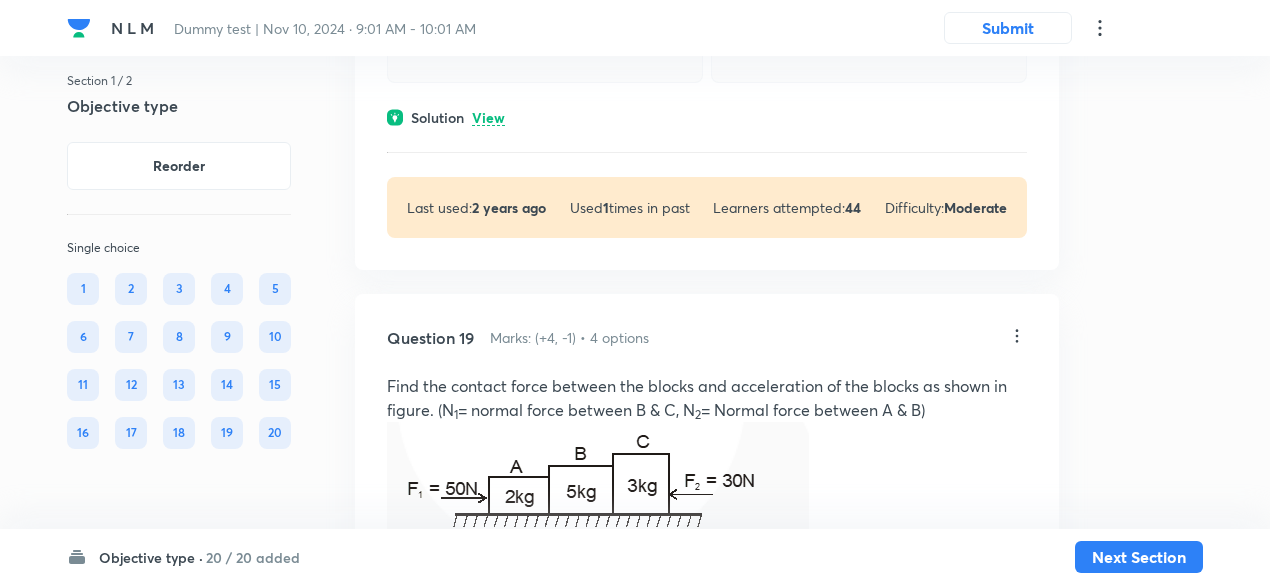 click on "View" at bounding box center [488, 118] 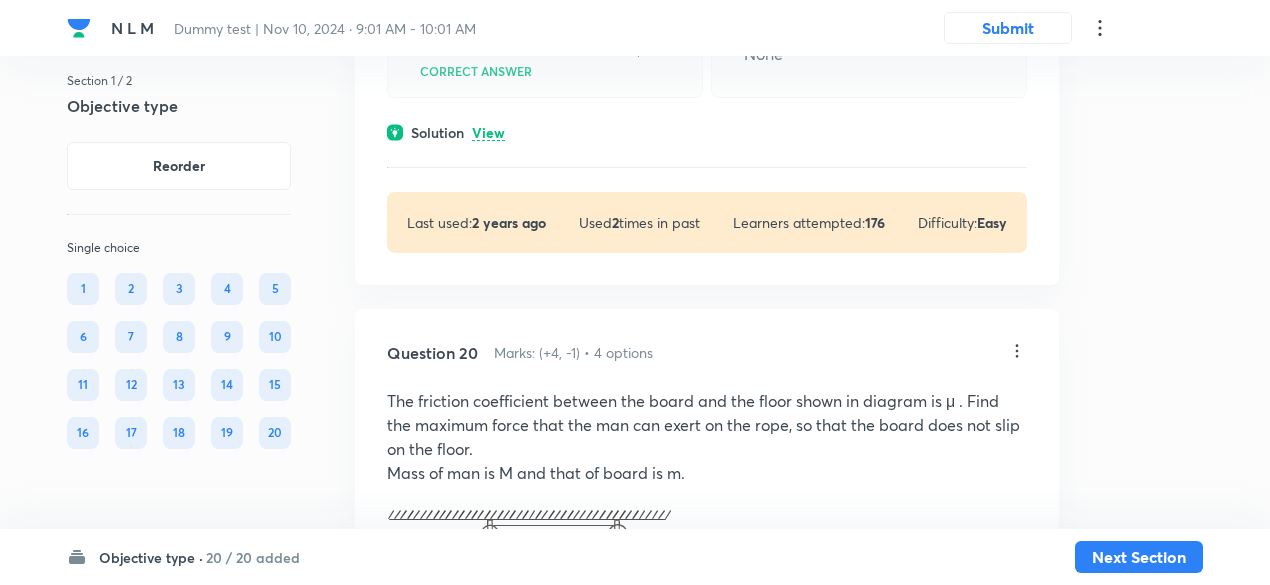 scroll, scrollTop: 18636, scrollLeft: 0, axis: vertical 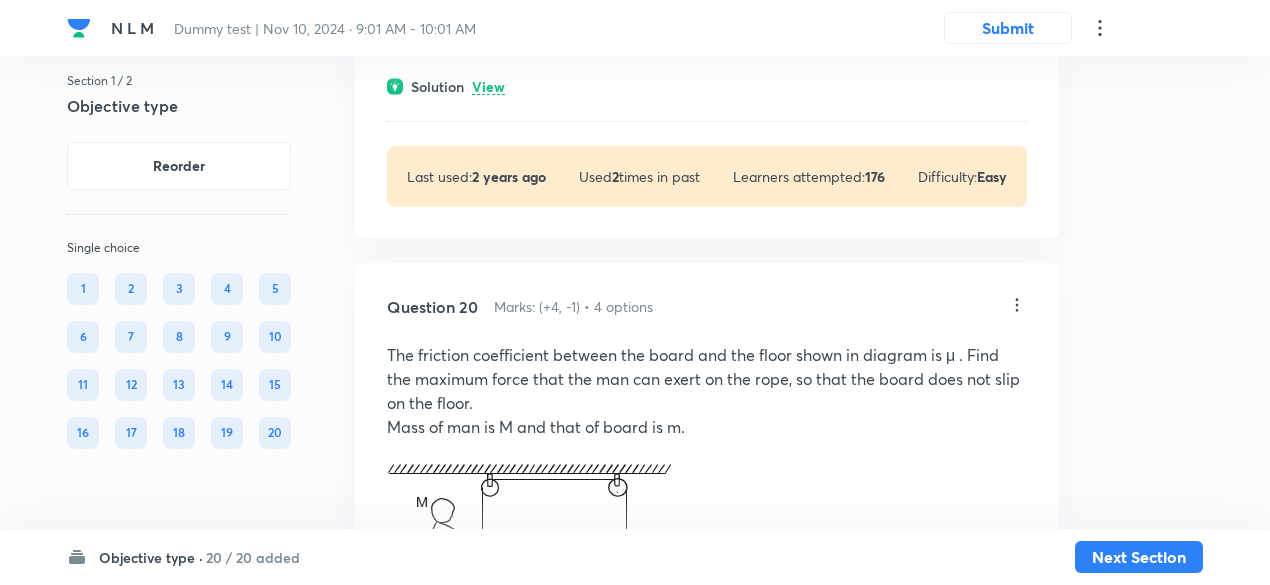 click on "View" at bounding box center [488, 87] 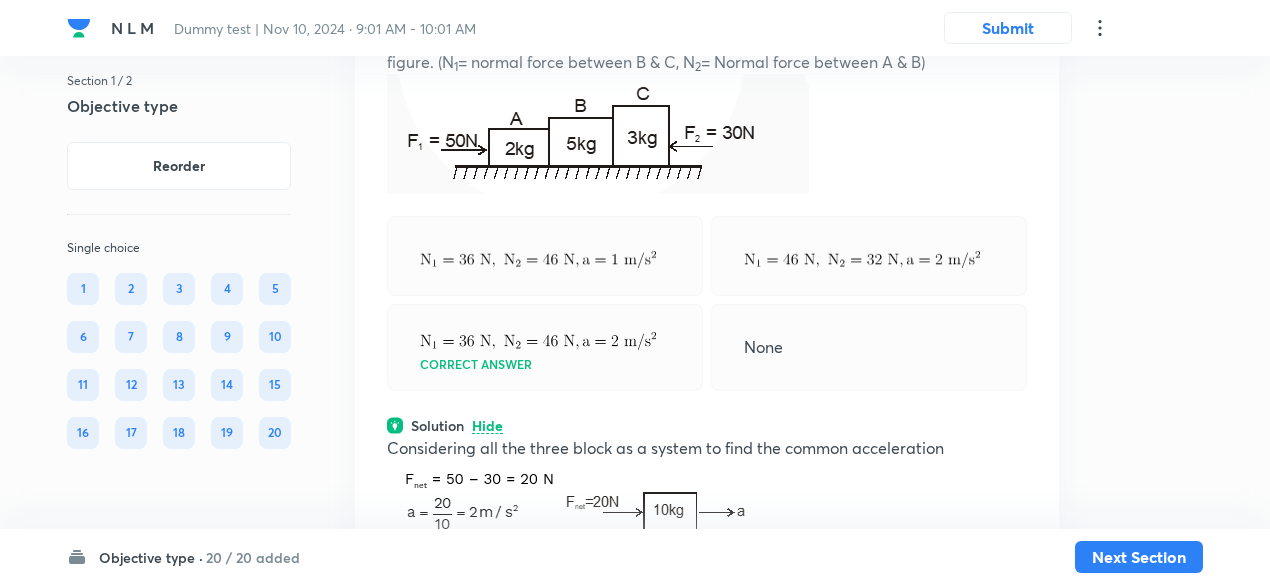 scroll, scrollTop: 18299, scrollLeft: 0, axis: vertical 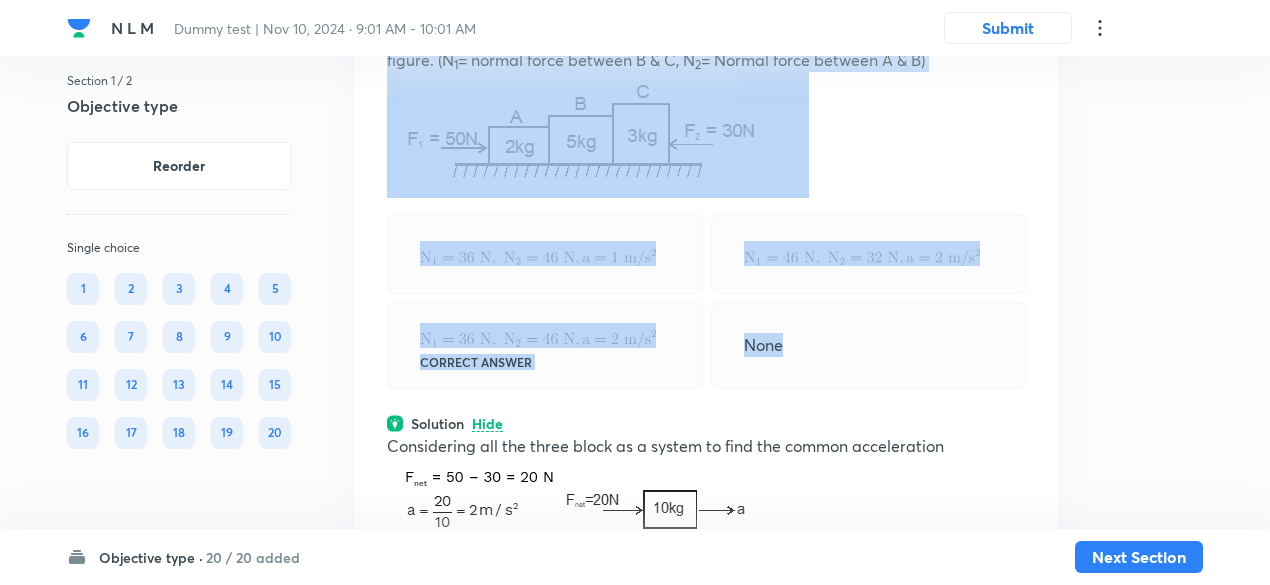 drag, startPoint x: 389, startPoint y: 175, endPoint x: 862, endPoint y: 493, distance: 569.95874 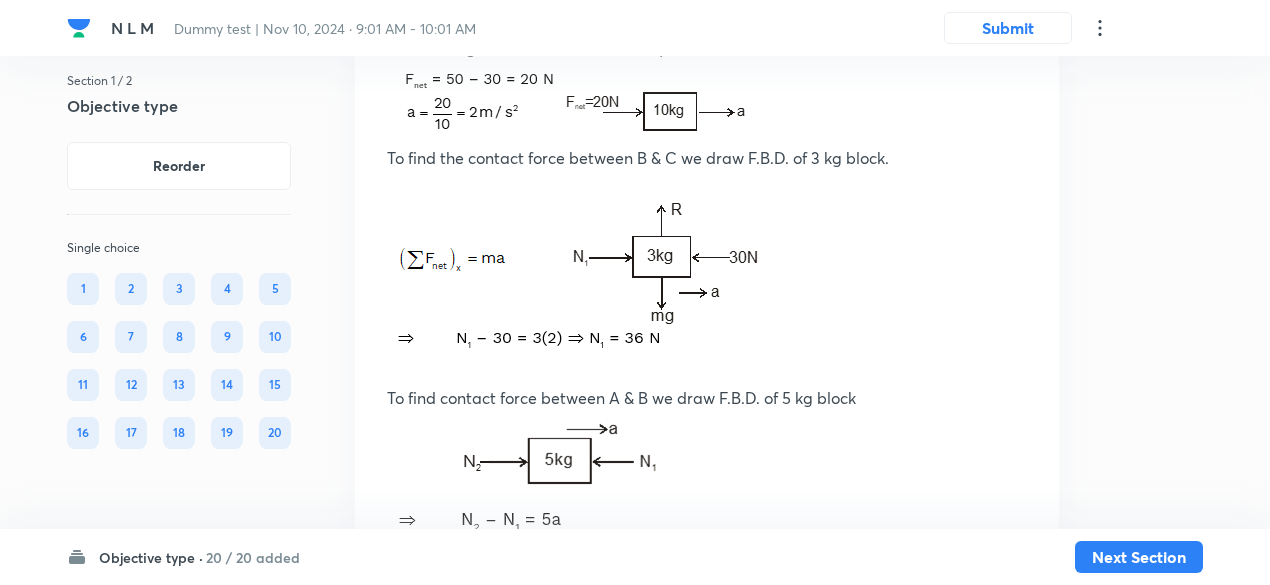 scroll, scrollTop: 18698, scrollLeft: 0, axis: vertical 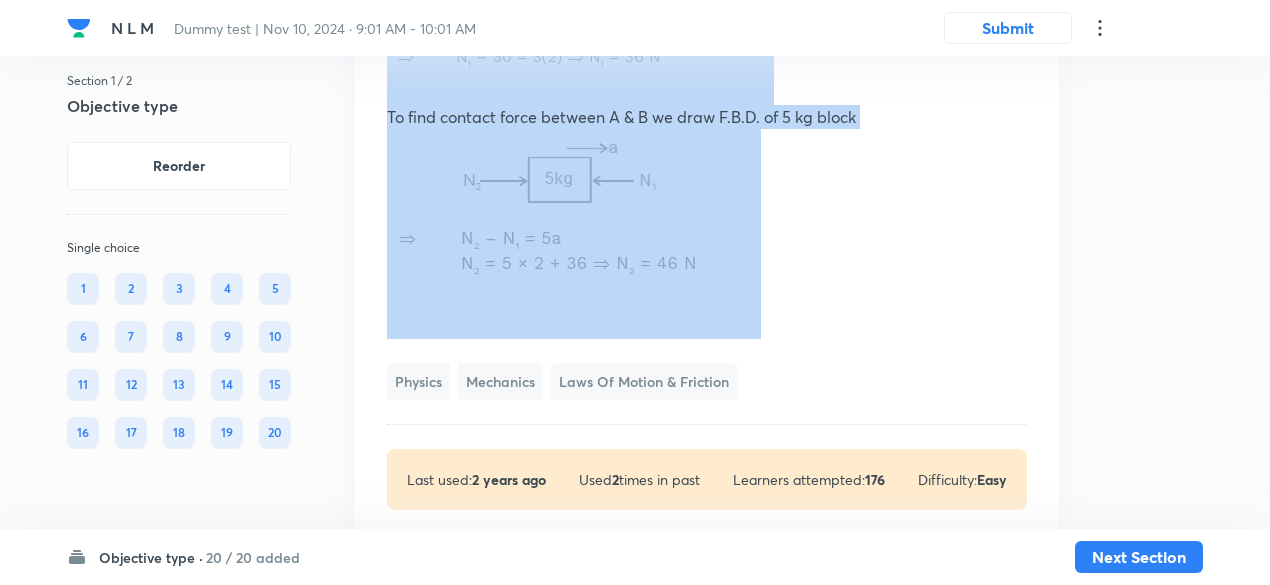 drag, startPoint x: 386, startPoint y: 188, endPoint x: 644, endPoint y: 476, distance: 386.66266 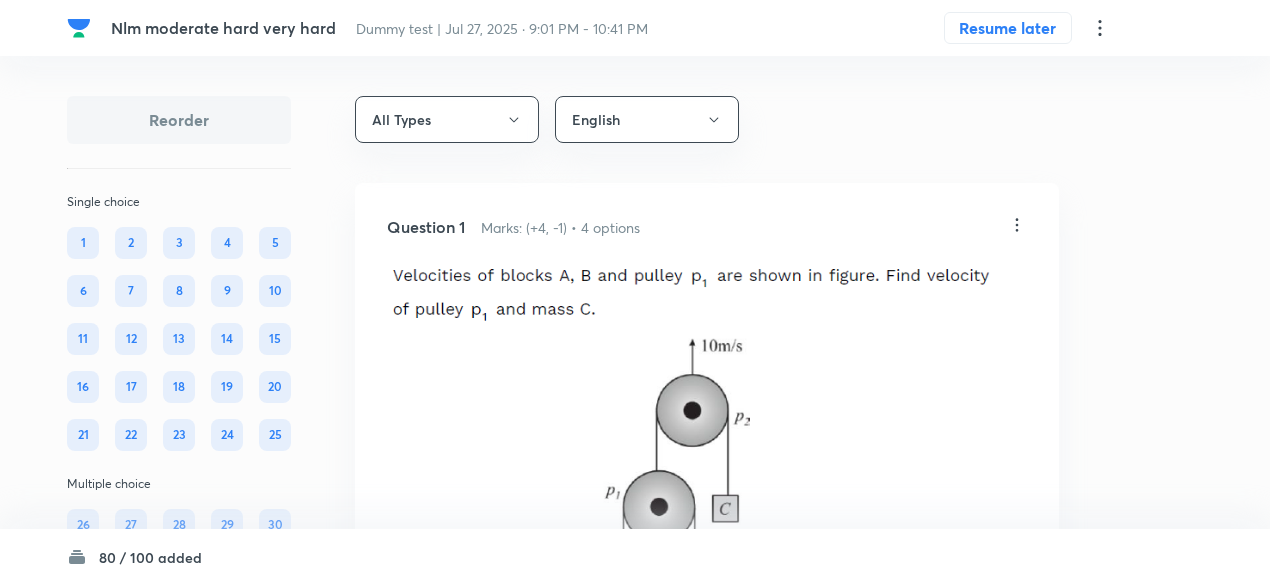 scroll, scrollTop: 0, scrollLeft: 0, axis: both 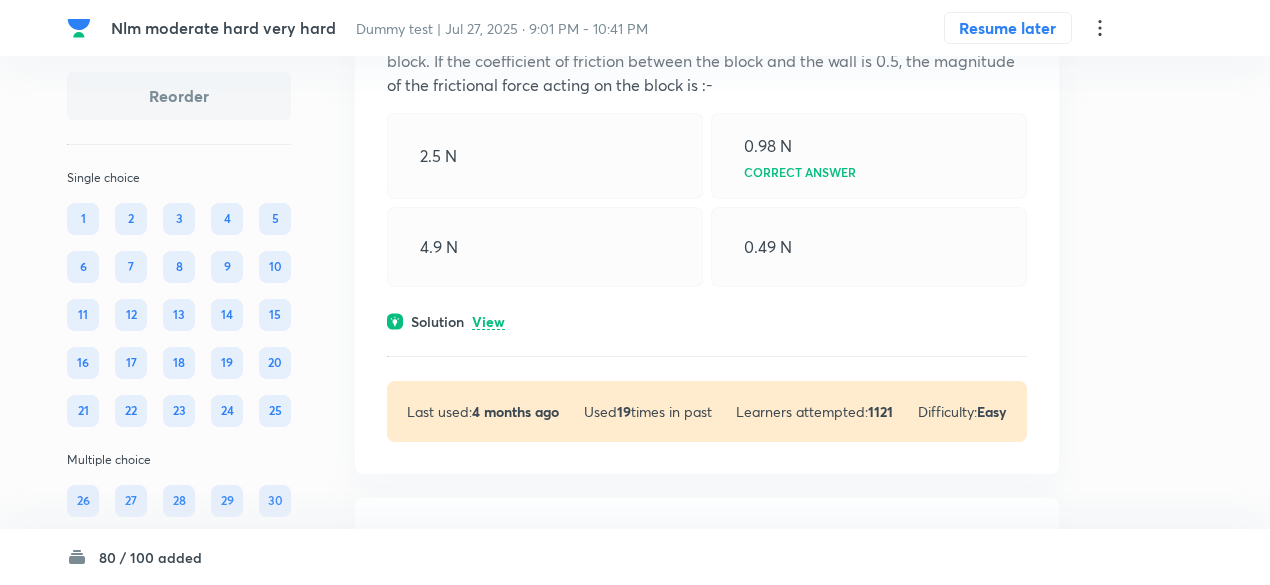 click on "View" at bounding box center (488, 322) 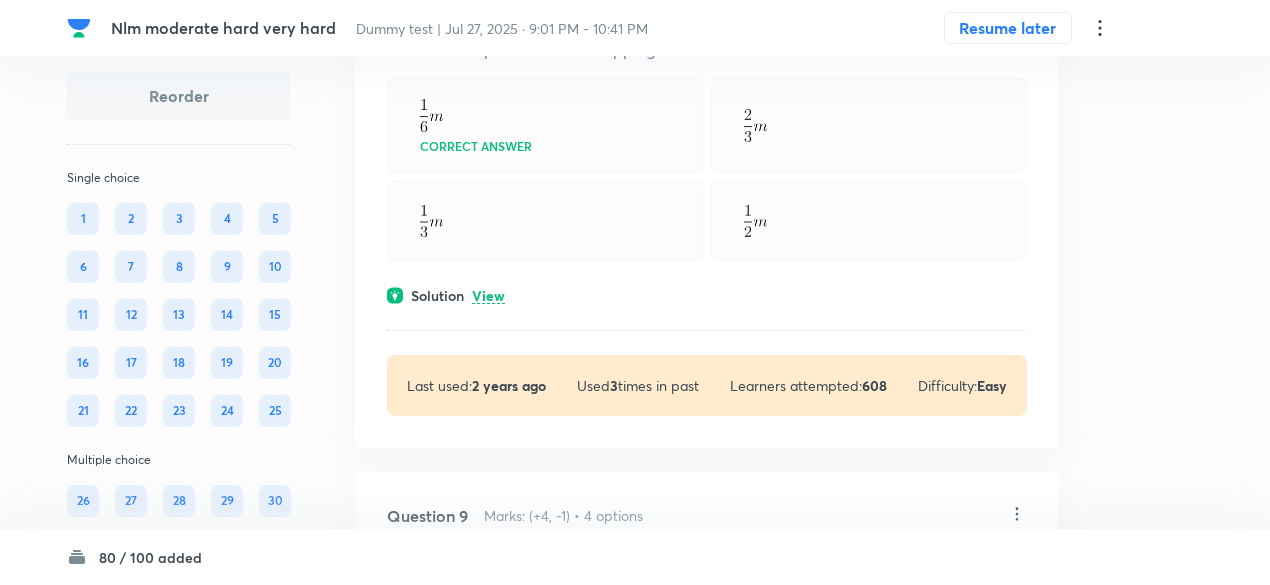 scroll, scrollTop: 6612, scrollLeft: 0, axis: vertical 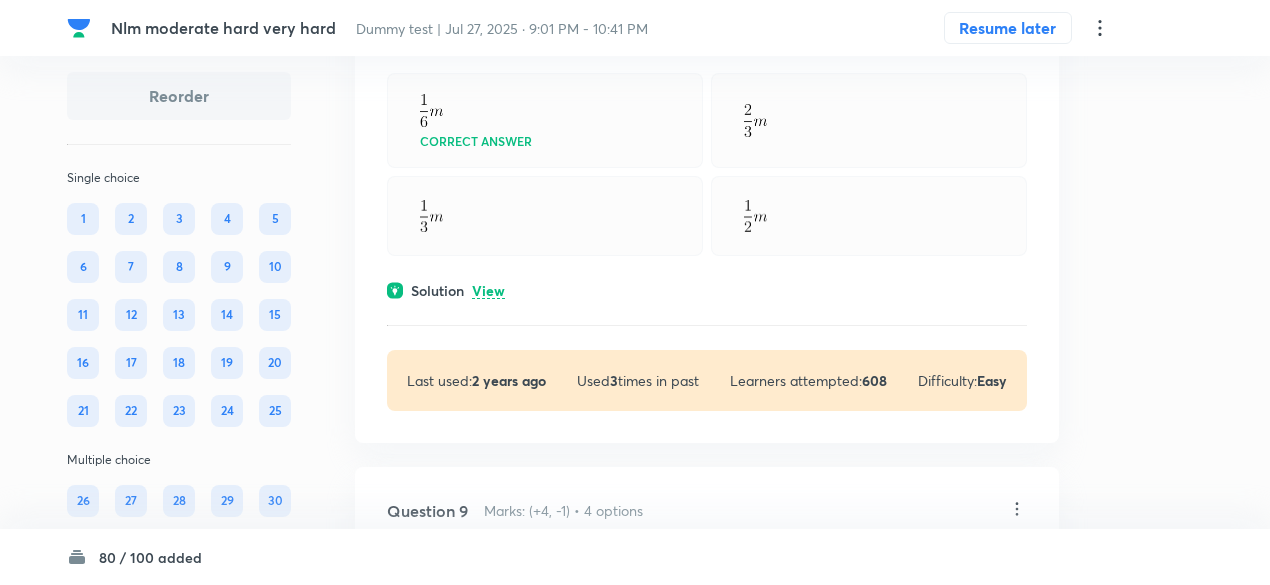 click on "View" at bounding box center (488, 291) 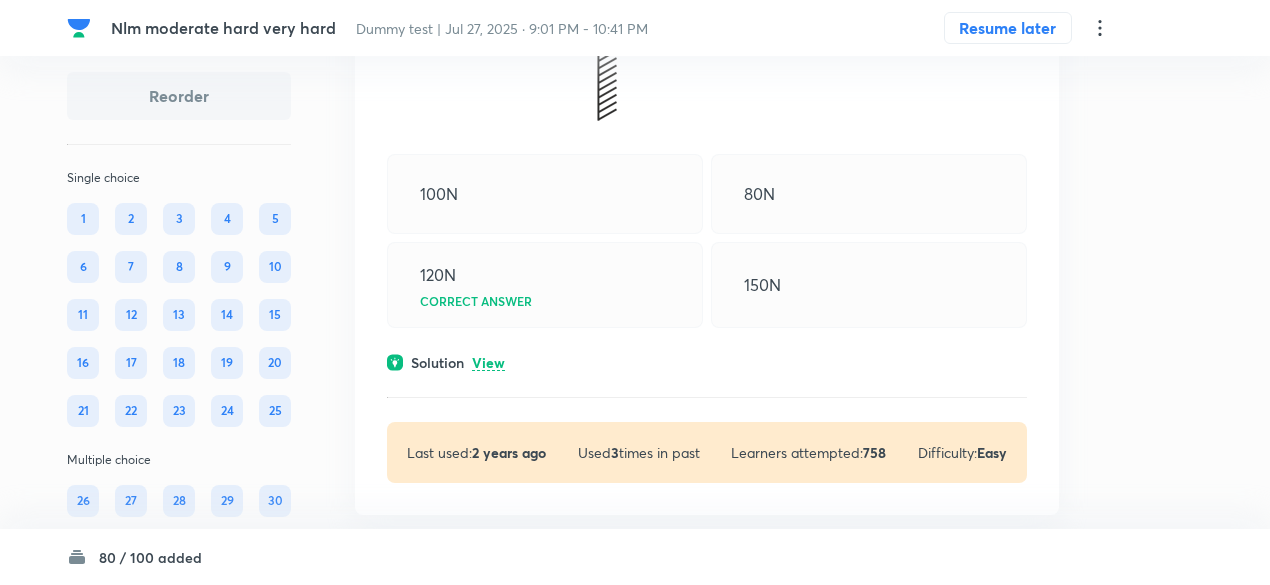 scroll, scrollTop: 7651, scrollLeft: 0, axis: vertical 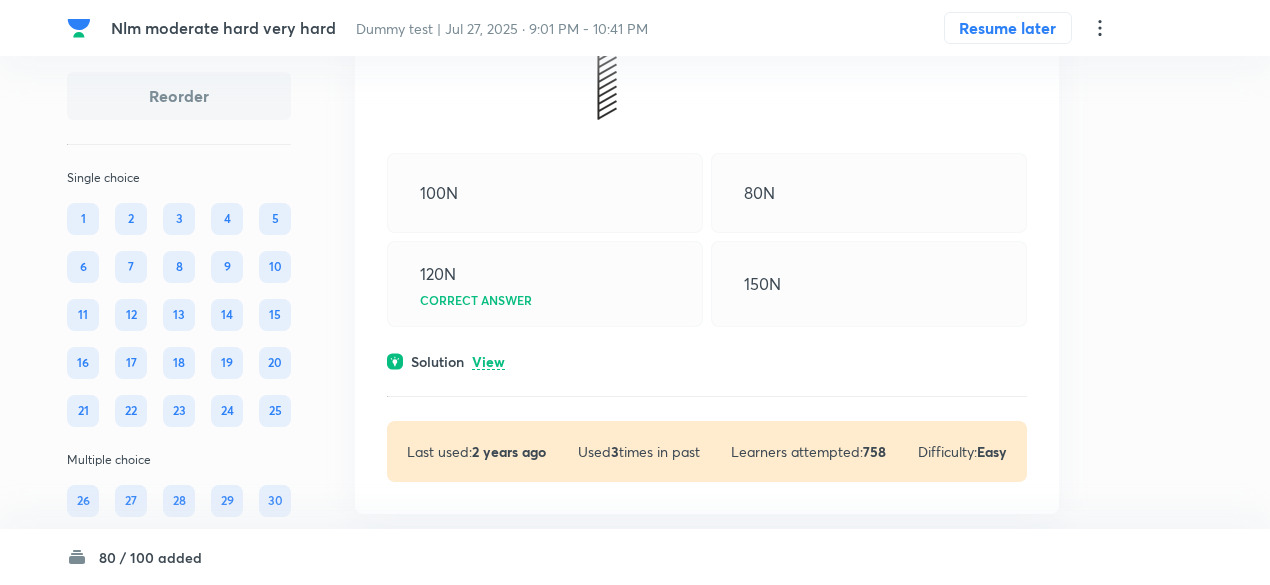 click on "View" at bounding box center (488, 362) 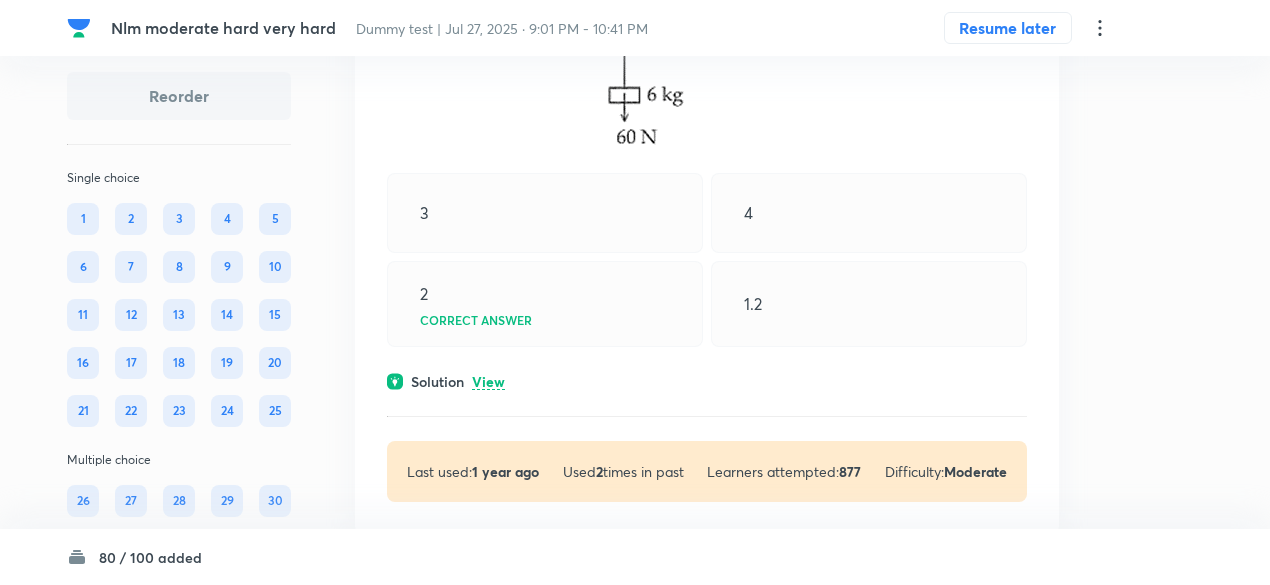 scroll, scrollTop: 8813, scrollLeft: 0, axis: vertical 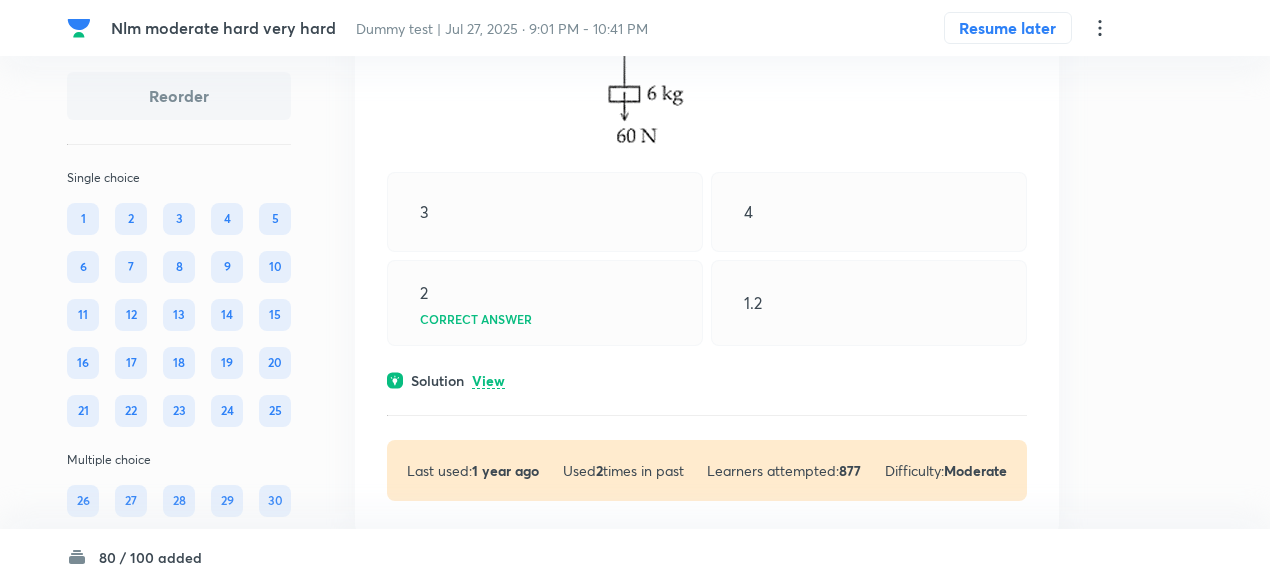 click on "View" at bounding box center (488, 381) 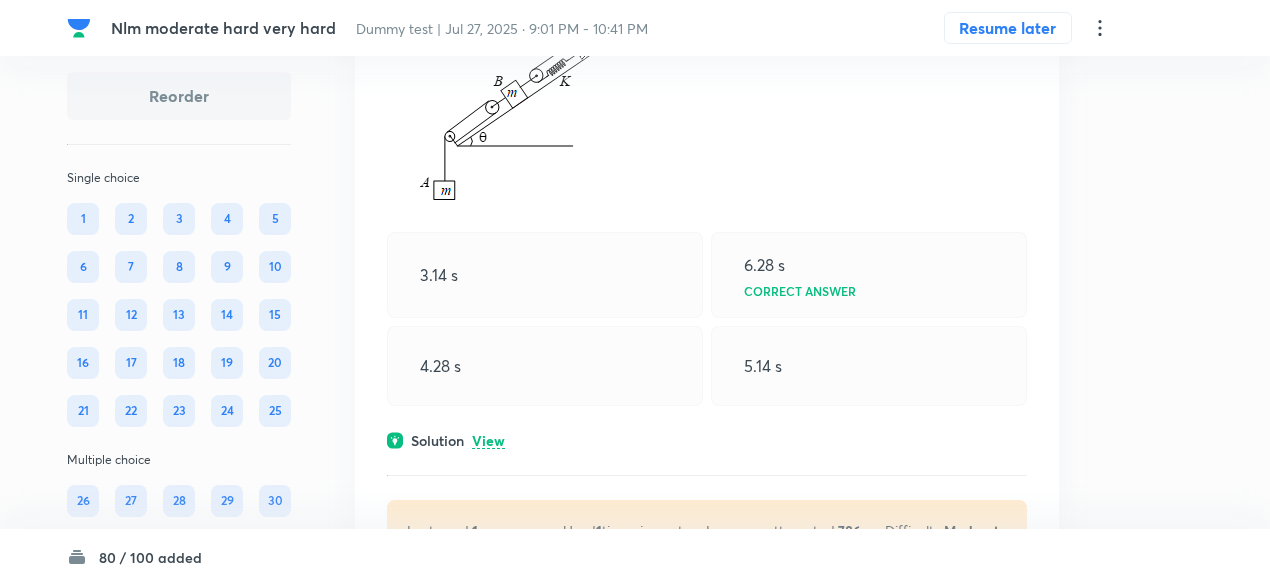 scroll, scrollTop: 9688, scrollLeft: 0, axis: vertical 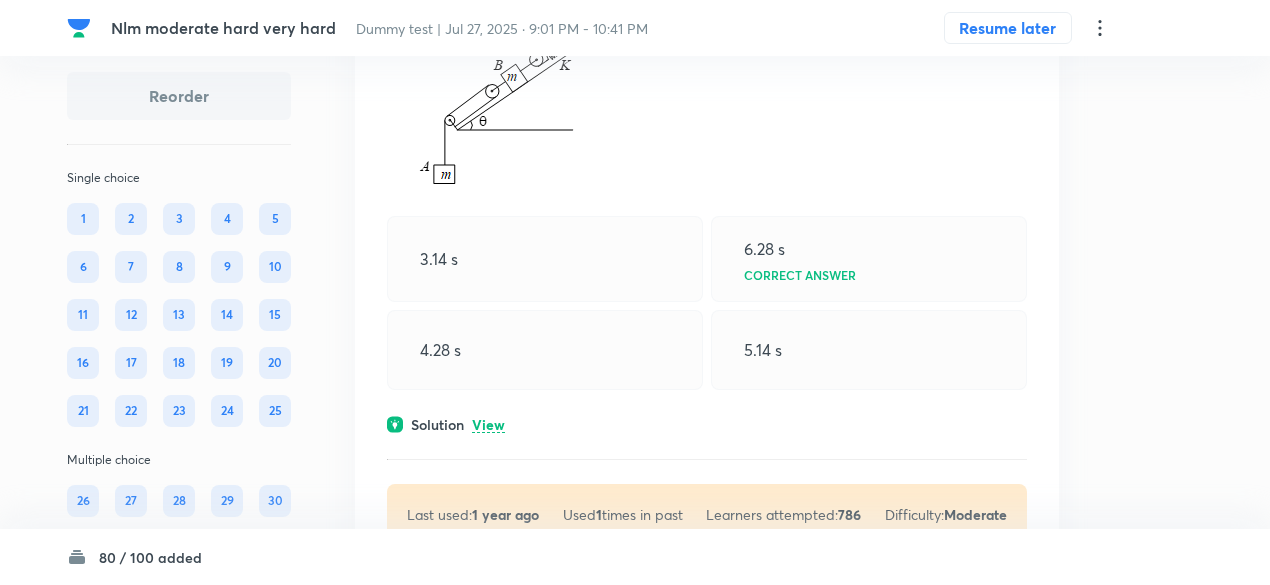 click on "View" at bounding box center (488, 425) 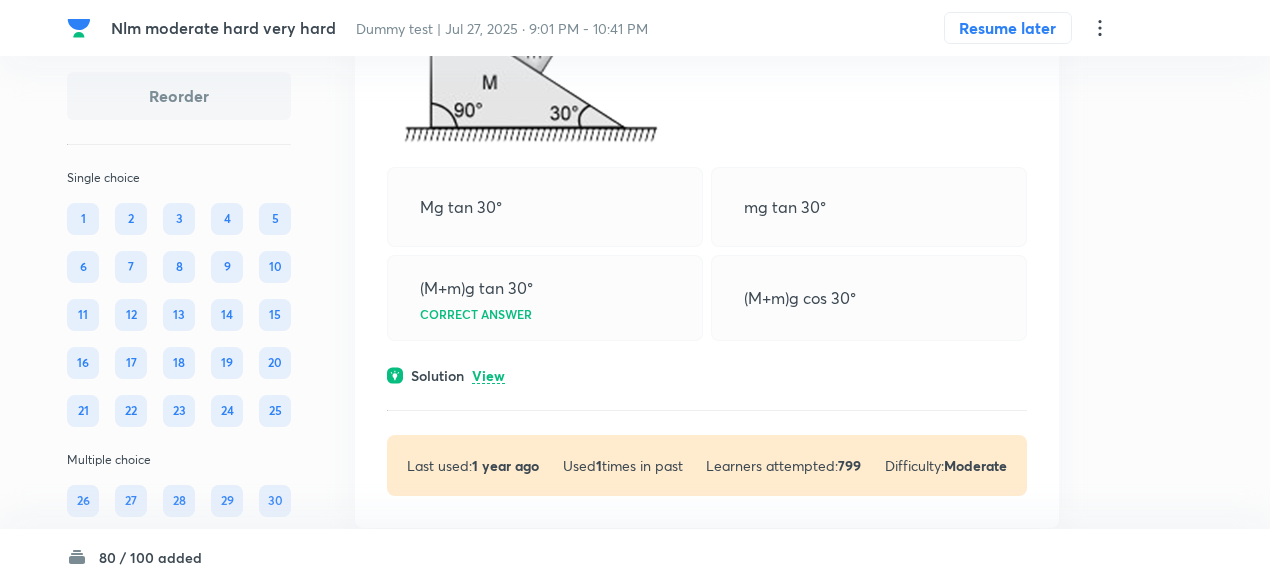 scroll, scrollTop: 14546, scrollLeft: 0, axis: vertical 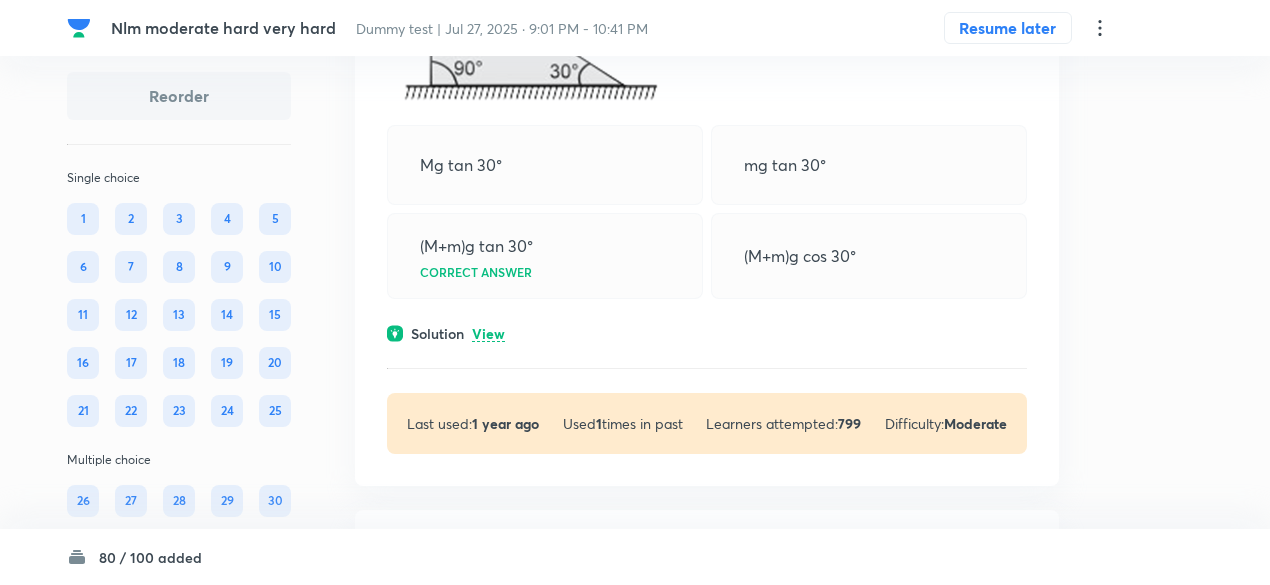 click on "View" at bounding box center (488, 334) 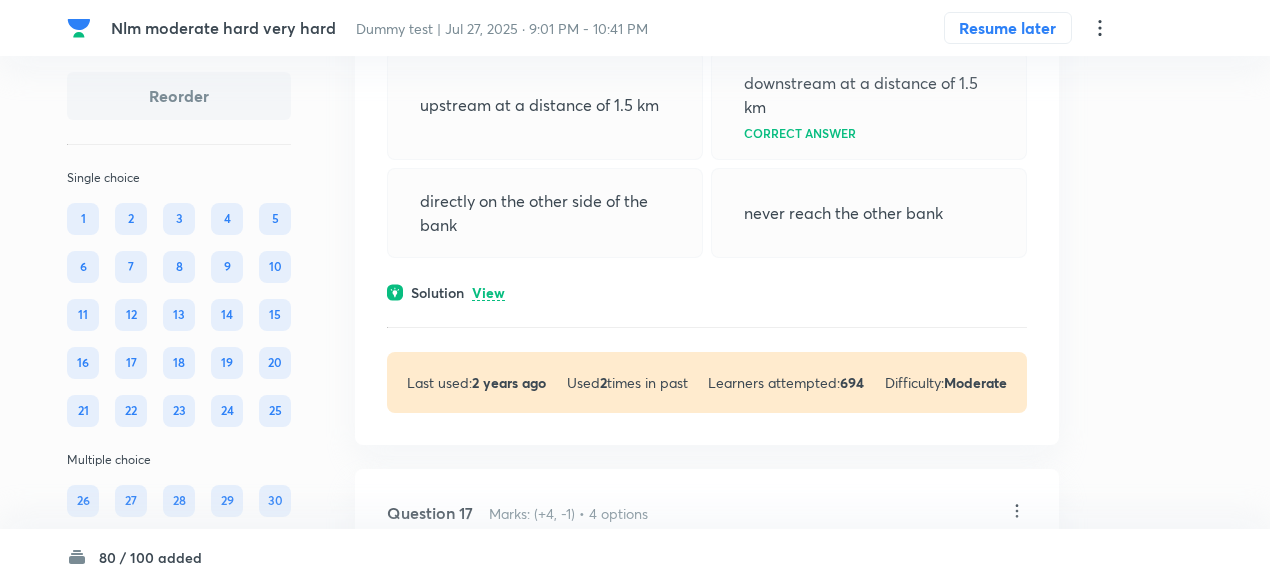 scroll, scrollTop: 15761, scrollLeft: 0, axis: vertical 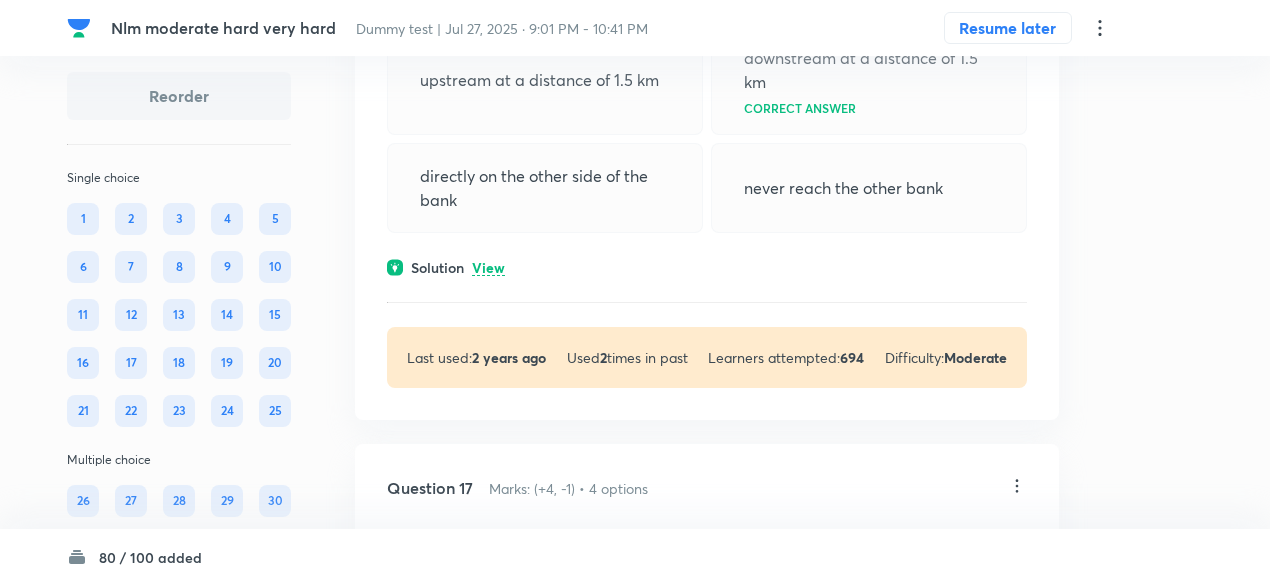 click on "View" at bounding box center (488, 268) 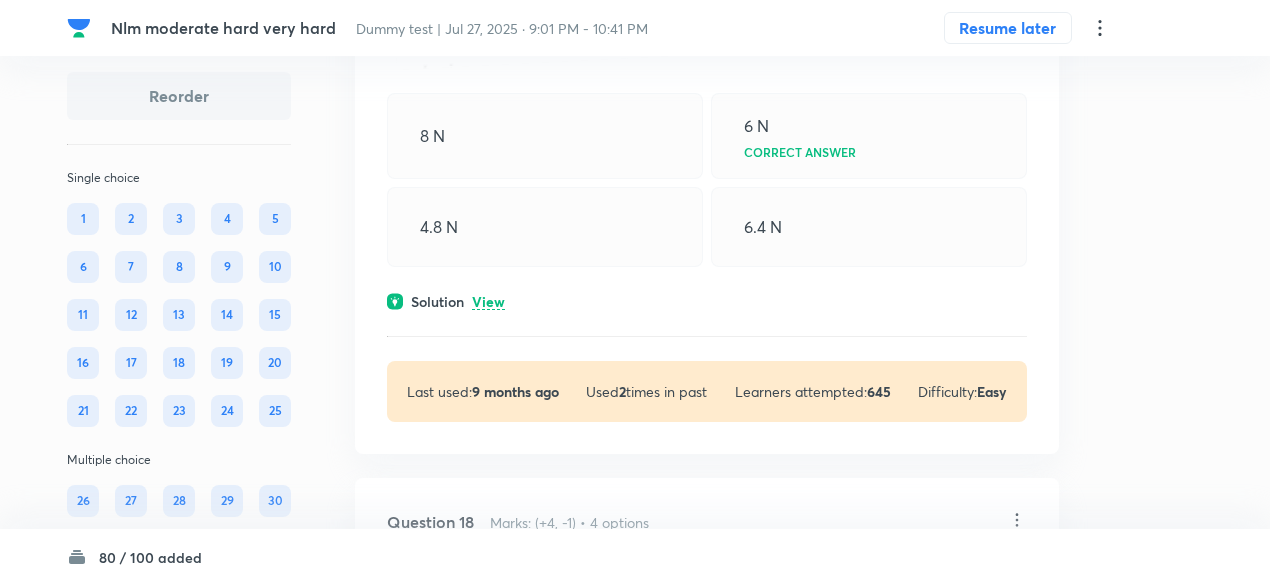 scroll, scrollTop: 16724, scrollLeft: 0, axis: vertical 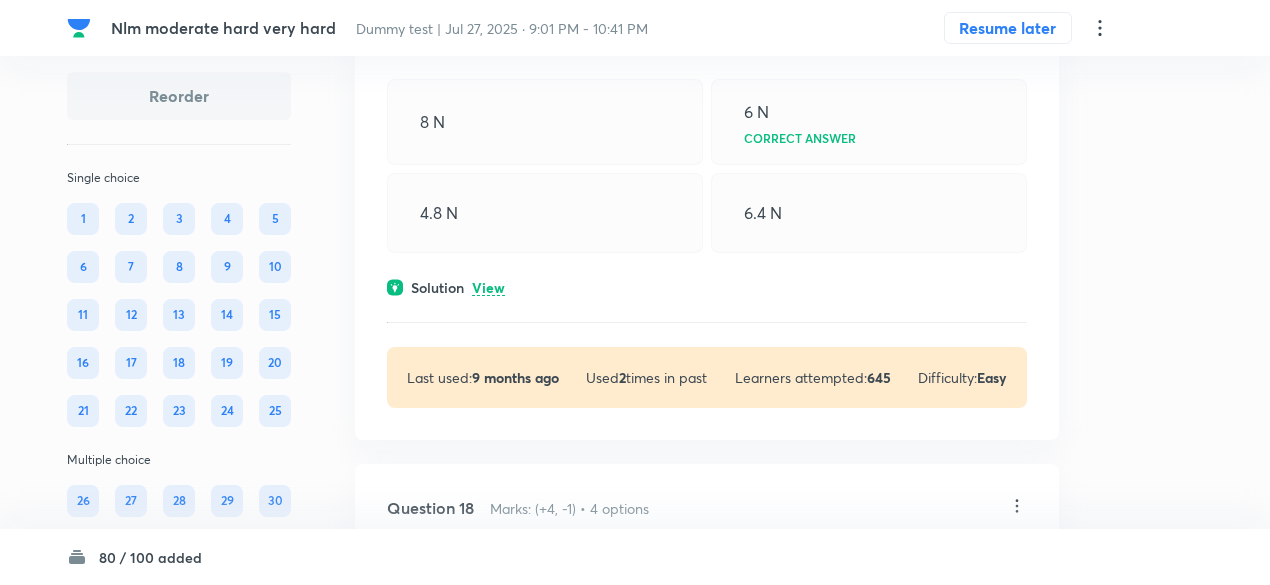 click on "Question 17 Marks: (+4, -1) • 4 options What is the force of friction acting on the 1 kg block placed on the fixed incline as shown in the figure. 8 N 6 N Correct answer 4.8 N 6.4 N  Solution View Last used:  9 months ago Used  2  times in past Learners attempted:  645 Difficulty: Easy" at bounding box center [707, 89] 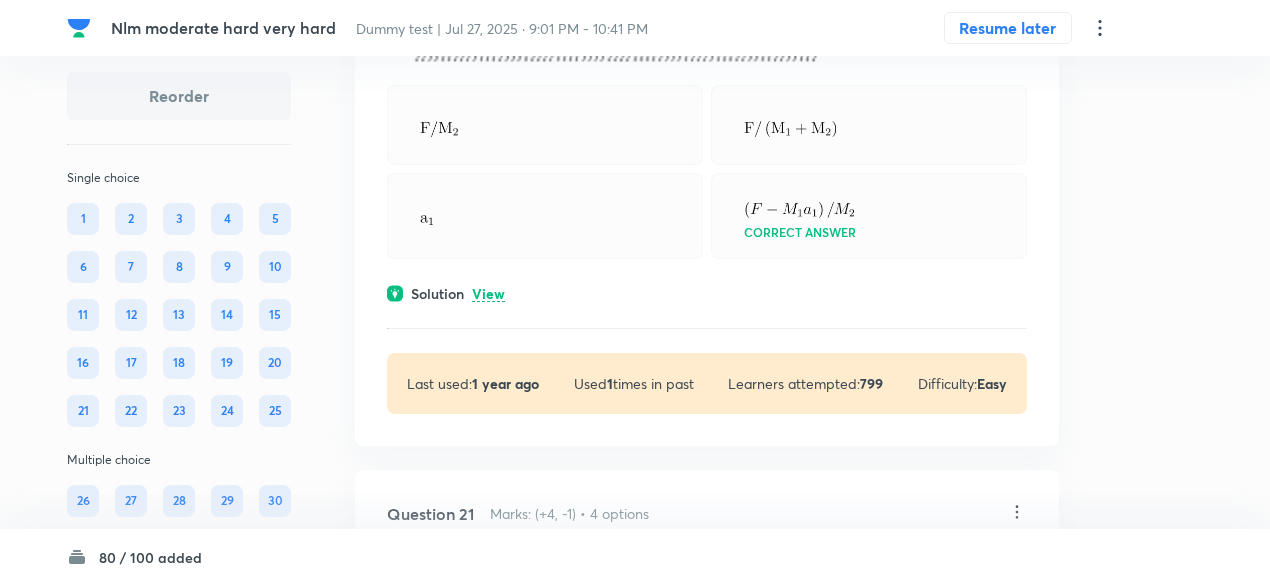 scroll, scrollTop: 19401, scrollLeft: 0, axis: vertical 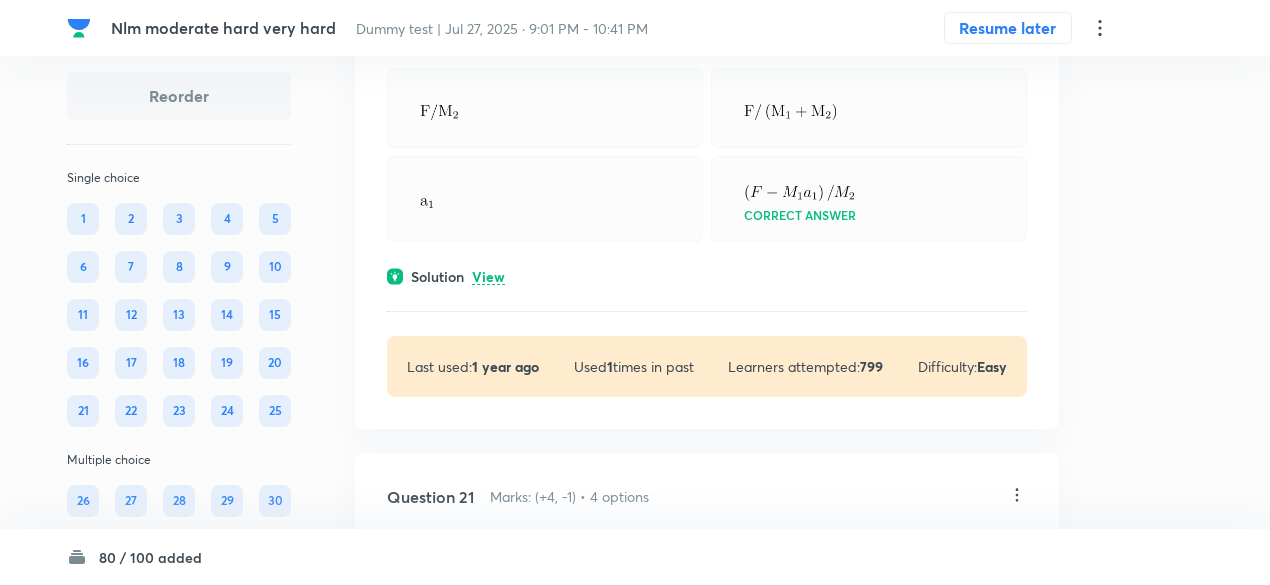 click on "View" at bounding box center [488, 277] 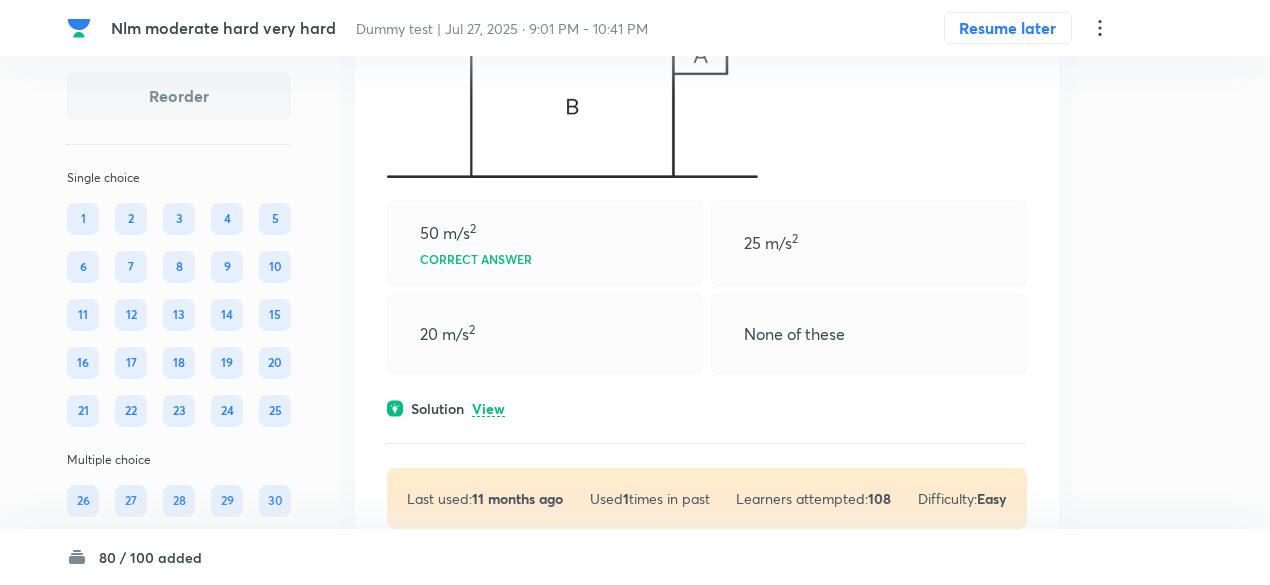 scroll, scrollTop: 20421, scrollLeft: 0, axis: vertical 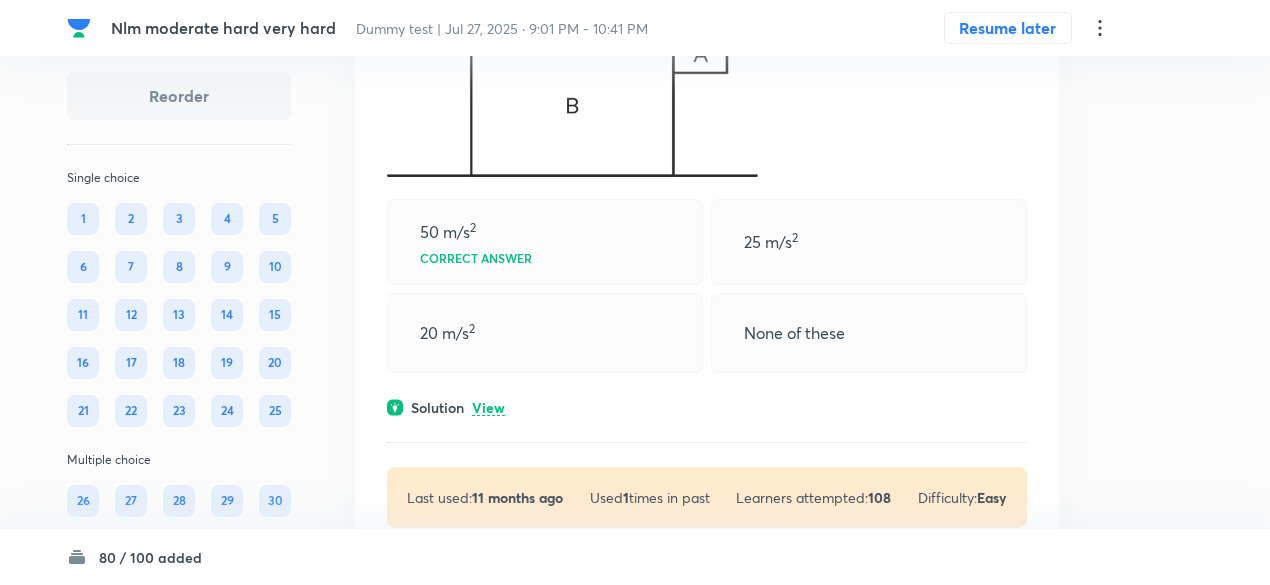 click on "View" at bounding box center (488, 408) 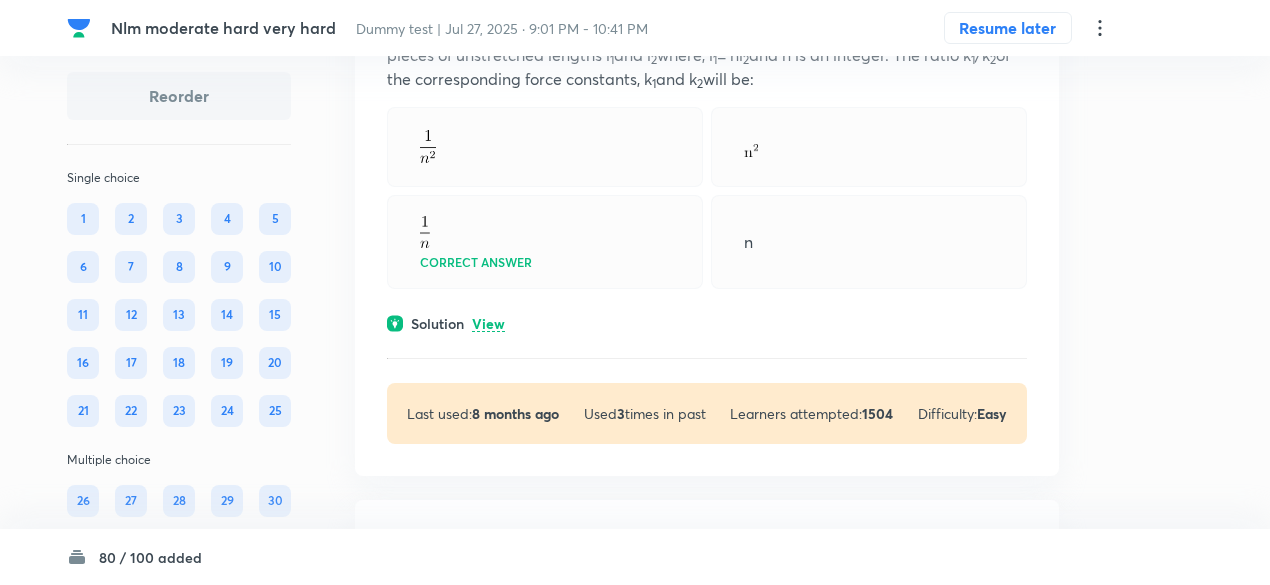 scroll, scrollTop: 22203, scrollLeft: 0, axis: vertical 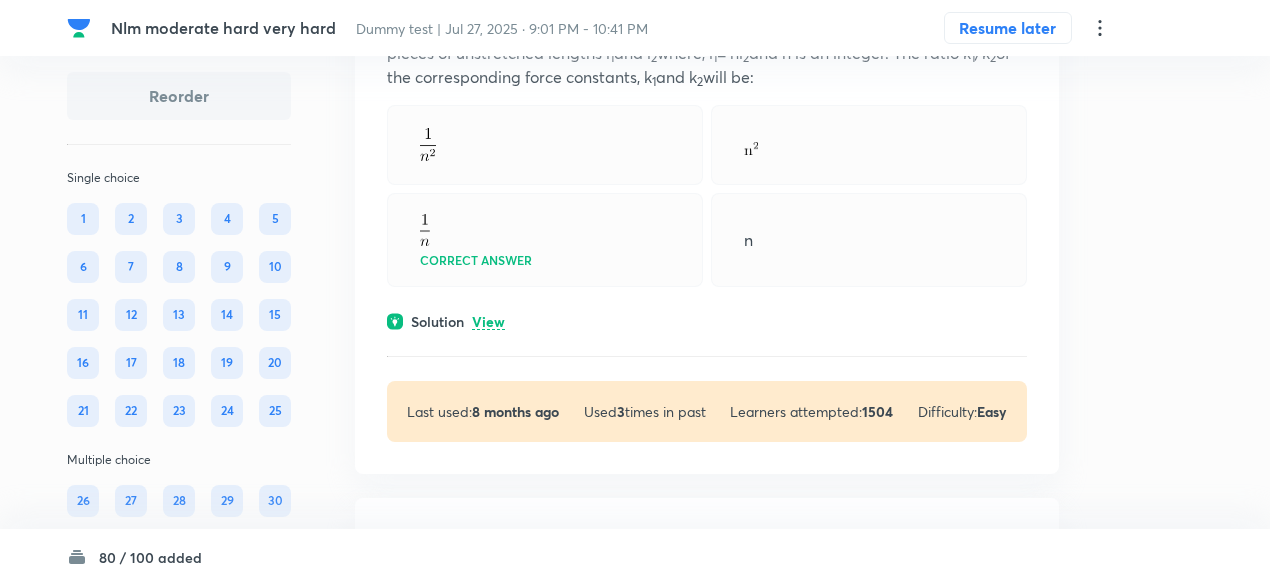 click on "View" at bounding box center (488, 322) 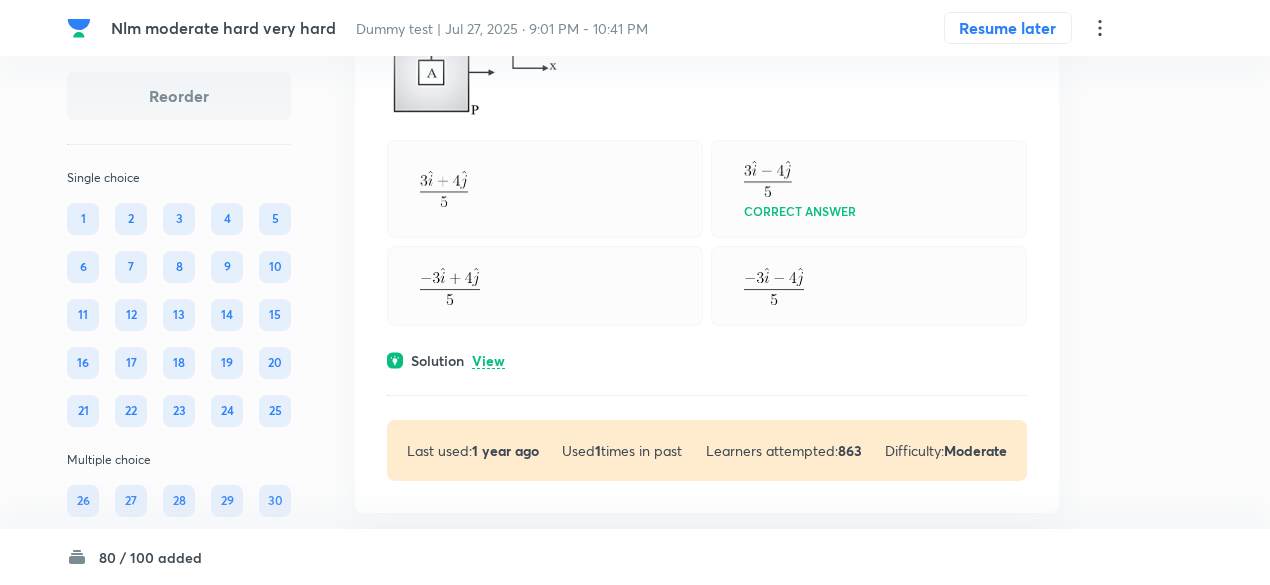 scroll, scrollTop: 23061, scrollLeft: 0, axis: vertical 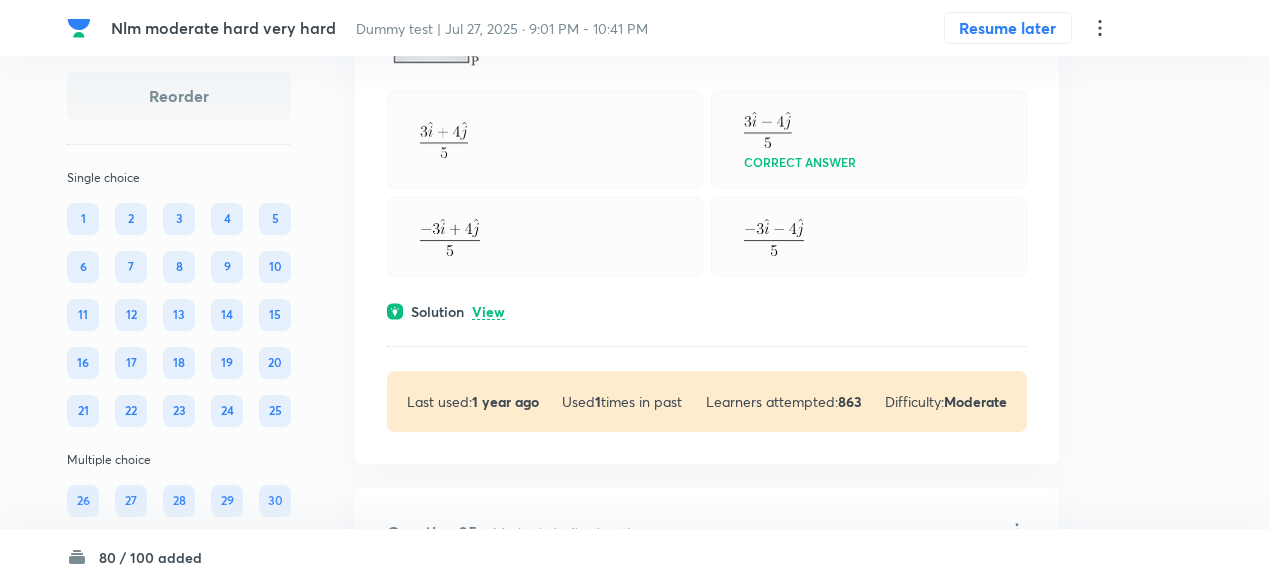click on "View" at bounding box center [488, 312] 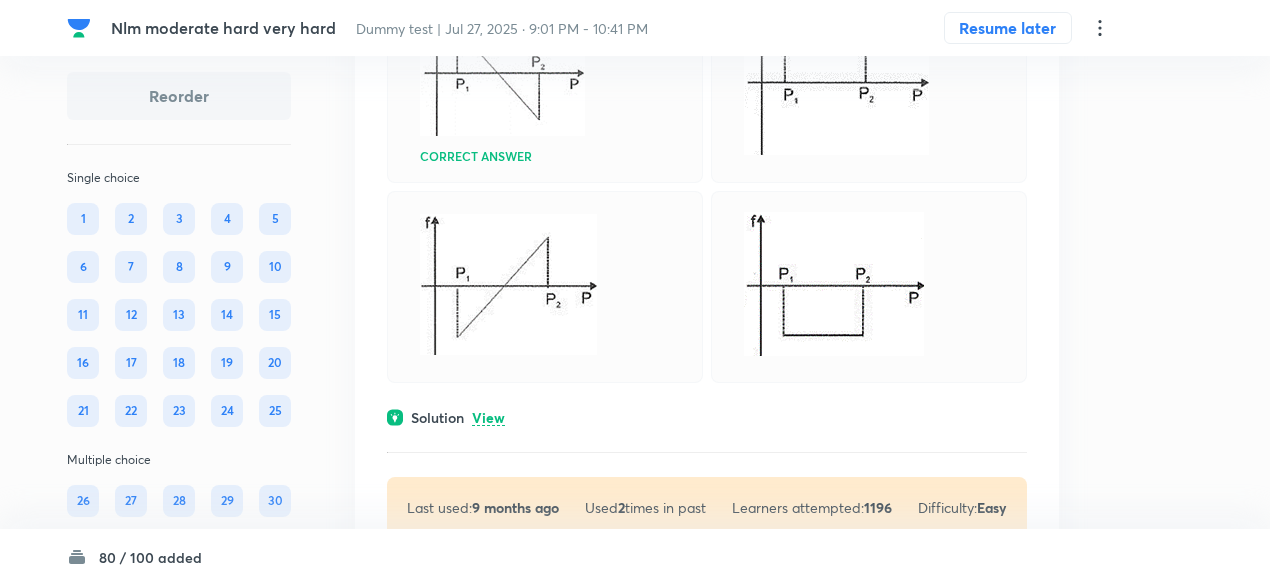 scroll, scrollTop: 23994, scrollLeft: 0, axis: vertical 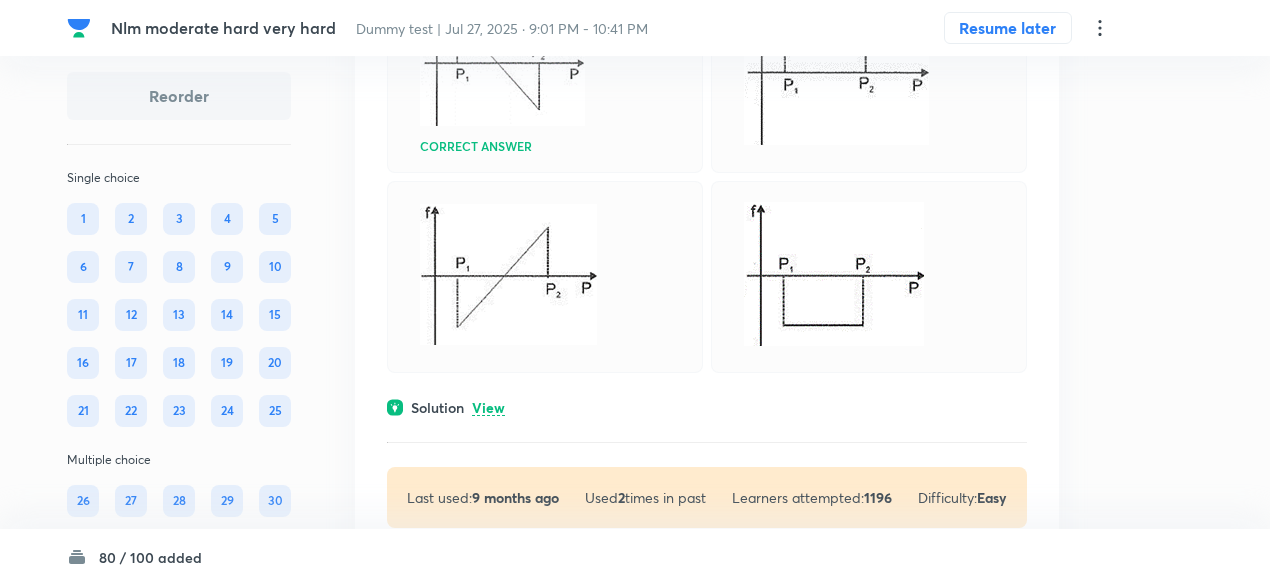 click on "View" at bounding box center [488, 408] 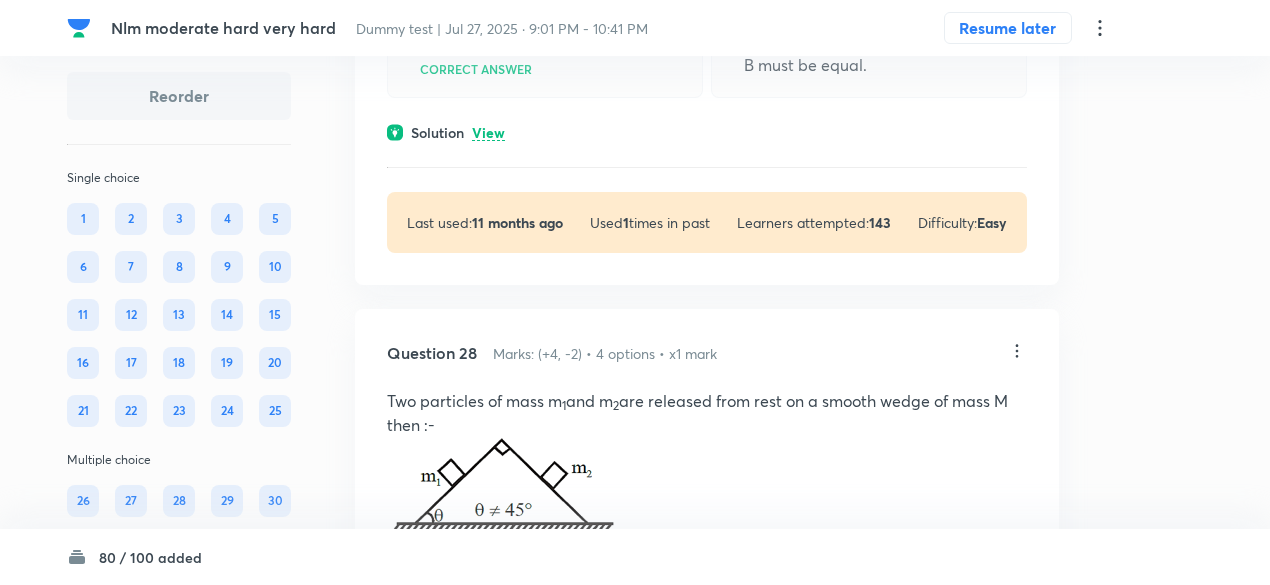 scroll, scrollTop: 26581, scrollLeft: 0, axis: vertical 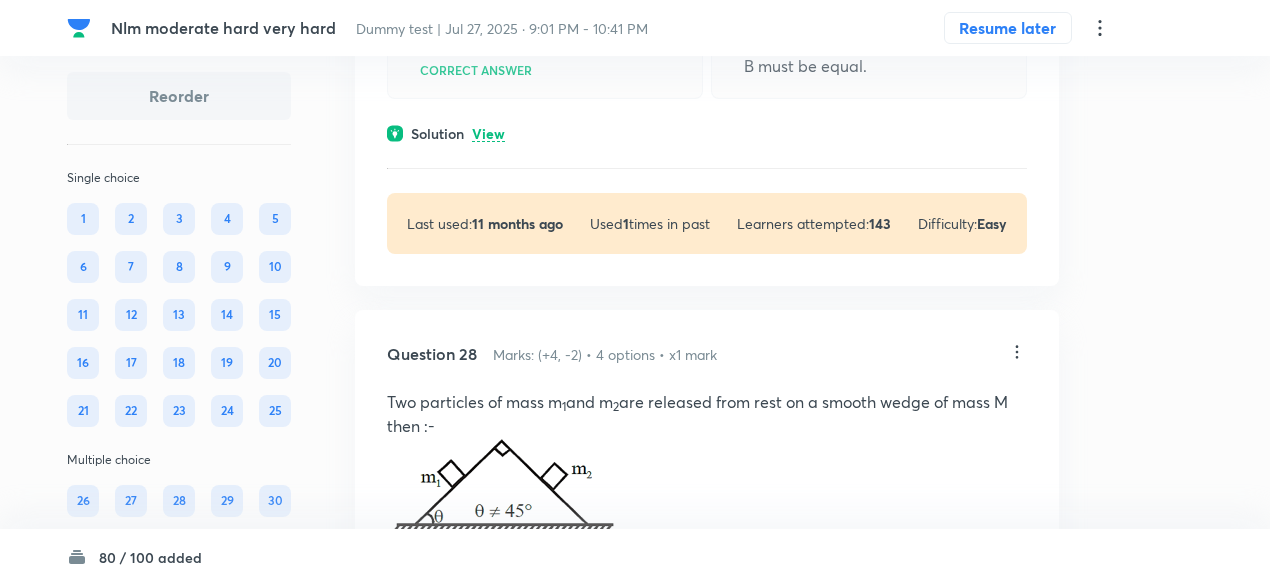 click on "View" at bounding box center (488, 134) 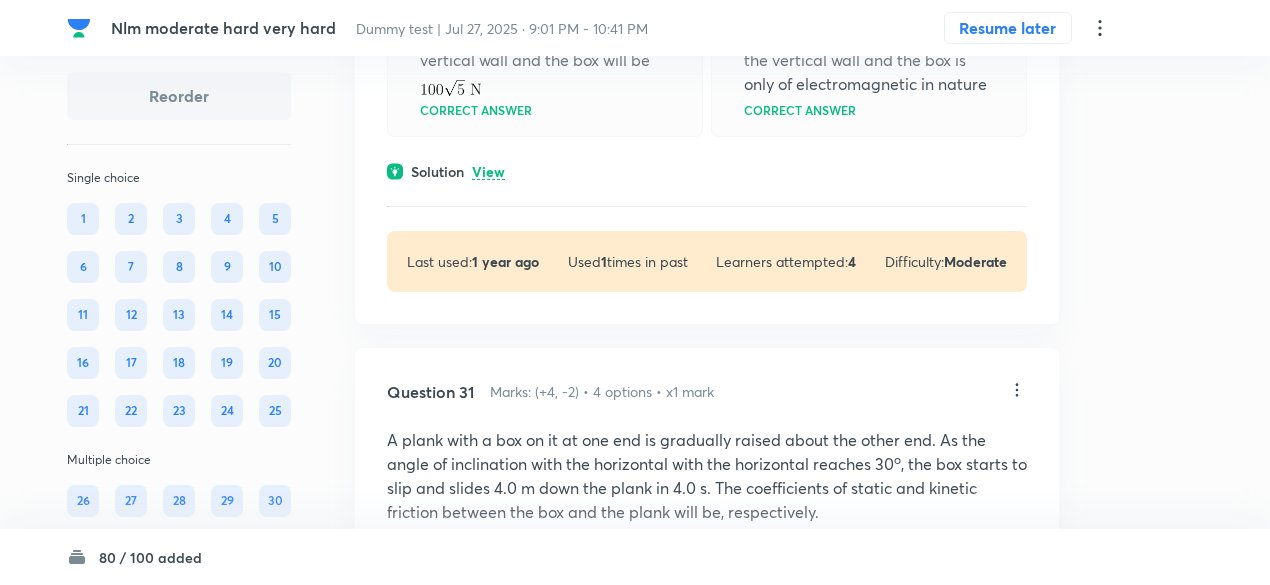 scroll, scrollTop: 29483, scrollLeft: 0, axis: vertical 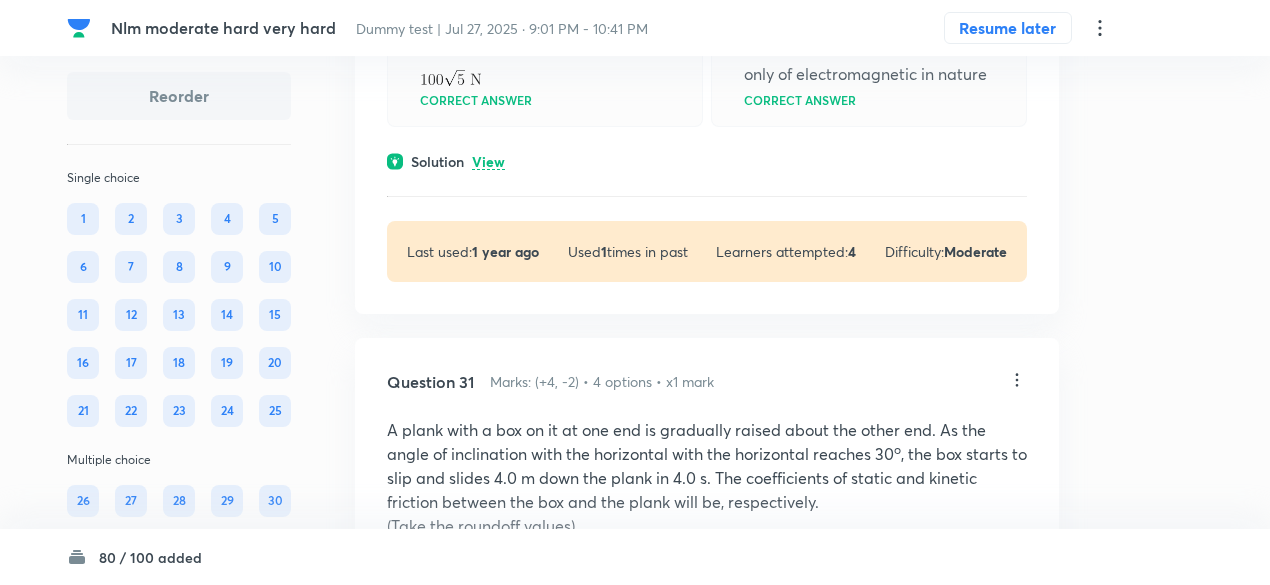 click on "View" at bounding box center (488, 162) 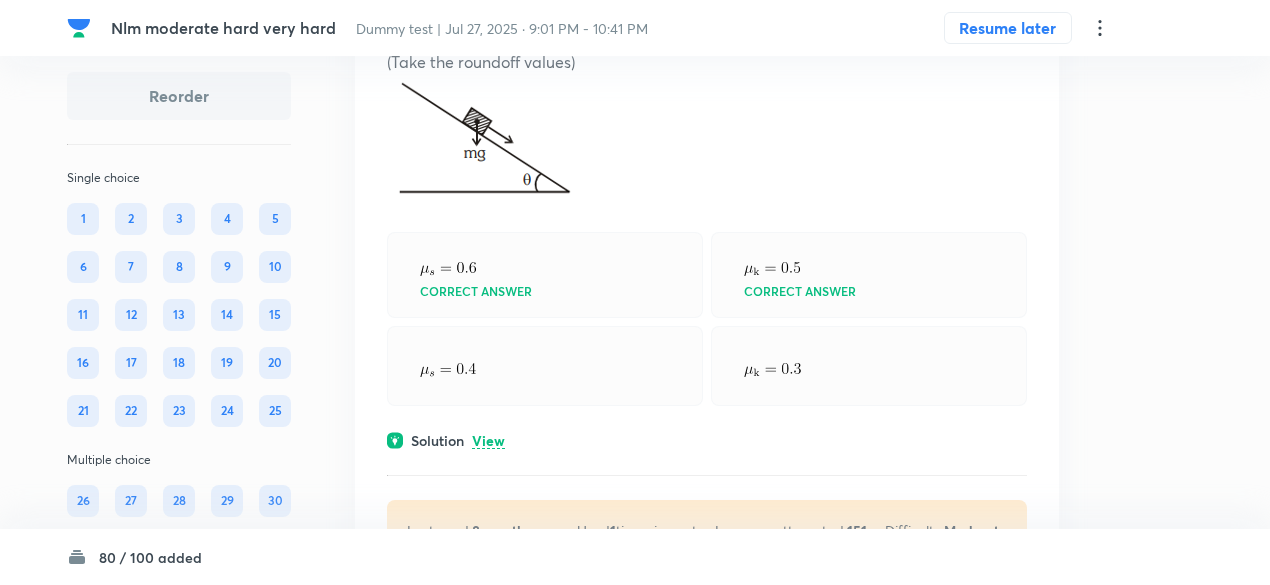 scroll, scrollTop: 30033, scrollLeft: 0, axis: vertical 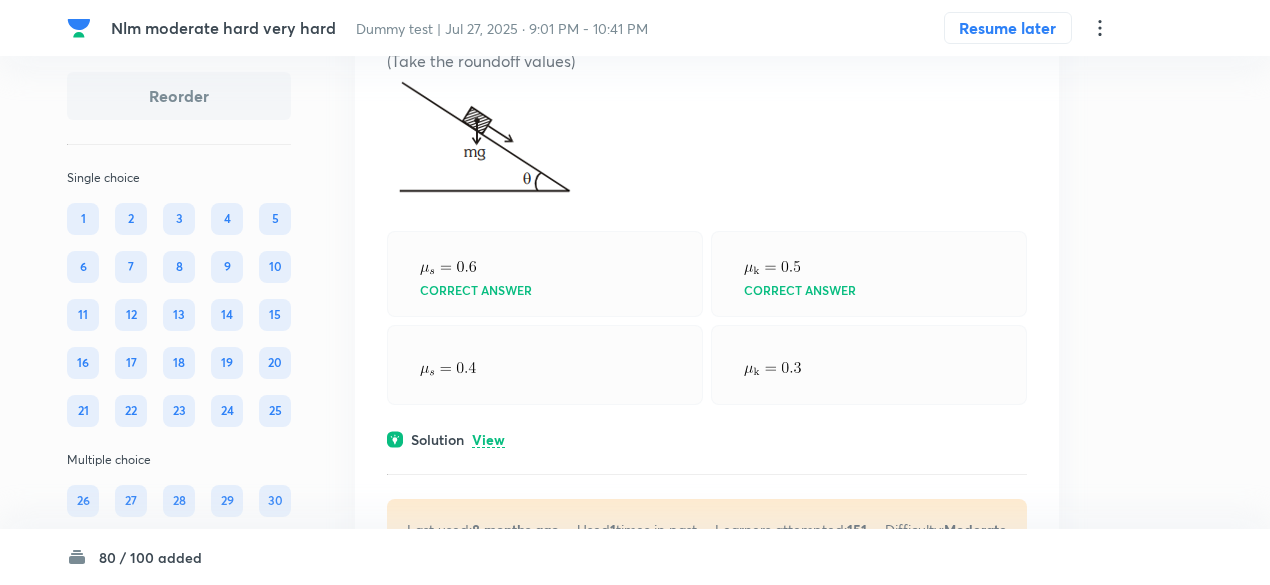 click on "View" at bounding box center (488, 440) 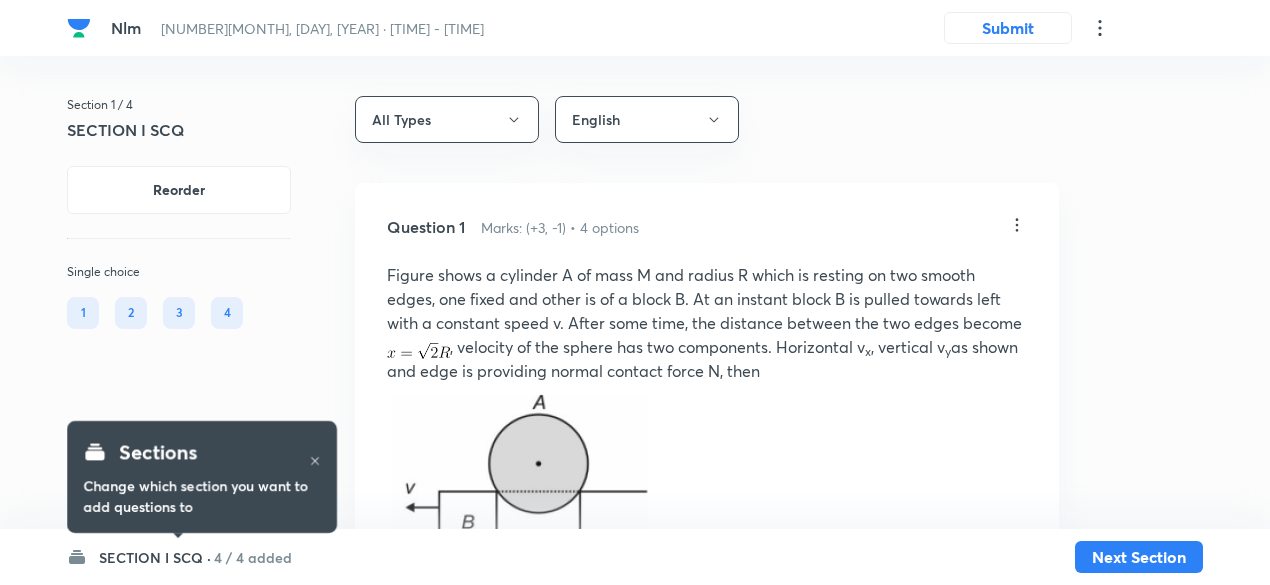 scroll, scrollTop: 0, scrollLeft: 0, axis: both 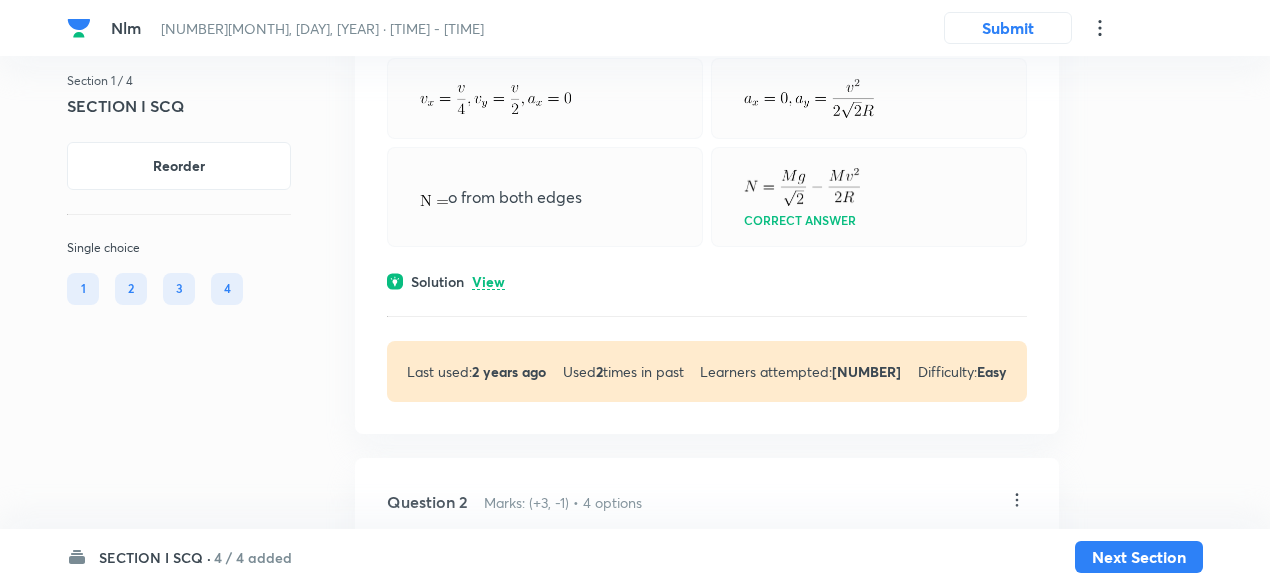 click on "View" at bounding box center [488, 282] 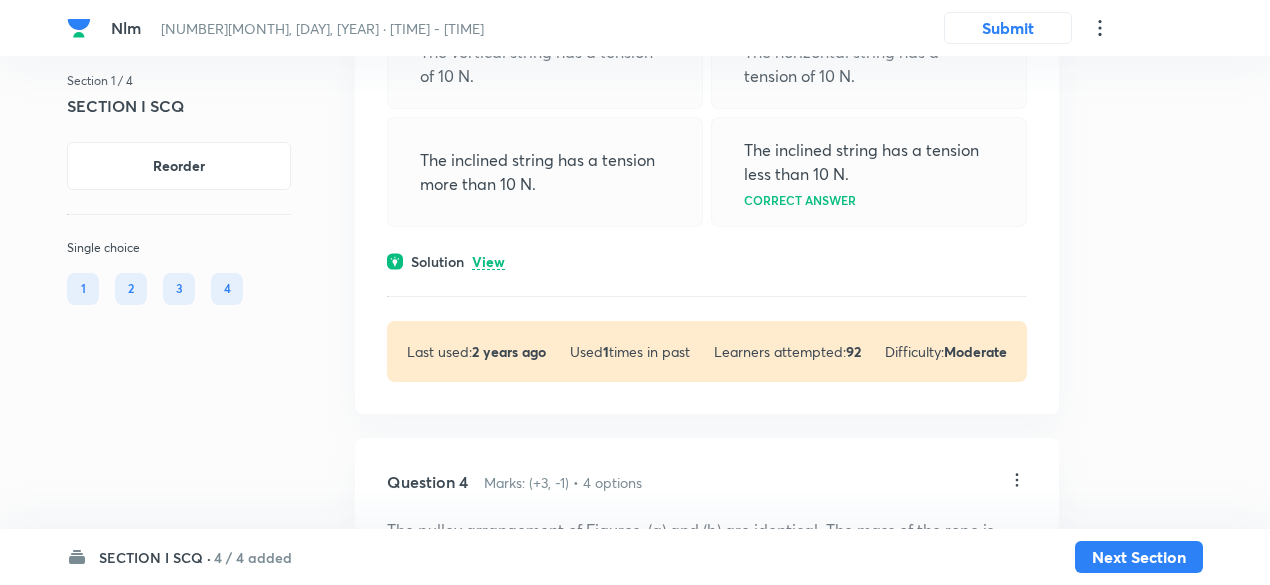scroll, scrollTop: 2686, scrollLeft: 0, axis: vertical 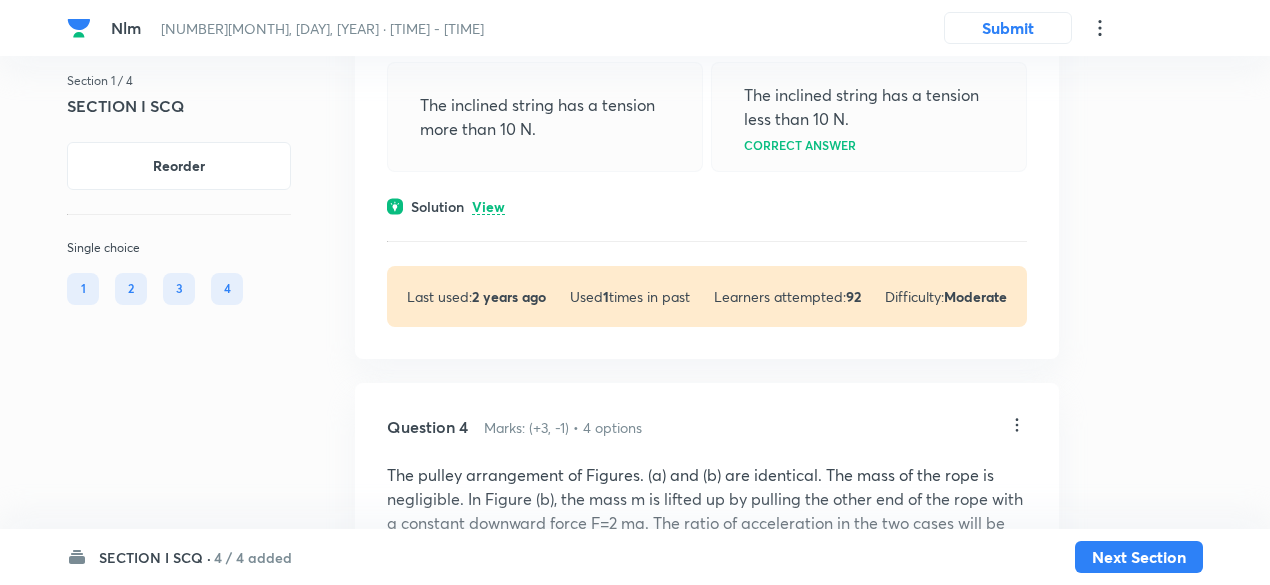 click on "View" at bounding box center [488, 207] 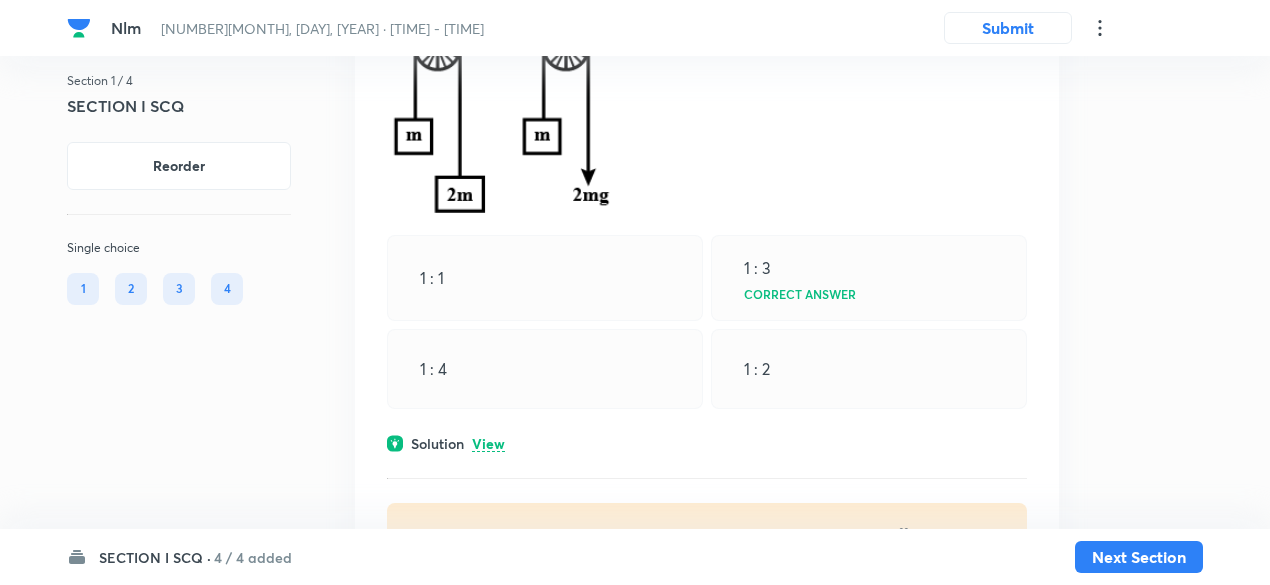 scroll, scrollTop: 3490, scrollLeft: 0, axis: vertical 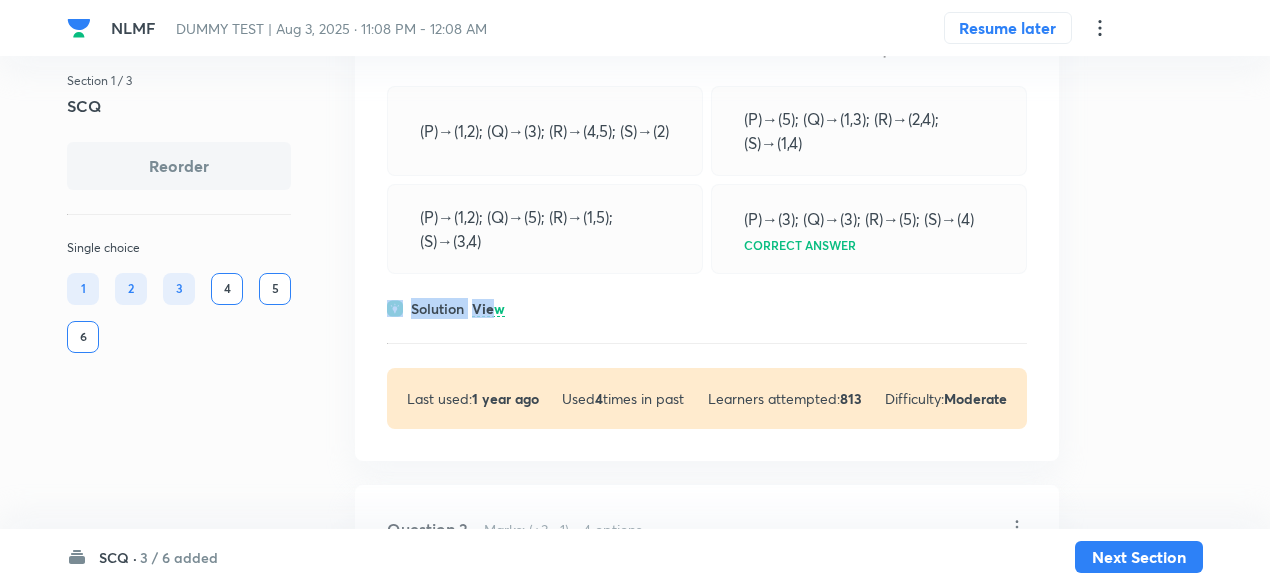 drag, startPoint x: 510, startPoint y: 319, endPoint x: 494, endPoint y: 307, distance: 20 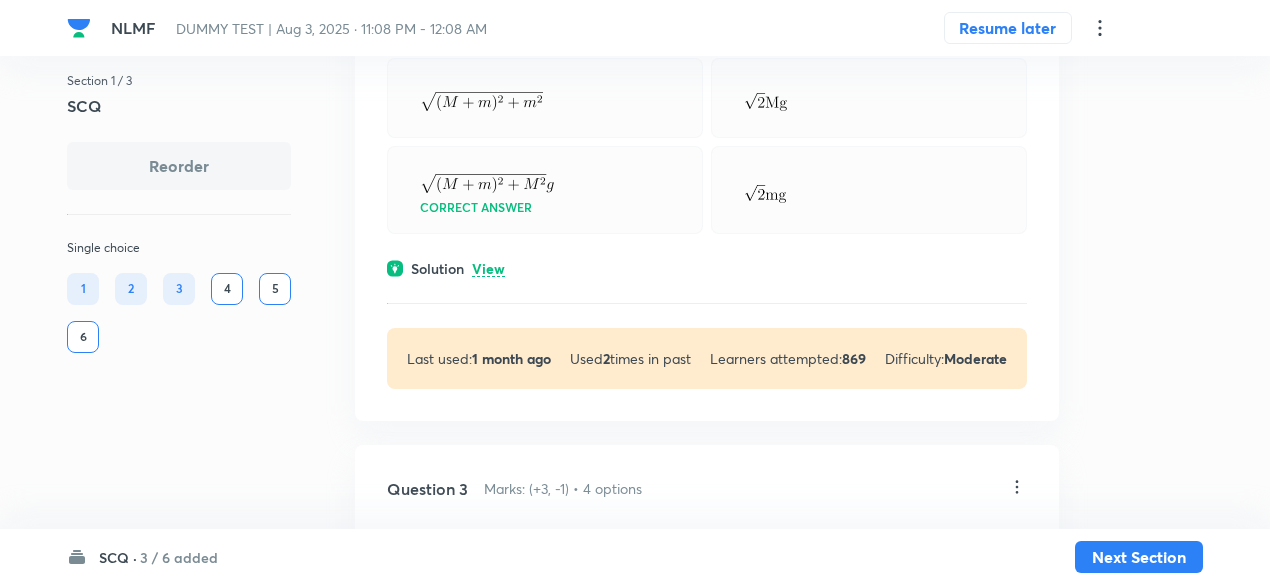 scroll, scrollTop: 1596, scrollLeft: 0, axis: vertical 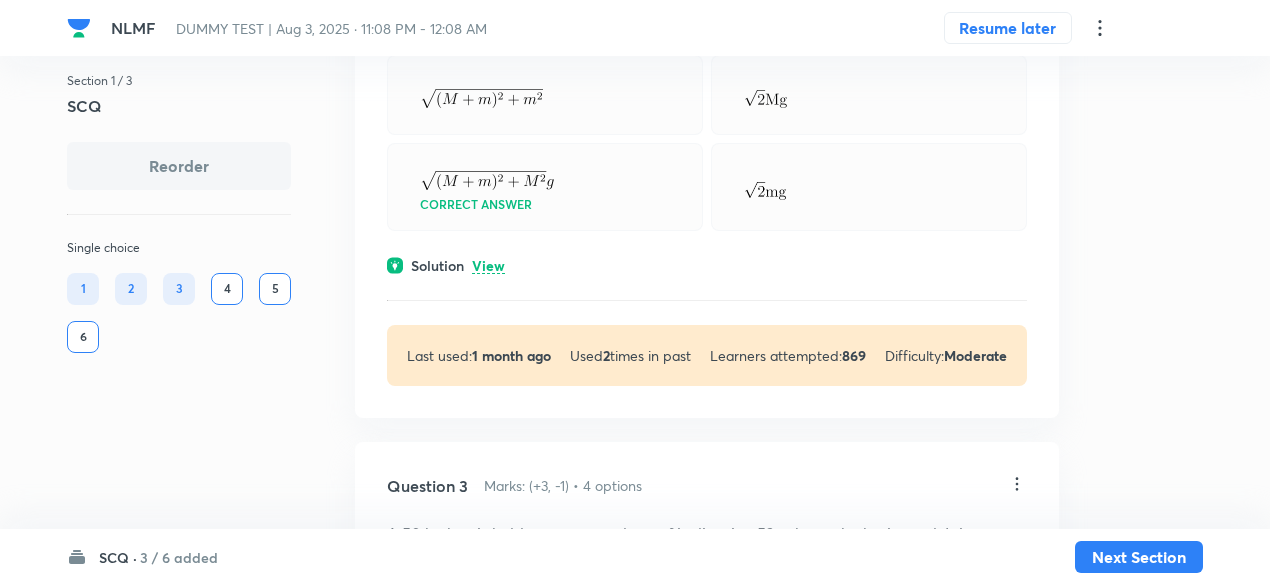 click on "View" at bounding box center (488, 266) 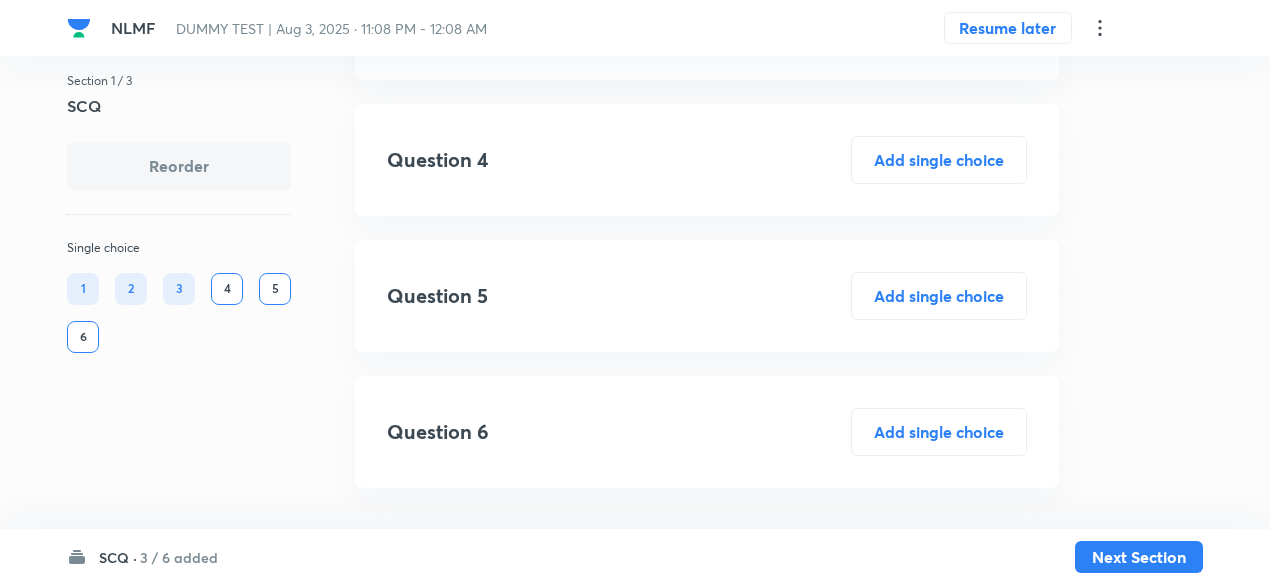 scroll, scrollTop: 3441, scrollLeft: 0, axis: vertical 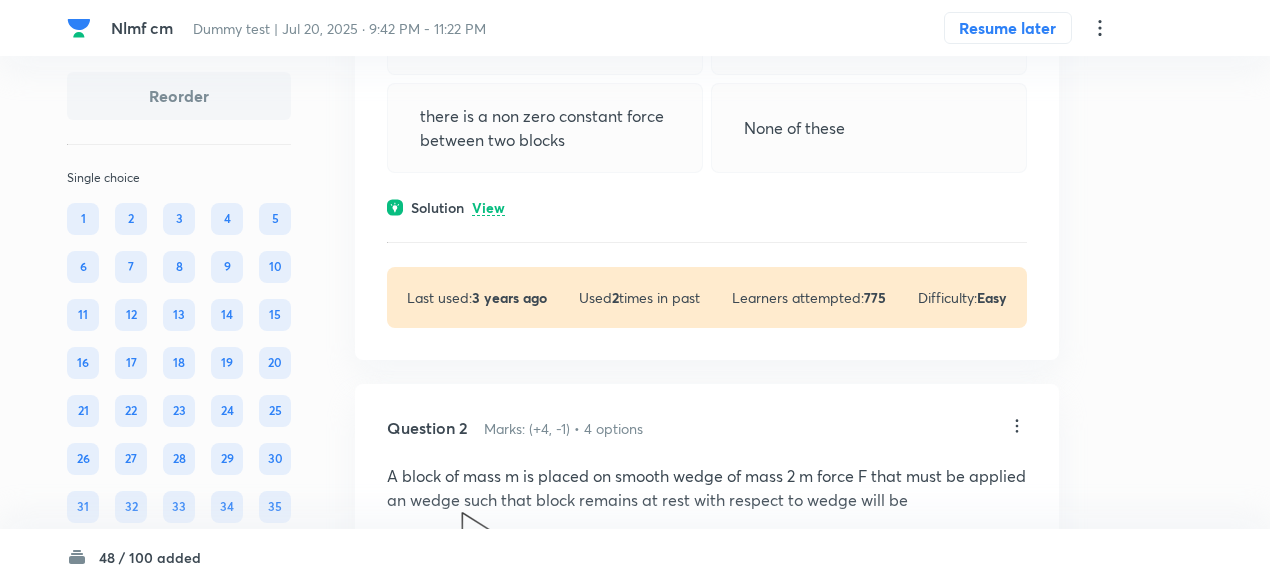 click on "View" at bounding box center (488, 208) 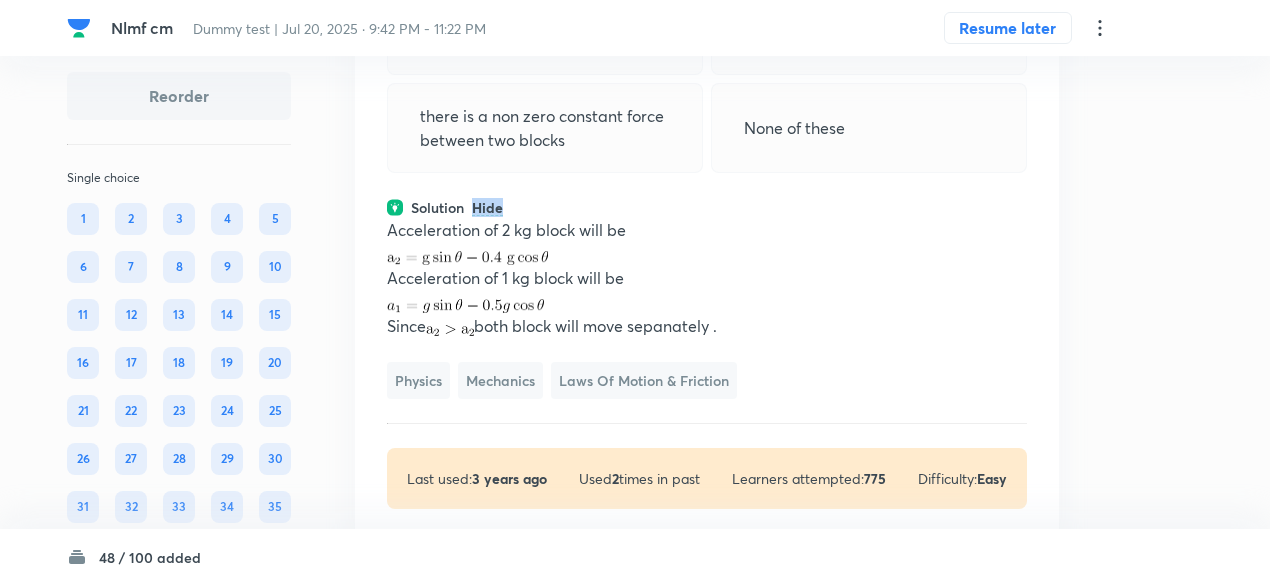 click on "Hide" at bounding box center (487, 208) 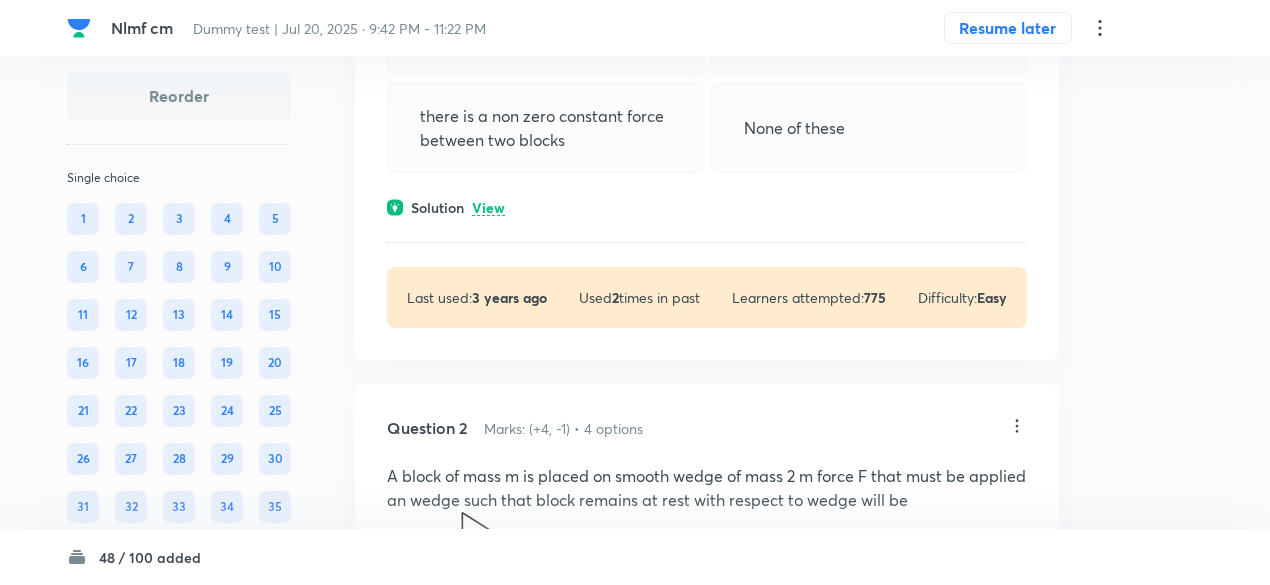click on "View" at bounding box center (488, 208) 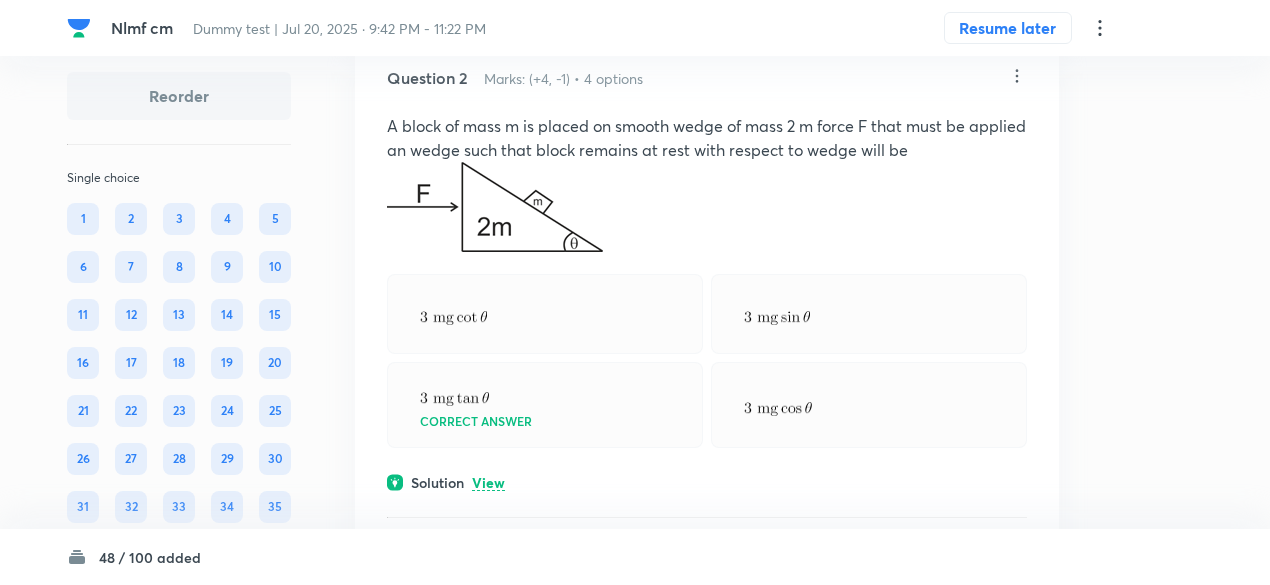 scroll, scrollTop: 1234, scrollLeft: 0, axis: vertical 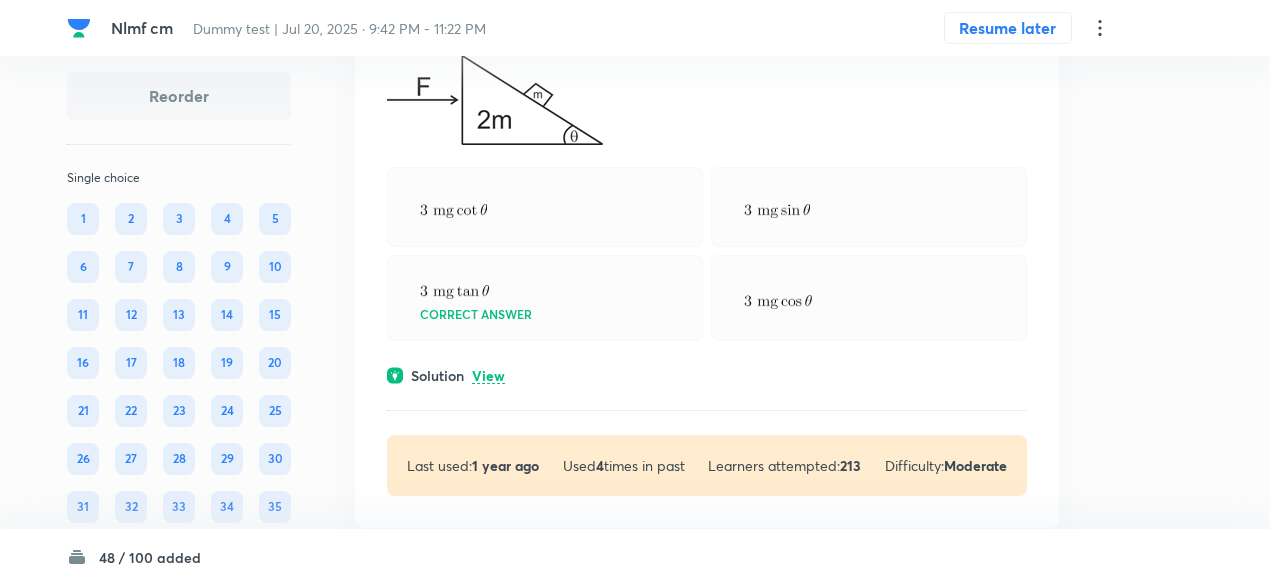 click on "View" at bounding box center (488, 376) 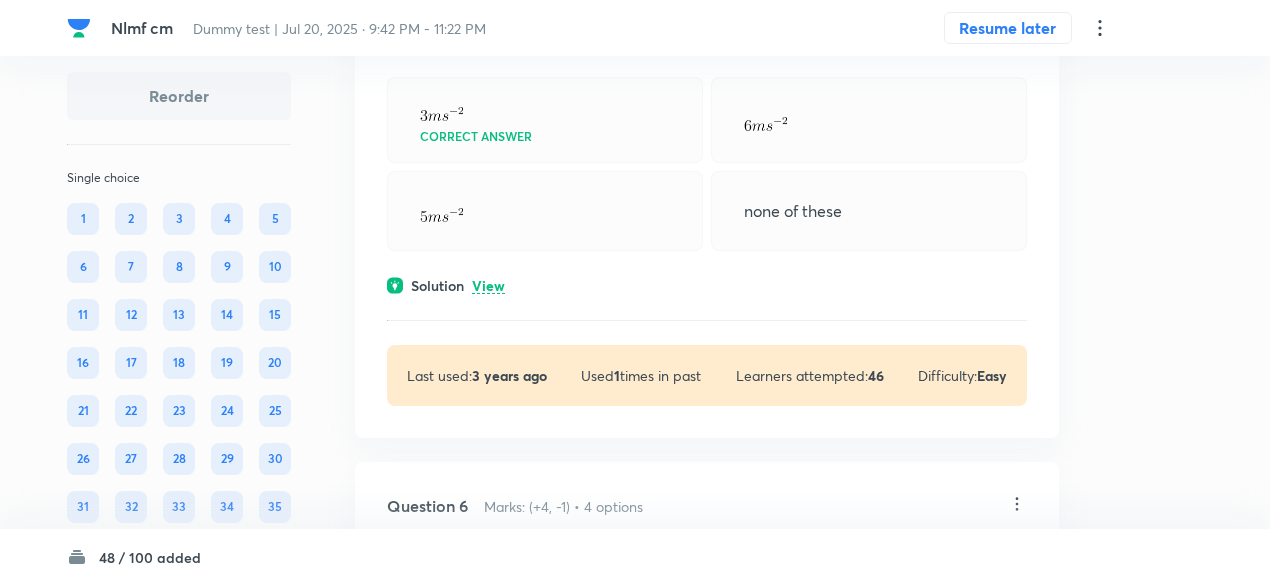 scroll, scrollTop: 4155, scrollLeft: 0, axis: vertical 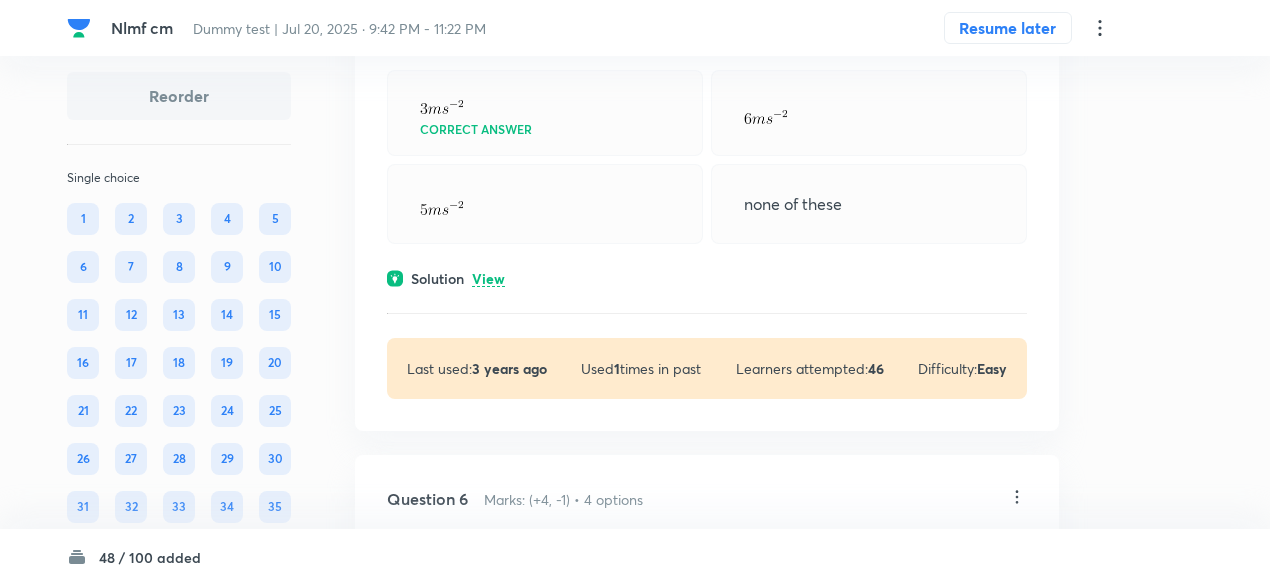 click on "View" at bounding box center (488, 279) 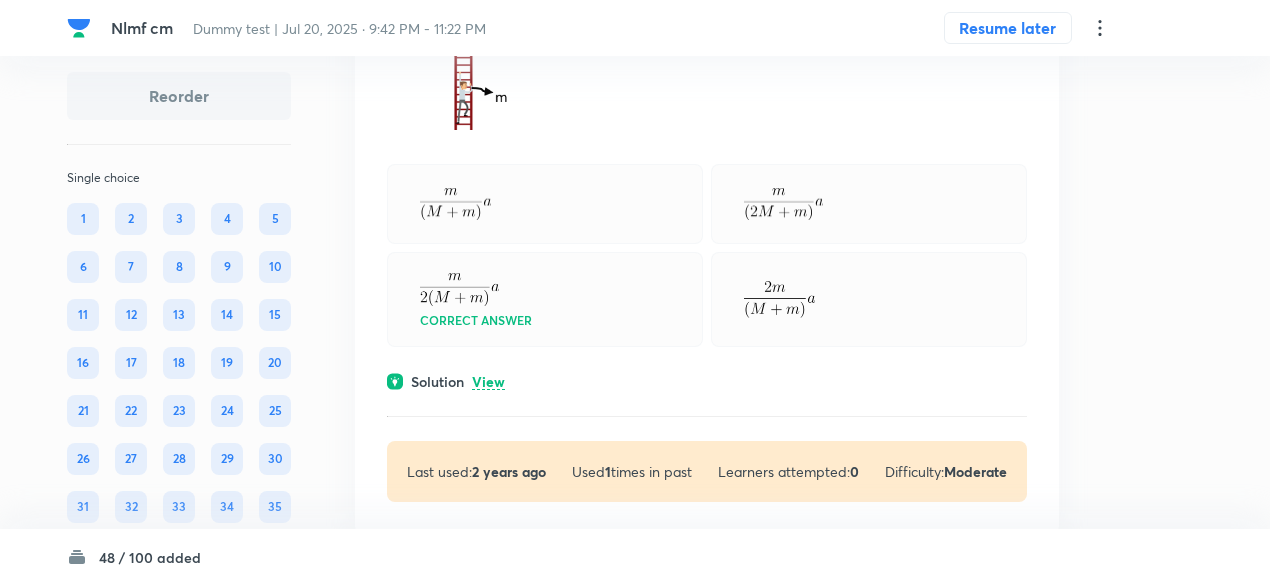 scroll, scrollTop: 5277, scrollLeft: 0, axis: vertical 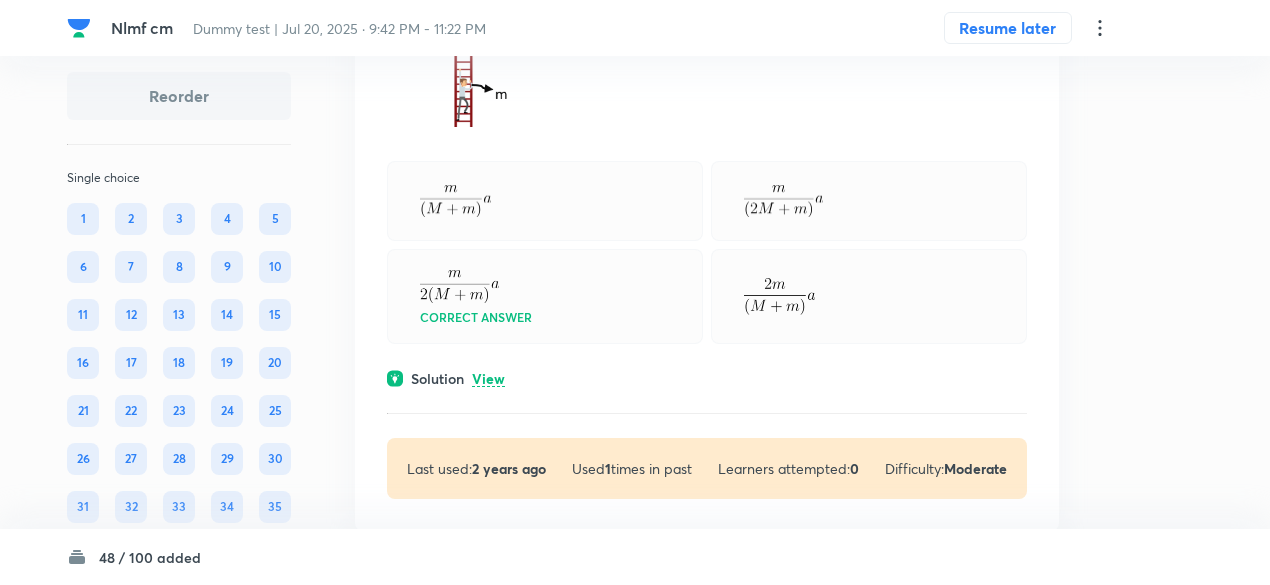 click on "View" at bounding box center (488, 379) 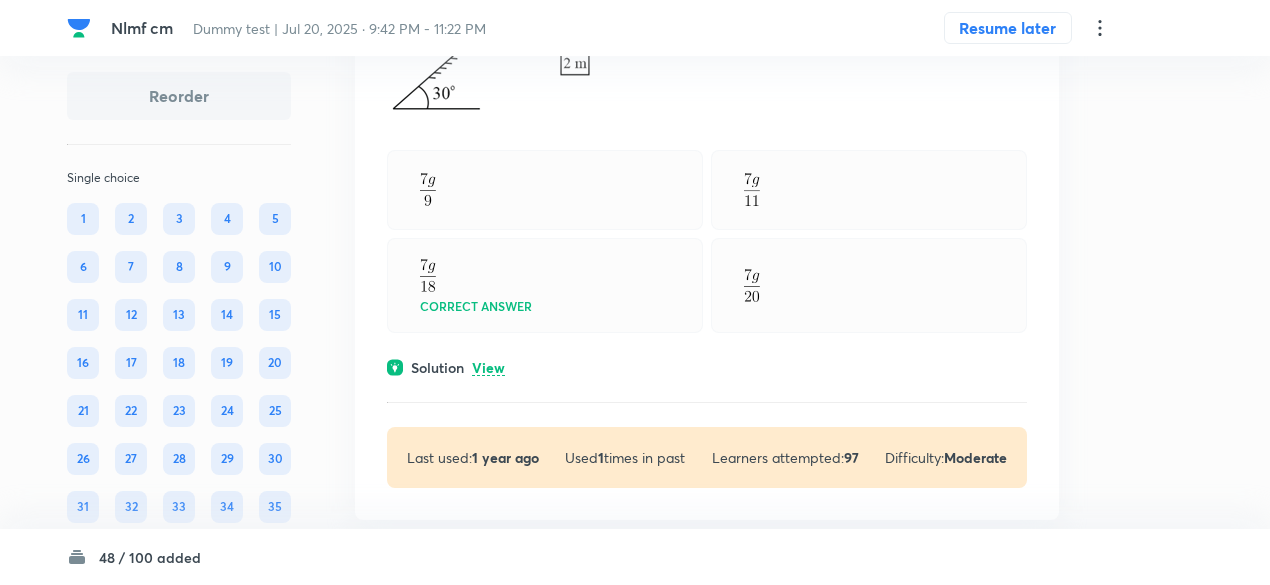 scroll, scrollTop: 6421, scrollLeft: 0, axis: vertical 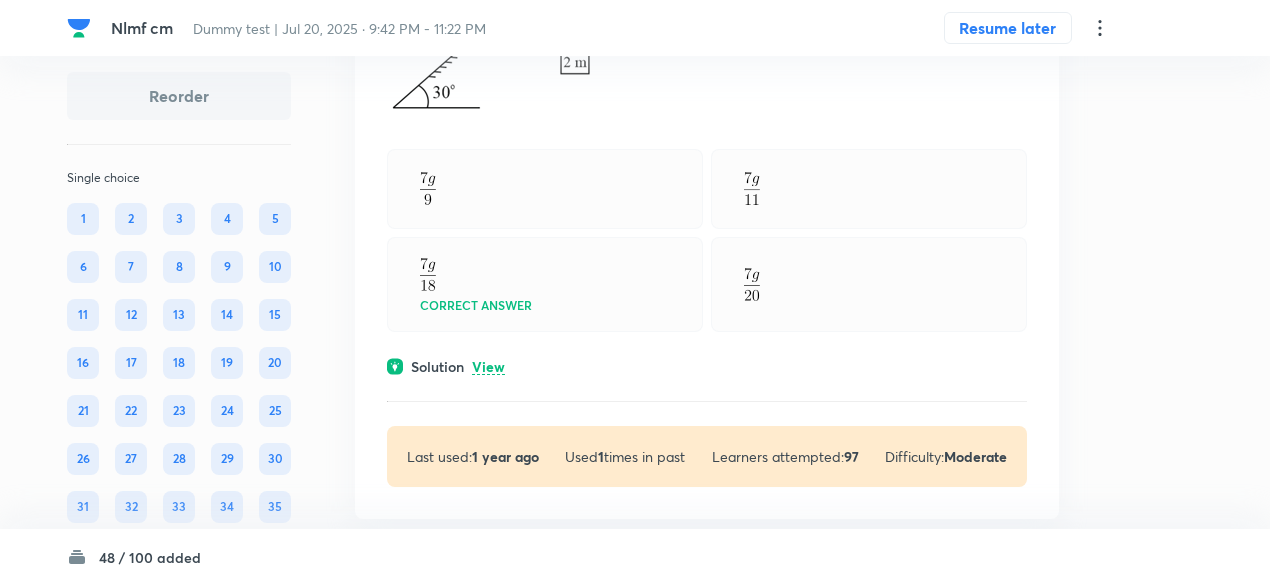 click on "View" at bounding box center (488, 367) 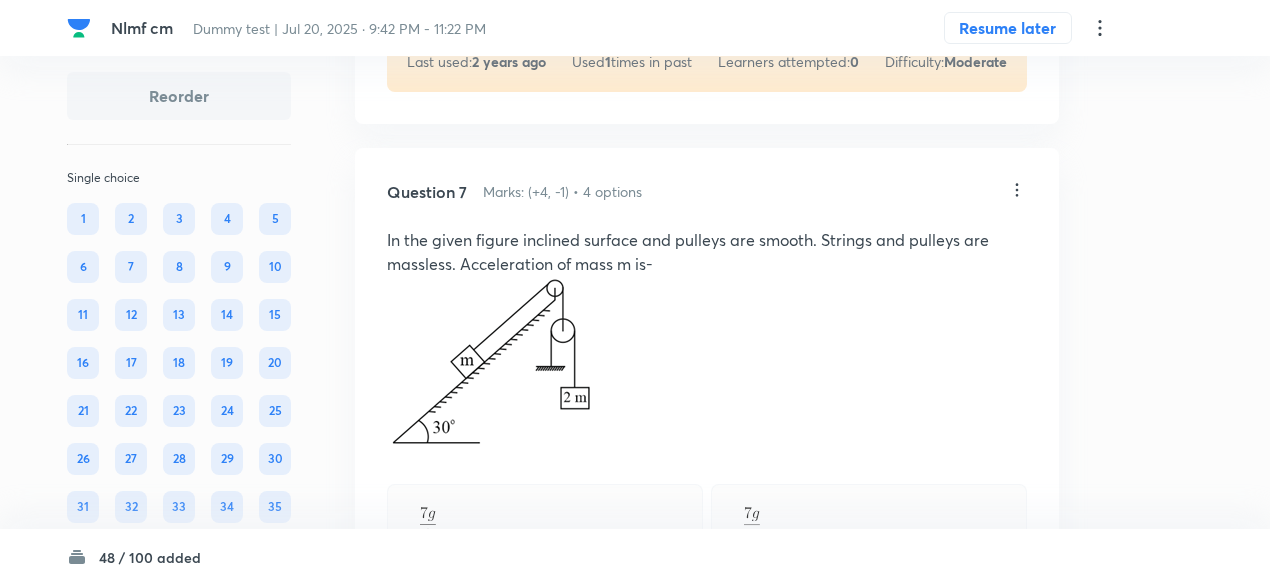 scroll, scrollTop: 6085, scrollLeft: 0, axis: vertical 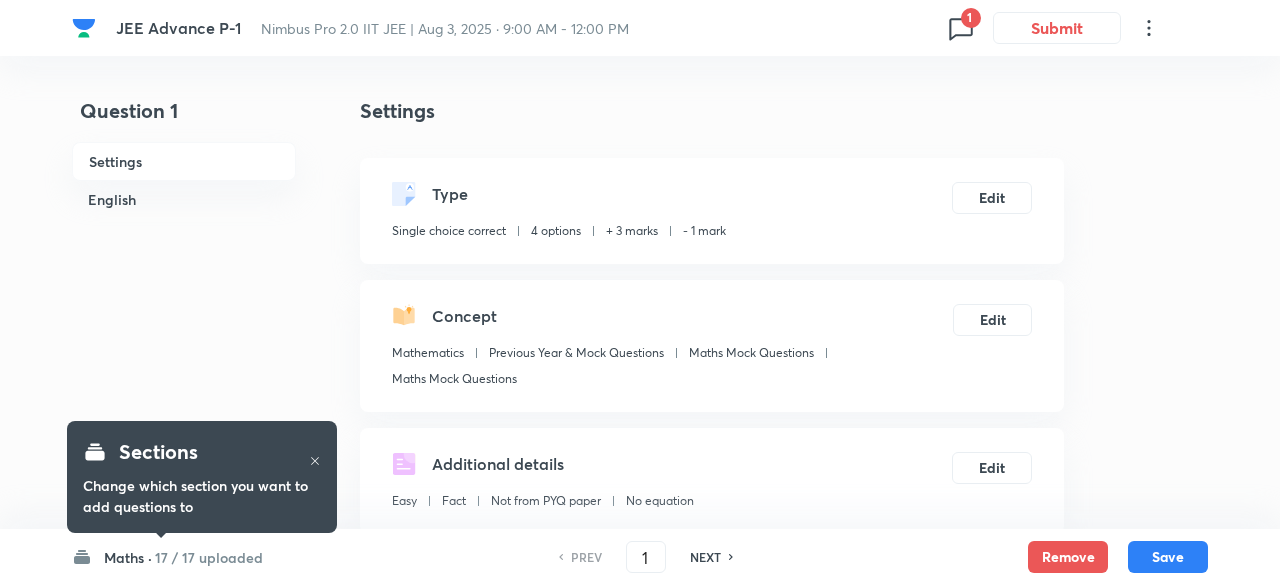 checkbox on "true" 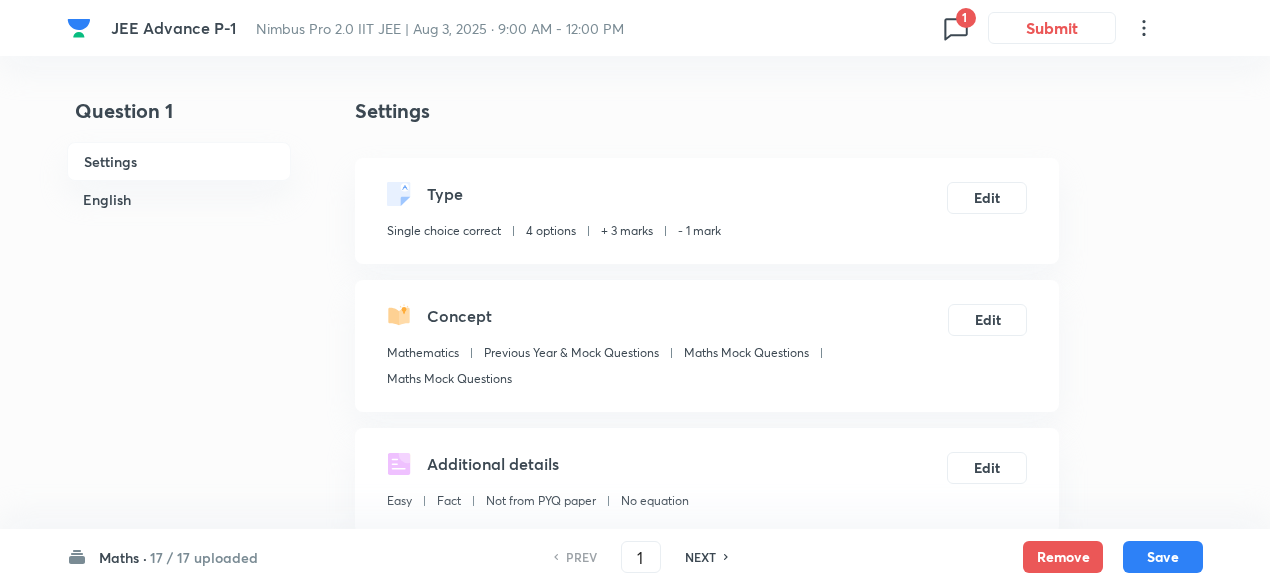 click on "17 / 17 uploaded" at bounding box center (204, 557) 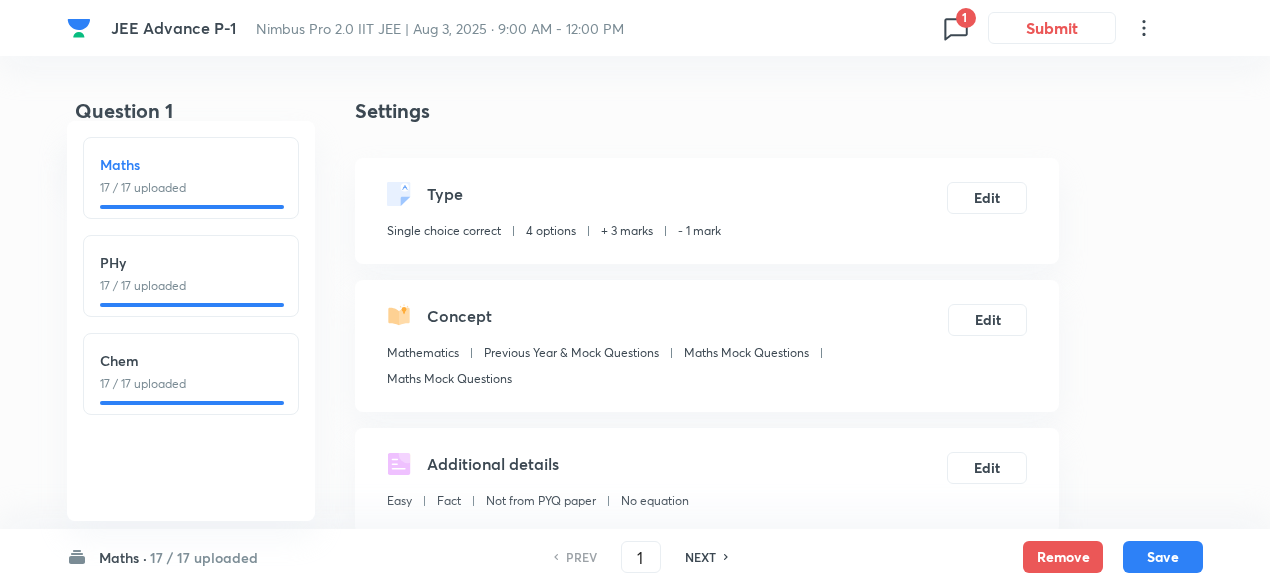 click on "PHy" at bounding box center [191, 262] 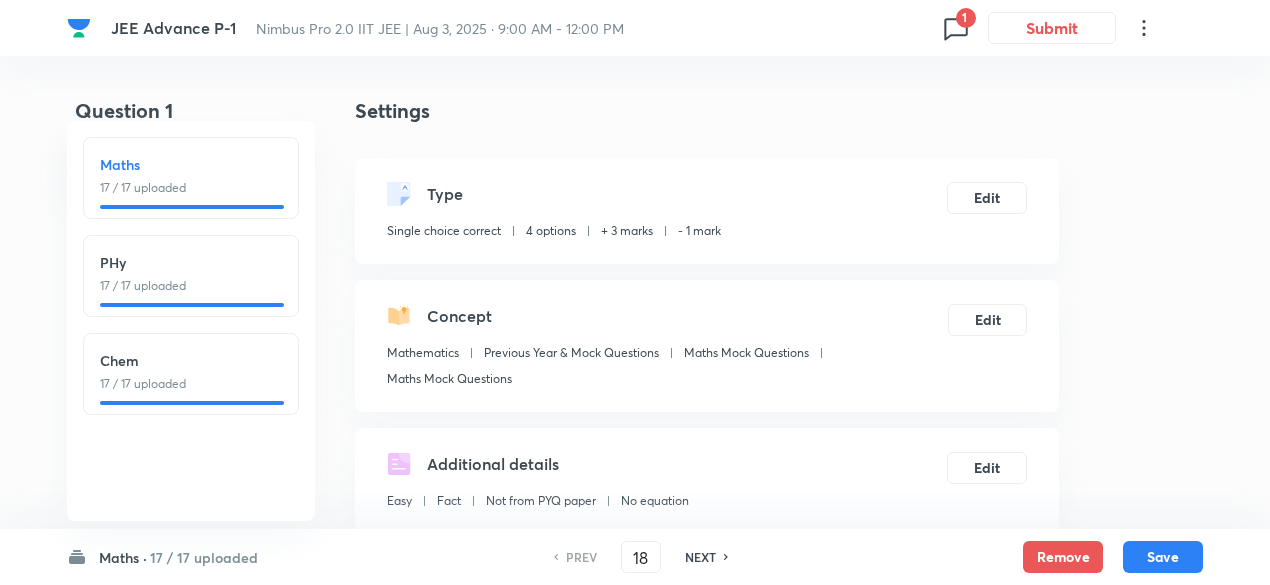 checkbox on "false" 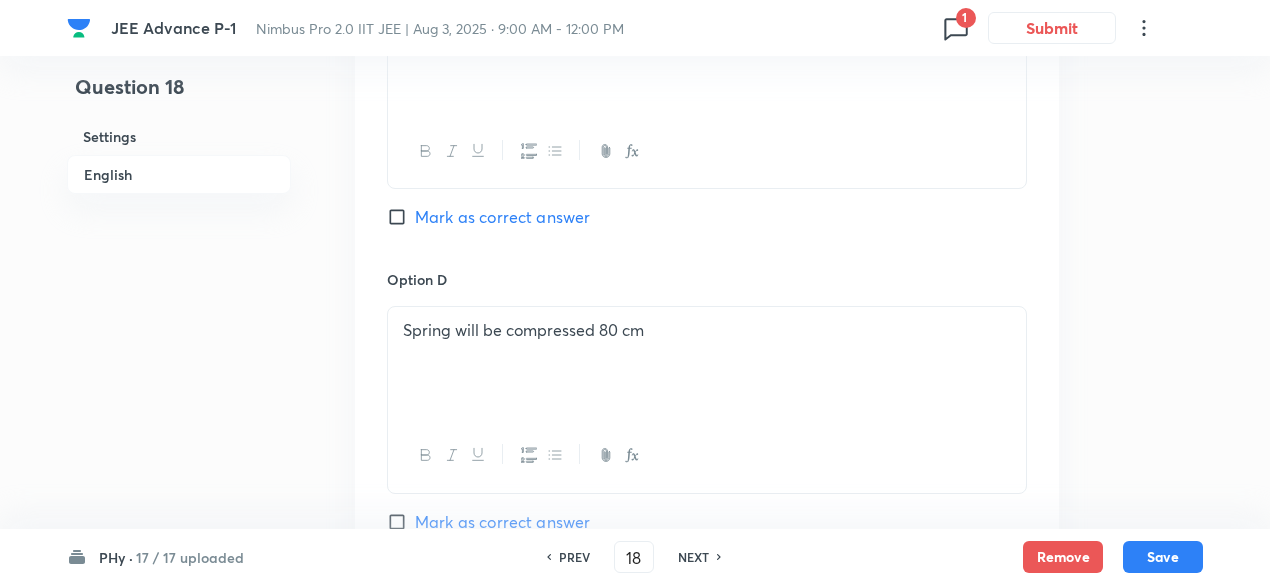 scroll, scrollTop: 2235, scrollLeft: 0, axis: vertical 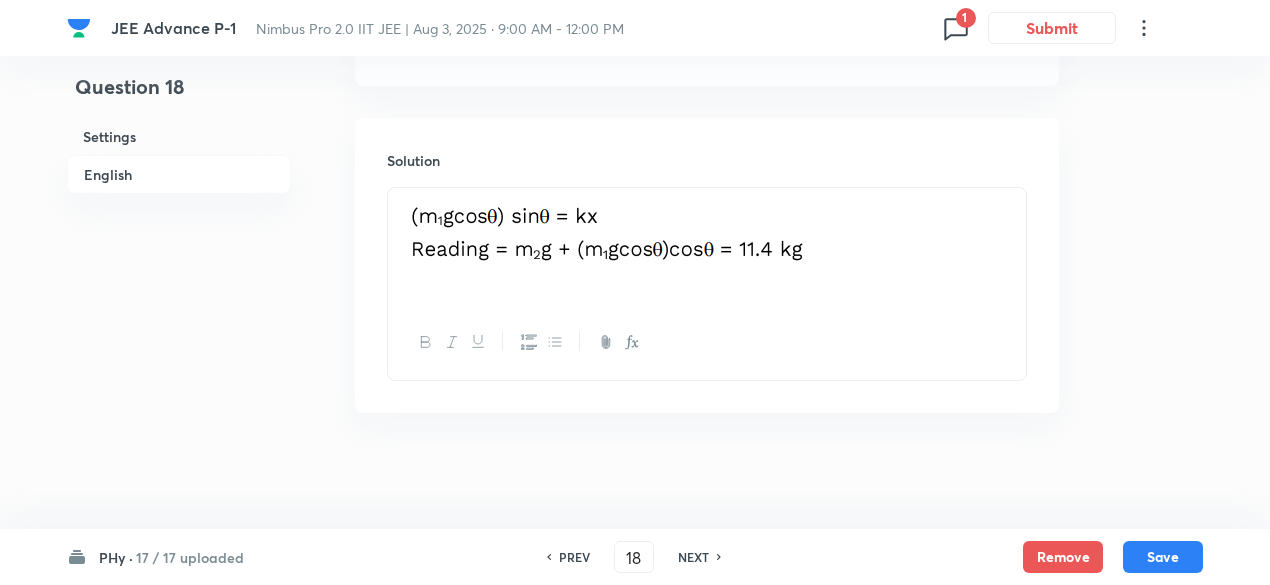 click on "NEXT" at bounding box center [693, 557] 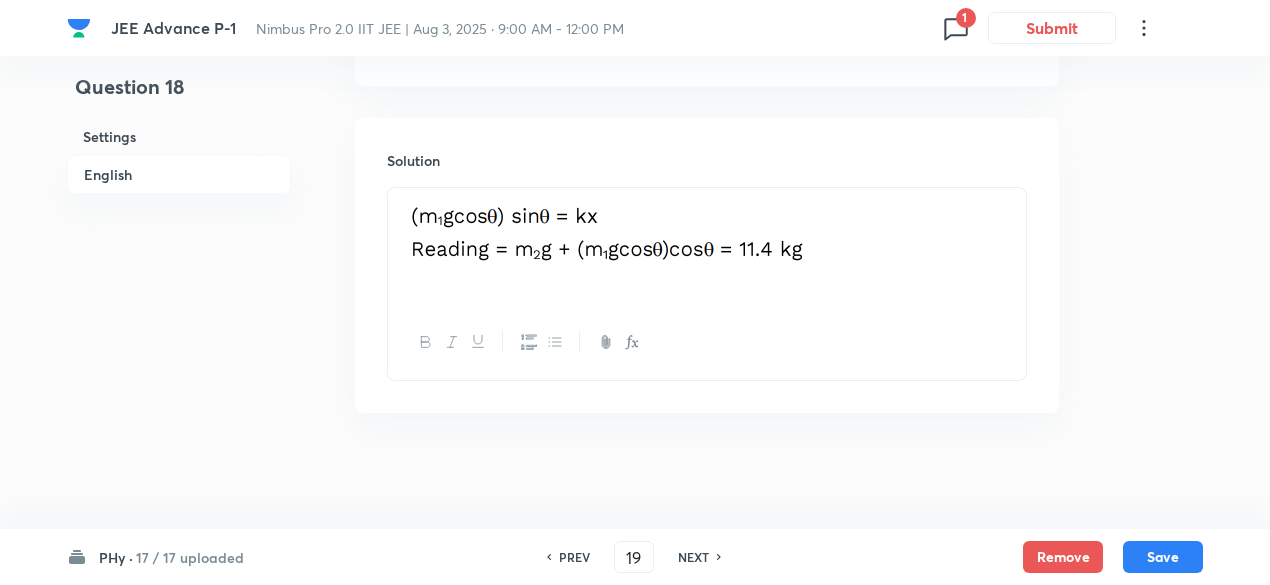 checkbox on "false" 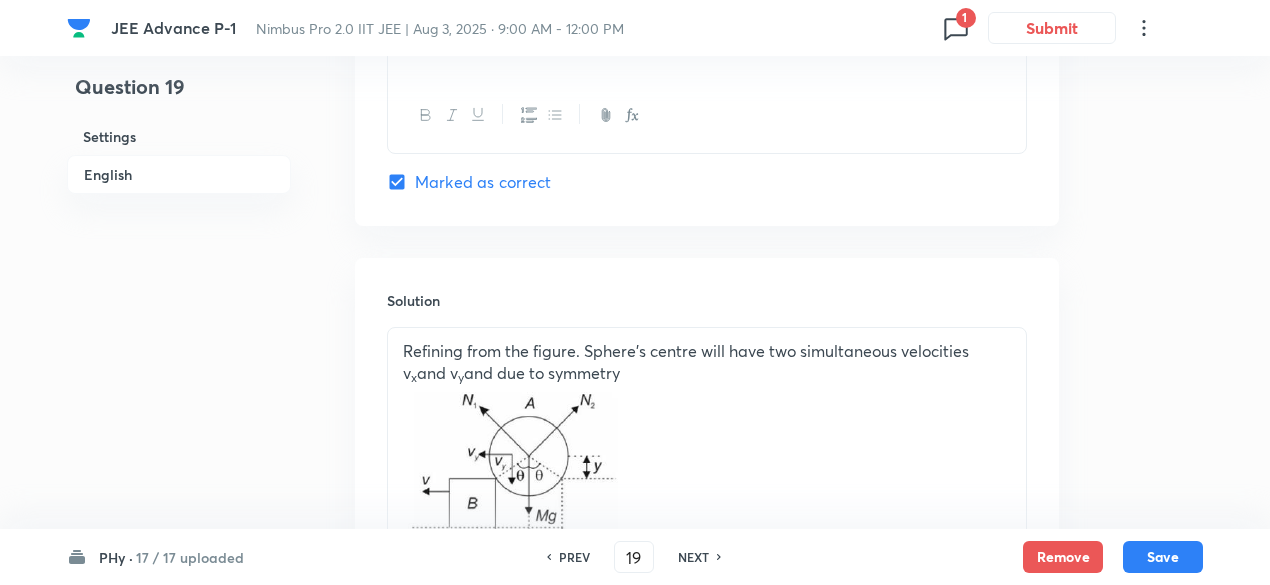 click on "NEXT" at bounding box center (693, 557) 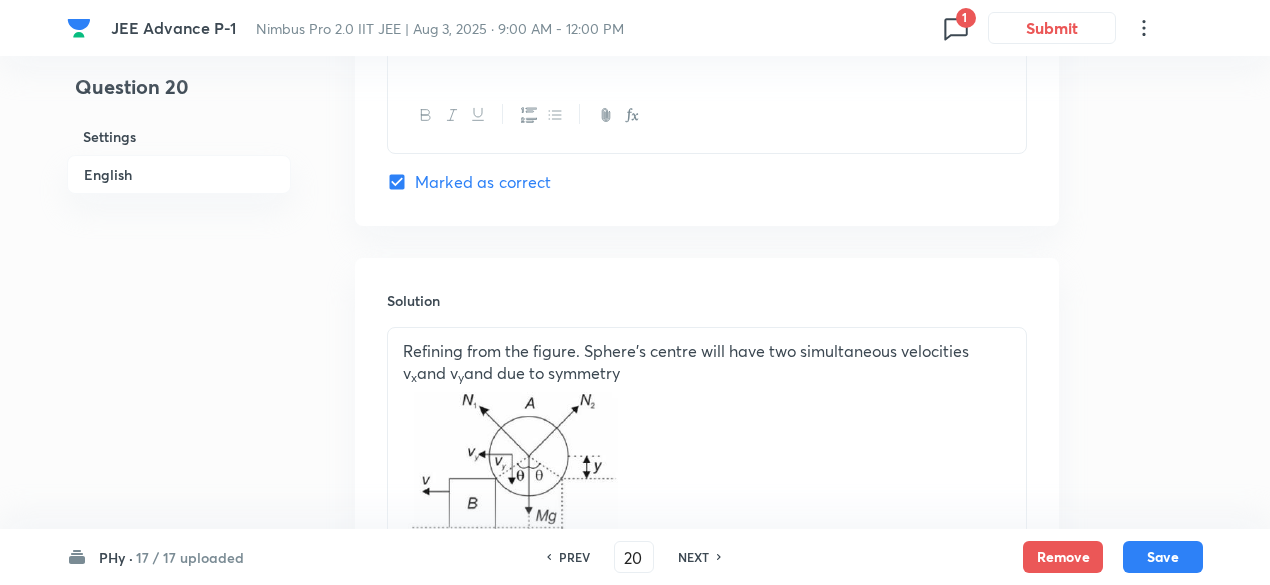 checkbox on "true" 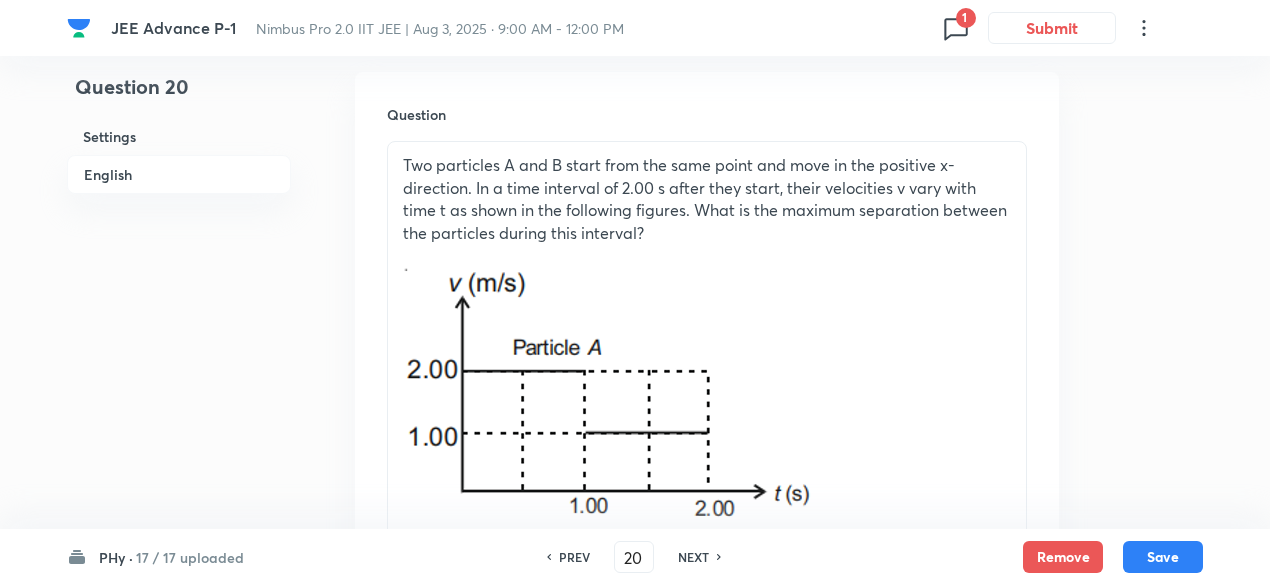 scroll, scrollTop: 576, scrollLeft: 0, axis: vertical 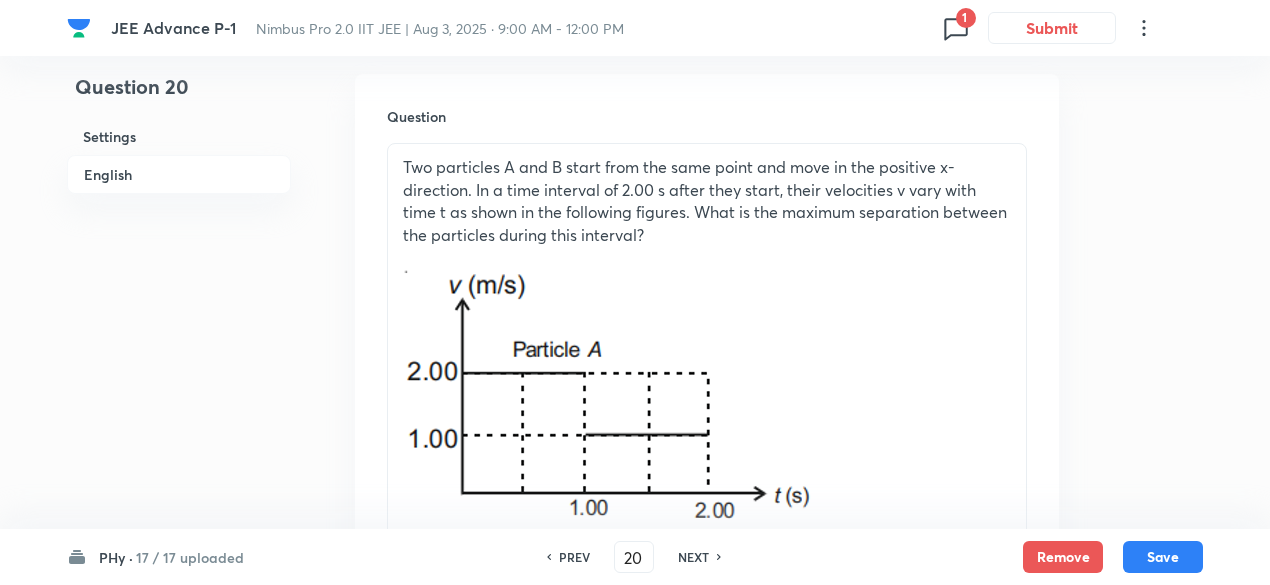 click on "NEXT" at bounding box center (693, 557) 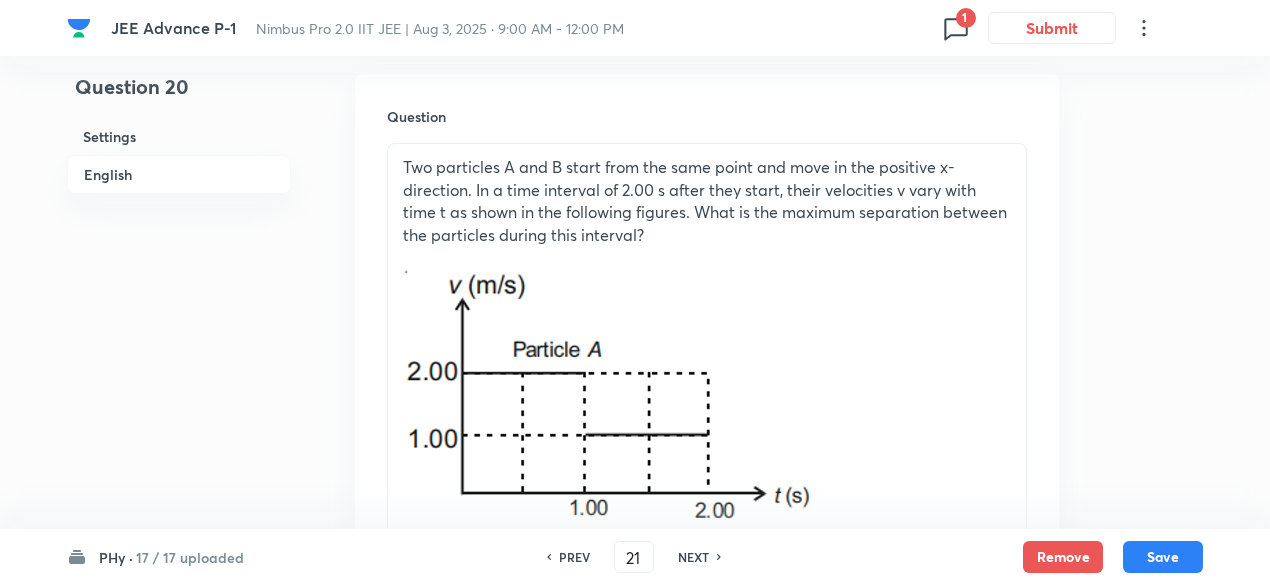 checkbox on "true" 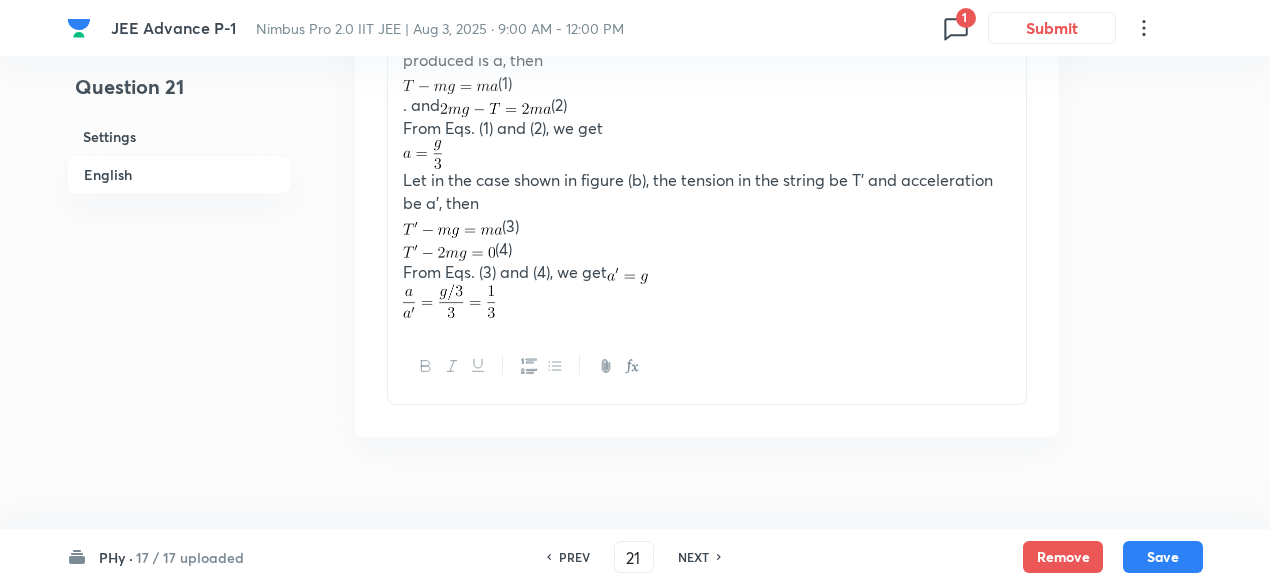 scroll, scrollTop: 2582, scrollLeft: 0, axis: vertical 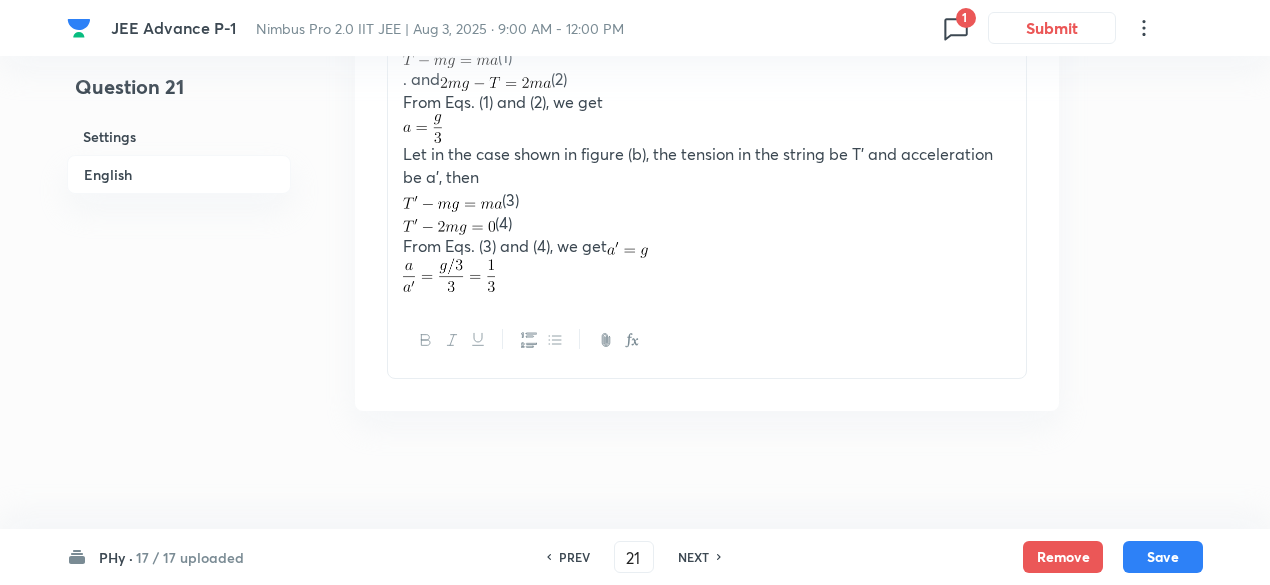 click on "NEXT" at bounding box center (693, 557) 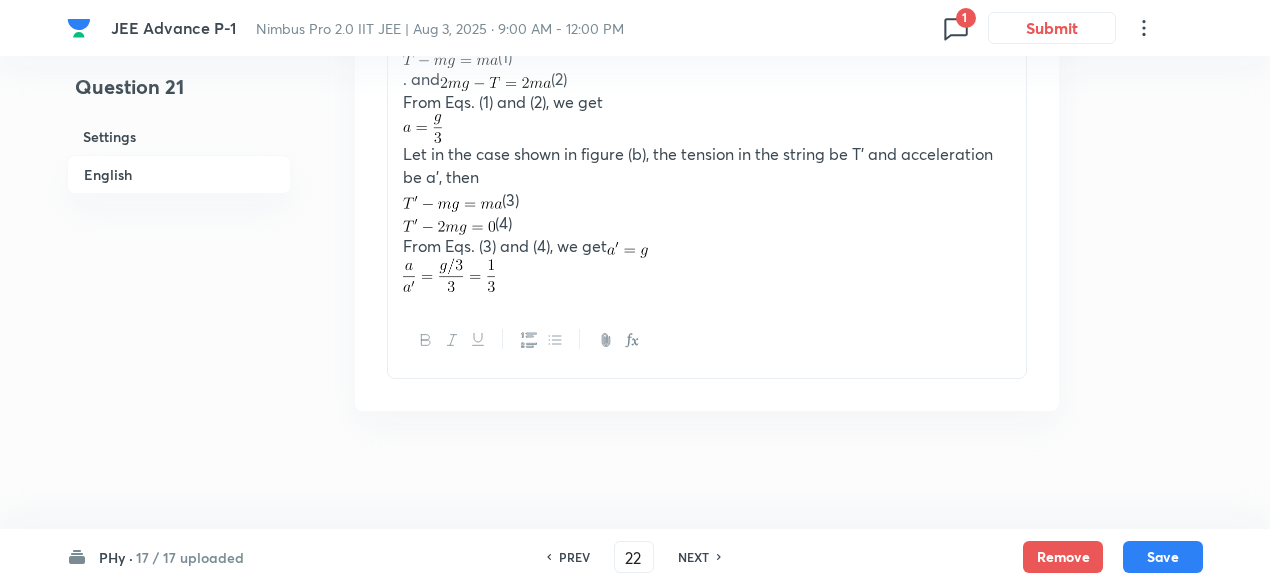 checkbox on "false" 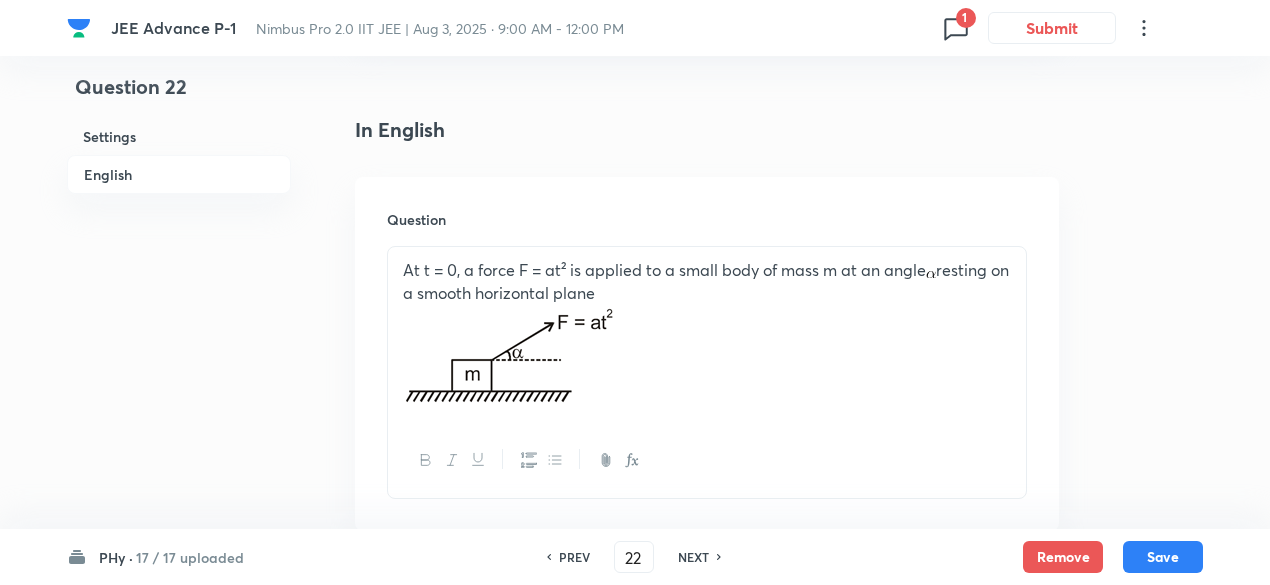 scroll, scrollTop: 472, scrollLeft: 0, axis: vertical 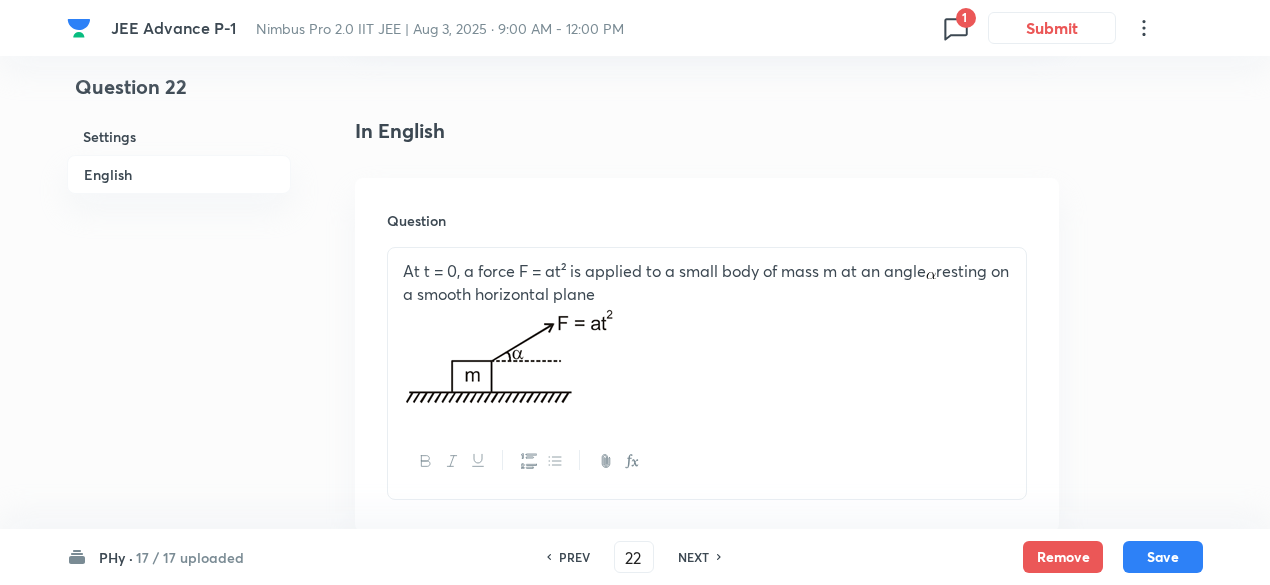 click on "NEXT" at bounding box center (693, 557) 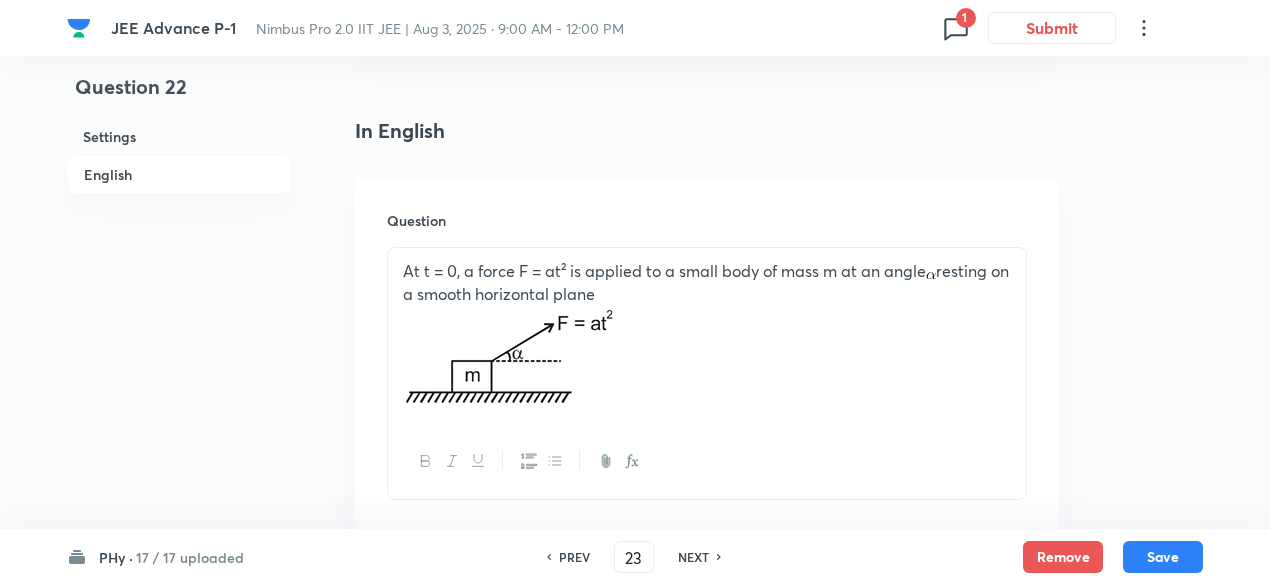 checkbox on "false" 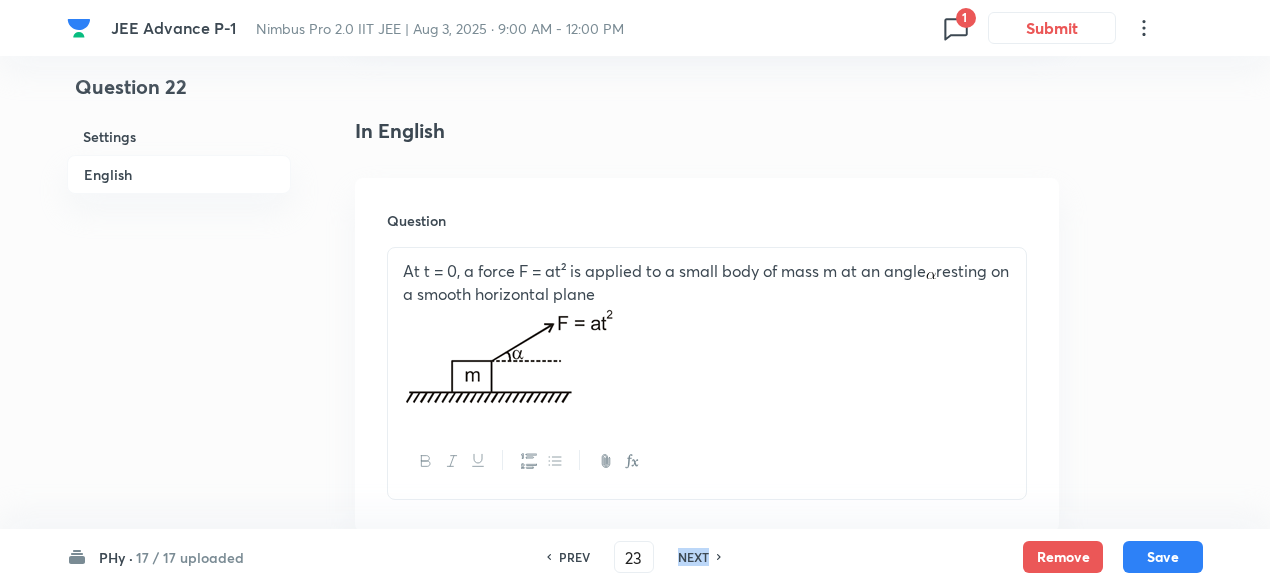 click on "NEXT" at bounding box center [693, 557] 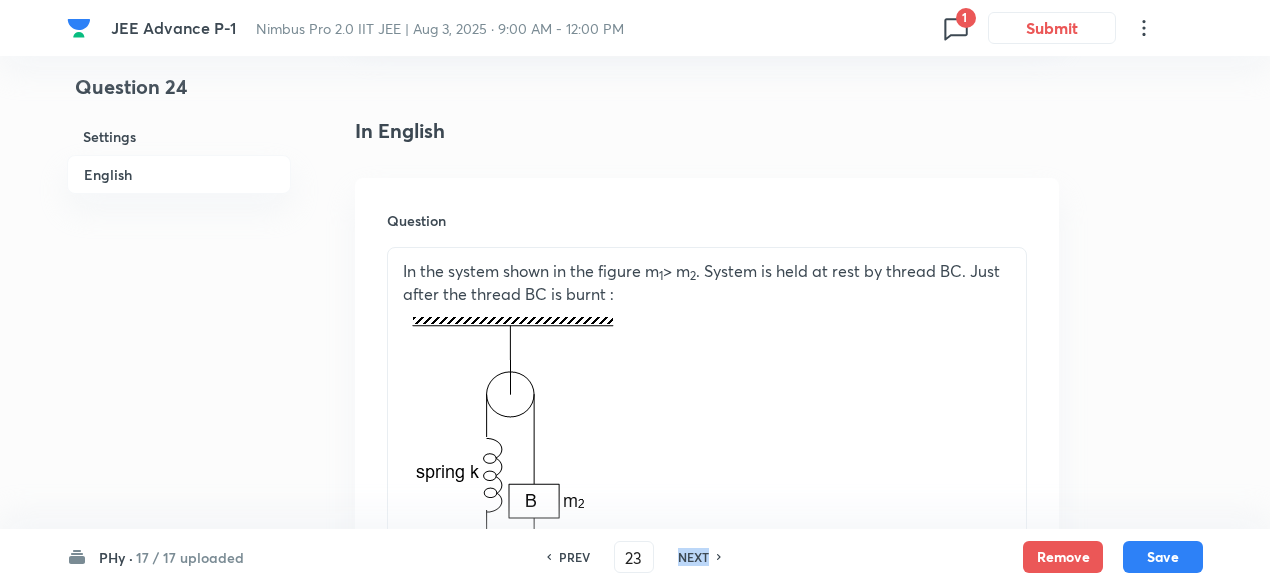 type on "24" 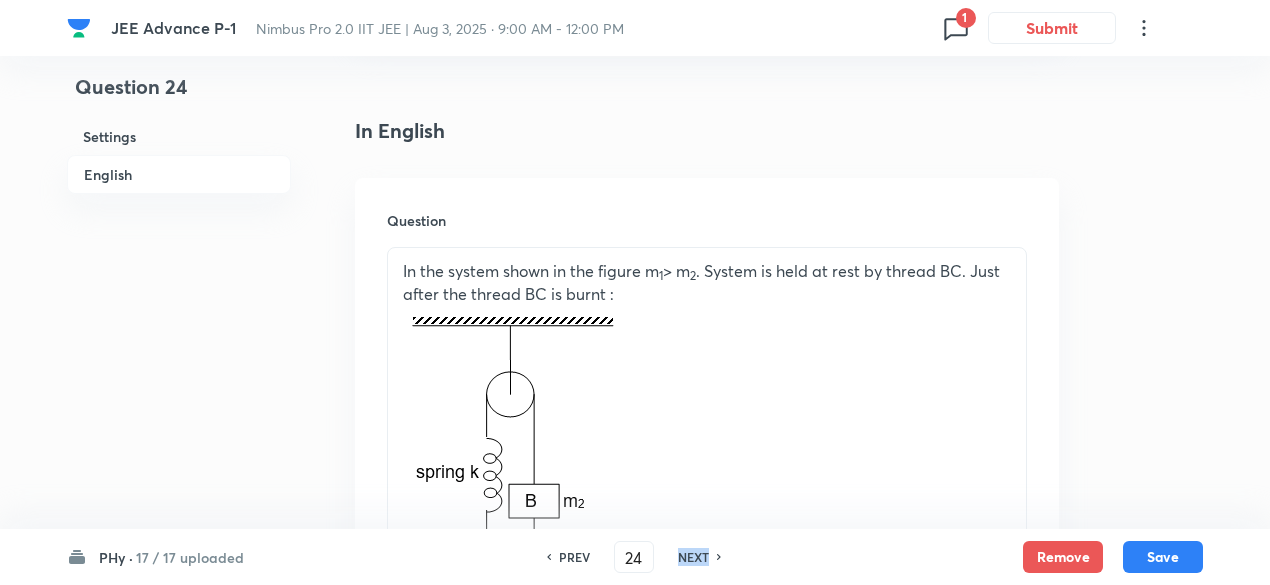 checkbox on "false" 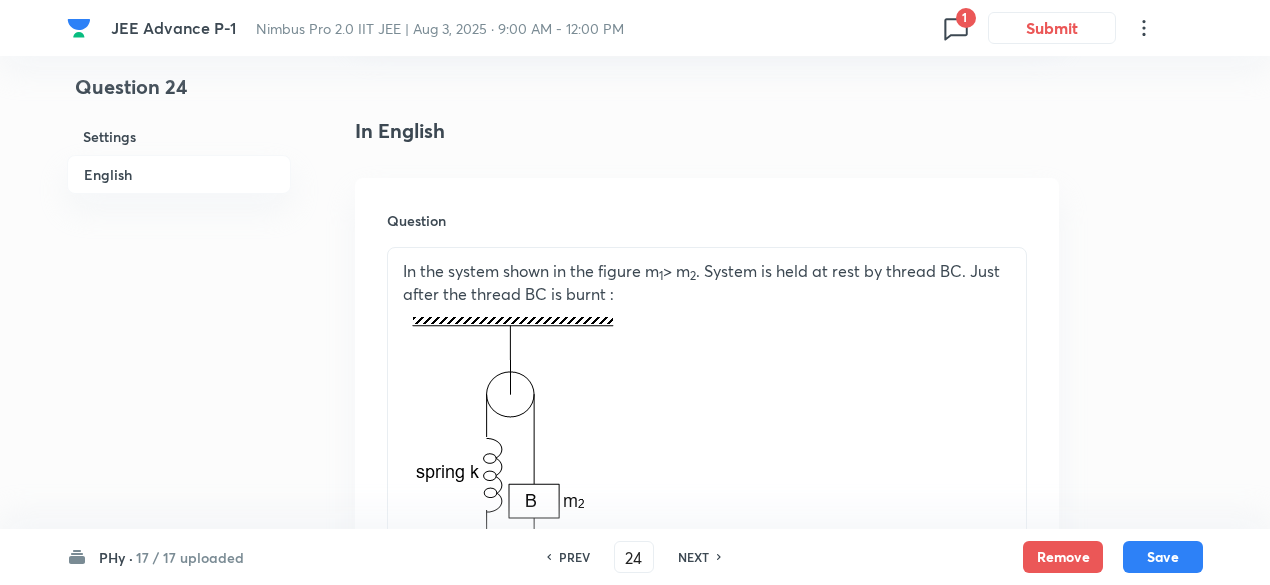 checkbox on "true" 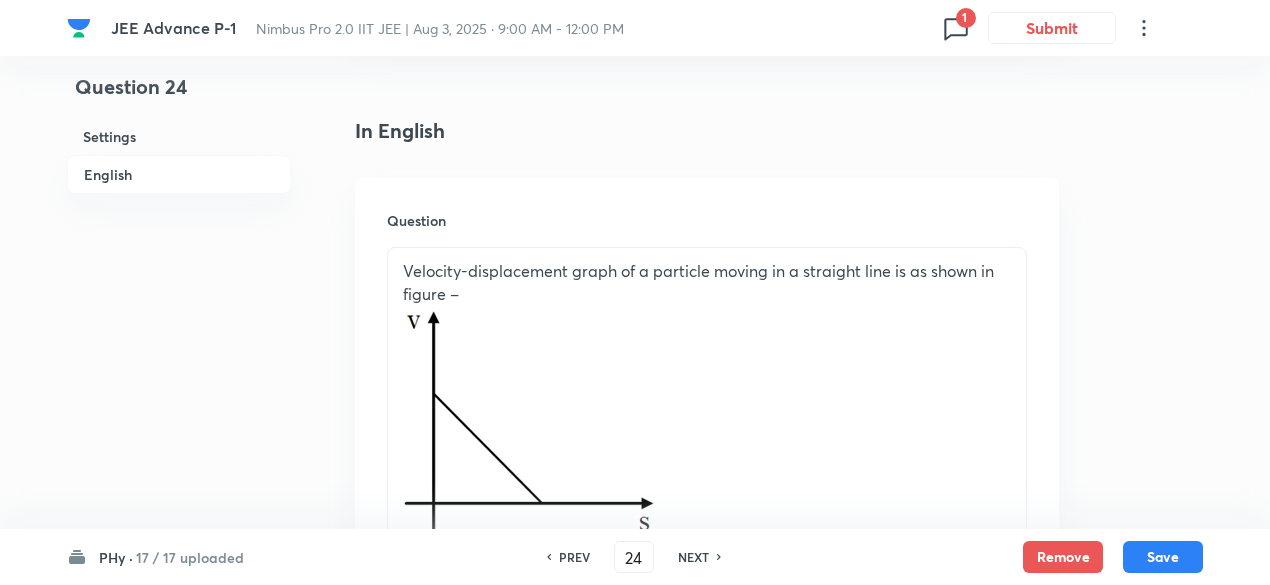 click on "NEXT" at bounding box center (693, 557) 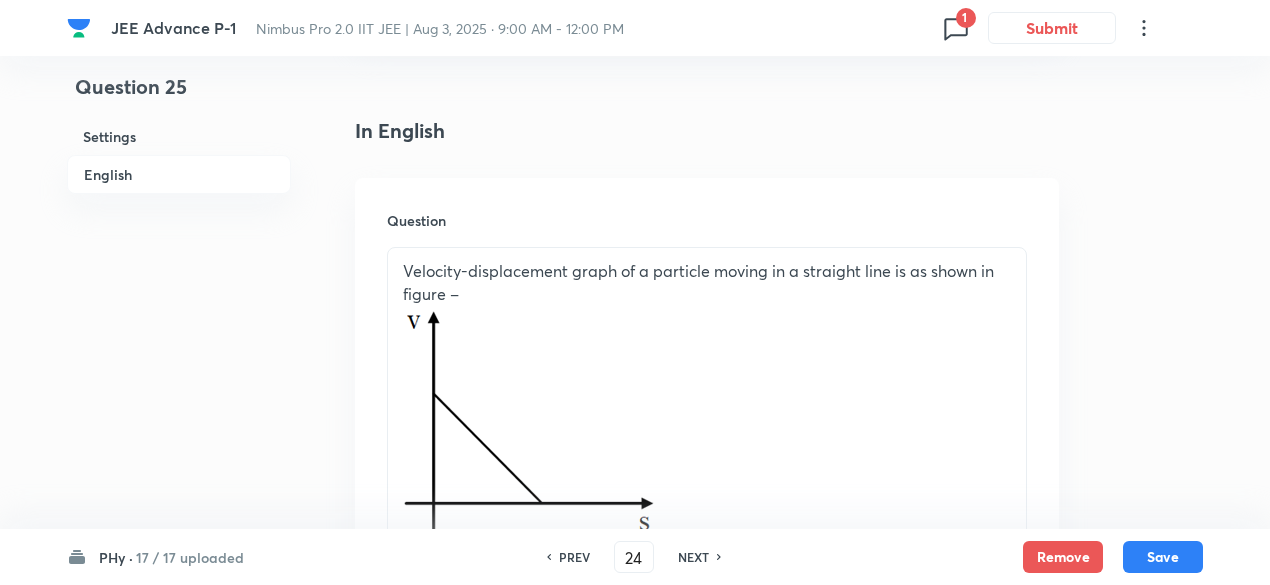 type on "25" 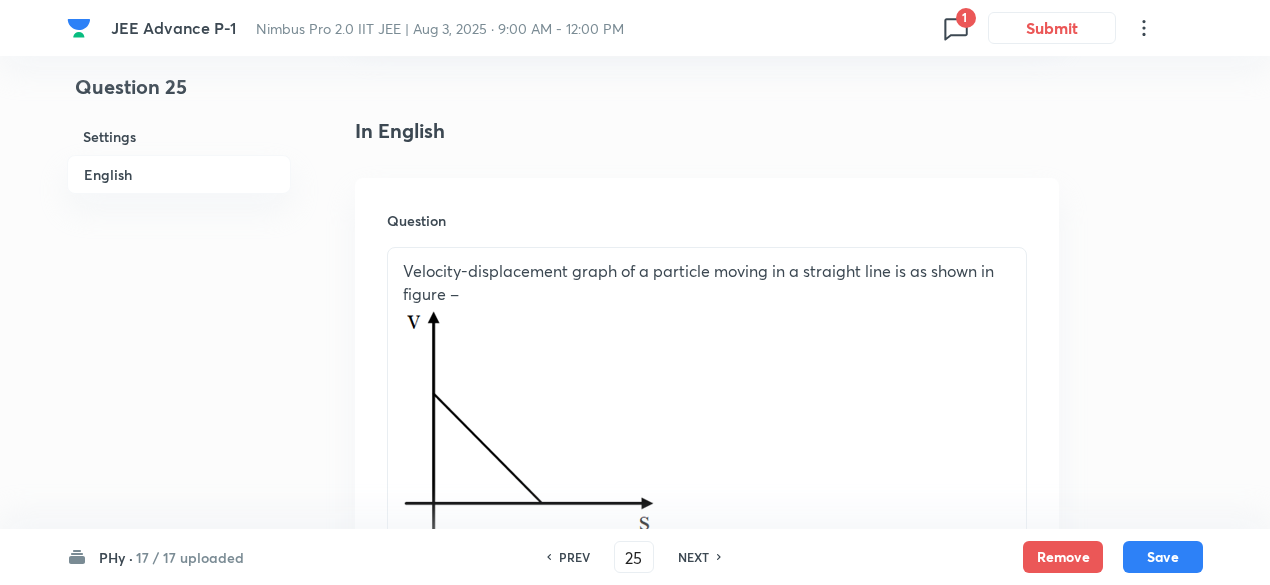 type on "7" 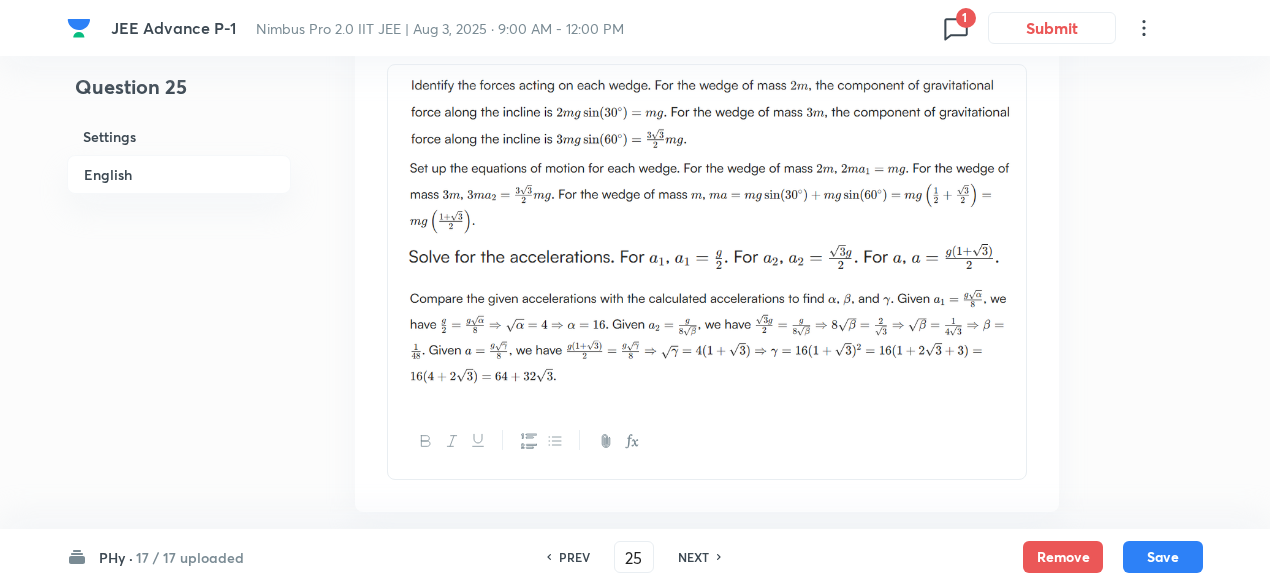 scroll, scrollTop: 1650, scrollLeft: 0, axis: vertical 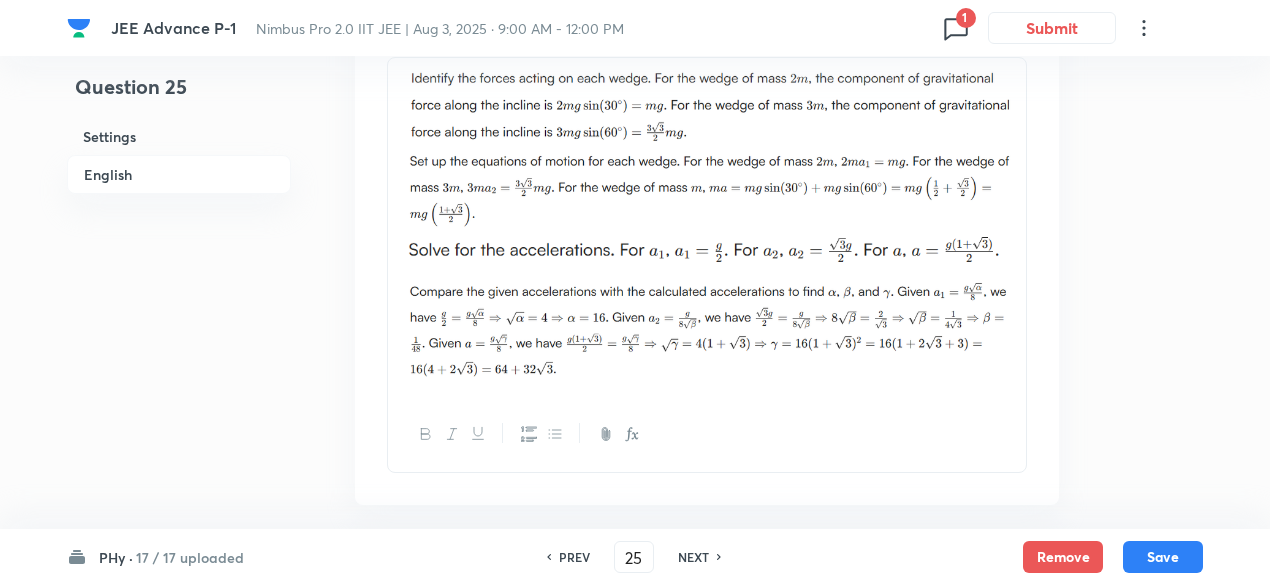 click on "NEXT" at bounding box center [696, 557] 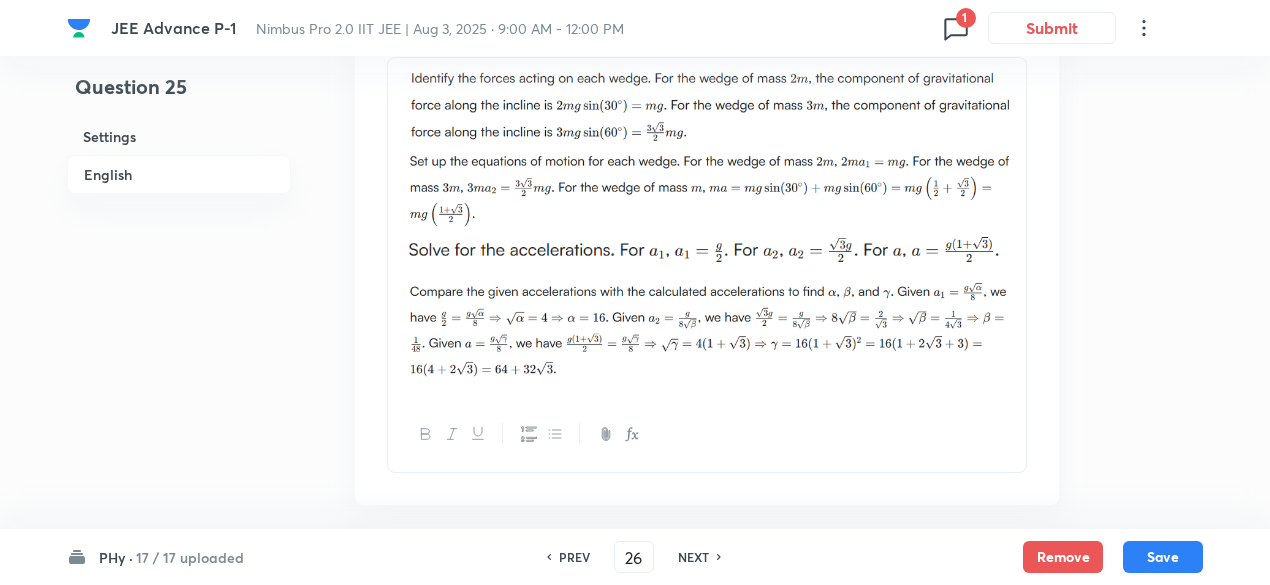 type on "4" 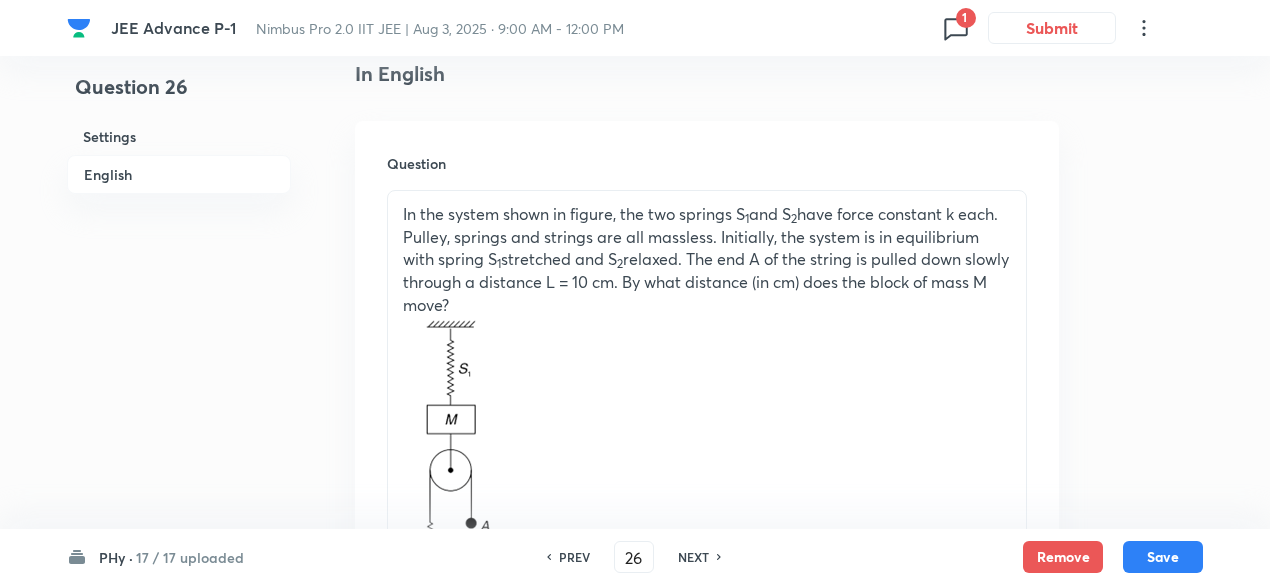 scroll, scrollTop: 532, scrollLeft: 0, axis: vertical 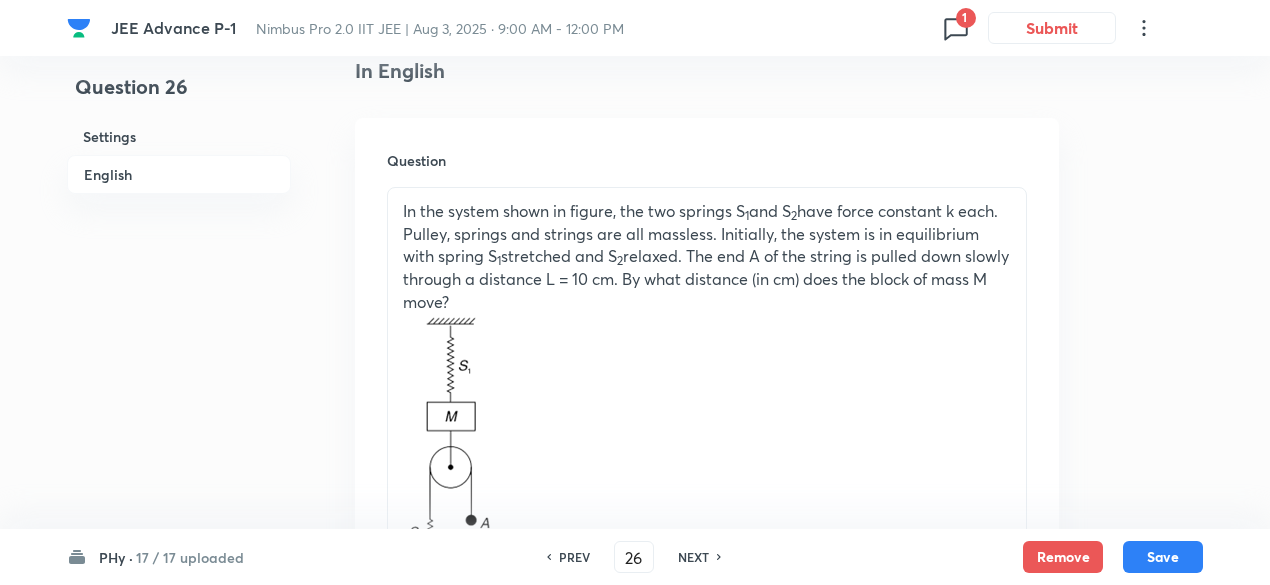 click on "NEXT" at bounding box center [696, 557] 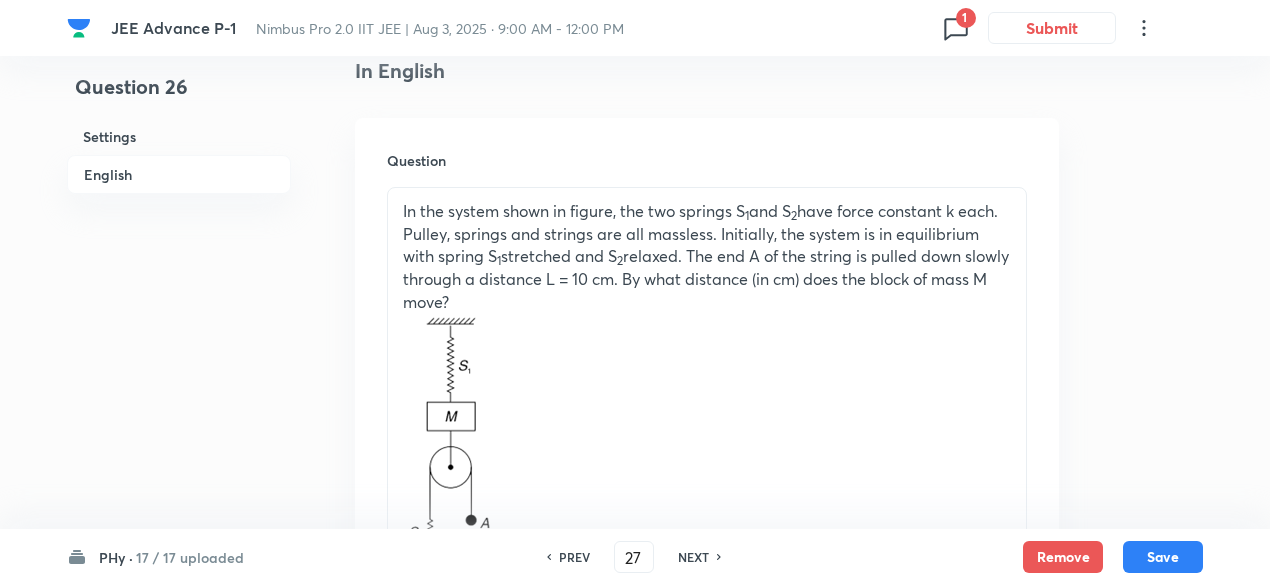 type on "4" 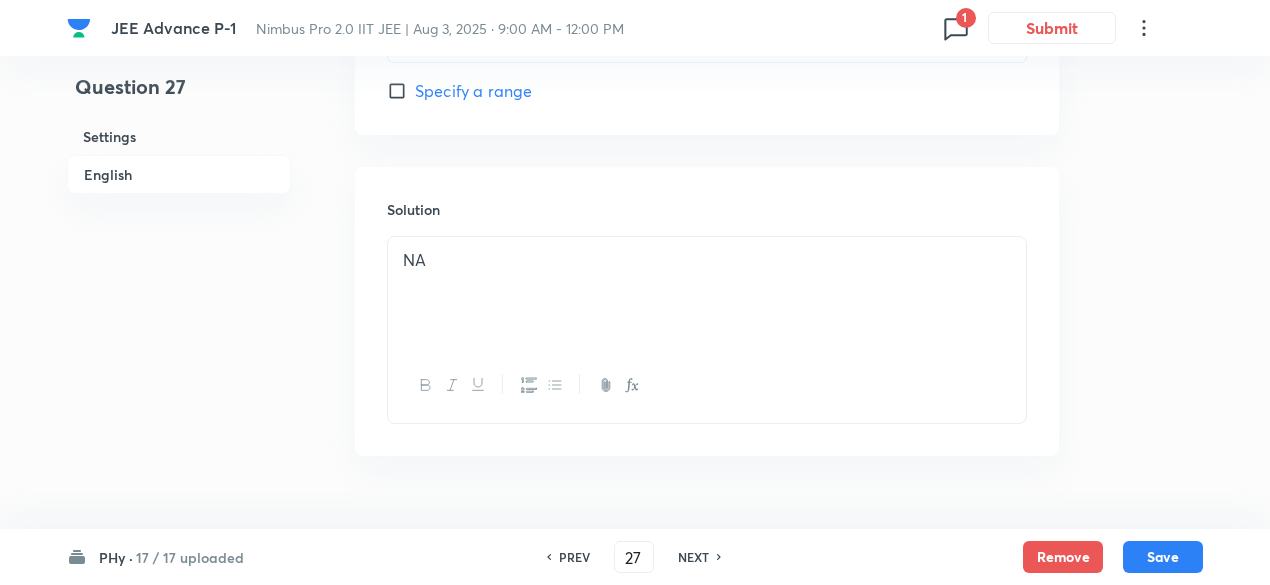 click on "NEXT" at bounding box center (696, 557) 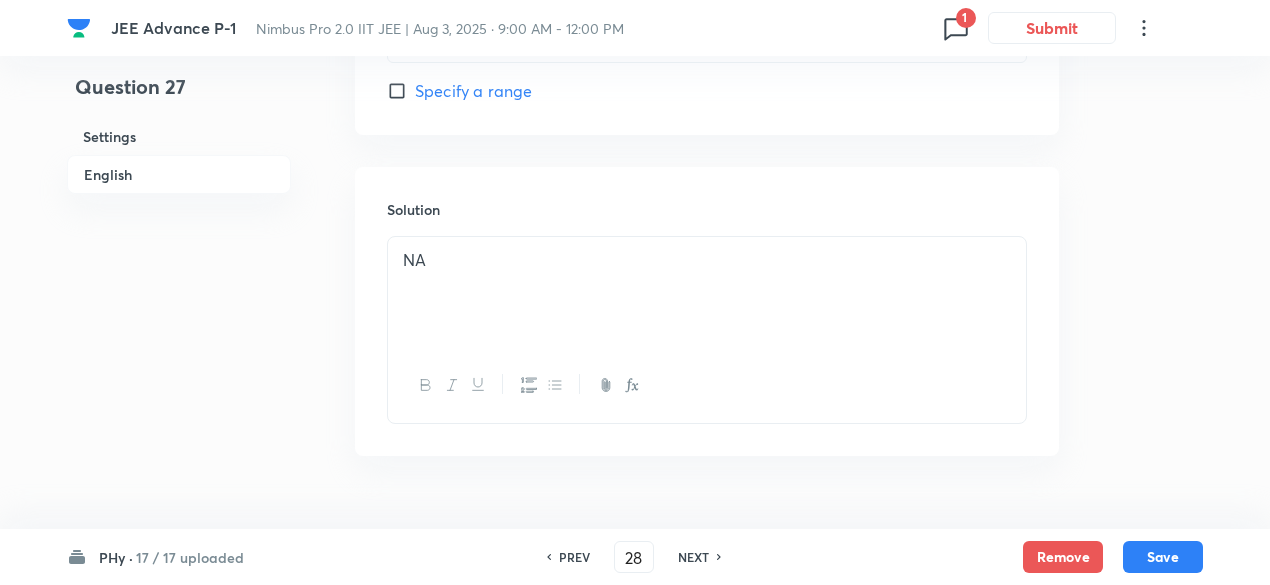 type on "4" 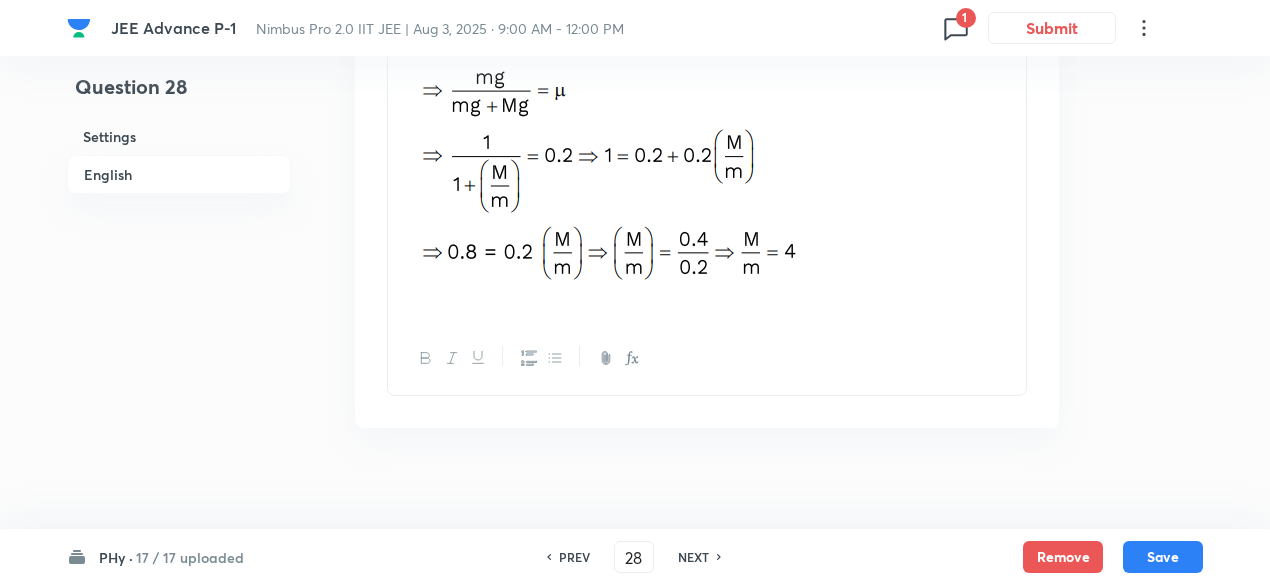 click on "NEXT" at bounding box center [693, 557] 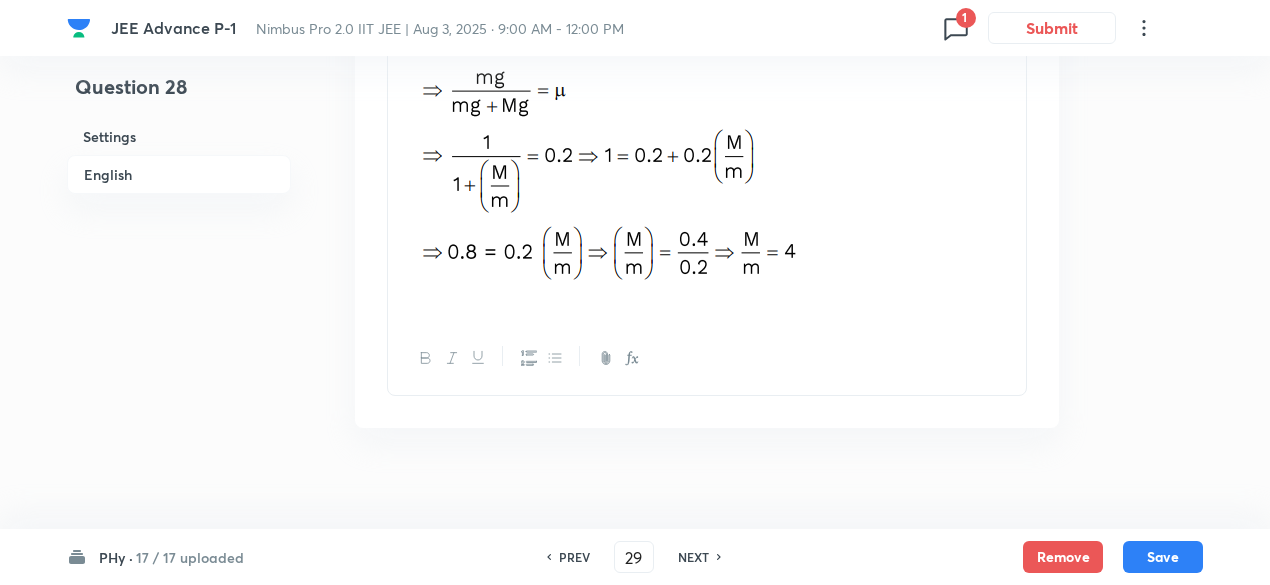 type on "2" 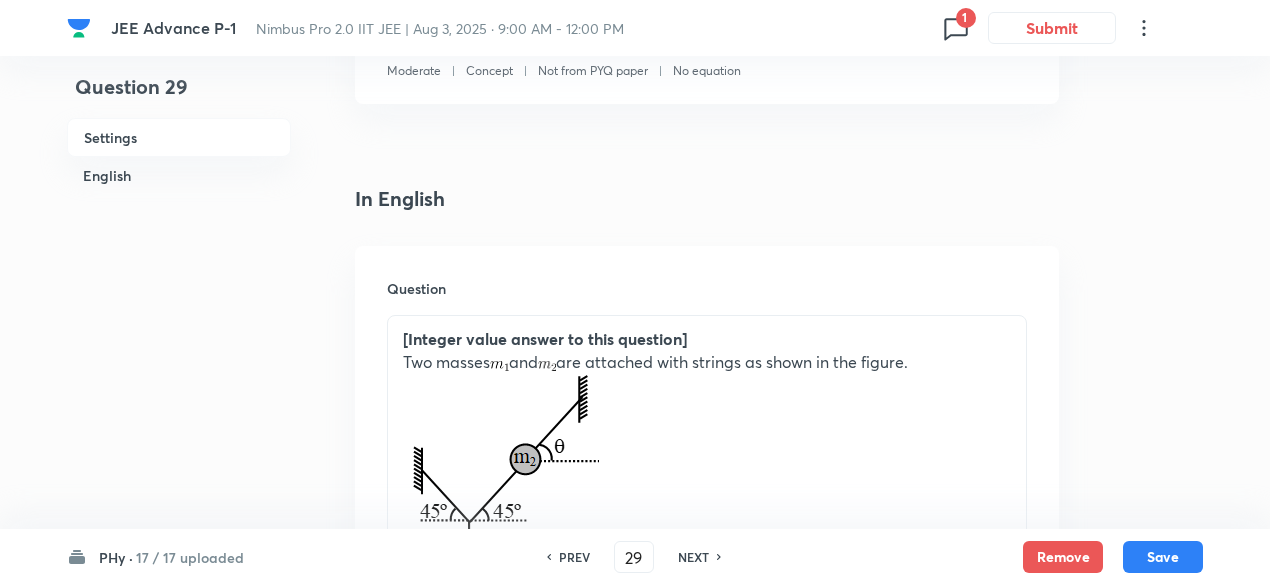 scroll, scrollTop: 402, scrollLeft: 0, axis: vertical 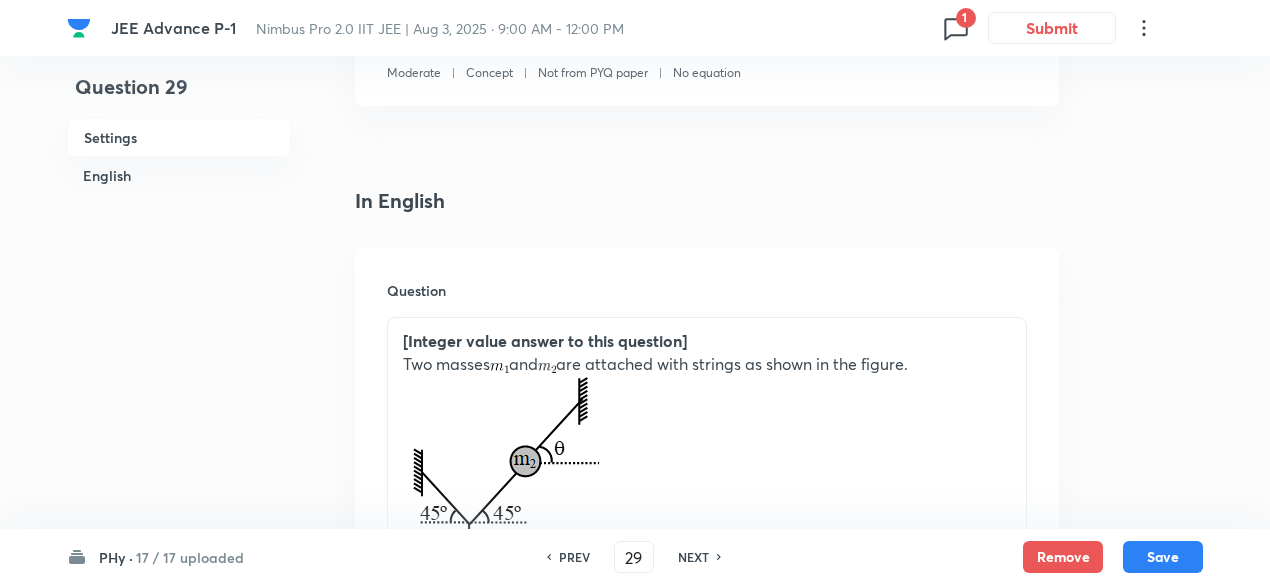 click on "NEXT" at bounding box center [693, 557] 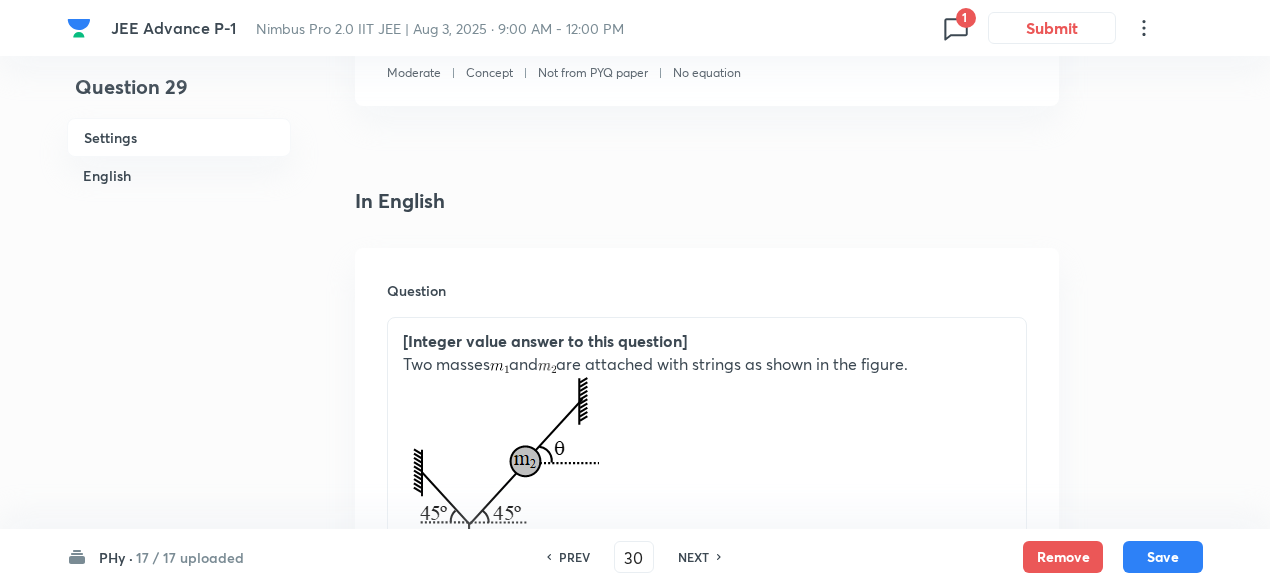 type 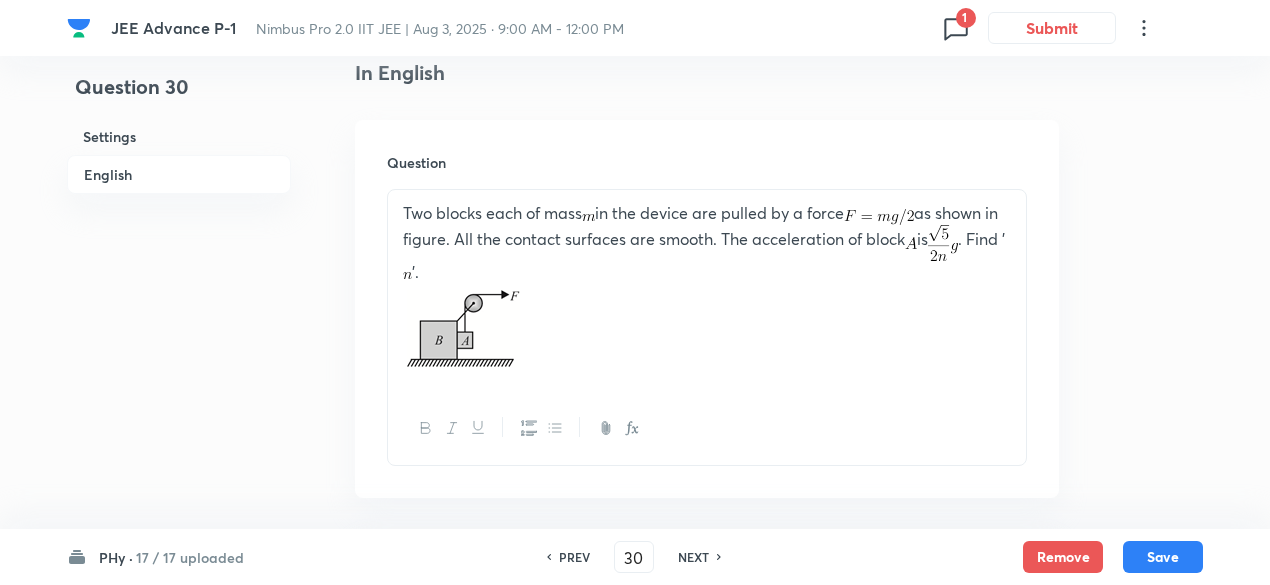 scroll, scrollTop: 554, scrollLeft: 0, axis: vertical 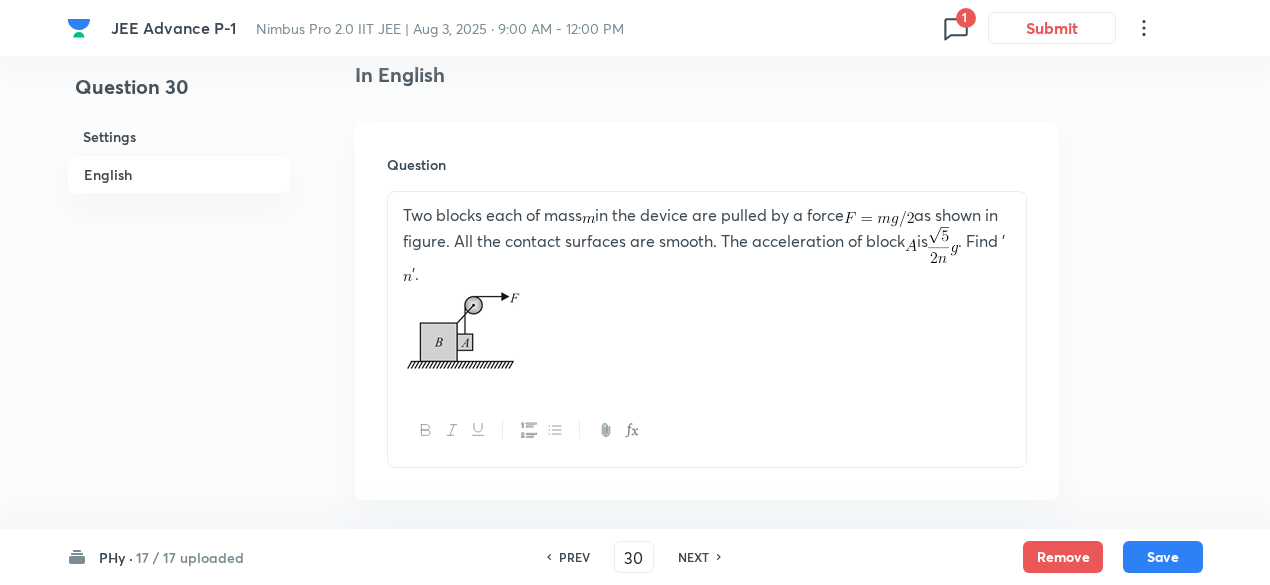 click on "NEXT" at bounding box center (693, 557) 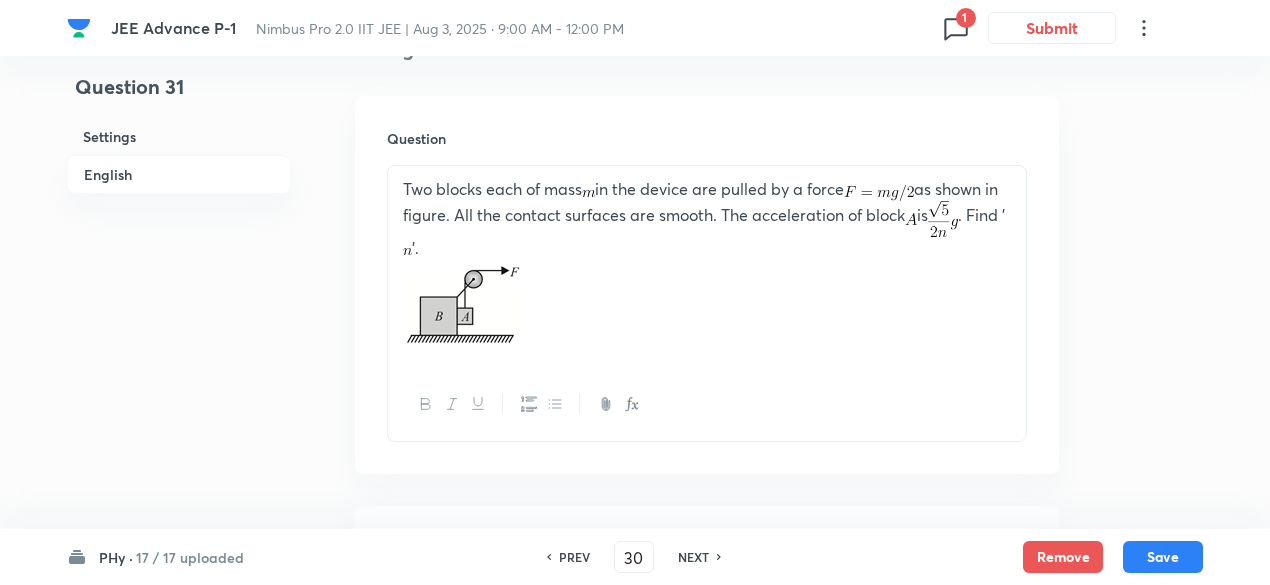 type on "31" 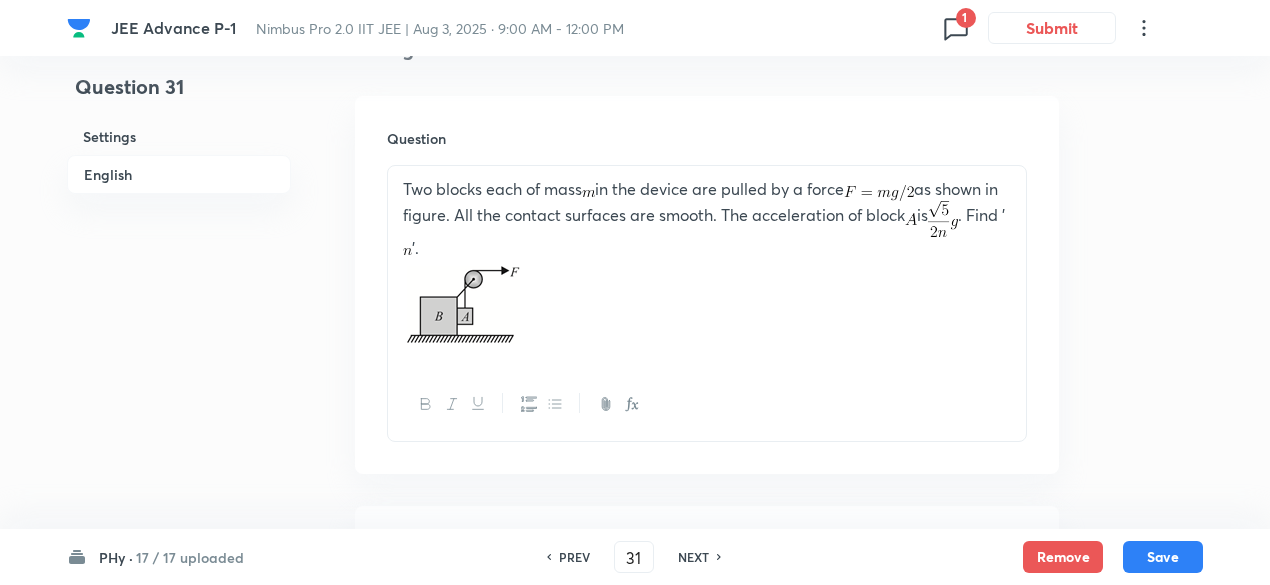 checkbox on "true" 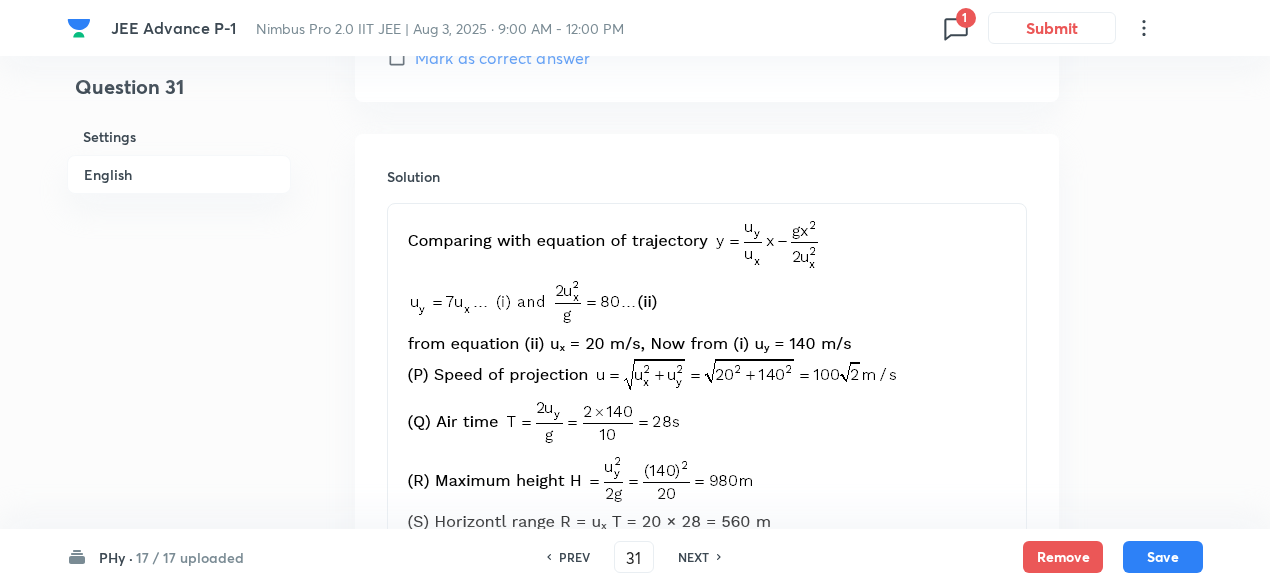 scroll, scrollTop: 2536, scrollLeft: 0, axis: vertical 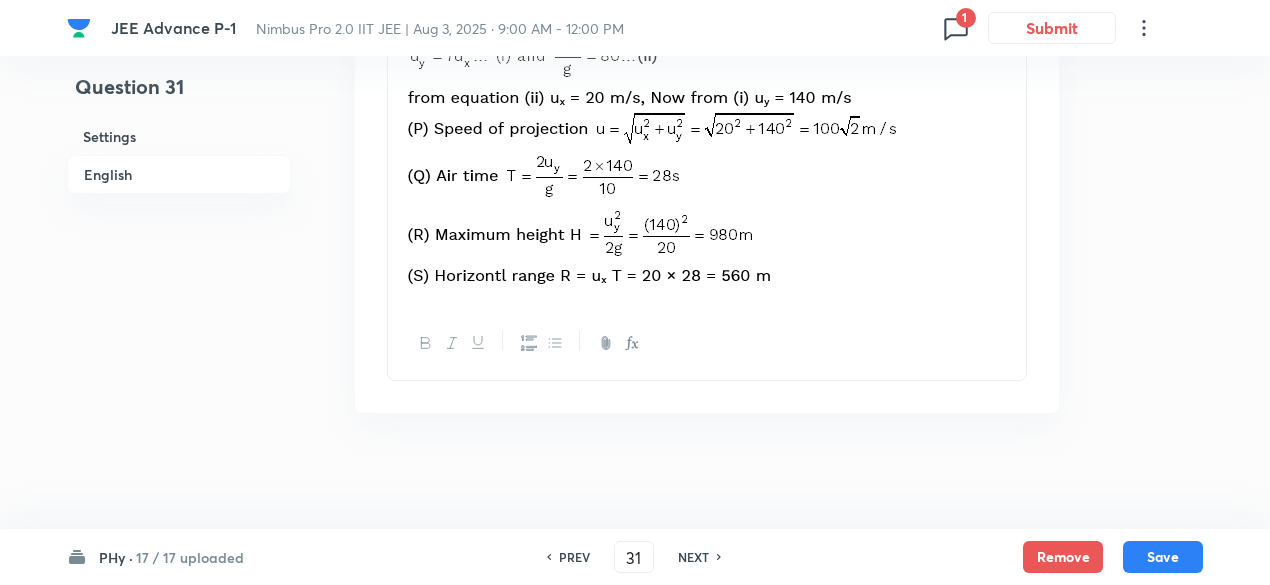 click on "NEXT" at bounding box center [693, 557] 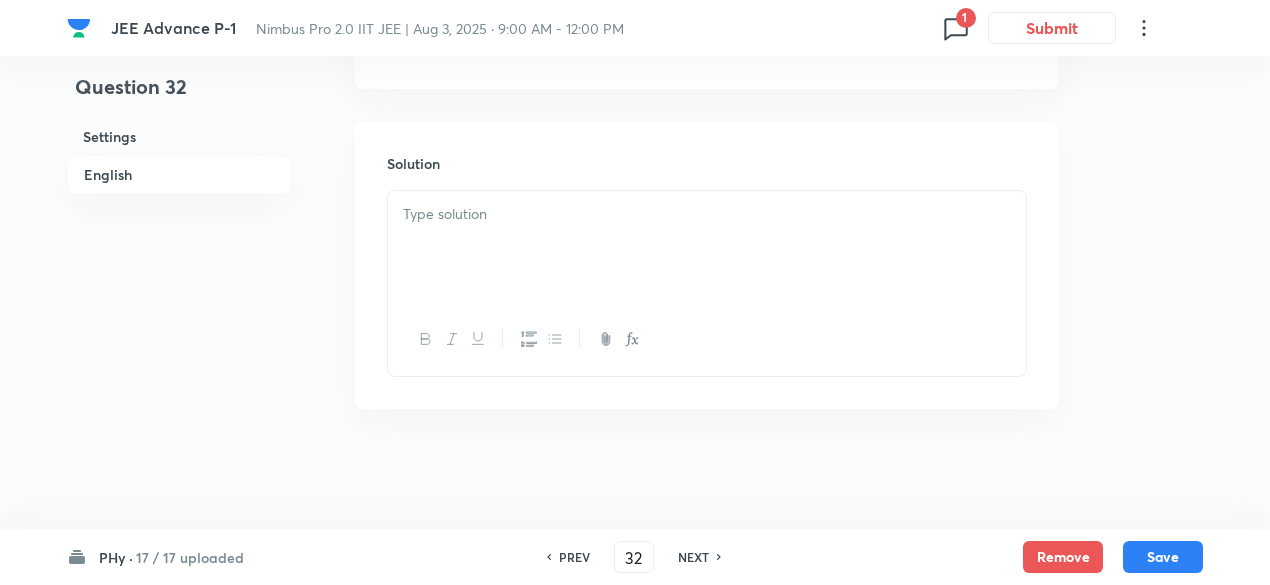 checkbox on "false" 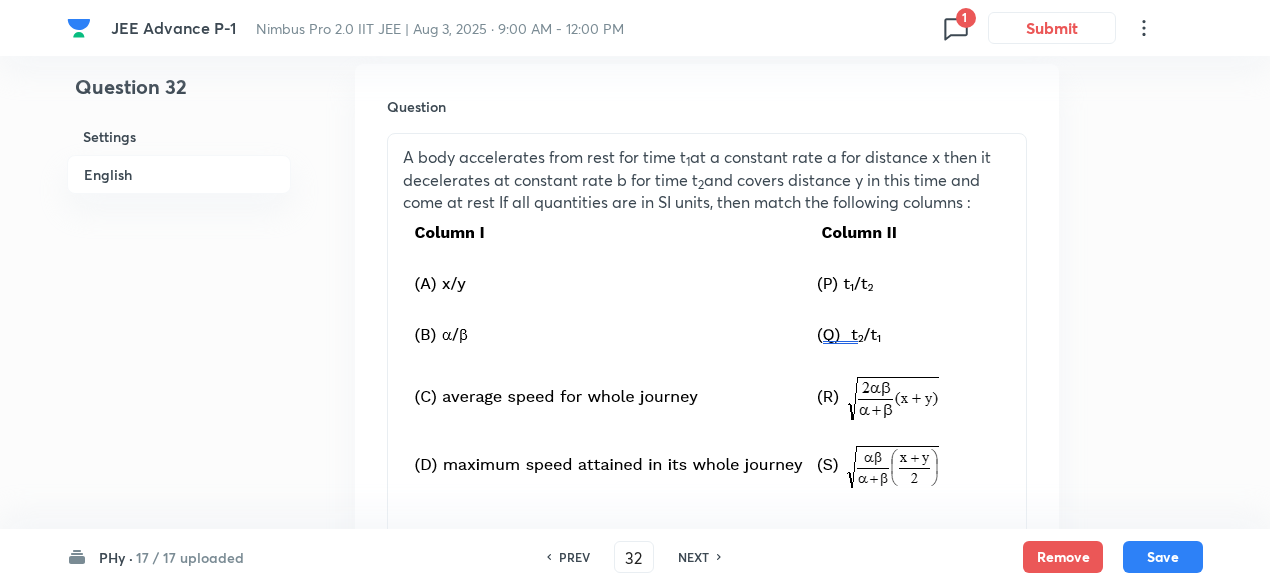 scroll, scrollTop: 612, scrollLeft: 0, axis: vertical 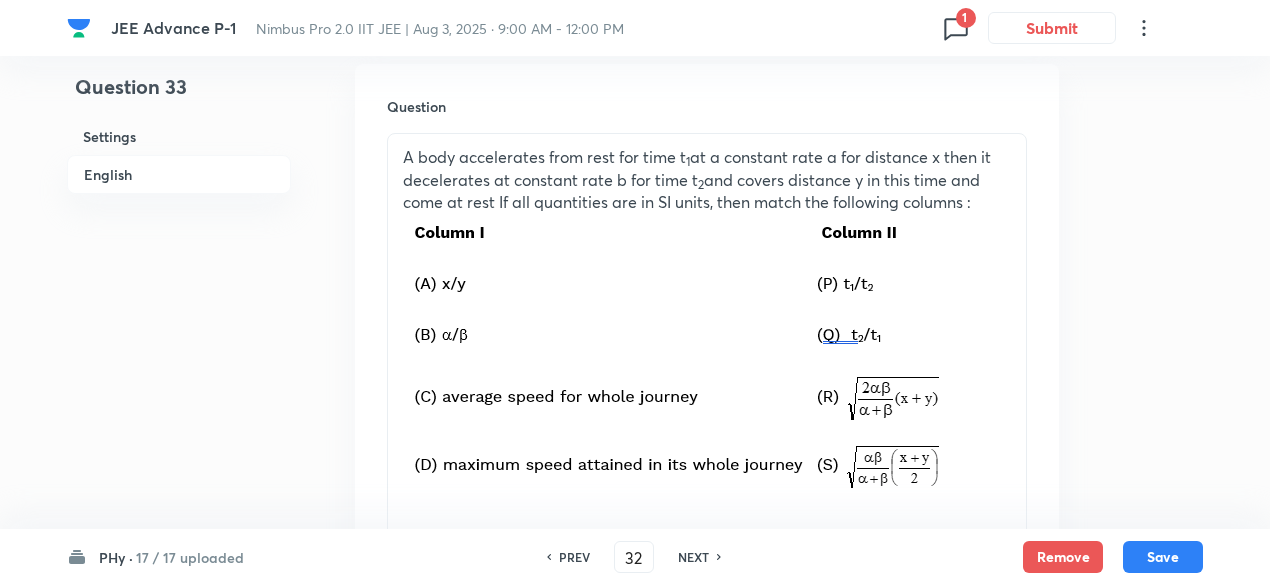 type on "33" 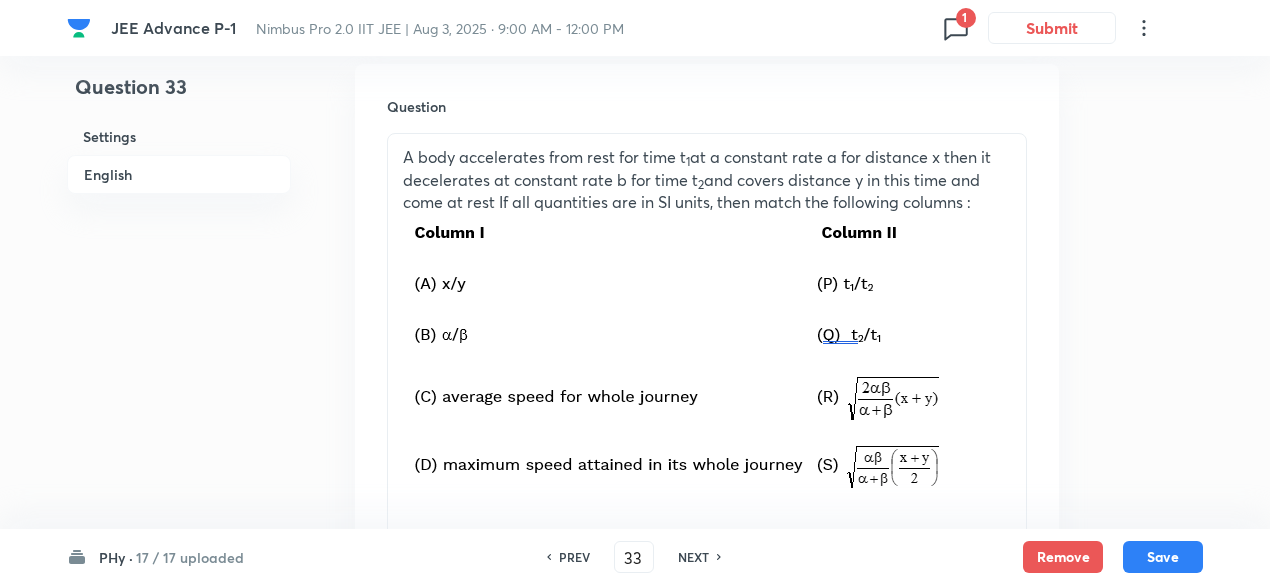 checkbox on "false" 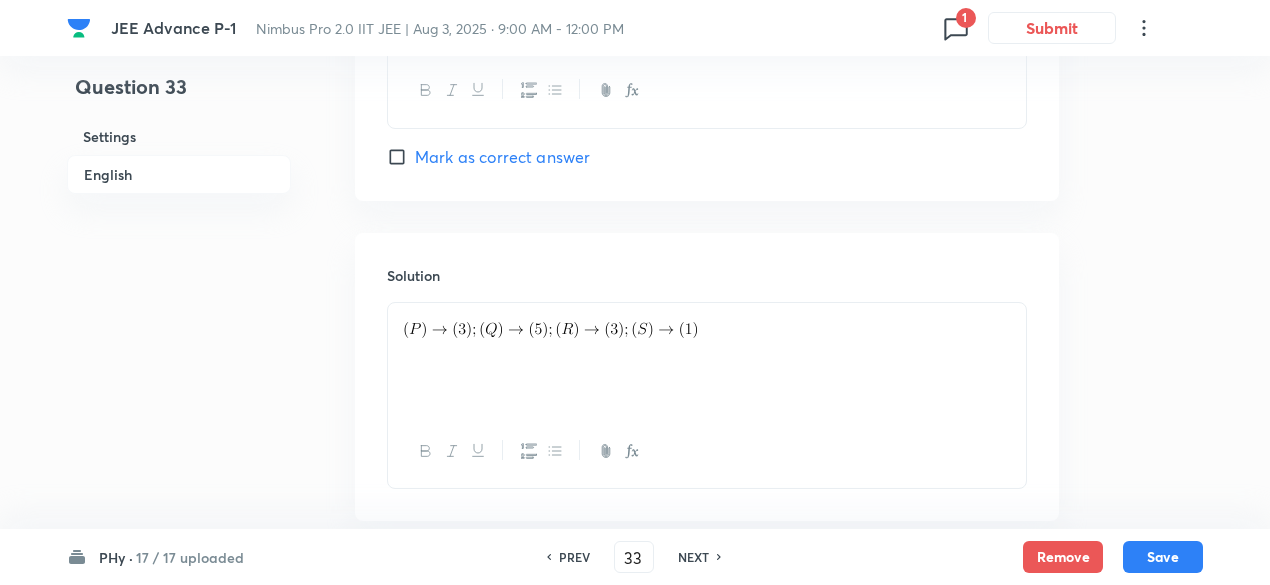 scroll, scrollTop: 2785, scrollLeft: 0, axis: vertical 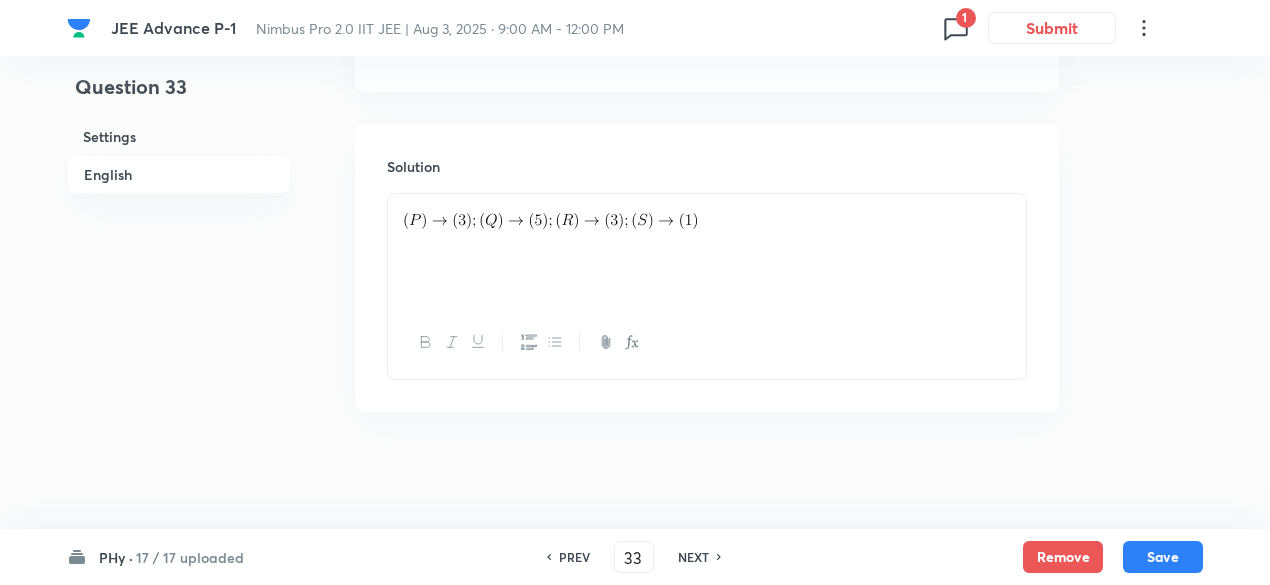 click on "NEXT" at bounding box center (693, 557) 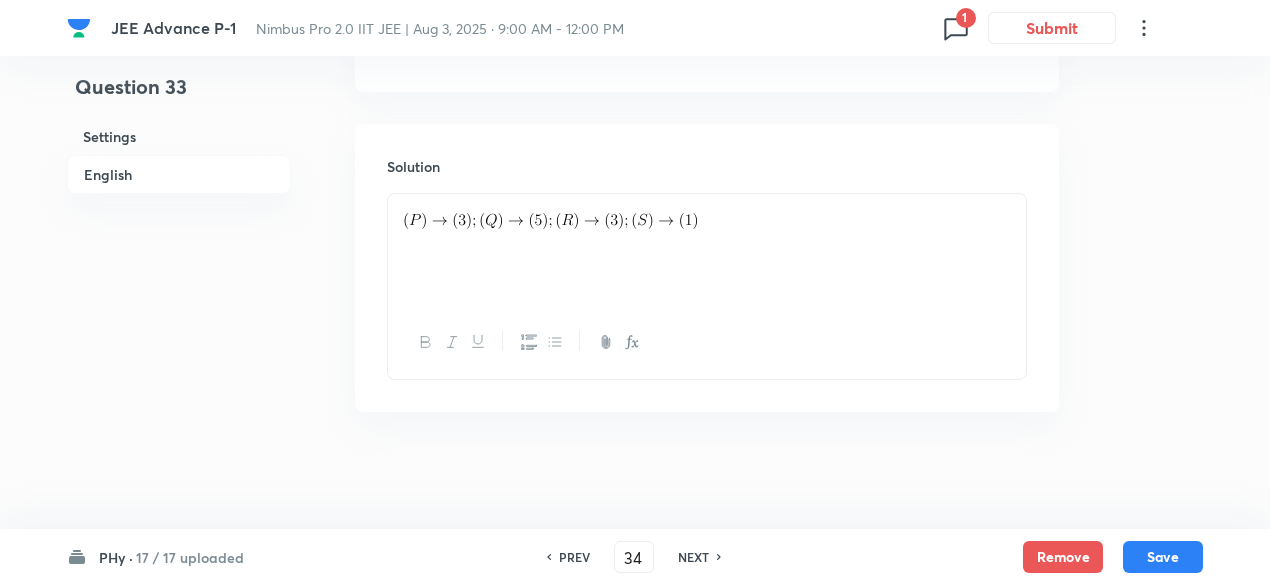 checkbox on "true" 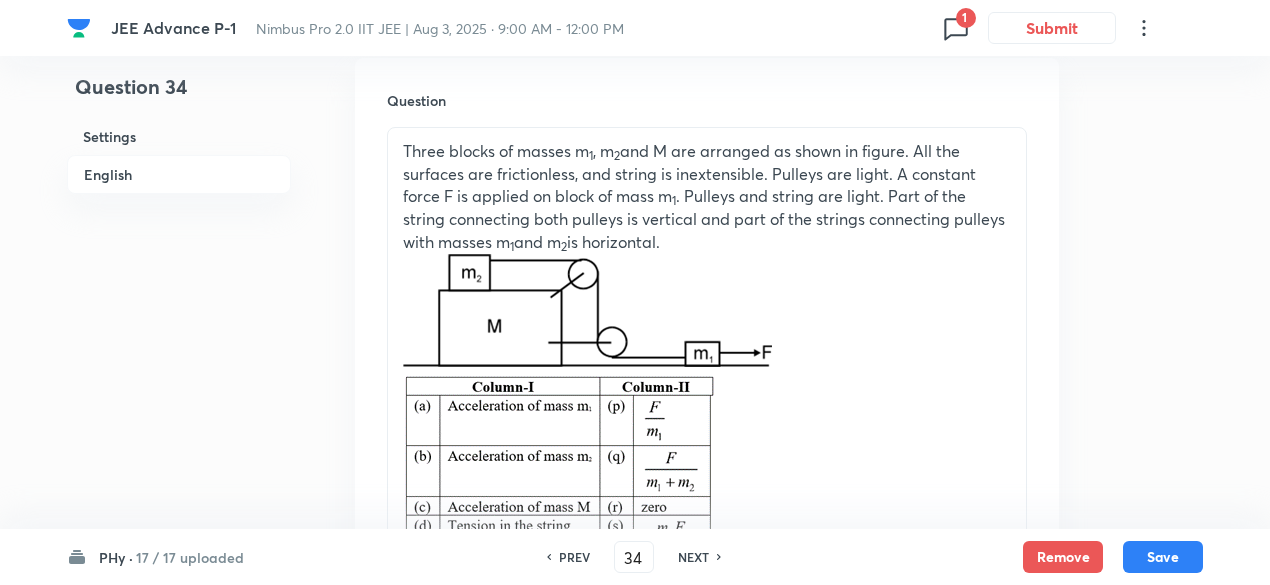 scroll, scrollTop: 591, scrollLeft: 0, axis: vertical 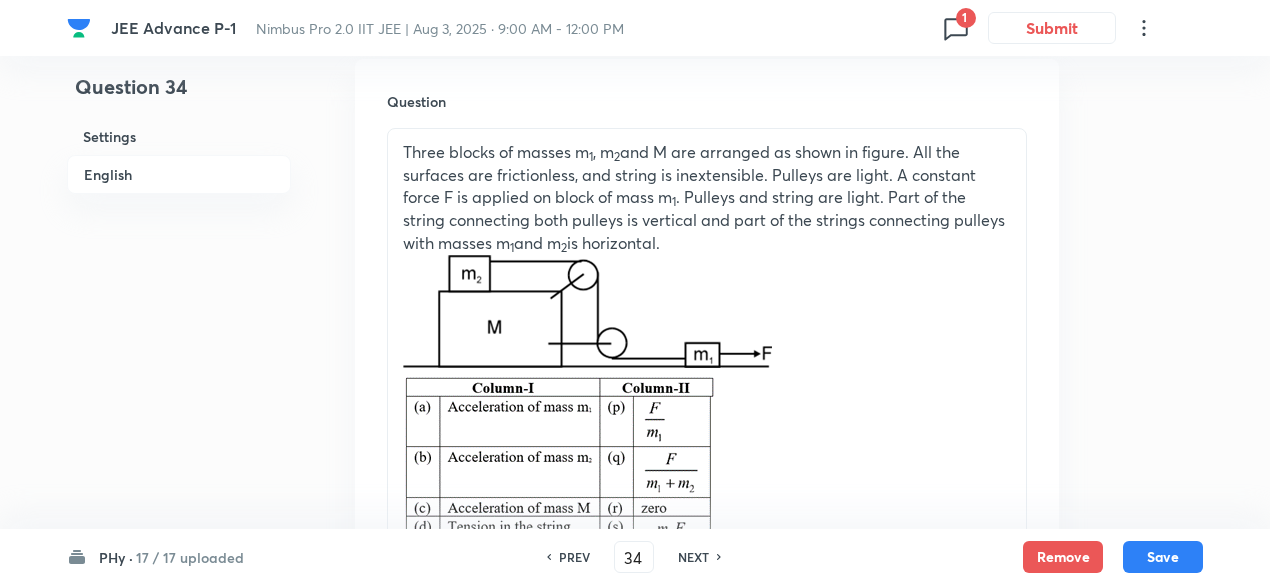 click on "NEXT" at bounding box center (693, 557) 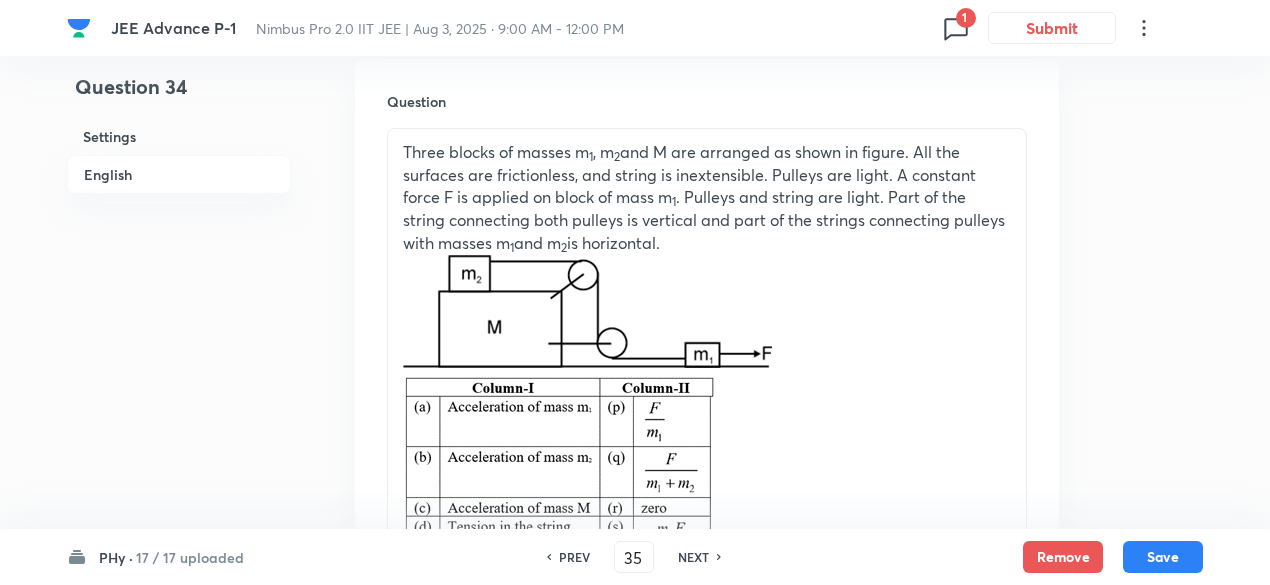 checkbox on "false" 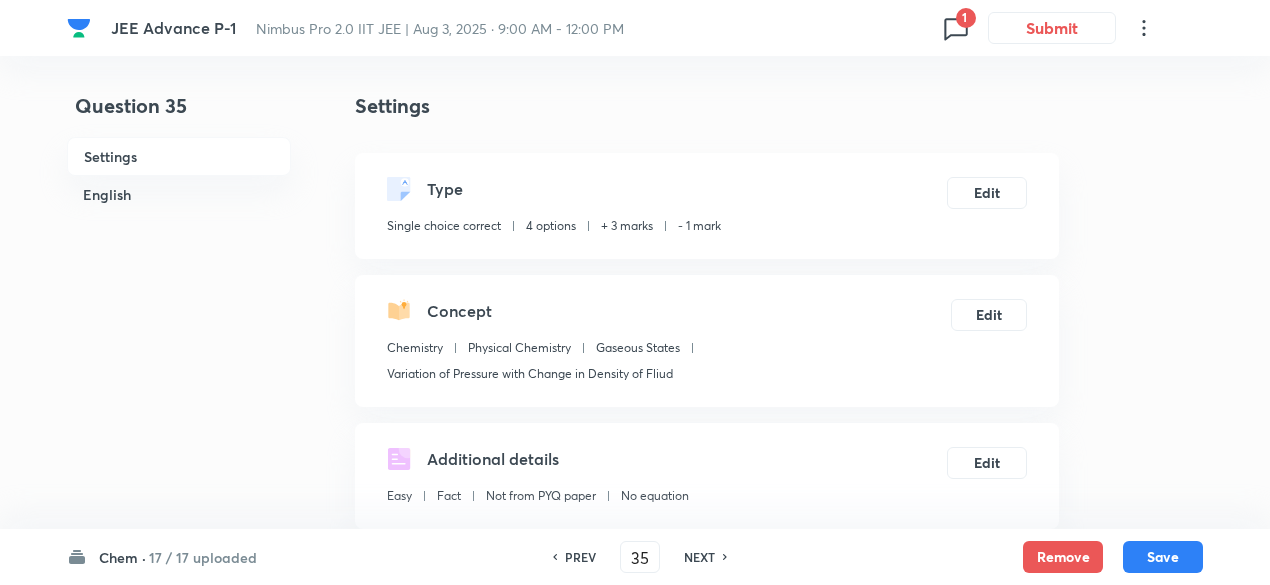 scroll, scrollTop: 0, scrollLeft: 0, axis: both 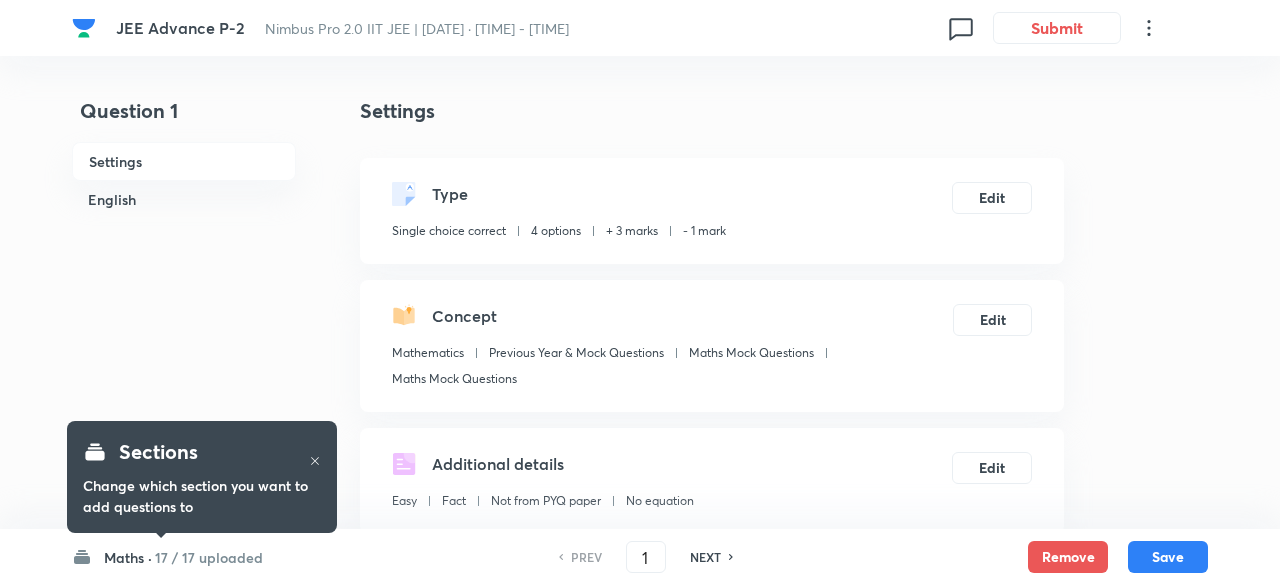 checkbox on "true" 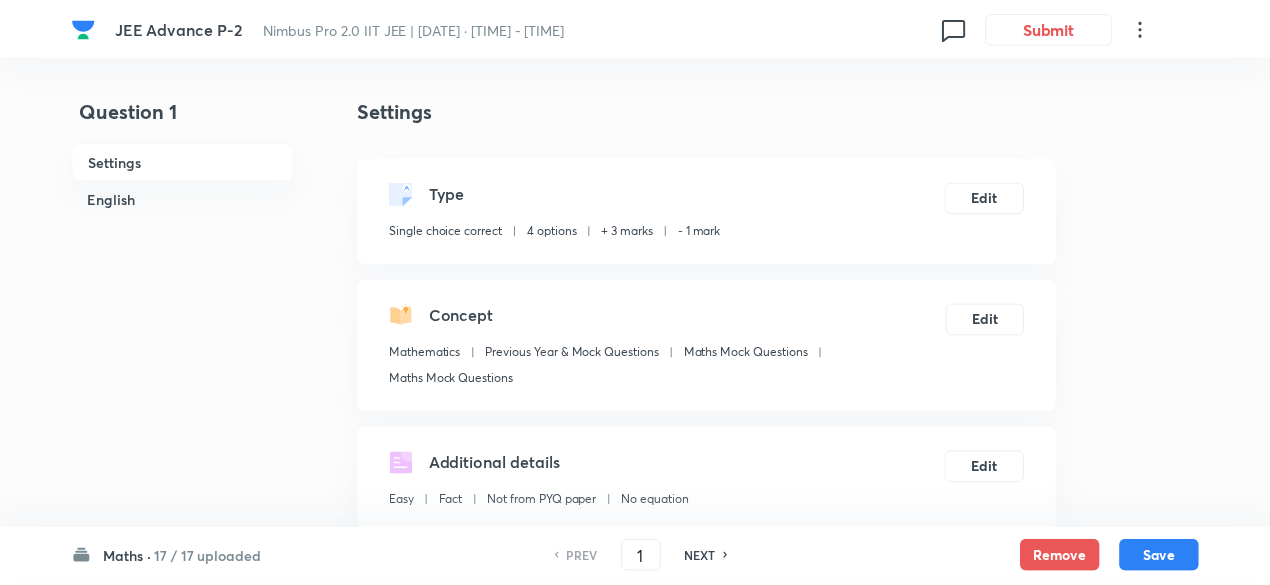 scroll, scrollTop: 0, scrollLeft: 0, axis: both 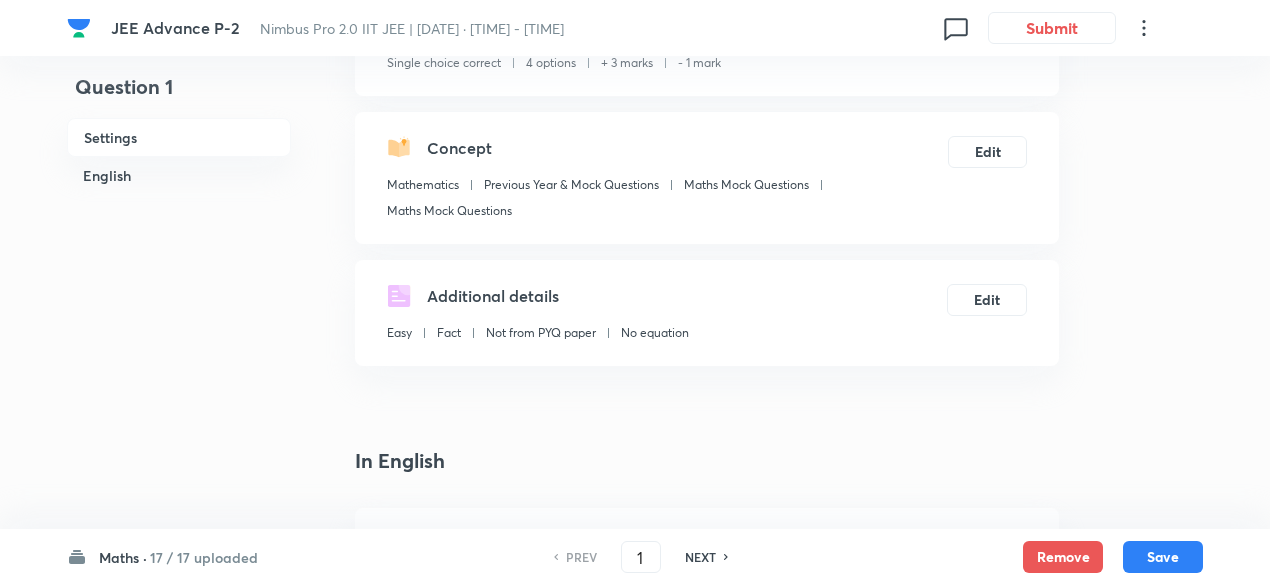 click on "17 / 17 uploaded" at bounding box center [204, 557] 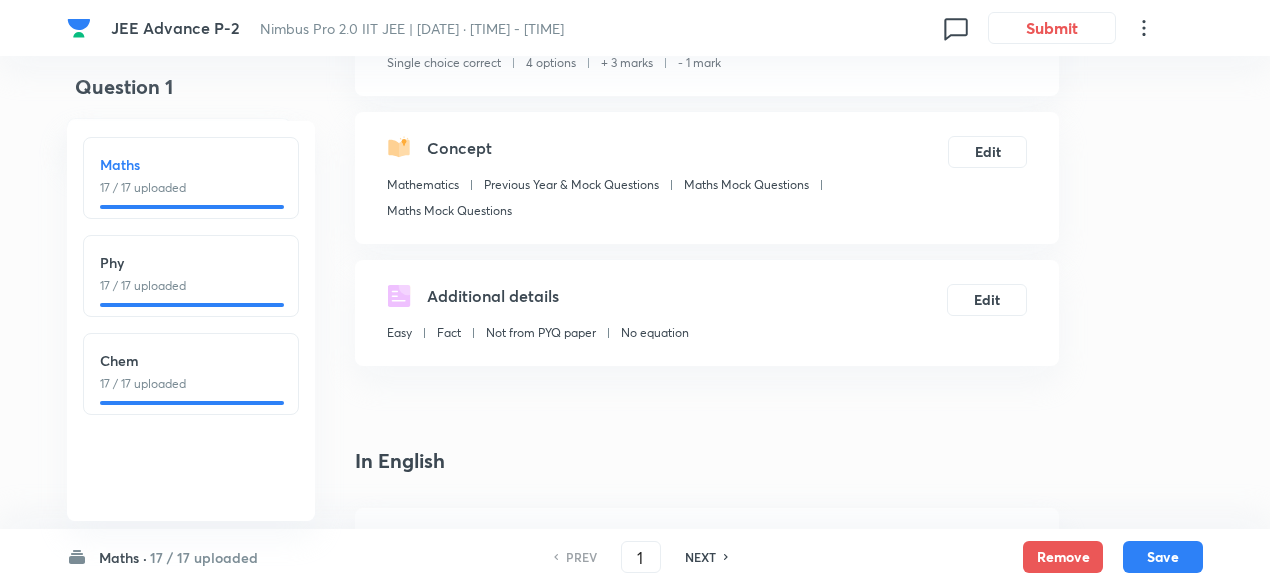 click on "17 / 17 uploaded" at bounding box center [191, 286] 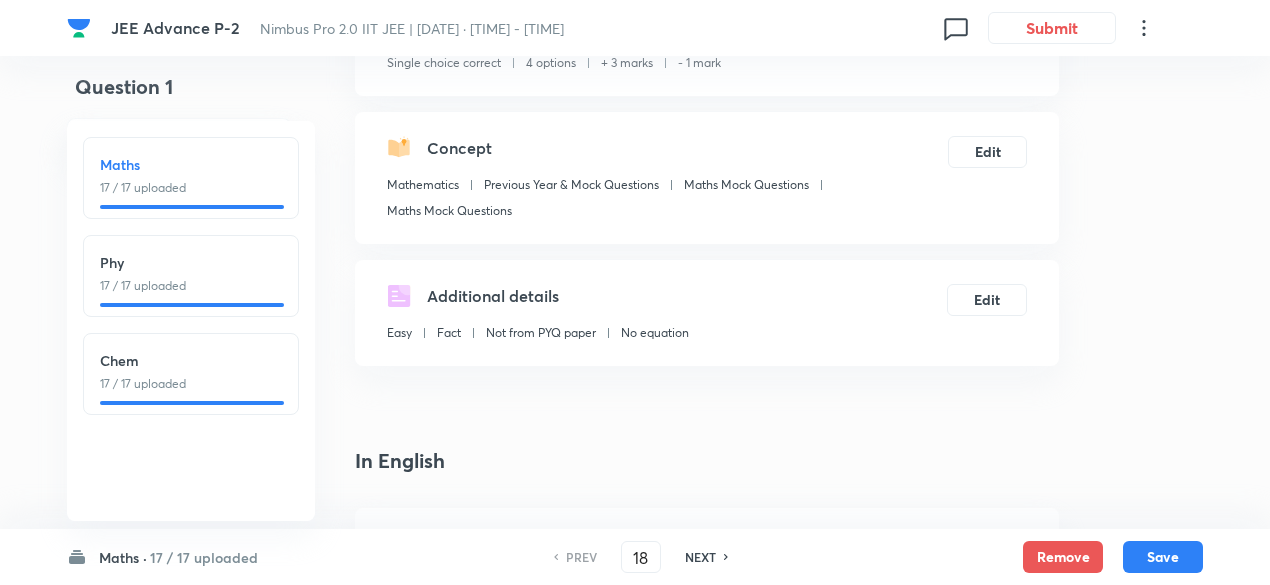 checkbox on "true" 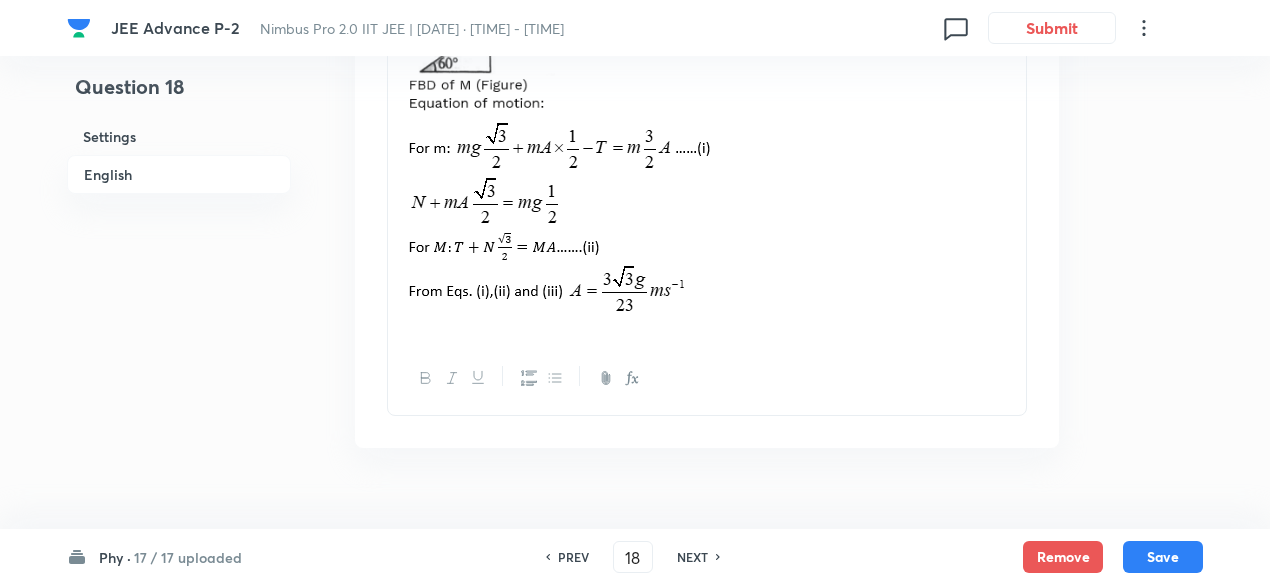 scroll, scrollTop: 2798, scrollLeft: 0, axis: vertical 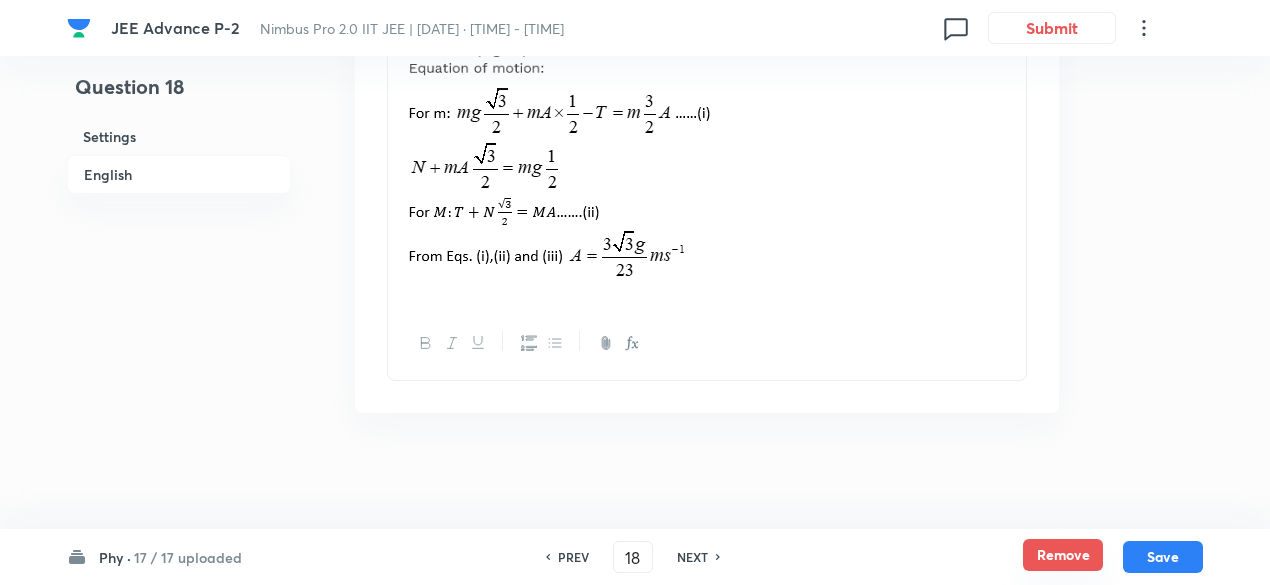 click on "Remove" at bounding box center [1063, 555] 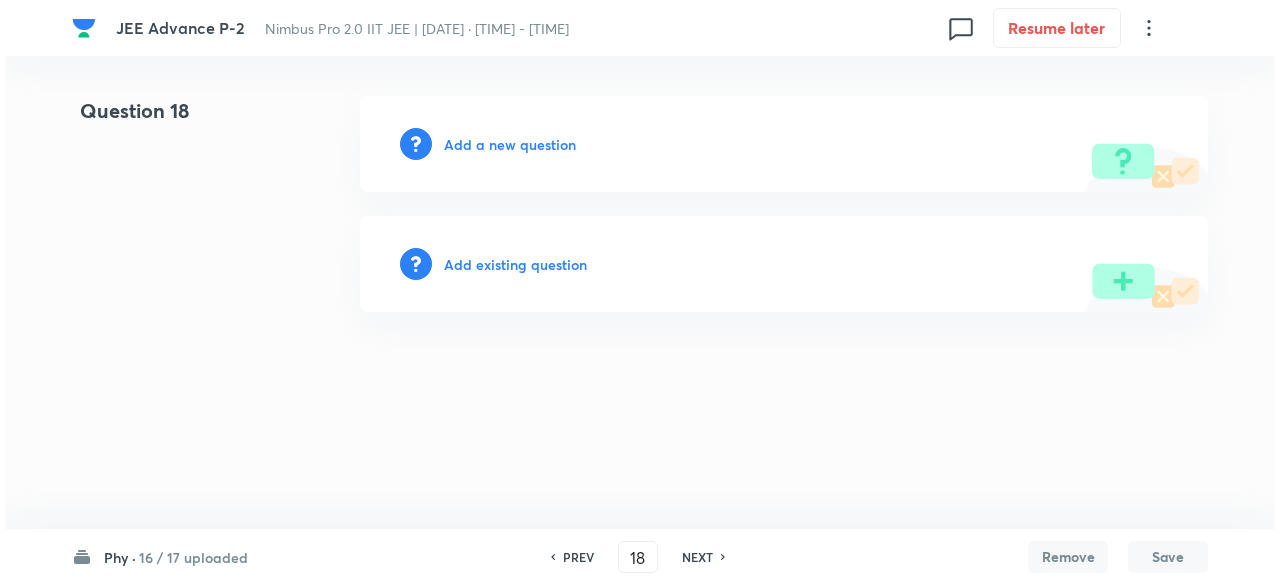 scroll, scrollTop: 0, scrollLeft: 0, axis: both 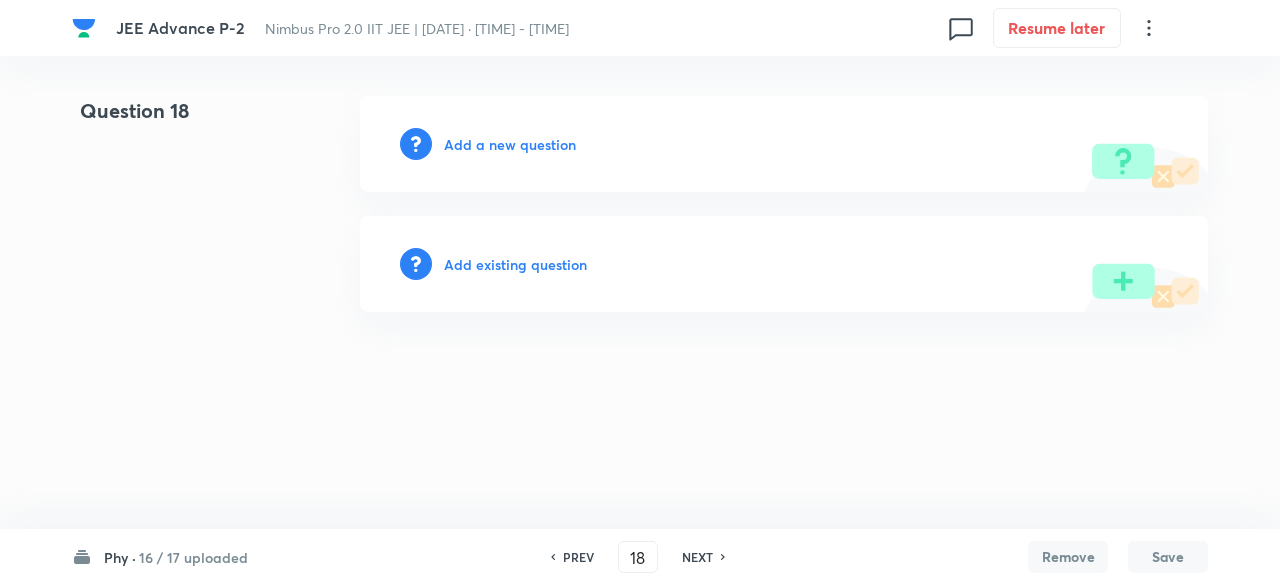 click on "Add existing question" at bounding box center [515, 264] 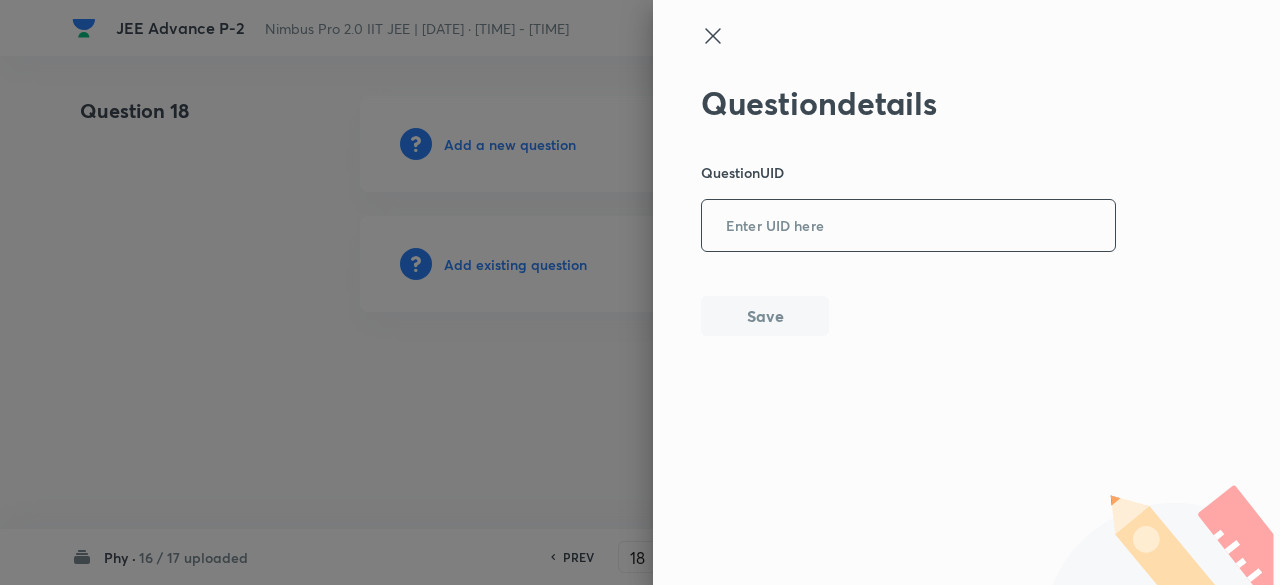 click at bounding box center [908, 226] 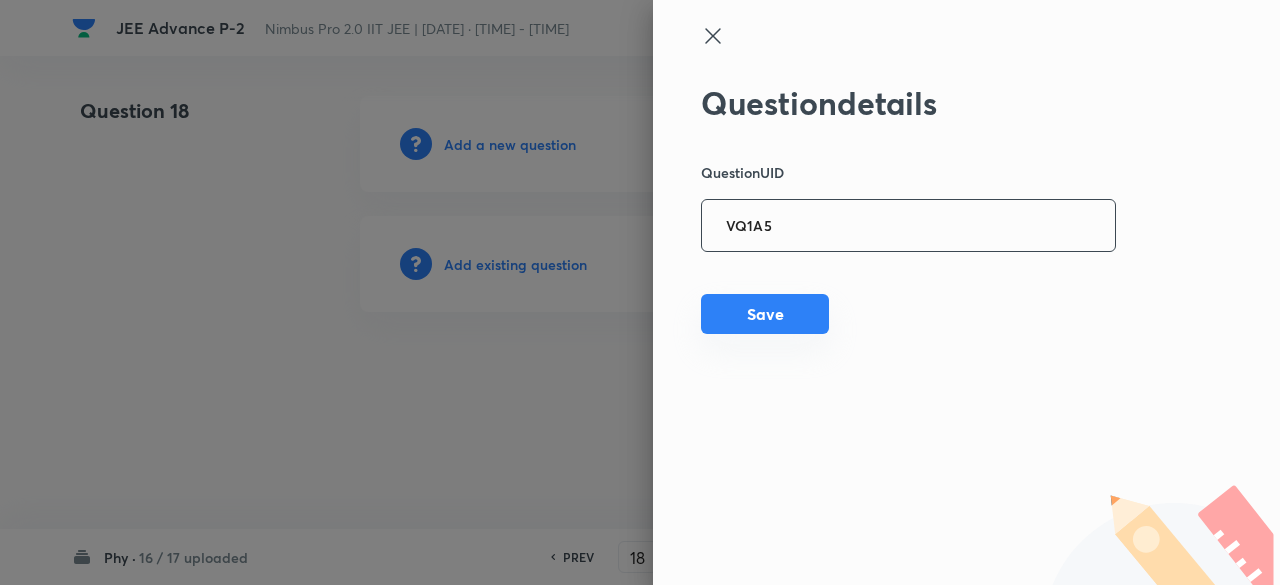 type on "VQ1A5" 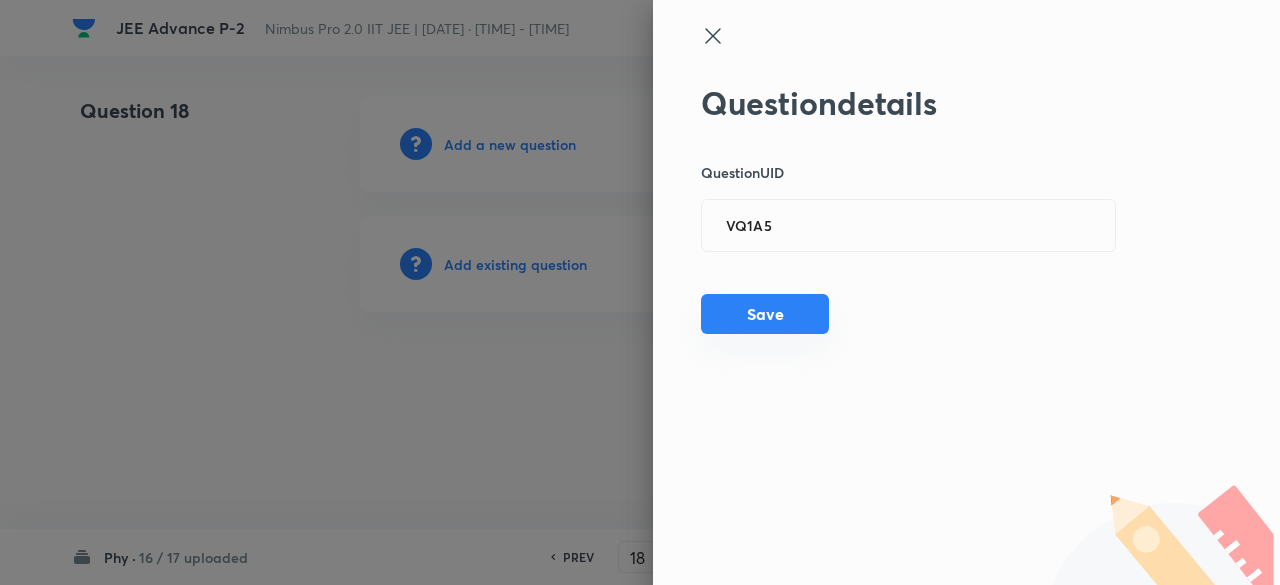click on "Save" at bounding box center [765, 314] 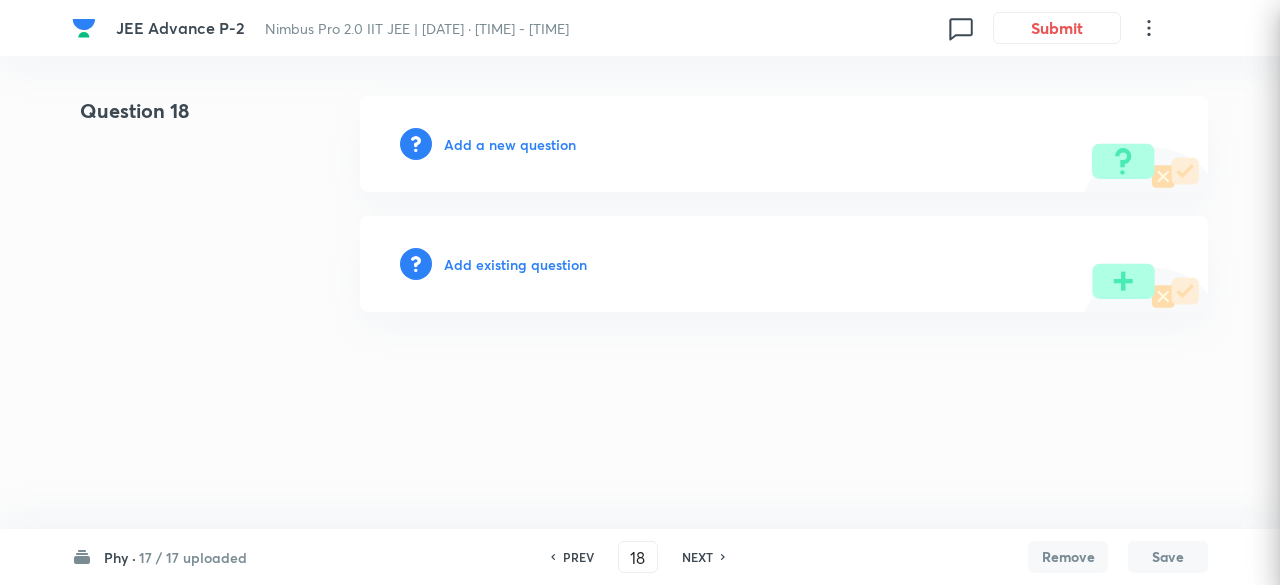type 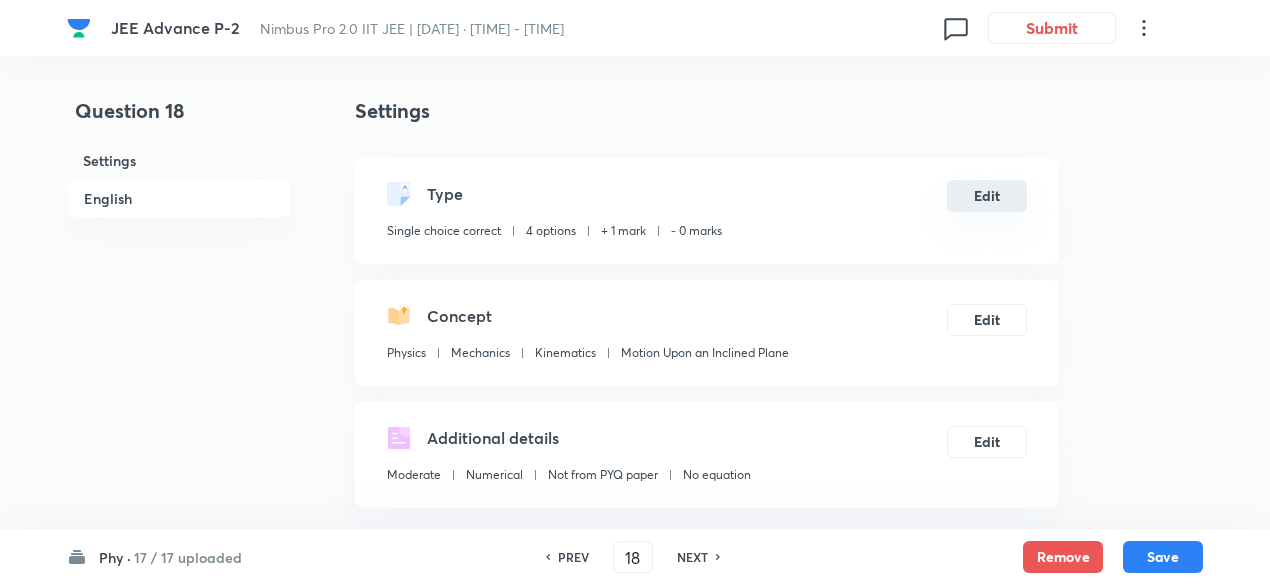 click on "Edit" at bounding box center [987, 196] 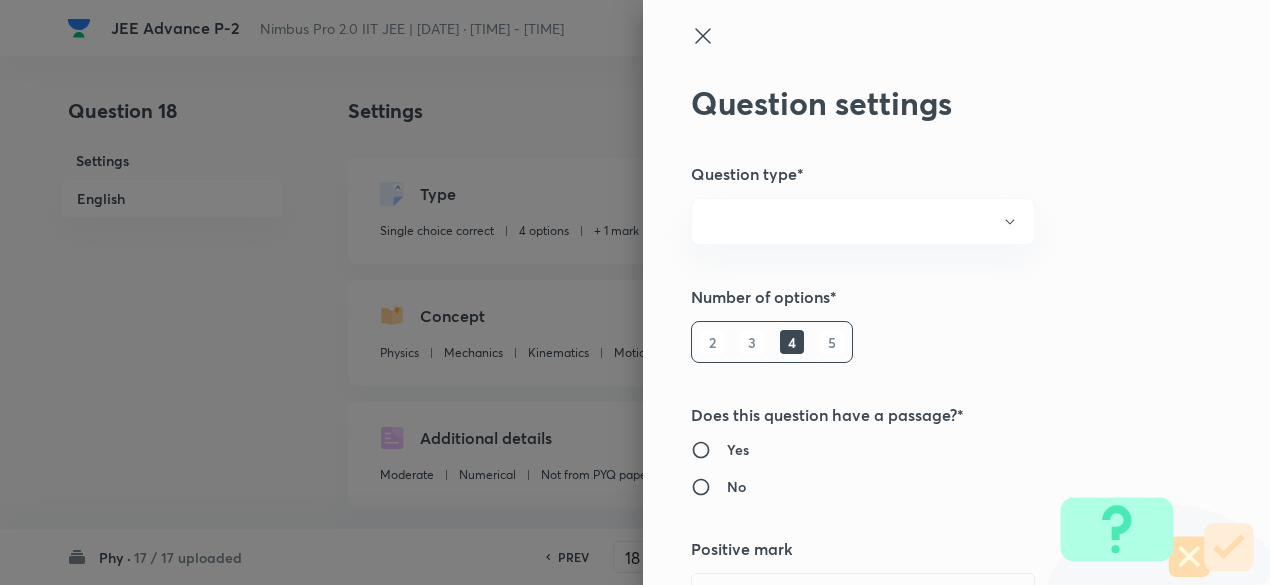 radio on "true" 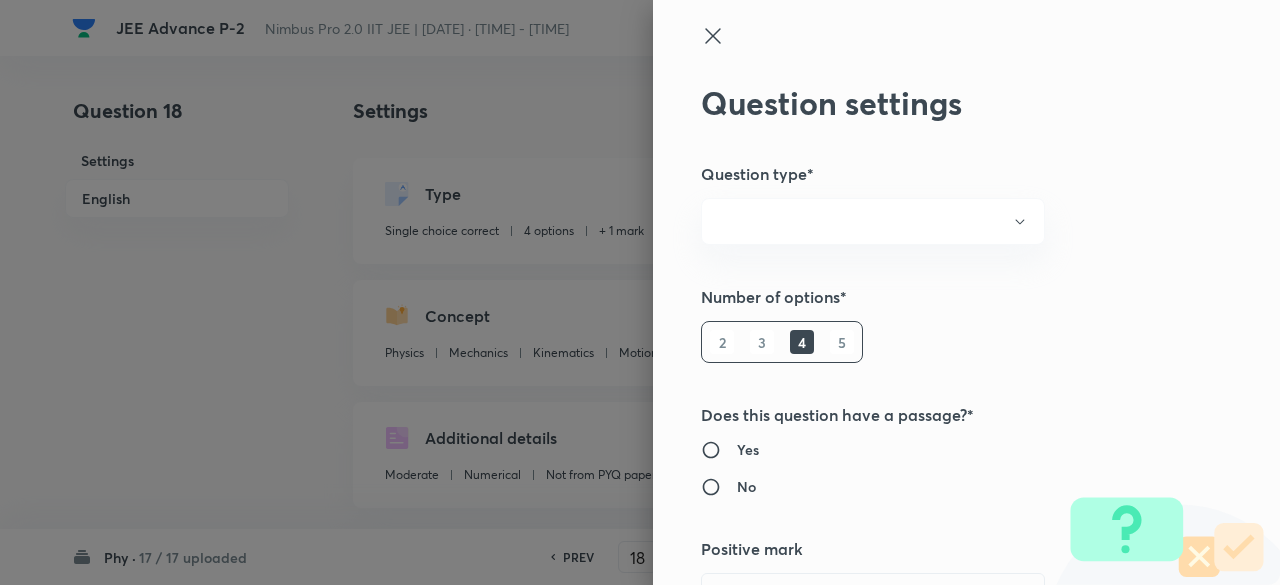 type on "1" 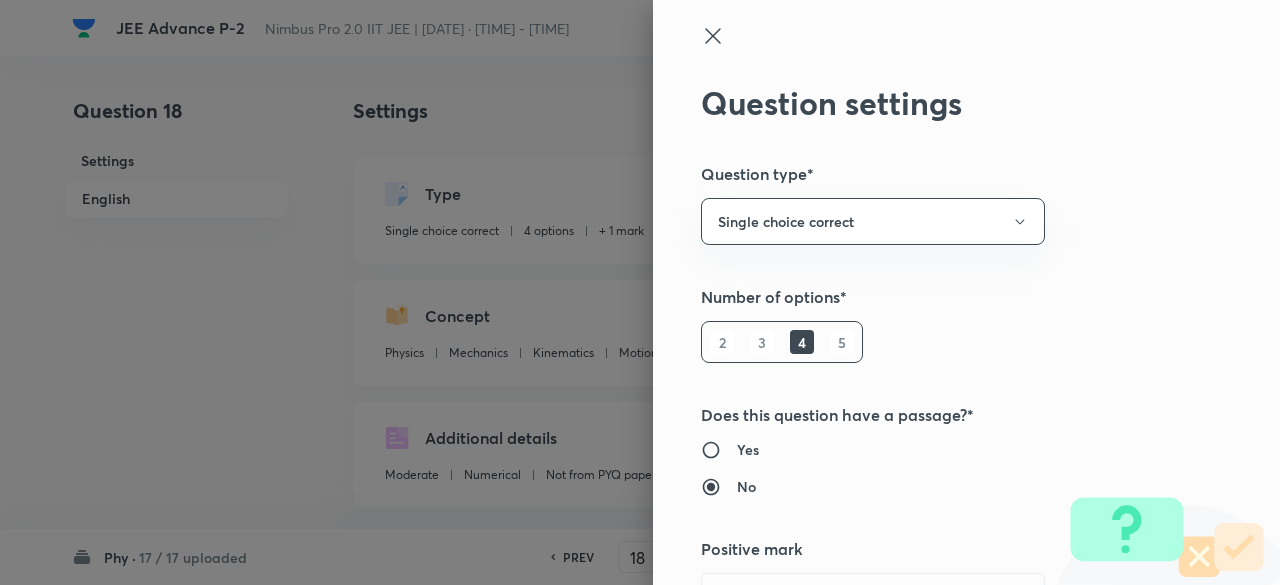 type 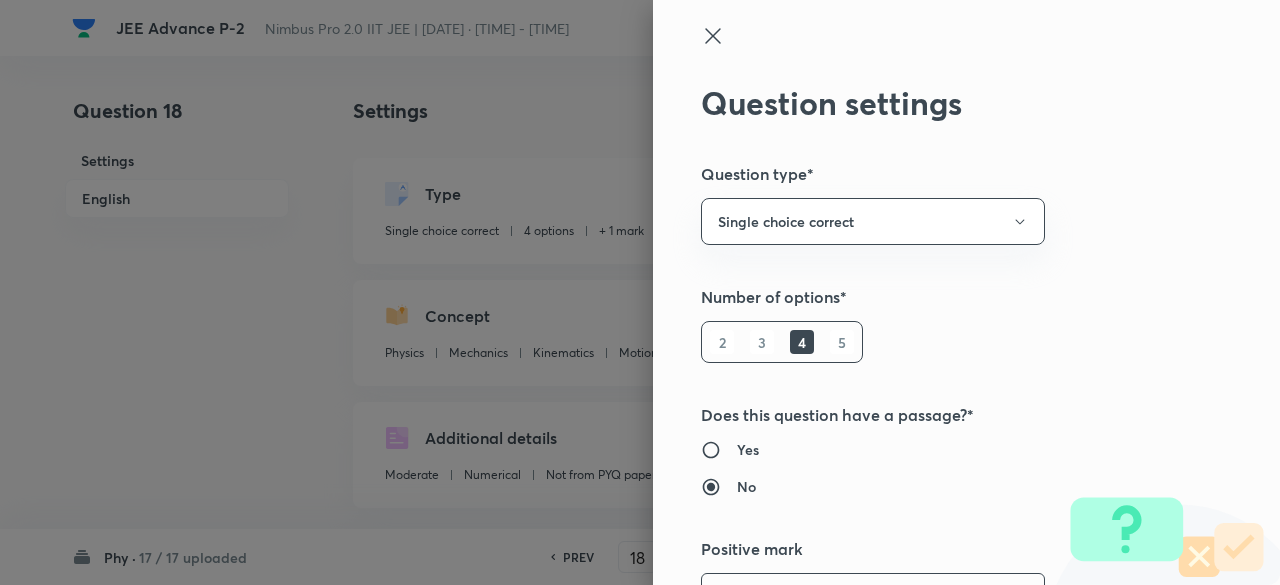 scroll, scrollTop: 39, scrollLeft: 0, axis: vertical 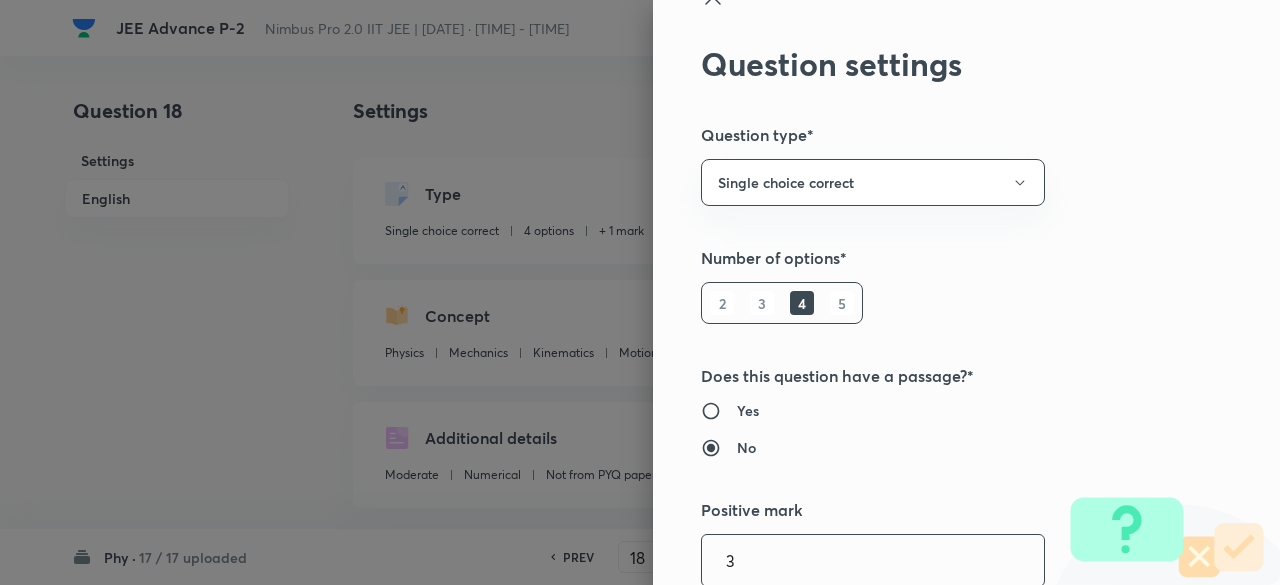type on "3" 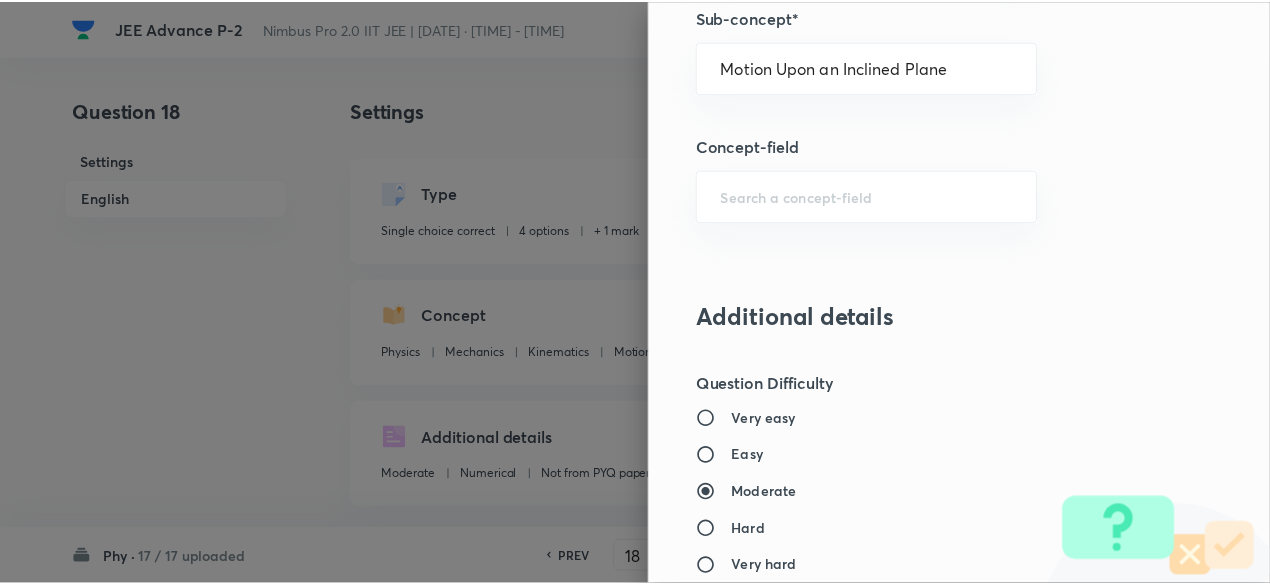 scroll, scrollTop: 2135, scrollLeft: 0, axis: vertical 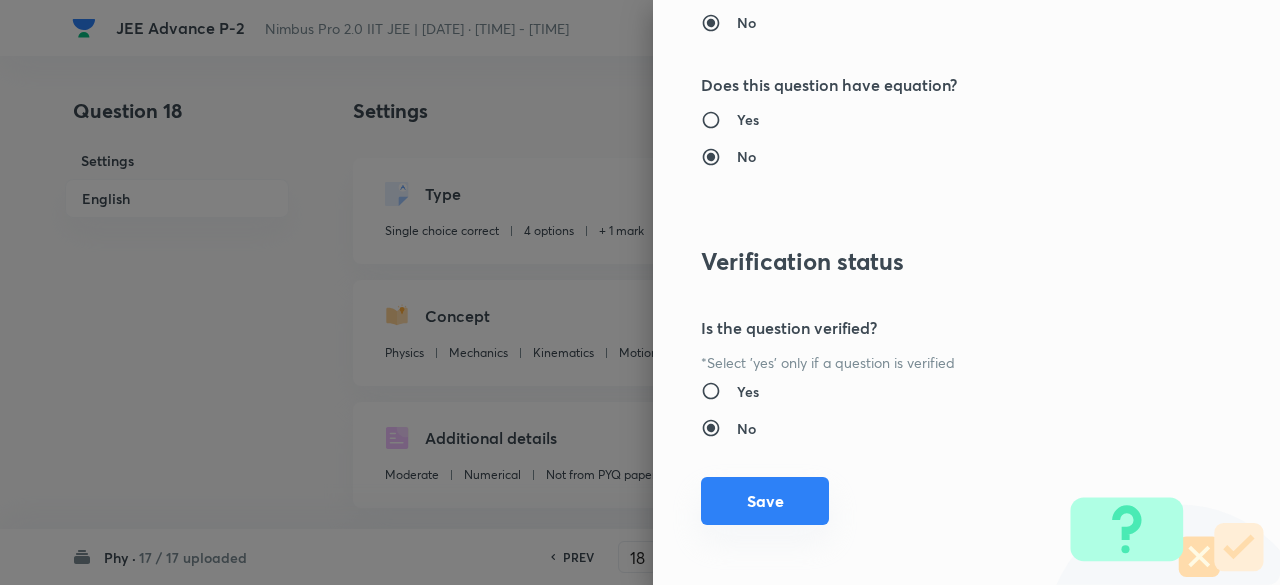 type on "1" 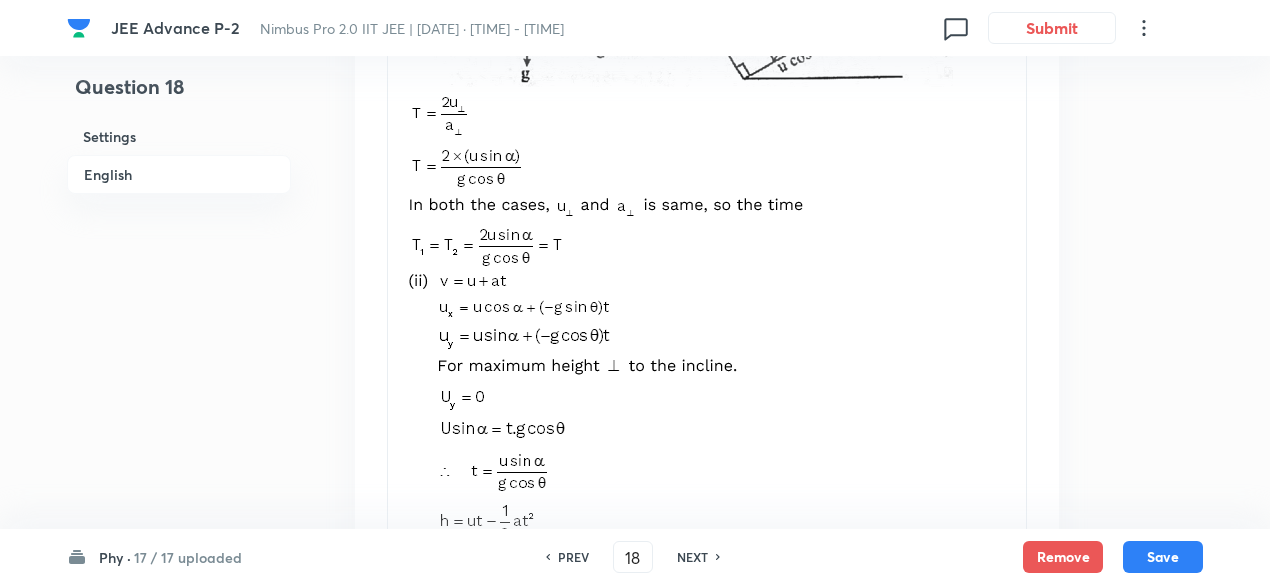 scroll, scrollTop: 2922, scrollLeft: 0, axis: vertical 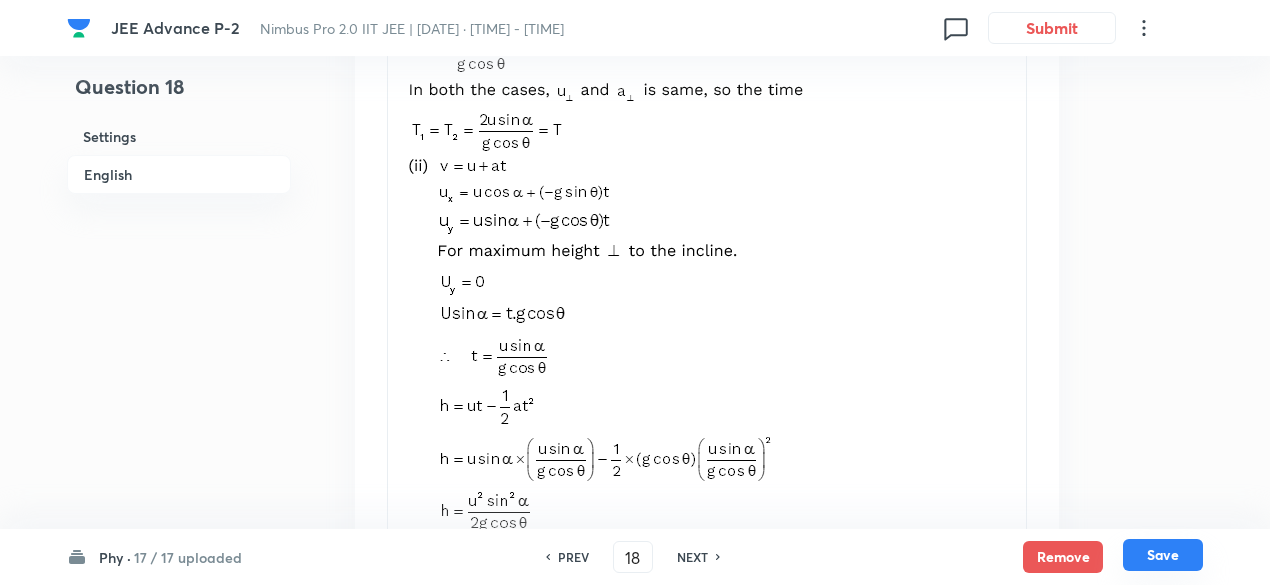click on "Save" at bounding box center (1163, 555) 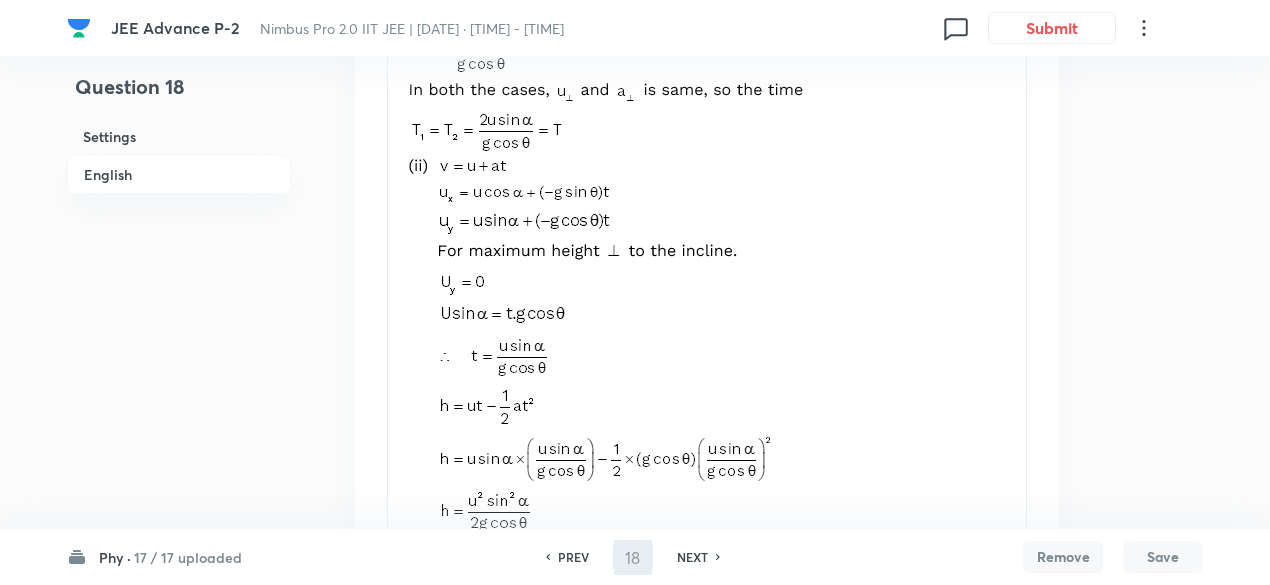 type on "19" 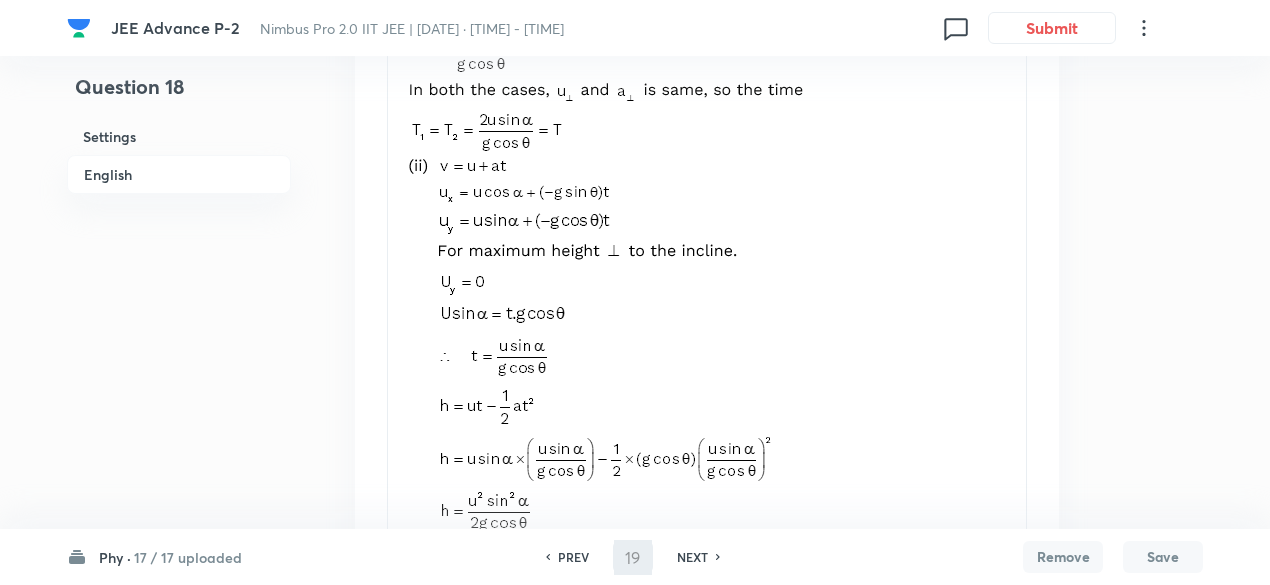 checkbox on "false" 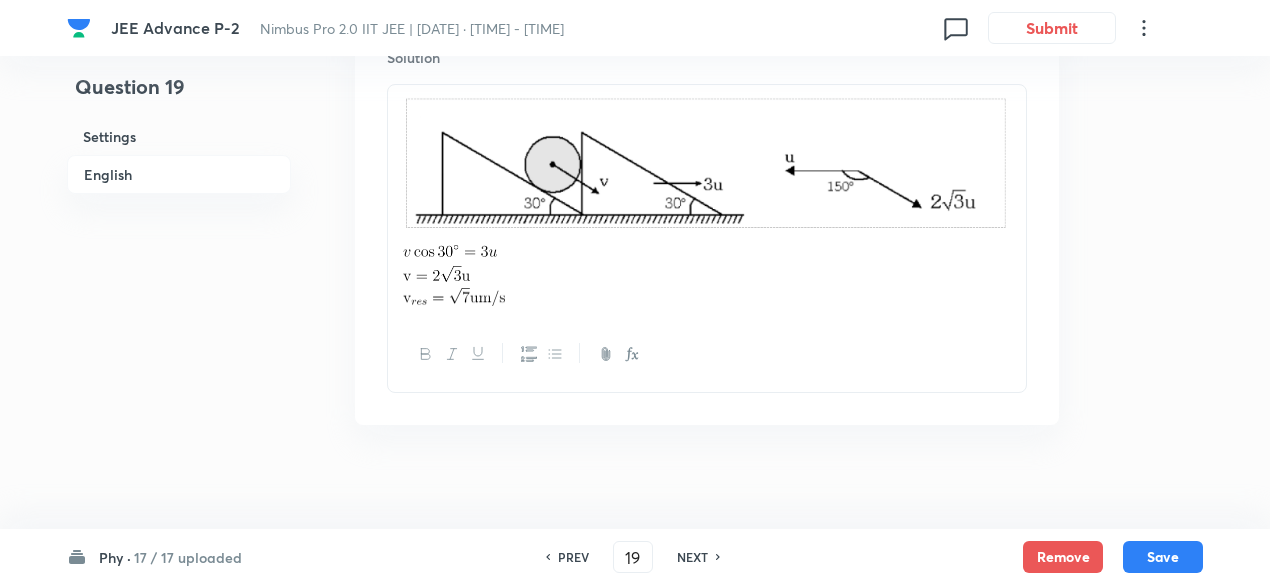 scroll, scrollTop: 2339, scrollLeft: 0, axis: vertical 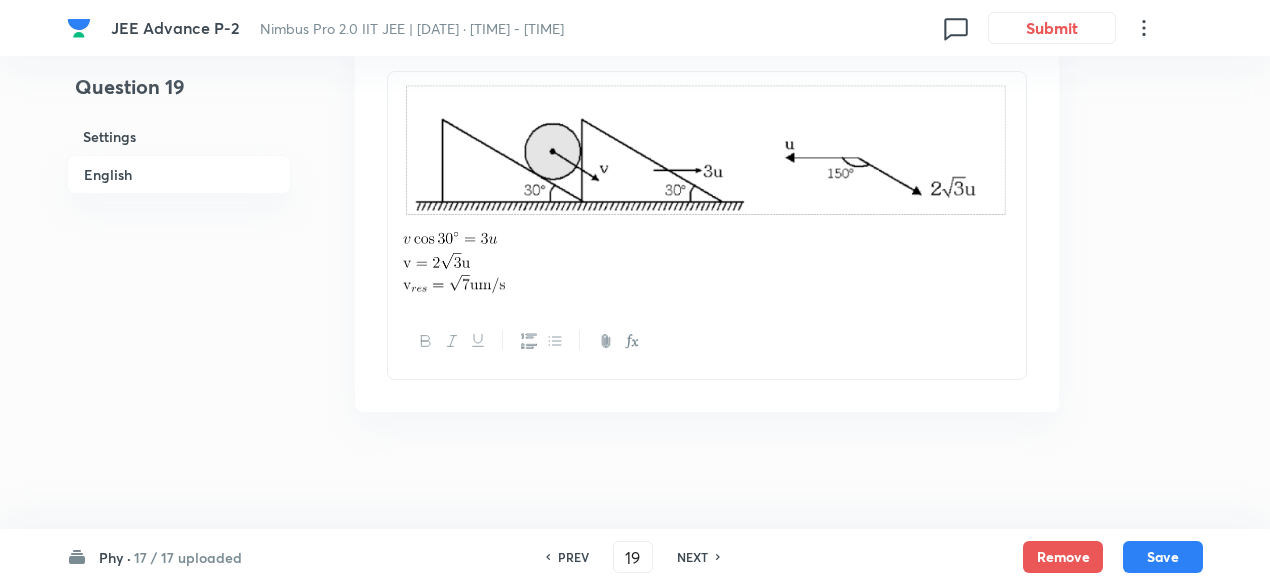 click on "NEXT" at bounding box center [692, 557] 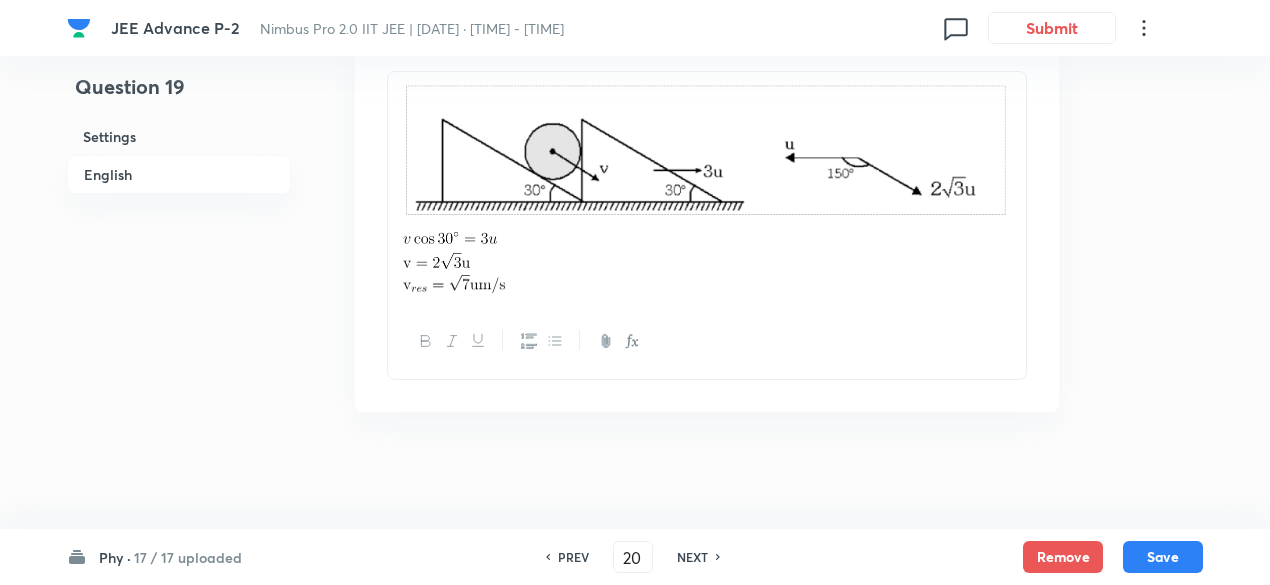 checkbox on "true" 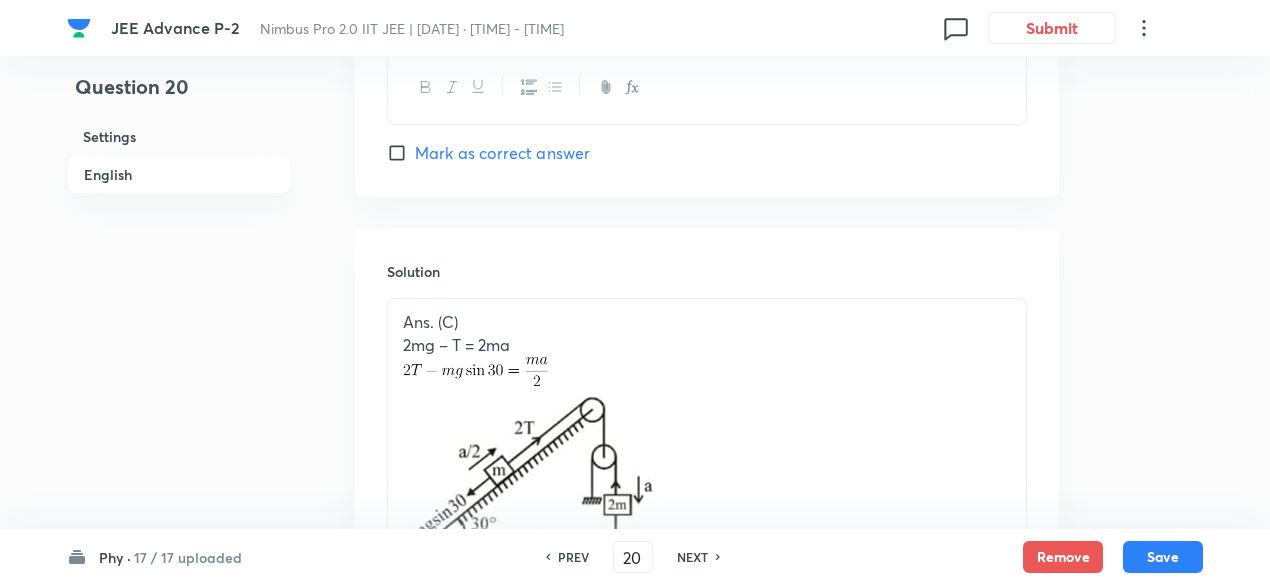 scroll, scrollTop: 2339, scrollLeft: 0, axis: vertical 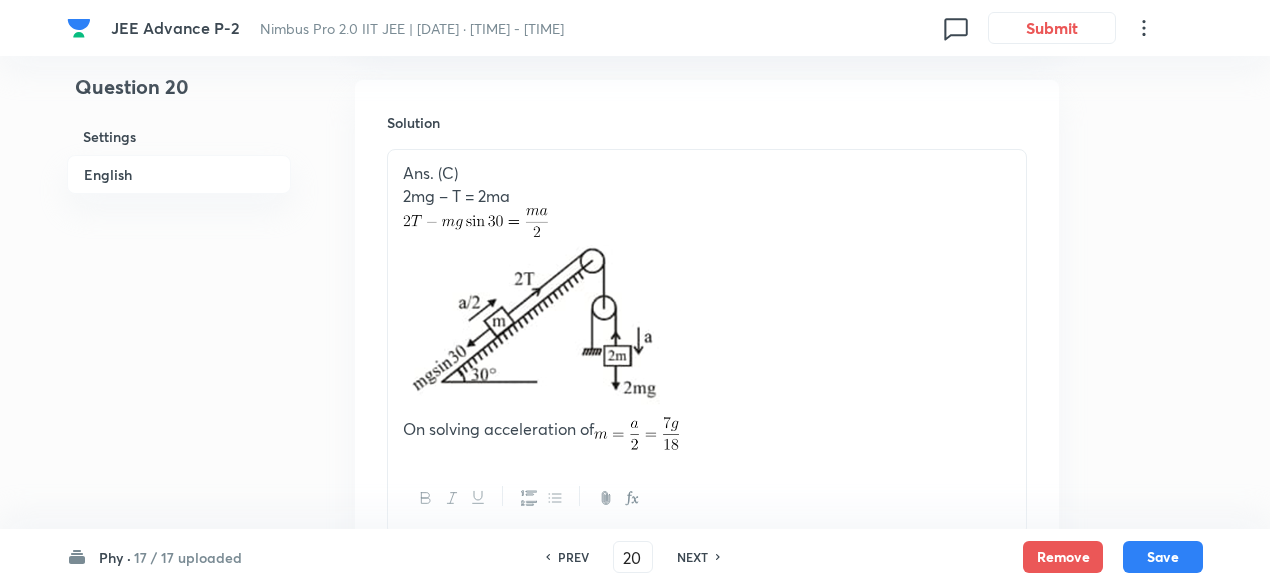 click on "NEXT" at bounding box center (692, 557) 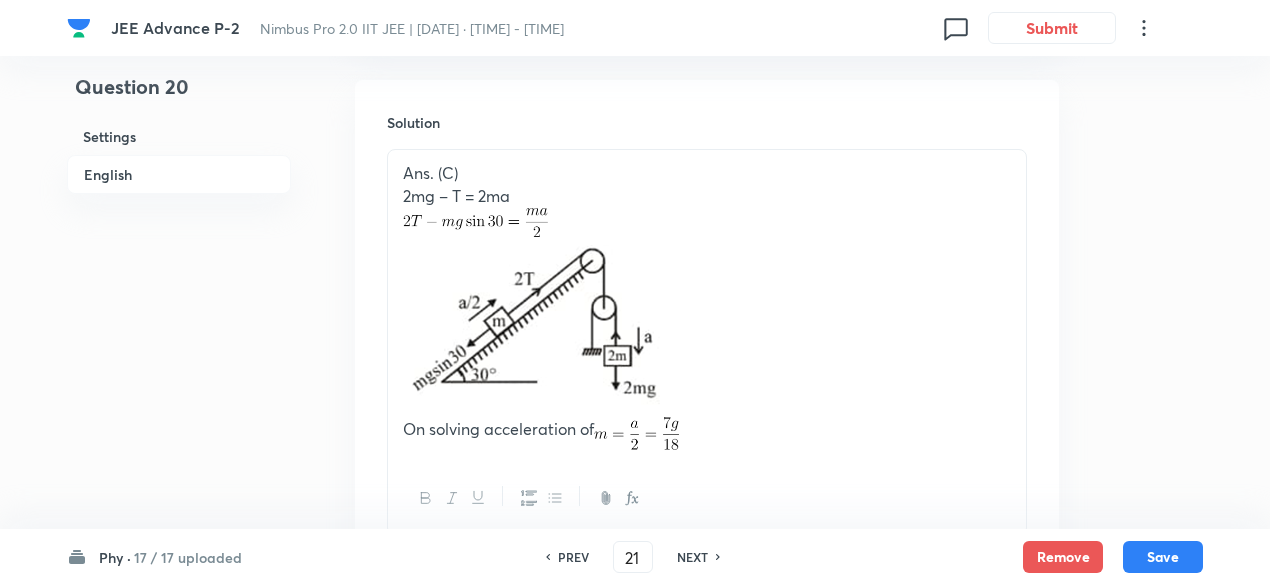 checkbox on "true" 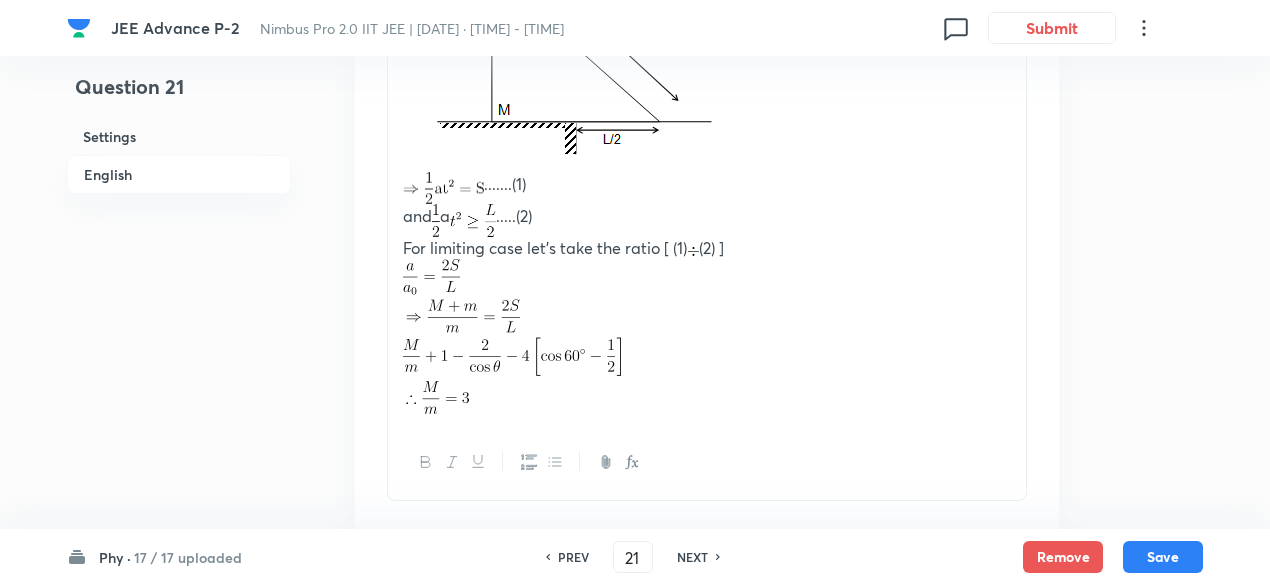 scroll, scrollTop: 3479, scrollLeft: 0, axis: vertical 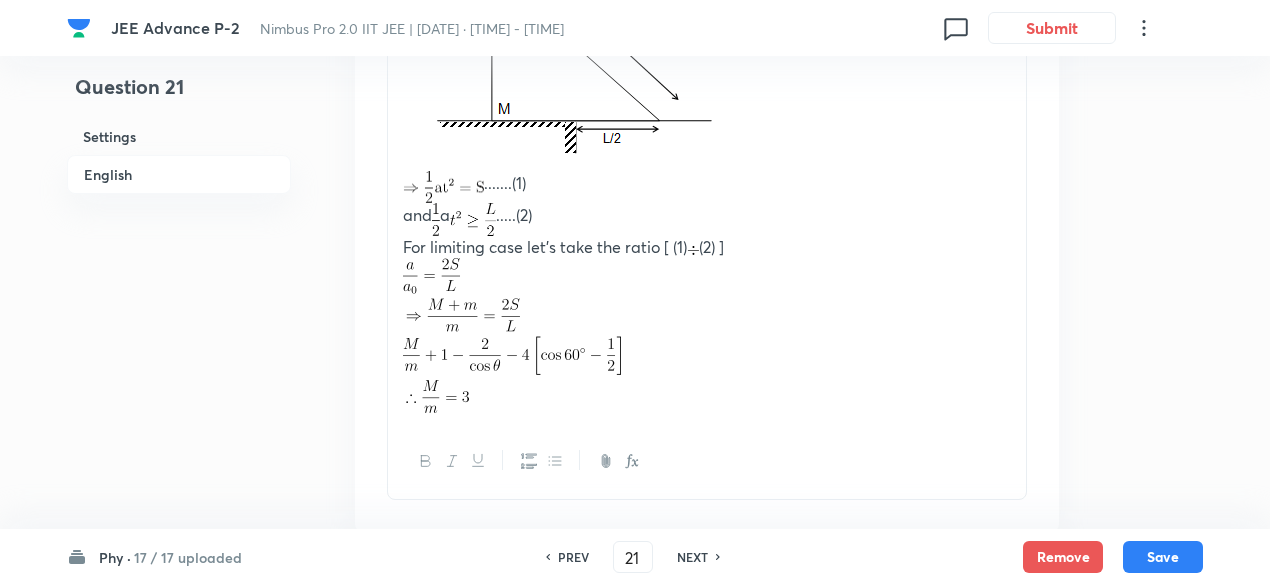 click on "PREV" at bounding box center [573, 557] 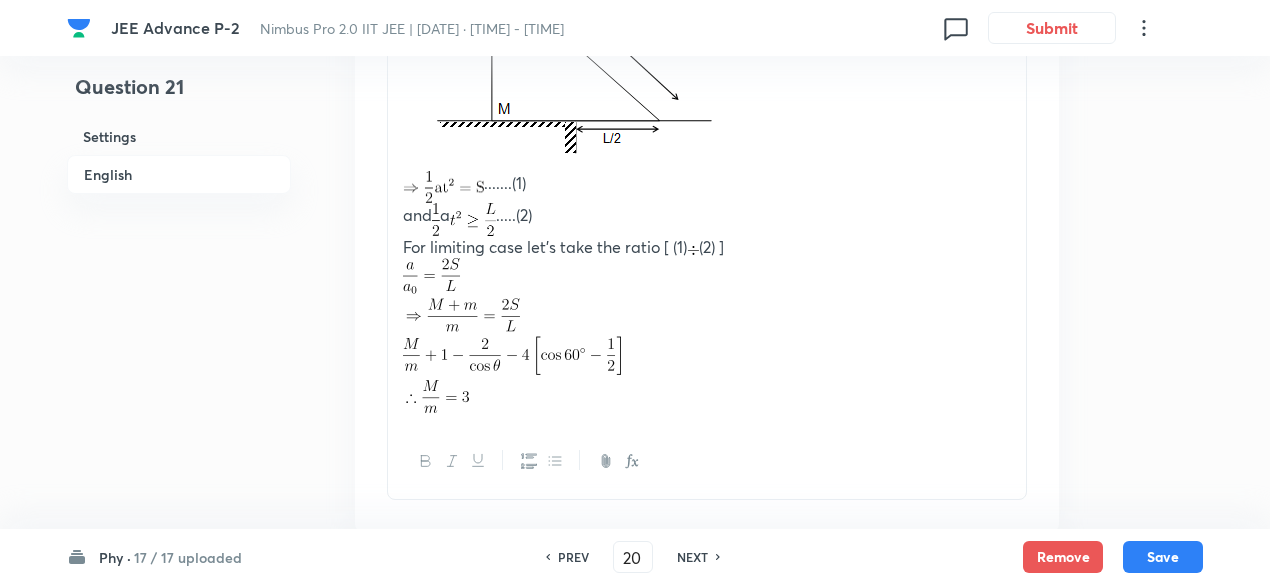 checkbox on "true" 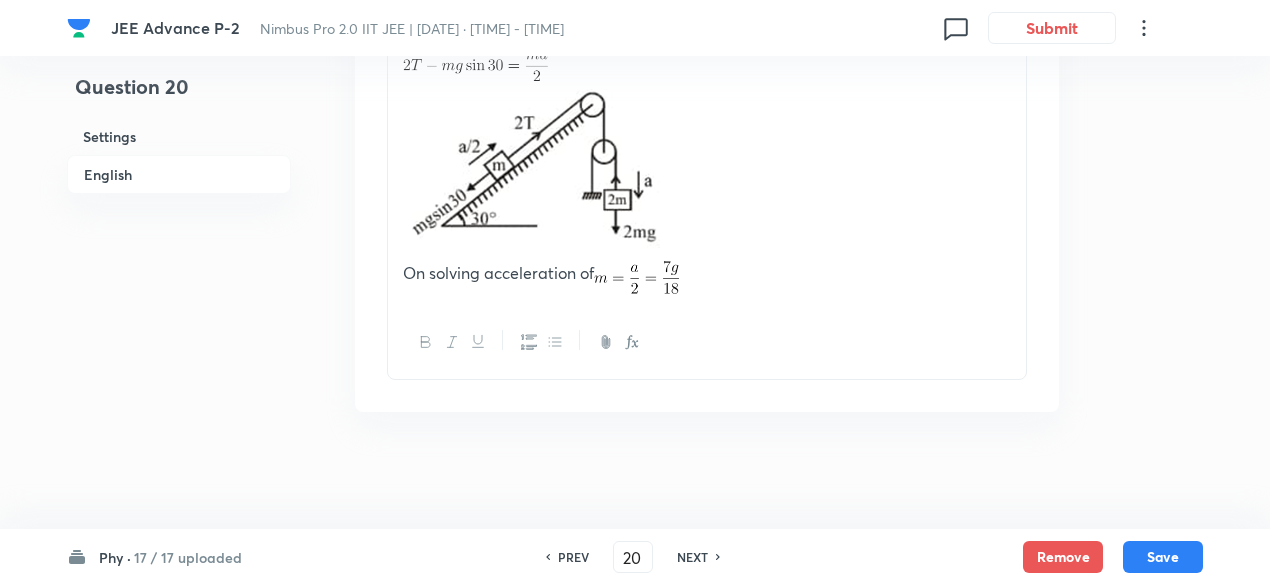click on "PREV" at bounding box center (573, 557) 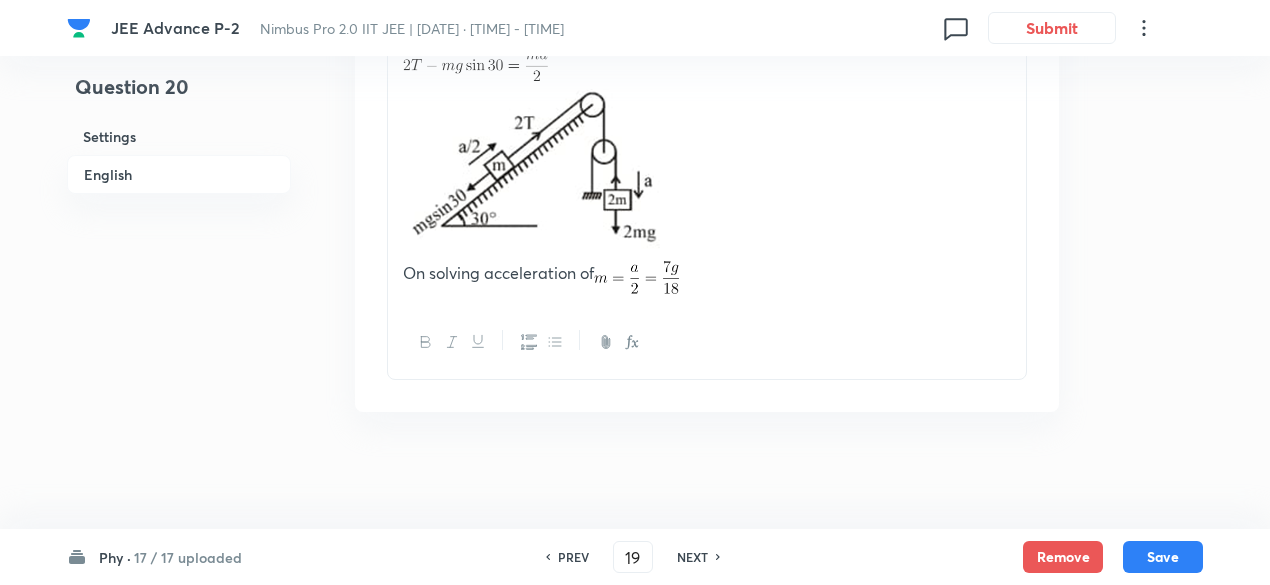 checkbox on "true" 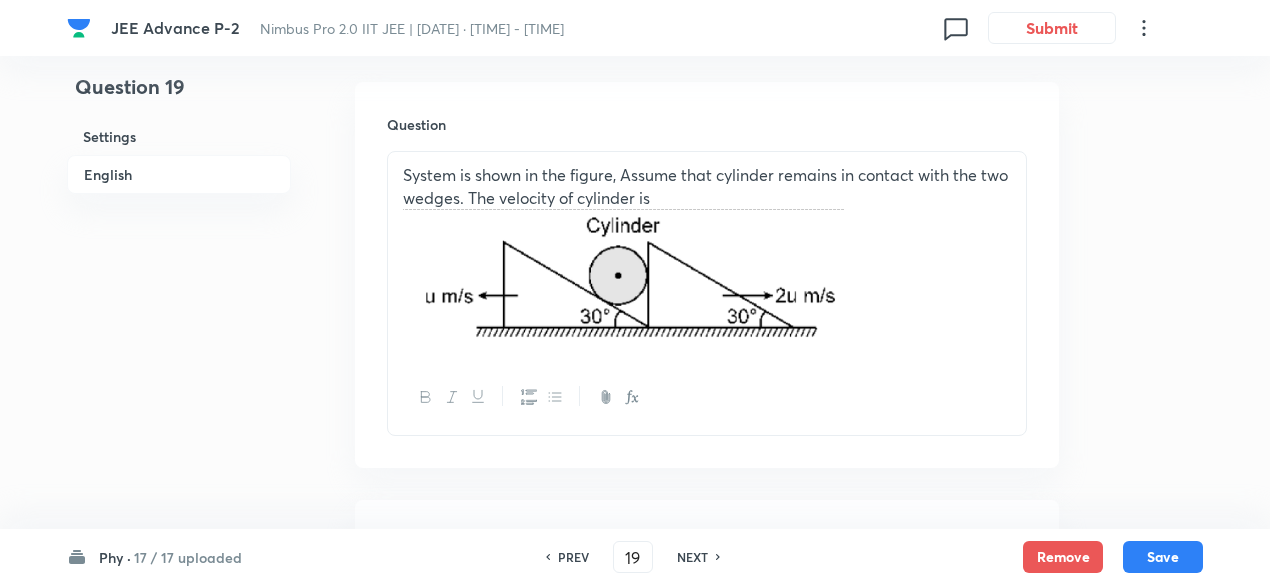scroll, scrollTop: 567, scrollLeft: 0, axis: vertical 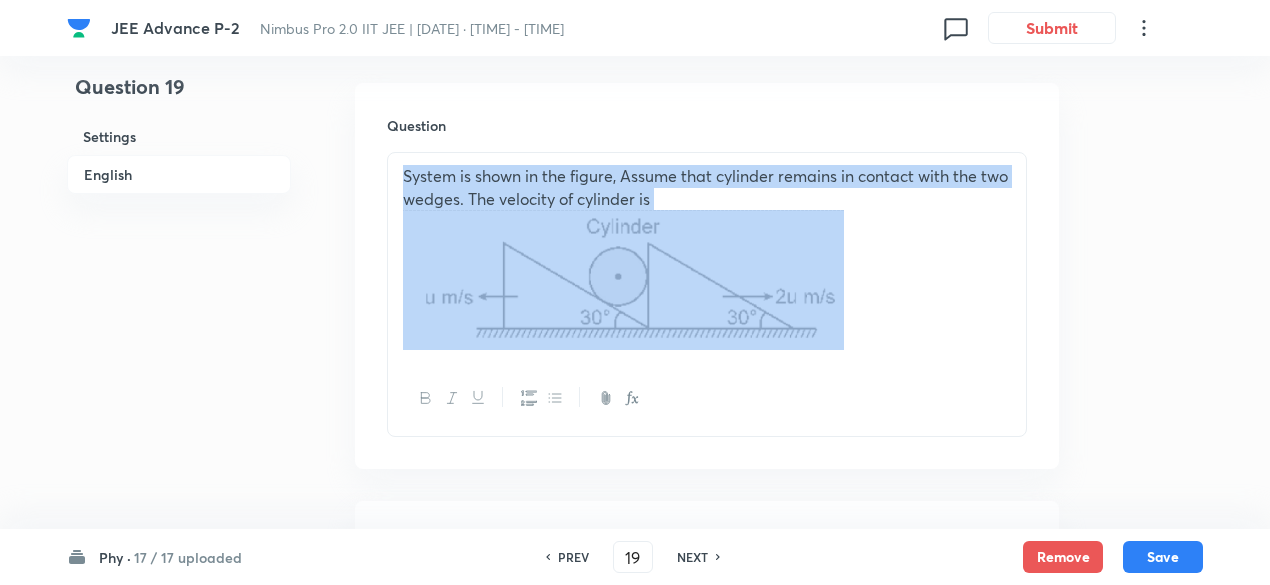 drag, startPoint x: 396, startPoint y: 177, endPoint x: 908, endPoint y: 350, distance: 540.4378 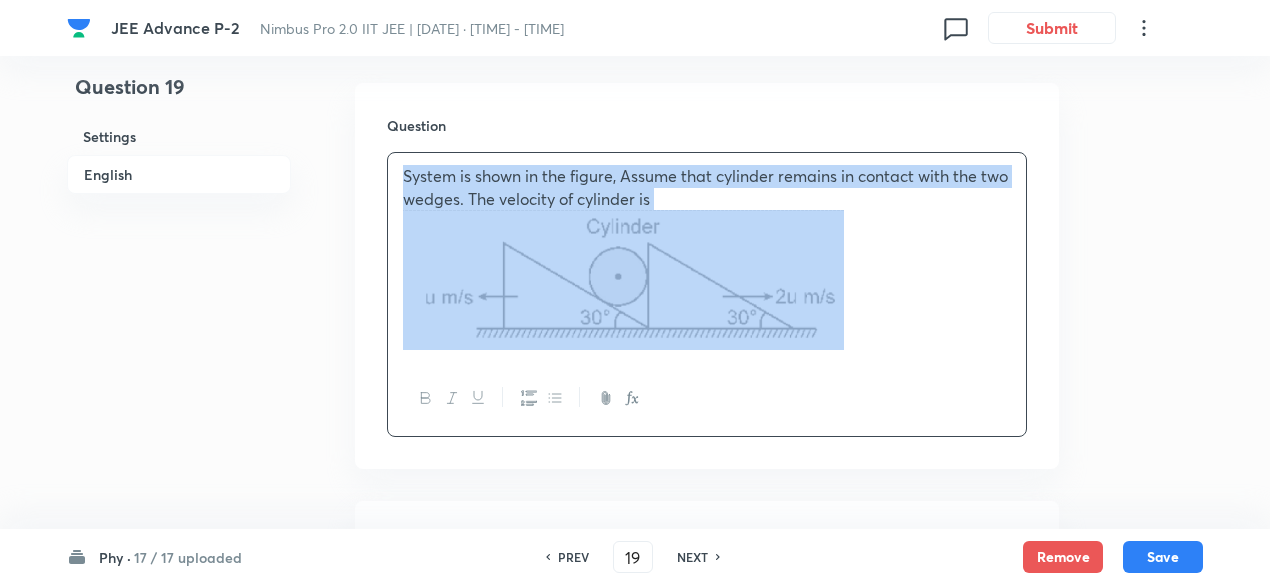 click on "System is shown in the figure, Assume that cylinder remains in contact with the two wedges. The velocity of cylinder is" at bounding box center (707, 257) 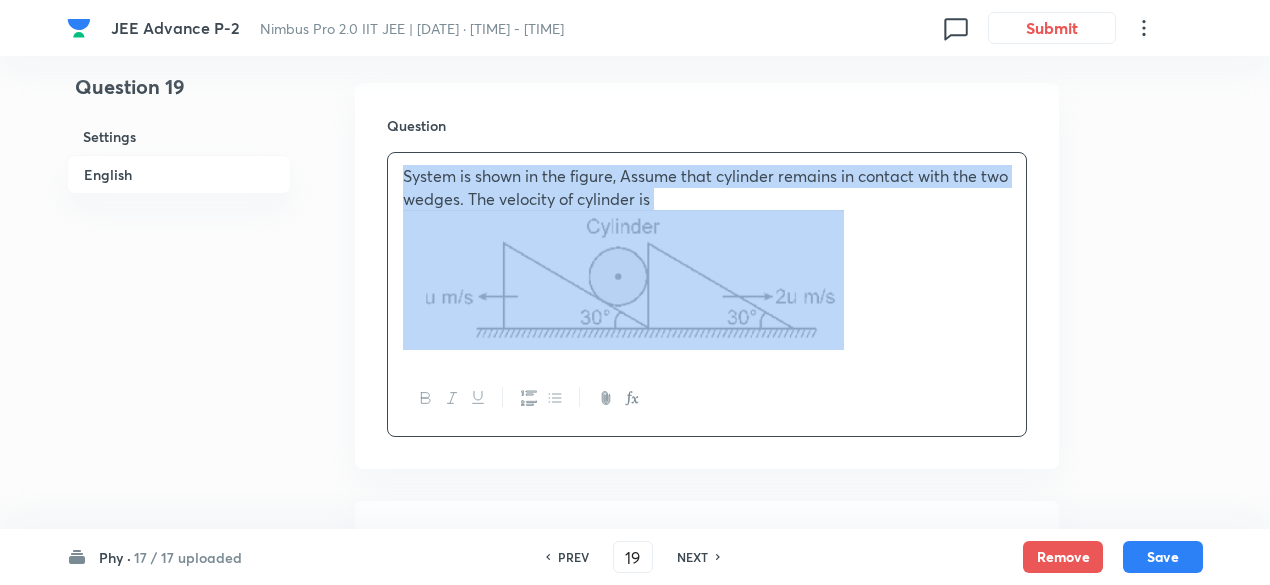 drag, startPoint x: 398, startPoint y: 173, endPoint x: 744, endPoint y: 247, distance: 353.82483 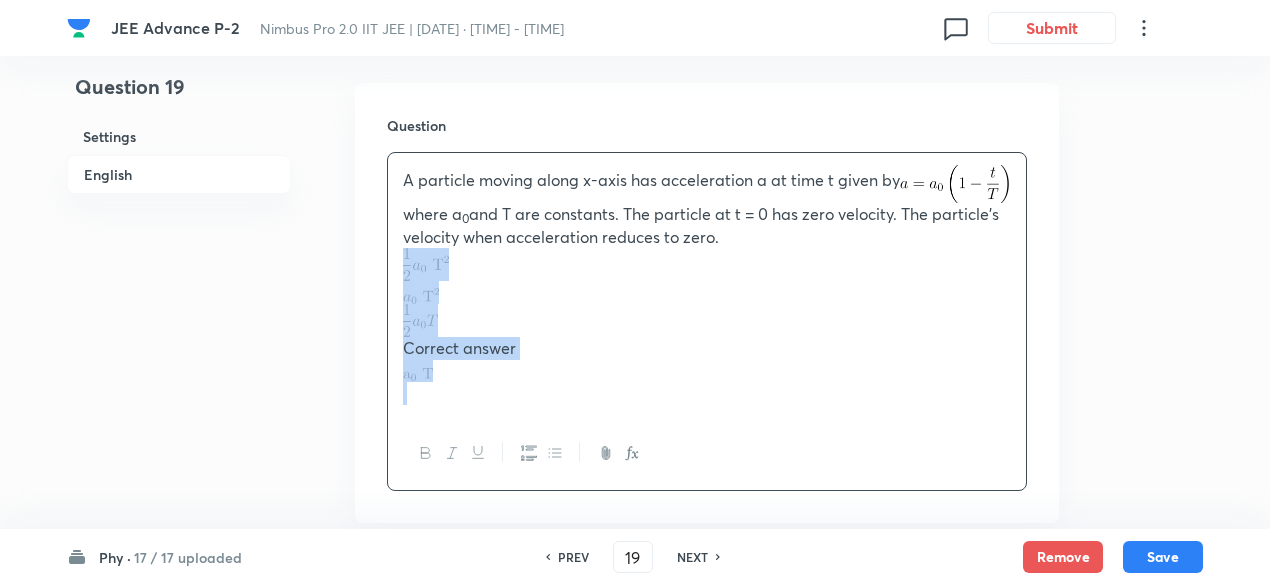 drag, startPoint x: 390, startPoint y: 258, endPoint x: 444, endPoint y: 381, distance: 134.33168 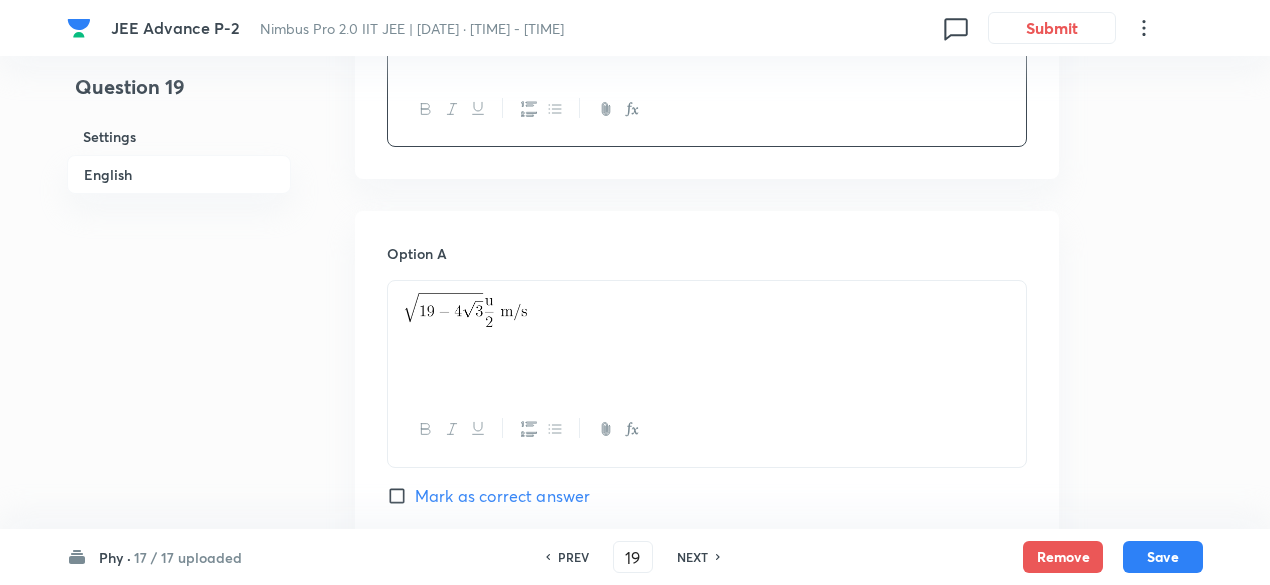 scroll, scrollTop: 801, scrollLeft: 0, axis: vertical 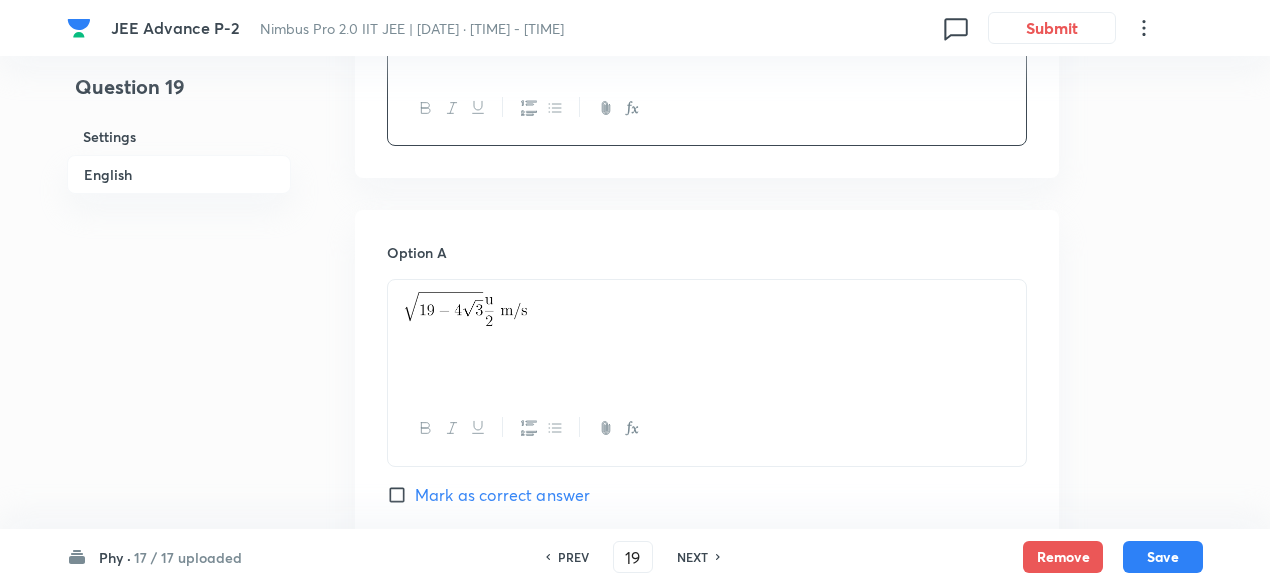 click at bounding box center [707, 309] 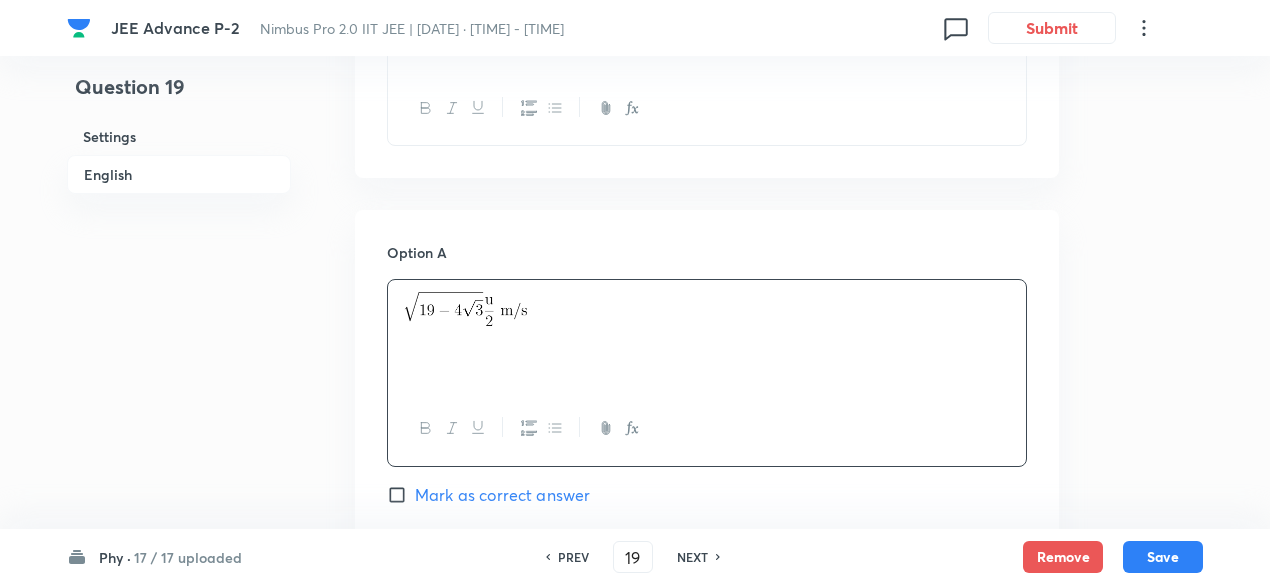 click at bounding box center (707, 309) 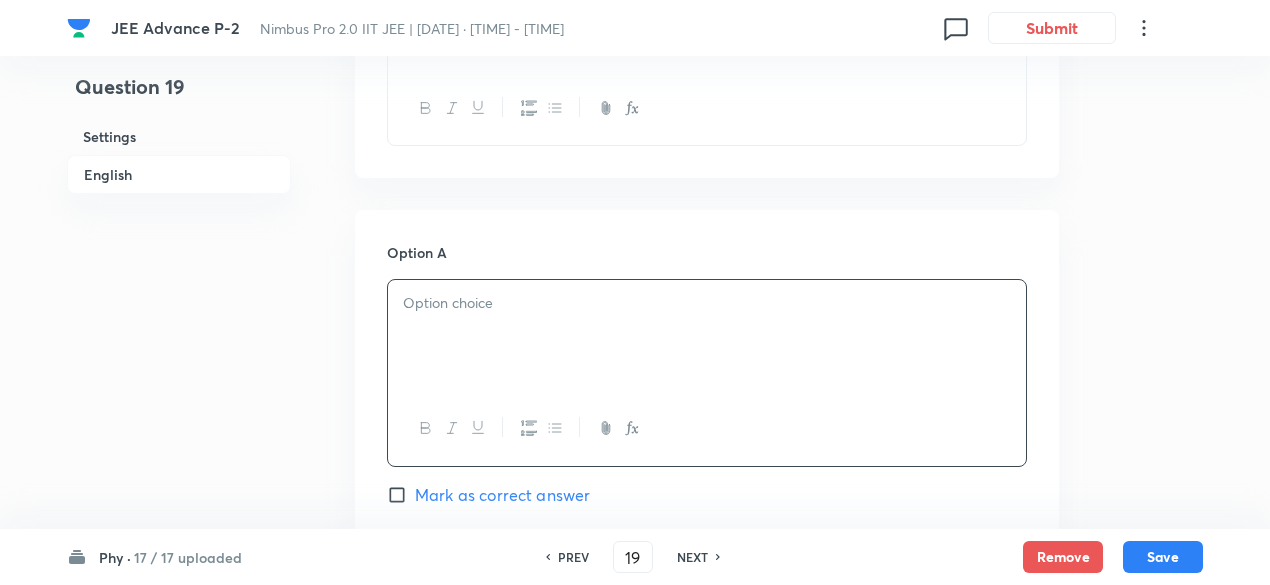click at bounding box center (707, 336) 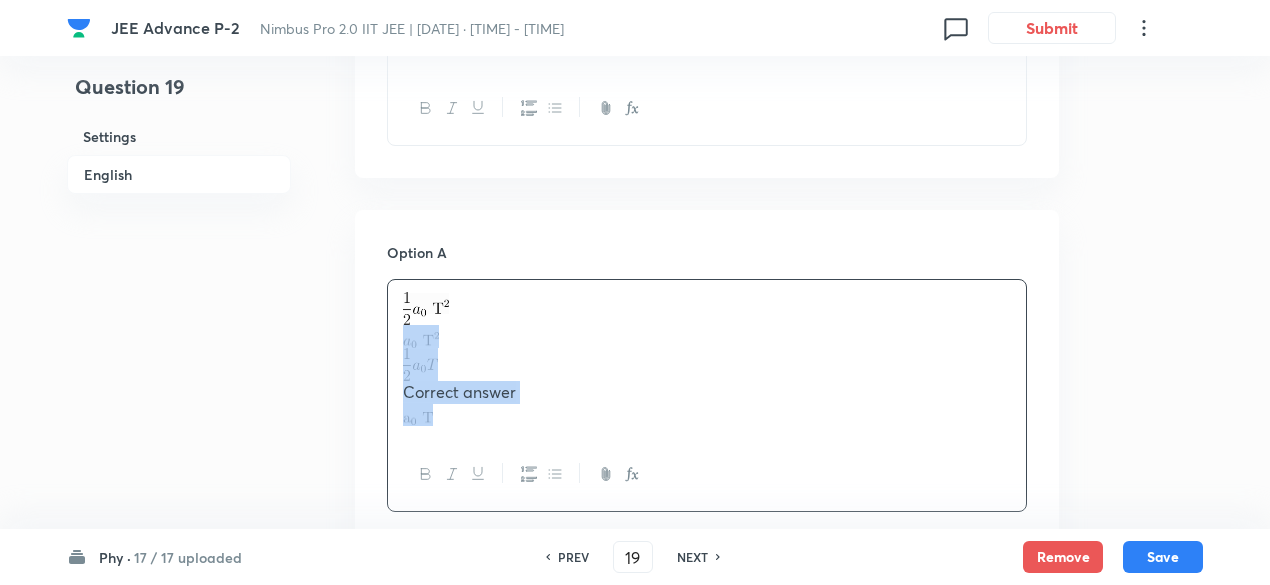 drag, startPoint x: 392, startPoint y: 328, endPoint x: 469, endPoint y: 407, distance: 110.317726 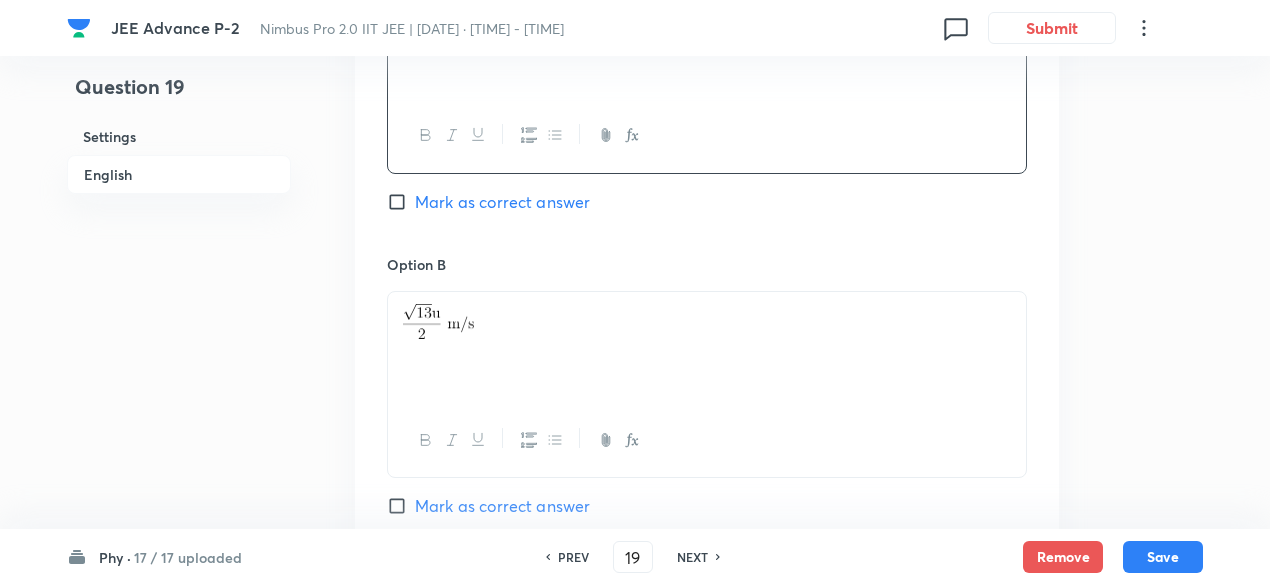 scroll, scrollTop: 1096, scrollLeft: 0, axis: vertical 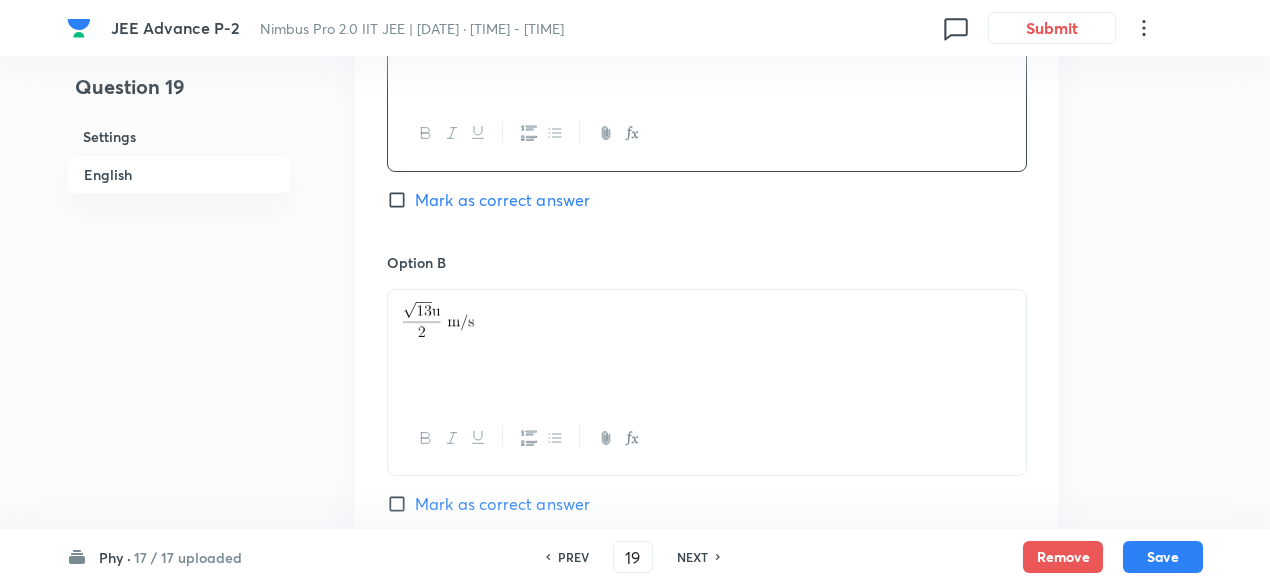 click at bounding box center [707, 320] 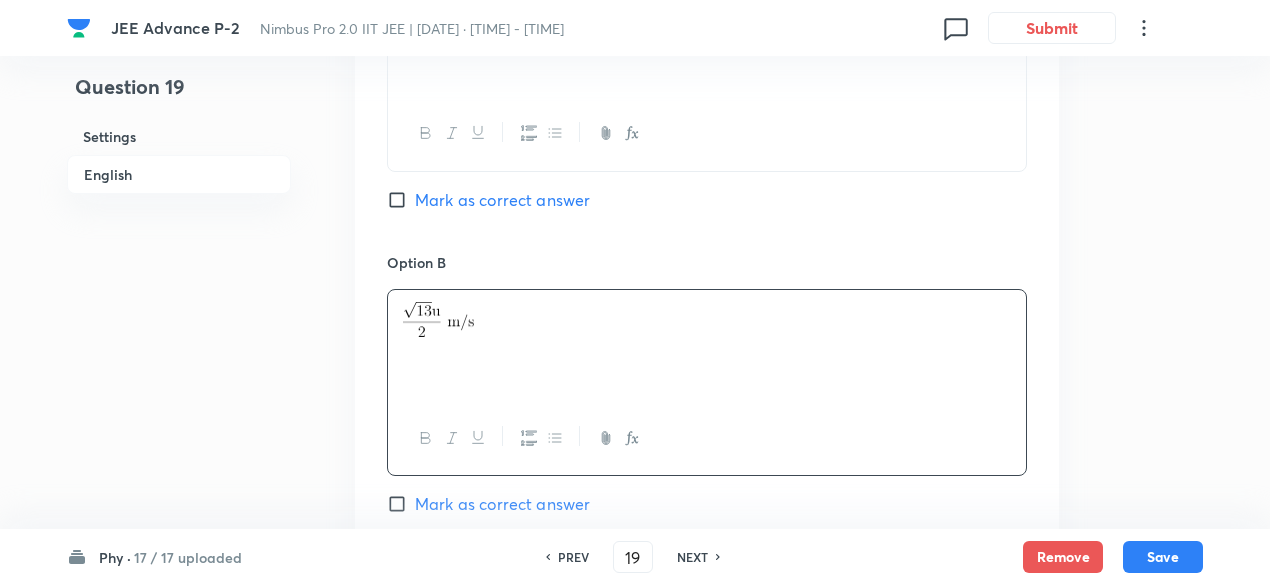 click at bounding box center [707, 320] 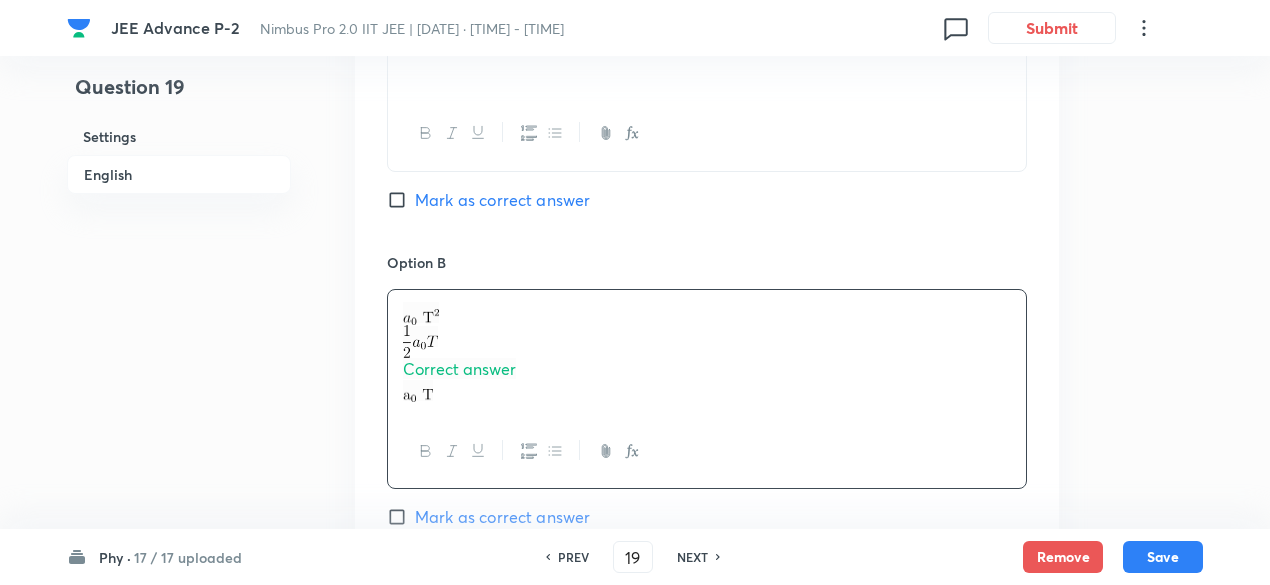 click on "Correct answer" at bounding box center [707, 352] 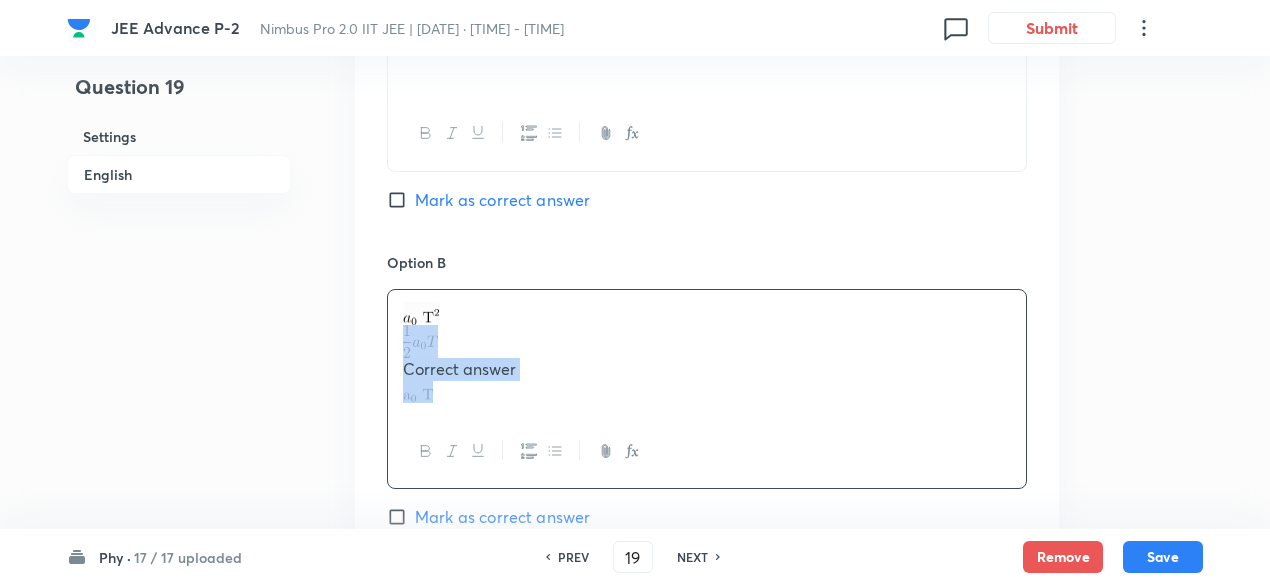 drag, startPoint x: 394, startPoint y: 339, endPoint x: 446, endPoint y: 389, distance: 72.138756 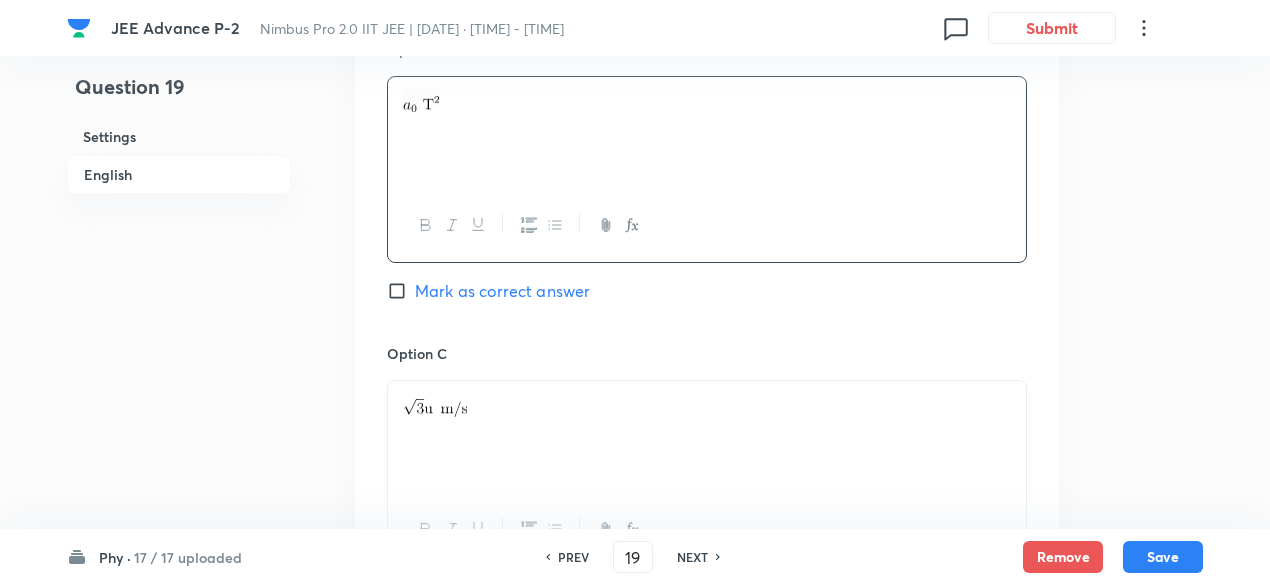 scroll, scrollTop: 1326, scrollLeft: 0, axis: vertical 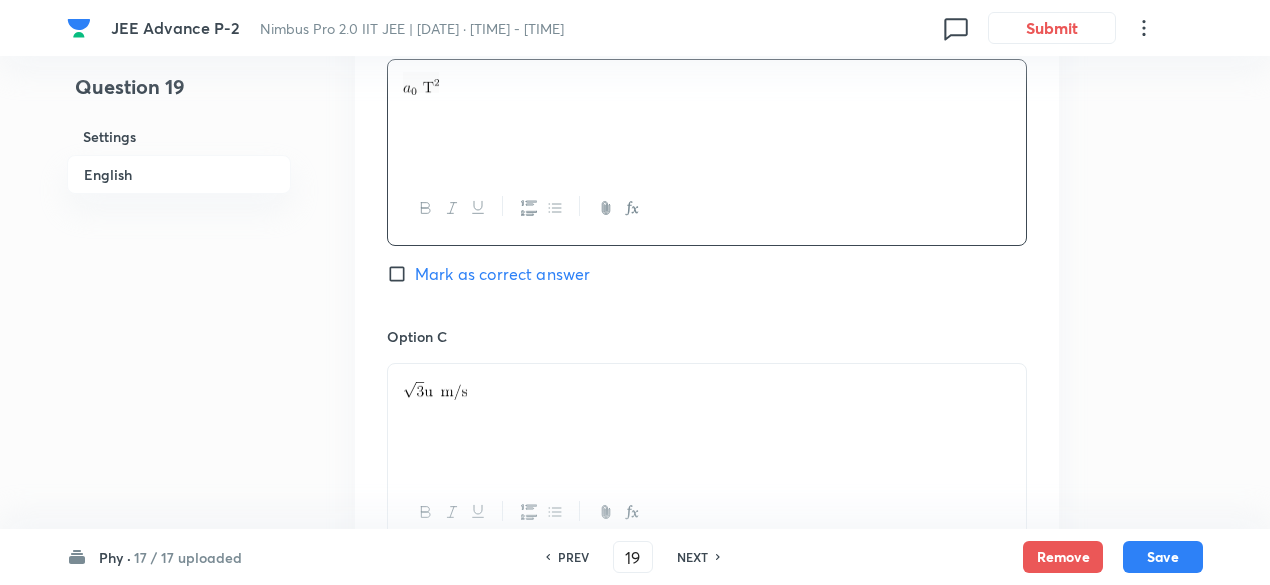 click at bounding box center [707, 388] 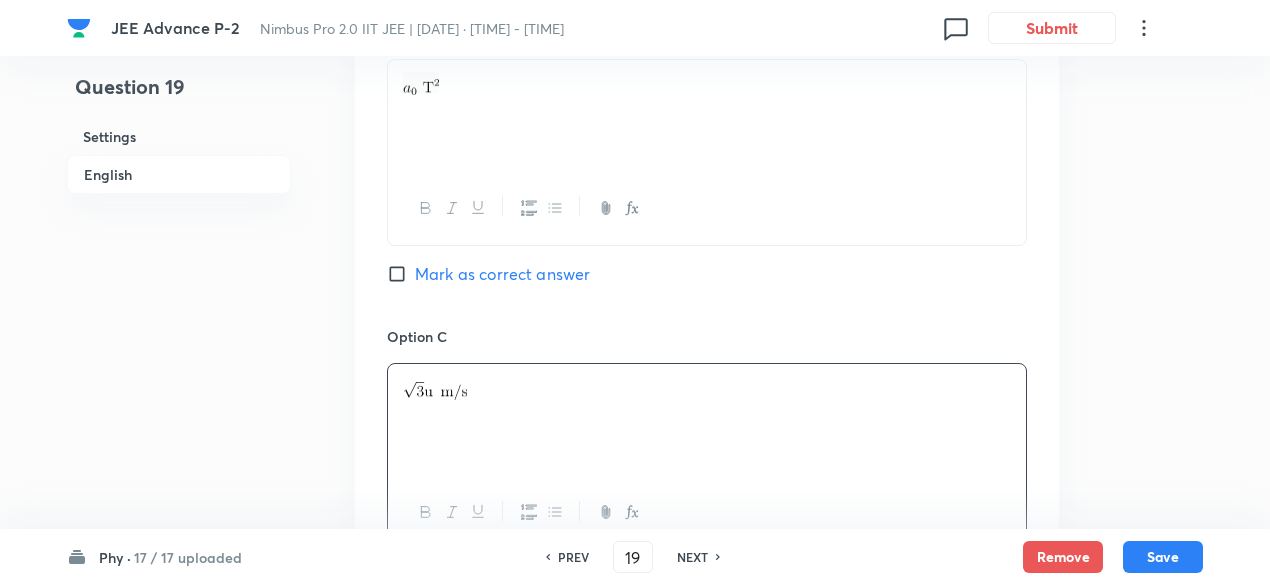 click at bounding box center [707, 388] 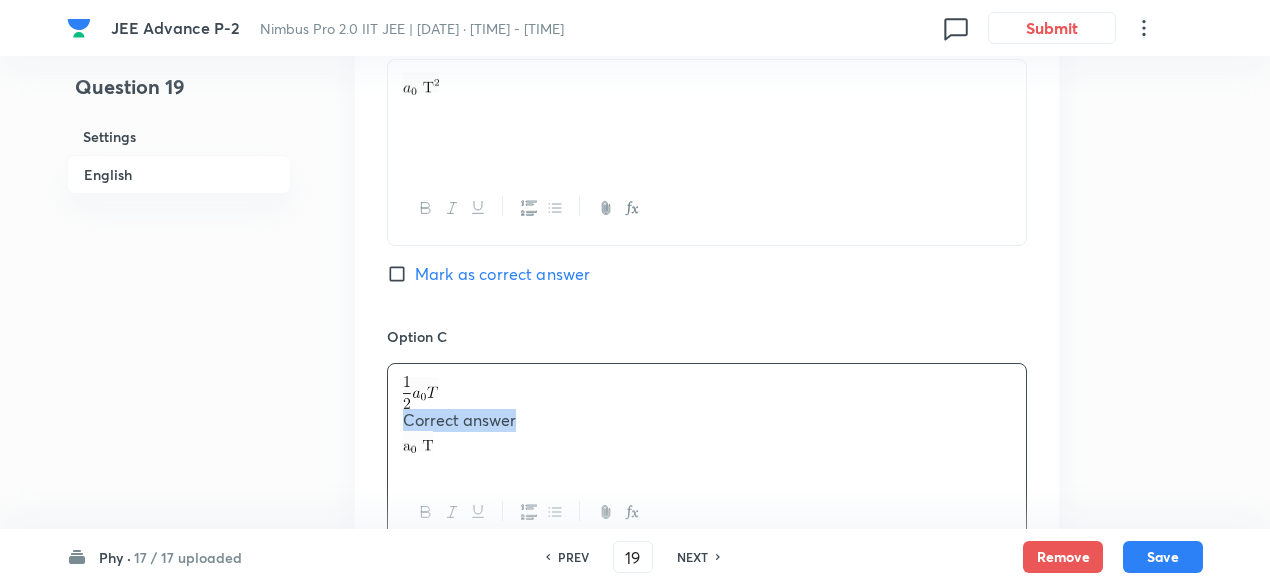 drag, startPoint x: 404, startPoint y: 423, endPoint x: 464, endPoint y: 467, distance: 74.404305 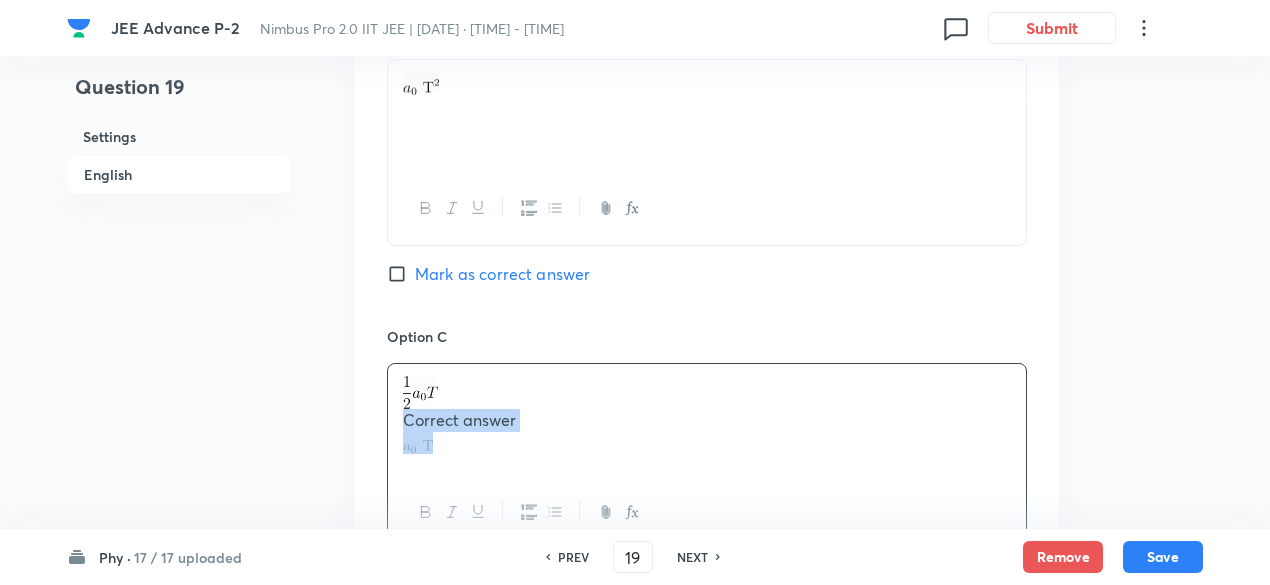 drag, startPoint x: 404, startPoint y: 421, endPoint x: 440, endPoint y: 443, distance: 42.190044 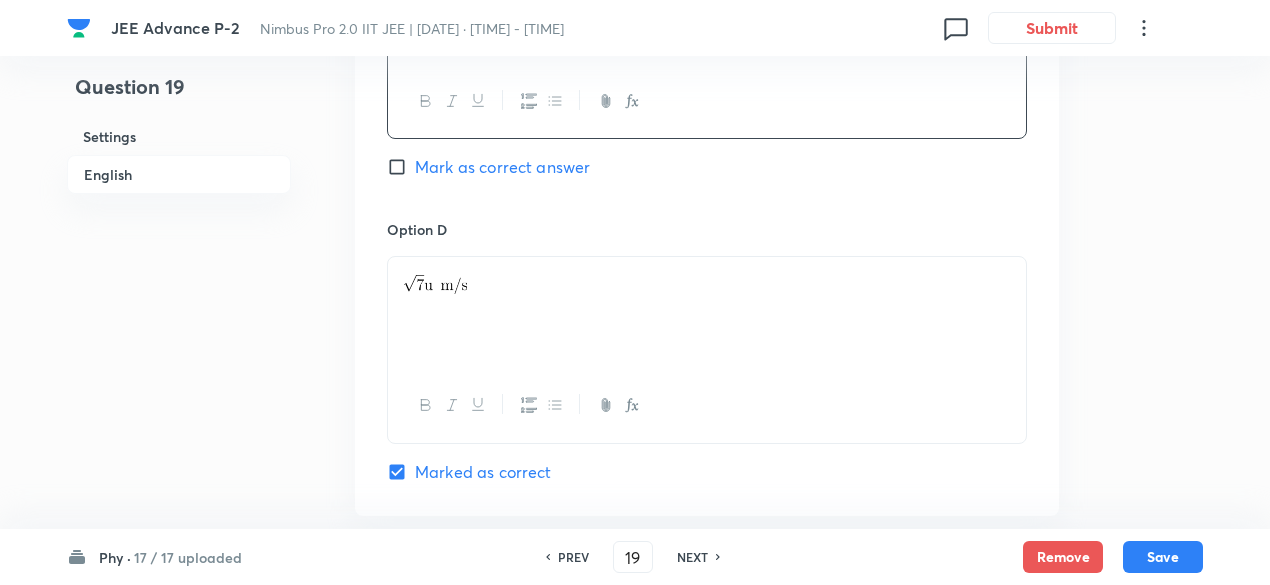 scroll, scrollTop: 1738, scrollLeft: 0, axis: vertical 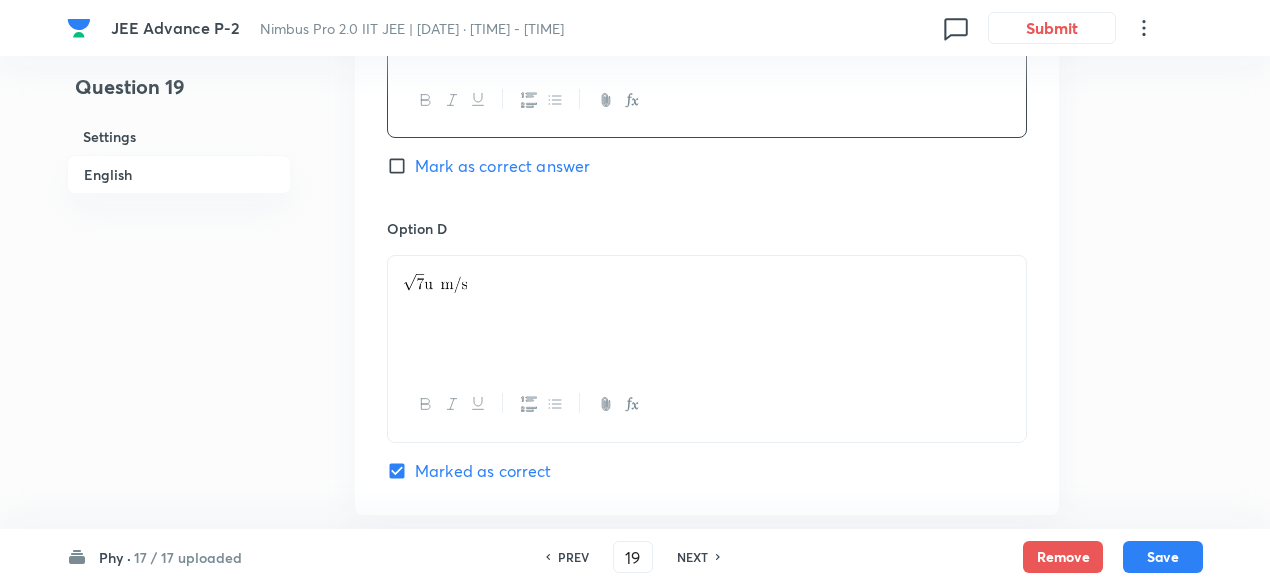 click at bounding box center [707, 280] 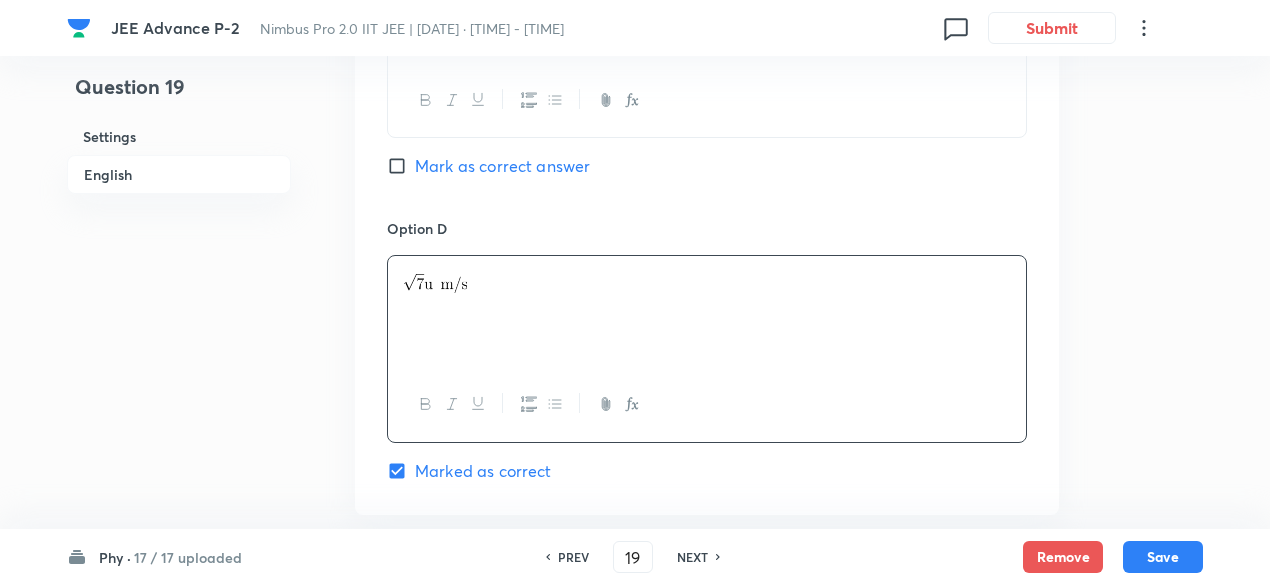 click at bounding box center [707, 280] 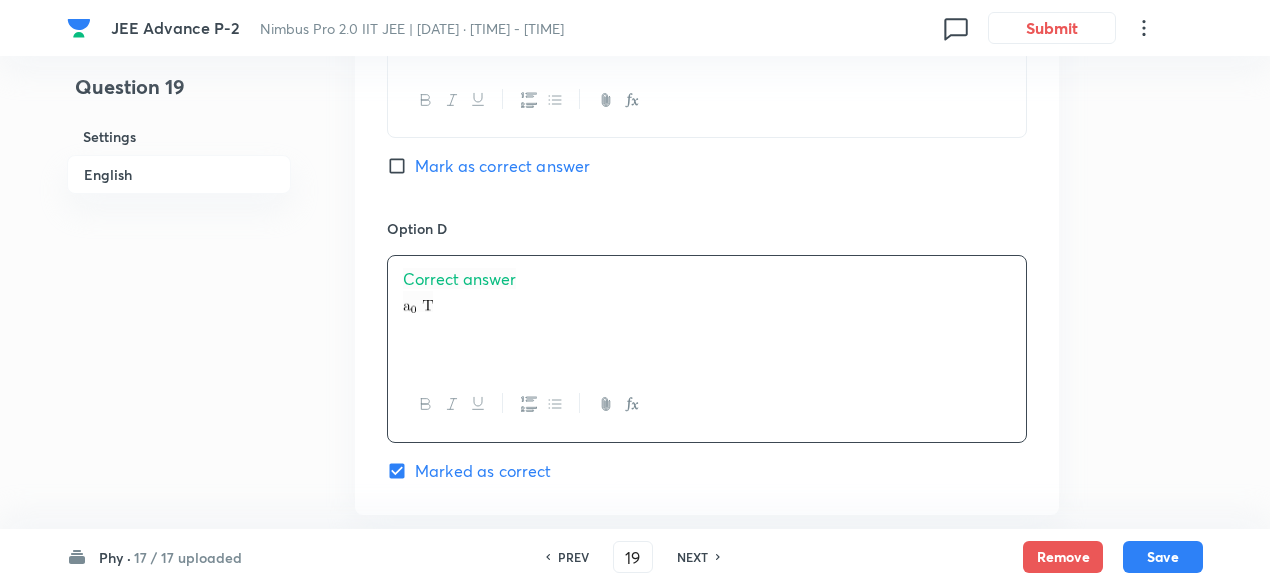 click on "Correct answer" at bounding box center [707, 279] 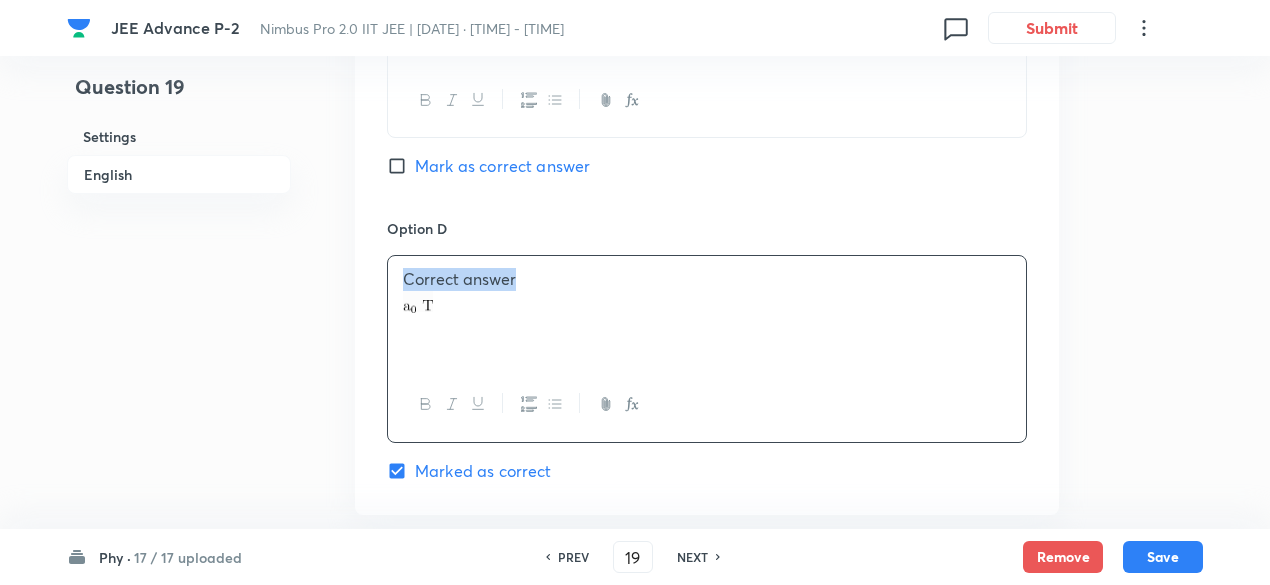 click on "Correct answer" at bounding box center [707, 279] 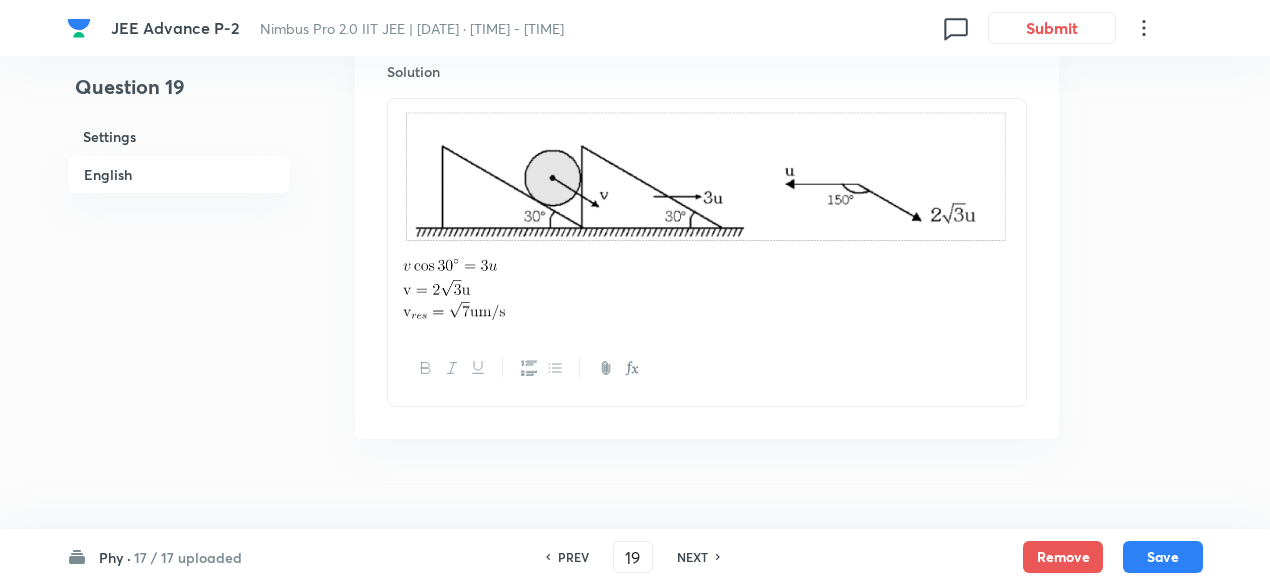 scroll, scrollTop: 2283, scrollLeft: 0, axis: vertical 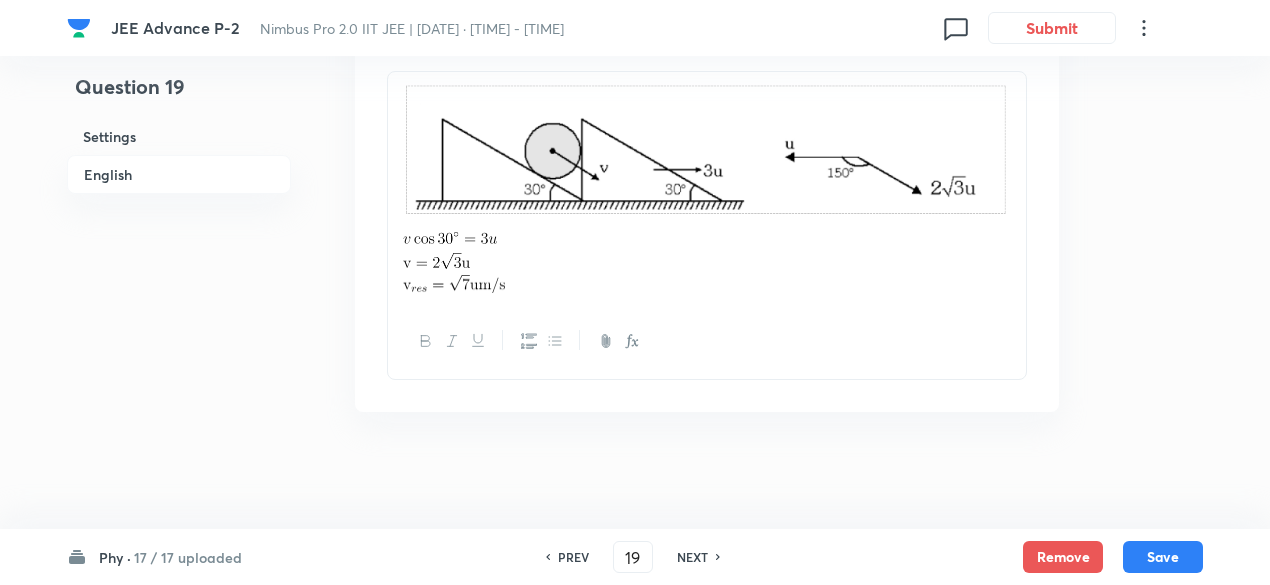 click at bounding box center [707, 188] 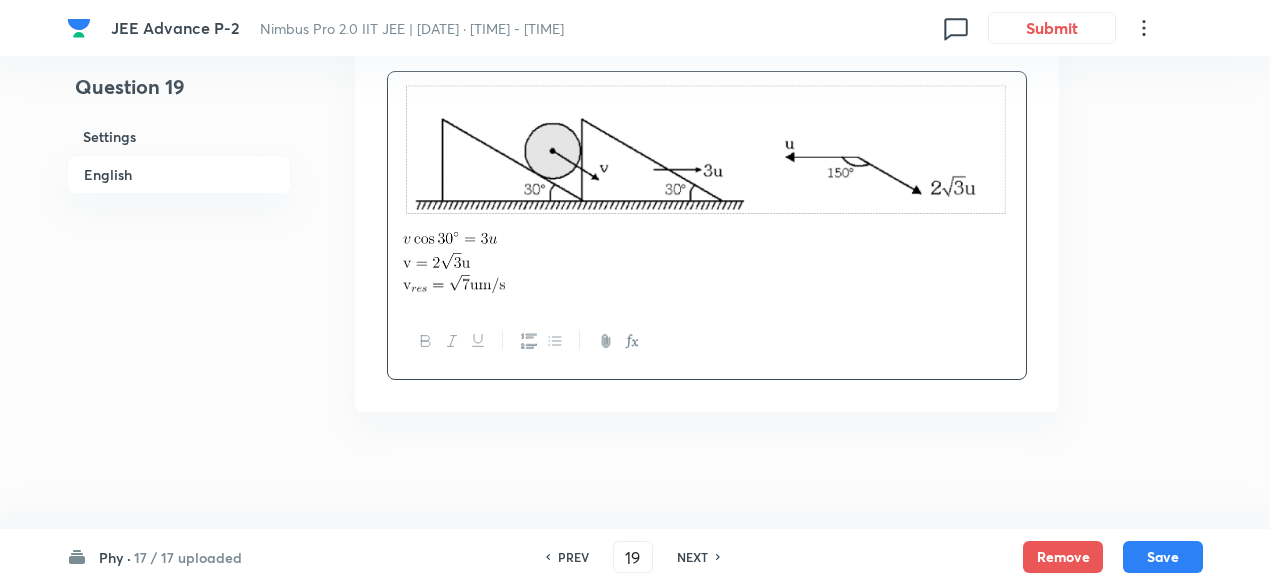 click at bounding box center [707, 188] 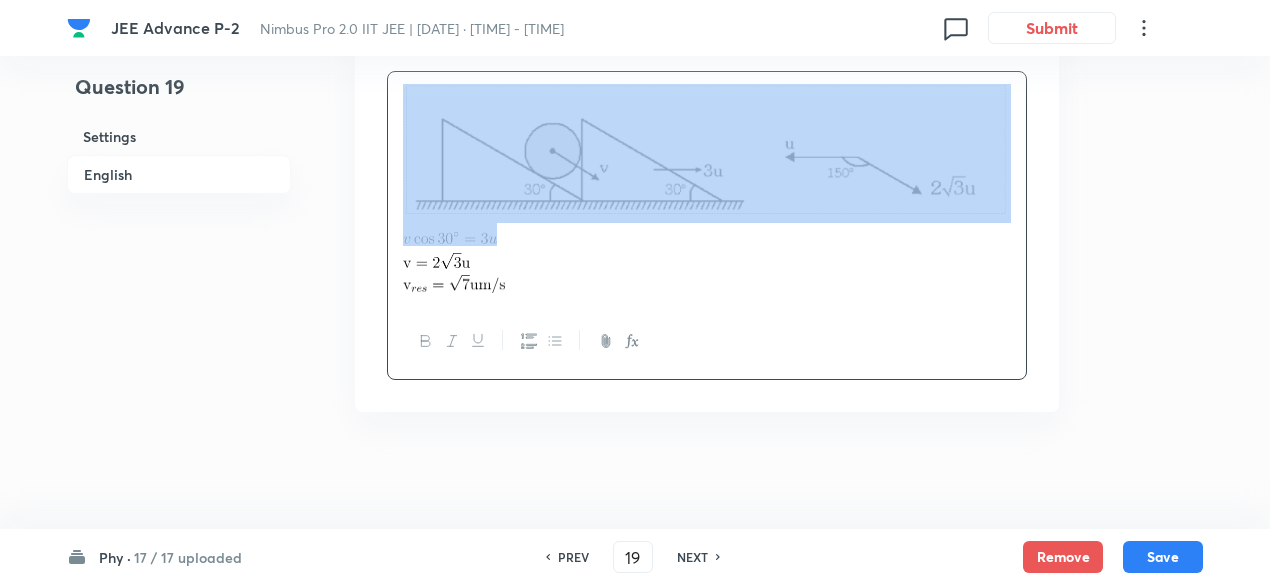 click at bounding box center [707, 188] 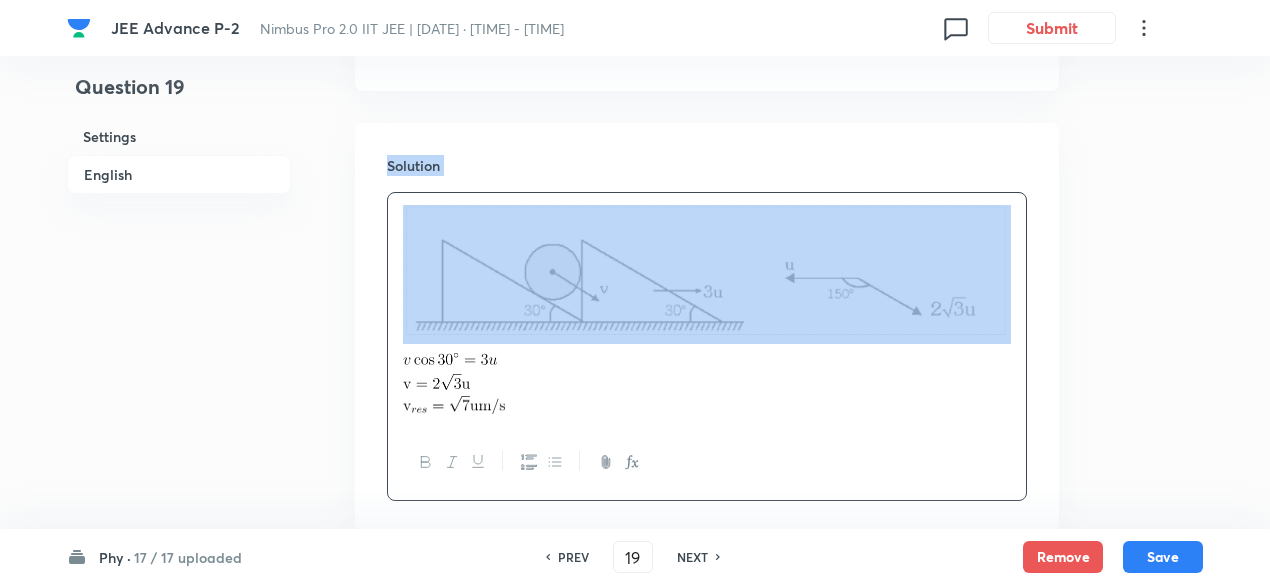 click on "Solution" at bounding box center (707, 165) 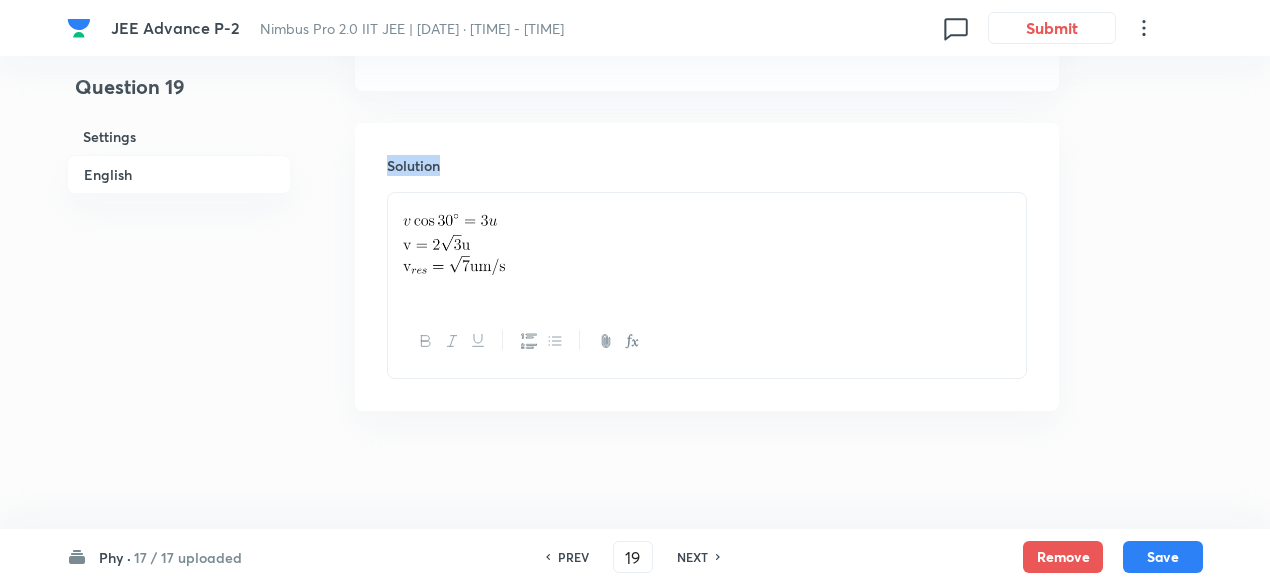 click on "Solution" at bounding box center [707, 165] 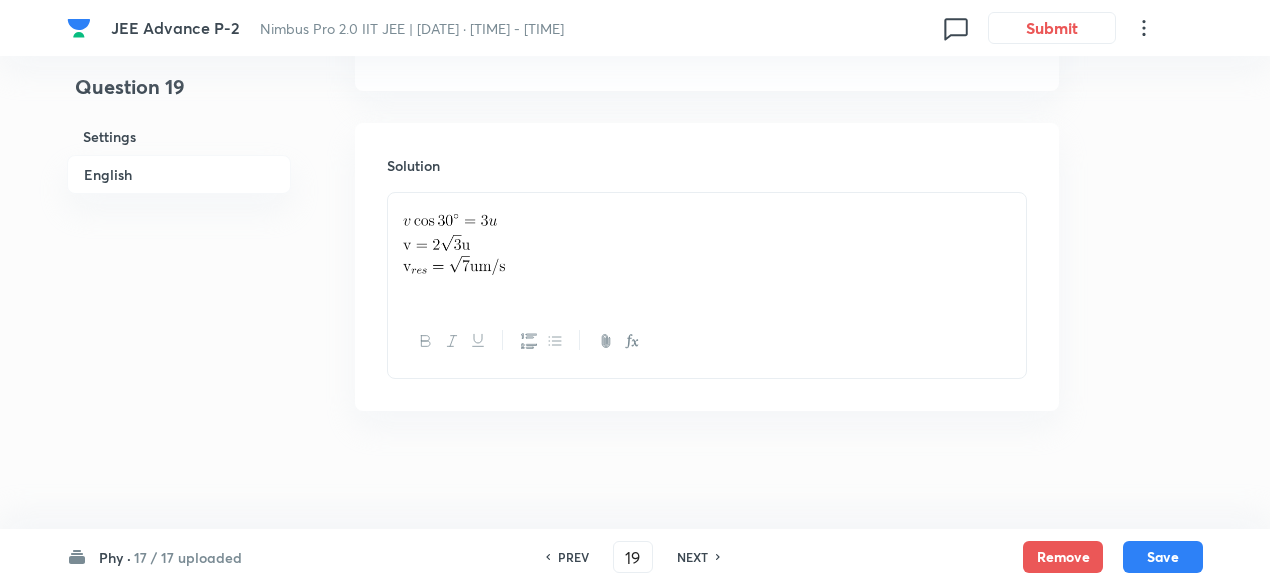 click at bounding box center [707, 239] 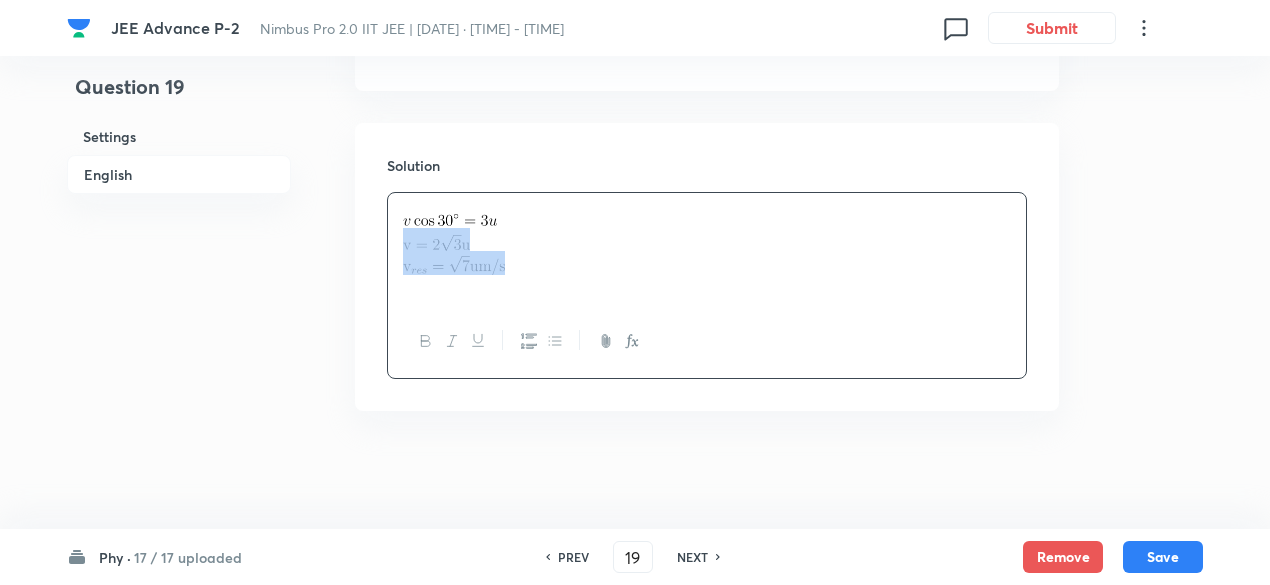 click at bounding box center (707, 239) 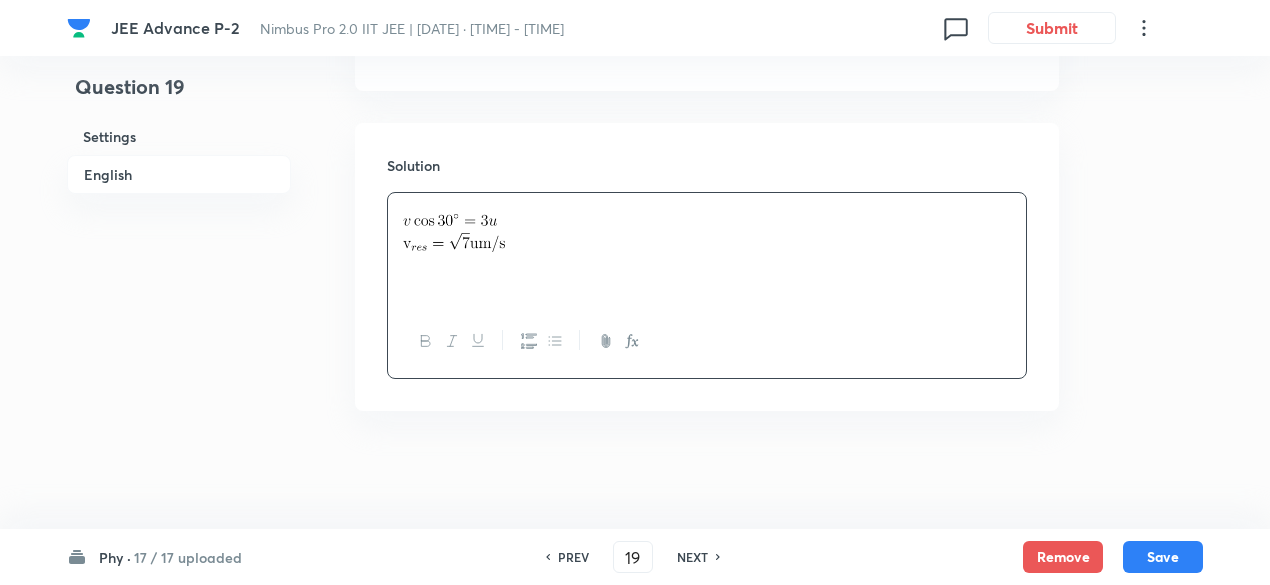 click at bounding box center [707, 240] 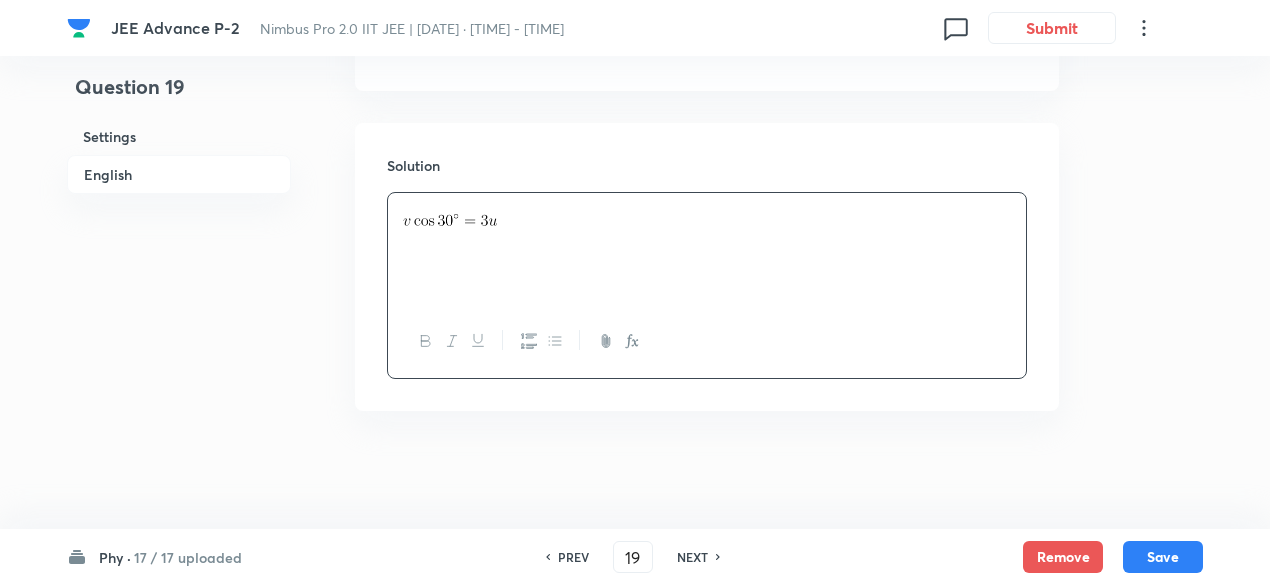 click at bounding box center [707, 249] 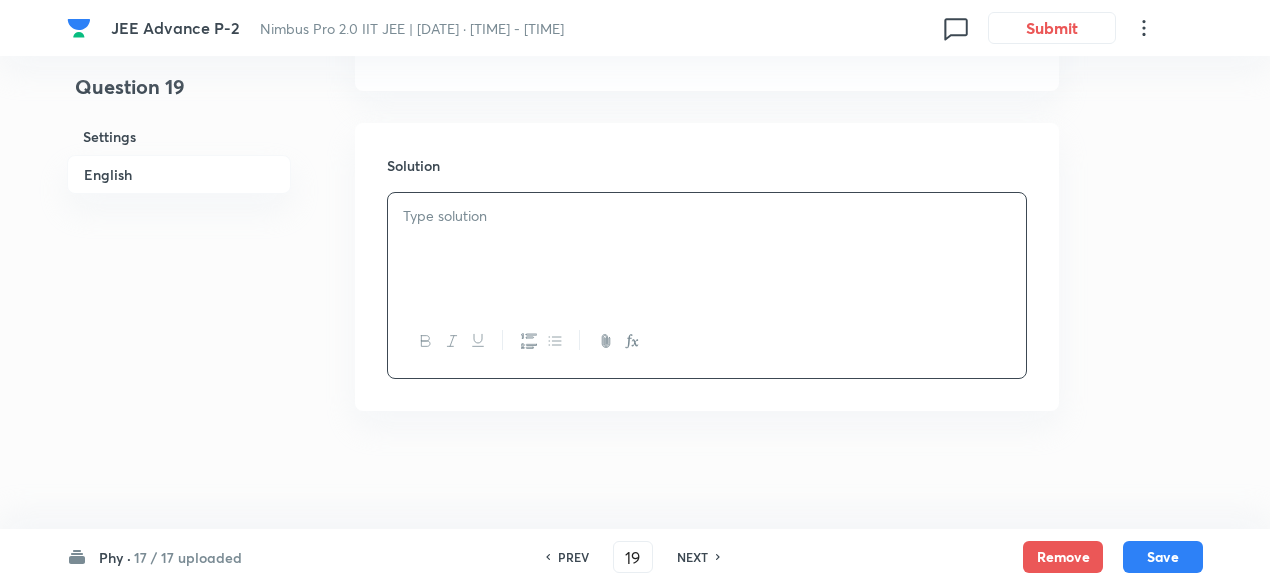 click at bounding box center (707, 249) 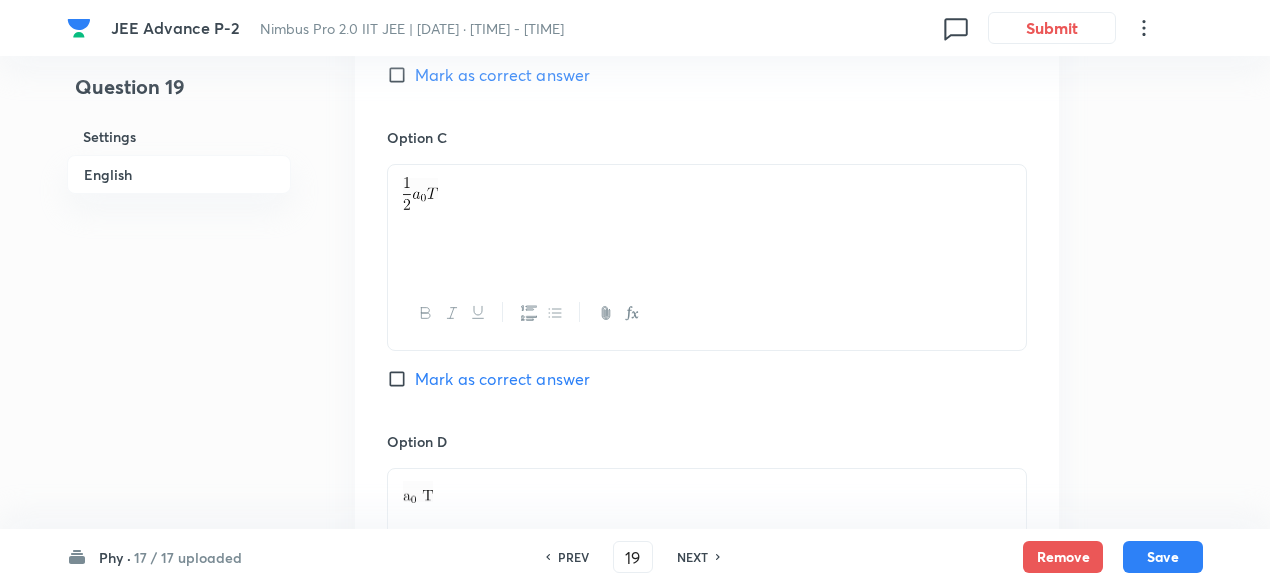 scroll, scrollTop: 1536, scrollLeft: 0, axis: vertical 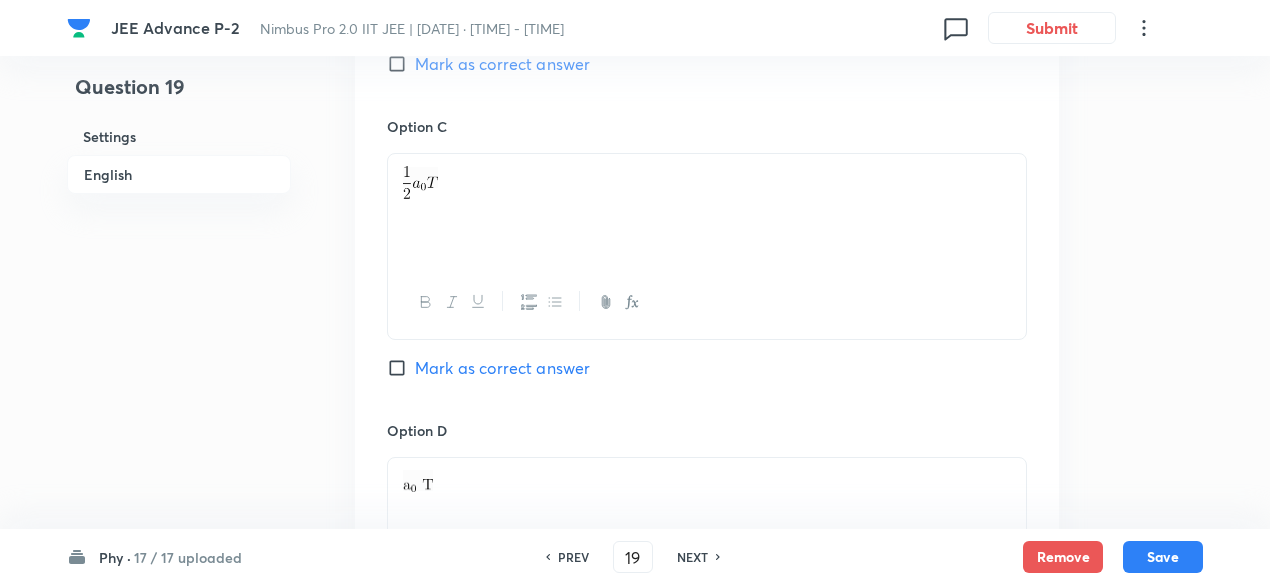 click on "Mark as correct answer" at bounding box center (502, 368) 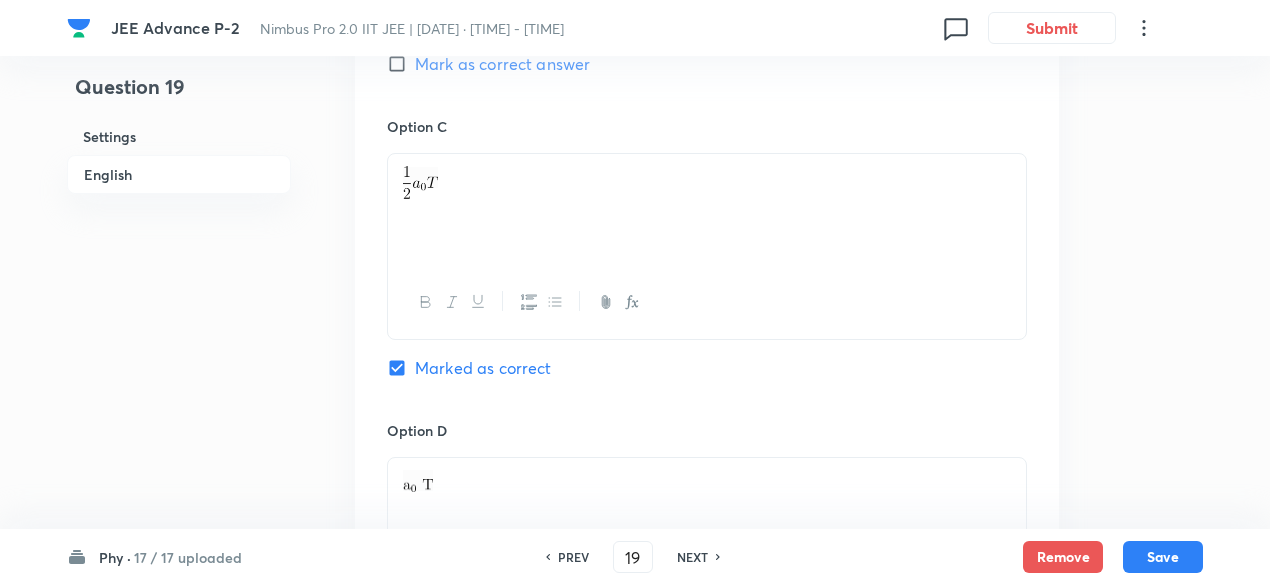 checkbox on "false" 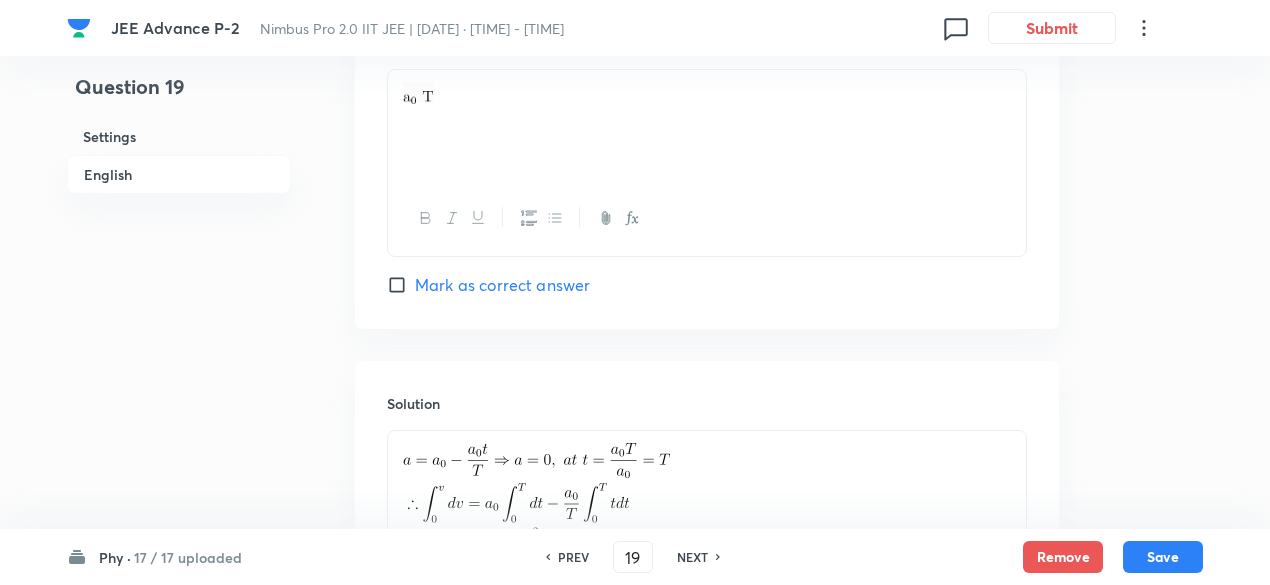 scroll, scrollTop: 2192, scrollLeft: 0, axis: vertical 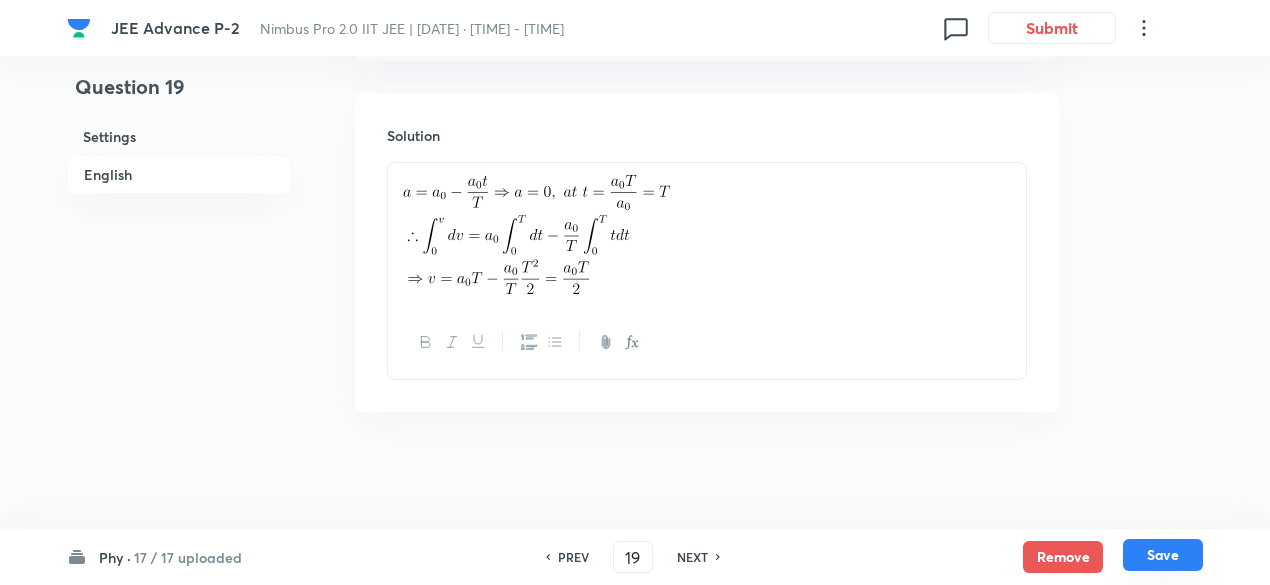 click on "Save" at bounding box center (1163, 555) 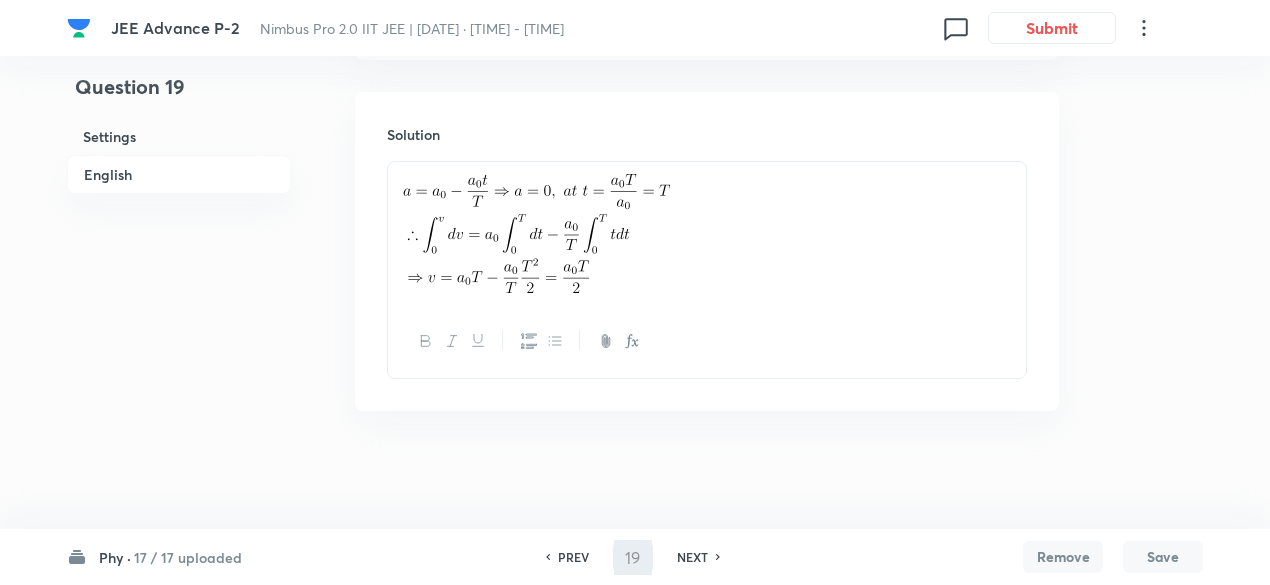 type on "20" 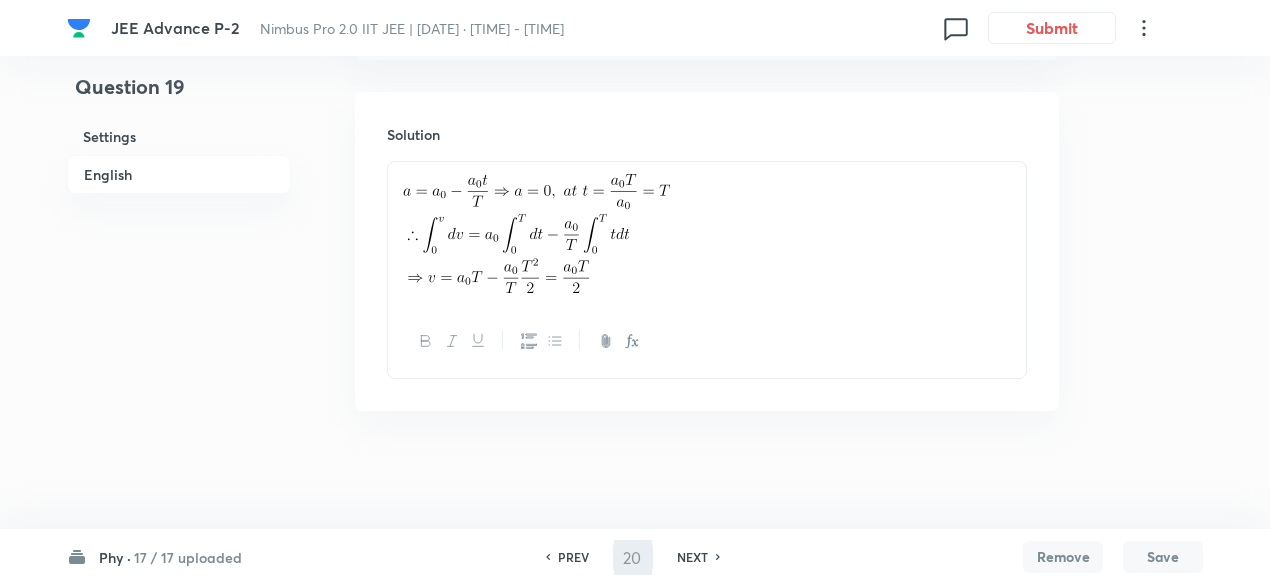 checkbox on "true" 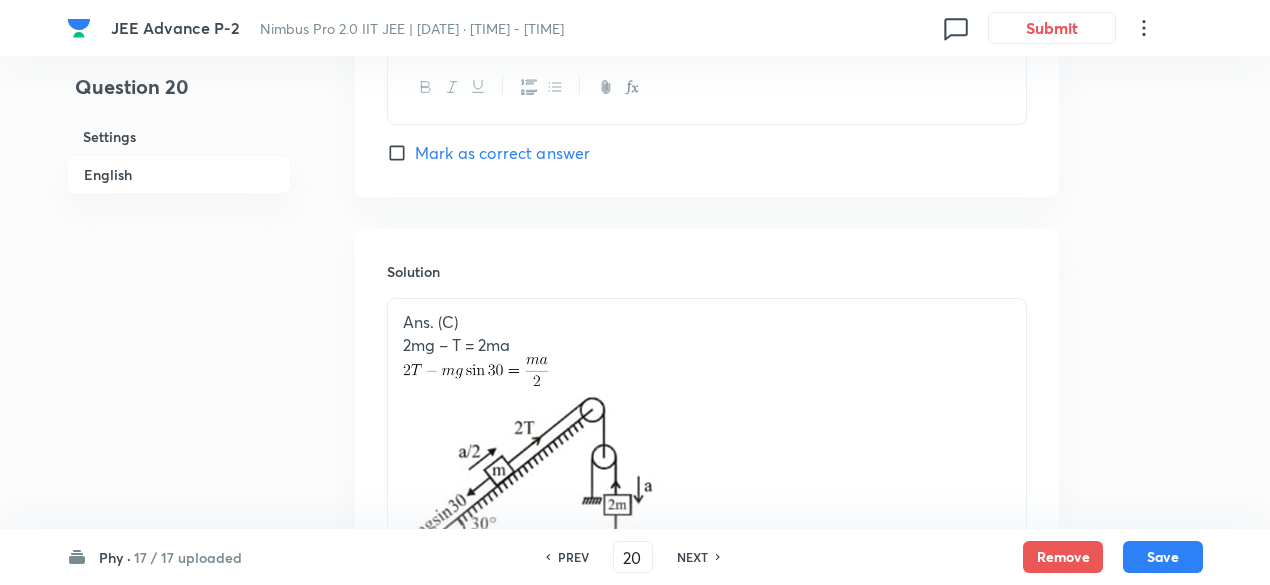 scroll, scrollTop: 2192, scrollLeft: 0, axis: vertical 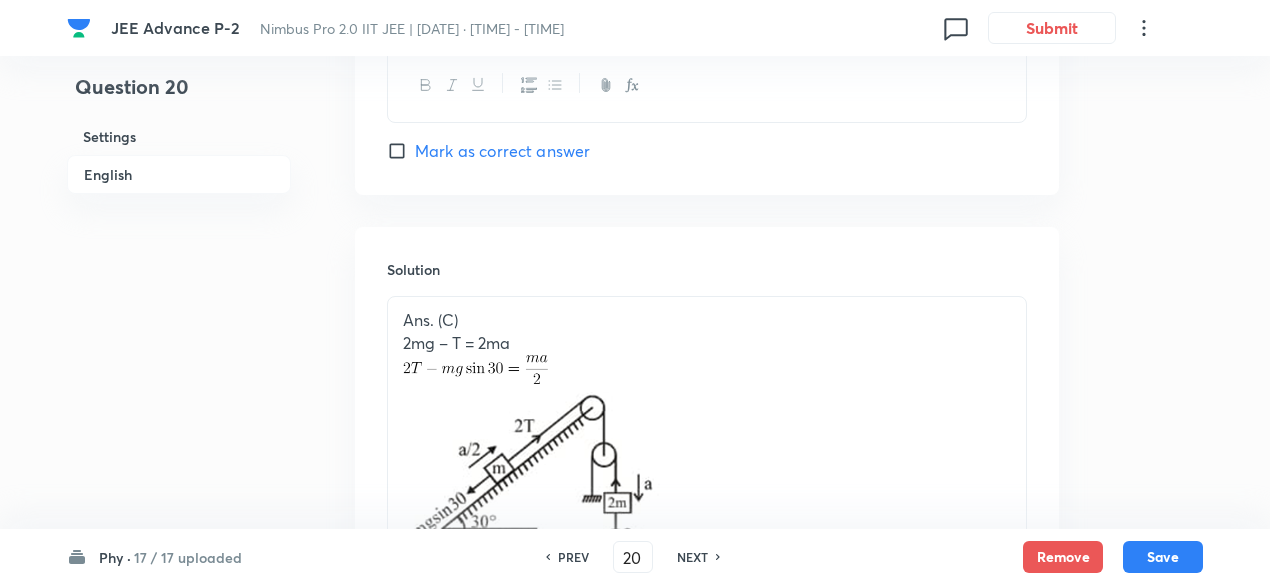 click on "NEXT" at bounding box center (695, 557) 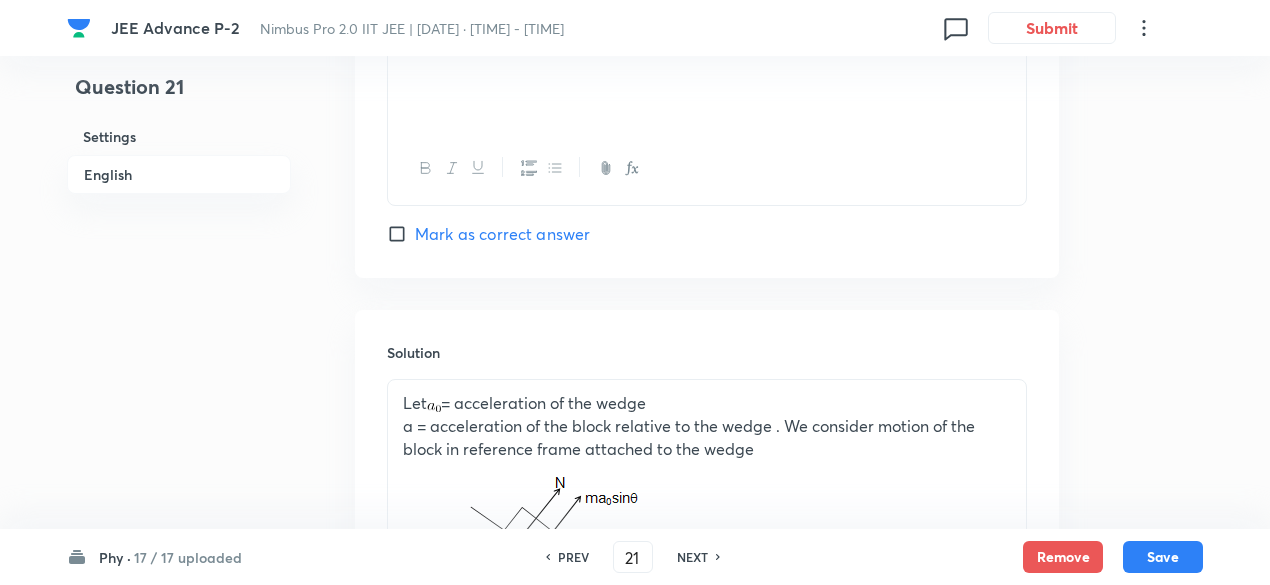 checkbox on "true" 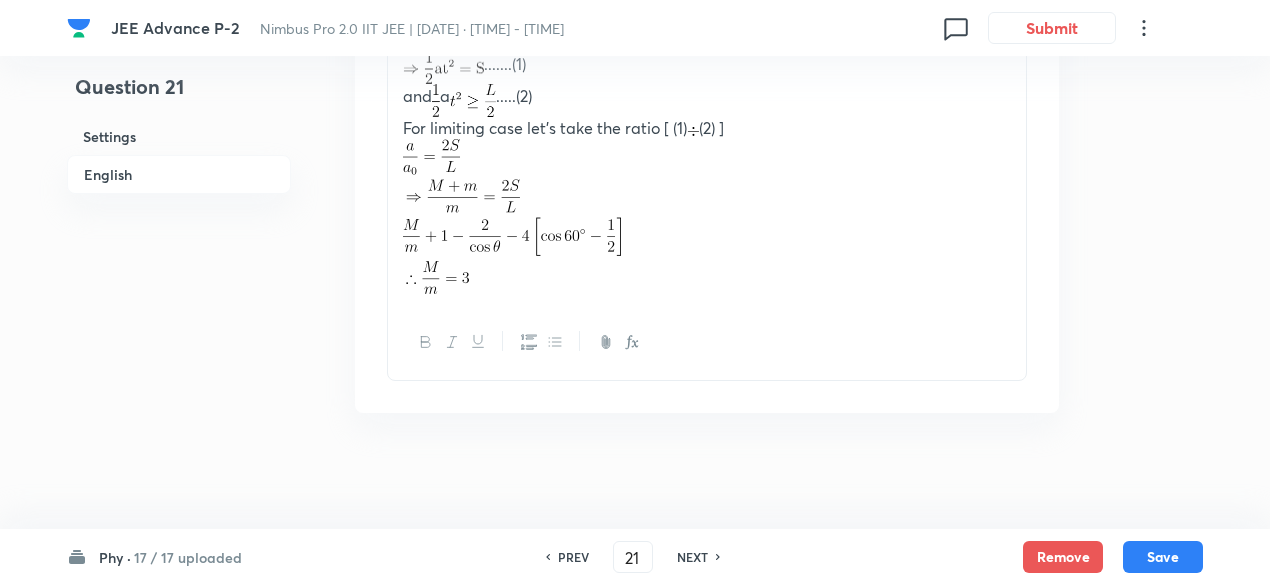 click on "NEXT" at bounding box center (692, 557) 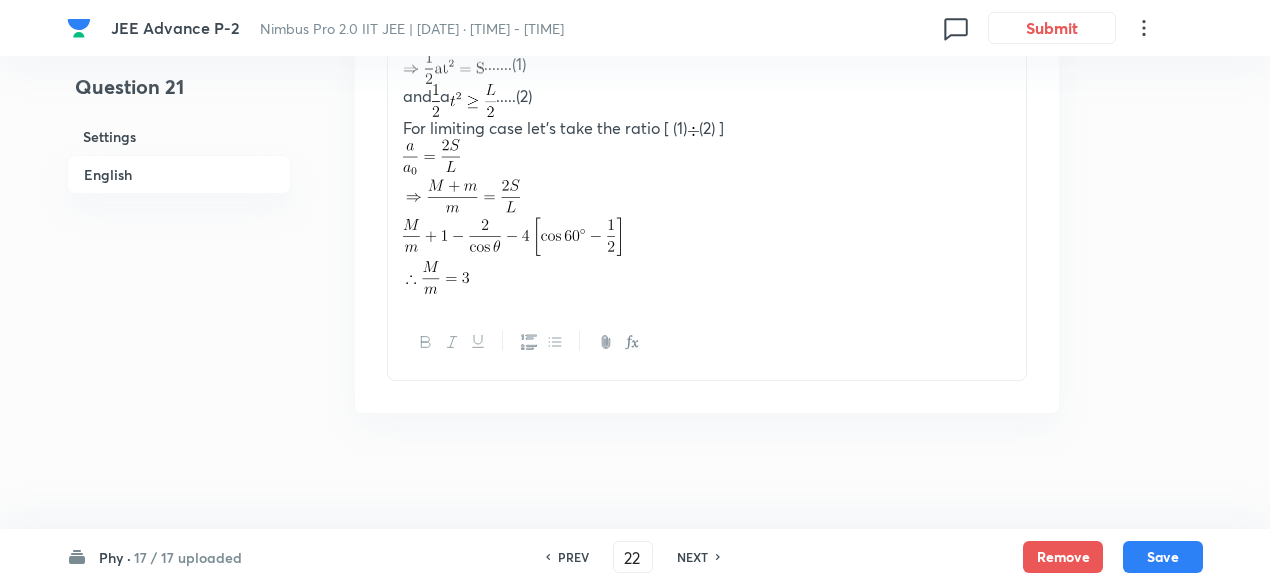 checkbox on "false" 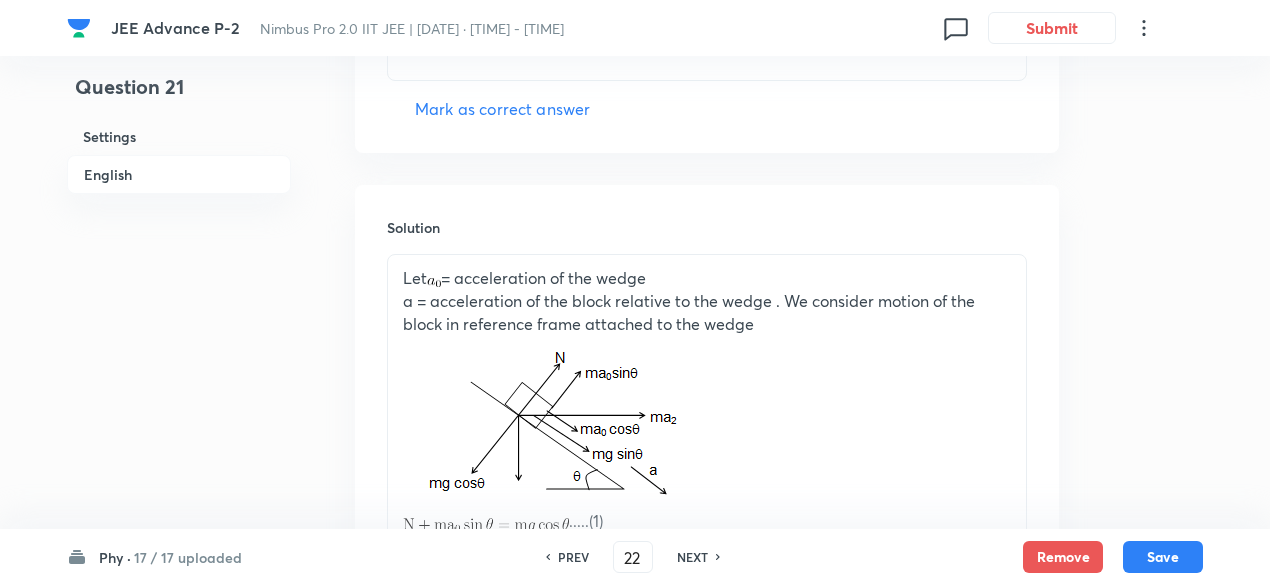 checkbox on "true" 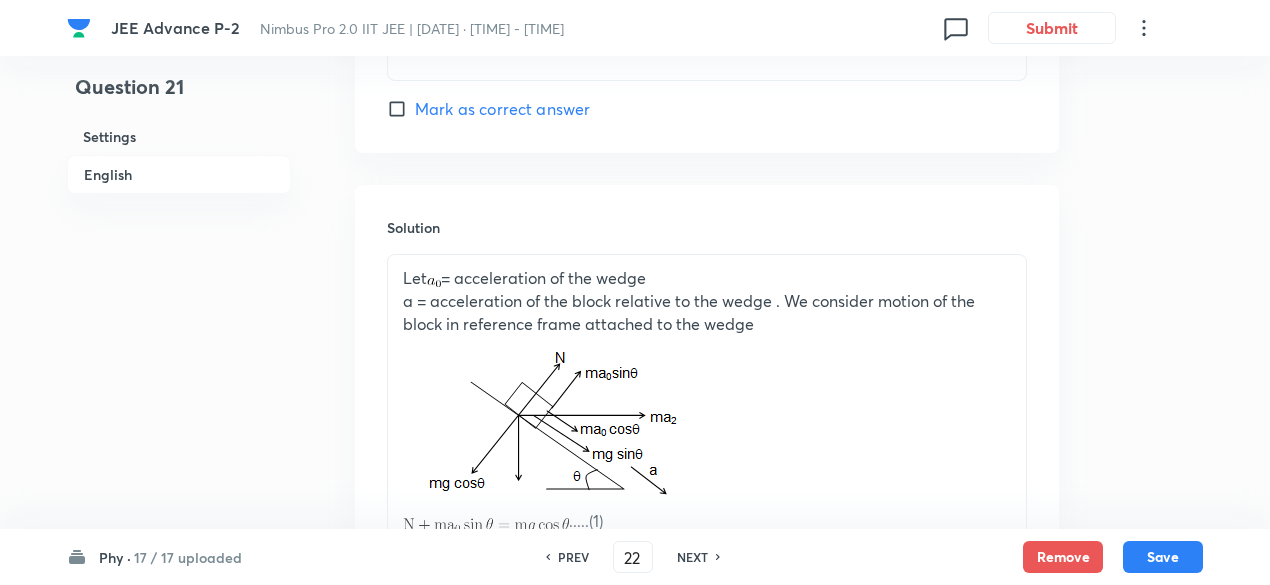 checkbox on "true" 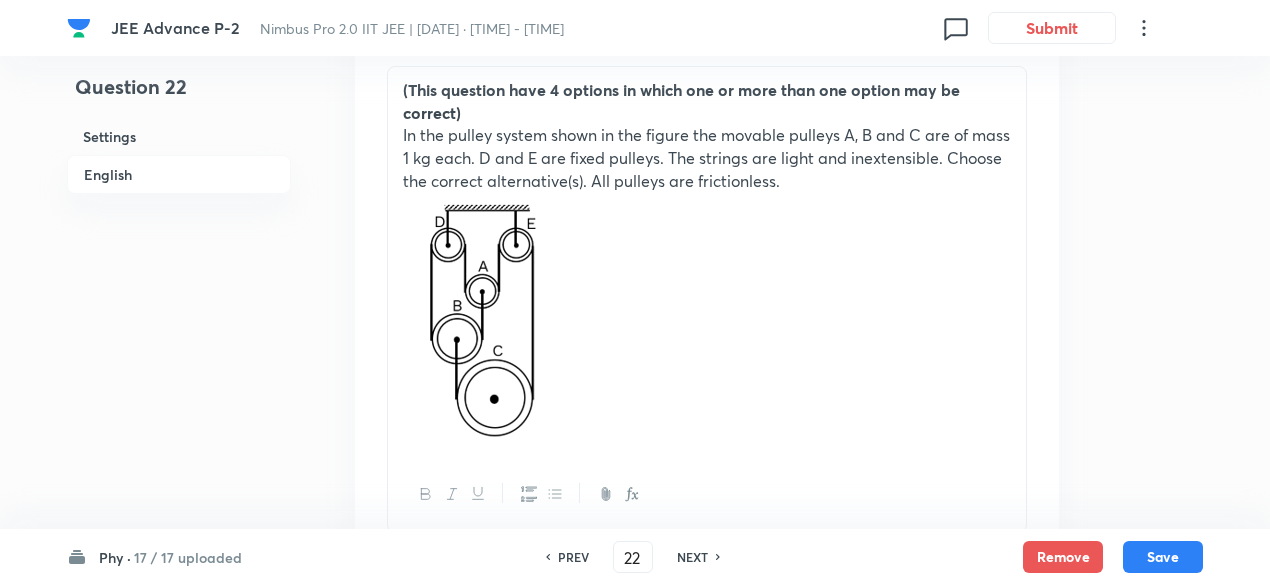 scroll, scrollTop: 652, scrollLeft: 0, axis: vertical 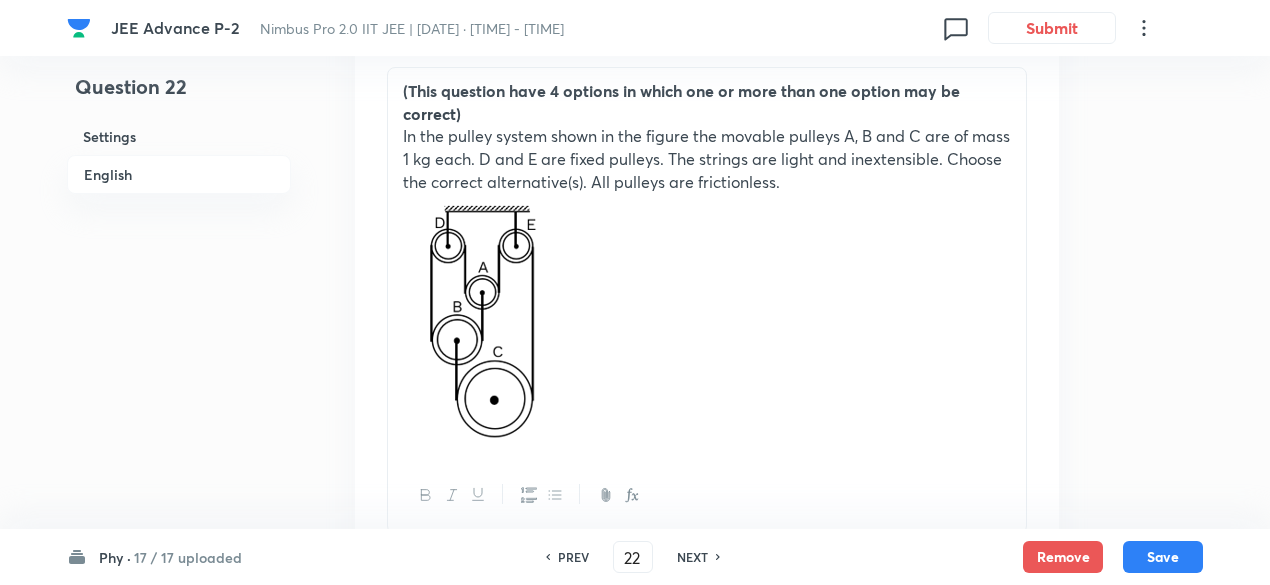 click on "NEXT" at bounding box center (692, 557) 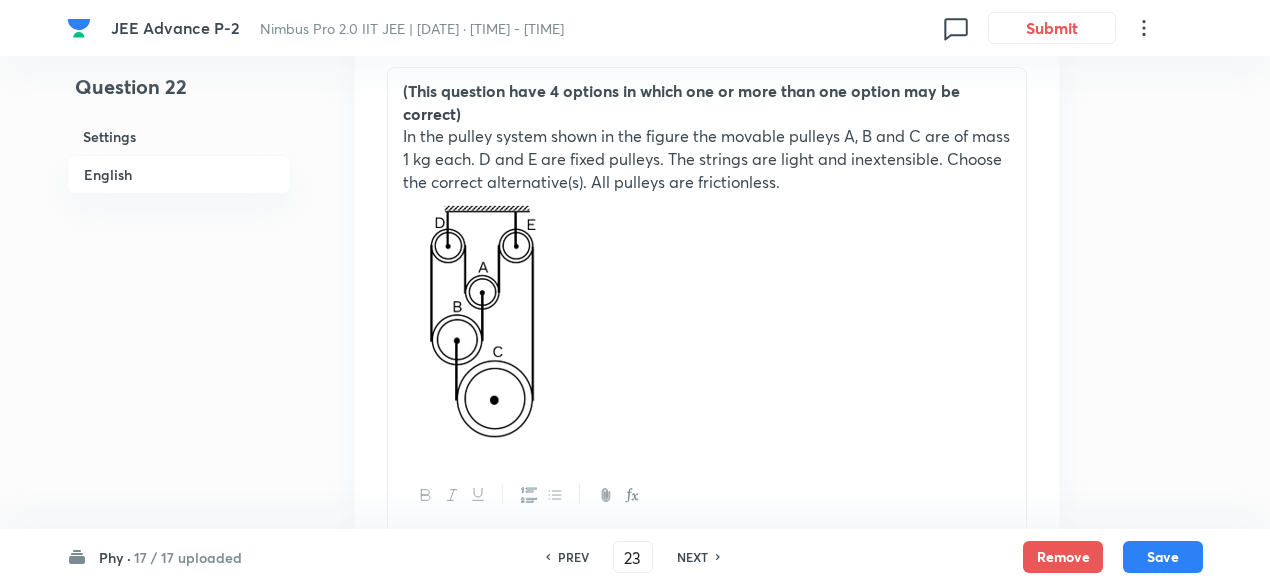 checkbox on "false" 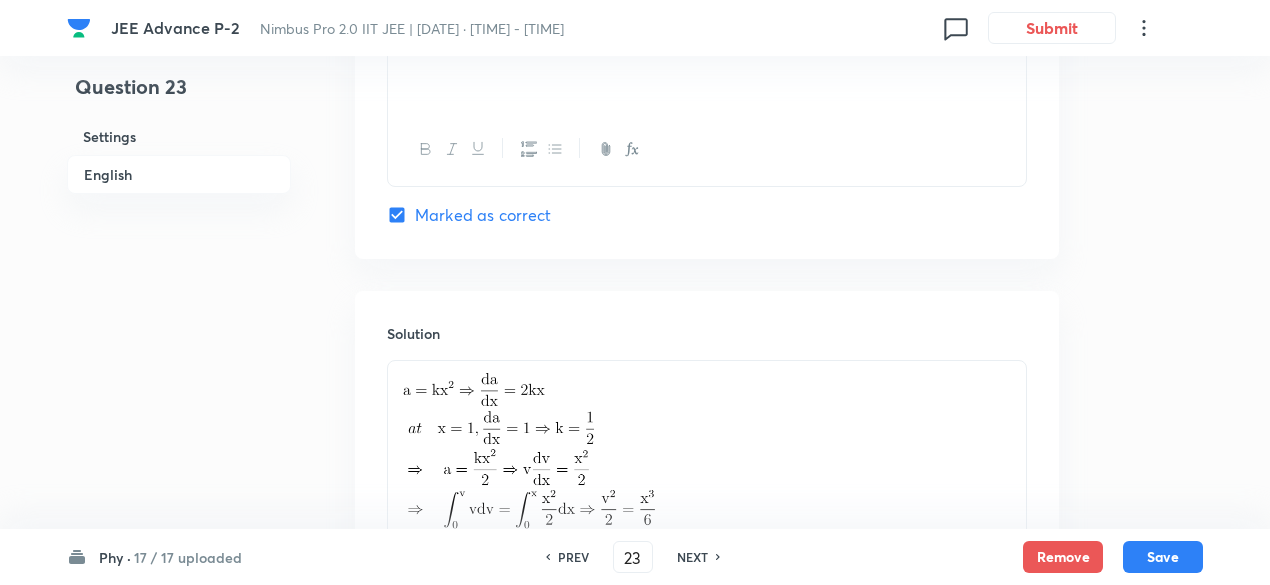scroll, scrollTop: 2487, scrollLeft: 0, axis: vertical 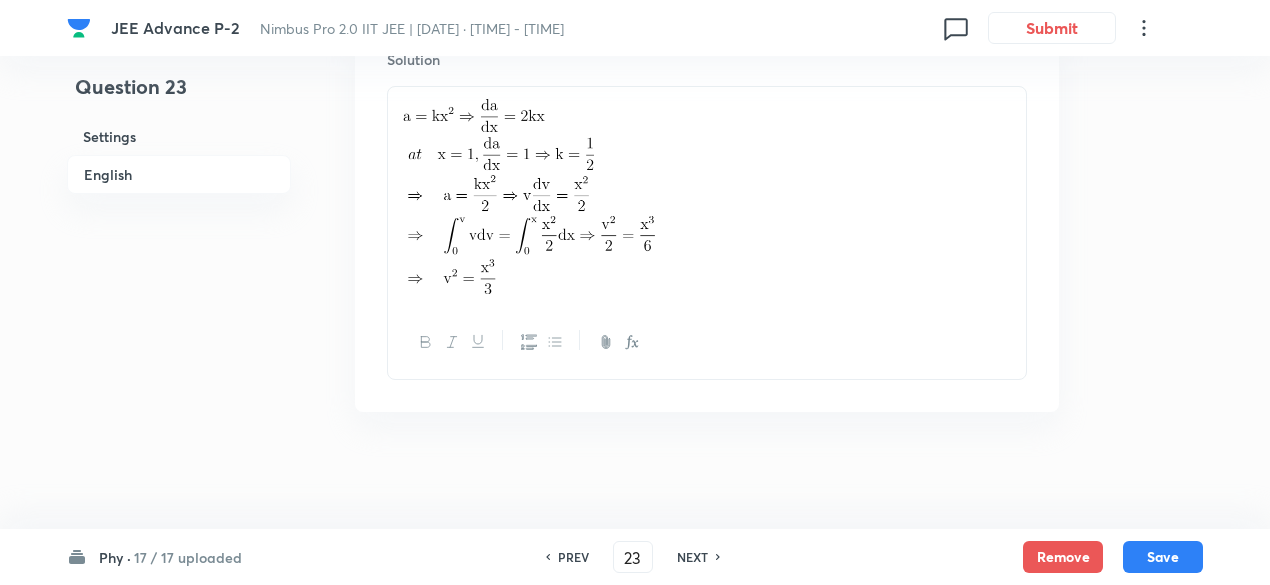 click on "NEXT" at bounding box center [692, 557] 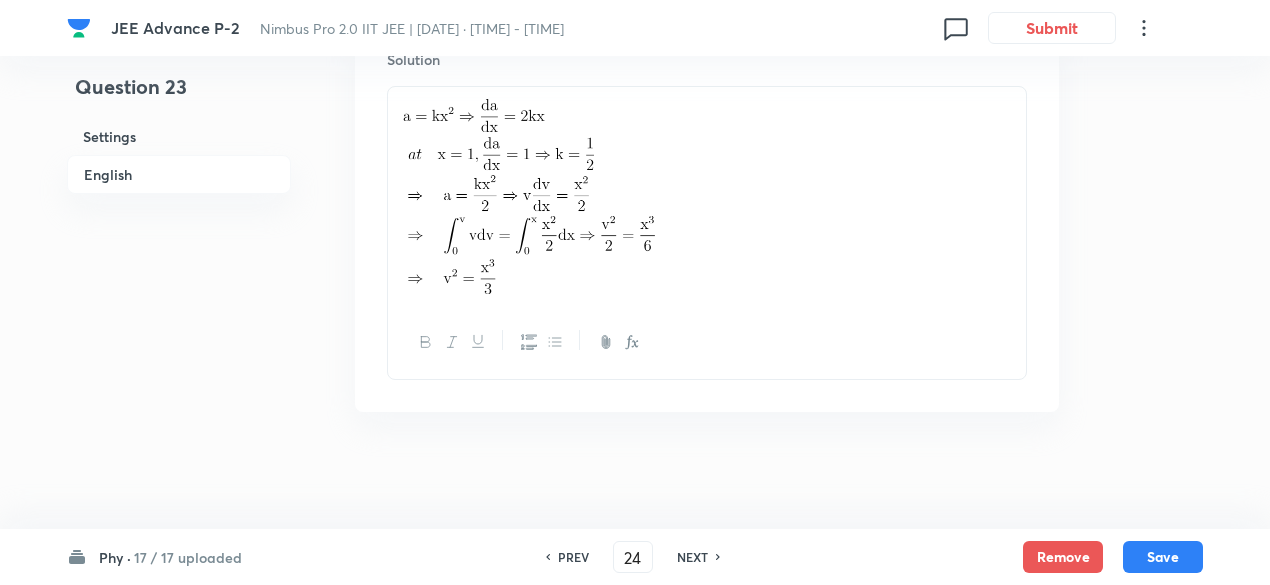 checkbox on "false" 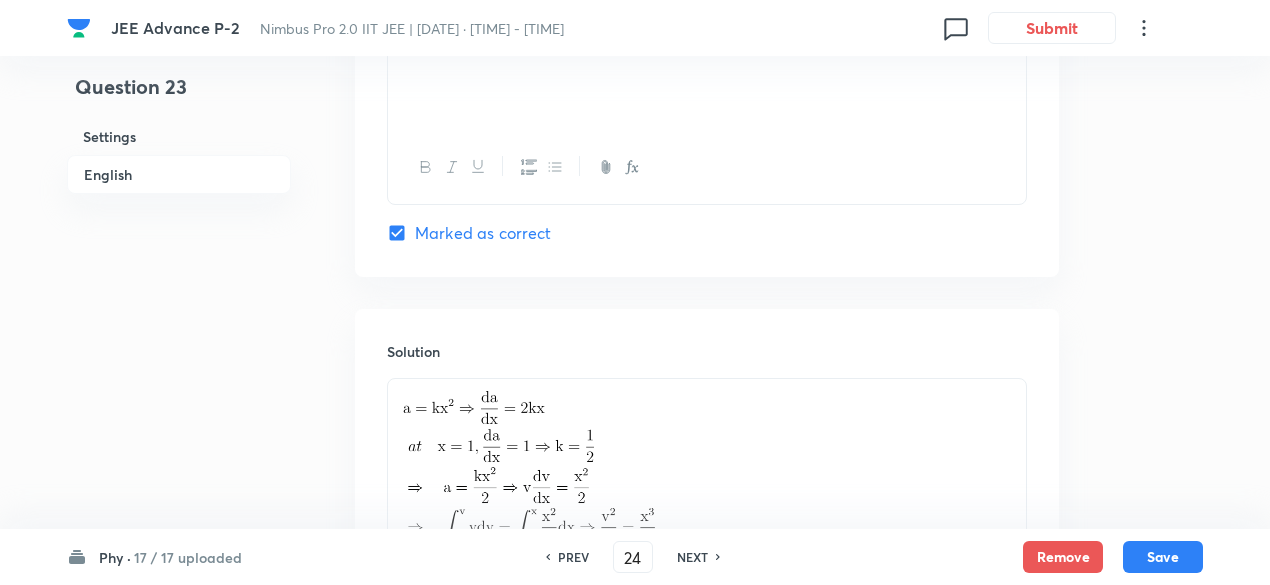 checkbox on "true" 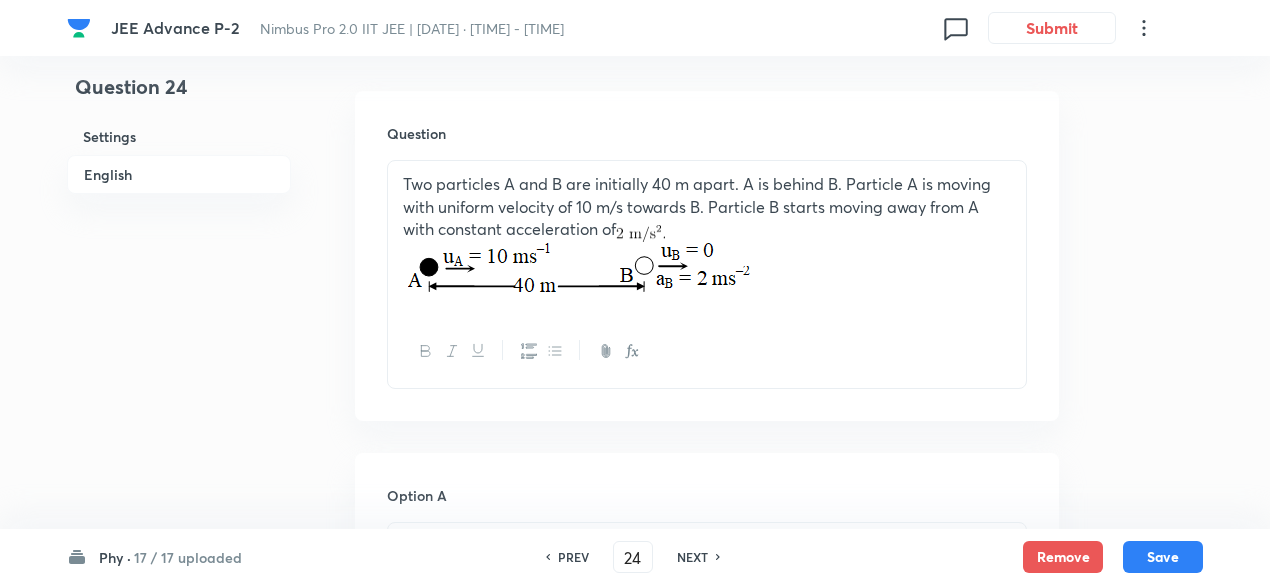 scroll, scrollTop: 561, scrollLeft: 0, axis: vertical 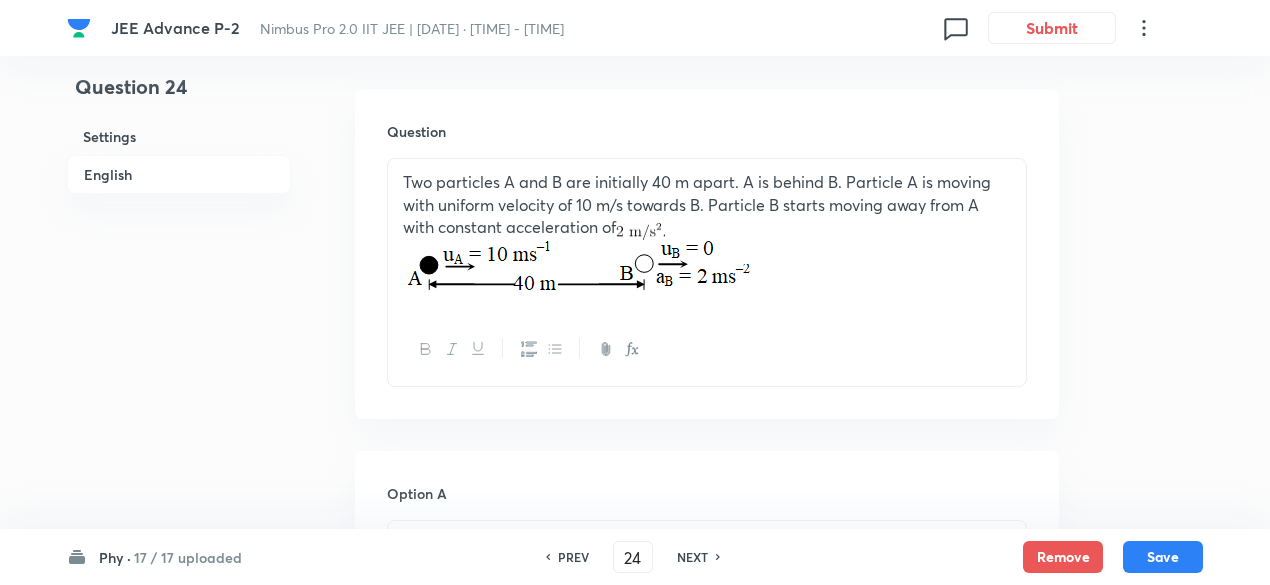 click on "NEXT" at bounding box center [692, 557] 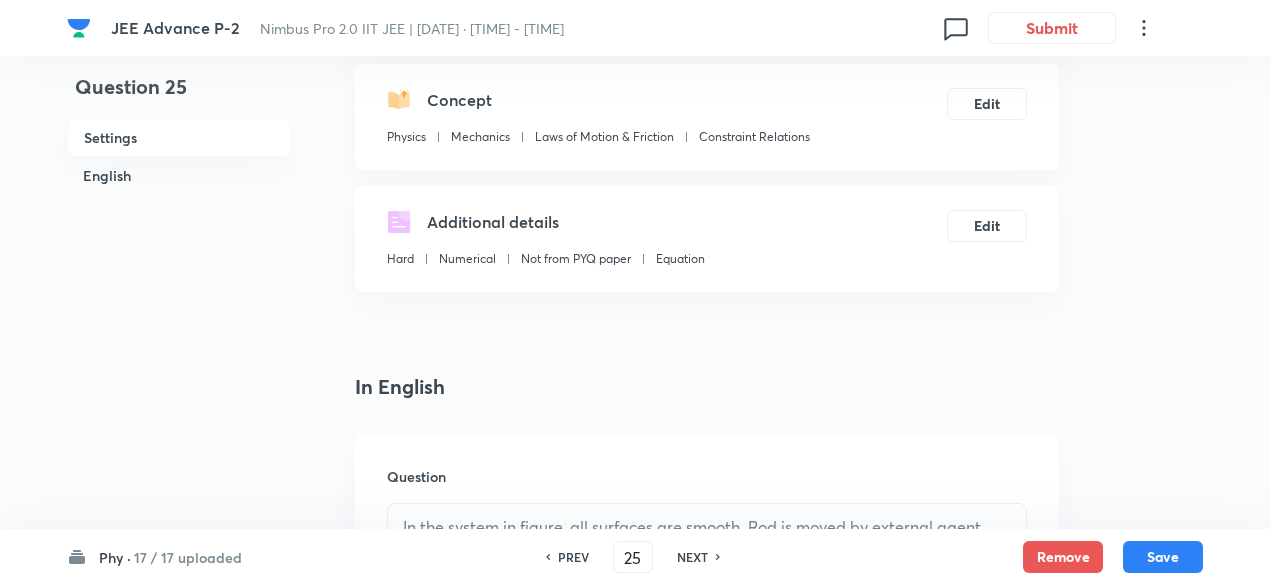 click on "PREV" at bounding box center [573, 557] 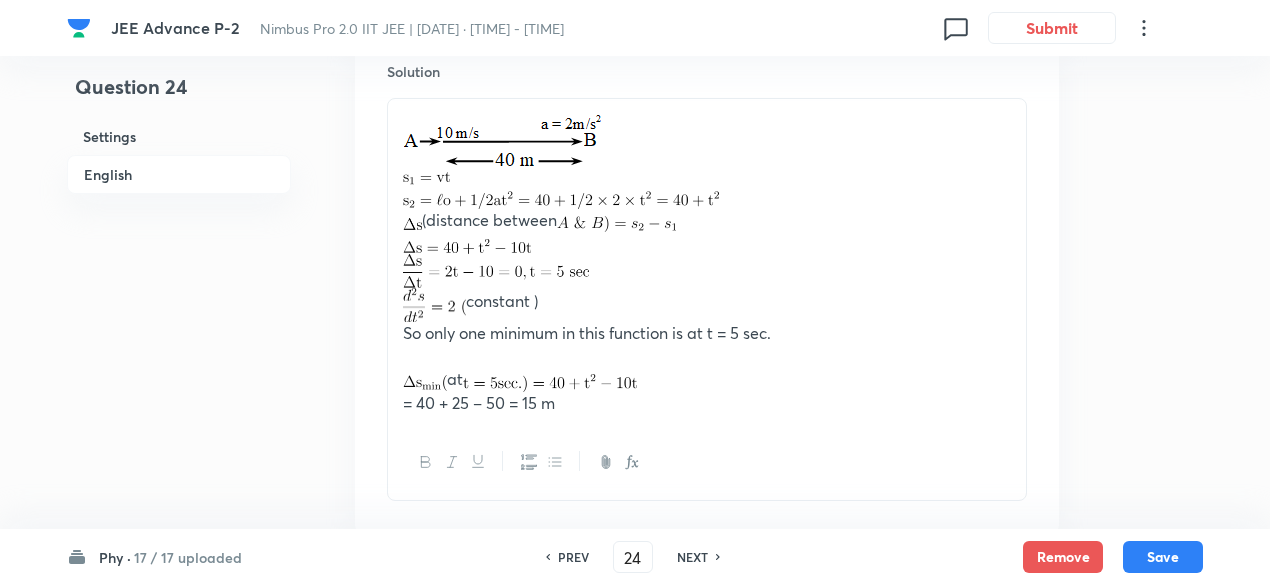 scroll, scrollTop: 2249, scrollLeft: 0, axis: vertical 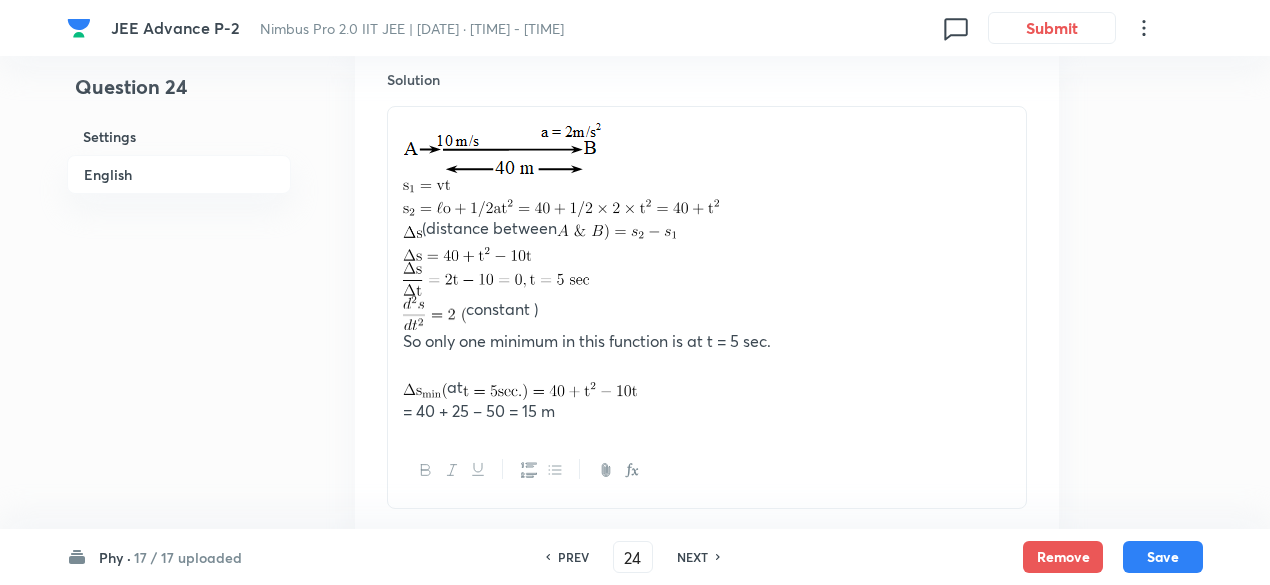 click on "PREV" at bounding box center [573, 557] 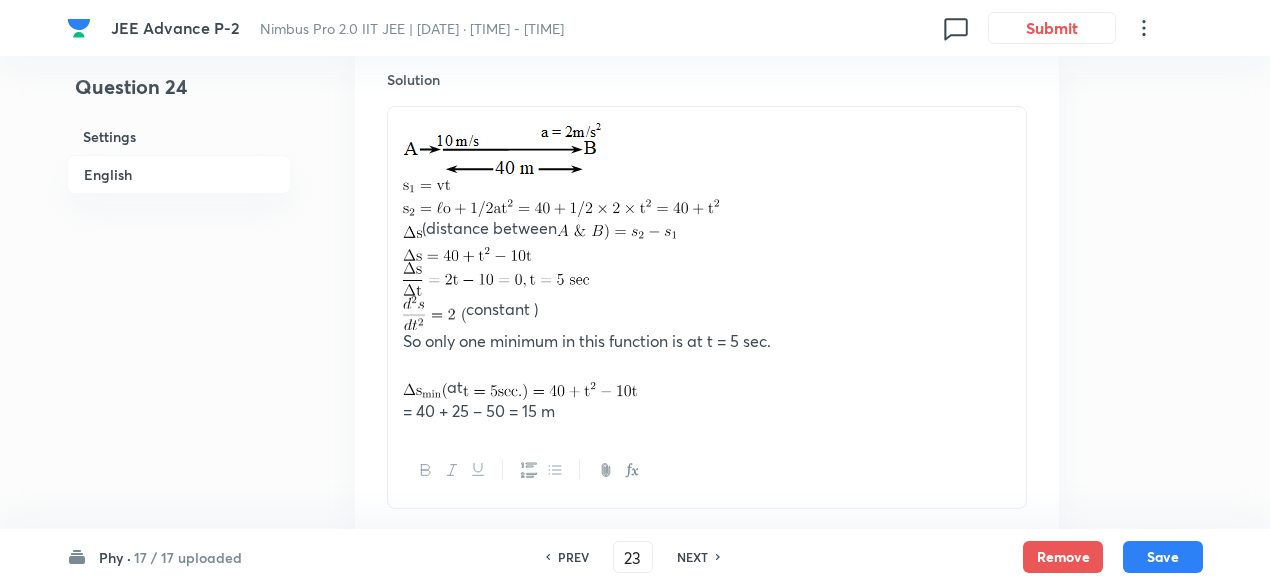 checkbox on "false" 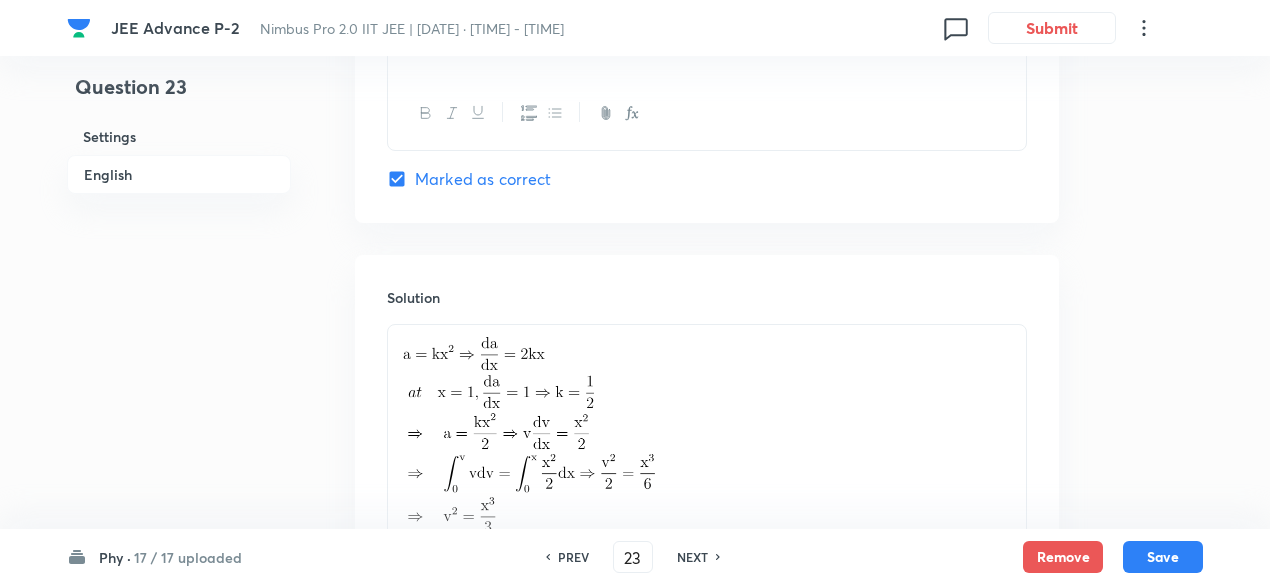 click on "NEXT" at bounding box center [695, 557] 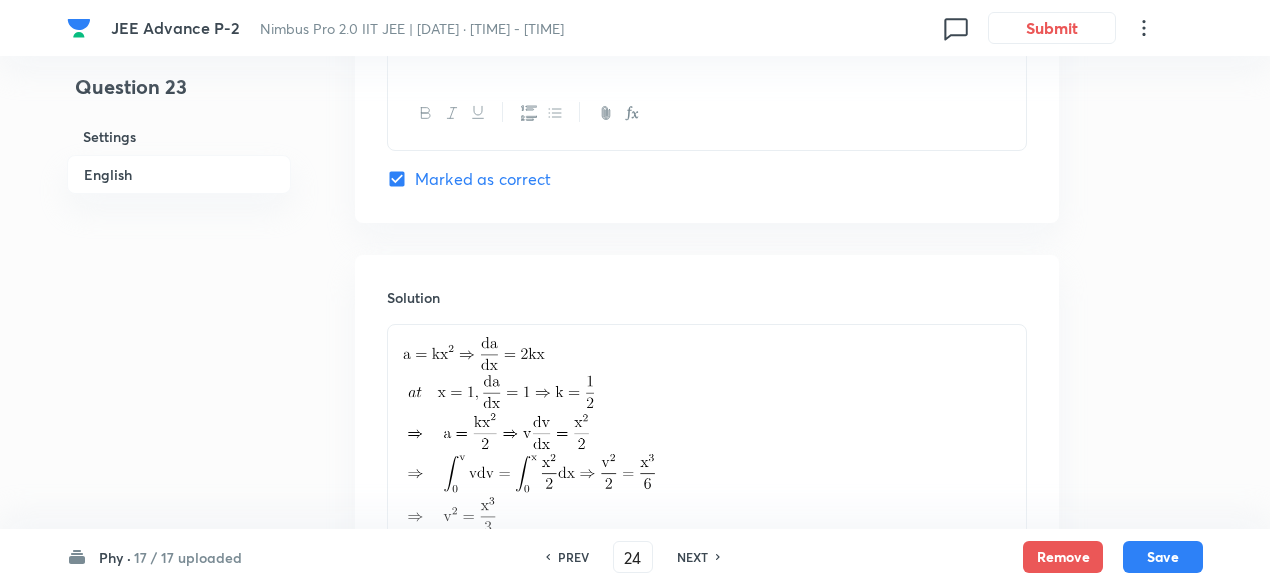 checkbox on "false" 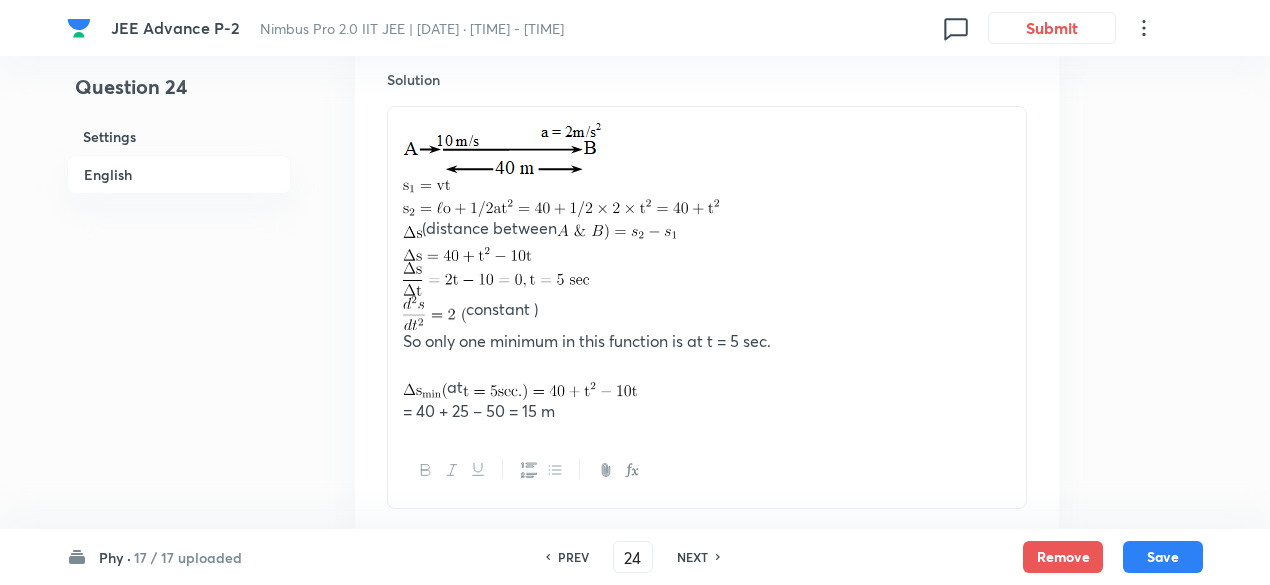 click on "NEXT" at bounding box center [695, 557] 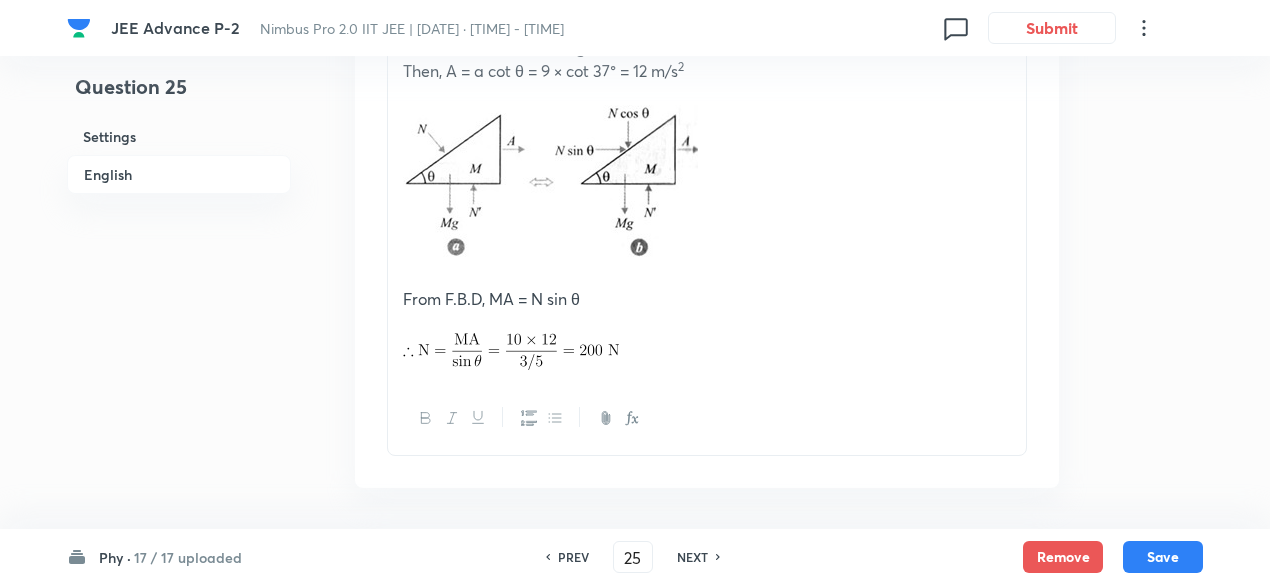 scroll, scrollTop: 1355, scrollLeft: 0, axis: vertical 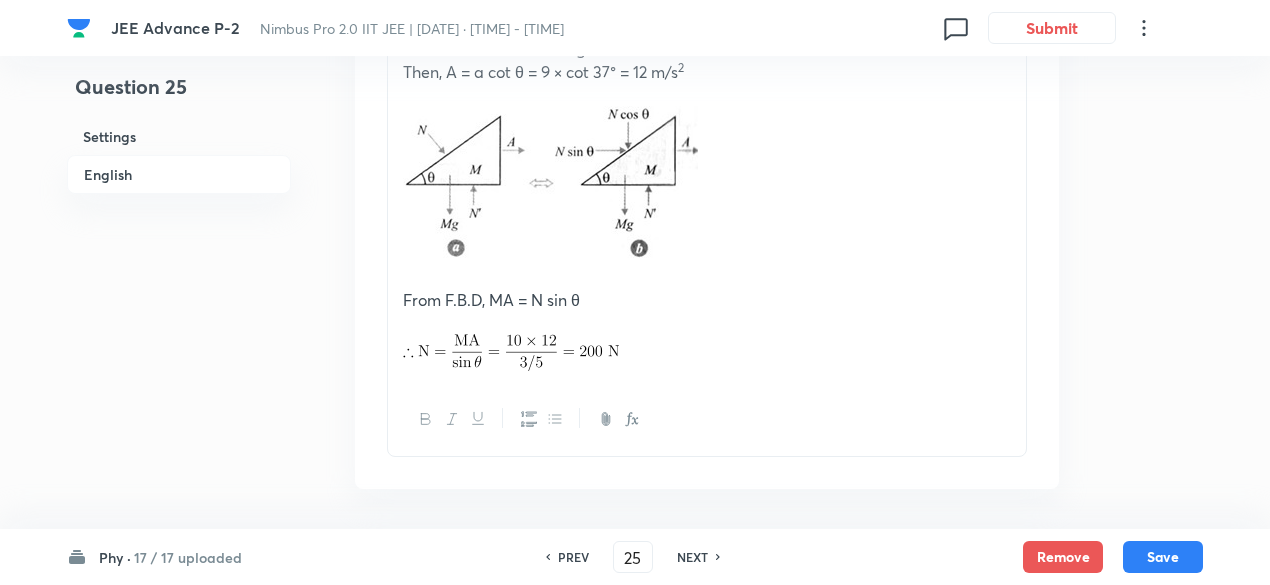 click on "PREV" at bounding box center [573, 557] 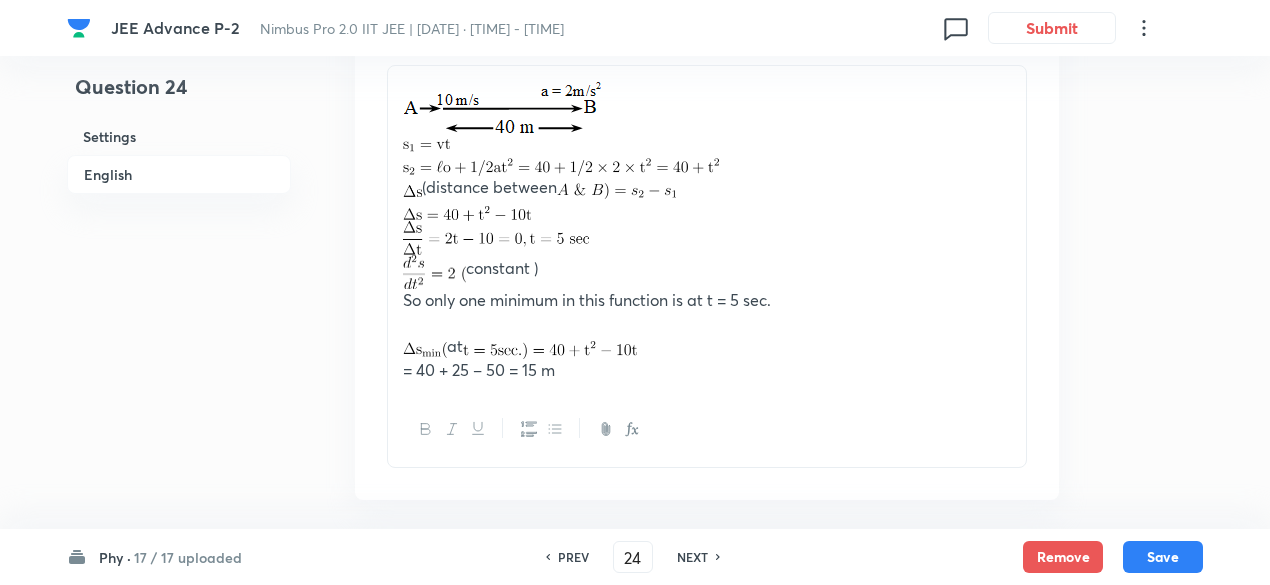 scroll, scrollTop: 2284, scrollLeft: 0, axis: vertical 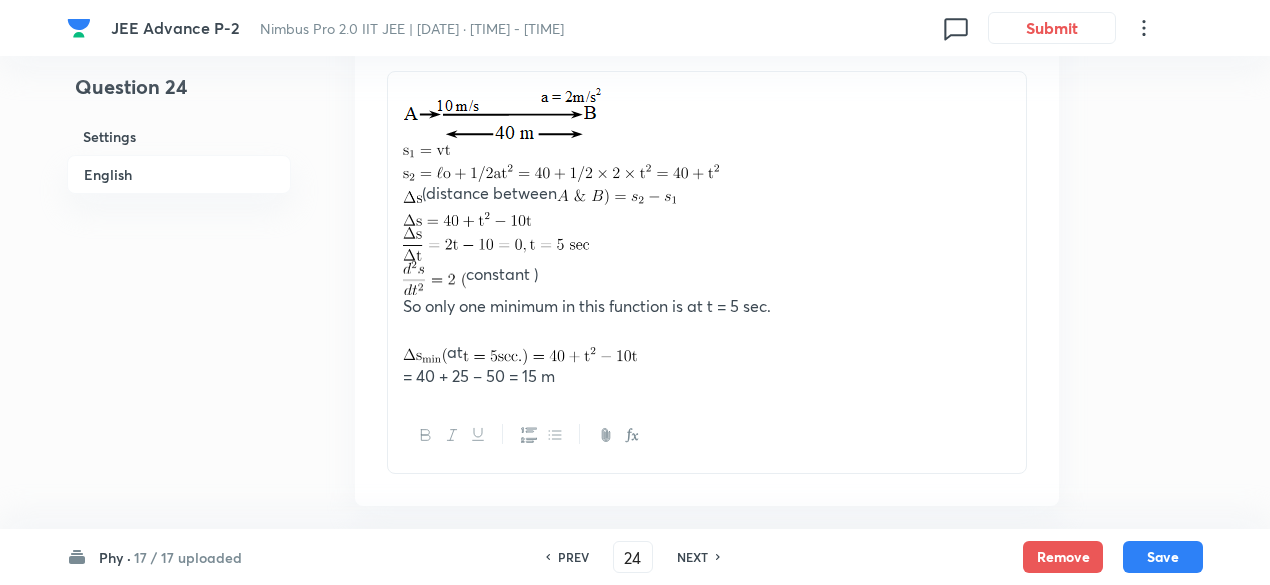 click on "NEXT" at bounding box center (692, 557) 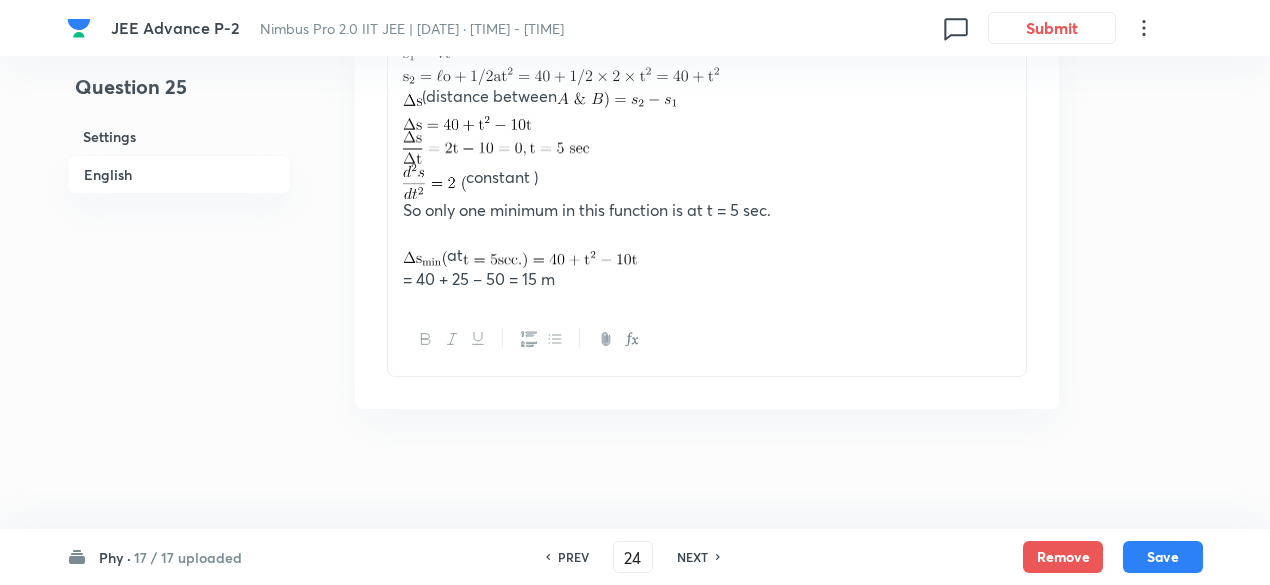 type on "25" 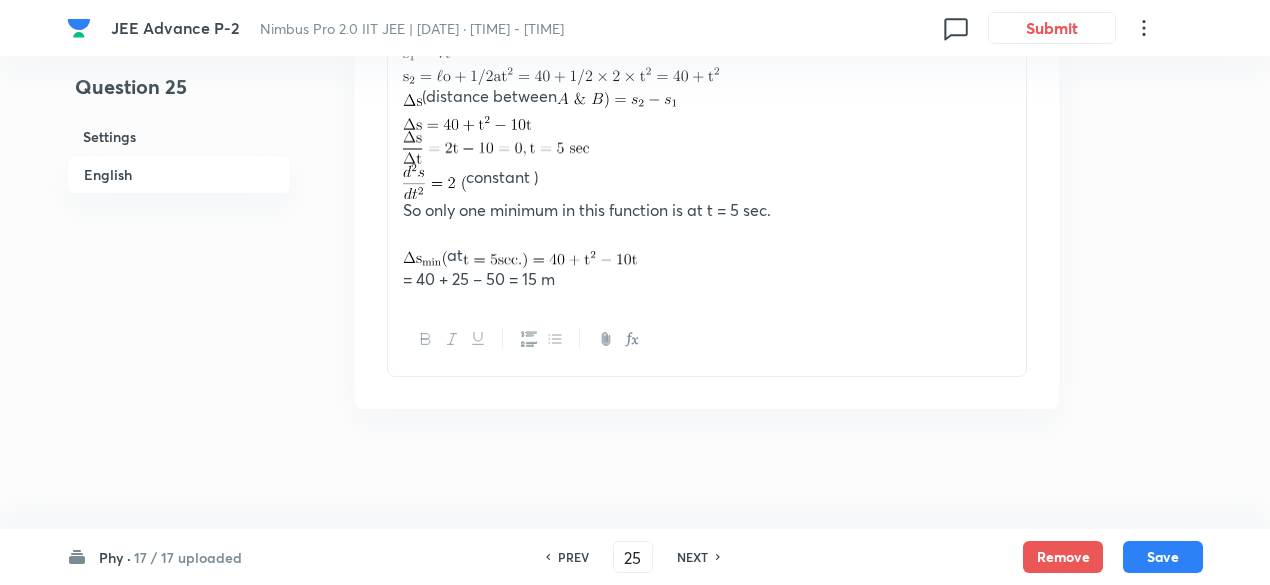 type on "200" 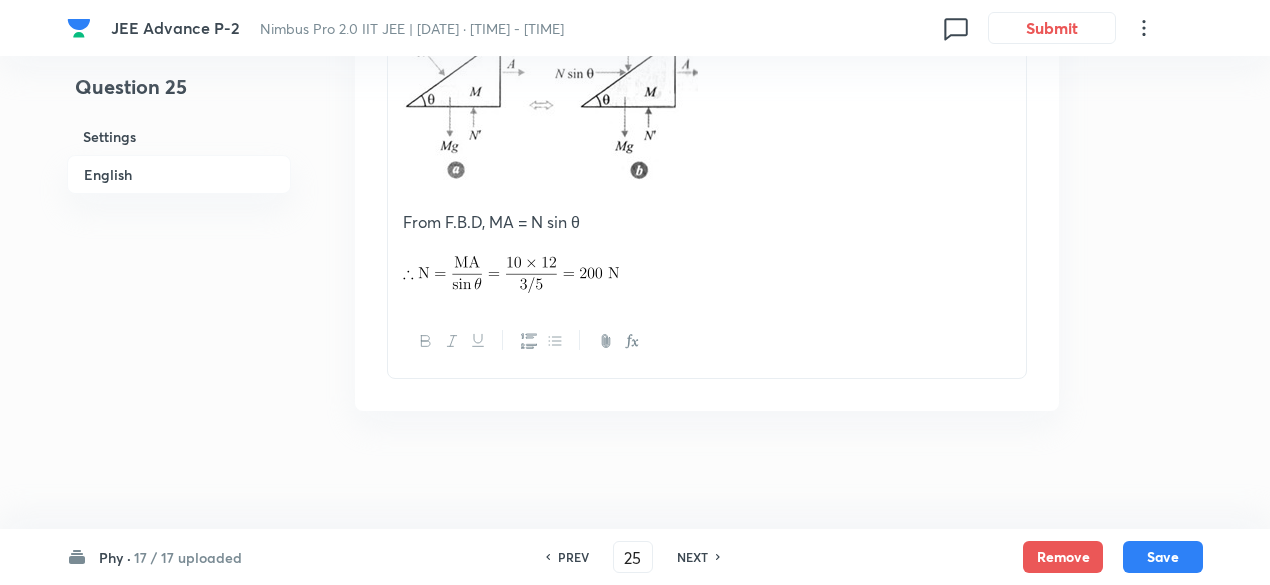 click on "NEXT" at bounding box center (692, 557) 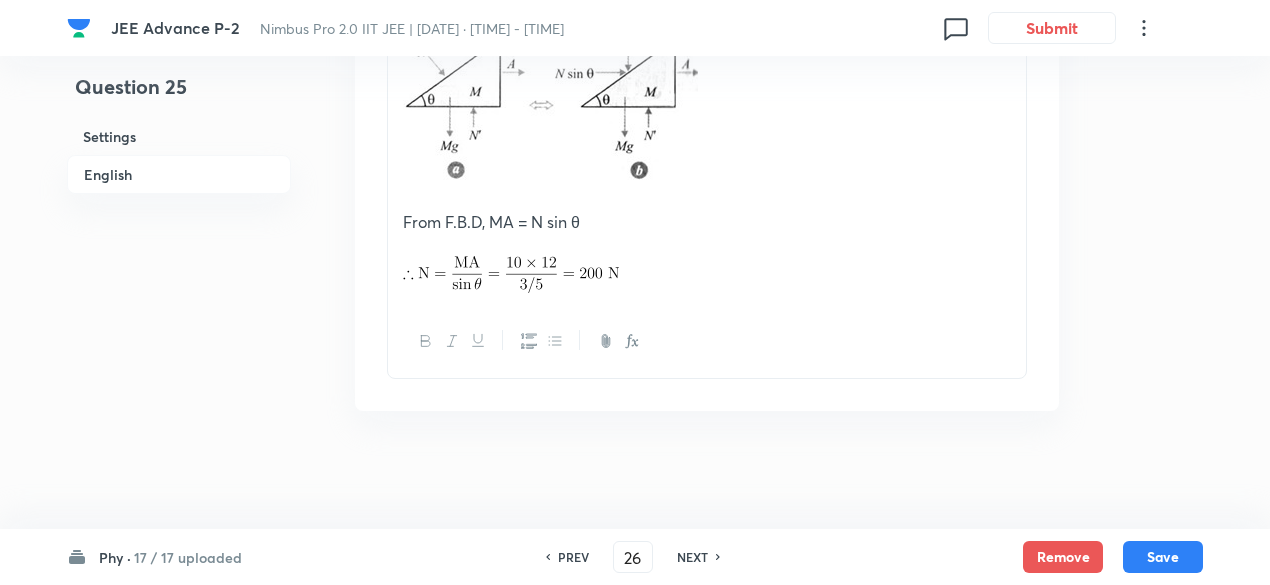 type on "4" 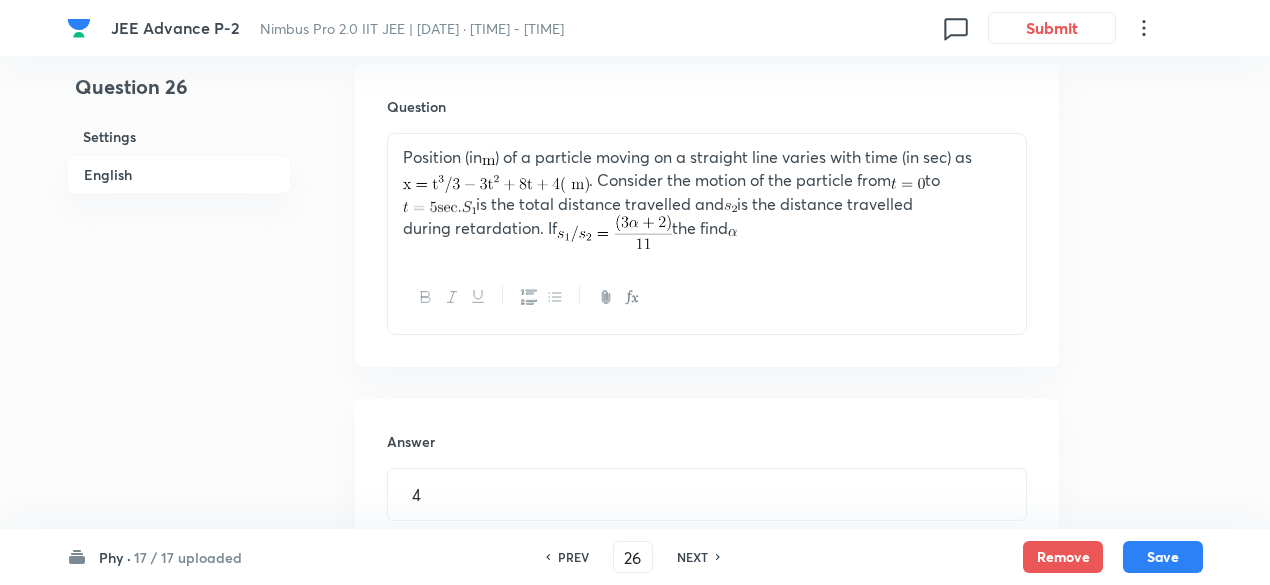 scroll, scrollTop: 586, scrollLeft: 0, axis: vertical 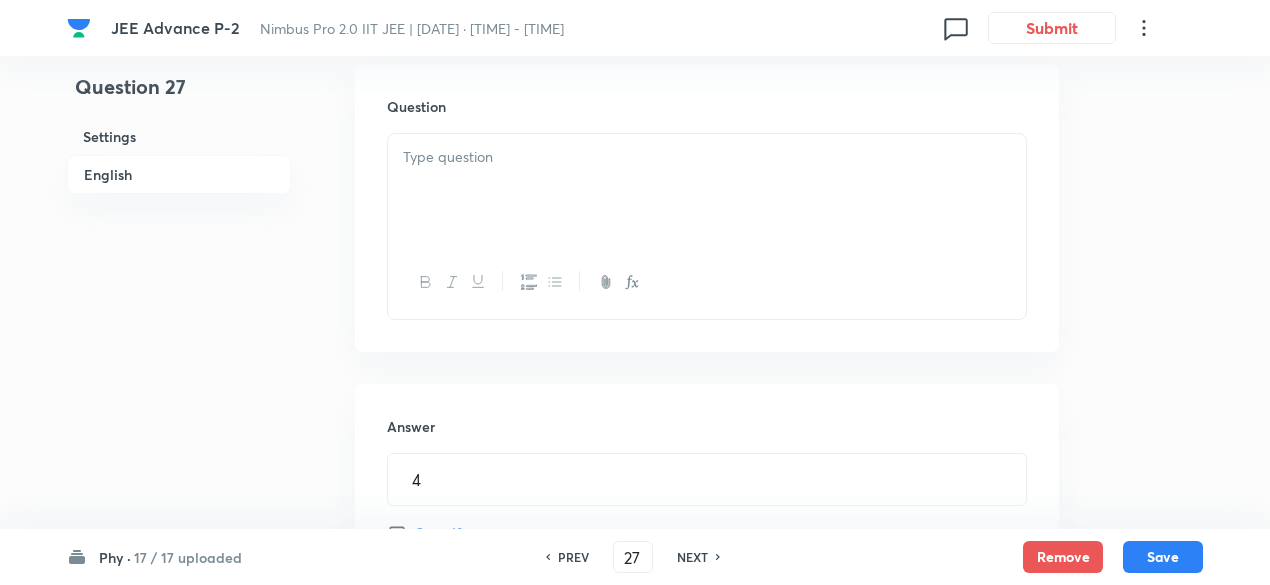 type on "4" 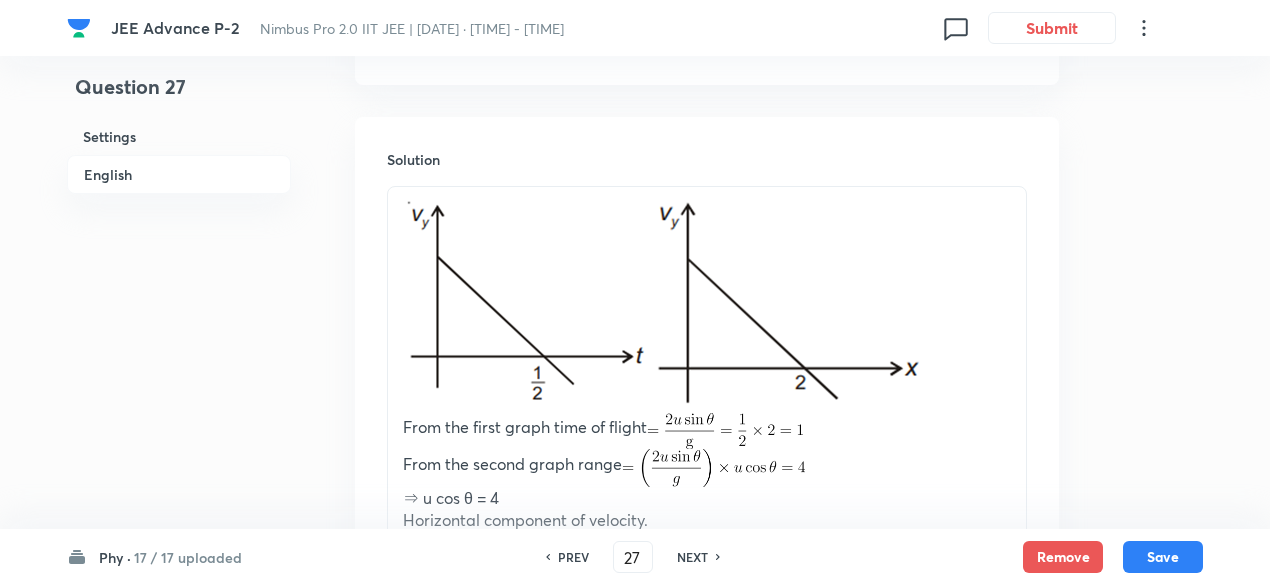 scroll, scrollTop: 1483, scrollLeft: 0, axis: vertical 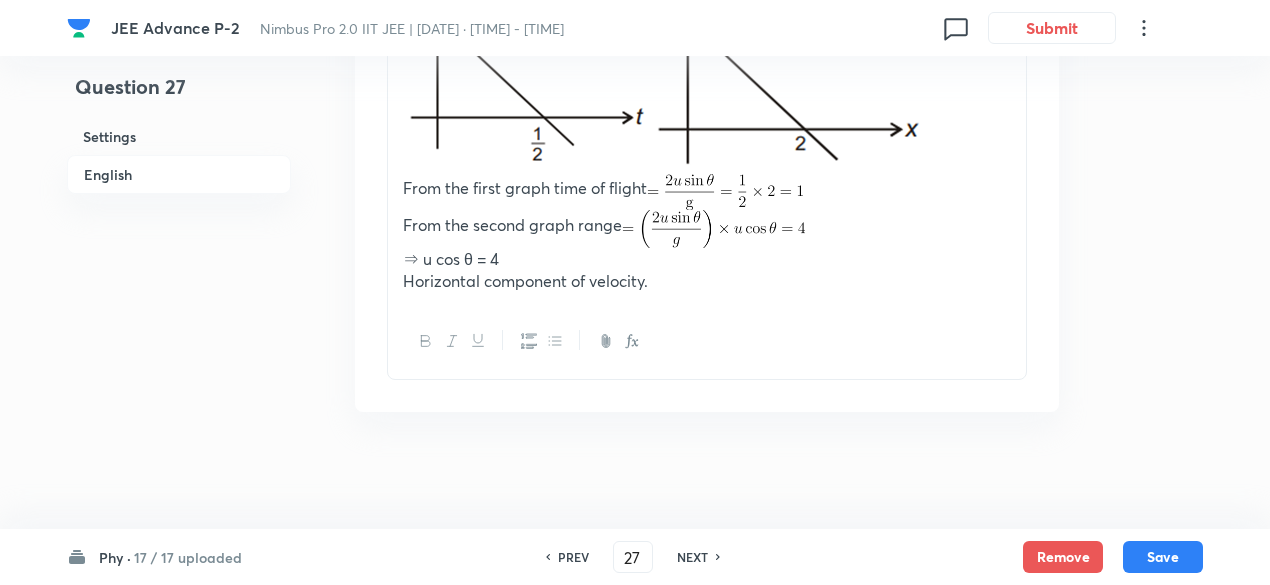 click on "NEXT" at bounding box center [692, 557] 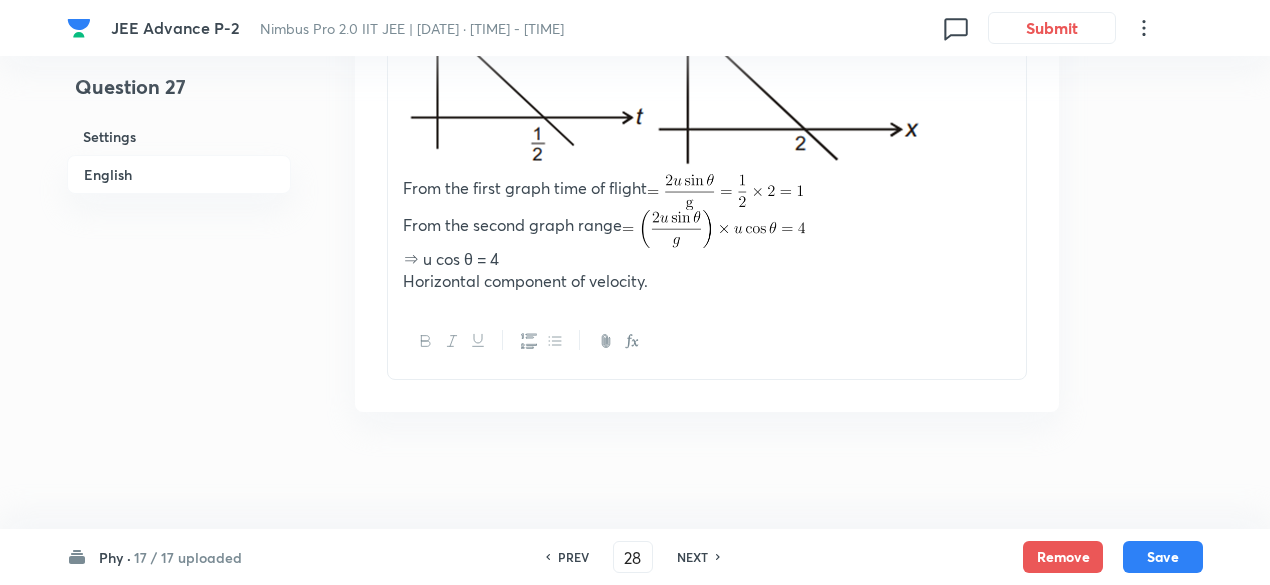 type 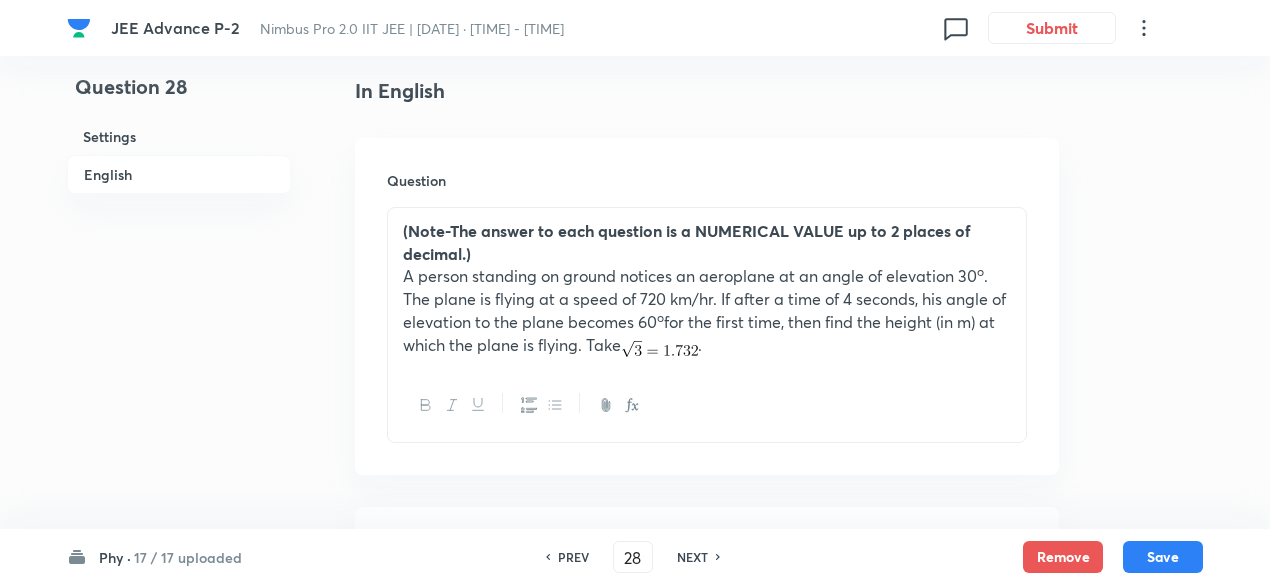 scroll, scrollTop: 510, scrollLeft: 0, axis: vertical 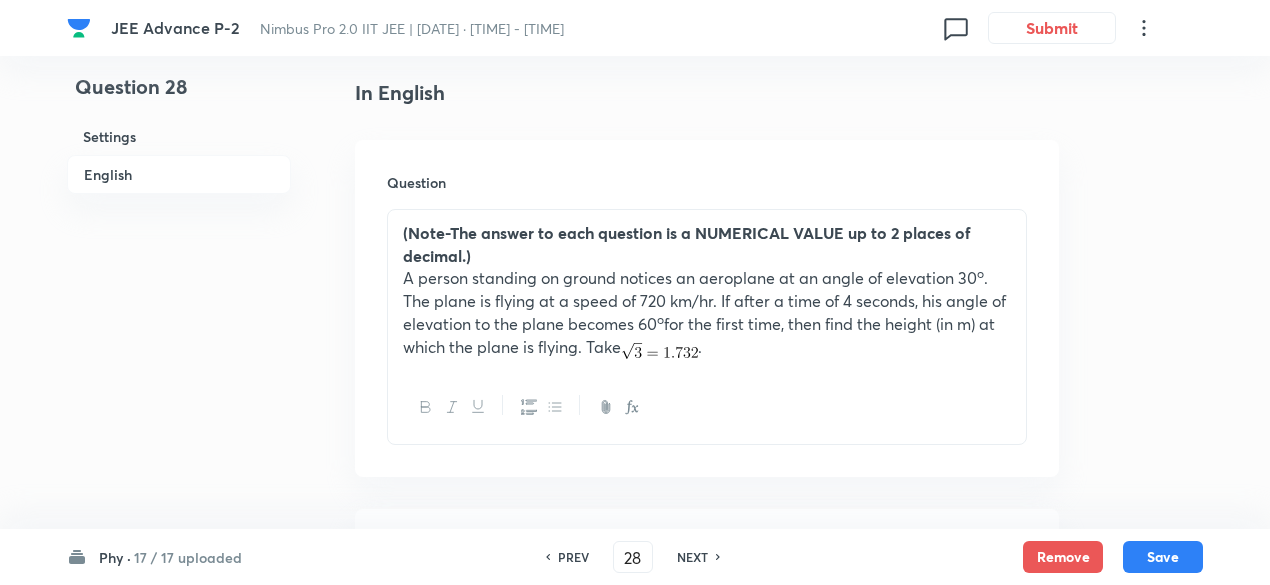 click on "NEXT" at bounding box center [692, 557] 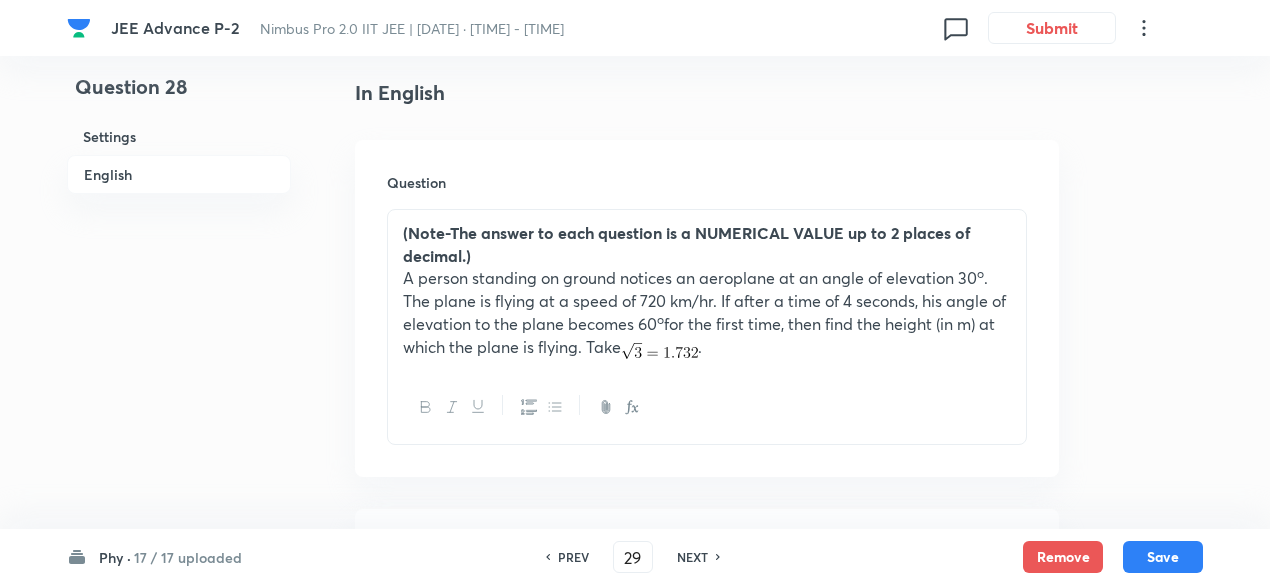 checkbox on "false" 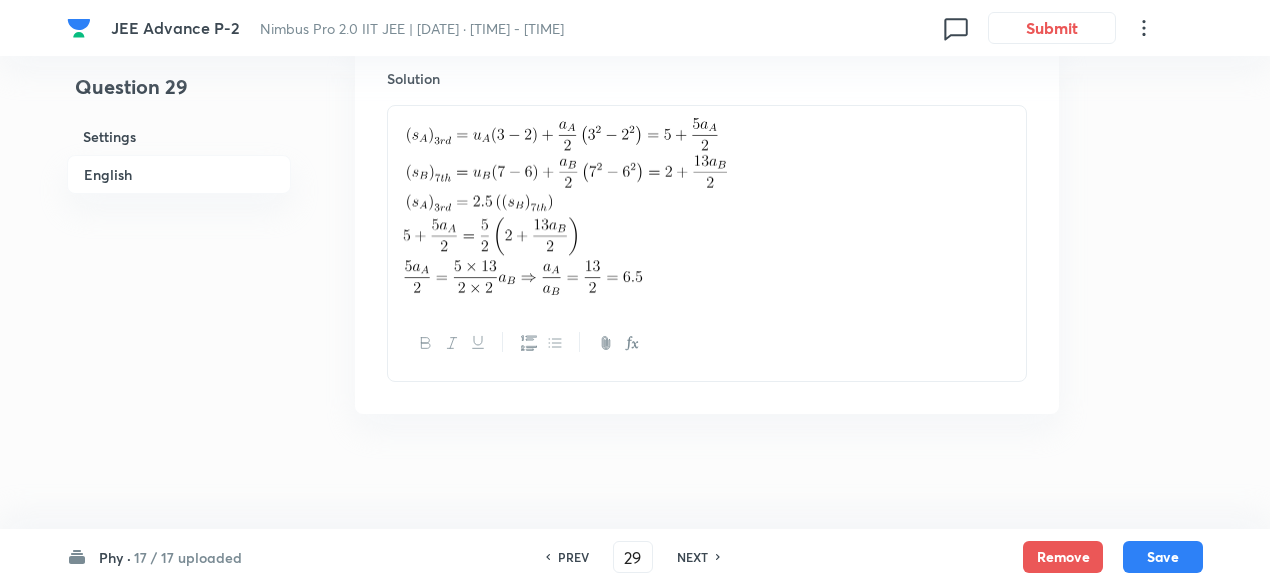 scroll, scrollTop: 1462, scrollLeft: 0, axis: vertical 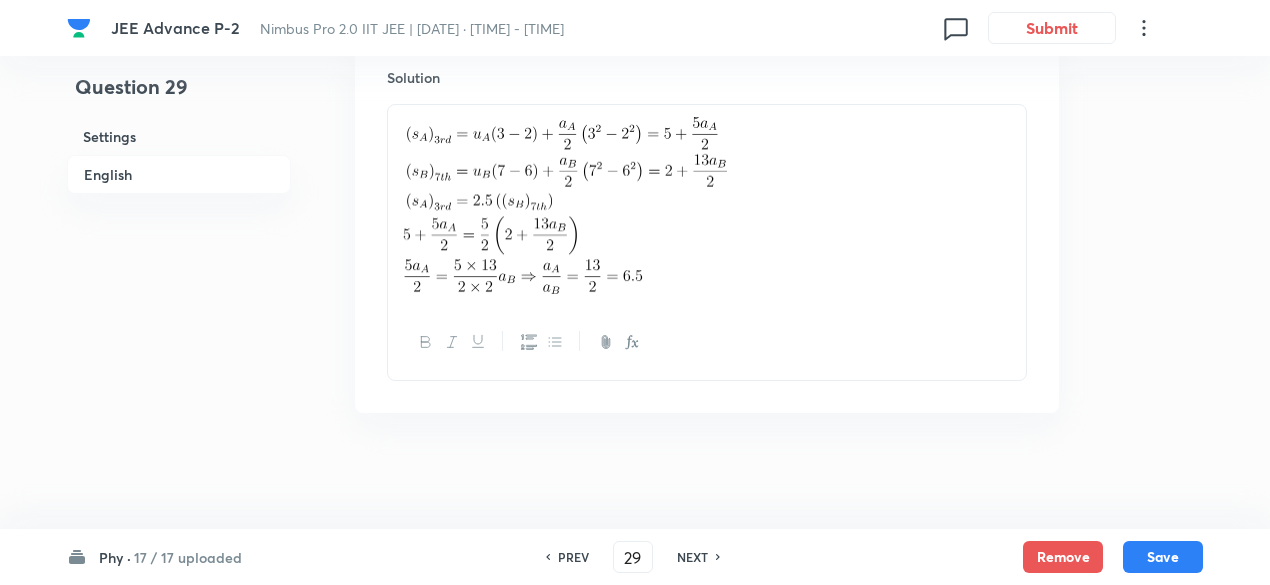 click on "NEXT" at bounding box center [692, 557] 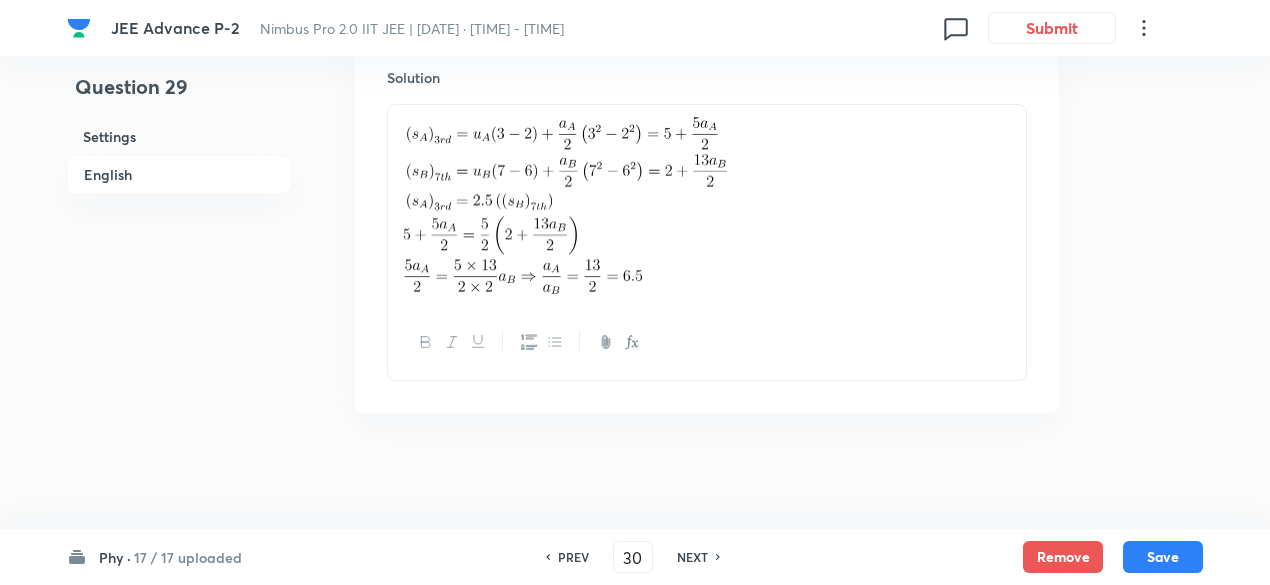 type on "4" 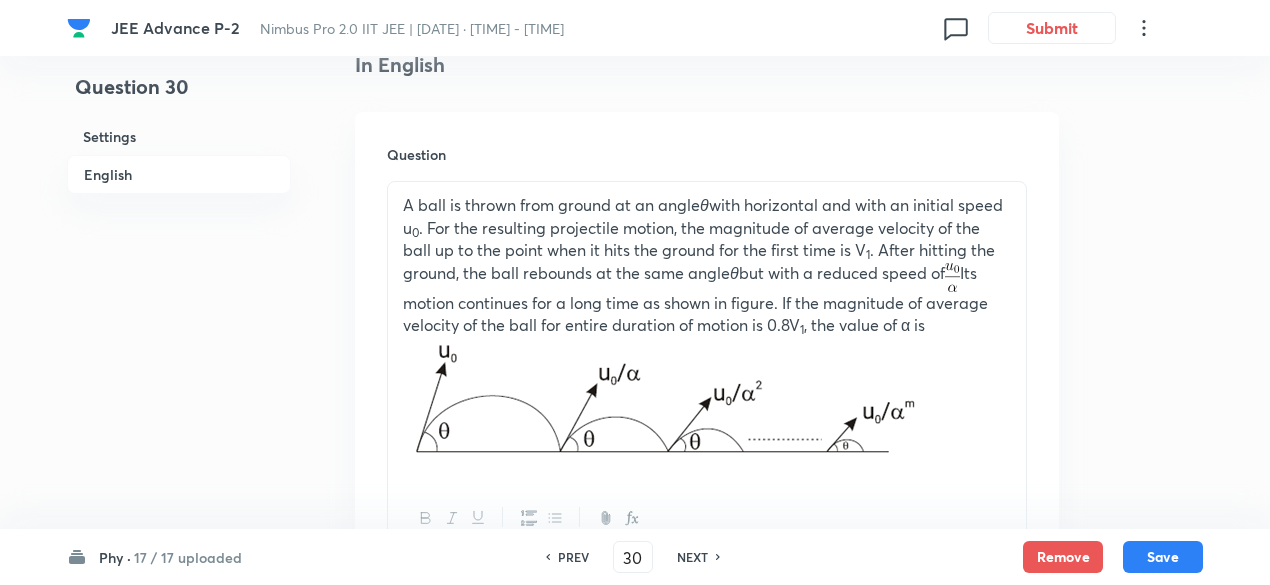 scroll, scrollTop: 536, scrollLeft: 0, axis: vertical 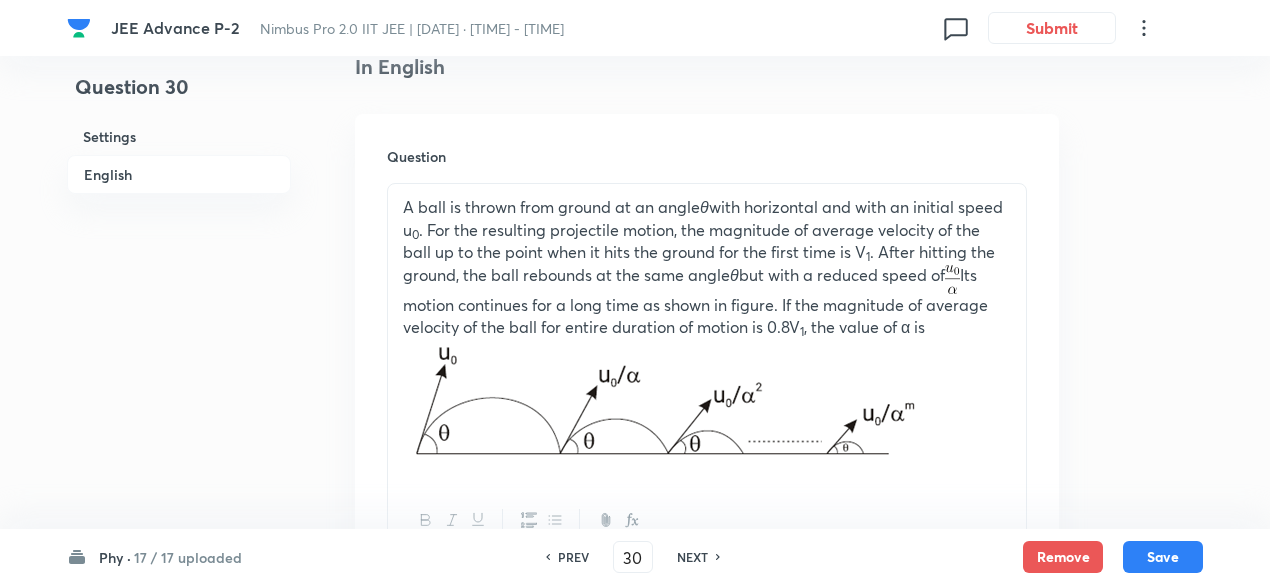 click on "NEXT" at bounding box center (692, 557) 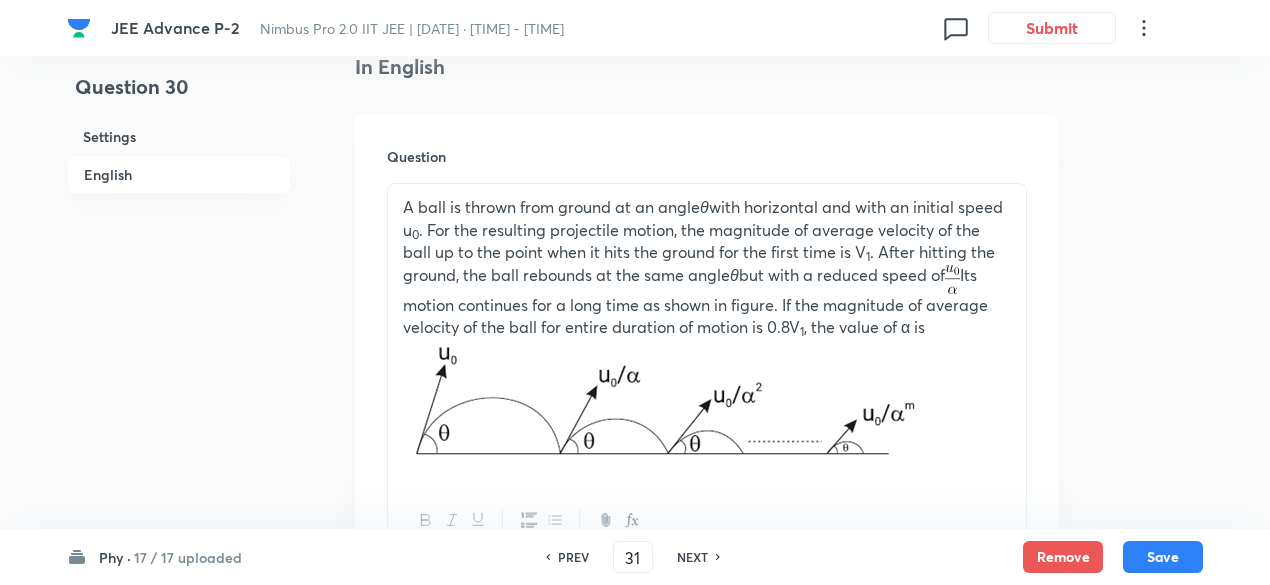 type on "10" 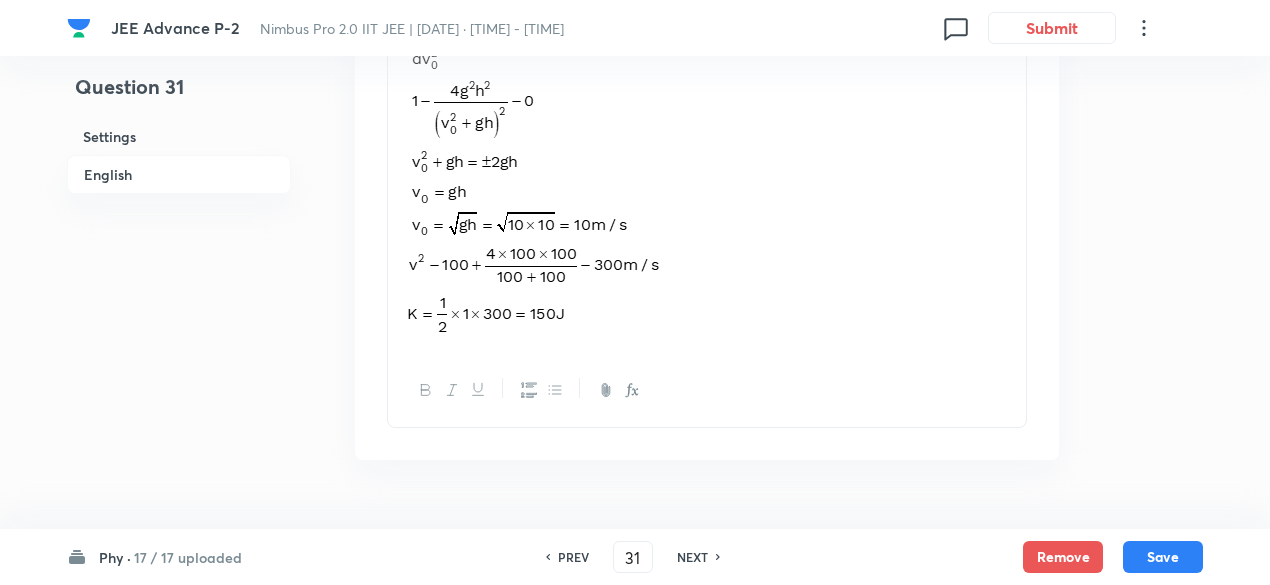 scroll, scrollTop: 2612, scrollLeft: 0, axis: vertical 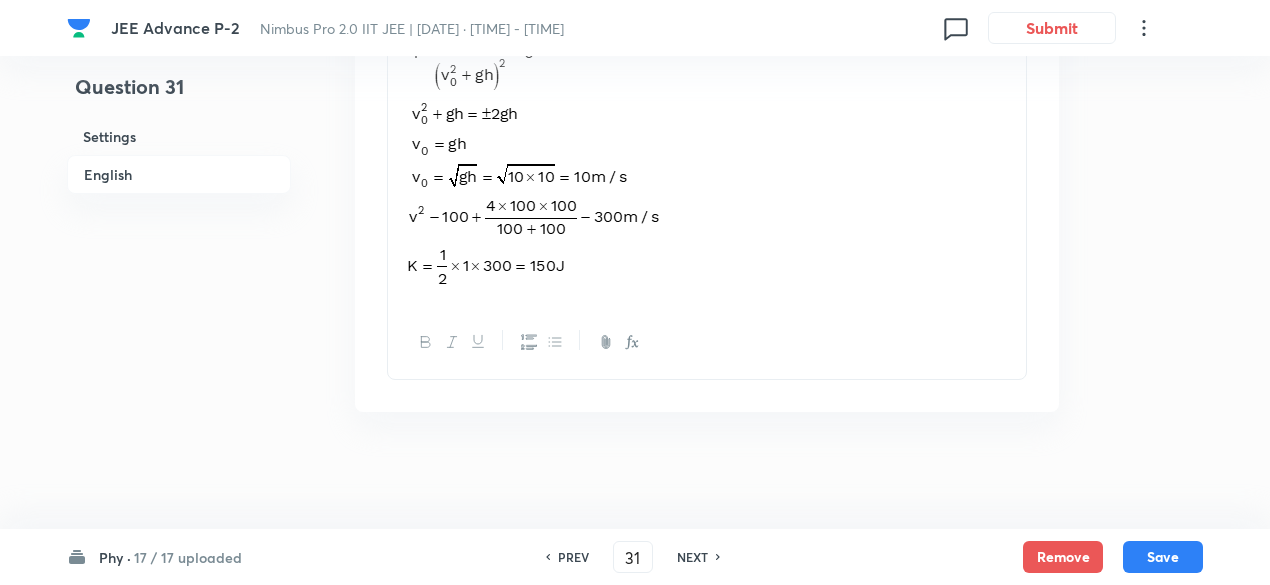 click on "NEXT" at bounding box center (692, 557) 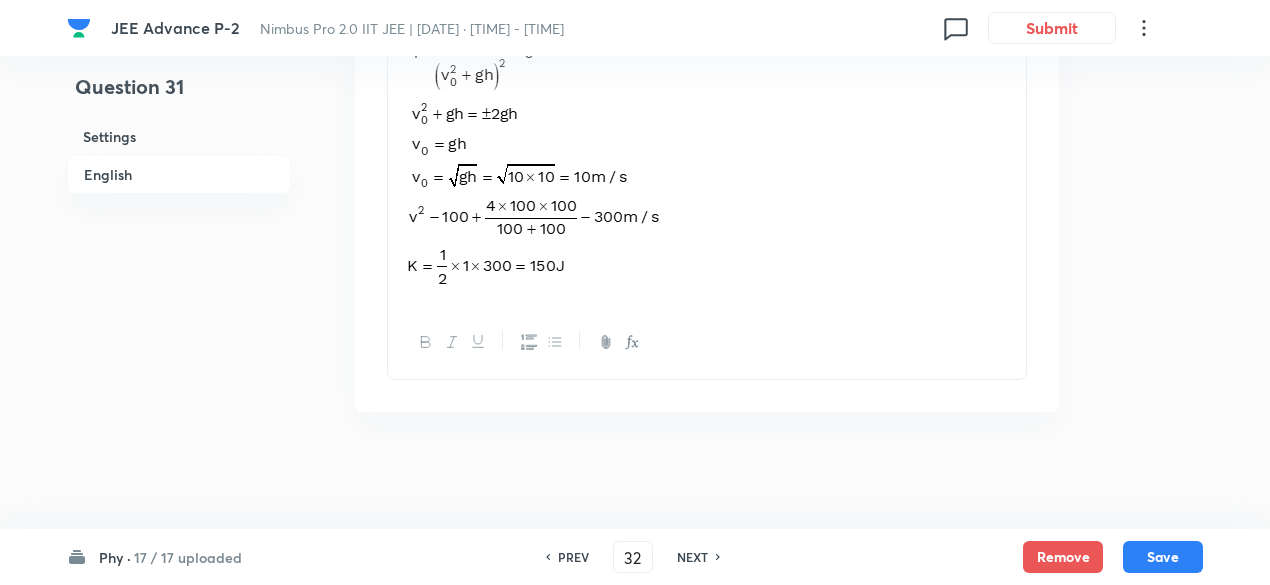 type on "150" 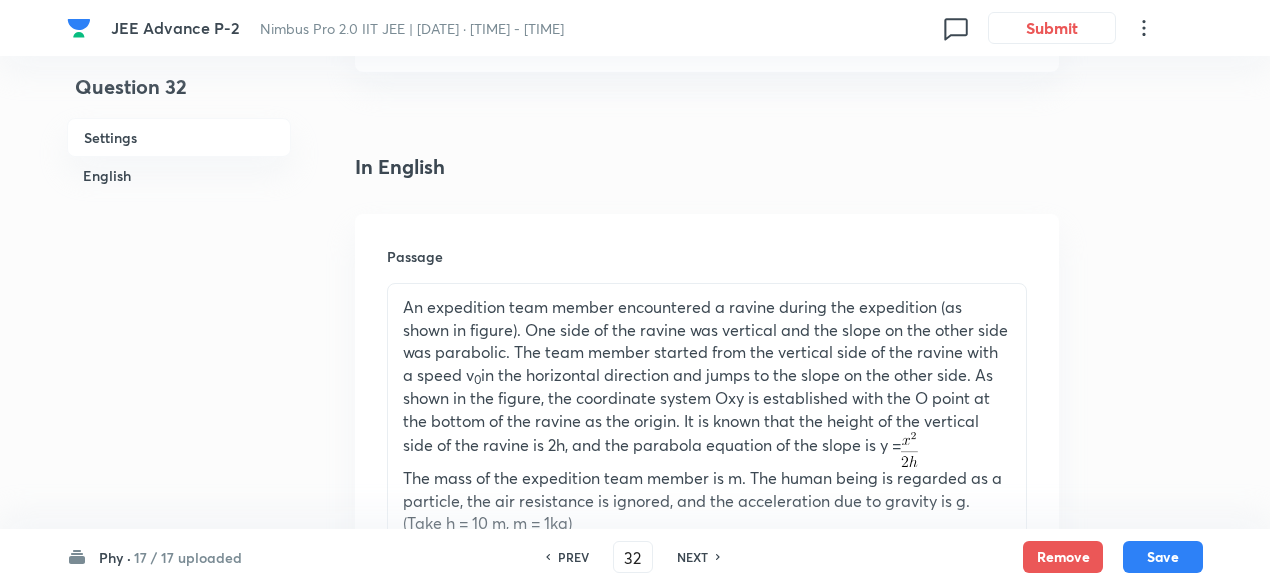 scroll, scrollTop: 422, scrollLeft: 0, axis: vertical 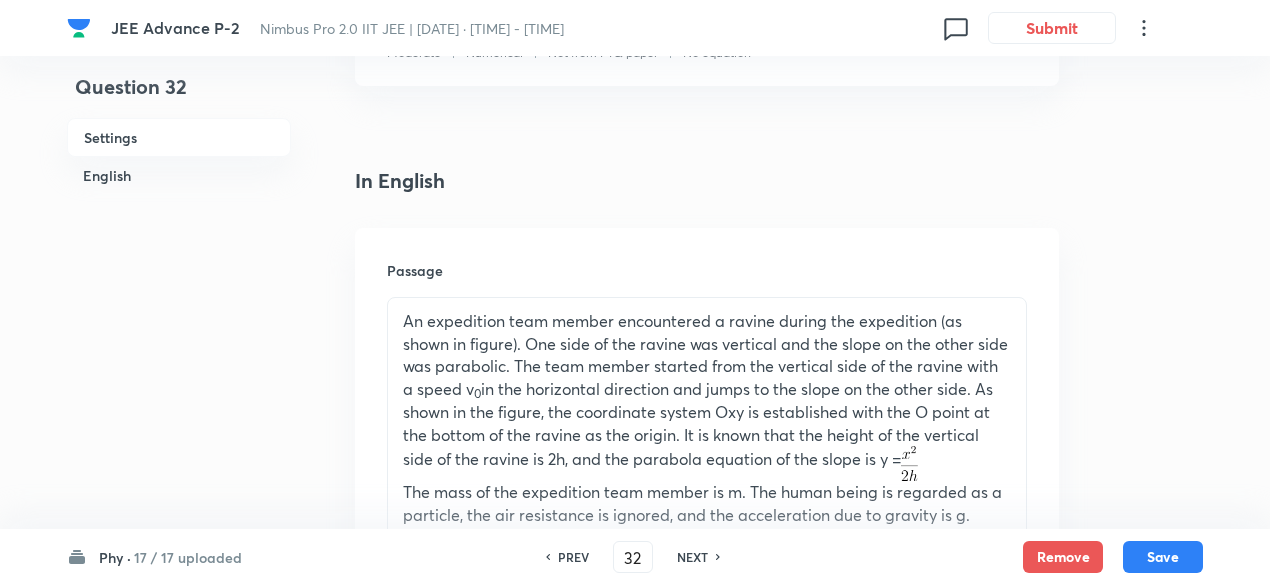 click on "NEXT" at bounding box center [692, 557] 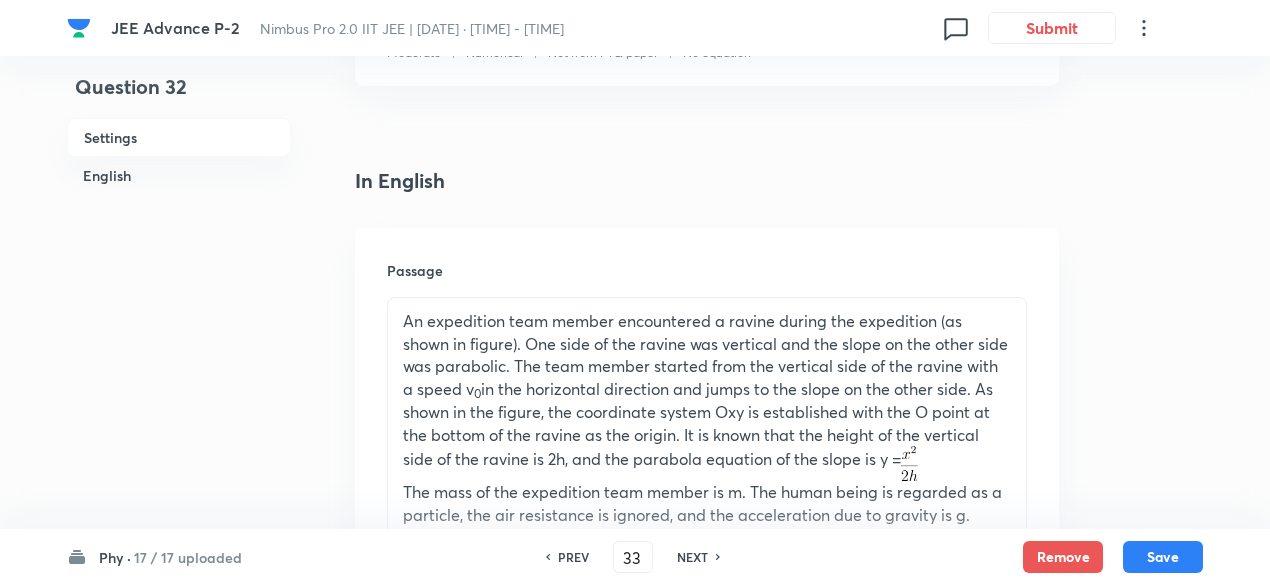 type 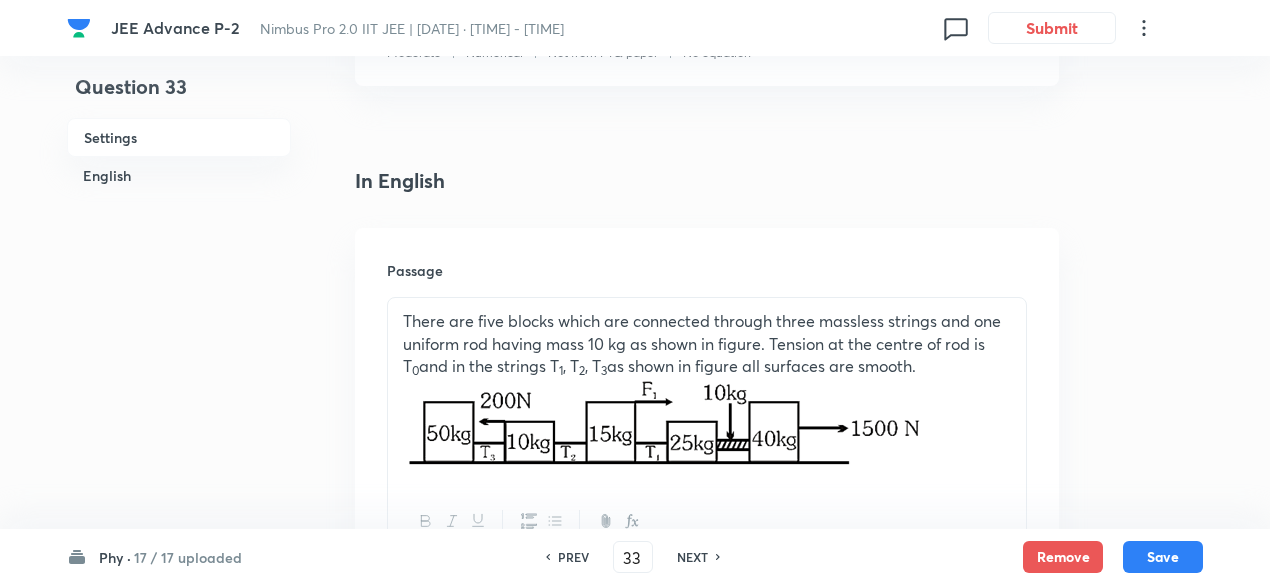 type on "1700" 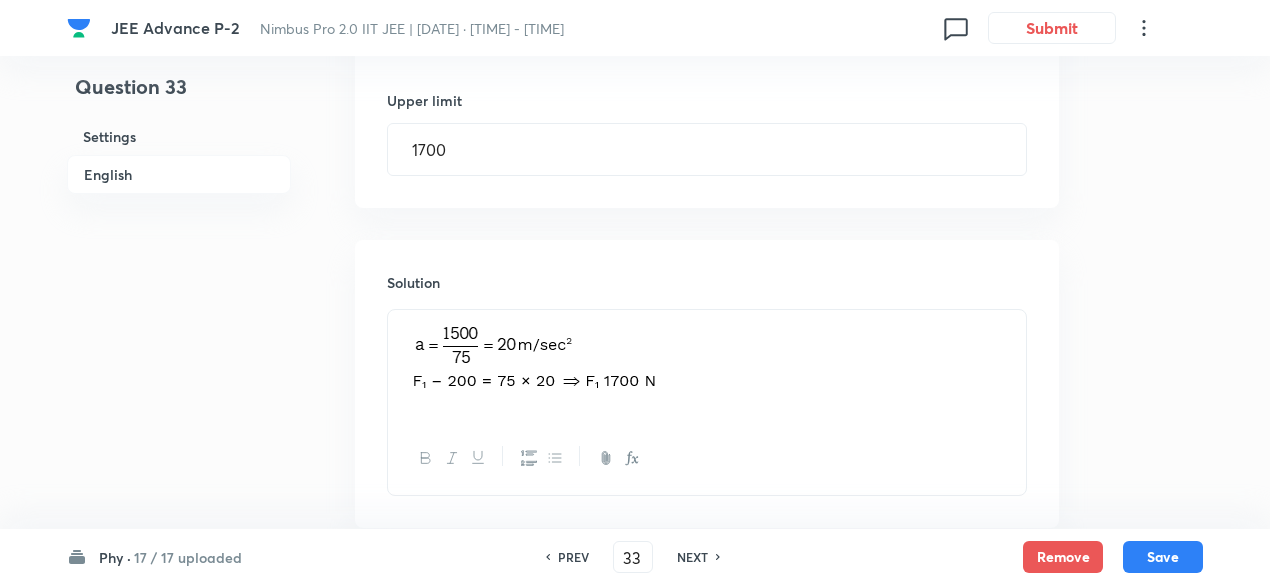 scroll, scrollTop: 1719, scrollLeft: 0, axis: vertical 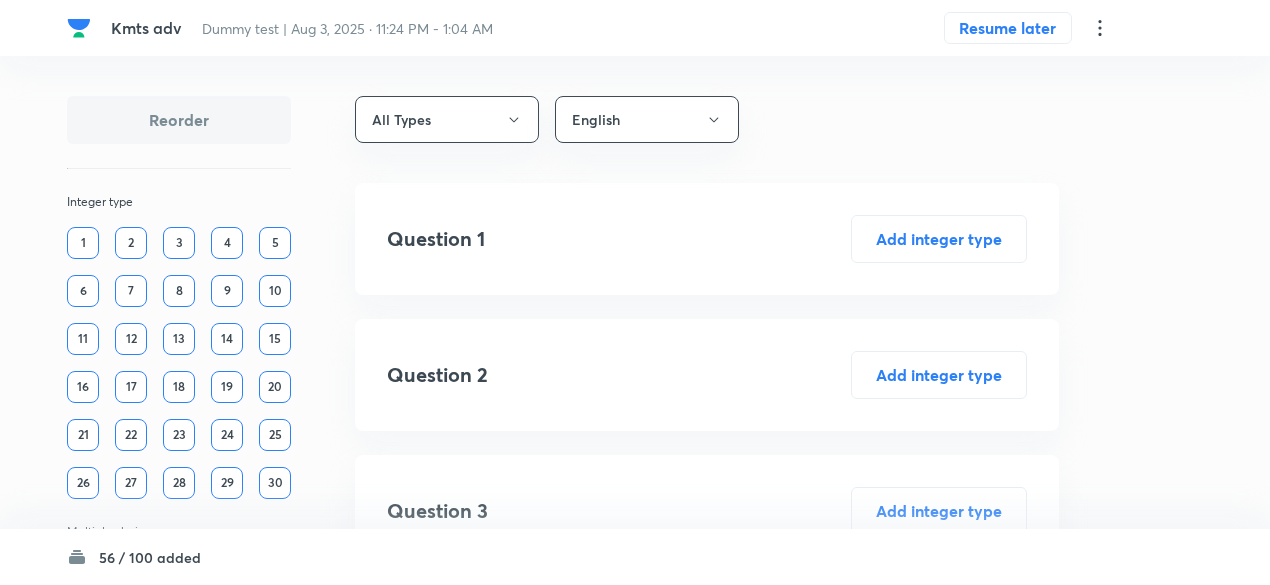 click on "56 / 100 added" at bounding box center [150, 557] 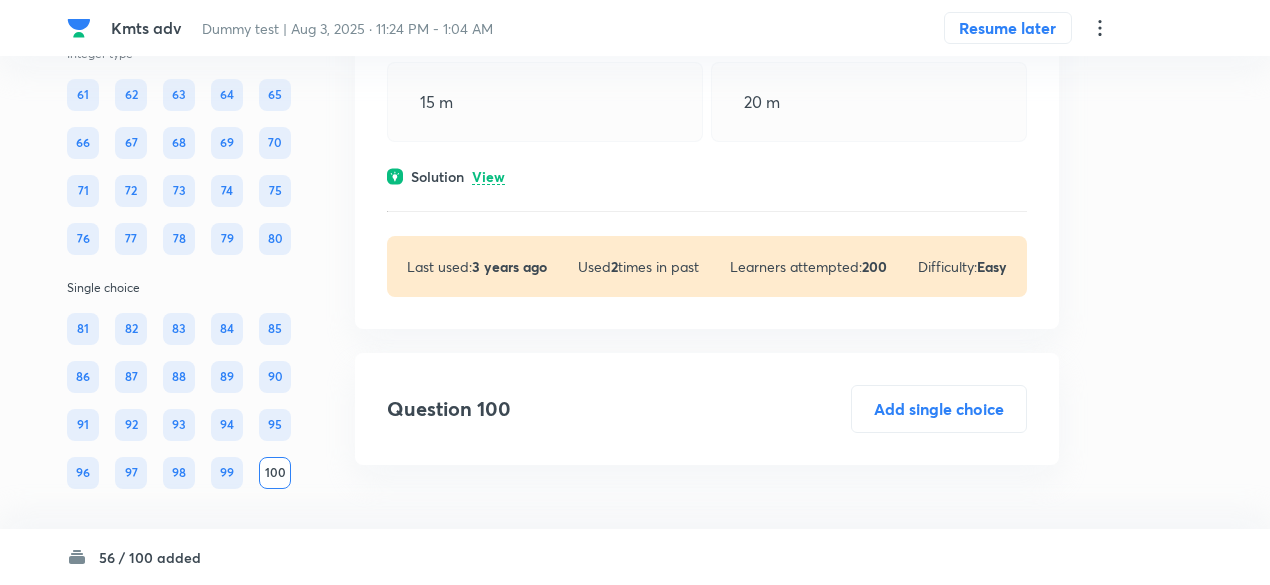 scroll, scrollTop: 40160, scrollLeft: 0, axis: vertical 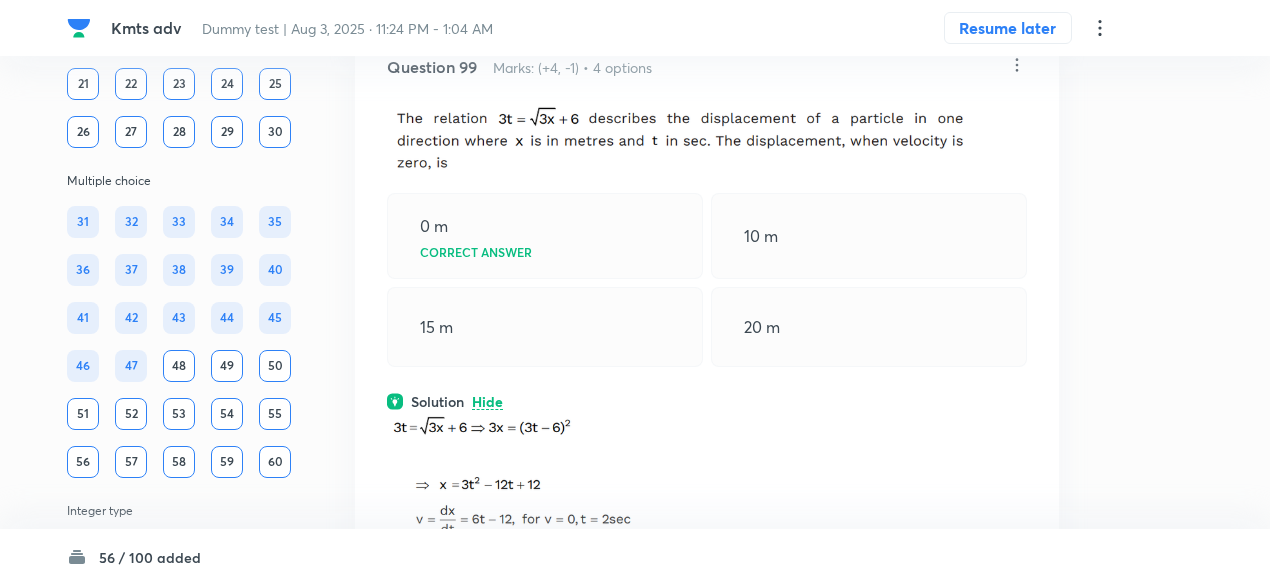 click on "View" at bounding box center (488, -153) 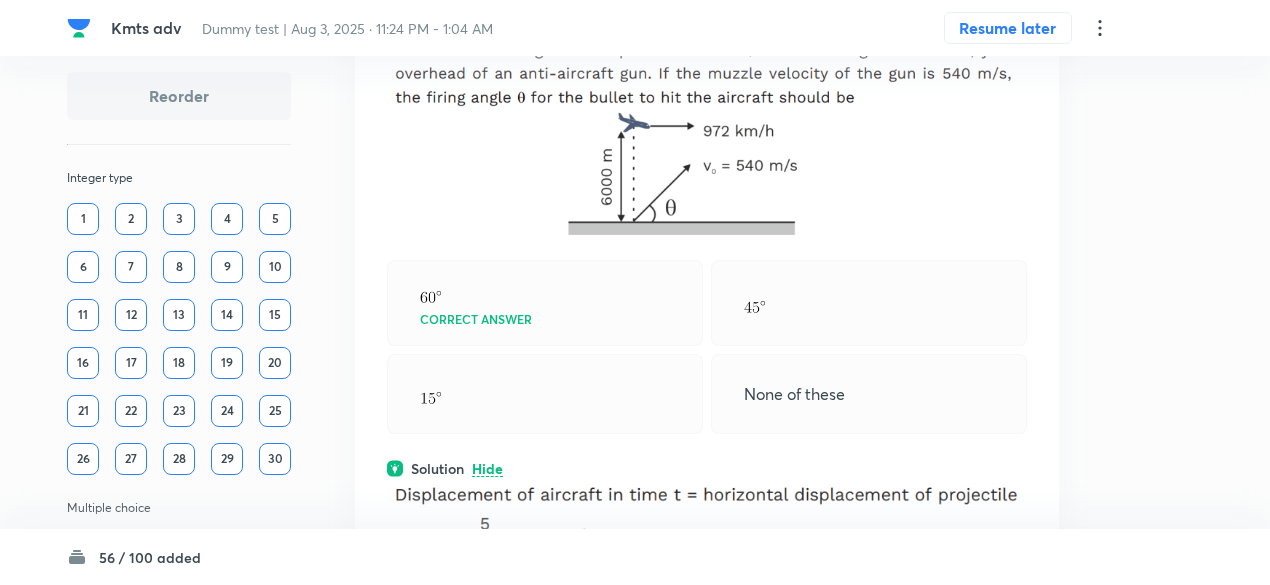 scroll, scrollTop: 39208, scrollLeft: 0, axis: vertical 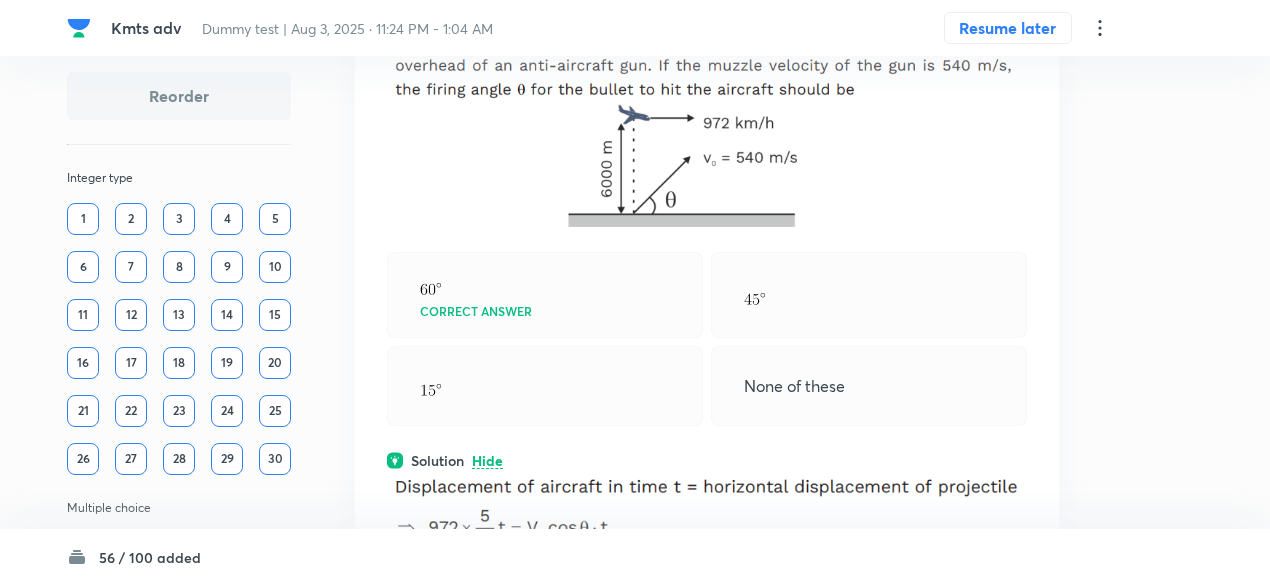 click on "View" at bounding box center (488, -227) 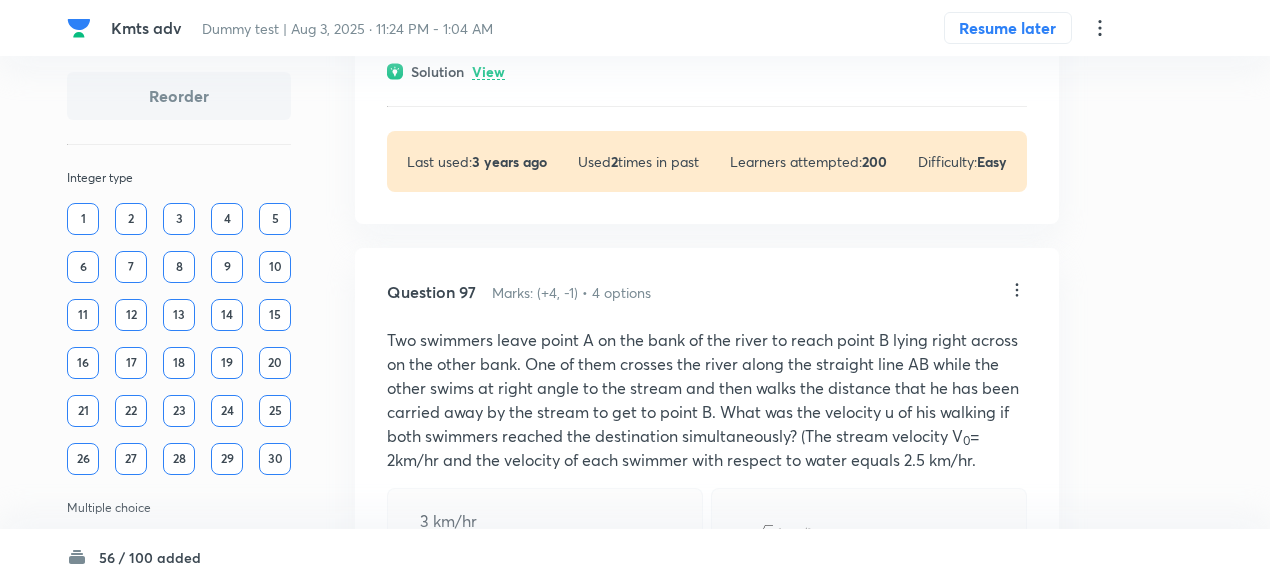scroll, scrollTop: 38288, scrollLeft: 0, axis: vertical 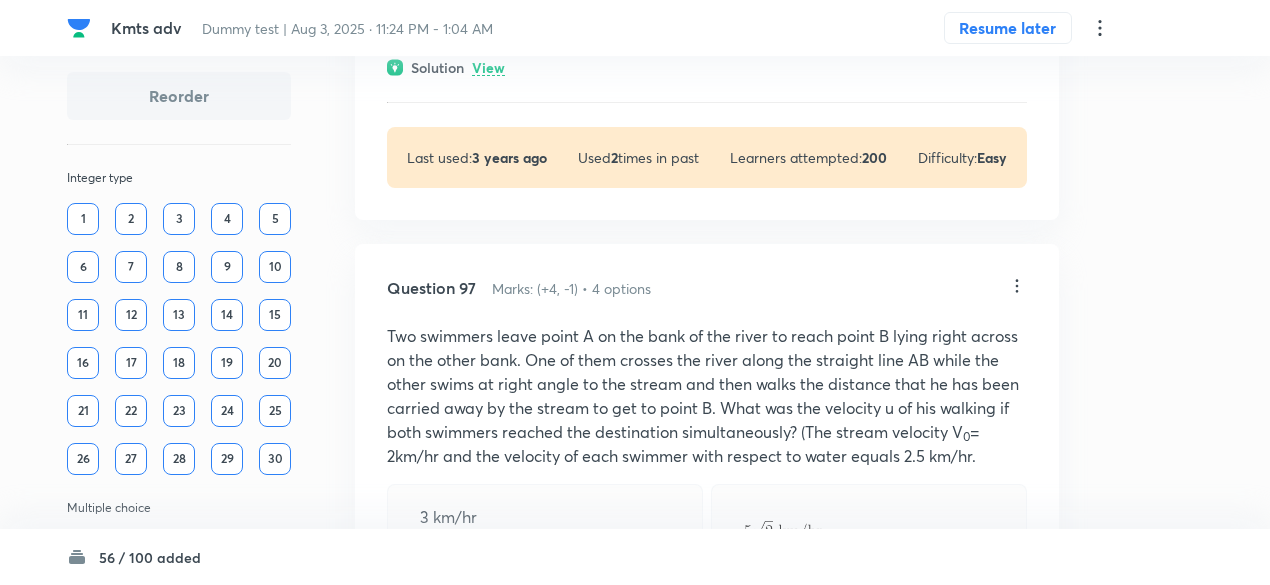 drag, startPoint x: 492, startPoint y: 347, endPoint x: 492, endPoint y: 365, distance: 18 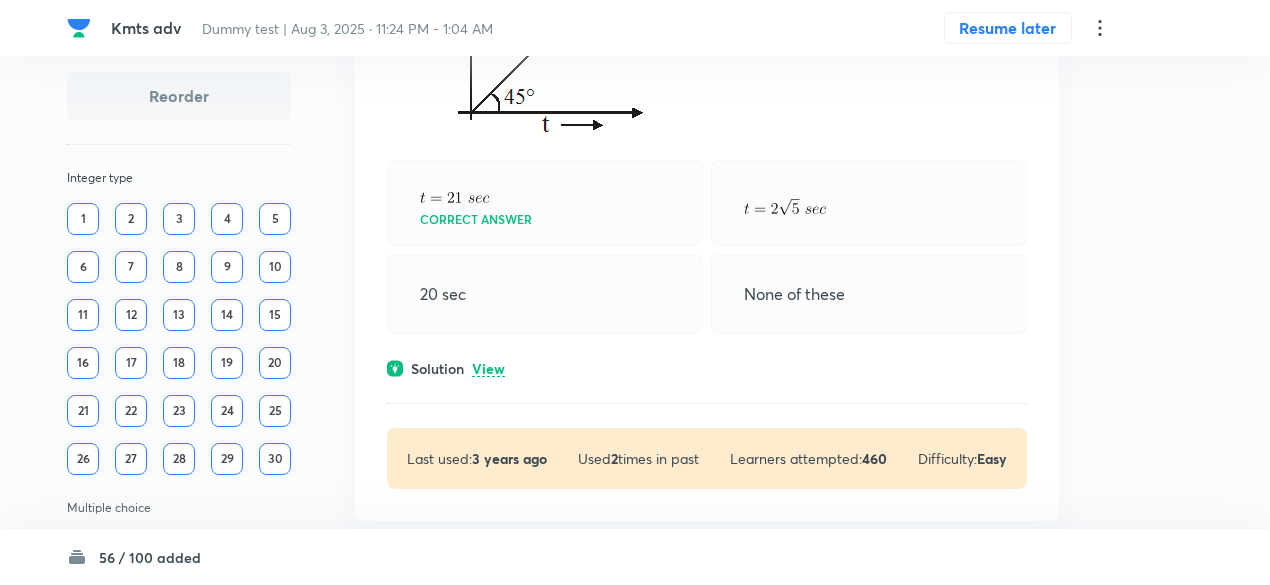 scroll, scrollTop: 37368, scrollLeft: 0, axis: vertical 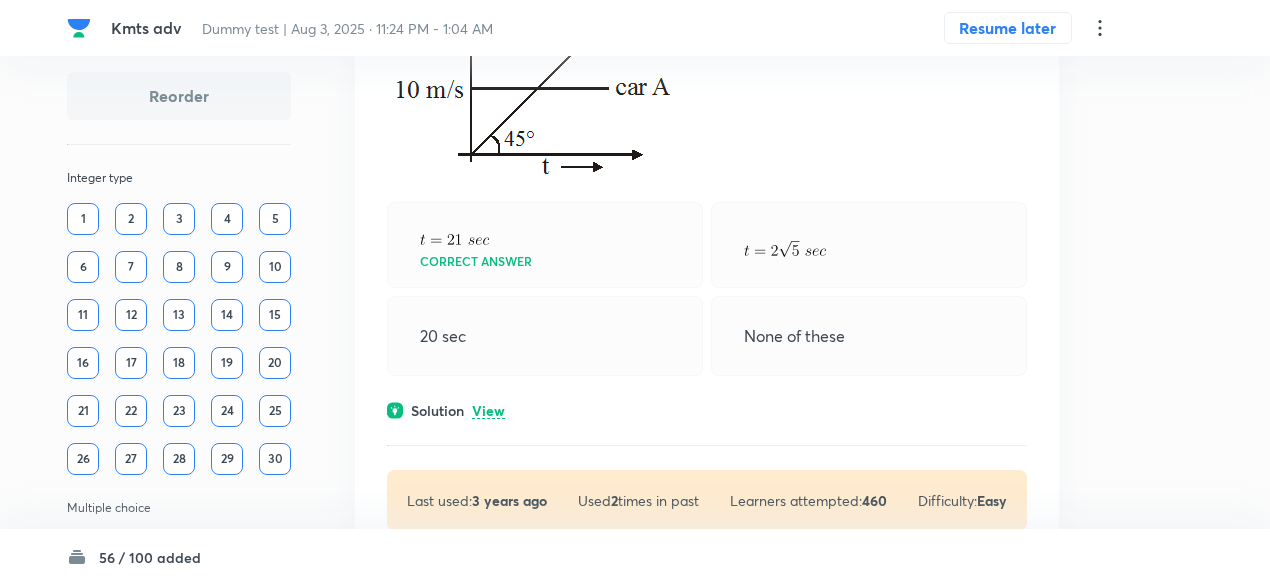 click on "View" at bounding box center (488, 411) 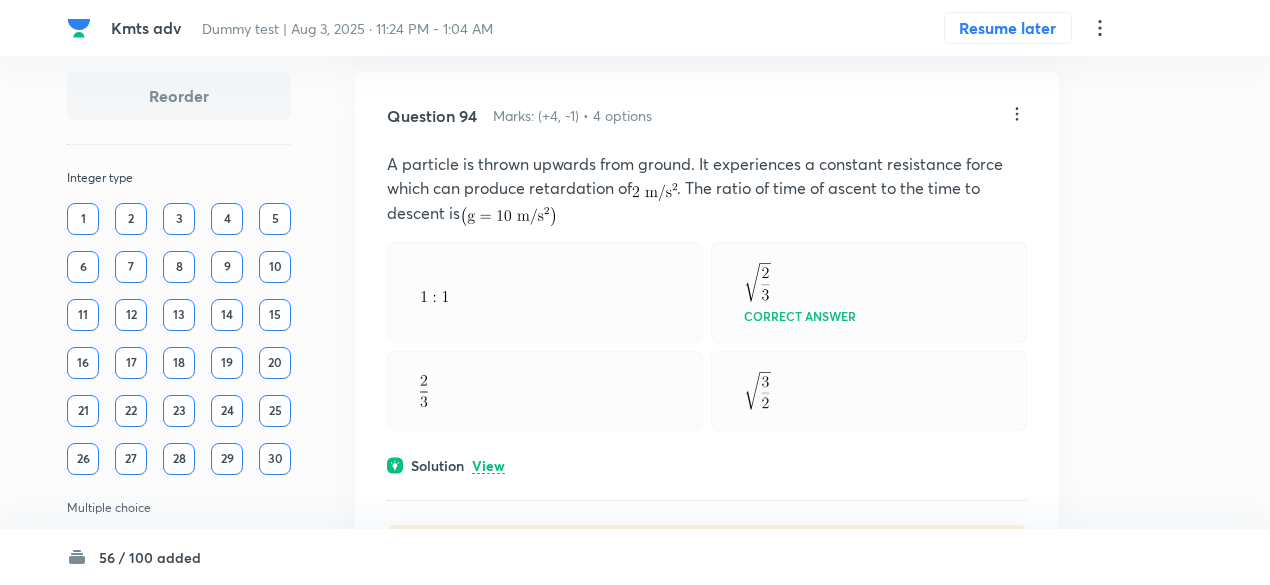 scroll, scrollTop: 36574, scrollLeft: 0, axis: vertical 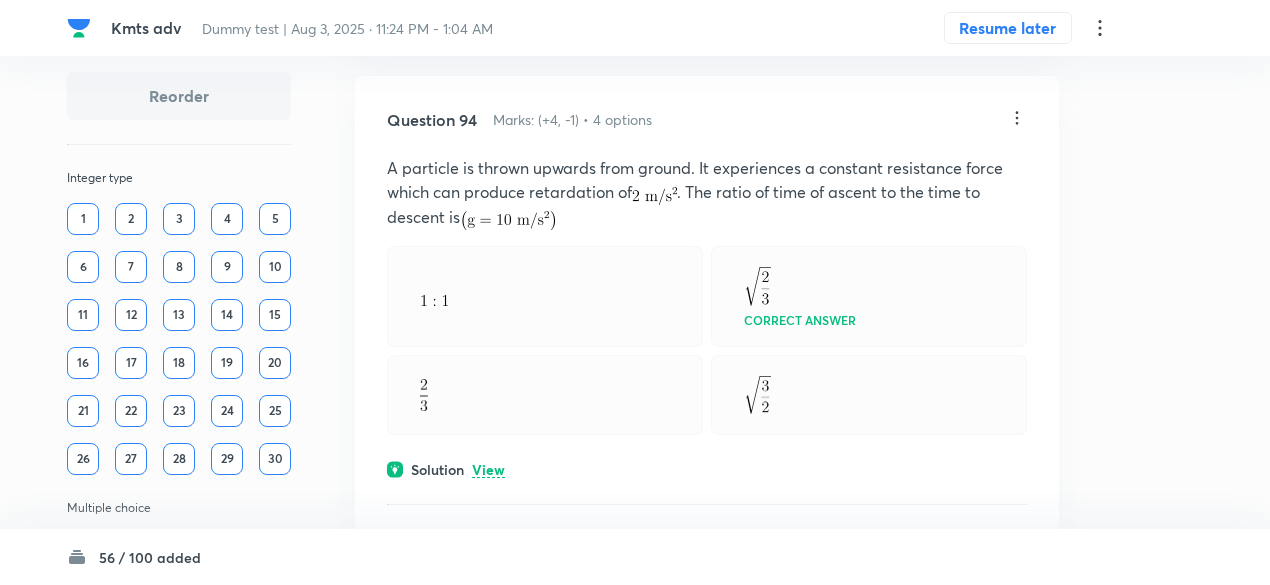 click on "View" at bounding box center (488, 470) 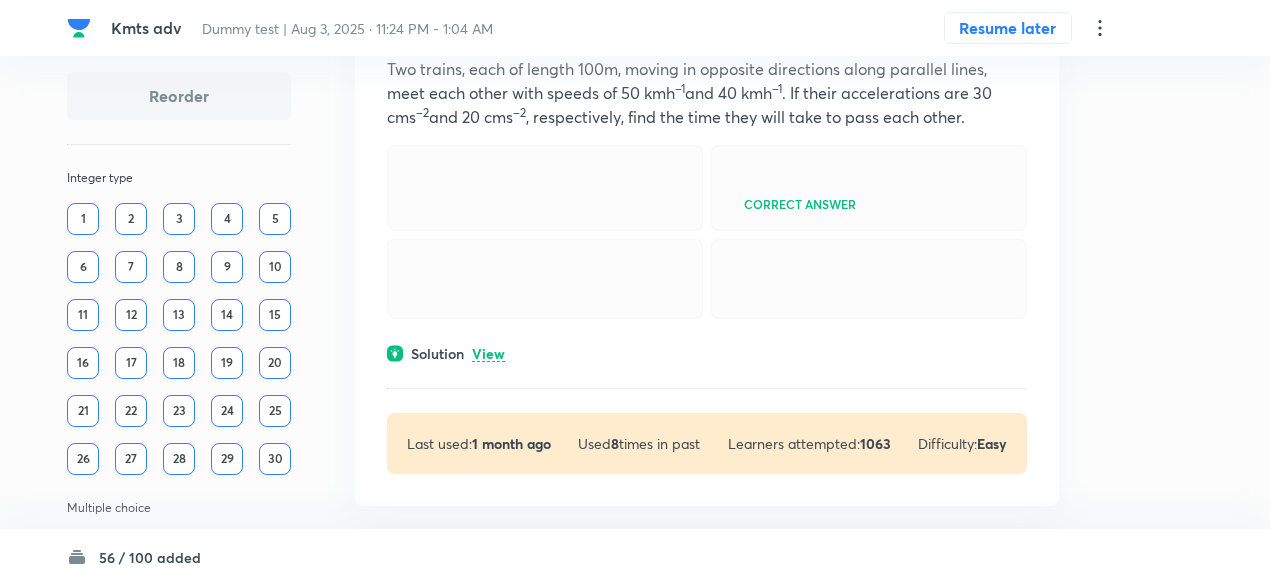 scroll, scrollTop: 36118, scrollLeft: 0, axis: vertical 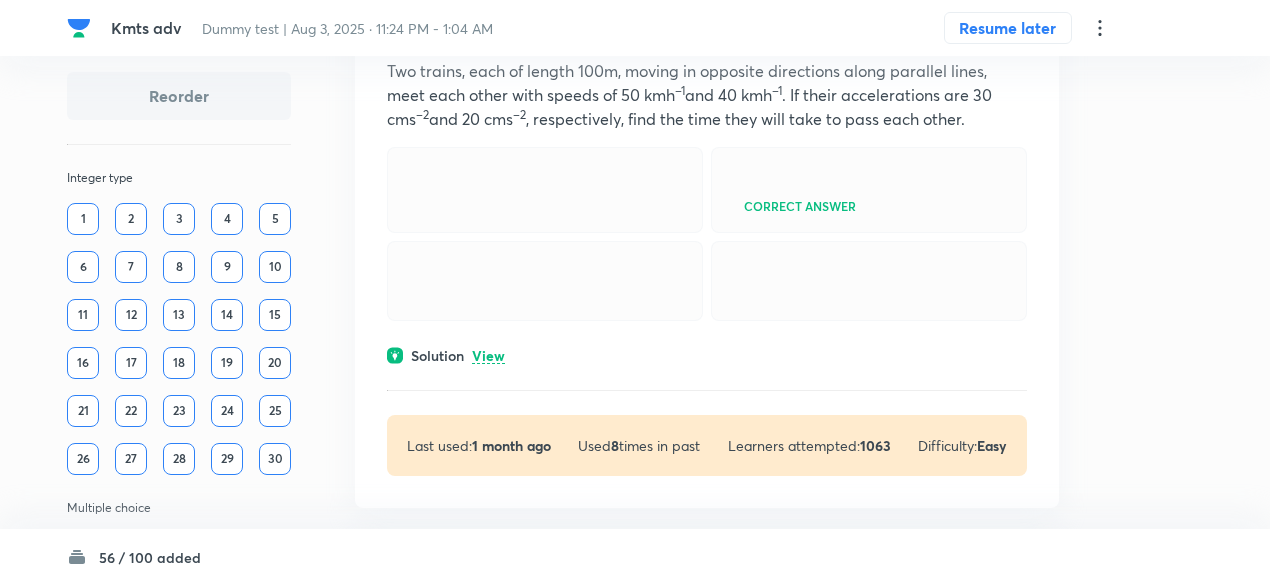 click on "View" at bounding box center (488, 356) 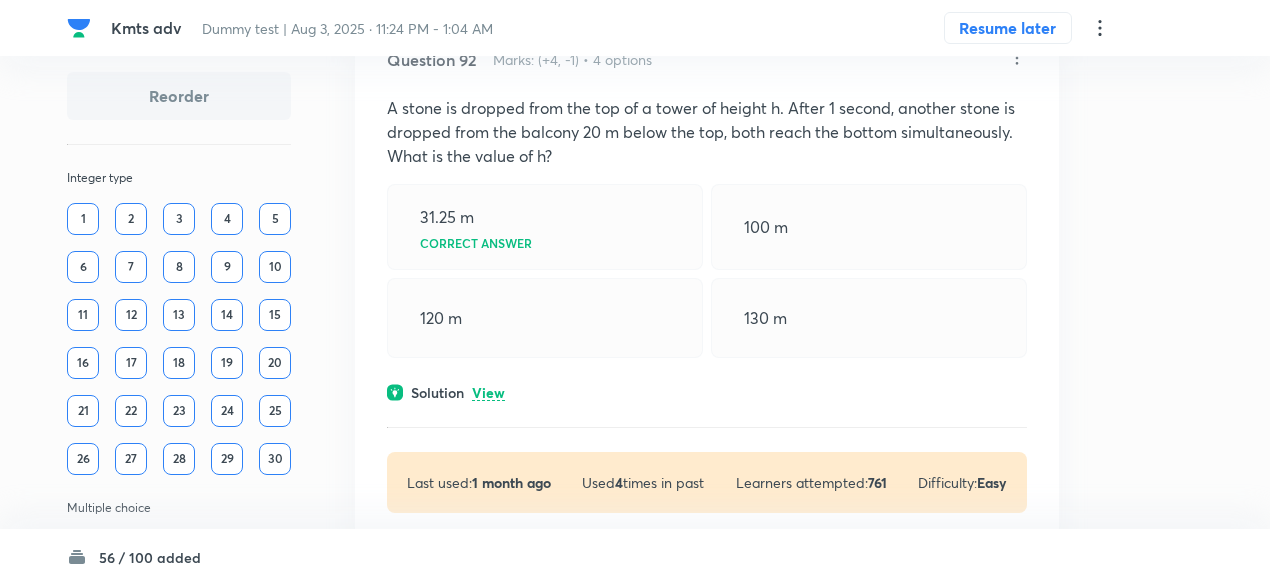 scroll, scrollTop: 35528, scrollLeft: 0, axis: vertical 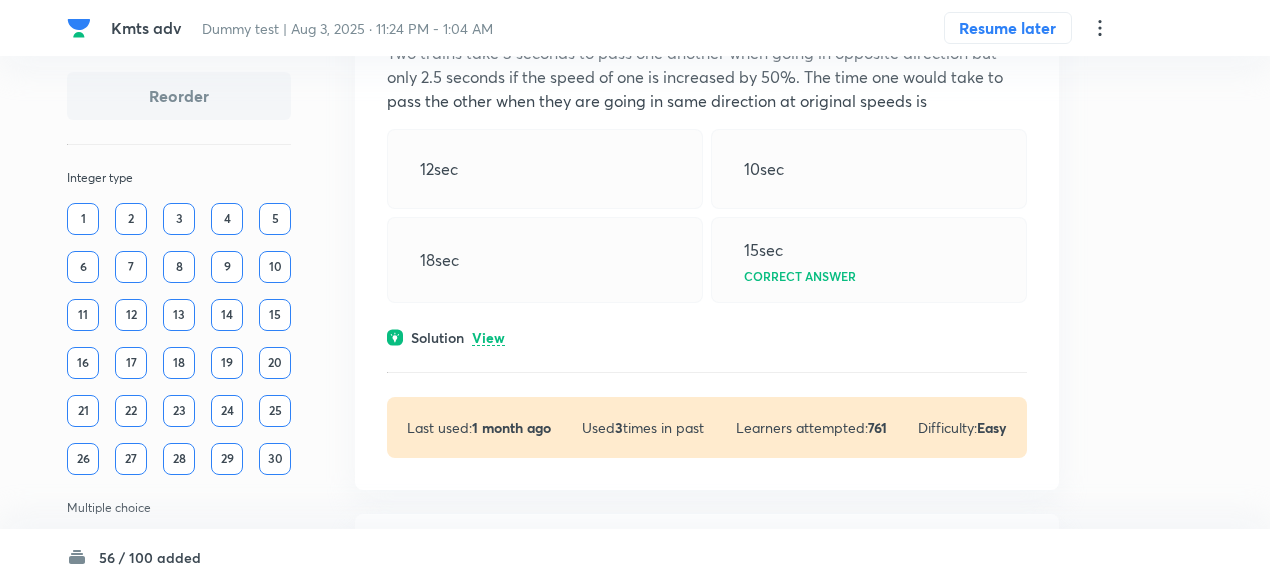 click on "View" at bounding box center (488, 338) 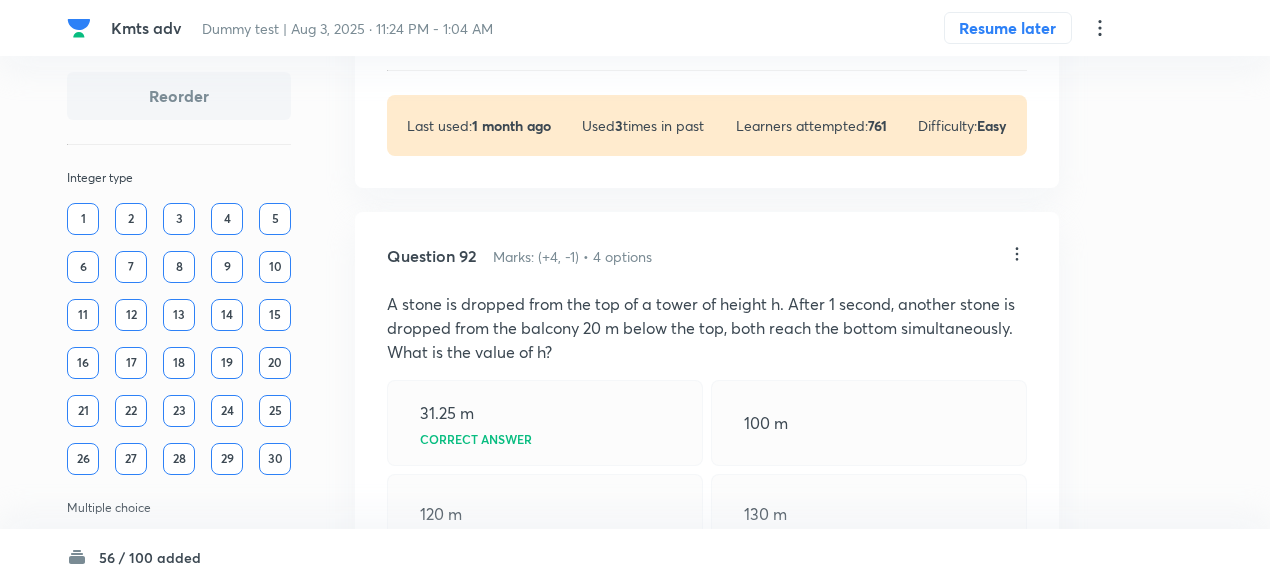 scroll, scrollTop: 35710, scrollLeft: 0, axis: vertical 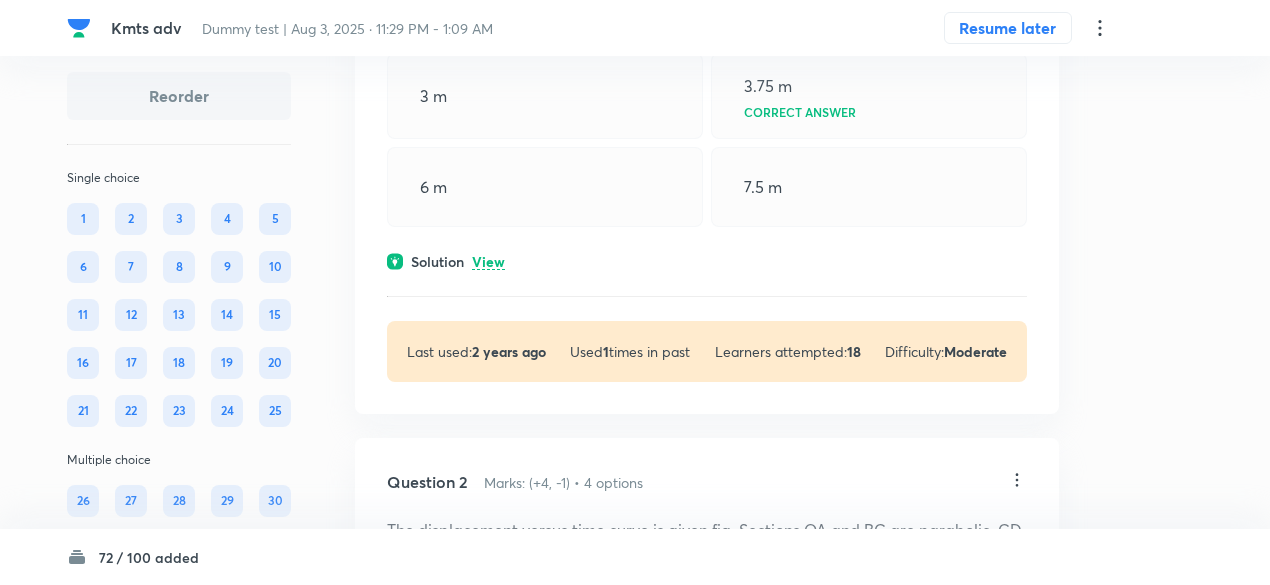 click on "View" at bounding box center (488, 262) 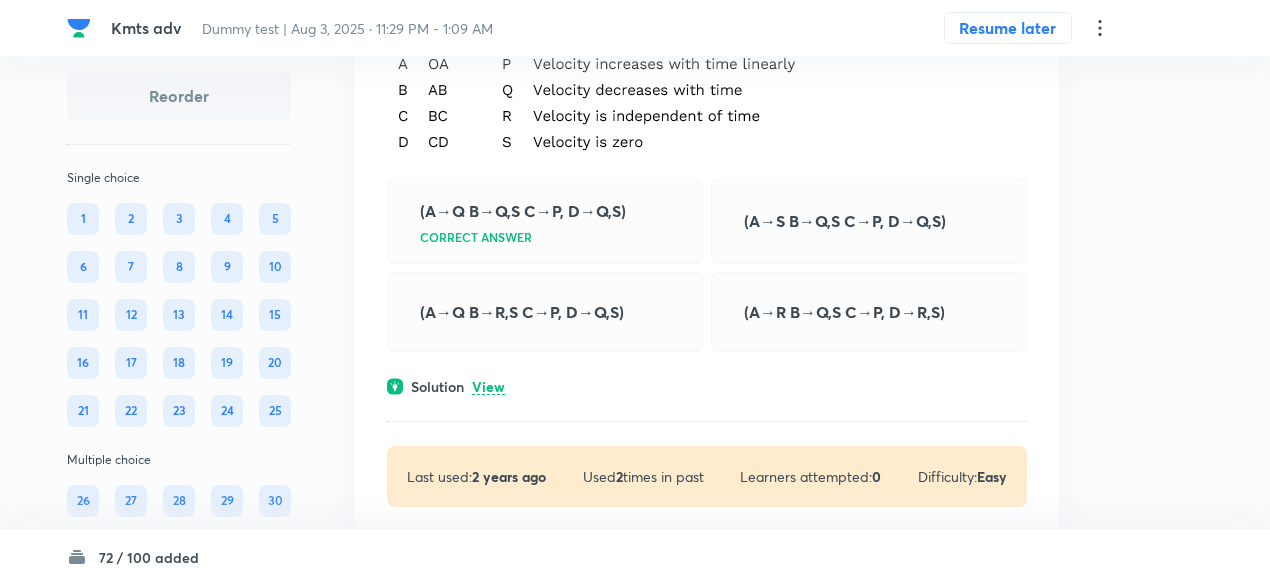 scroll, scrollTop: 1342, scrollLeft: 0, axis: vertical 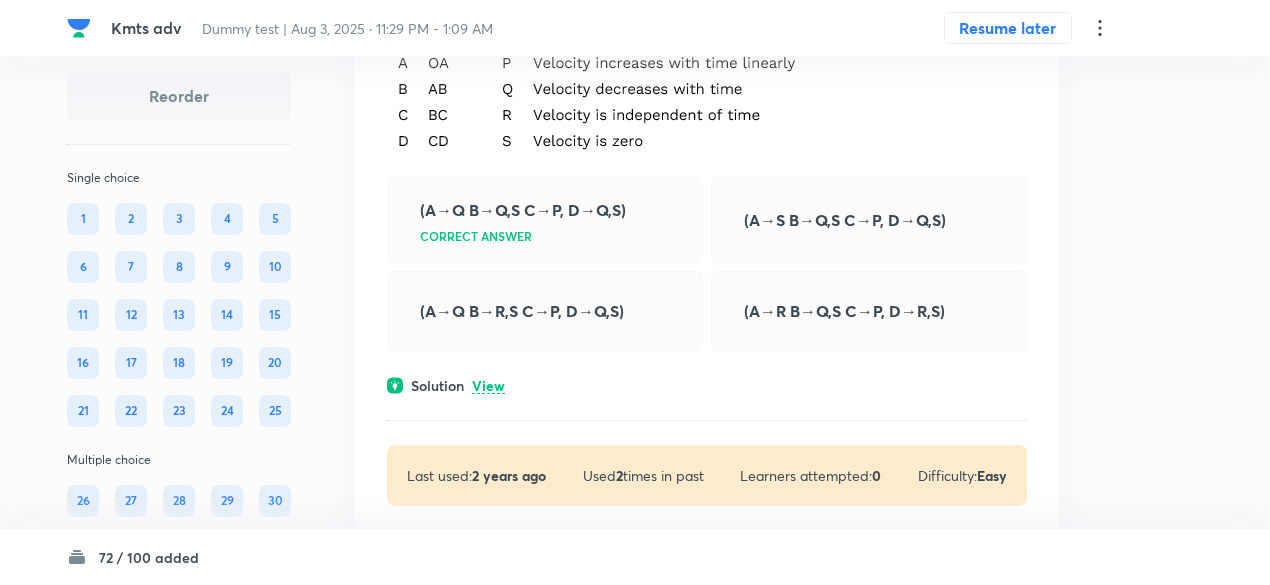 click on "View" at bounding box center [488, 386] 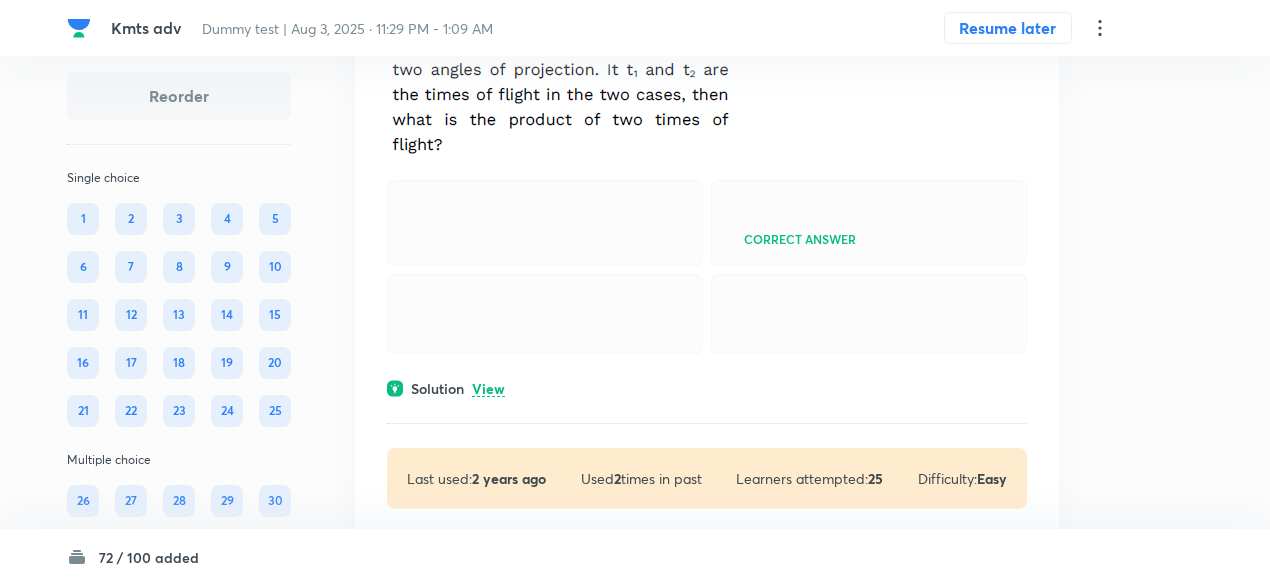 scroll, scrollTop: 2753, scrollLeft: 0, axis: vertical 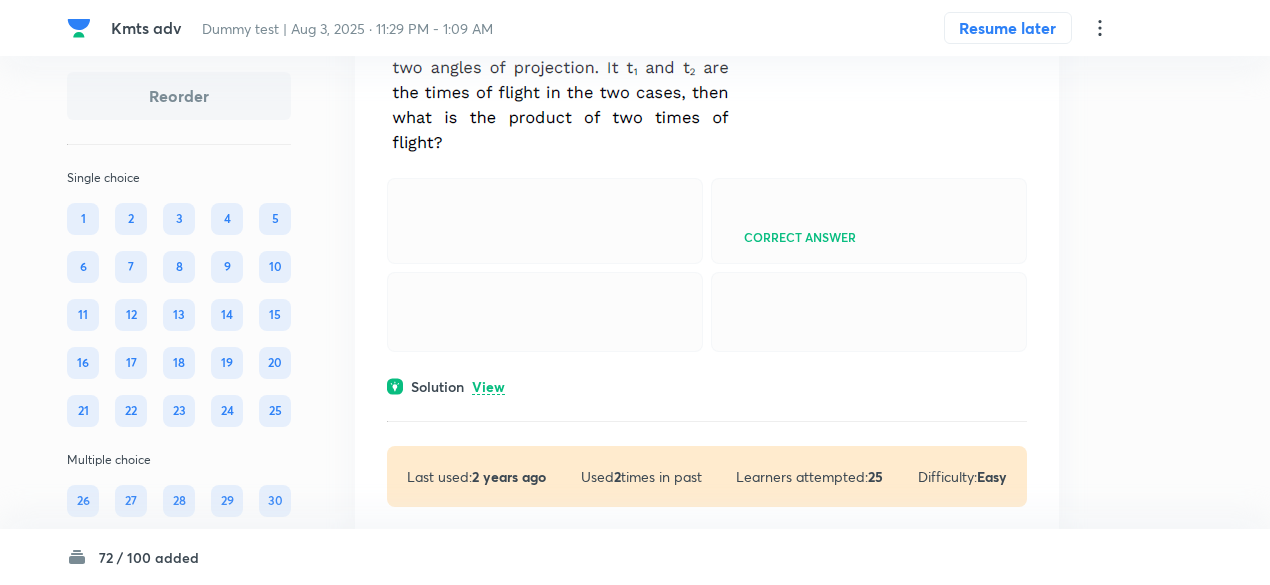 click on "View" at bounding box center [488, 387] 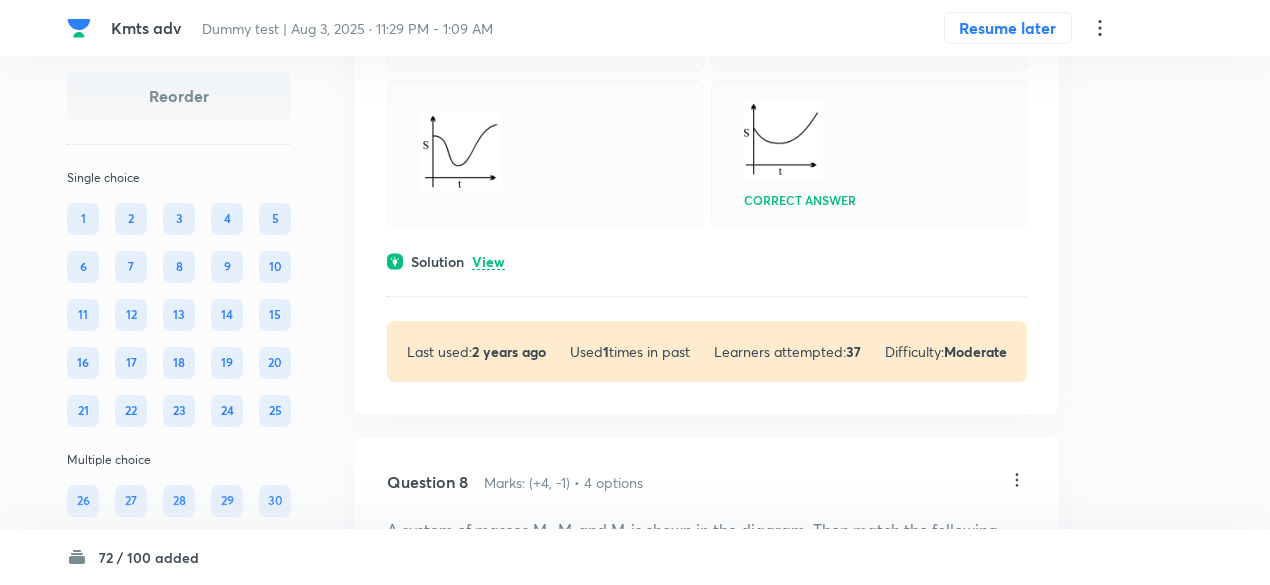 scroll, scrollTop: 5197, scrollLeft: 0, axis: vertical 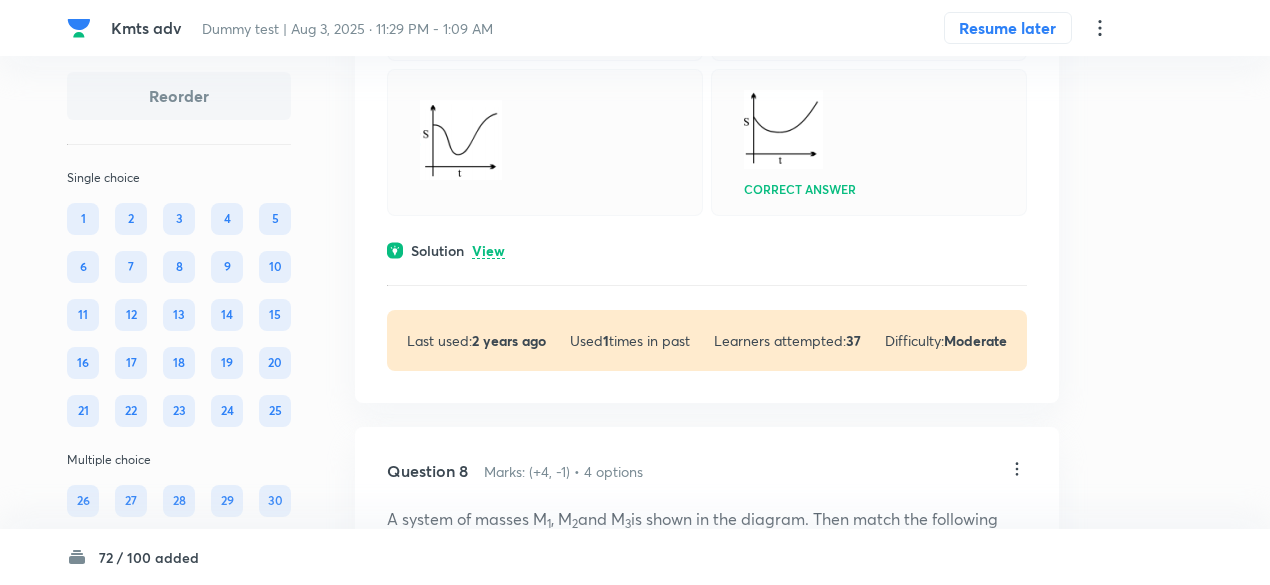click on "View" at bounding box center [488, 251] 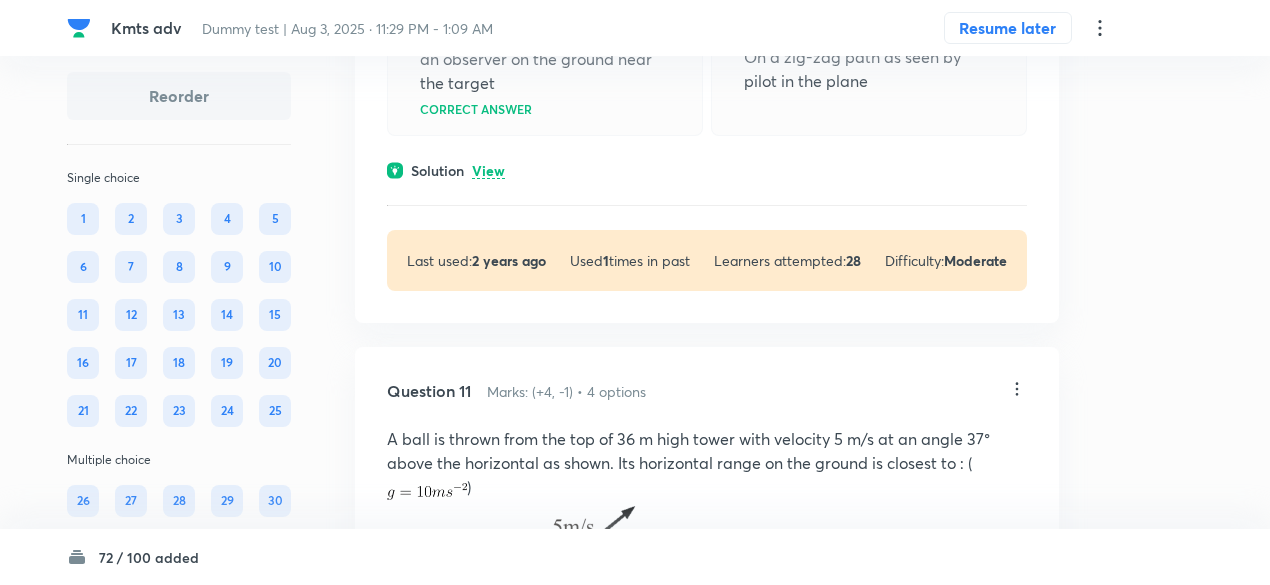 scroll, scrollTop: 7573, scrollLeft: 0, axis: vertical 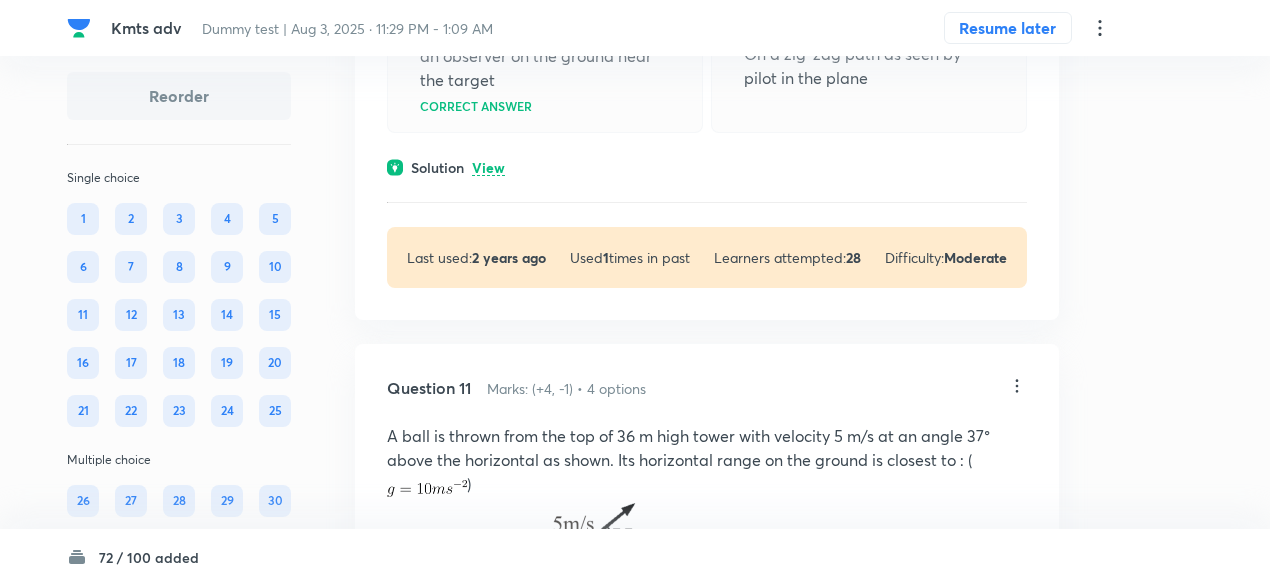 click on "View" at bounding box center (488, 168) 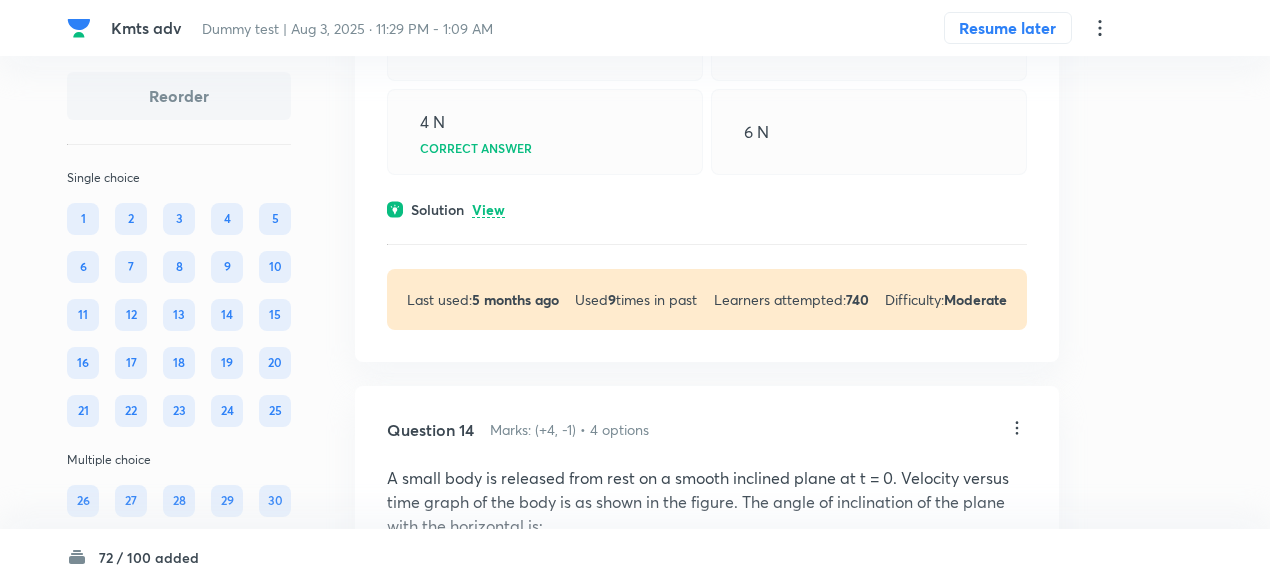 scroll, scrollTop: 9793, scrollLeft: 0, axis: vertical 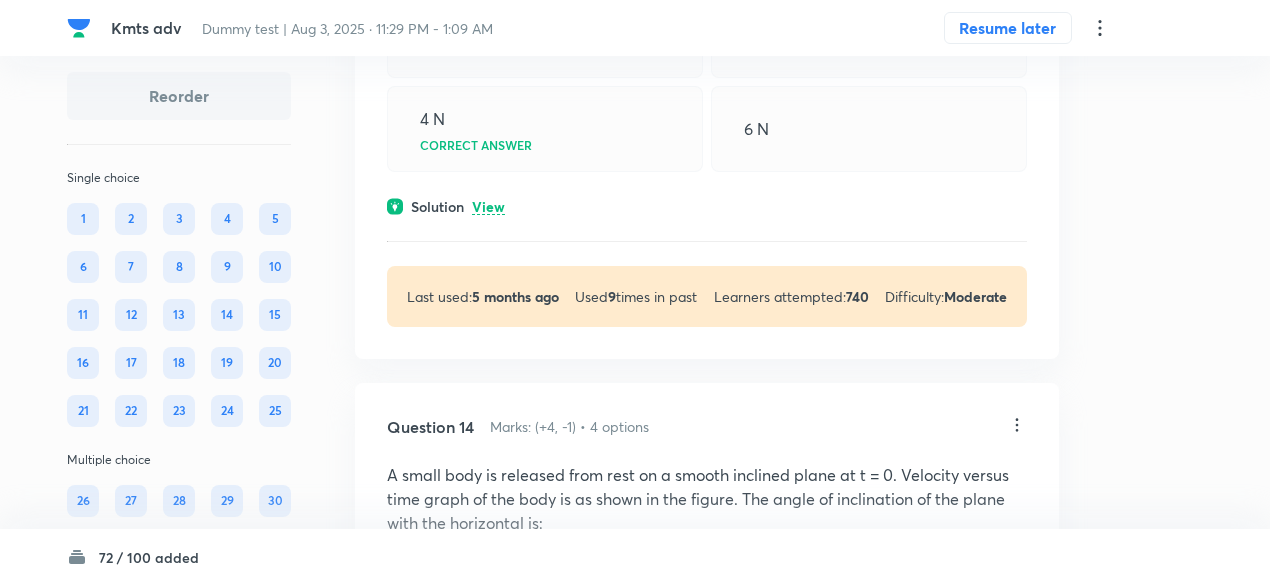 click on "Solution View" at bounding box center [707, 206] 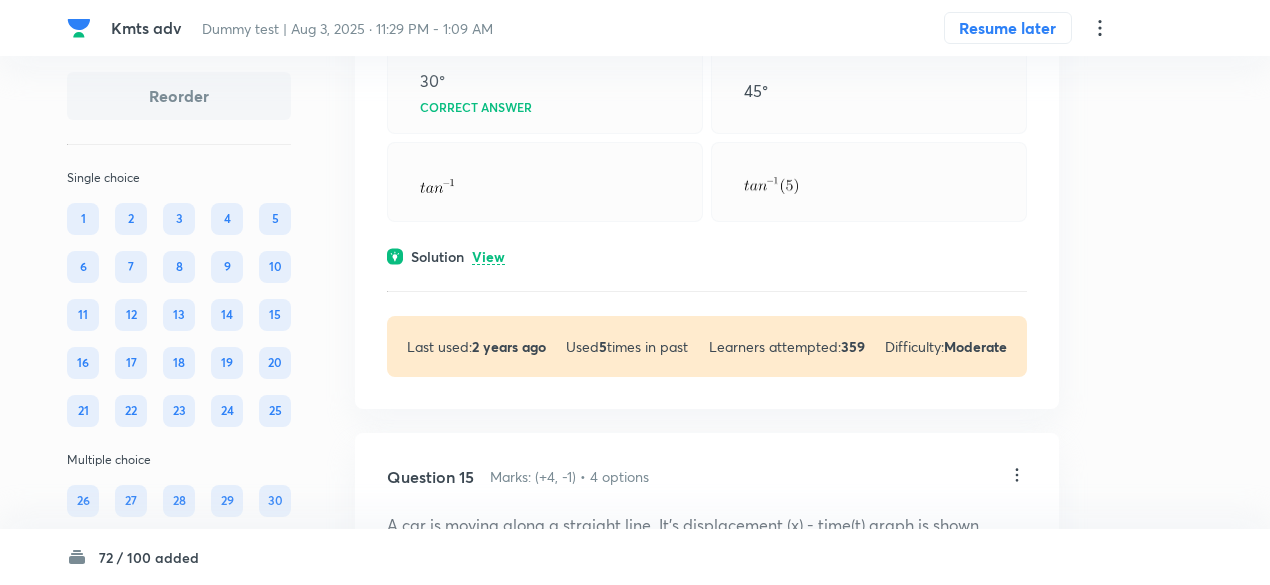 scroll, scrollTop: 10800, scrollLeft: 0, axis: vertical 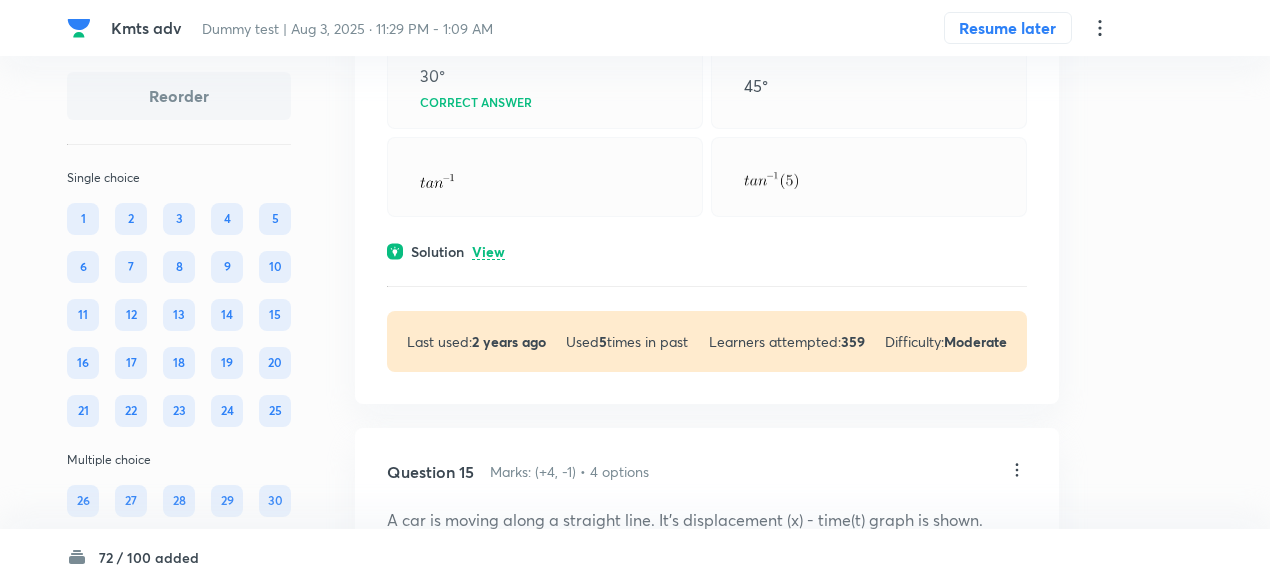 click on "View" at bounding box center (488, 252) 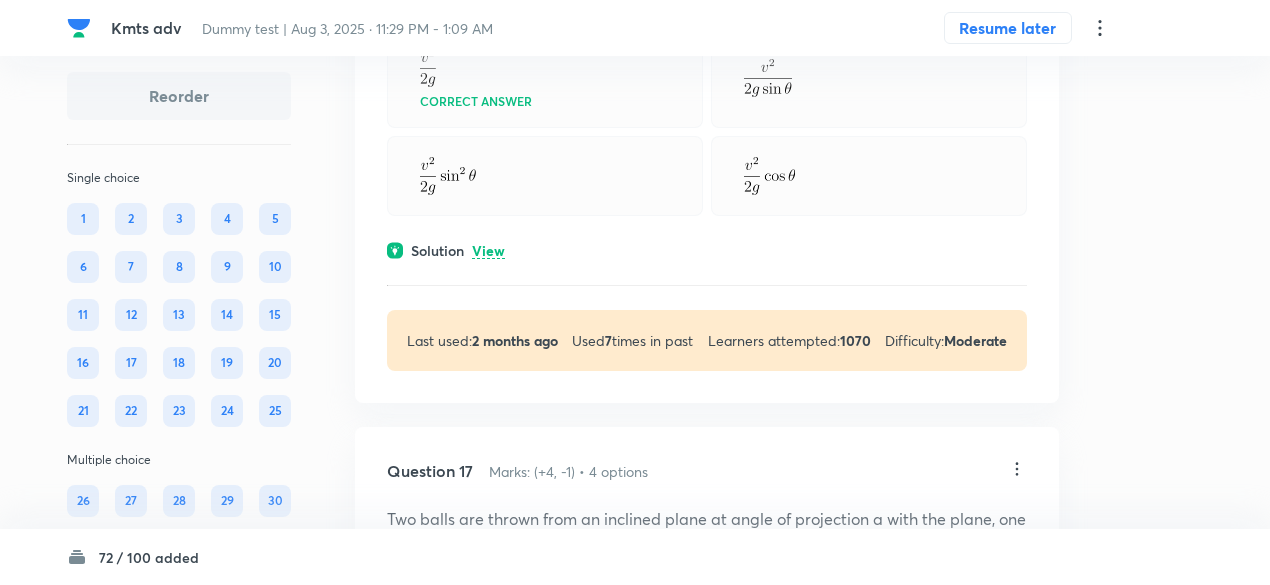 scroll, scrollTop: 12486, scrollLeft: 0, axis: vertical 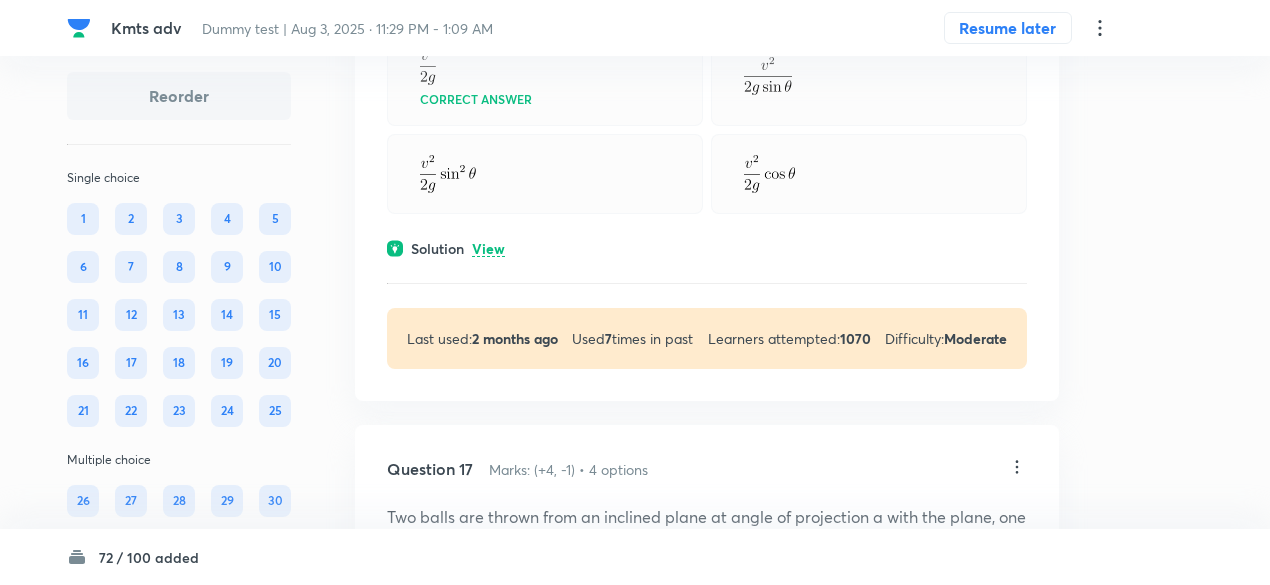 click on "View" at bounding box center [488, 249] 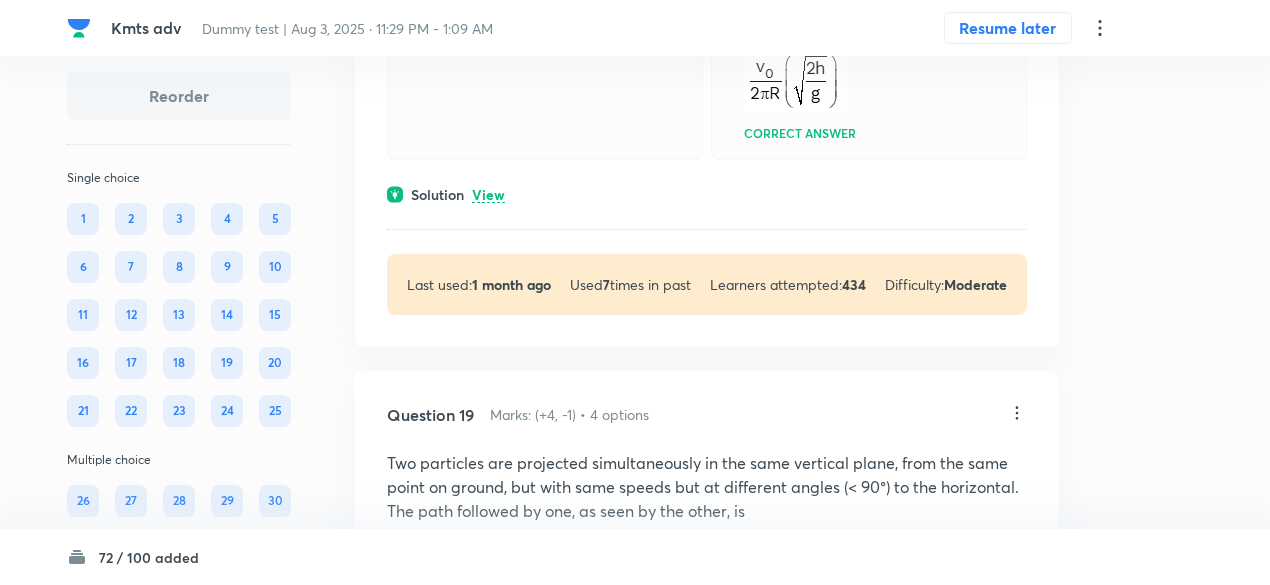 scroll, scrollTop: 14277, scrollLeft: 0, axis: vertical 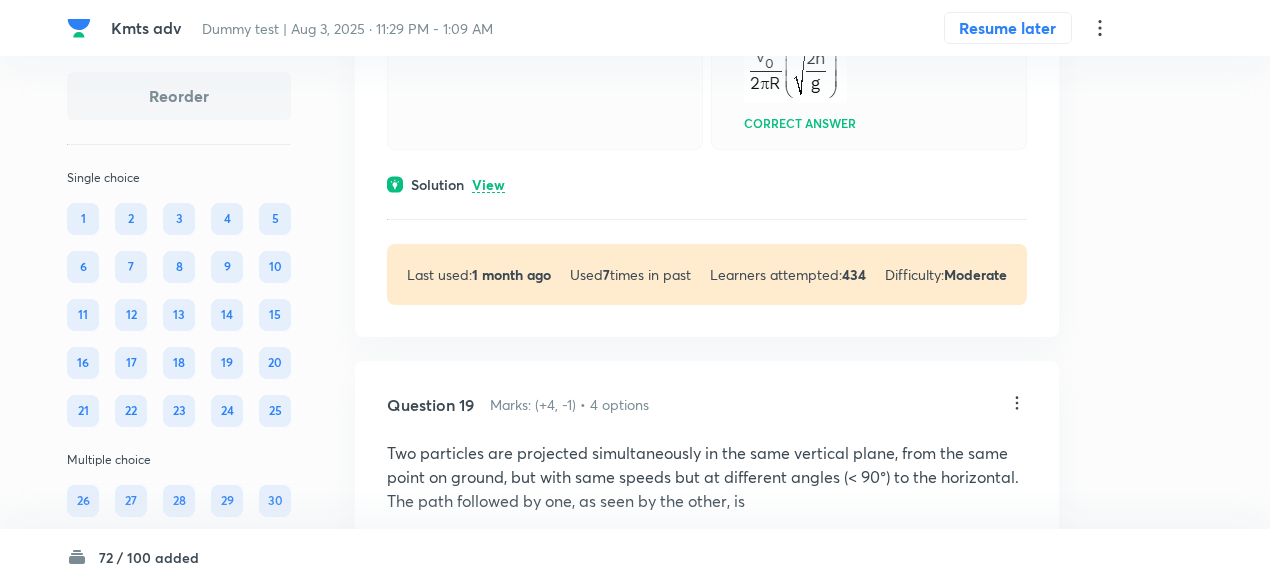 click on "View" at bounding box center (488, 185) 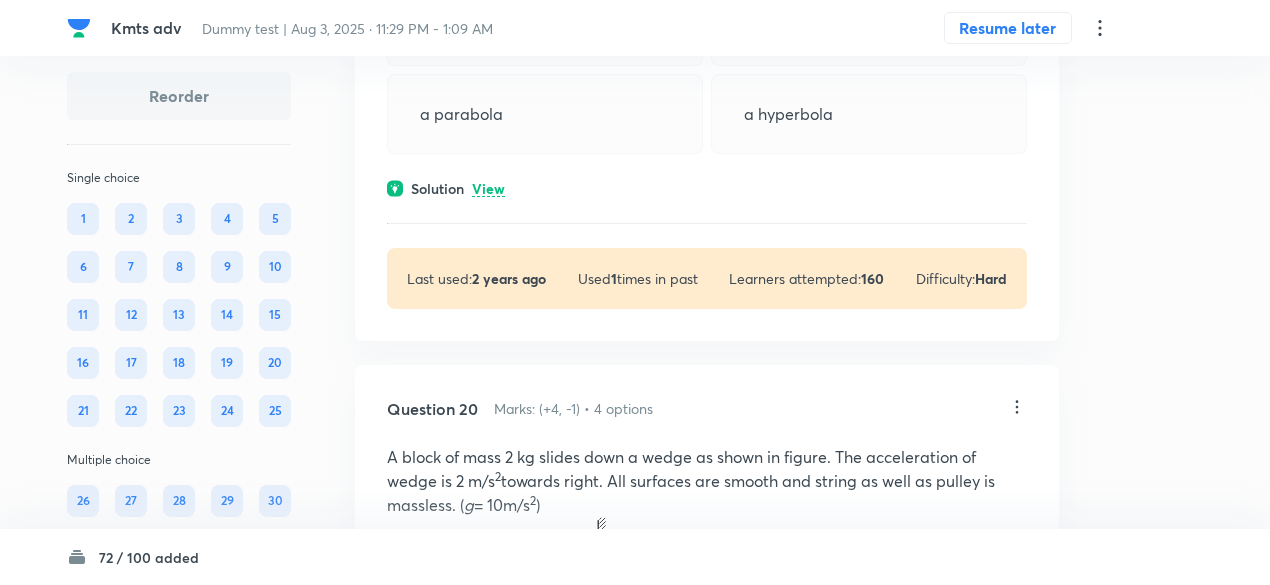 scroll, scrollTop: 15079, scrollLeft: 0, axis: vertical 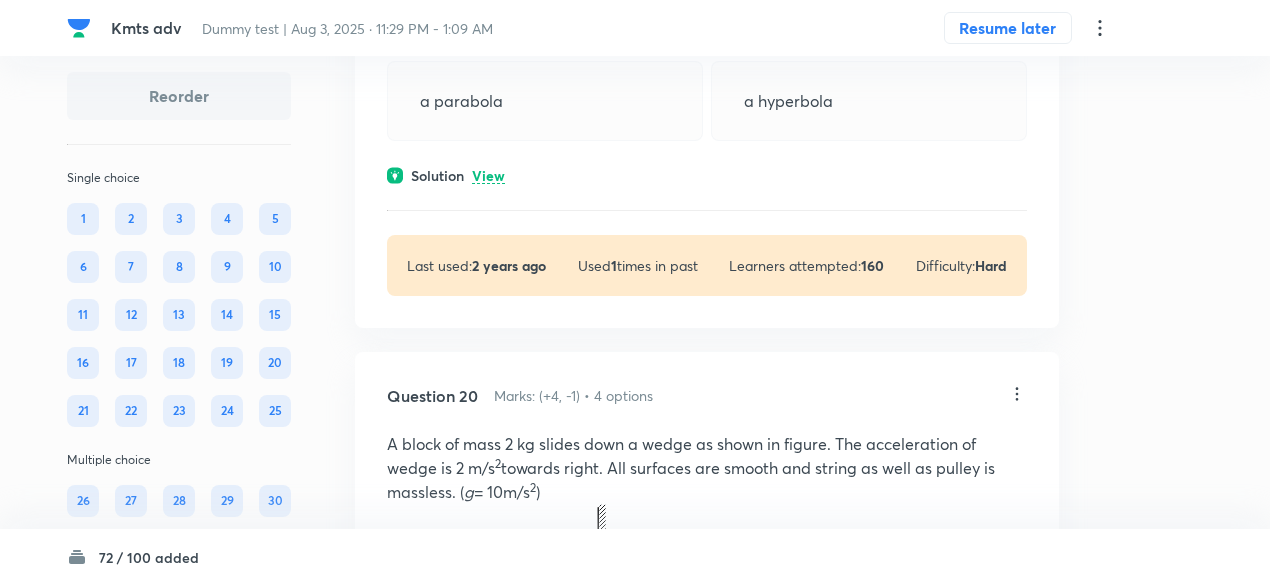 click on "View" at bounding box center (488, 176) 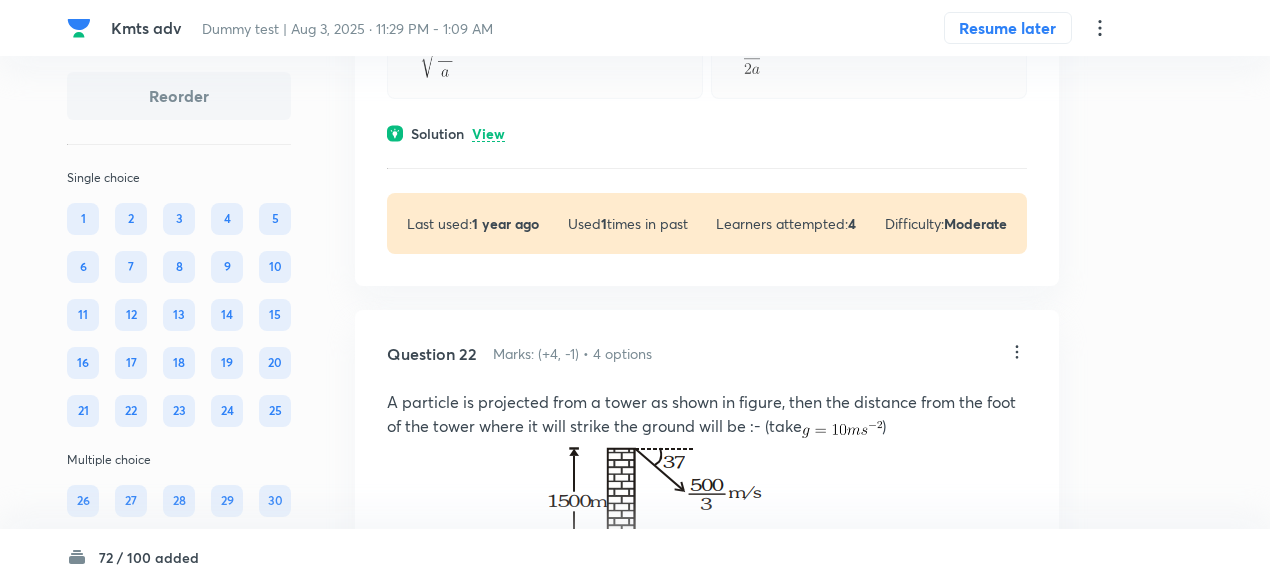 scroll, scrollTop: 16820, scrollLeft: 0, axis: vertical 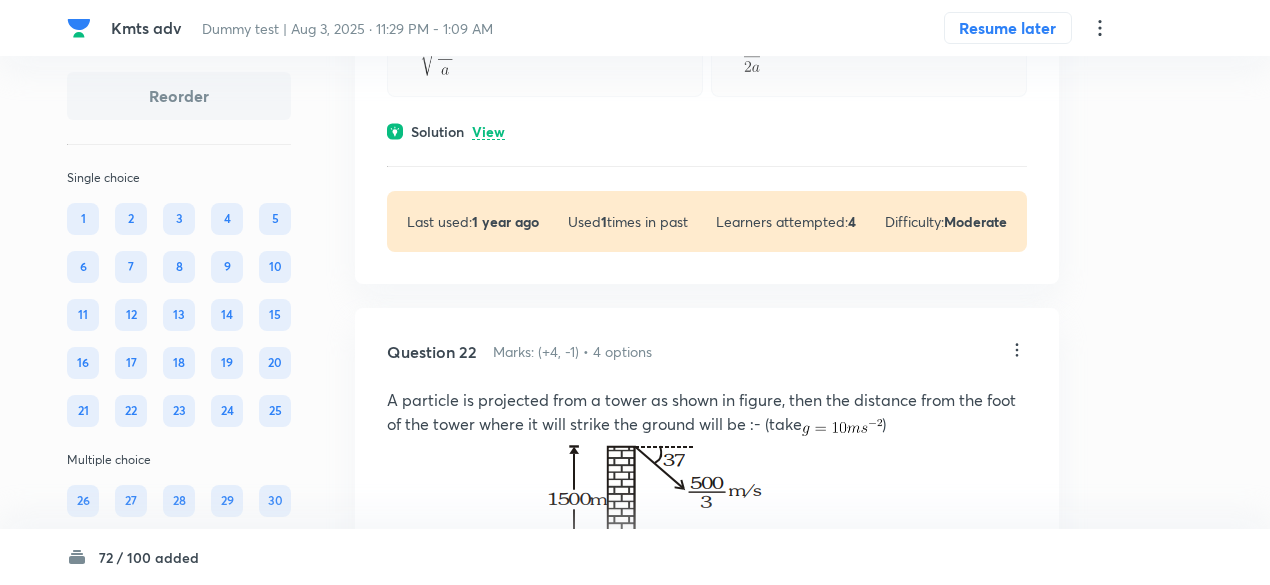 click on "View" at bounding box center [488, 132] 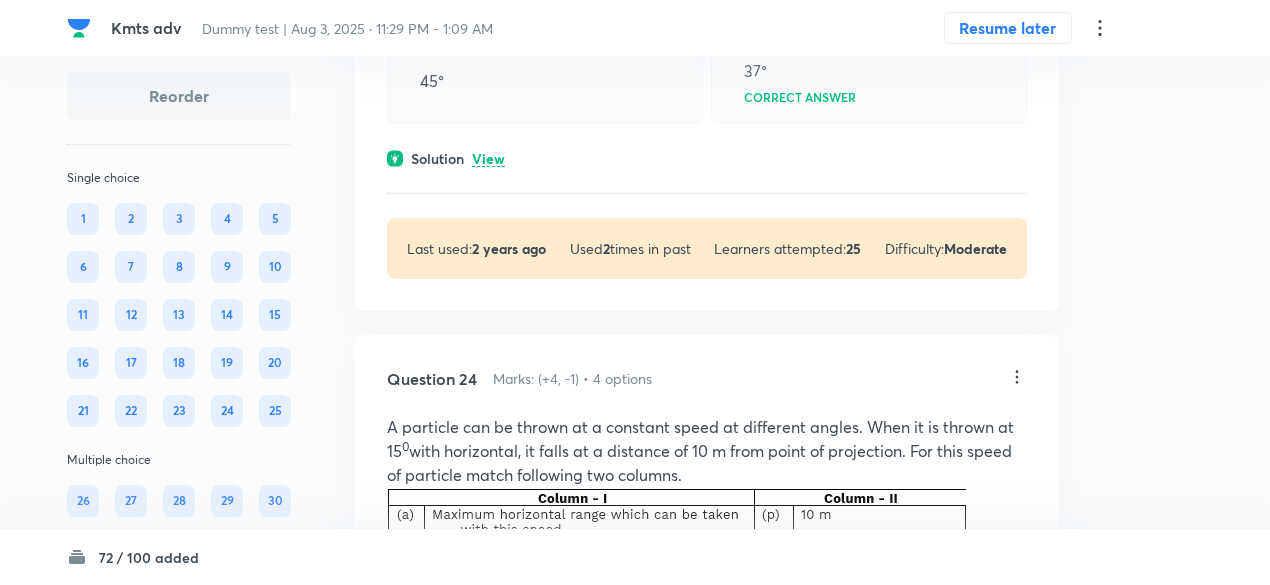 scroll, scrollTop: 18657, scrollLeft: 0, axis: vertical 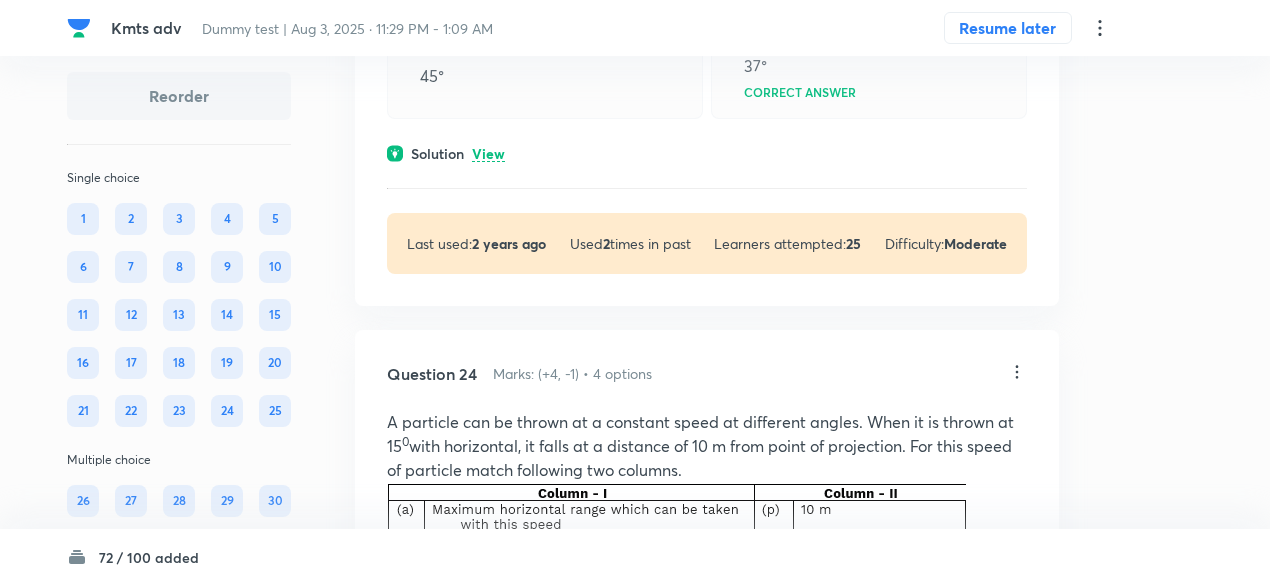click on "View" at bounding box center (488, 154) 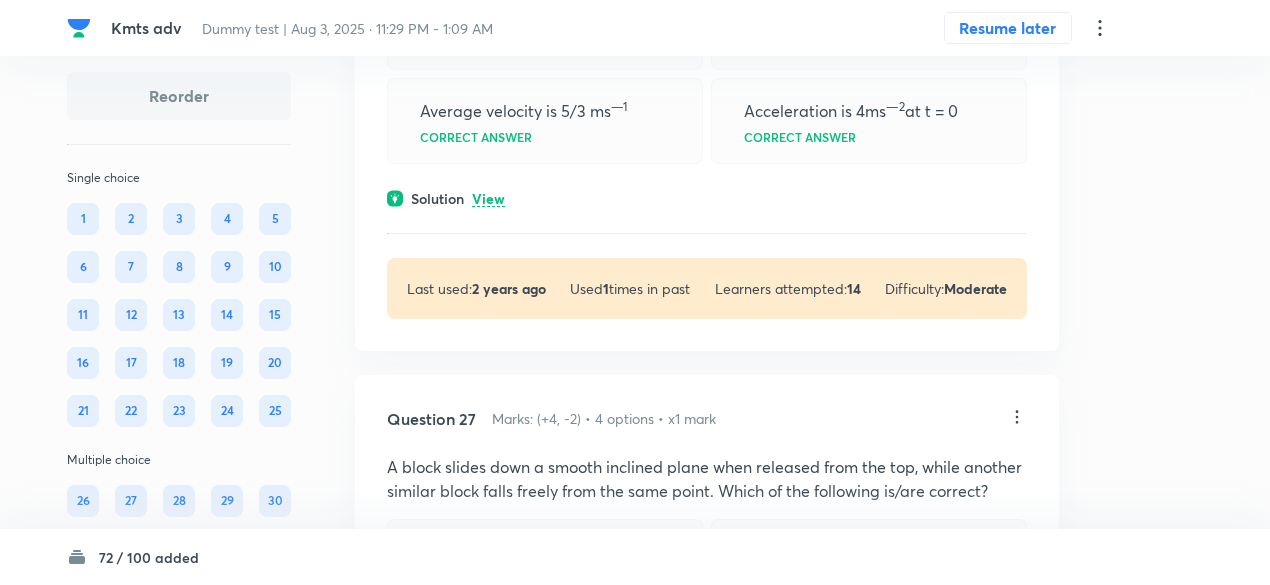 scroll, scrollTop: 21167, scrollLeft: 0, axis: vertical 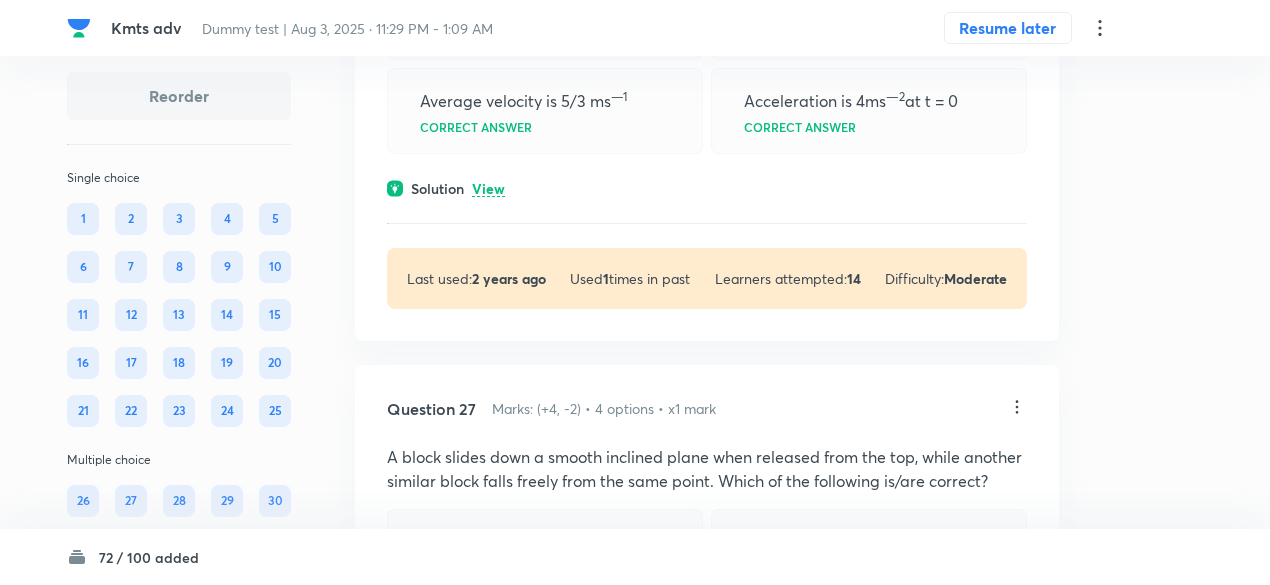 click on "View" at bounding box center [488, 189] 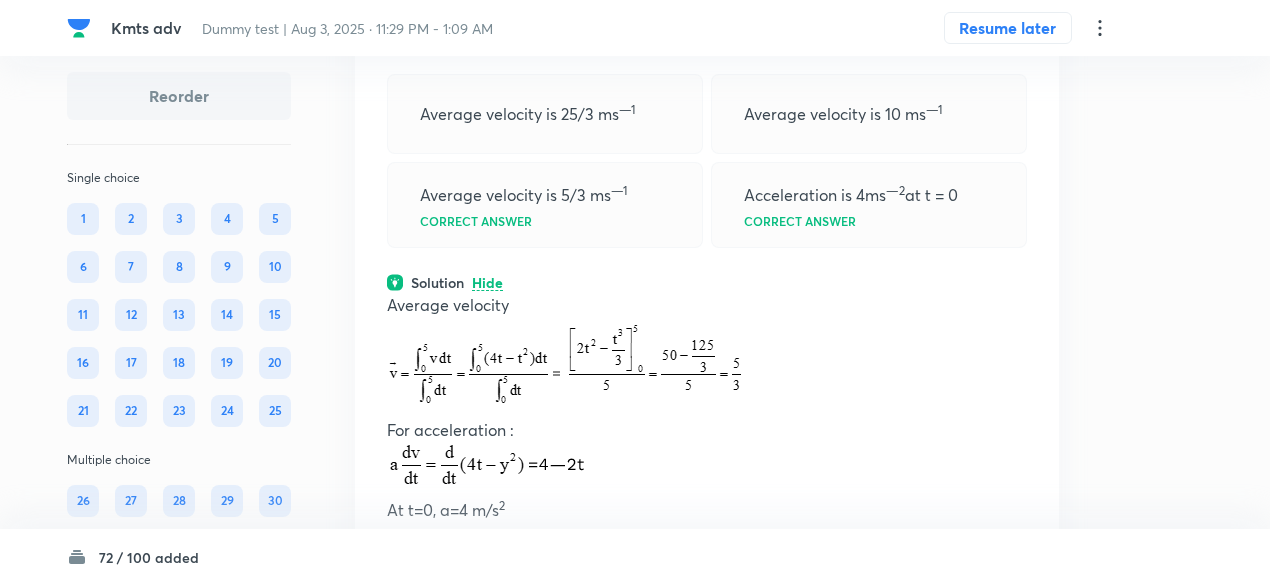 scroll, scrollTop: 21200, scrollLeft: 0, axis: vertical 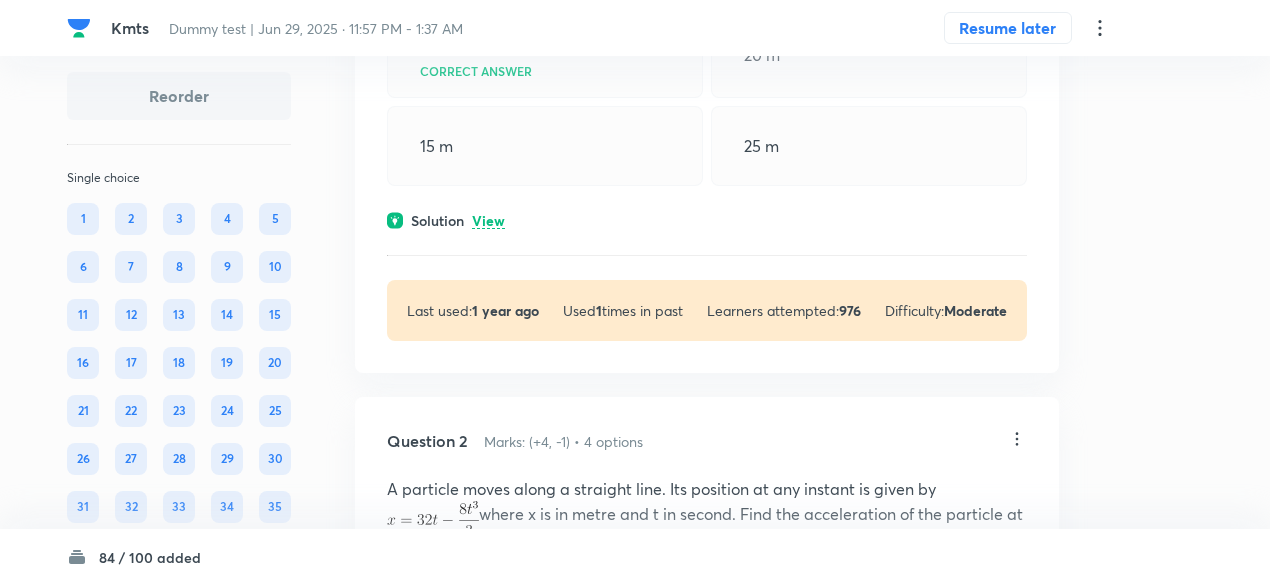 click on "View" at bounding box center (488, 221) 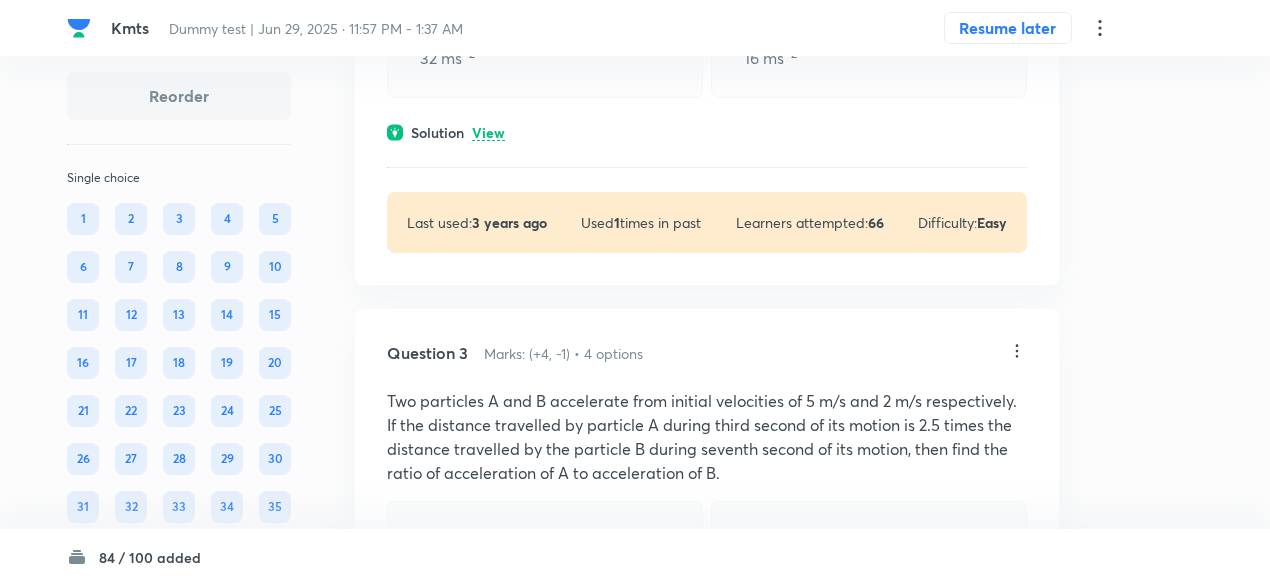 scroll, scrollTop: 1515, scrollLeft: 0, axis: vertical 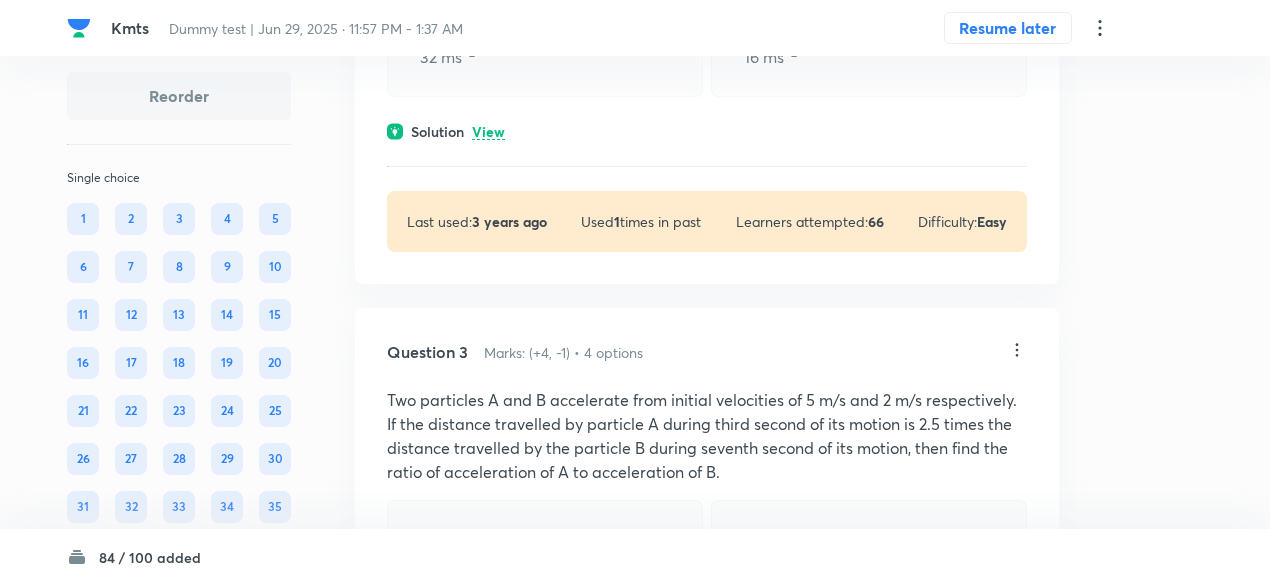 click on "View" at bounding box center (488, 132) 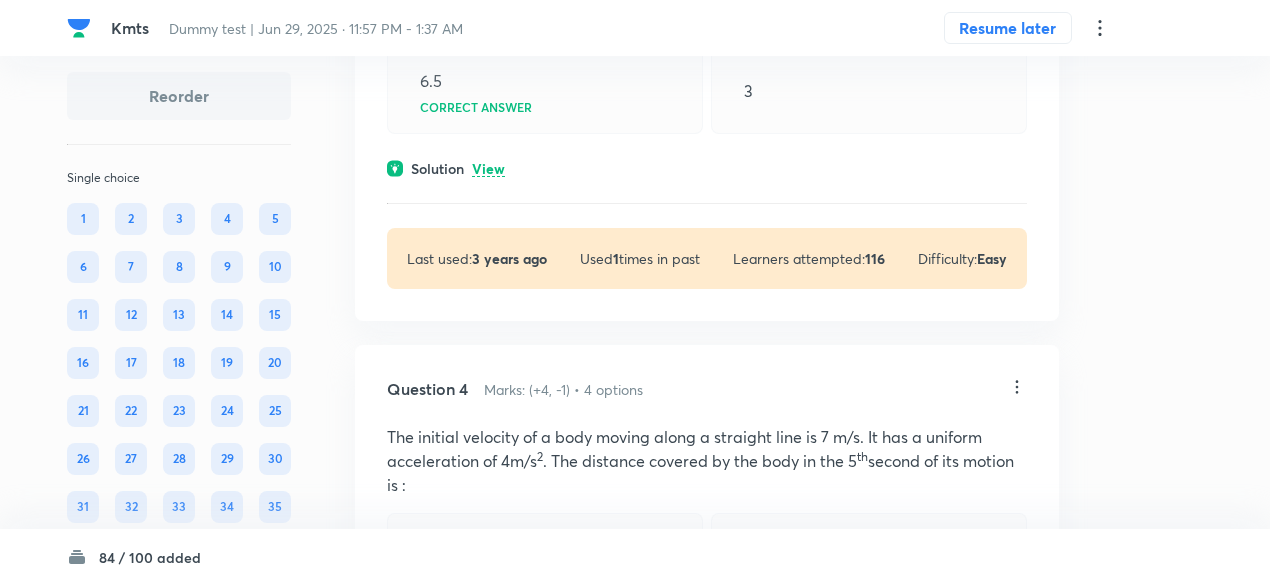 scroll, scrollTop: 2459, scrollLeft: 0, axis: vertical 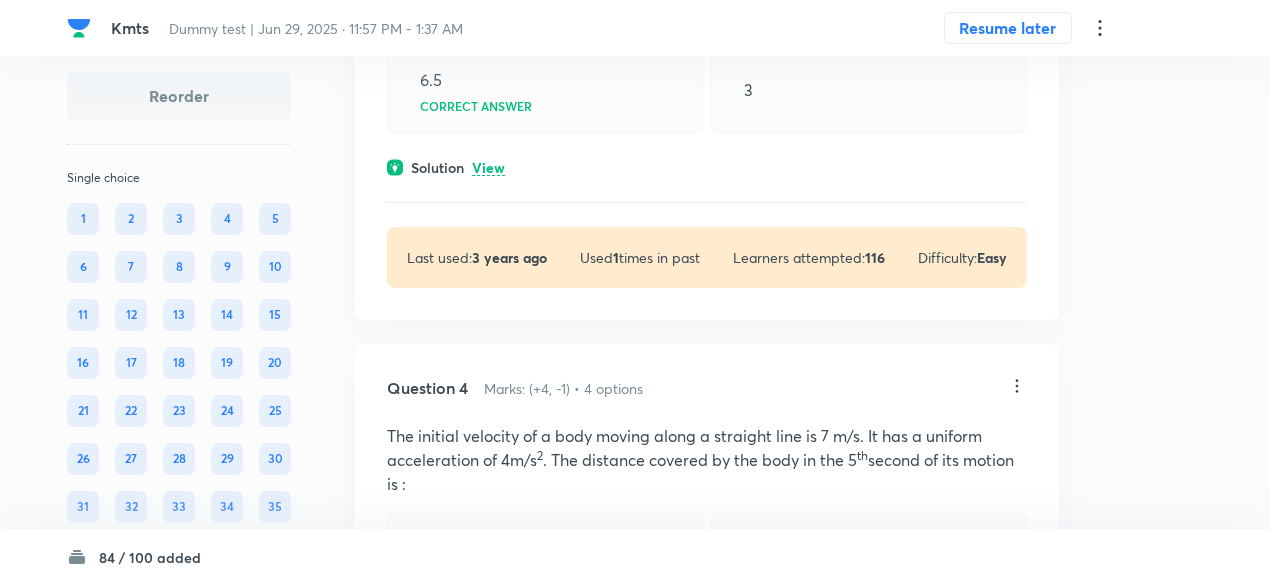 click on "View" at bounding box center [488, 168] 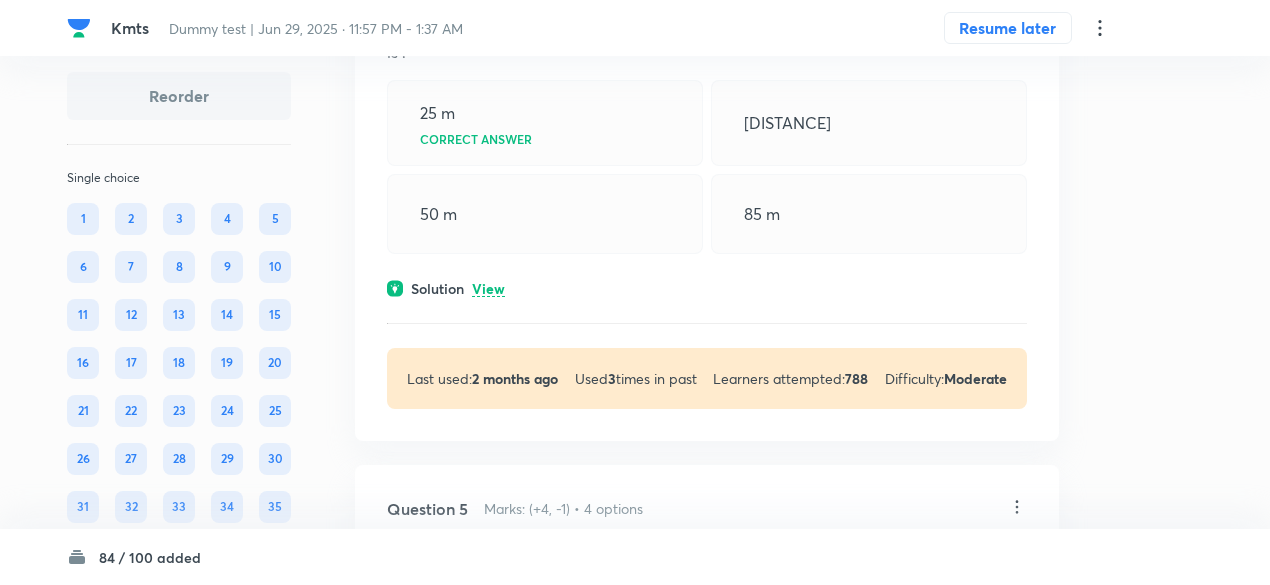 scroll, scrollTop: 3168, scrollLeft: 0, axis: vertical 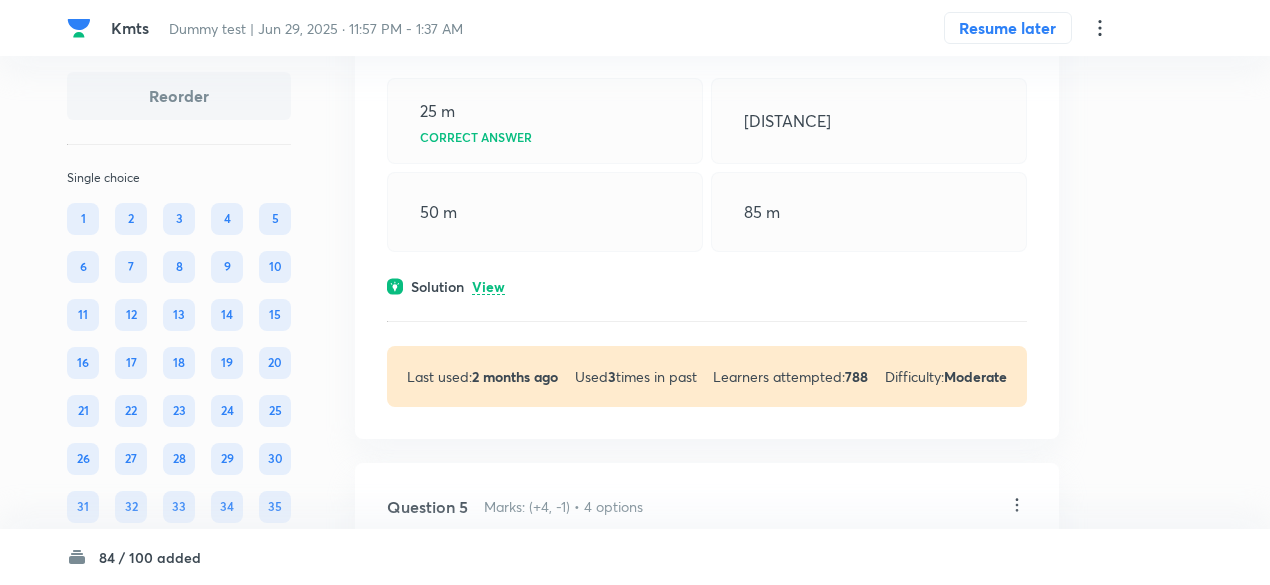 click on "View" at bounding box center (488, 287) 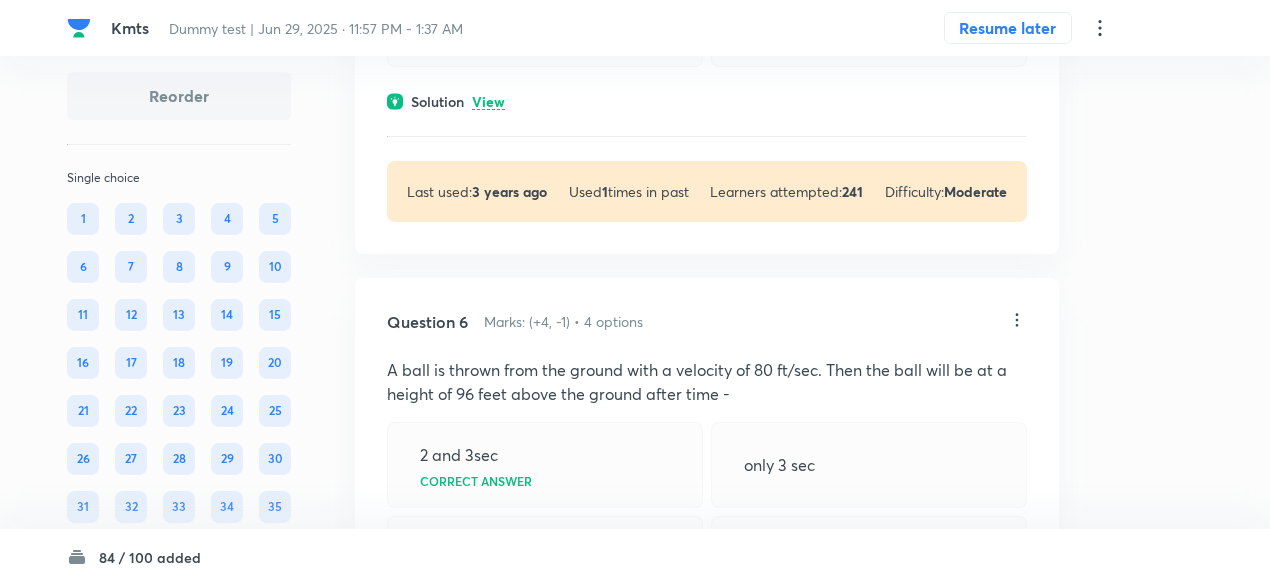 scroll, scrollTop: 4121, scrollLeft: 0, axis: vertical 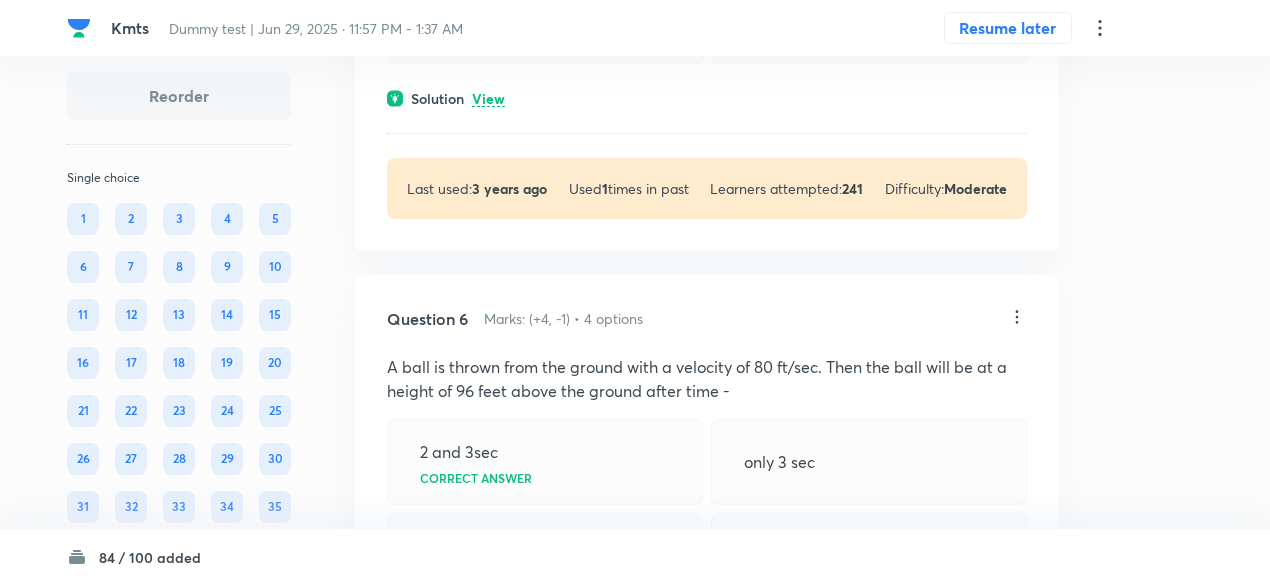 click on "View" at bounding box center [488, 99] 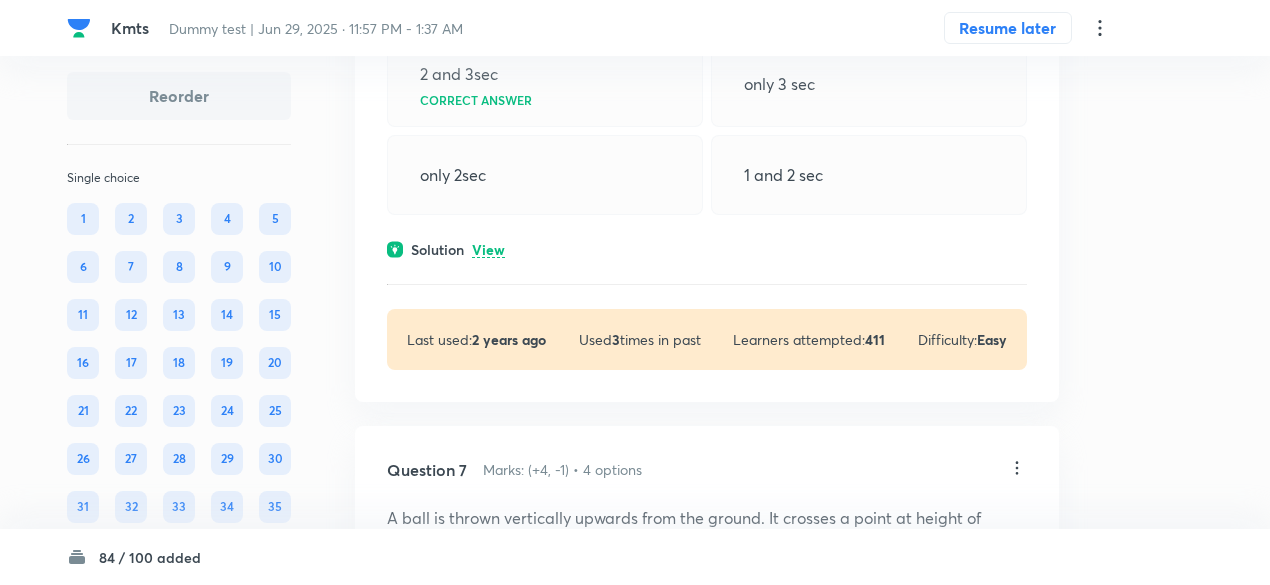 scroll, scrollTop: 4670, scrollLeft: 0, axis: vertical 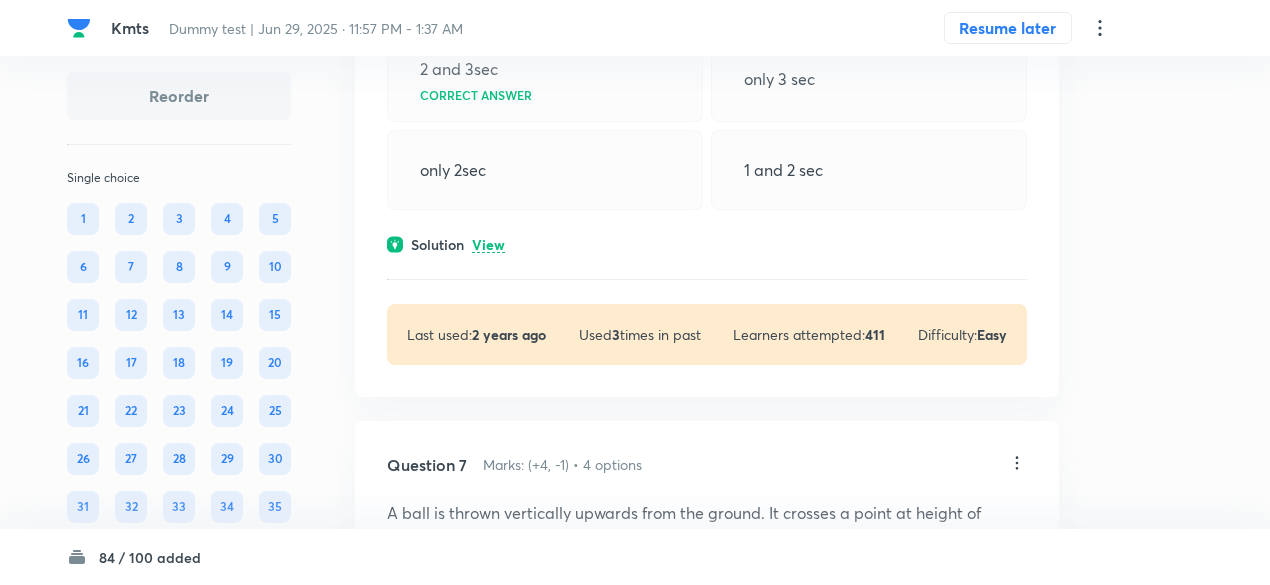 click on "View" at bounding box center (488, 245) 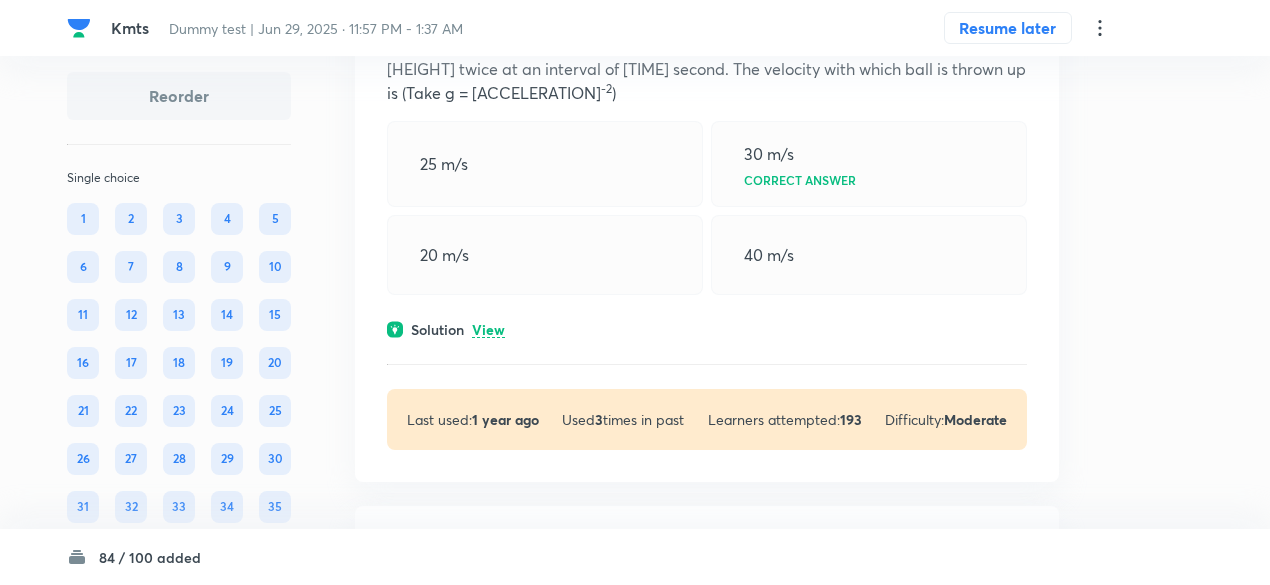 scroll, scrollTop: 5484, scrollLeft: 0, axis: vertical 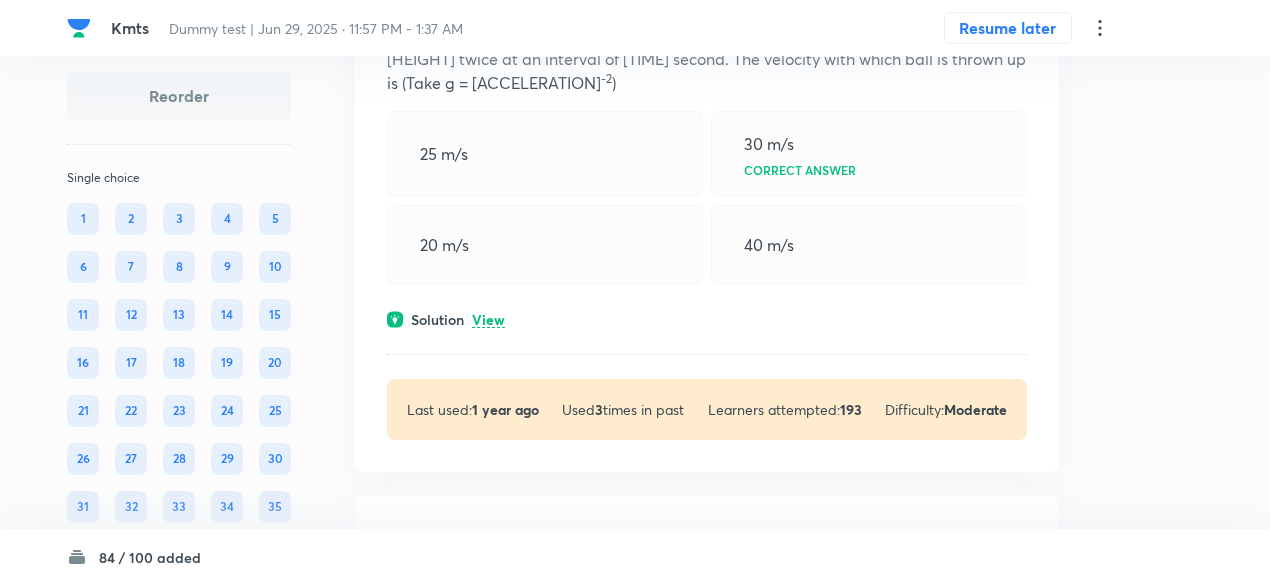 click on "View" at bounding box center (488, 320) 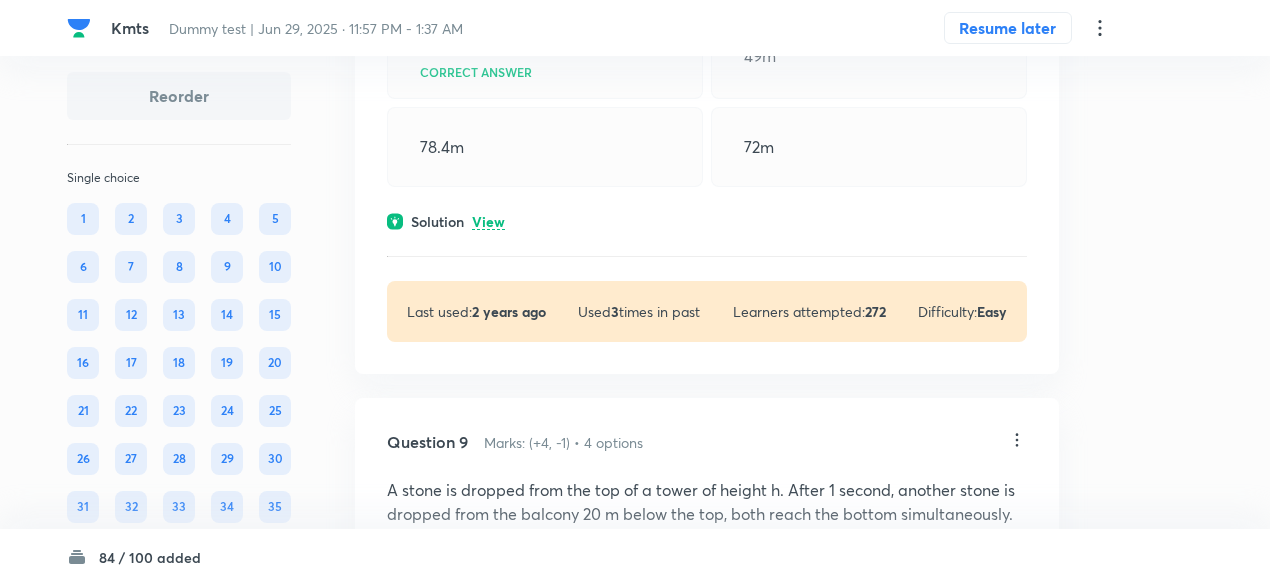 scroll, scrollTop: 6302, scrollLeft: 0, axis: vertical 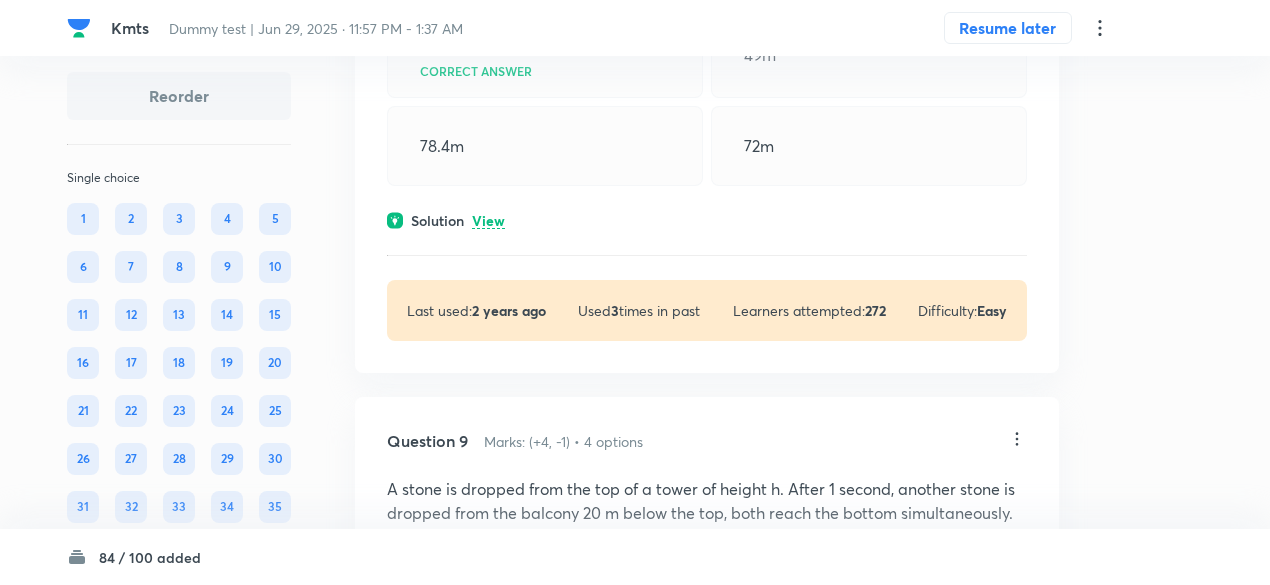 click on "View" at bounding box center [488, 221] 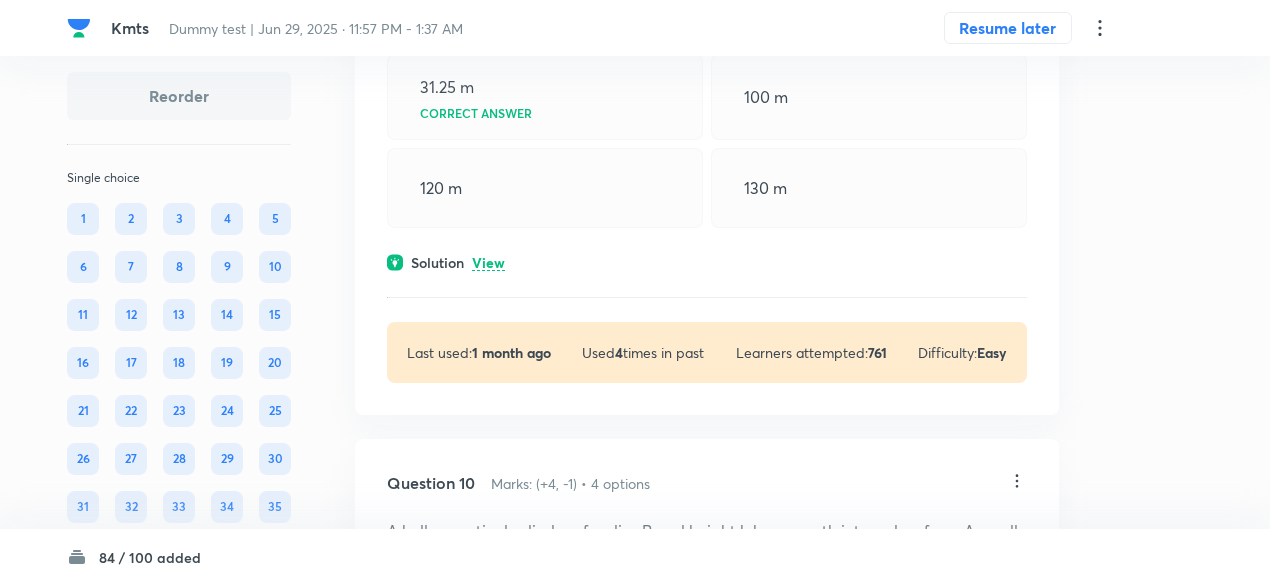 scroll, scrollTop: 7025, scrollLeft: 0, axis: vertical 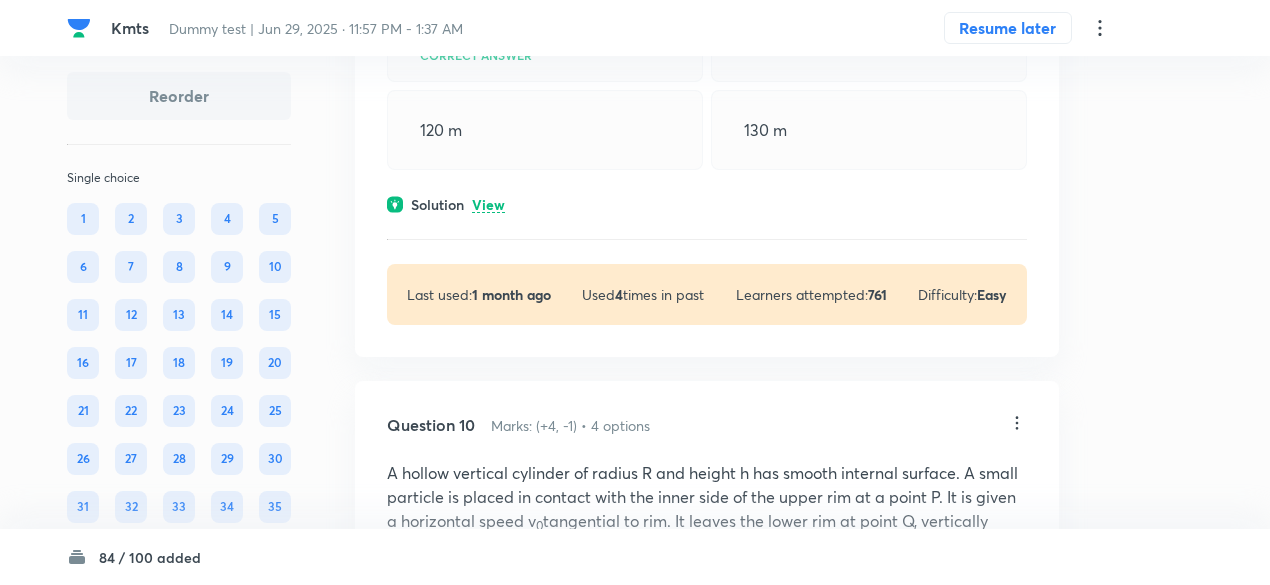click on "Solution View" at bounding box center (707, 204) 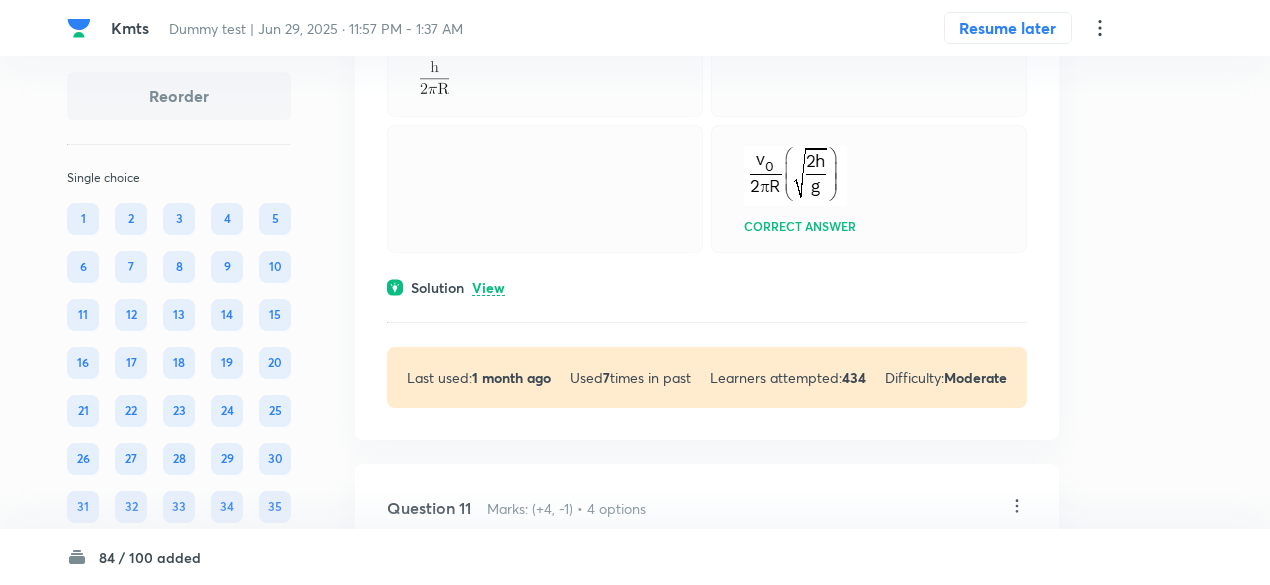 scroll, scrollTop: 8408, scrollLeft: 0, axis: vertical 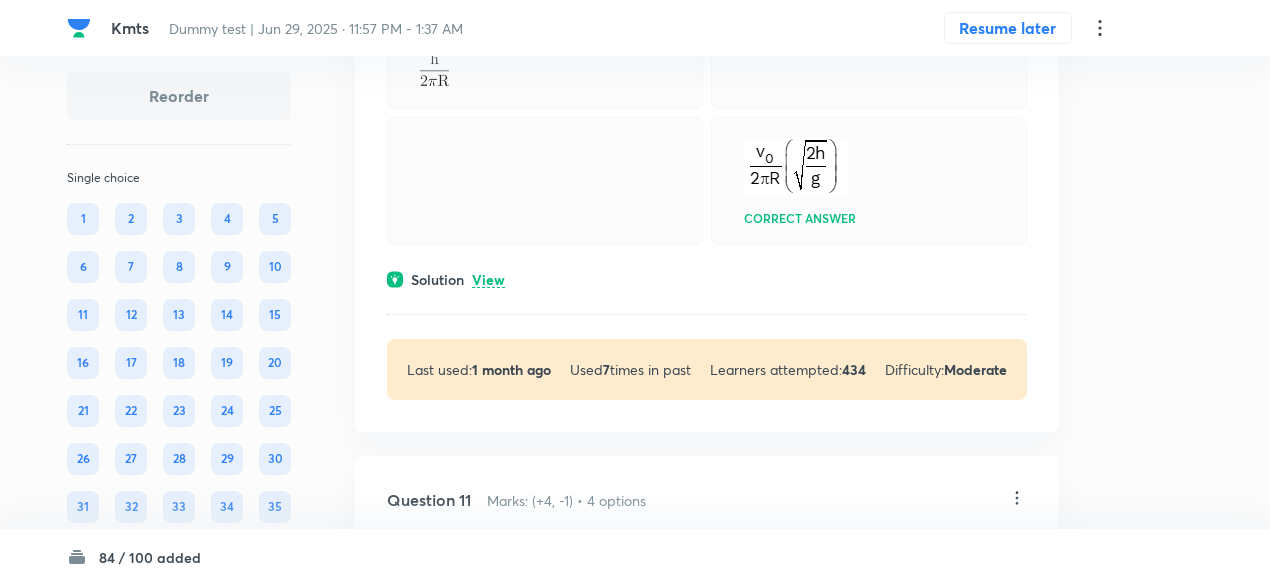 click on "View" at bounding box center [488, 280] 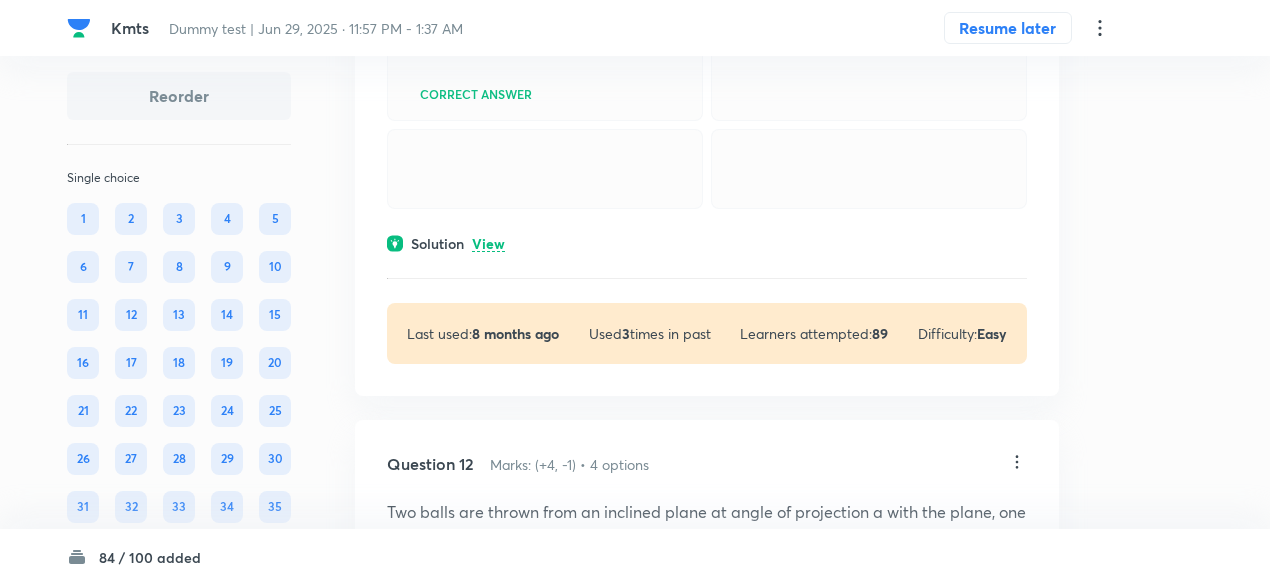 scroll, scrollTop: 9244, scrollLeft: 0, axis: vertical 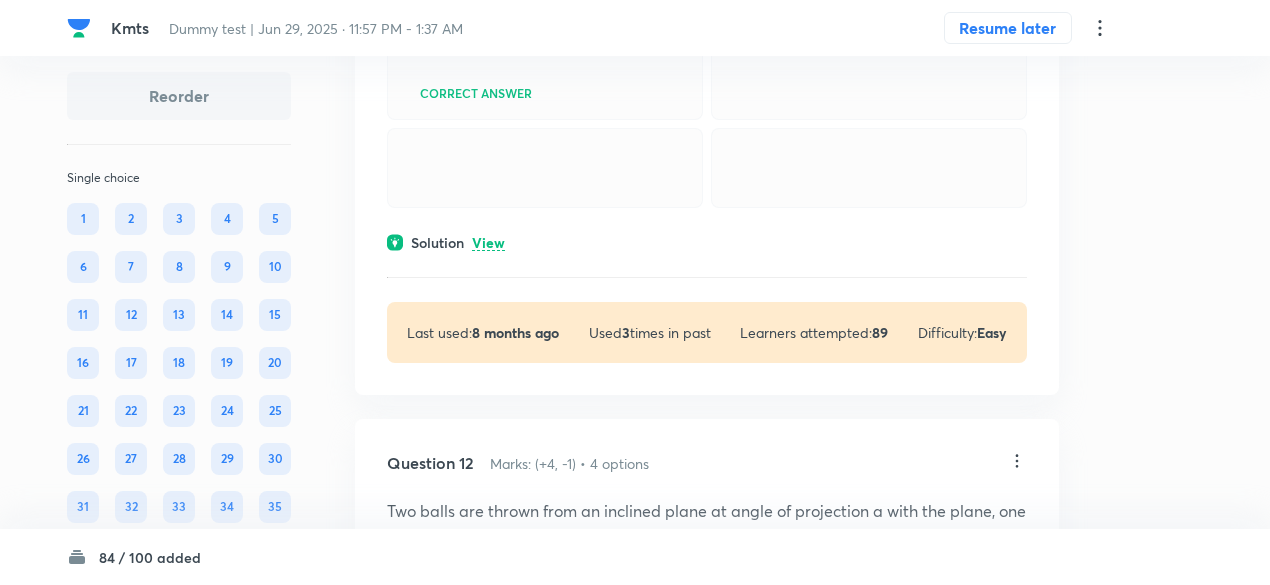click on "View" at bounding box center (488, 243) 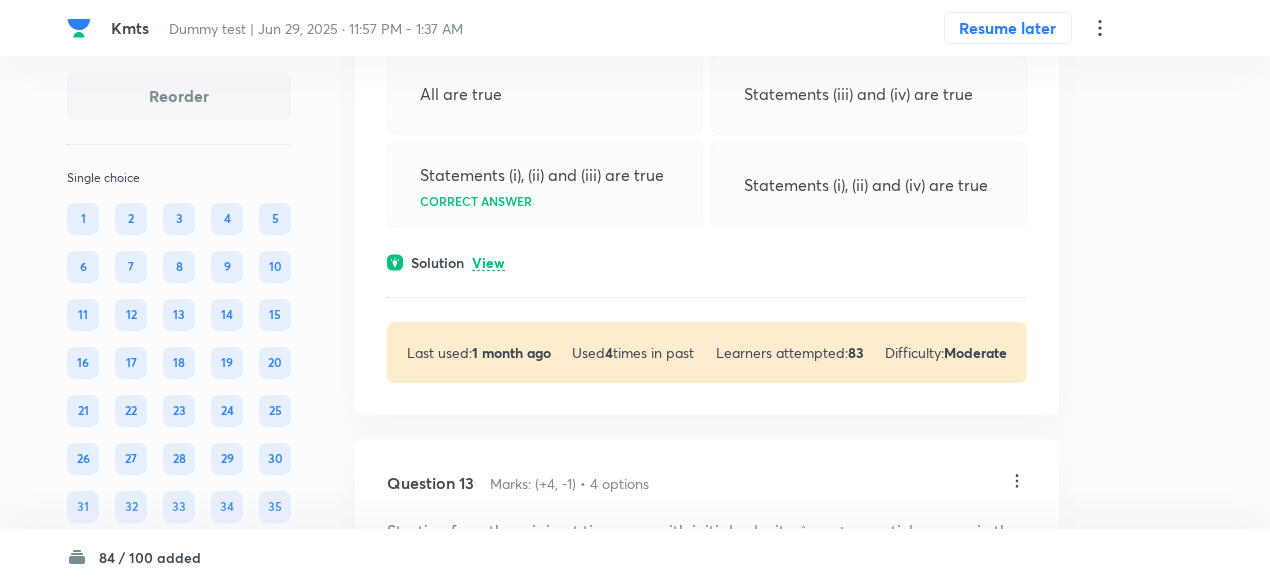 scroll, scrollTop: 10460, scrollLeft: 0, axis: vertical 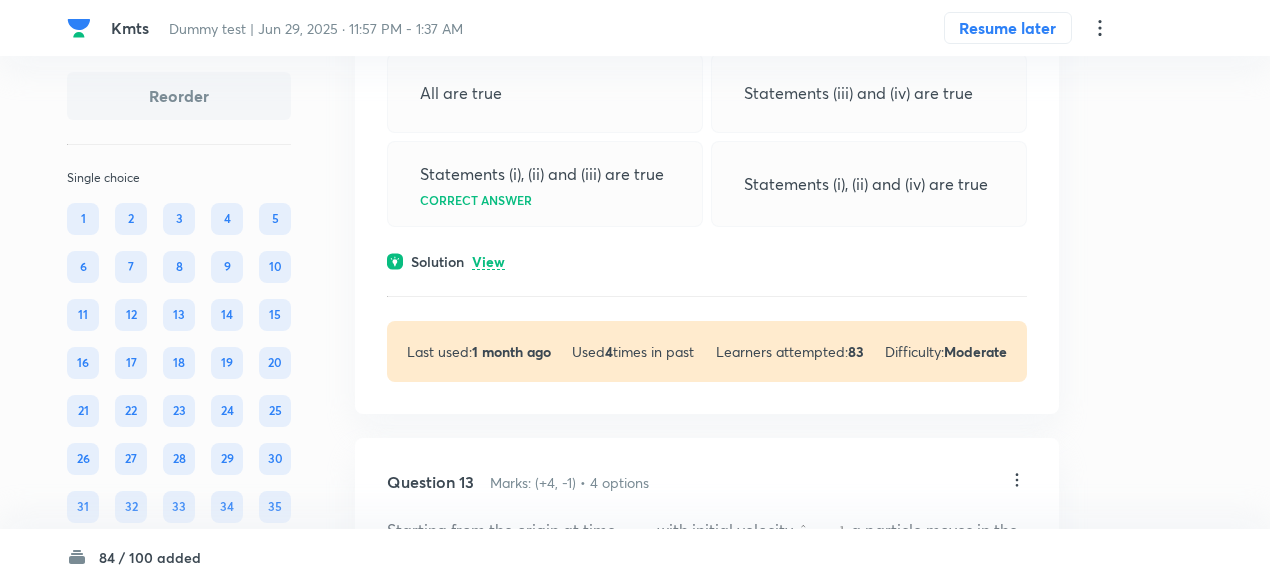 click on "Question 12 Marks: (+4, -1) • 4 options Two balls are thrown from an inclined plane at angle of projection a with the plane, one up the plane while other down the inclined plane (as shown in figure). In the figure u 1  and u 2  are the speeds when the line of motion of the particle is parallel to the inclined plane and h 1 , h 2  are maximum displacement perpendicular to inclined plane respectively. (i)  (ii)  (iii)  (iv) u 1  = u 2 The correct choice is: All are true Statements (iii) and (iv) are true Statements (i), (ii) and (iii) are true Correct answer Statements (i), (ii) and (iv) are true  Solution View Last used:  1 month ago Used  4  times in past Learners attempted:  83 Difficulty: Moderate" at bounding box center (707, -42) 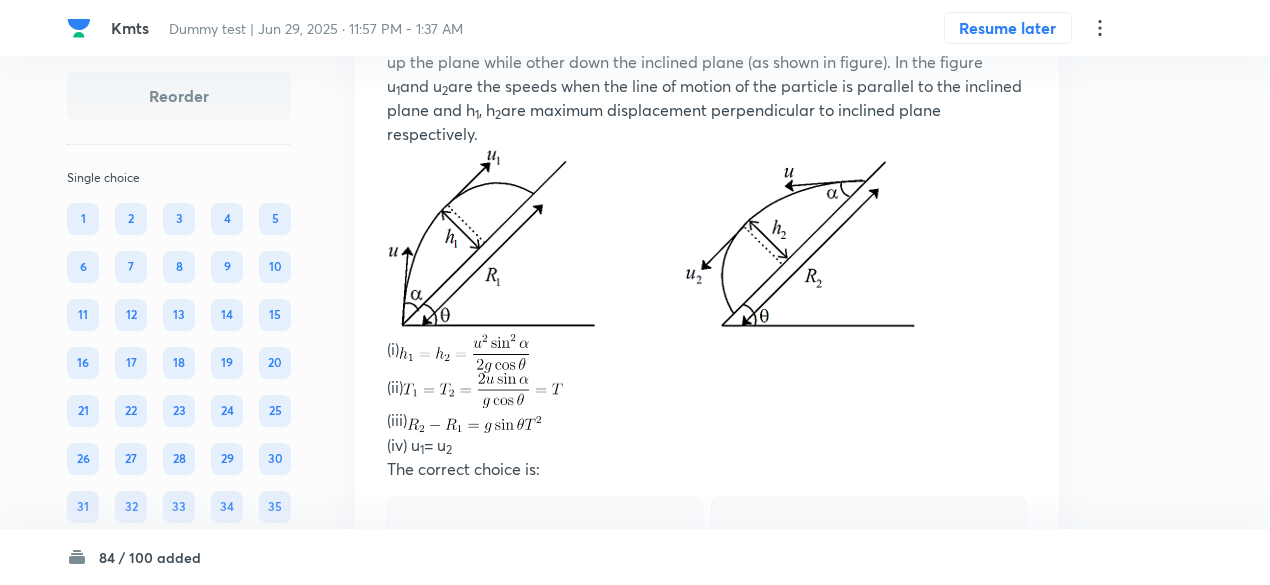 scroll, scrollTop: 10008, scrollLeft: 0, axis: vertical 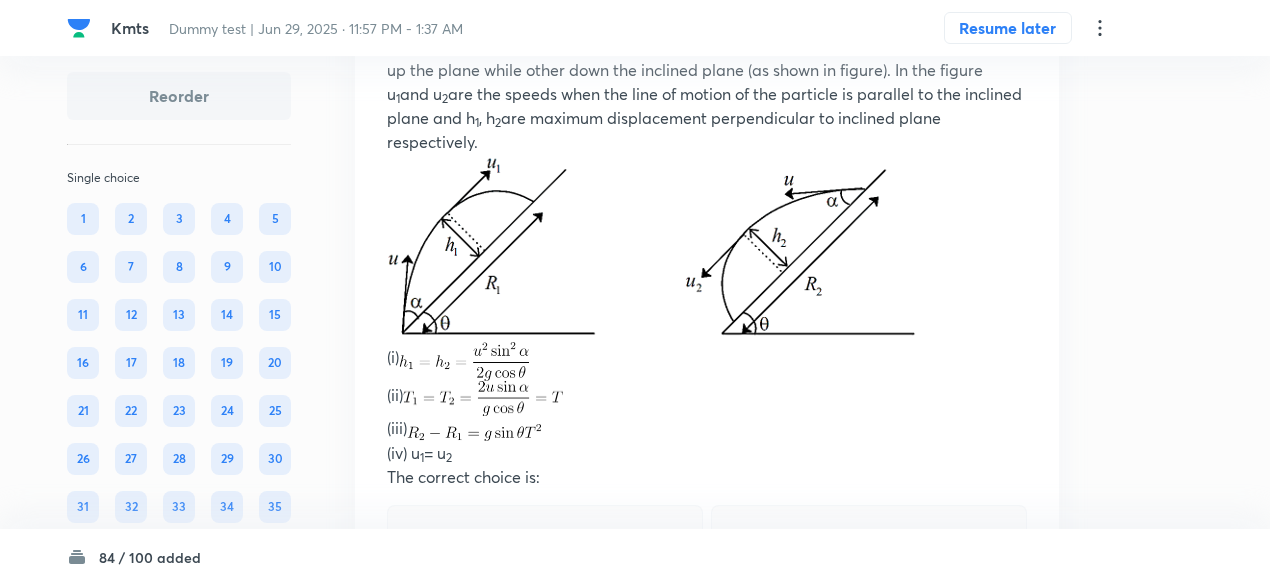 click at bounding box center [651, 245] 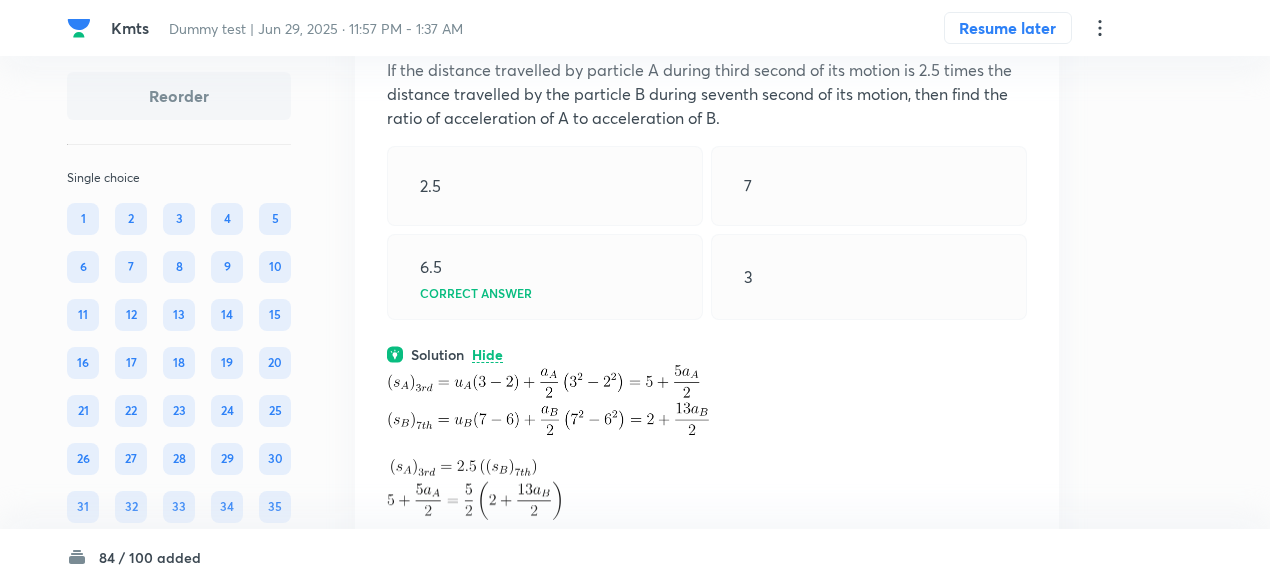 scroll, scrollTop: 2269, scrollLeft: 0, axis: vertical 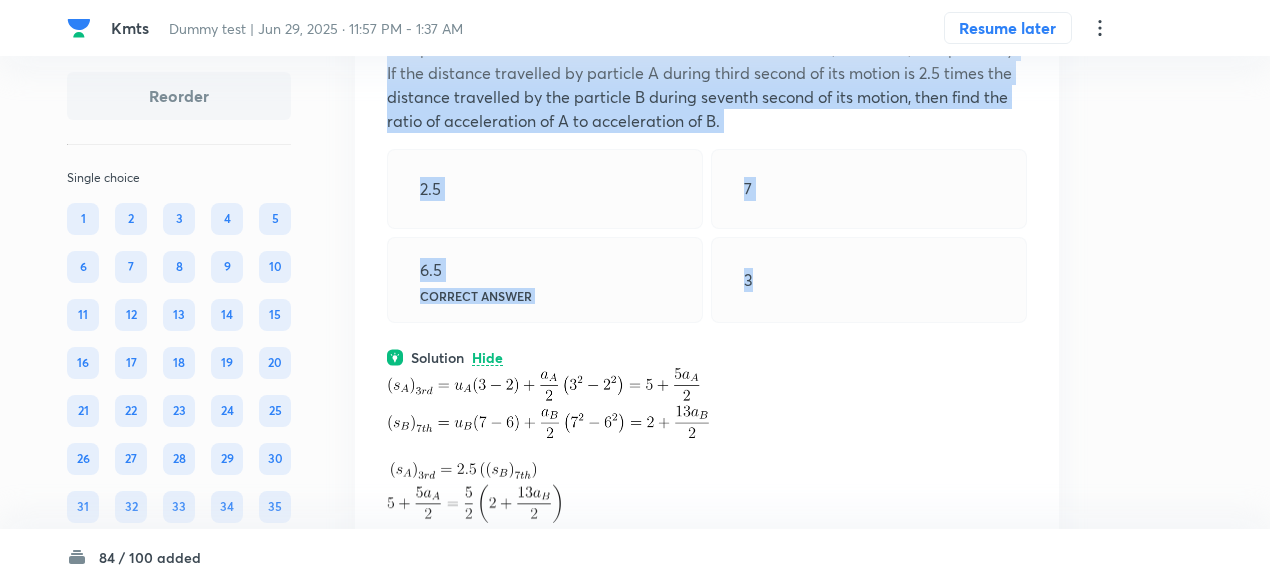 drag, startPoint x: 383, startPoint y: 171, endPoint x: 782, endPoint y: 419, distance: 469.7925 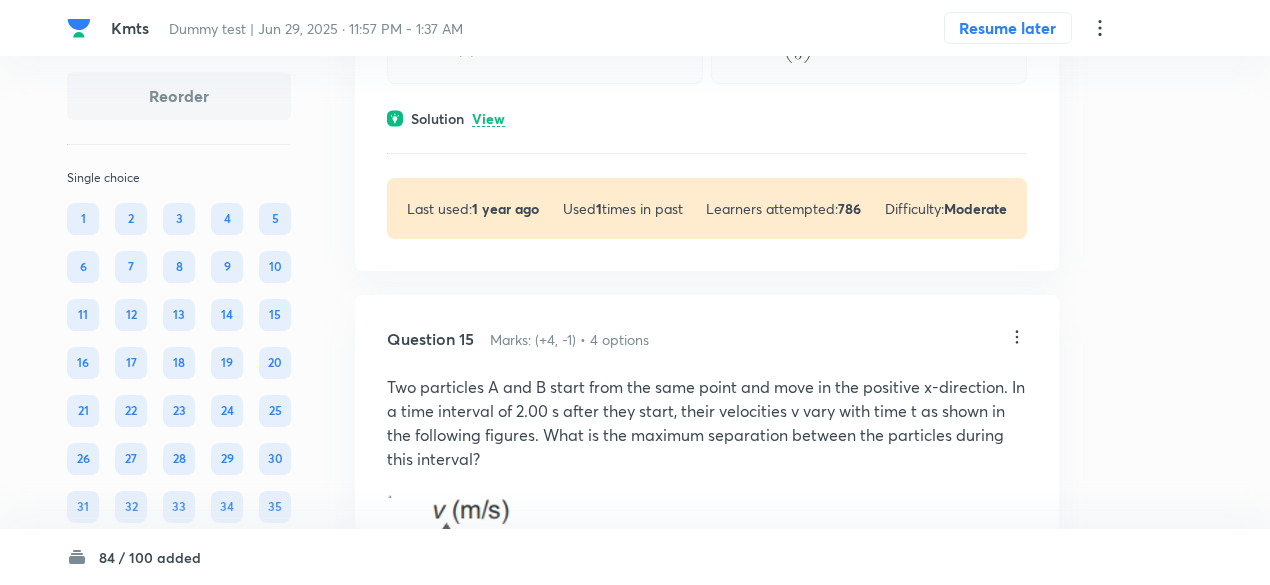 scroll, scrollTop: 13025, scrollLeft: 0, axis: vertical 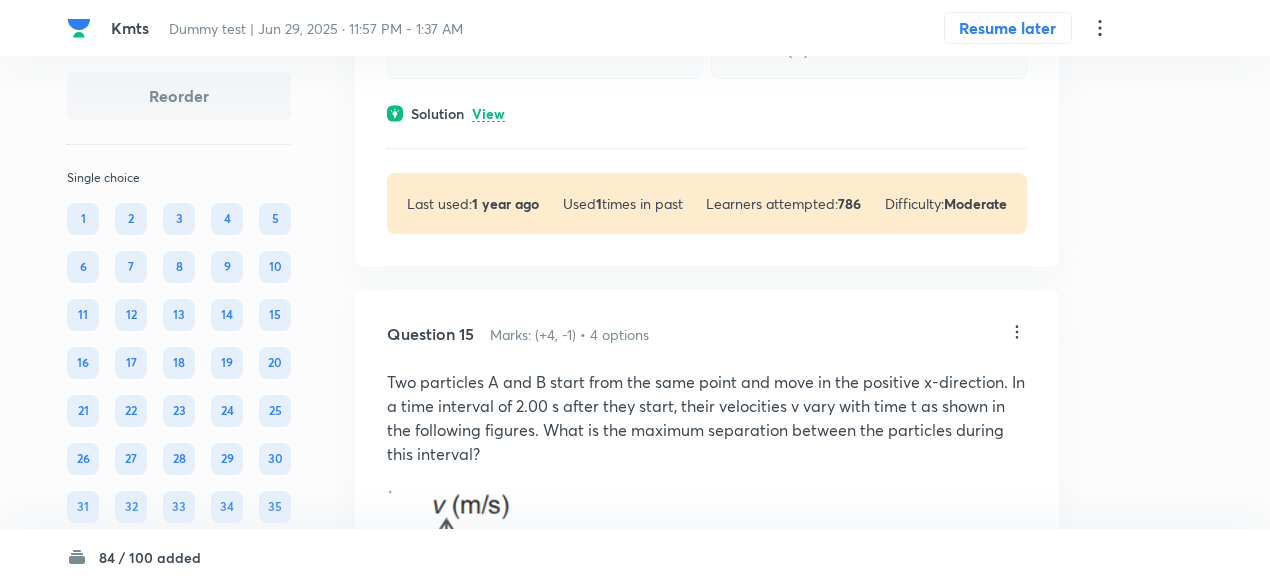 click on "Solution View" at bounding box center (707, 113) 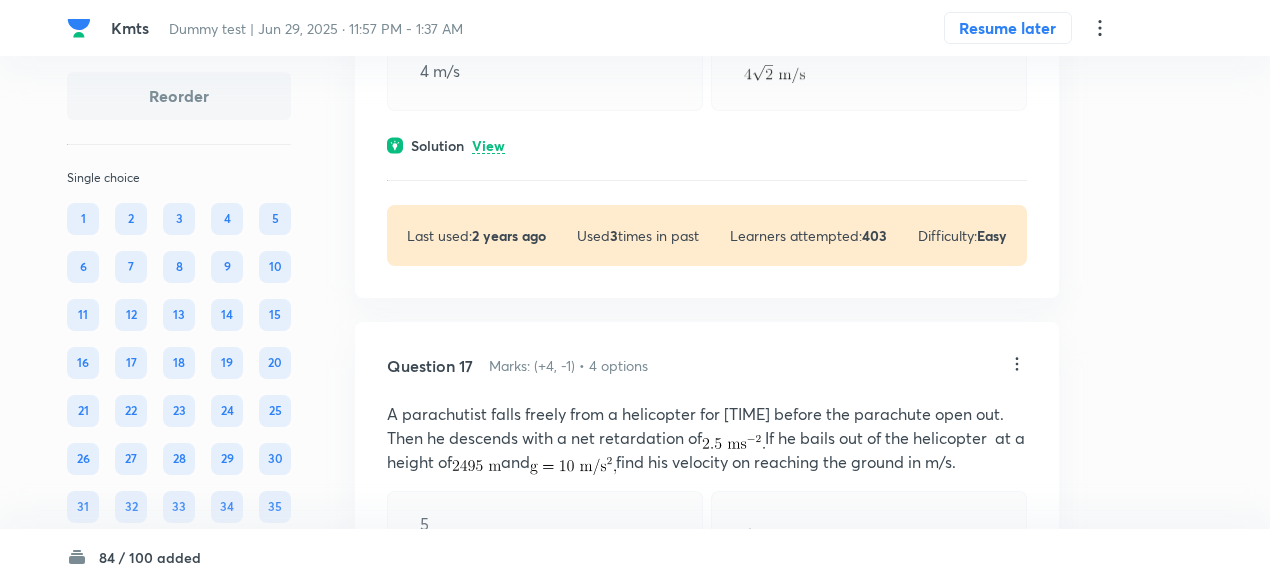 scroll, scrollTop: 15455, scrollLeft: 0, axis: vertical 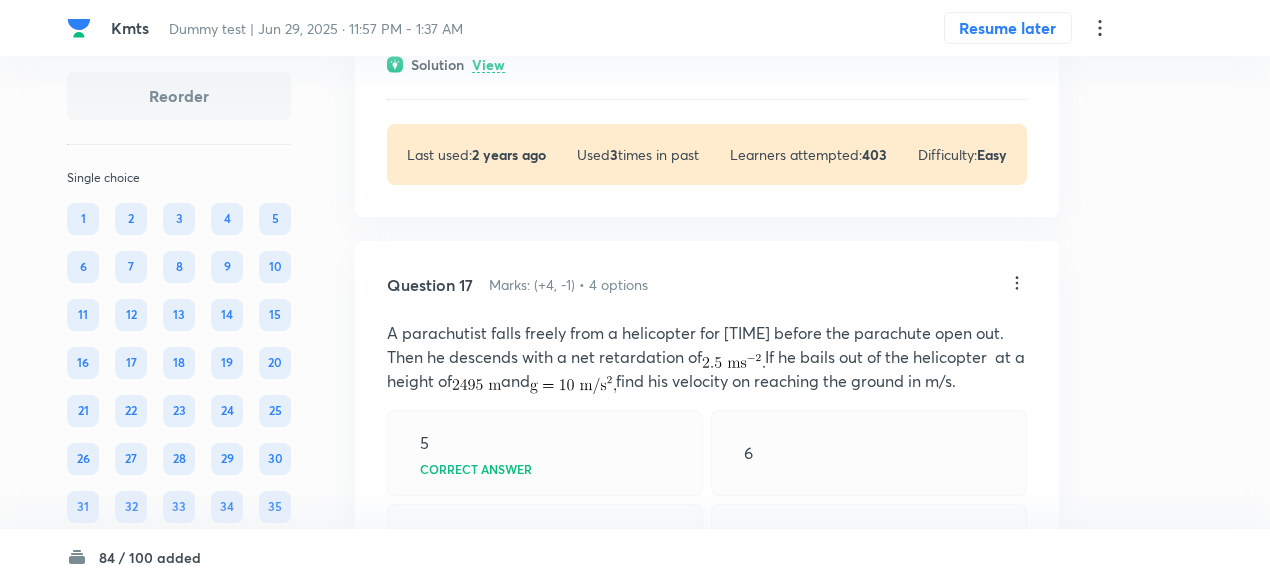 click on "View" at bounding box center (488, 65) 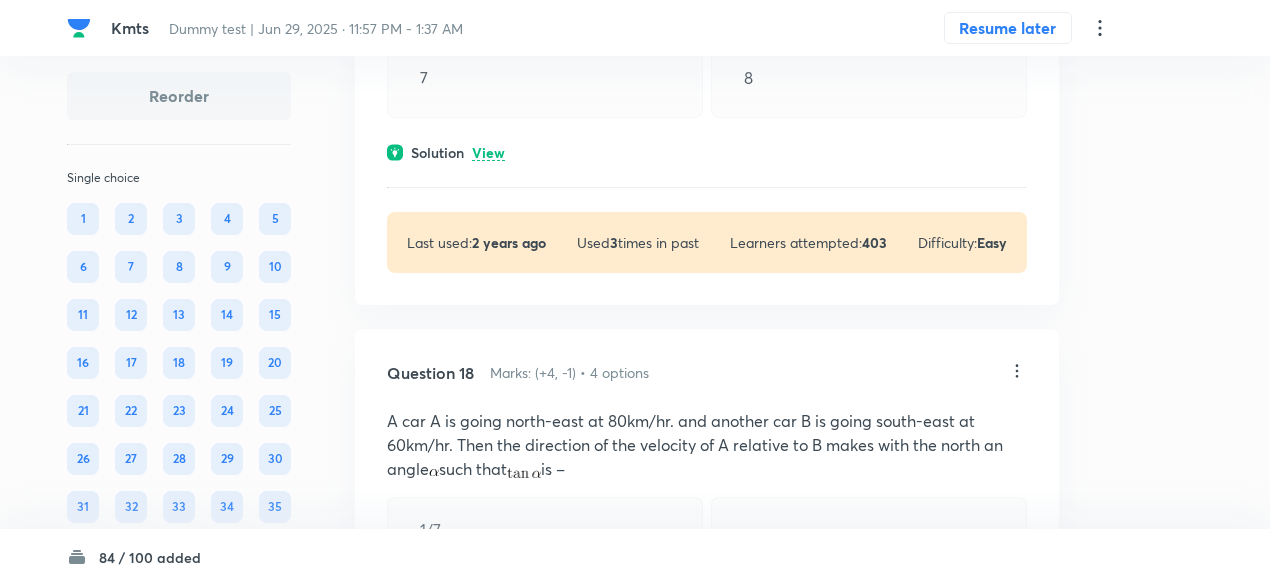 scroll, scrollTop: 16253, scrollLeft: 0, axis: vertical 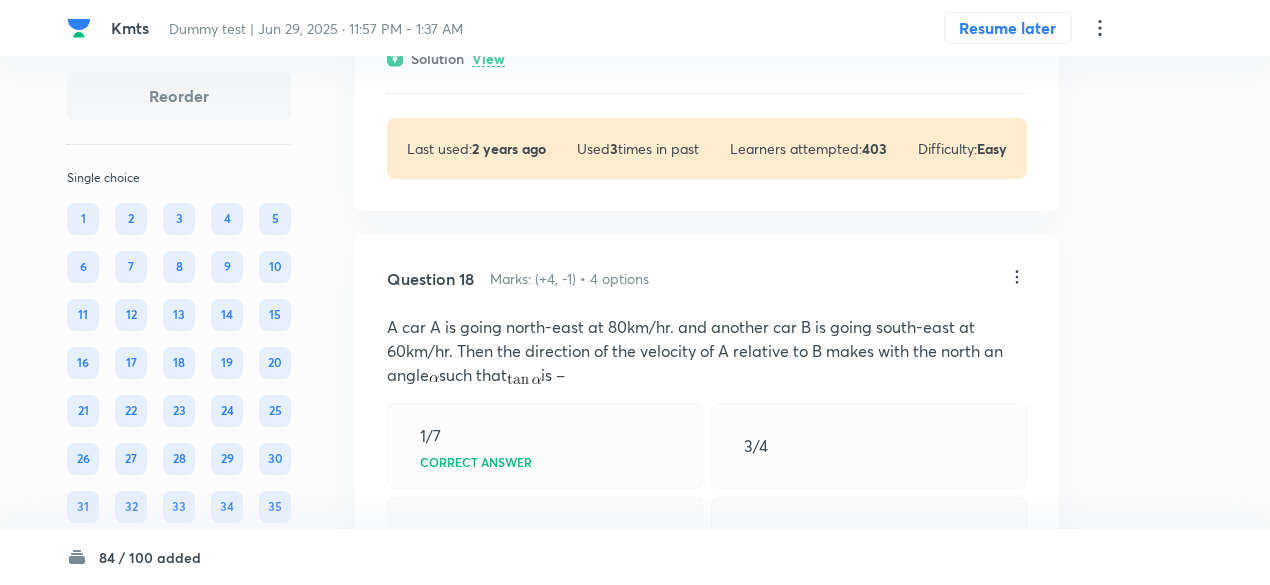 click on "View" at bounding box center (488, 59) 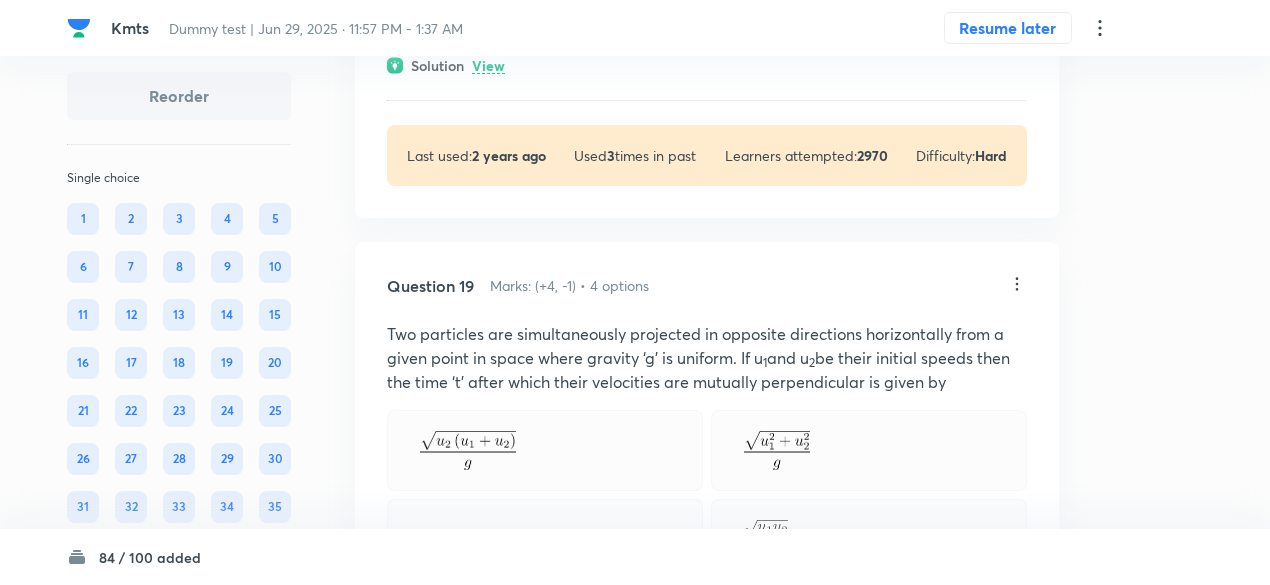 scroll, scrollTop: 17010, scrollLeft: 0, axis: vertical 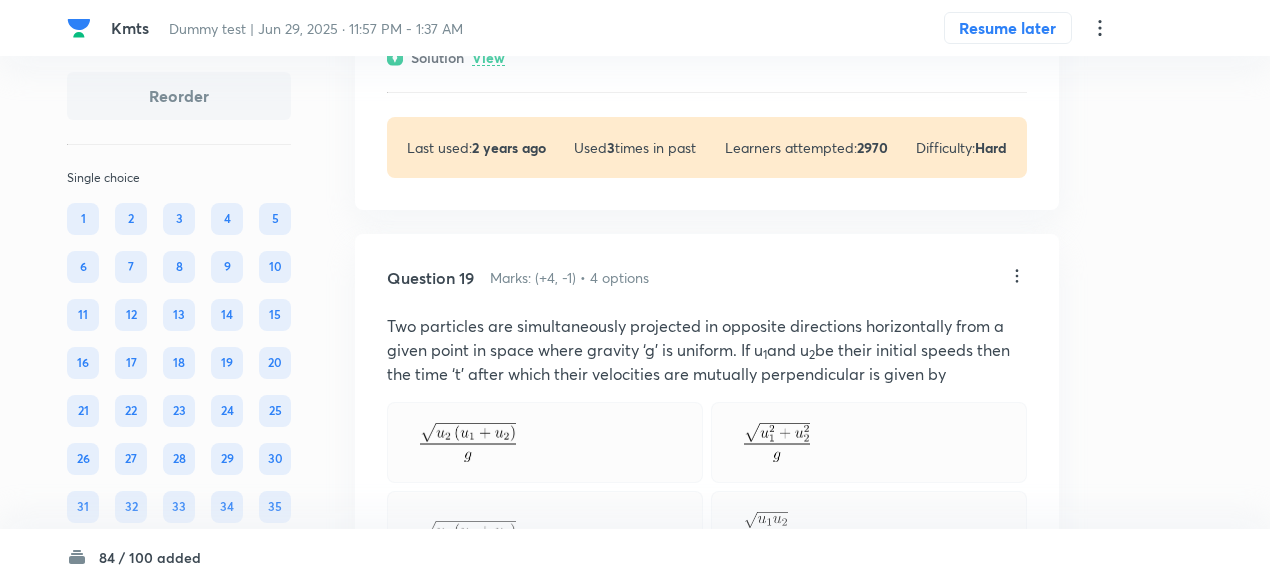 click on "View" at bounding box center (488, 58) 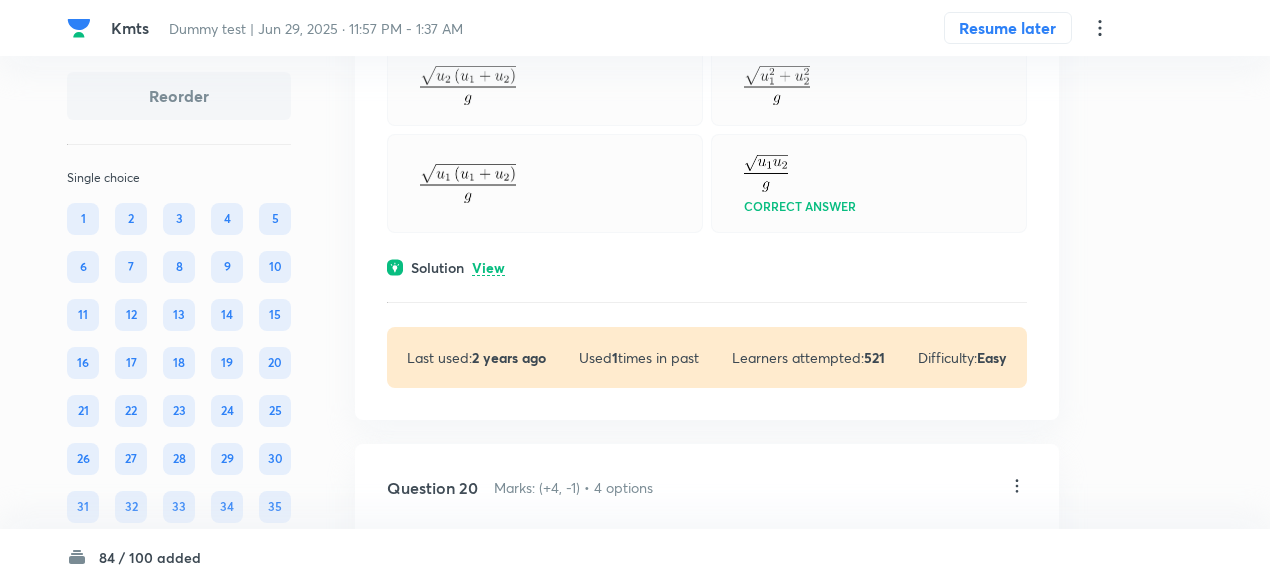 scroll, scrollTop: 17982, scrollLeft: 0, axis: vertical 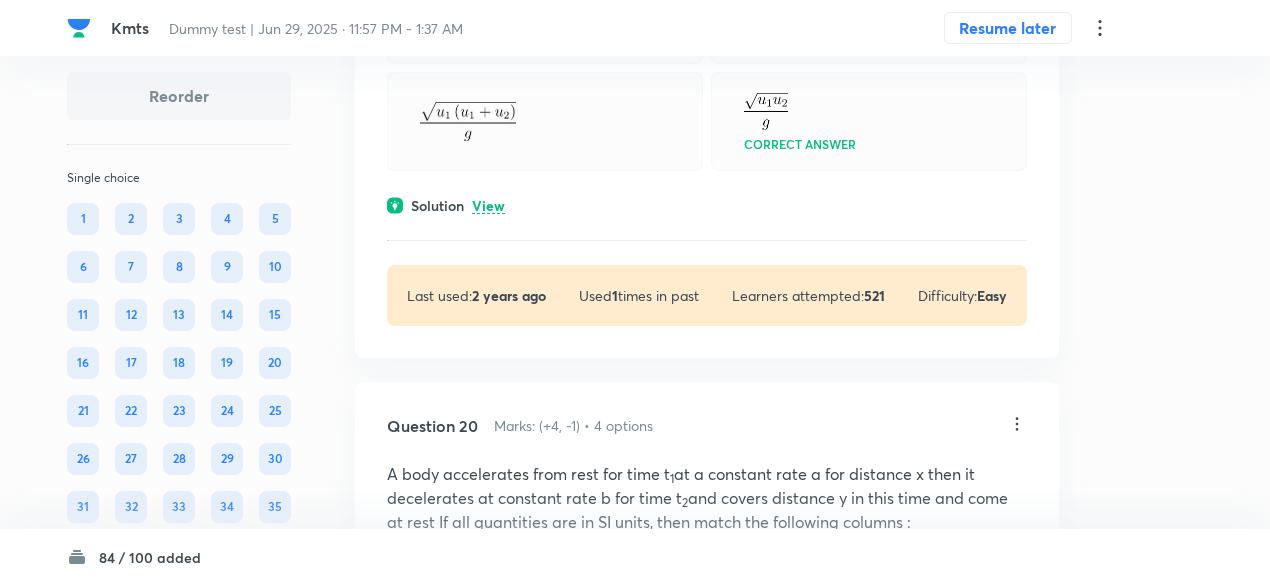 click on "View" at bounding box center (488, 206) 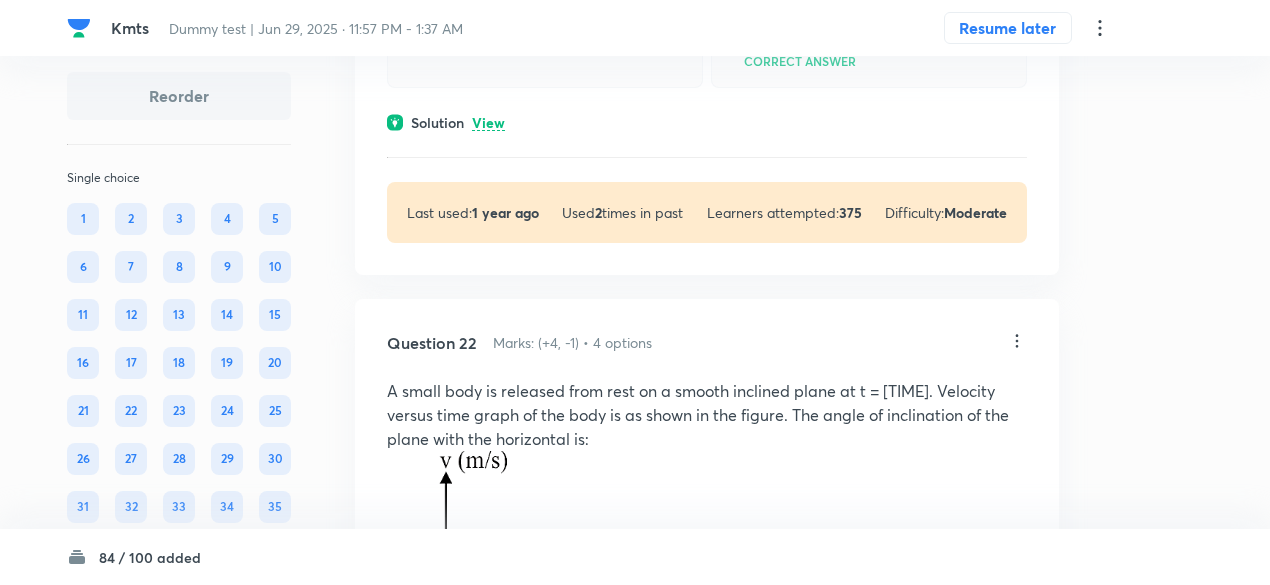 scroll, scrollTop: 19642, scrollLeft: 0, axis: vertical 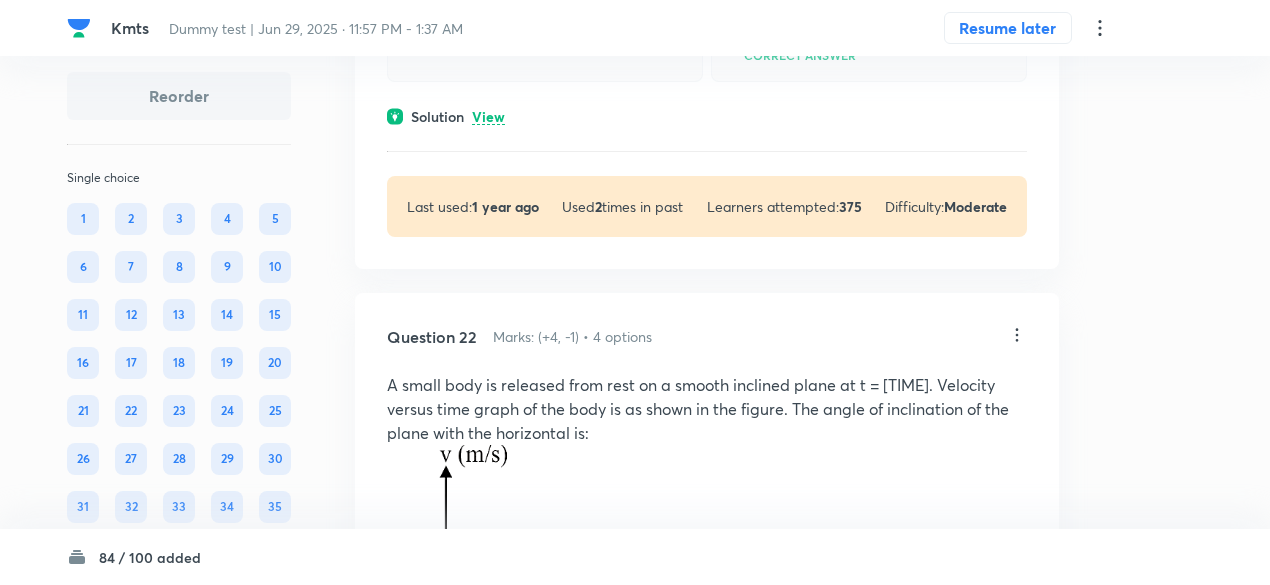 click on "Question 21 Marks: (+4, -1) • 4 options A metro train starts from rest and in five seconds achieves 108 km/h. After that it moves with constant velocity for some time, and then it finally retards uniformly to rest in 45 m. If total distance travelled is 395m, then total time of travelling is: 12.2 sec 15.3 sec 9.0 sec 17.2 sec Correct answer Solution View Last used:  1 year ago Used  2  times in past Learners attempted:  375 Difficulty: Moderate" at bounding box center (707, 4) 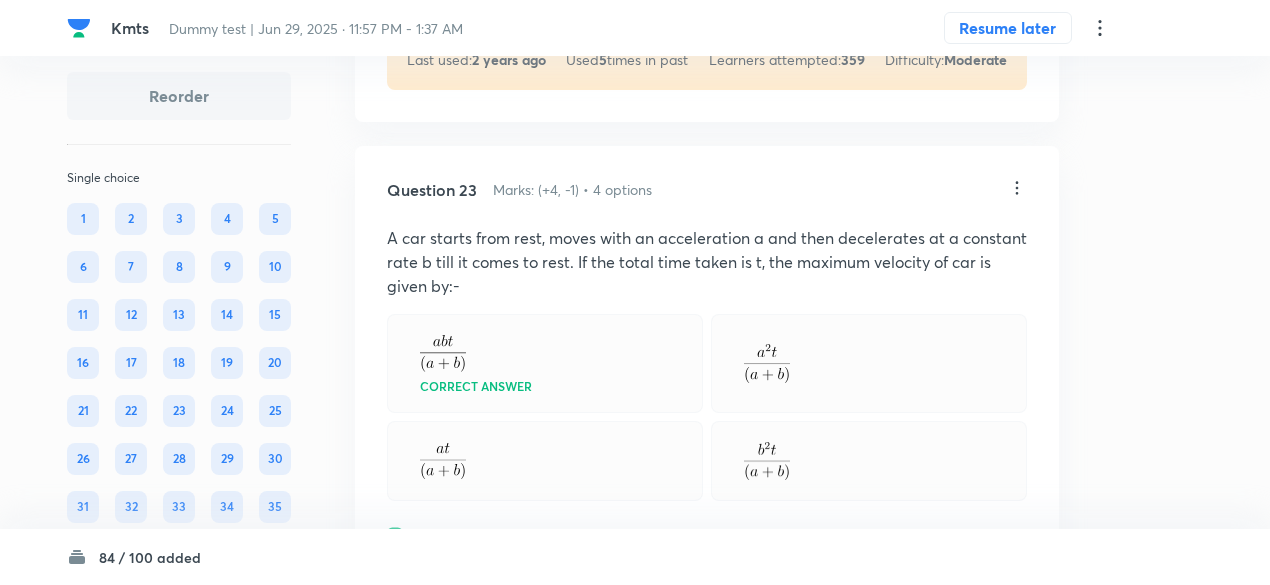 scroll, scrollTop: 21032, scrollLeft: 0, axis: vertical 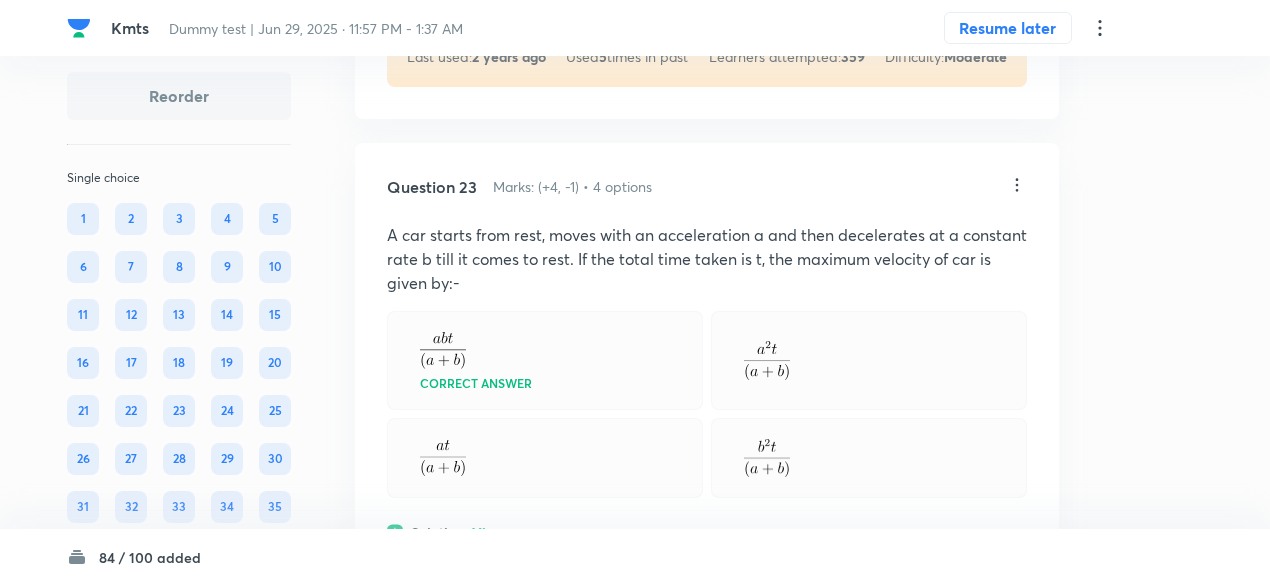 click on "View" at bounding box center (488, -33) 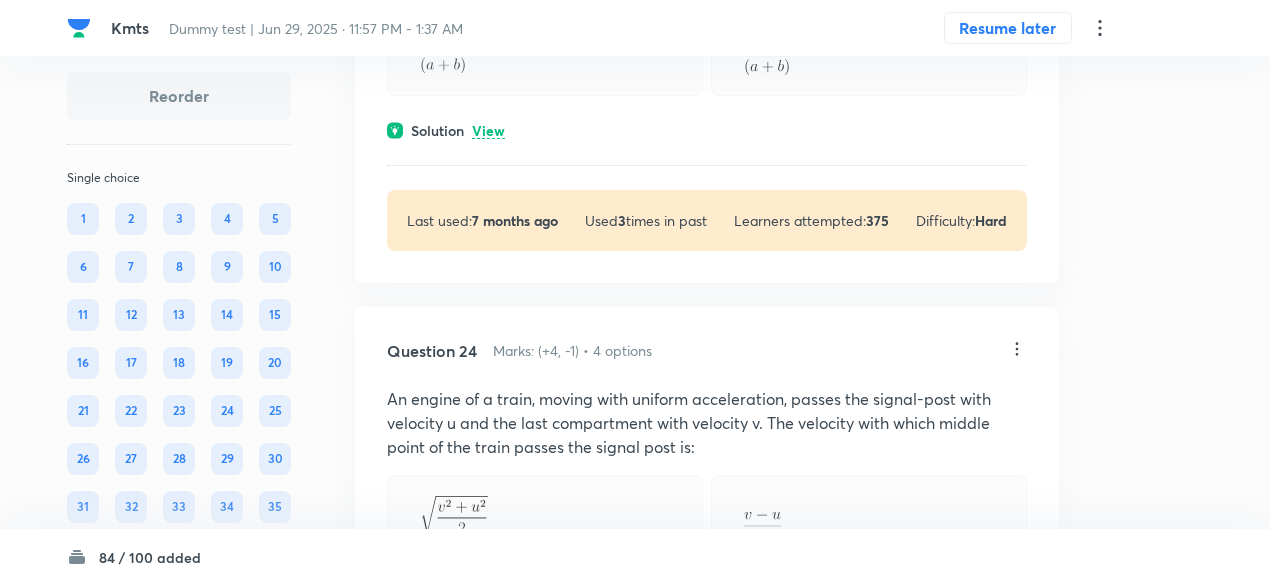 scroll, scrollTop: 21582, scrollLeft: 0, axis: vertical 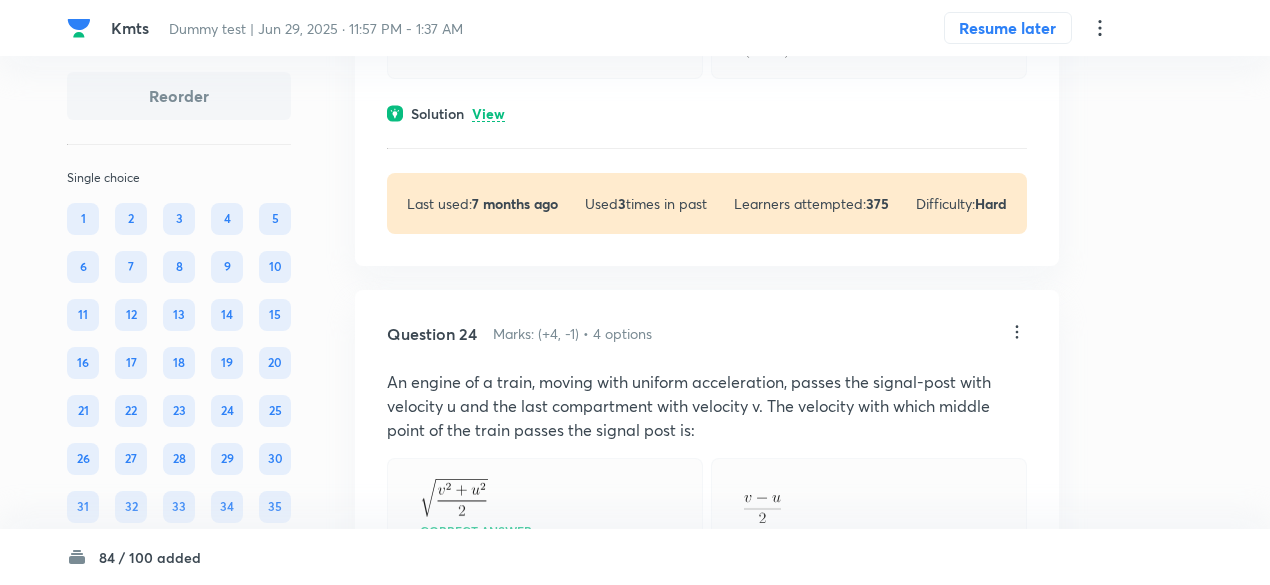 click on "View" at bounding box center [488, 114] 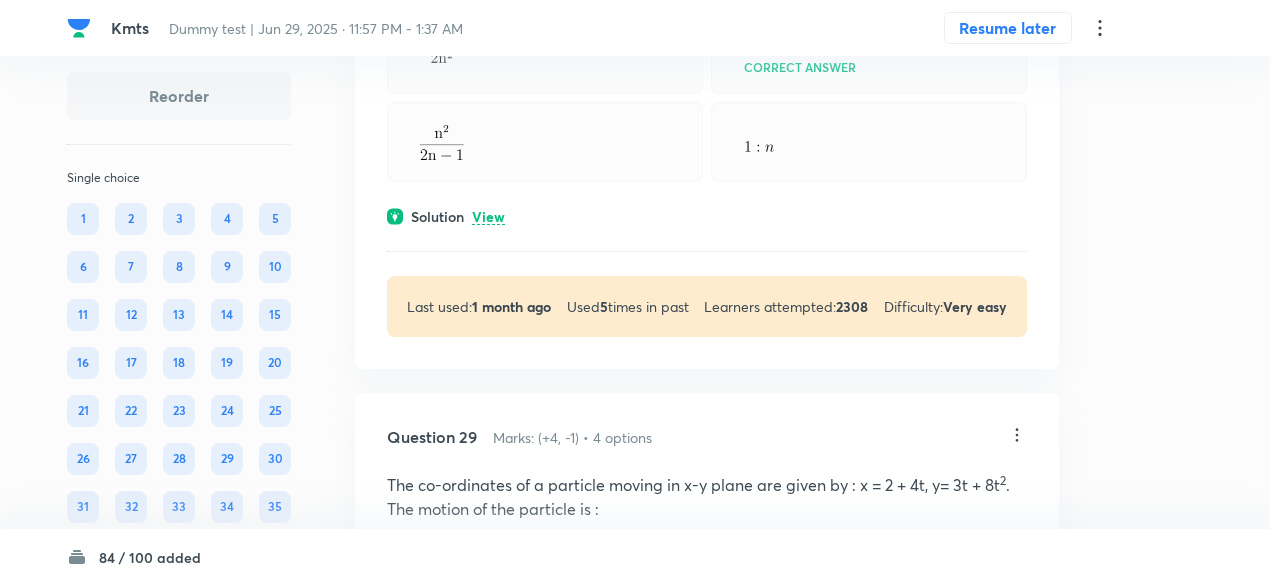 scroll, scrollTop: 24358, scrollLeft: 0, axis: vertical 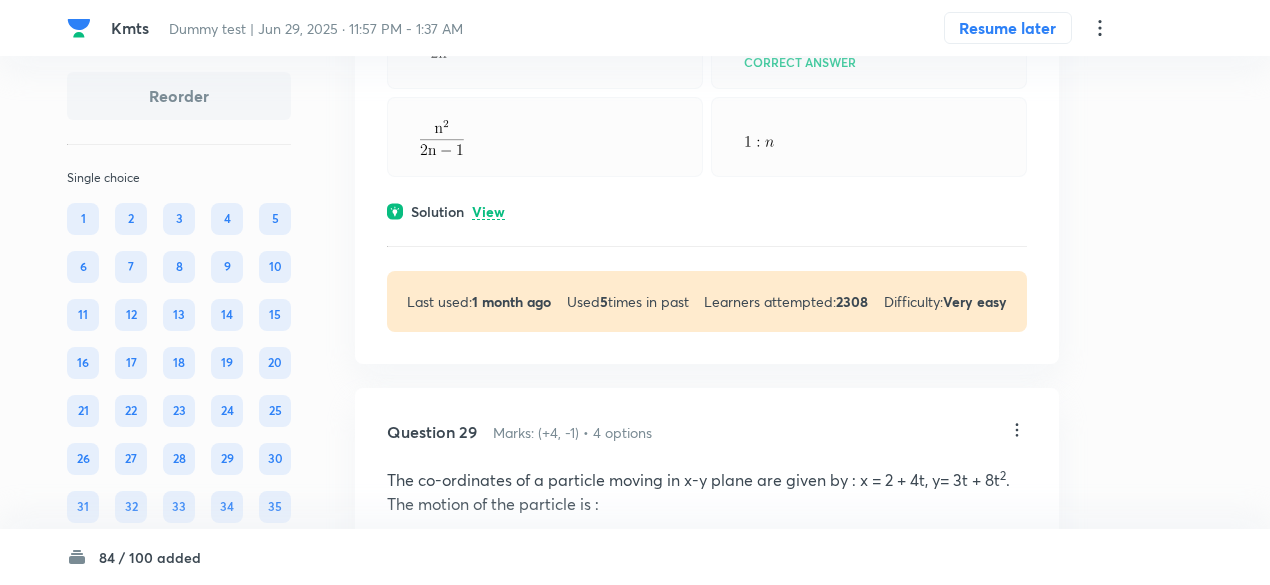 click on "View" at bounding box center (488, 212) 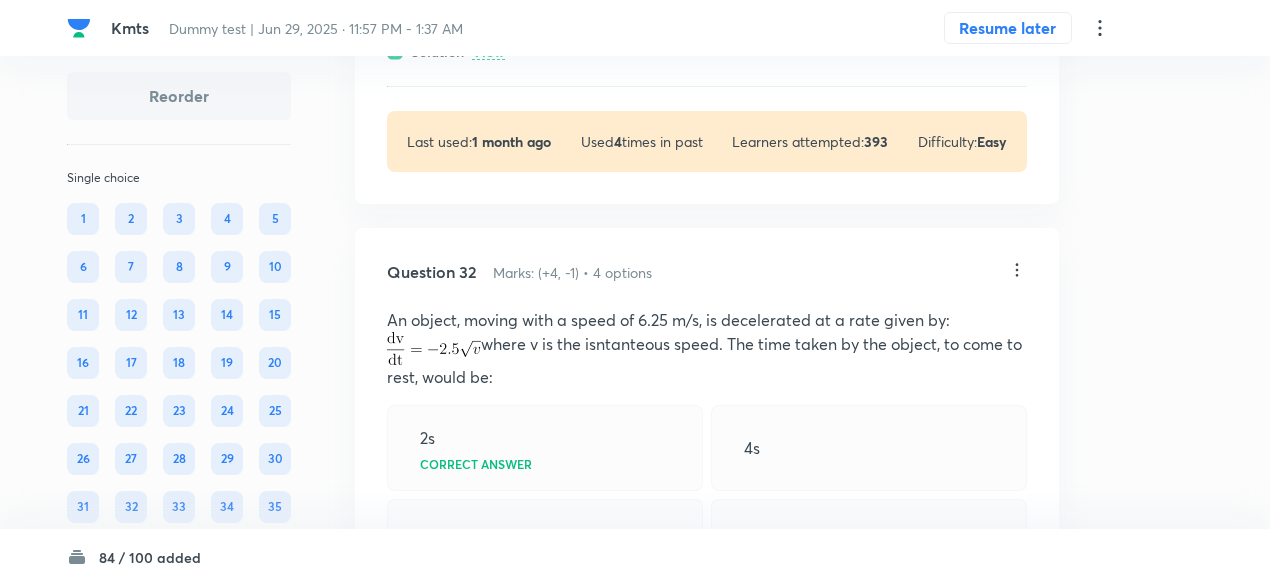 scroll, scrollTop: 26912, scrollLeft: 0, axis: vertical 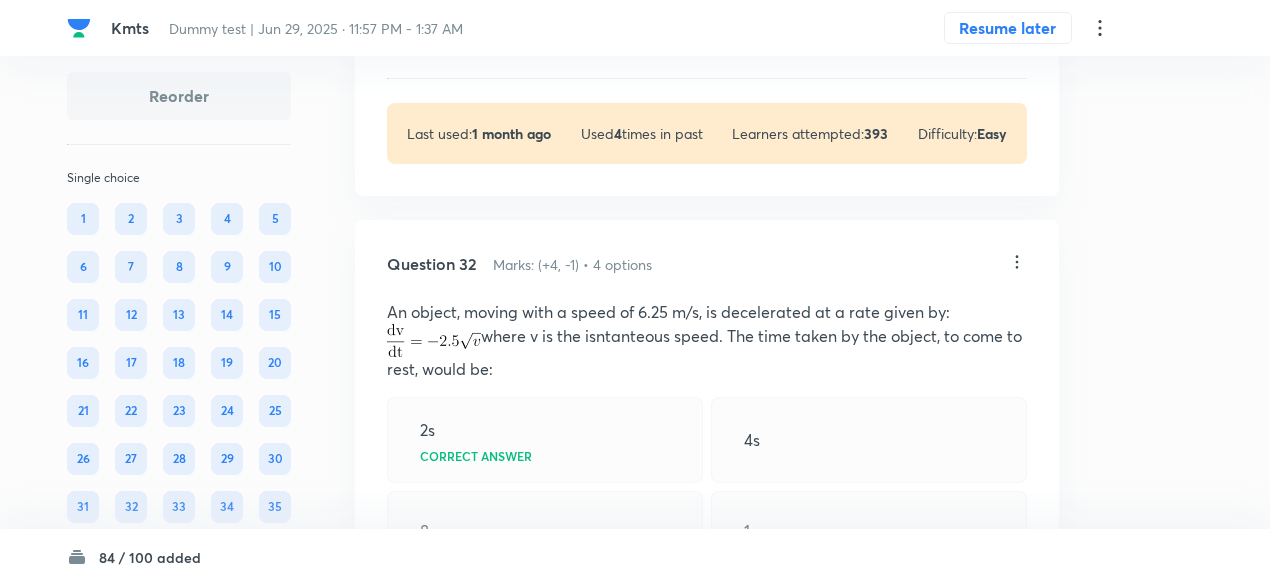 click on "View" at bounding box center (488, 44) 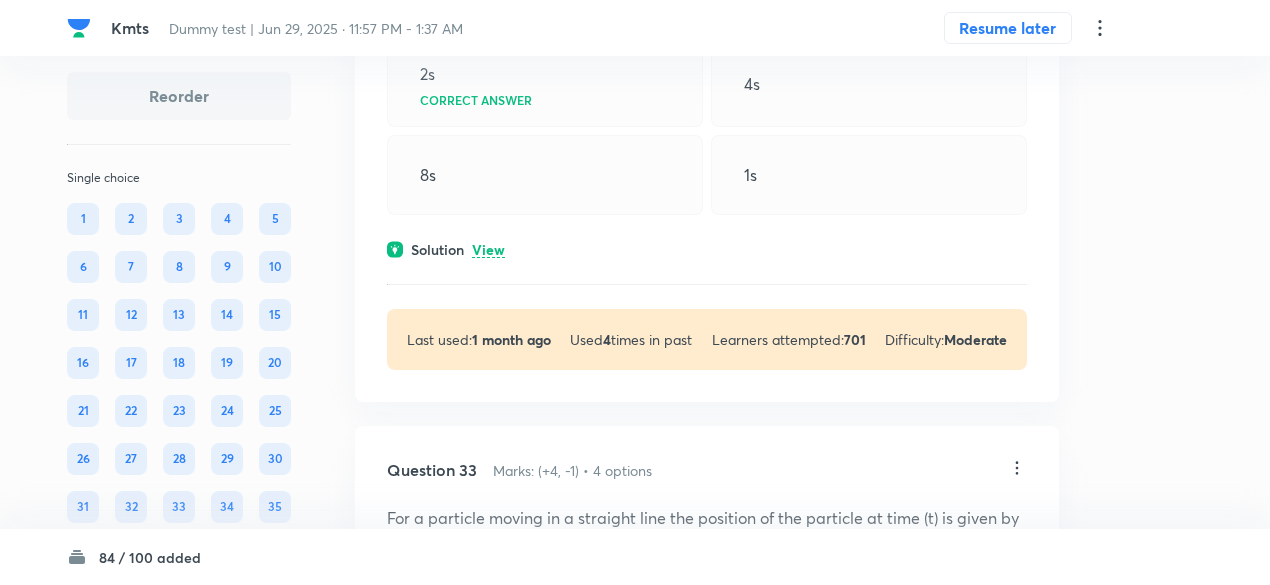 scroll, scrollTop: 27551, scrollLeft: 0, axis: vertical 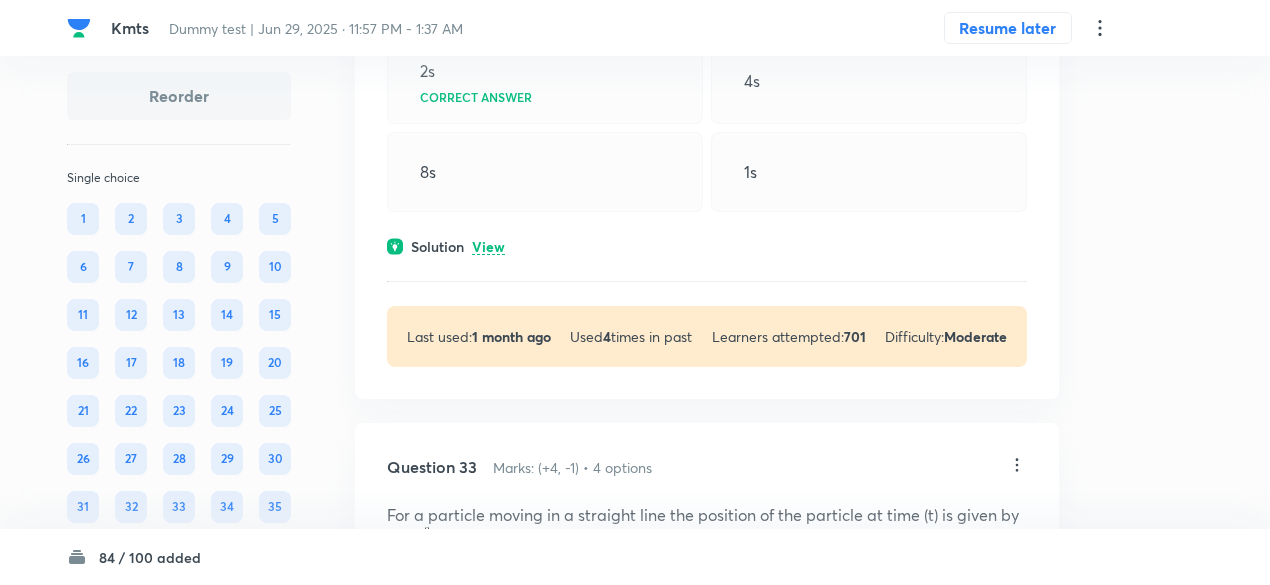 click on "View" at bounding box center (488, 247) 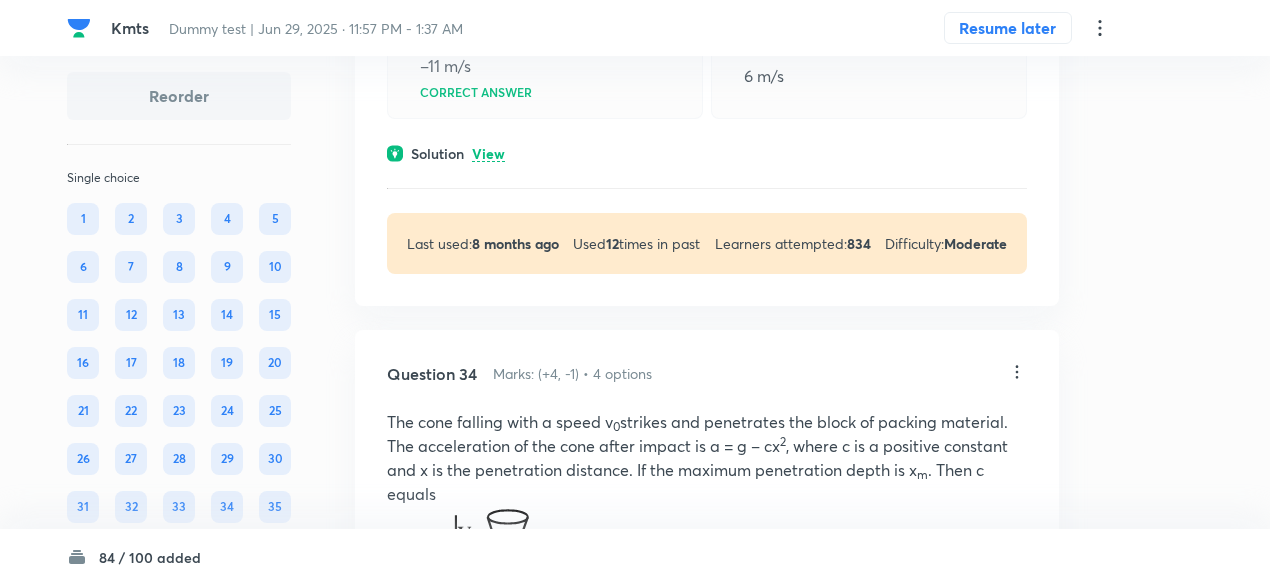 scroll, scrollTop: 28399, scrollLeft: 0, axis: vertical 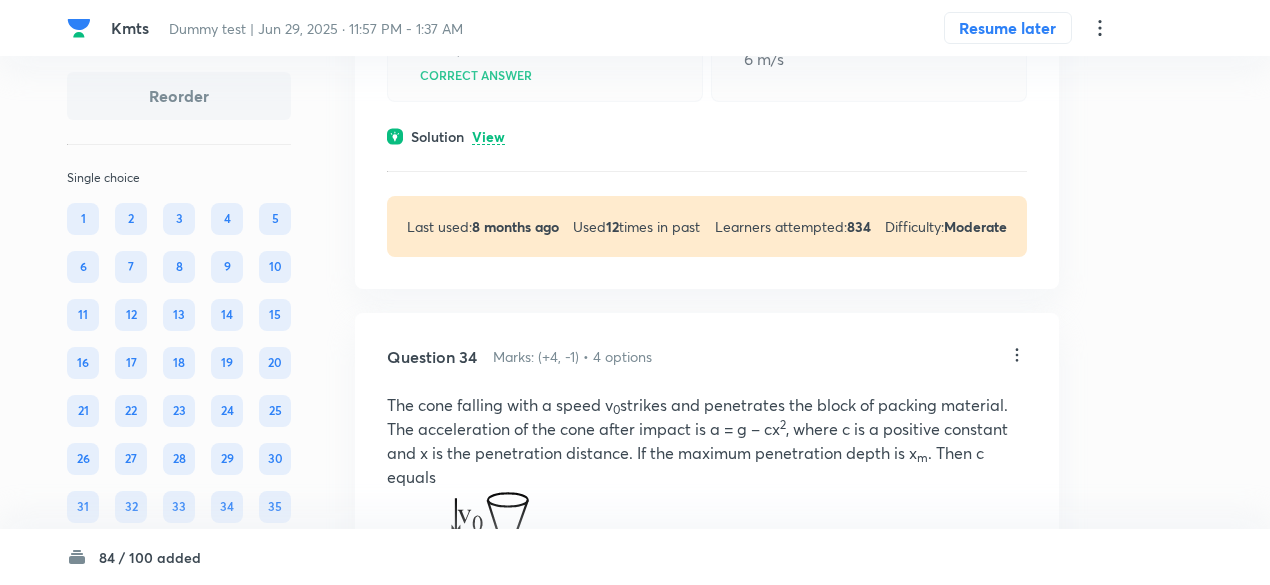 click on "View" at bounding box center [488, 137] 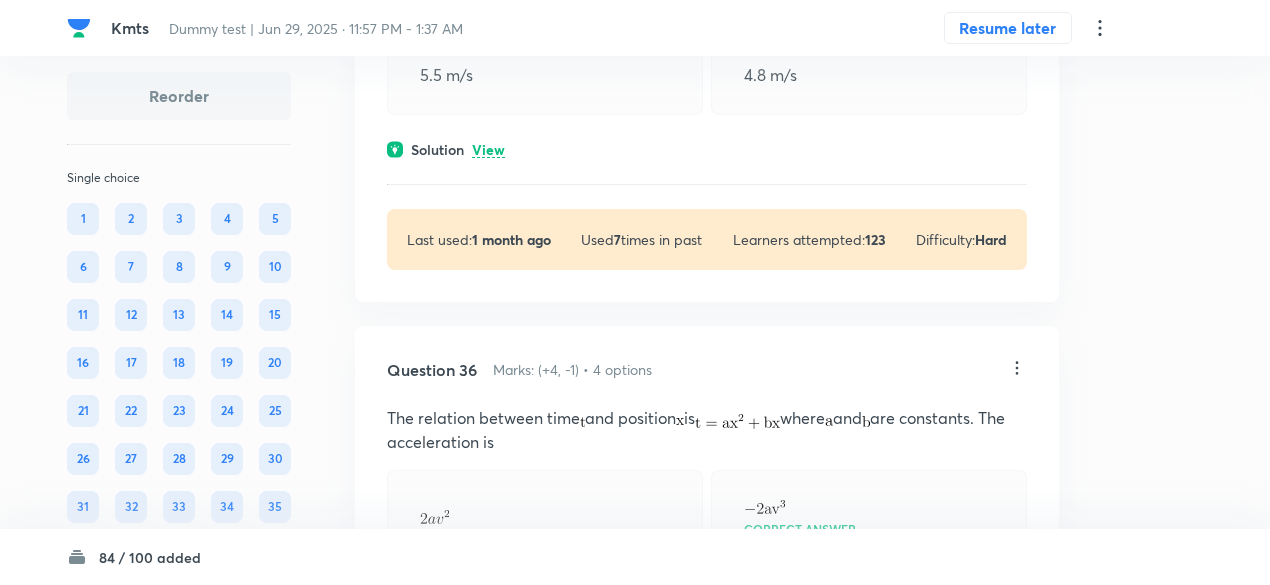 scroll, scrollTop: 30421, scrollLeft: 0, axis: vertical 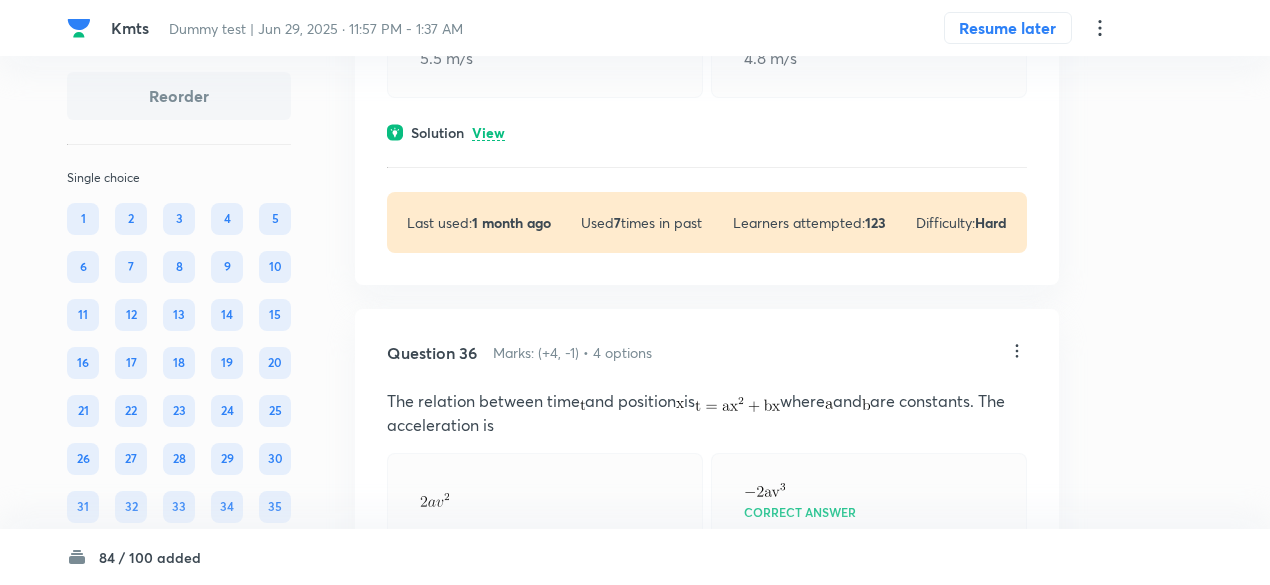 click on "Question 35 Marks: (+4, -1) • 4 options A particle moving in a straight line covers half the distance with speed of 3 m/s. The other half of the distance is covered in two equal time intervals with speed of 4.5 m/s and 7.5 m/s respectively. The average speed of the particle during this motion is 4.0 m/s Correct answer 5.0 m/s 5.5 m/s 4.8 m/s Solution View Last used:  1 month ago Used  7  times in past Learners attempted:  123 Difficulty: Hard" at bounding box center [707, 20] 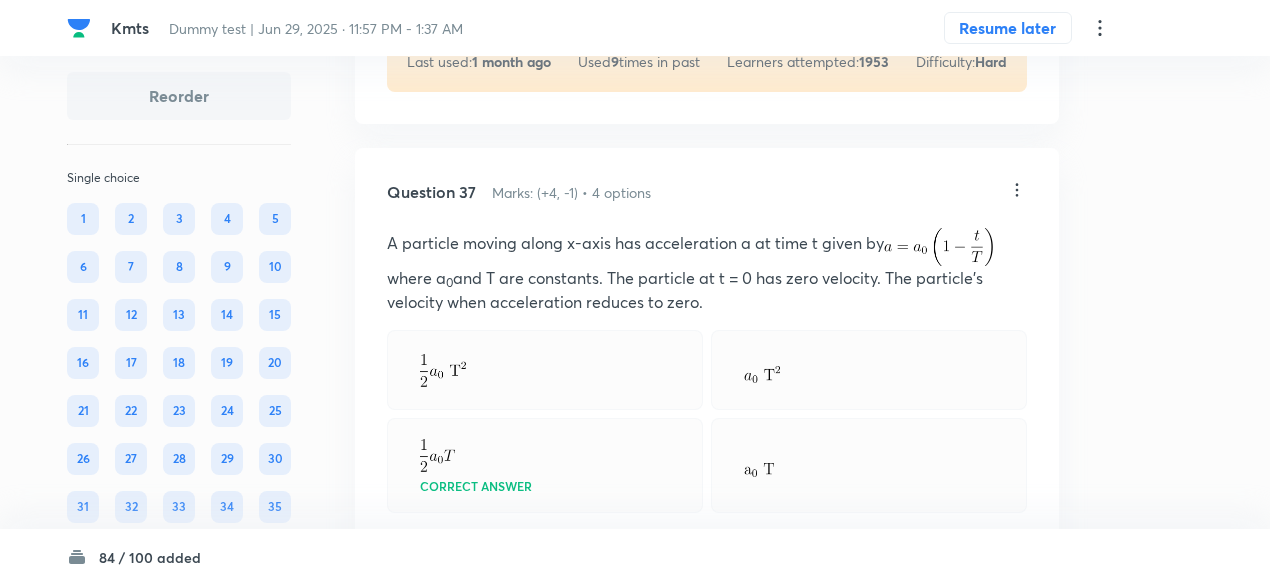scroll, scrollTop: 31433, scrollLeft: 0, axis: vertical 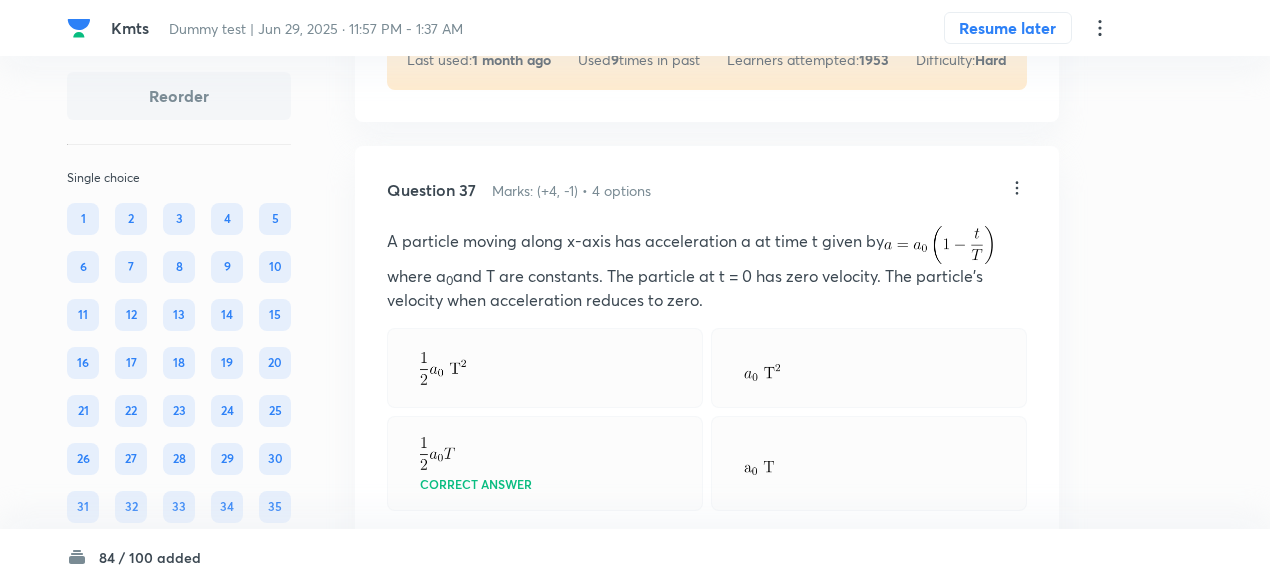 click on "View" at bounding box center [488, -30] 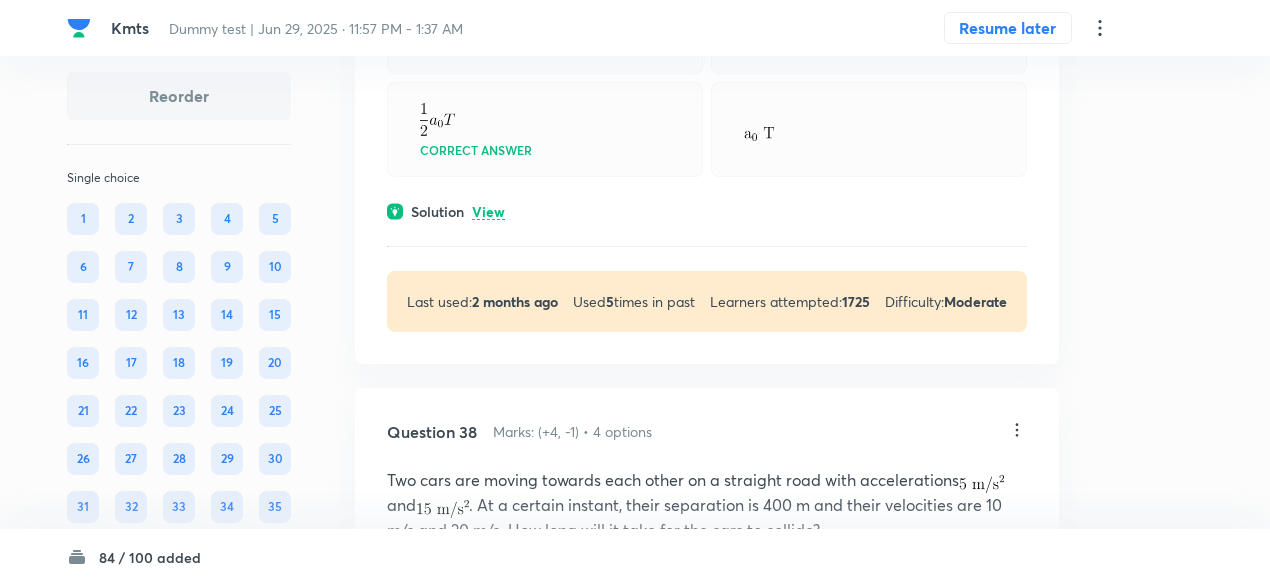 scroll, scrollTop: 32243, scrollLeft: 0, axis: vertical 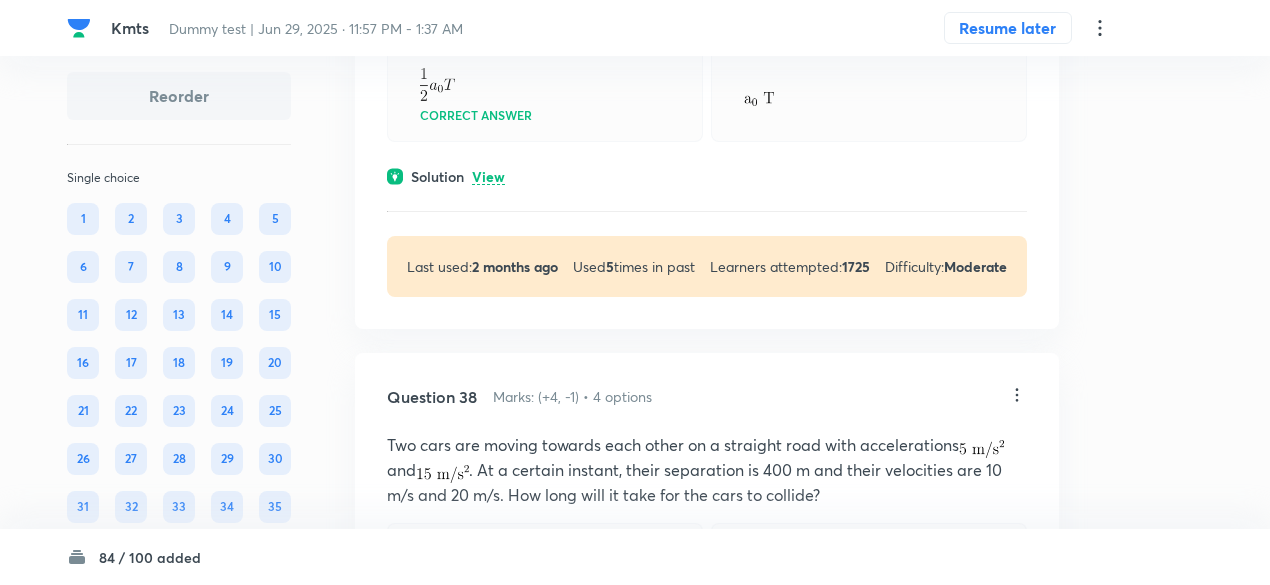 click on "View" at bounding box center (488, 177) 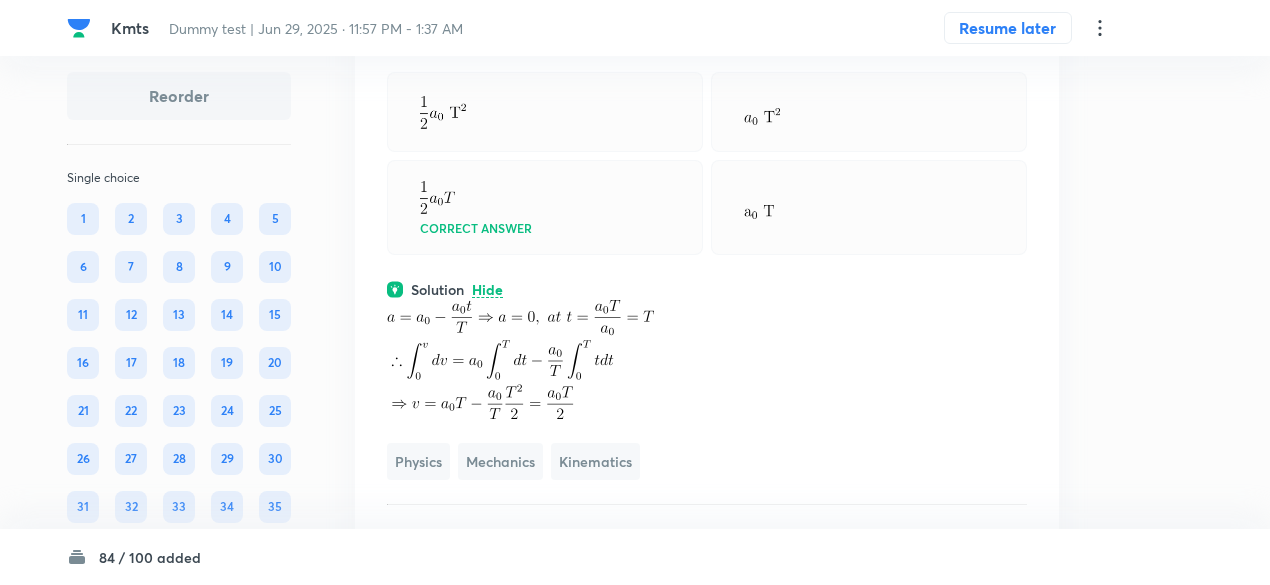 scroll, scrollTop: 32129, scrollLeft: 0, axis: vertical 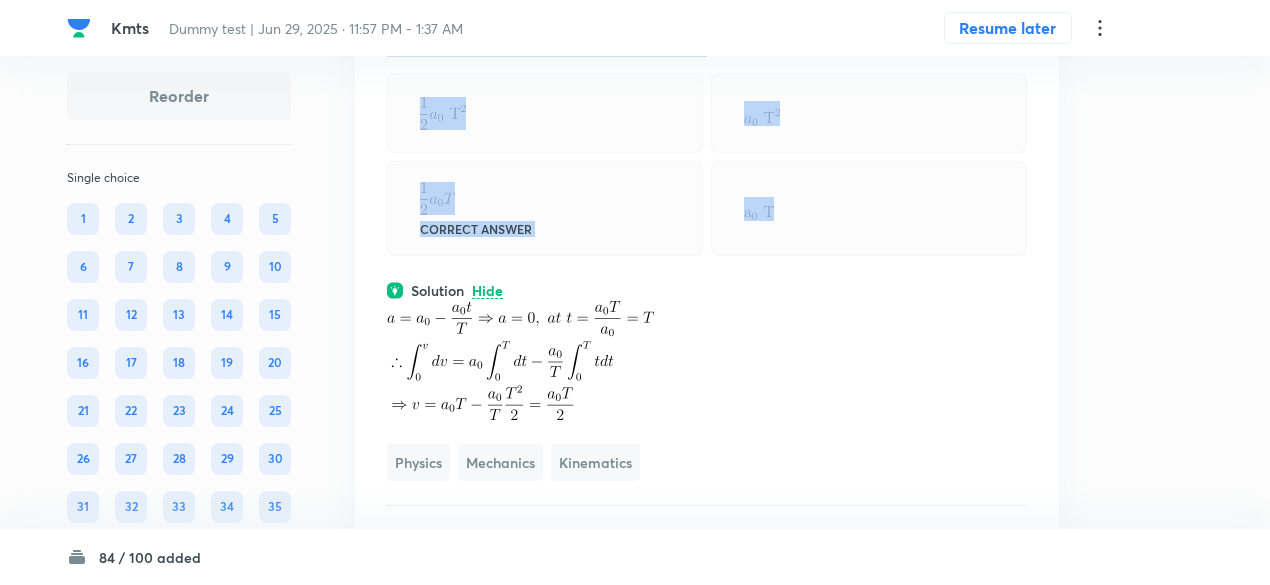 drag, startPoint x: 392, startPoint y: 112, endPoint x: 788, endPoint y: 330, distance: 452.03983 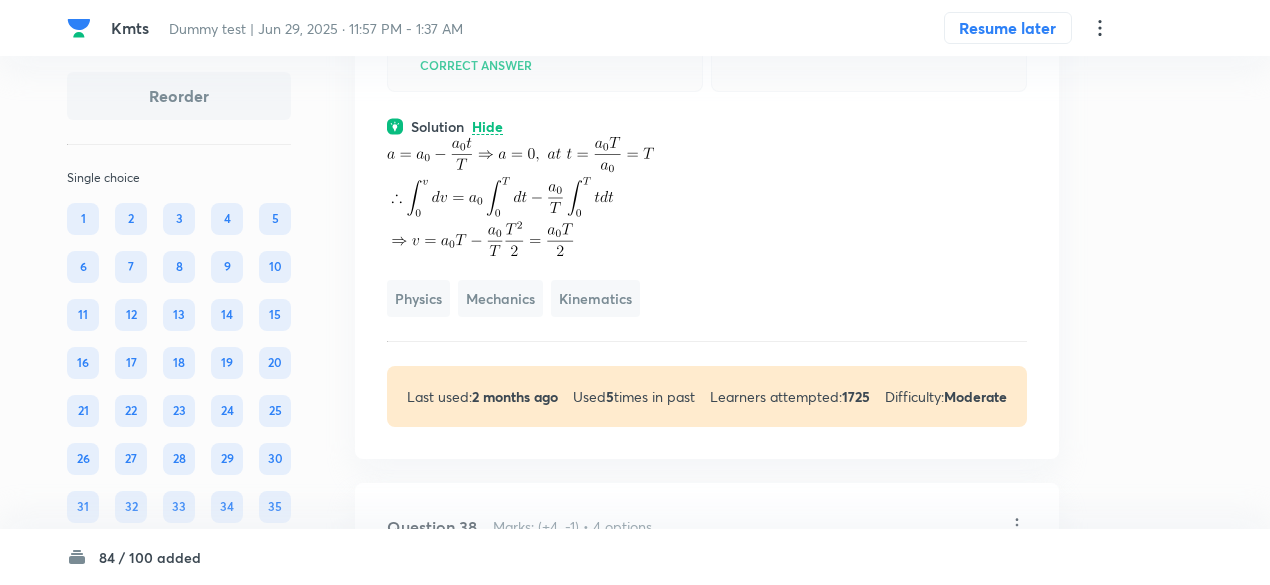 scroll, scrollTop: 32321, scrollLeft: 0, axis: vertical 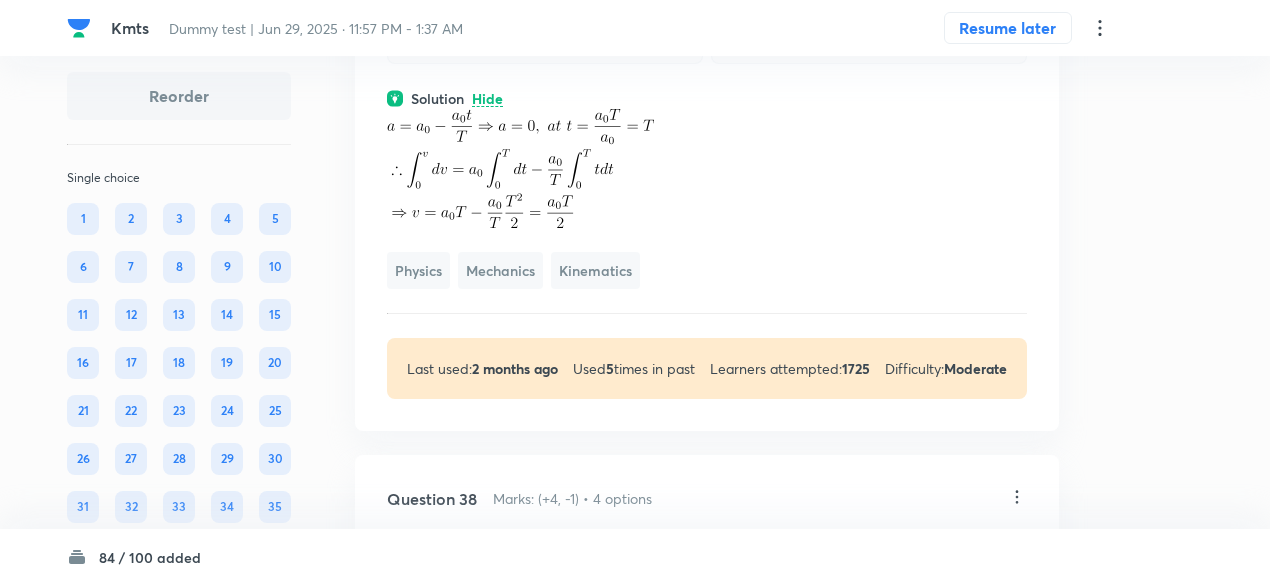 drag, startPoint x: 382, startPoint y: 245, endPoint x: 610, endPoint y: 336, distance: 245.4893 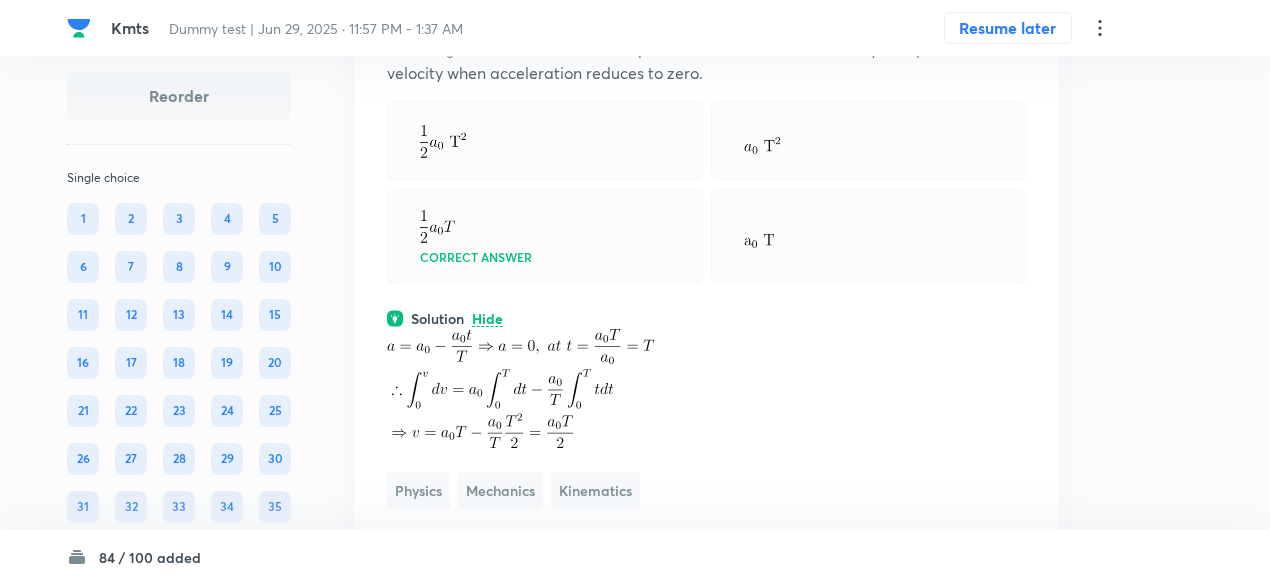 scroll, scrollTop: 32095, scrollLeft: 0, axis: vertical 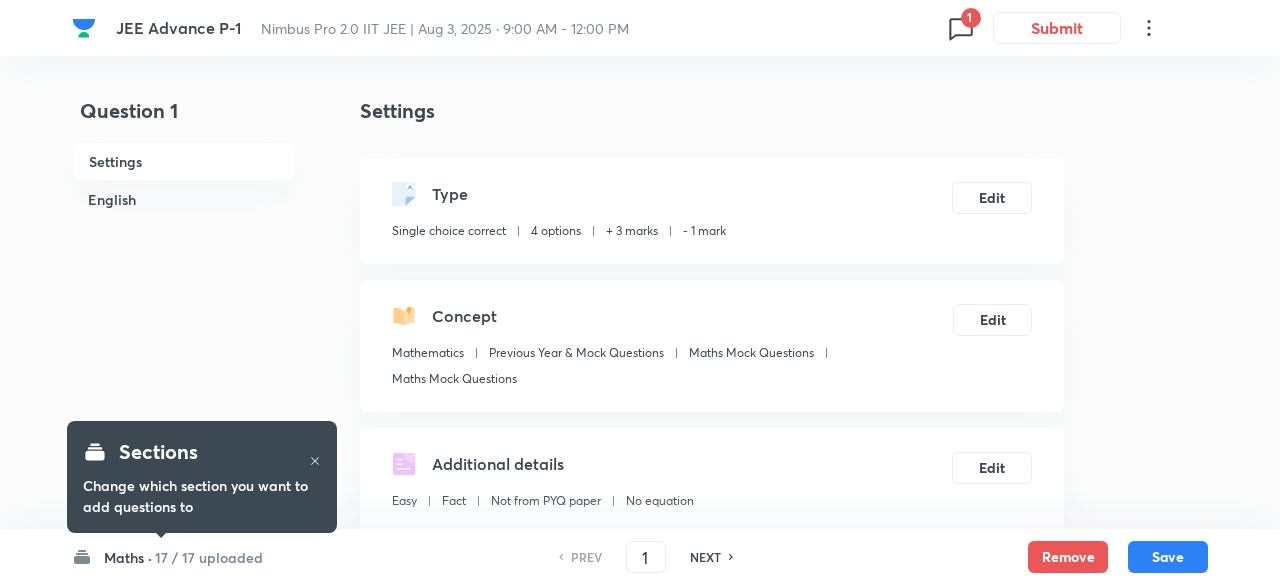 checkbox on "true" 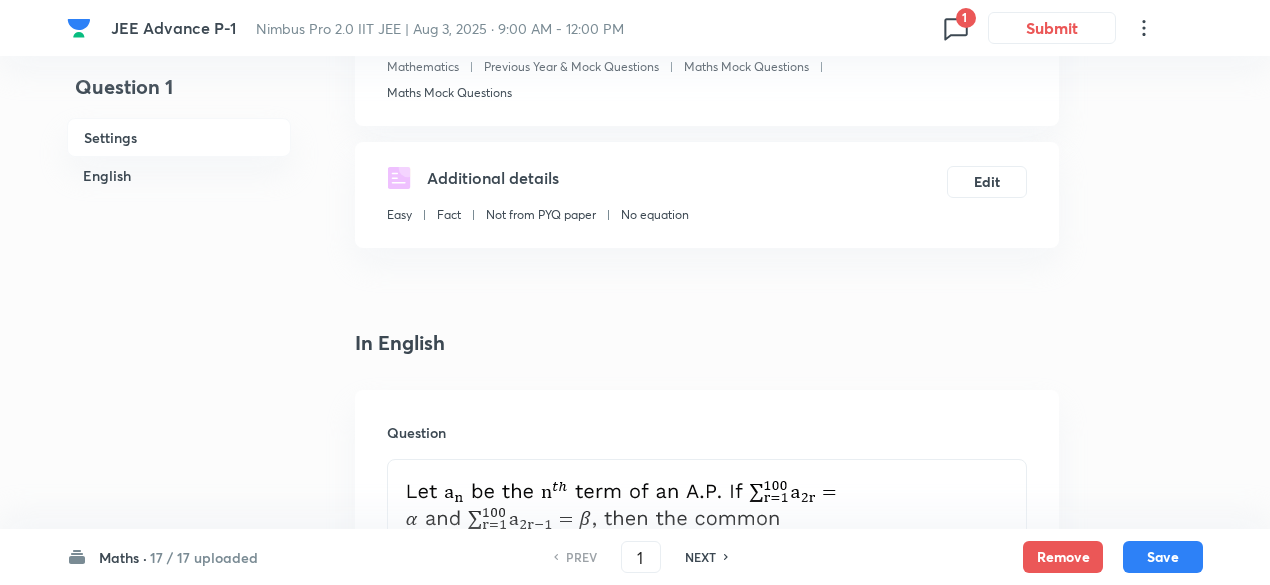 scroll, scrollTop: 316, scrollLeft: 0, axis: vertical 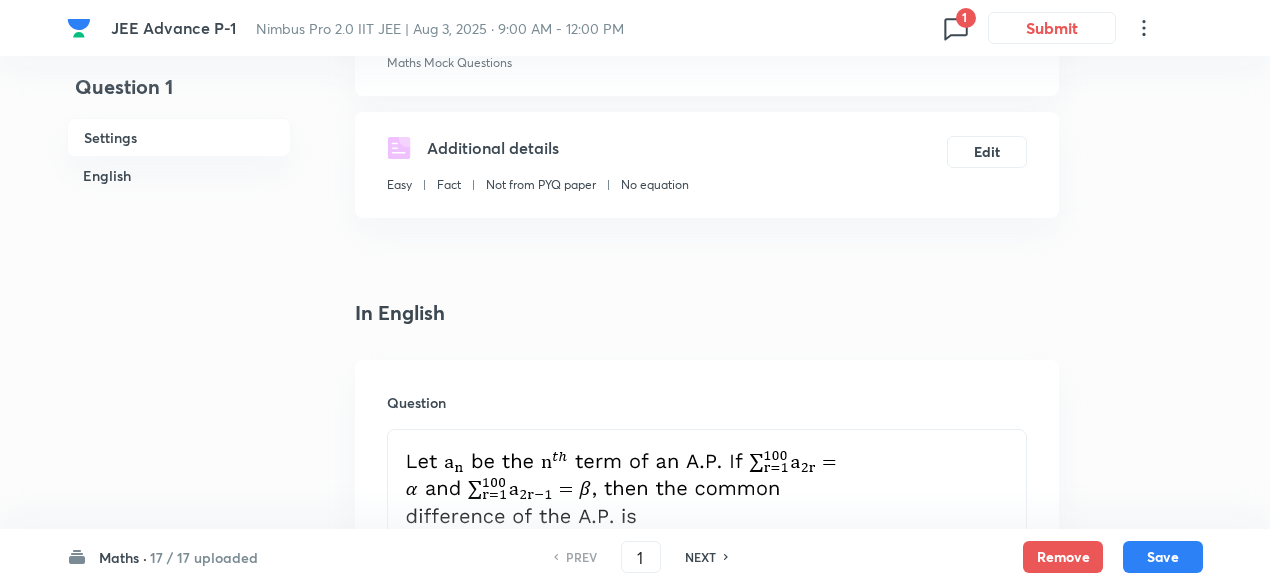 click on "17 / 17 uploaded" at bounding box center [204, 557] 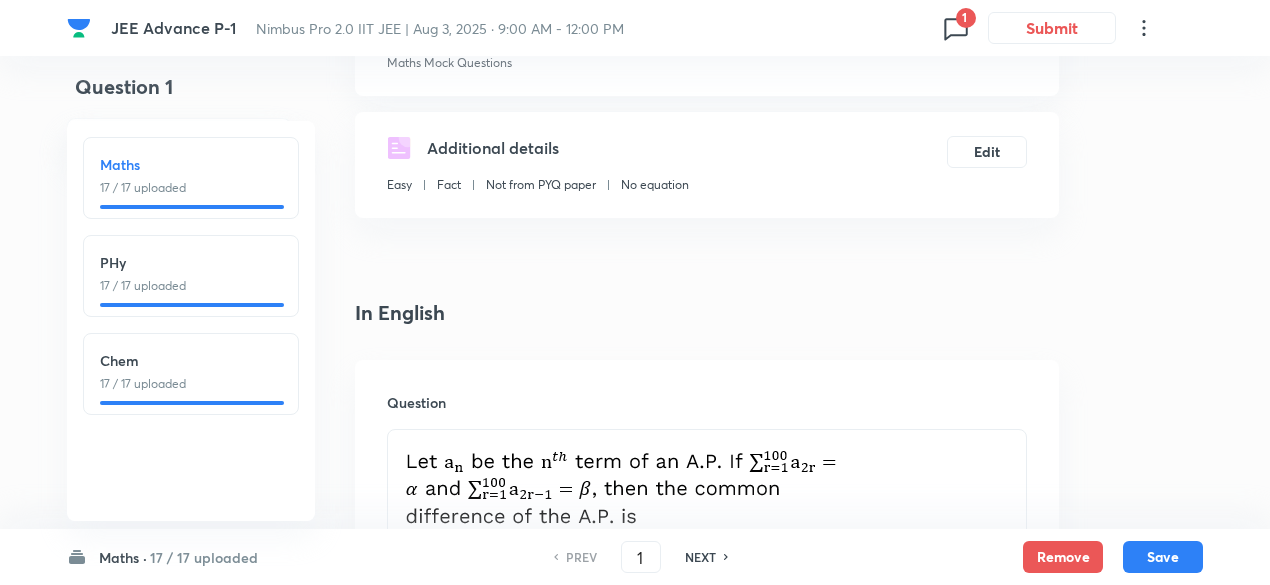 click on "17 / 17 uploaded" at bounding box center (191, 286) 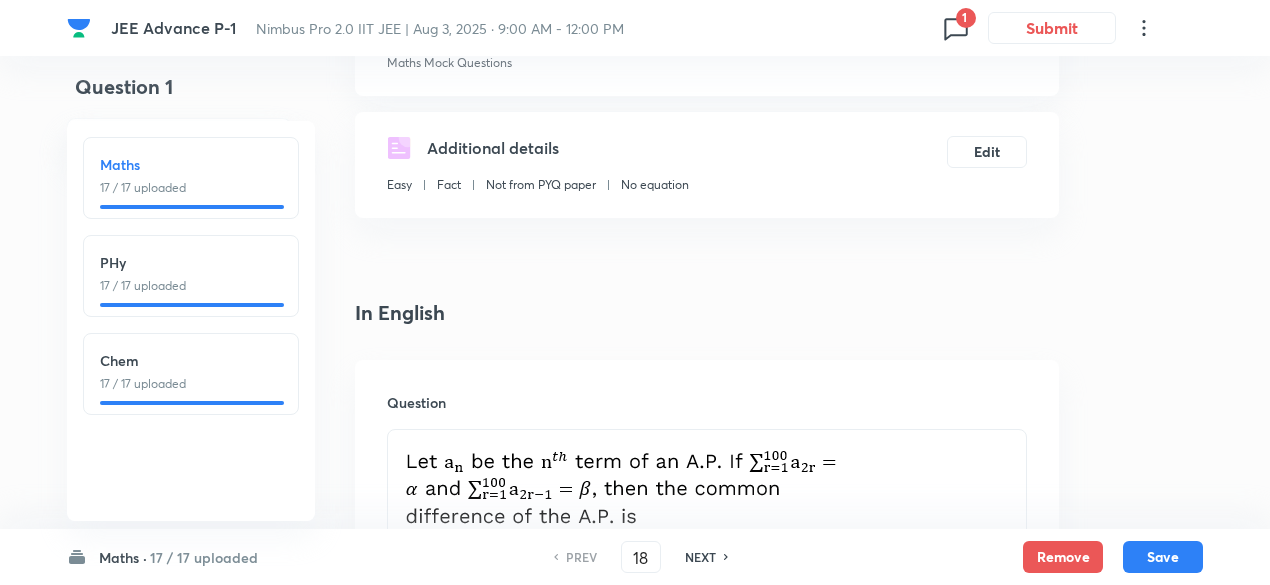 checkbox on "false" 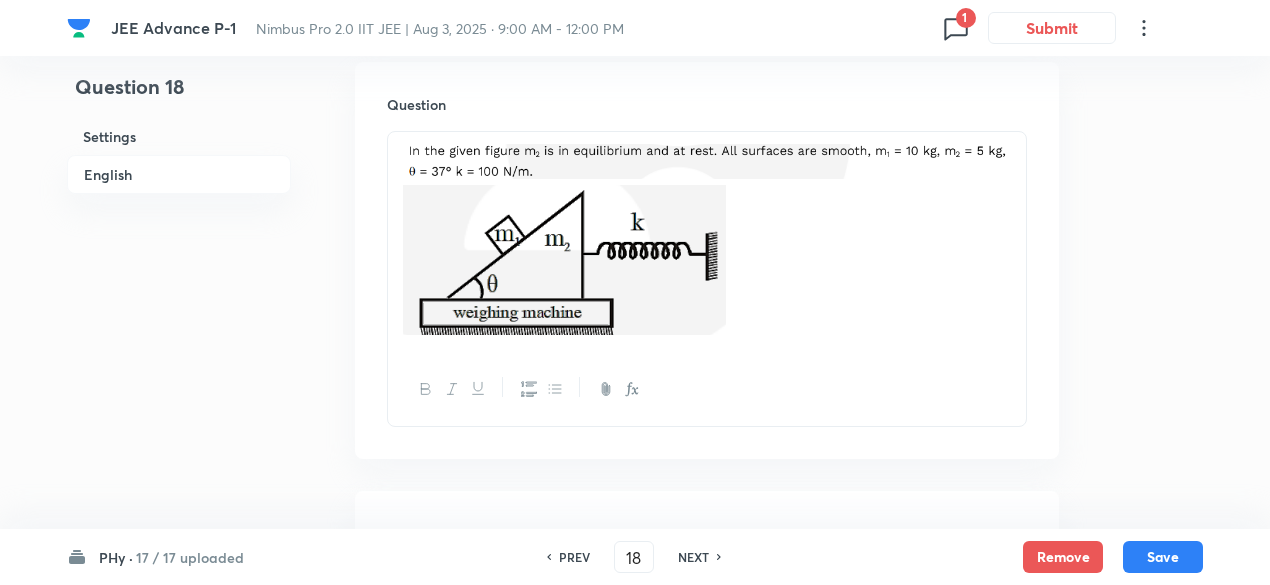 scroll, scrollTop: 583, scrollLeft: 0, axis: vertical 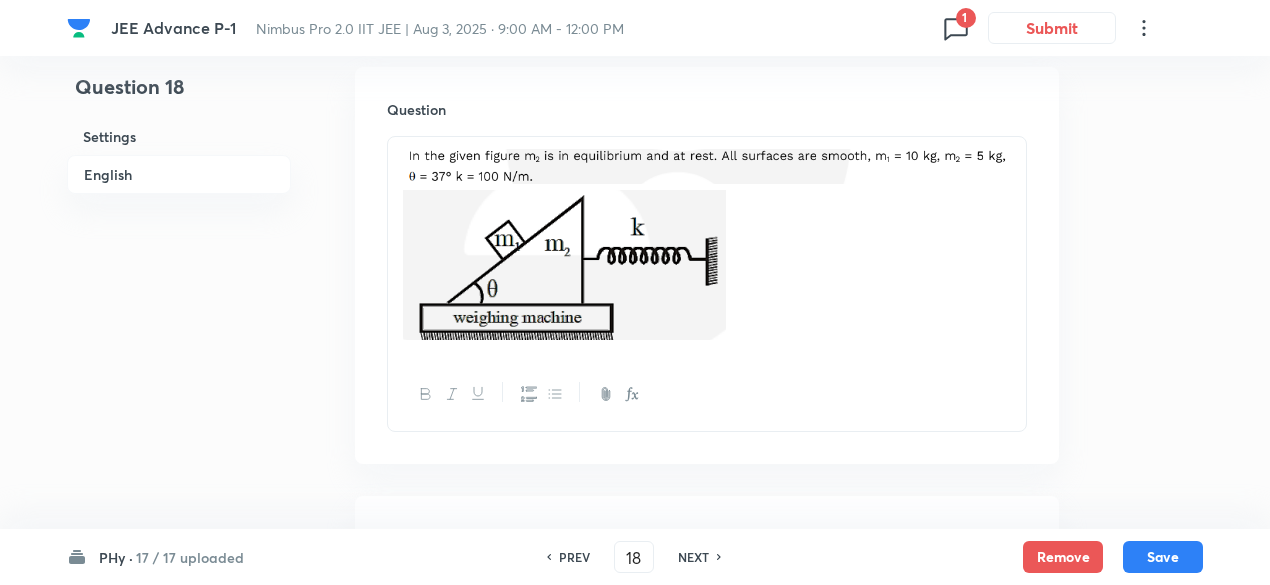 click on "NEXT" at bounding box center (693, 557) 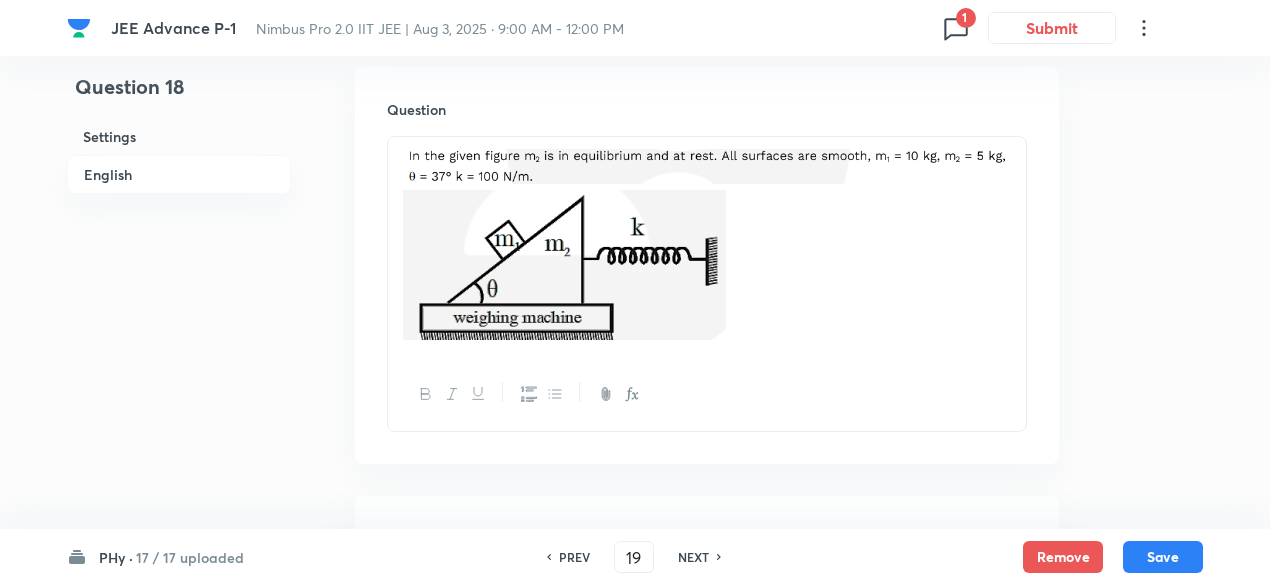 checkbox on "false" 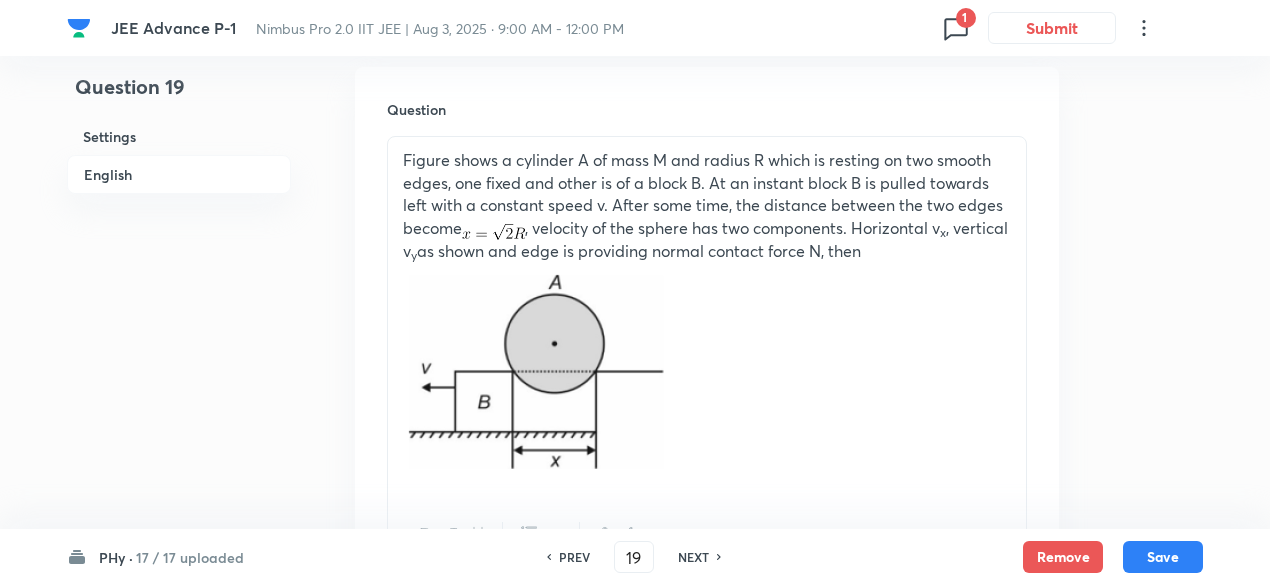 click on "NEXT" at bounding box center (693, 557) 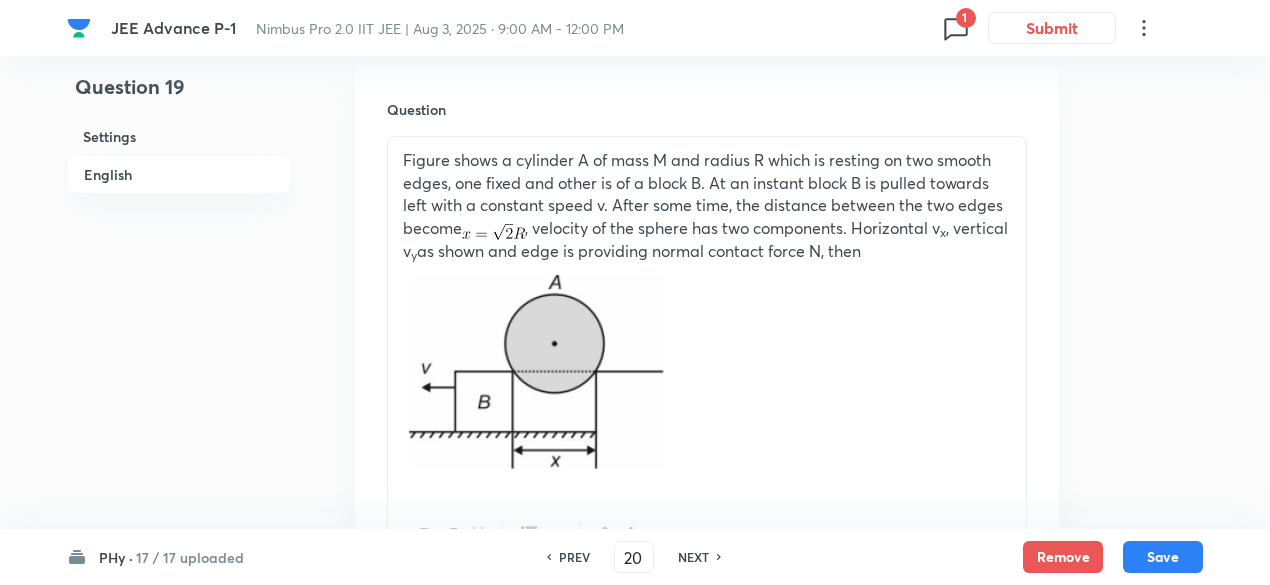 checkbox on "false" 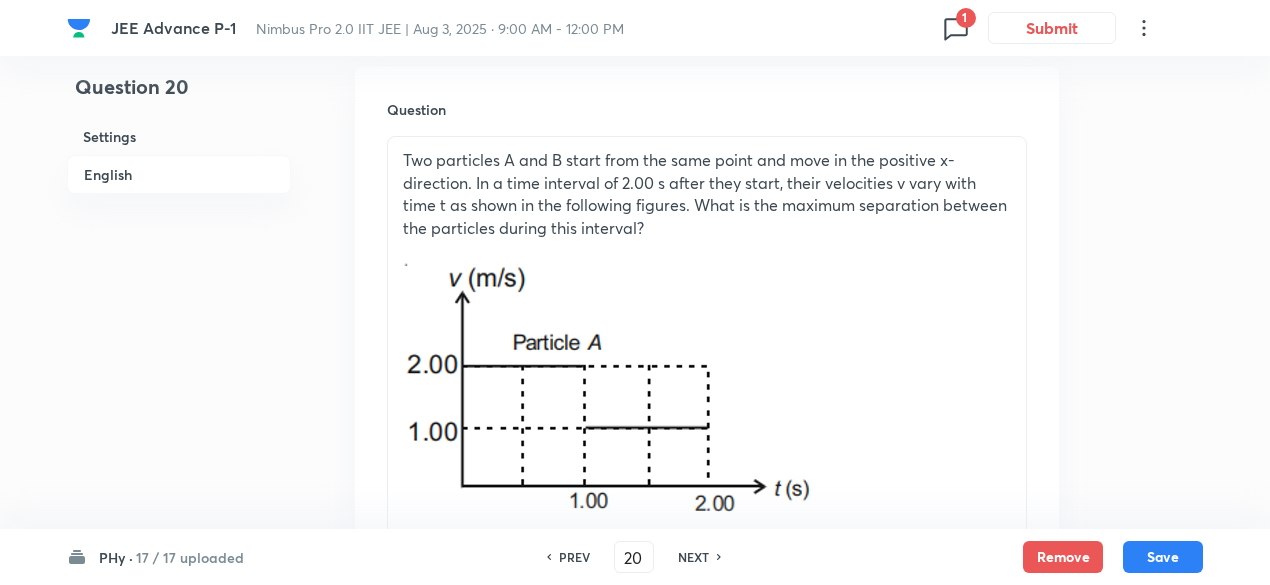 click on "PREV" at bounding box center [574, 557] 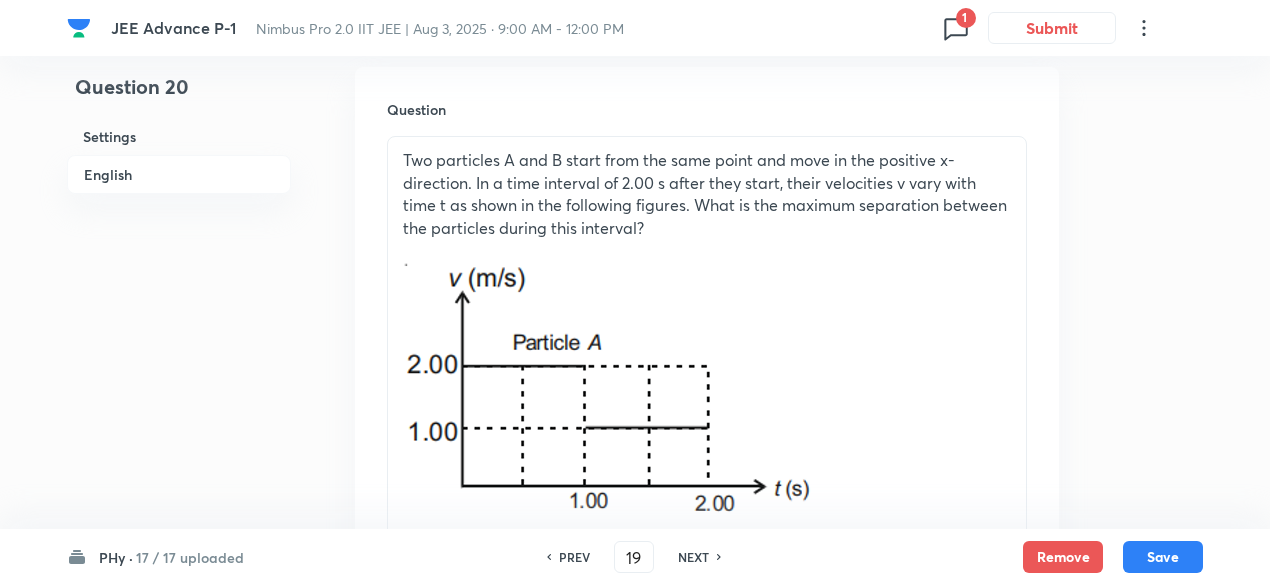 checkbox on "false" 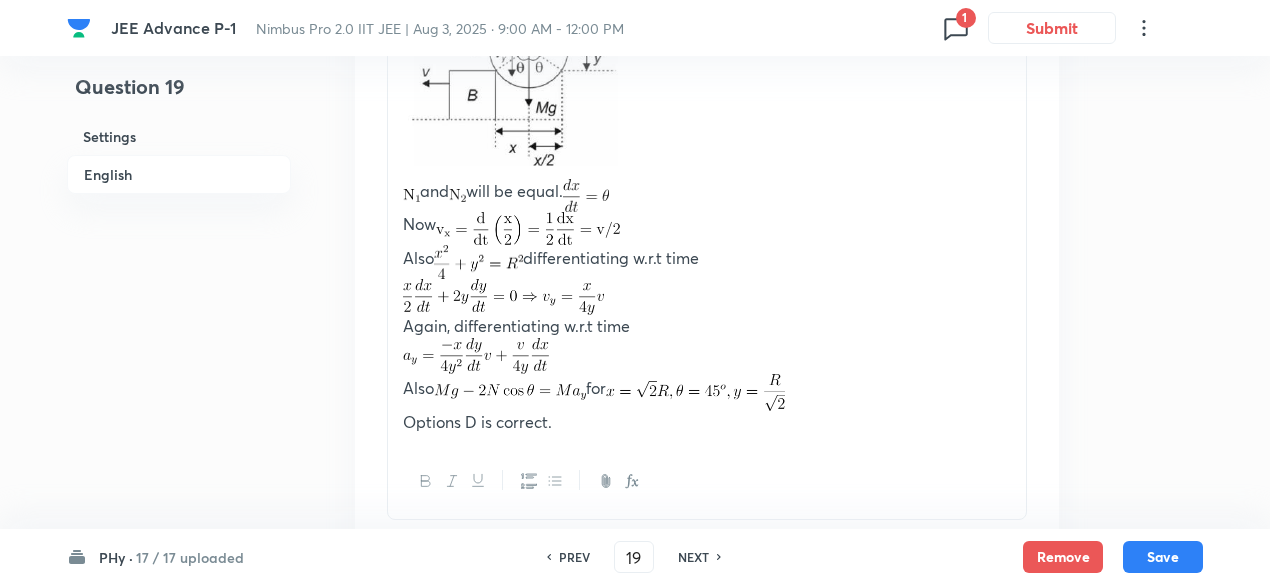 scroll, scrollTop: 2647, scrollLeft: 0, axis: vertical 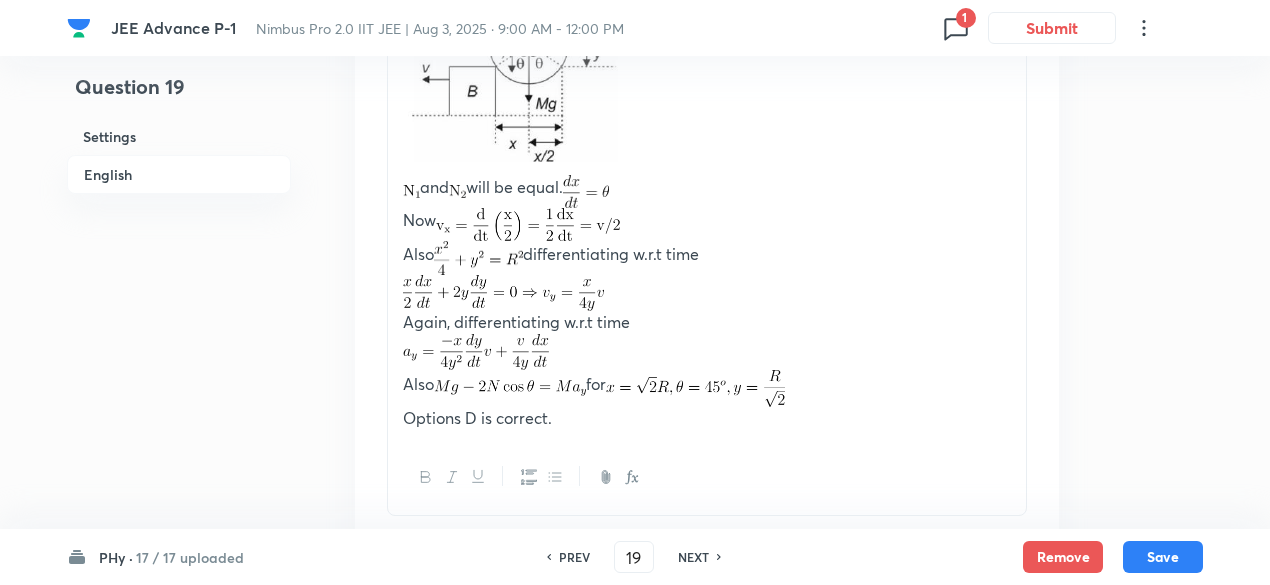 click on "NEXT" at bounding box center [693, 557] 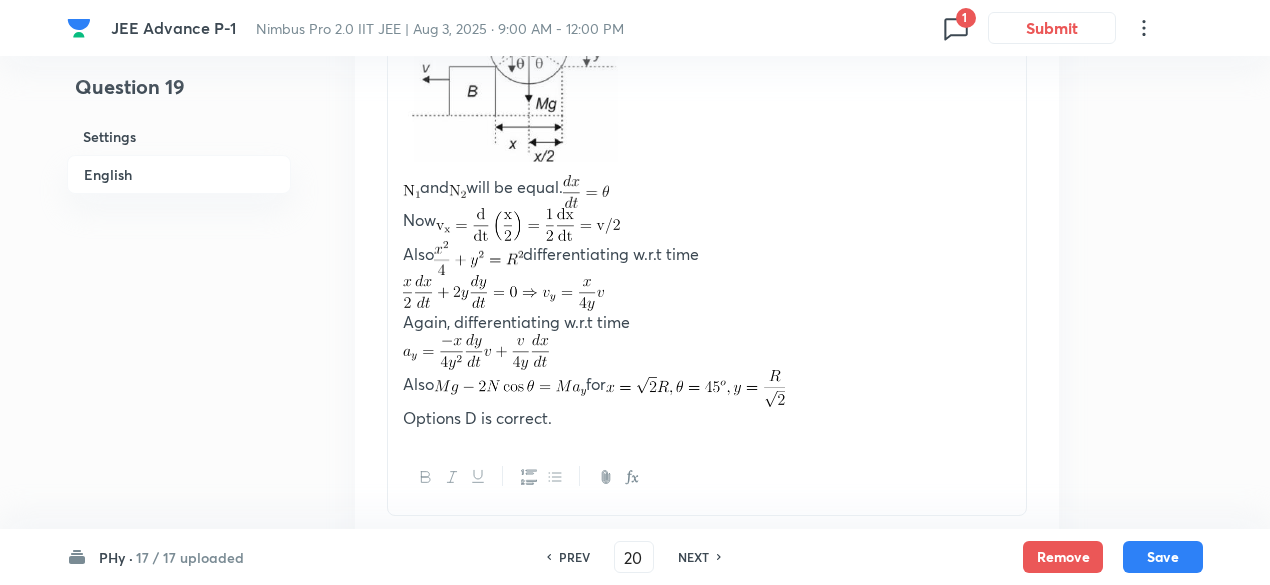 checkbox on "false" 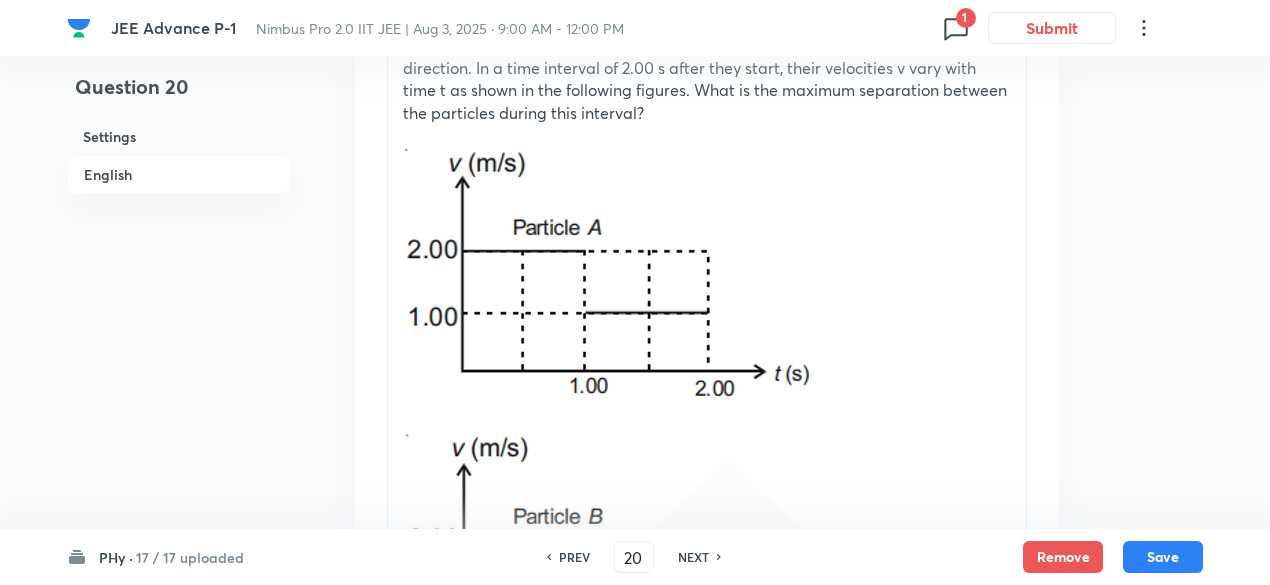 scroll, scrollTop: 696, scrollLeft: 0, axis: vertical 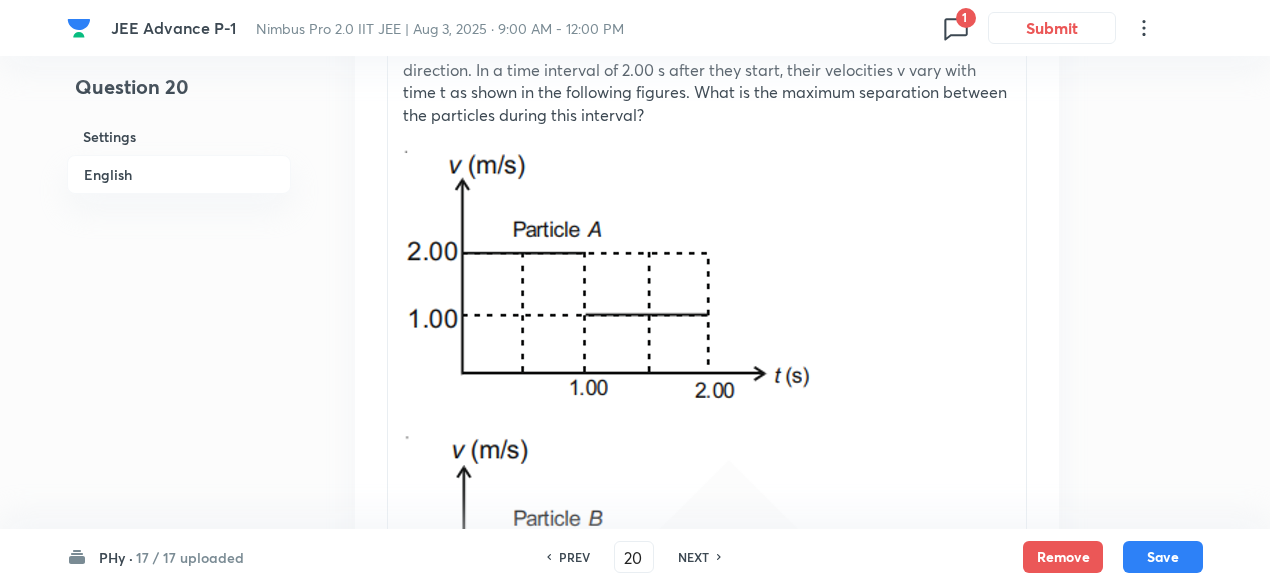 click on "PREV" at bounding box center (574, 557) 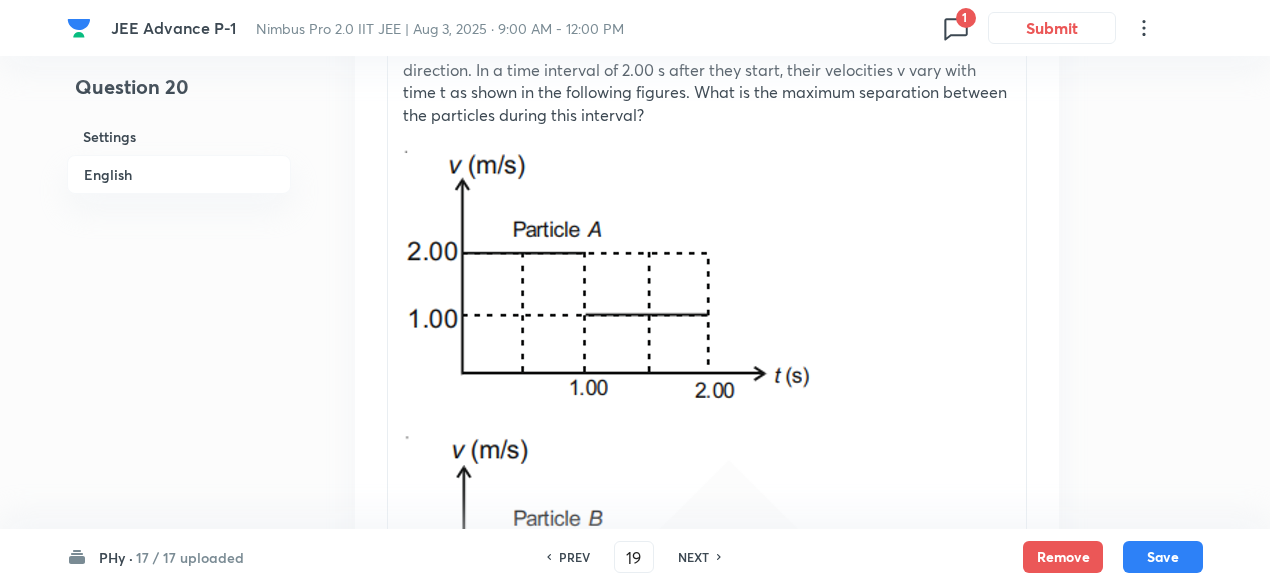 checkbox on "false" 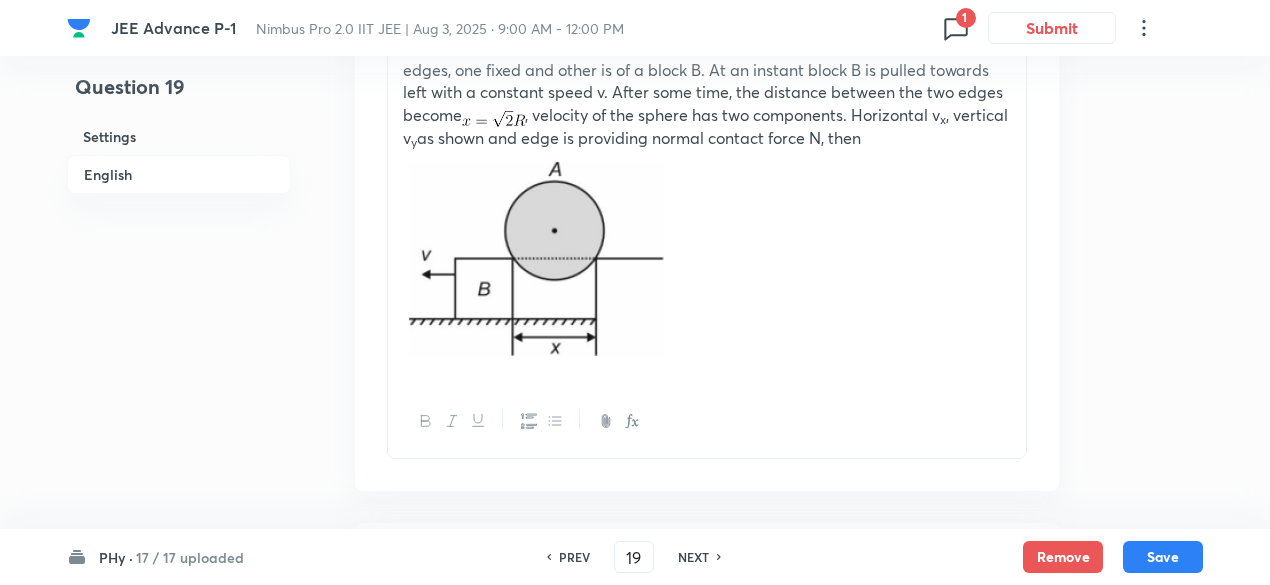 click on "PREV" at bounding box center (574, 557) 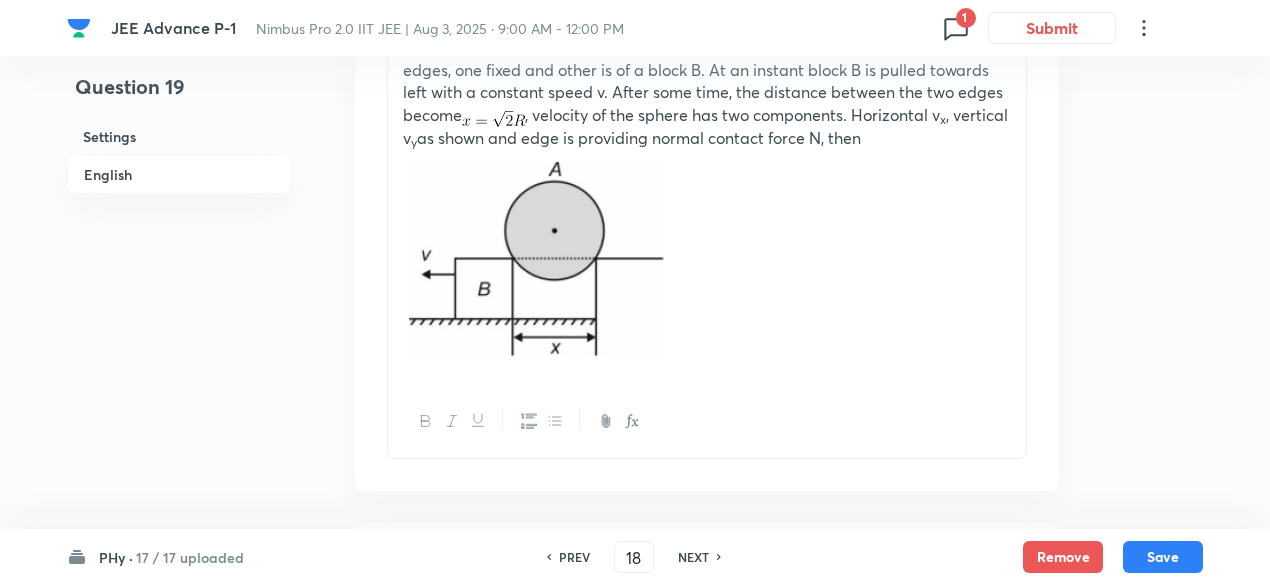 checkbox on "false" 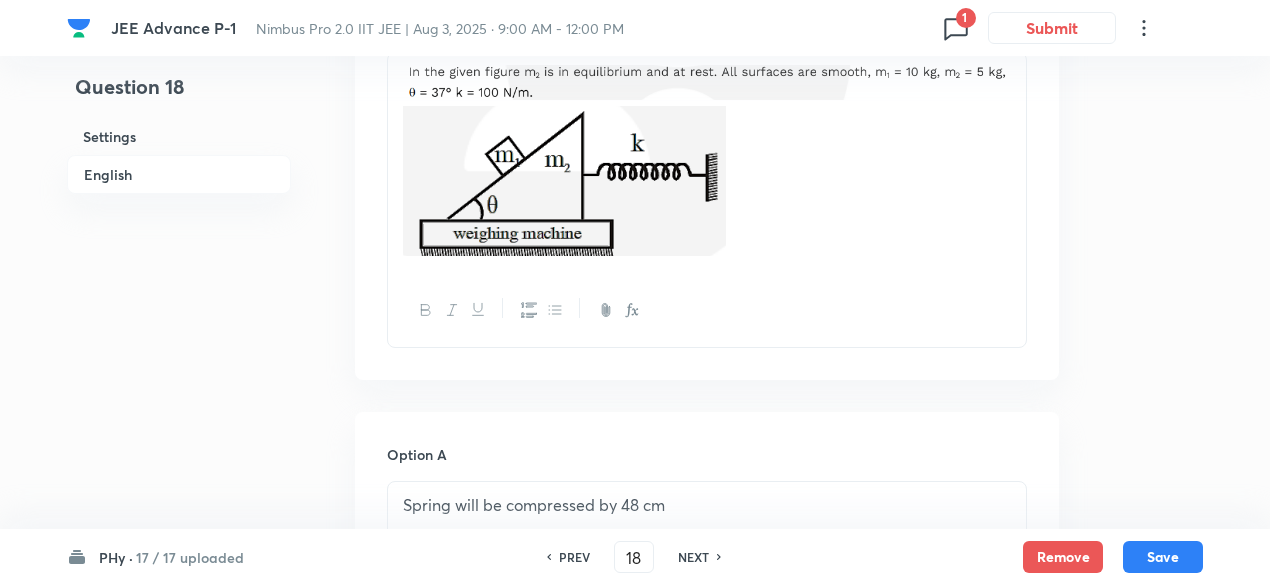 scroll, scrollTop: 649, scrollLeft: 0, axis: vertical 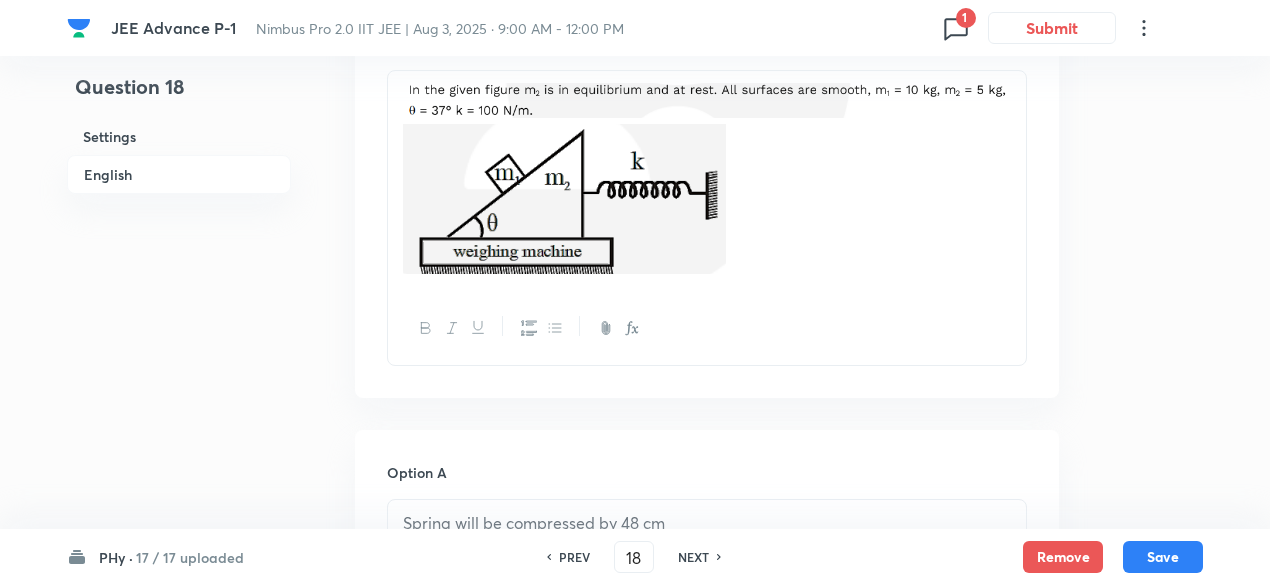 click on "NEXT" at bounding box center [693, 557] 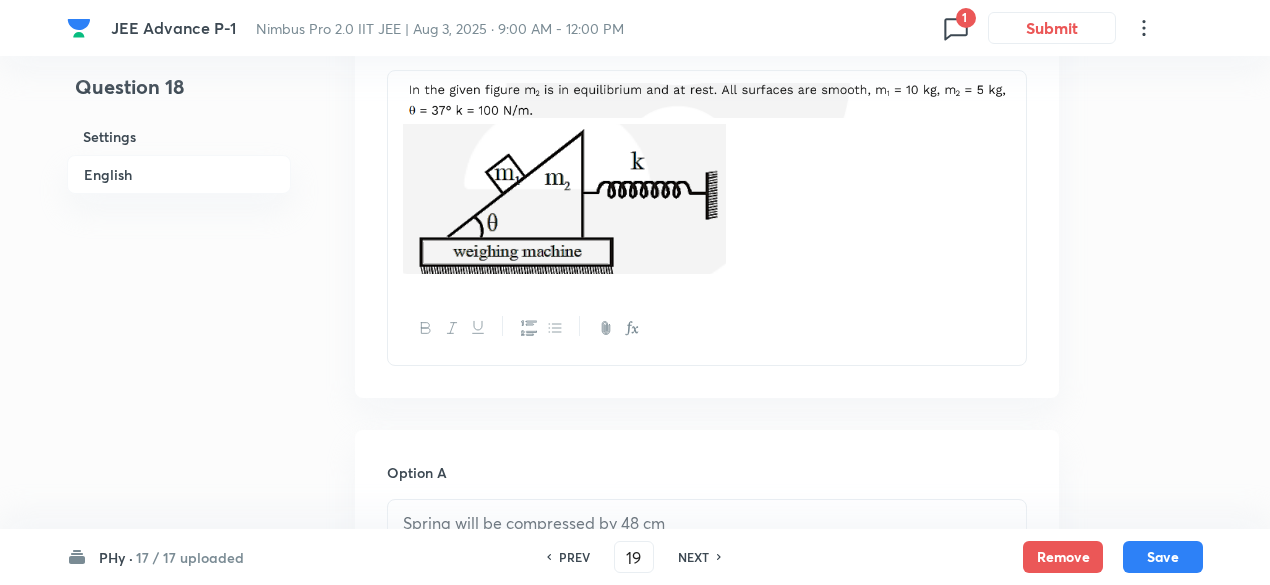 checkbox on "false" 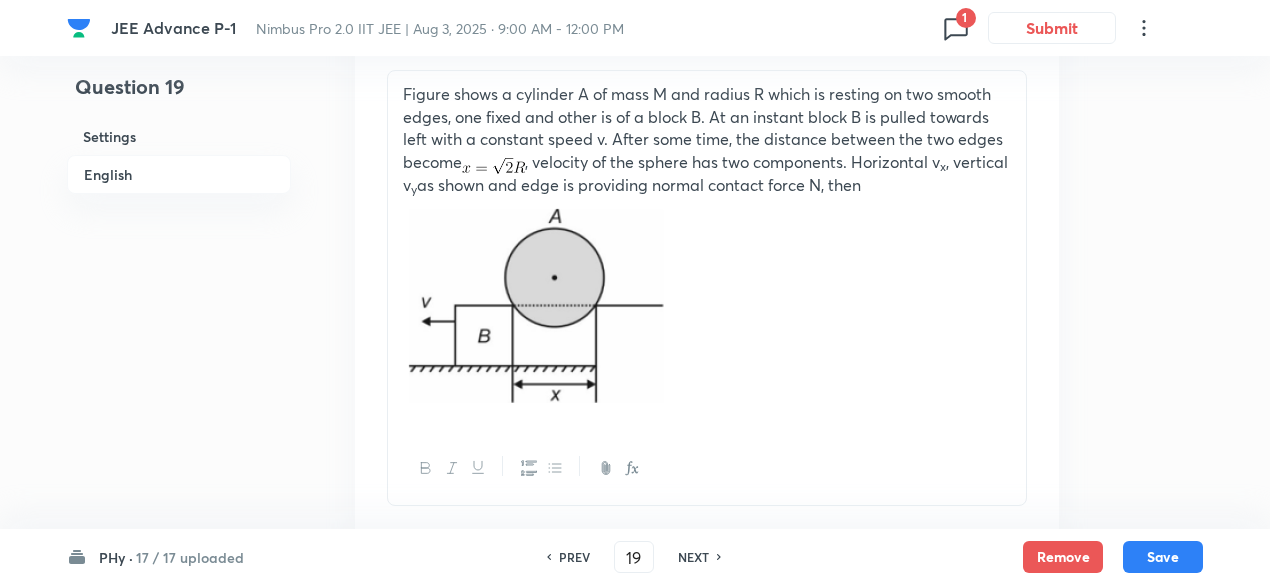 click on "NEXT" at bounding box center [693, 557] 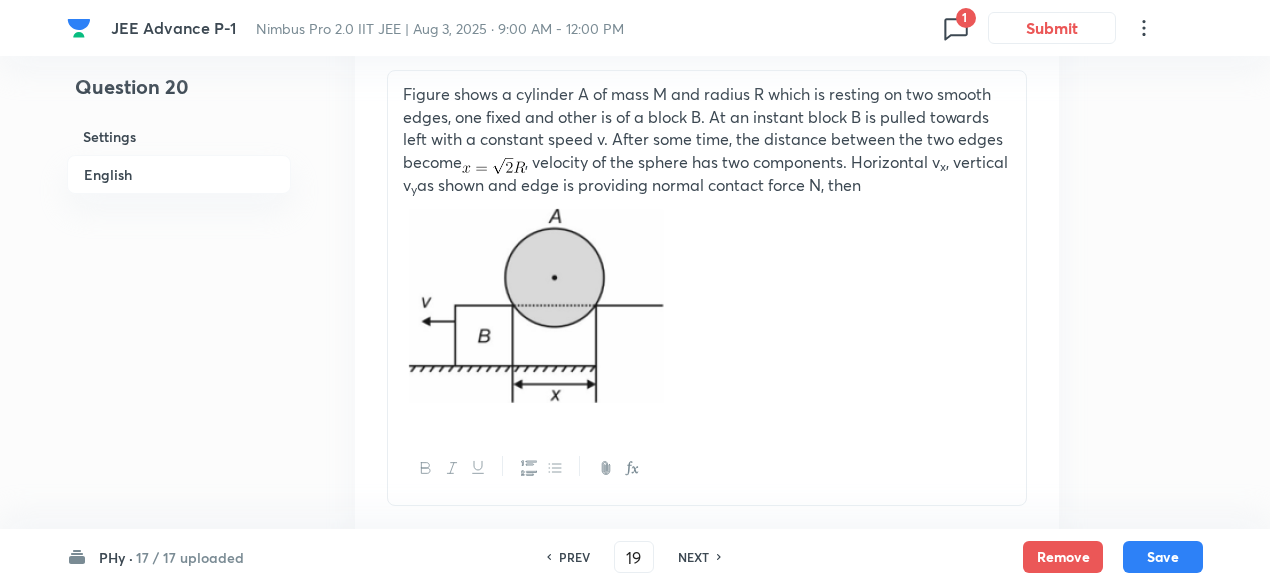type on "20" 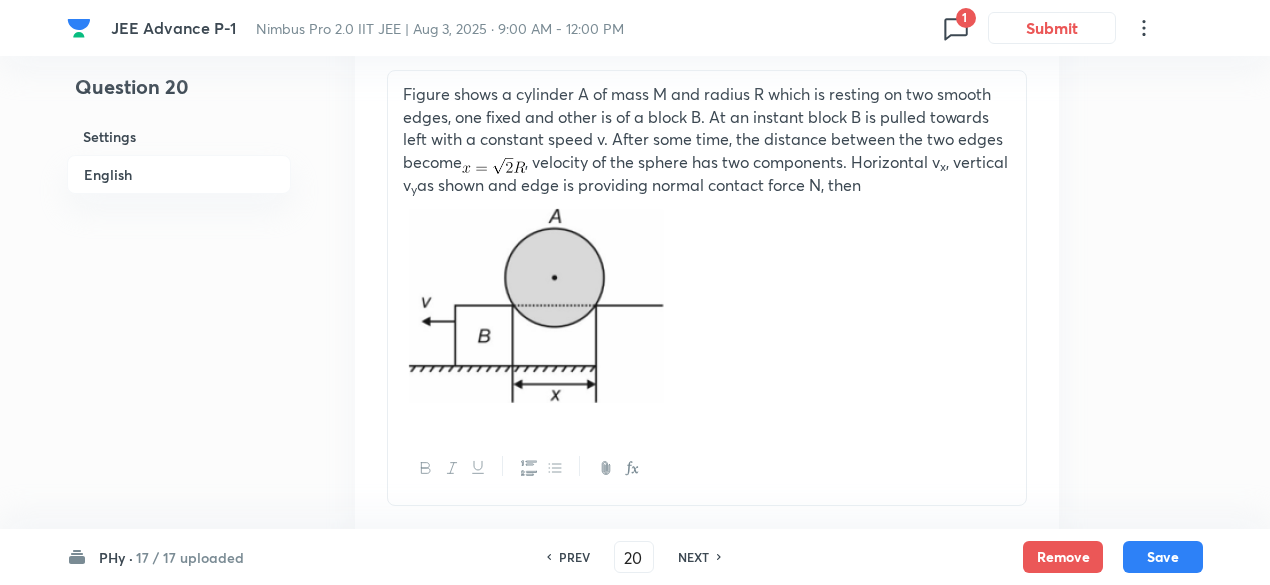 checkbox on "false" 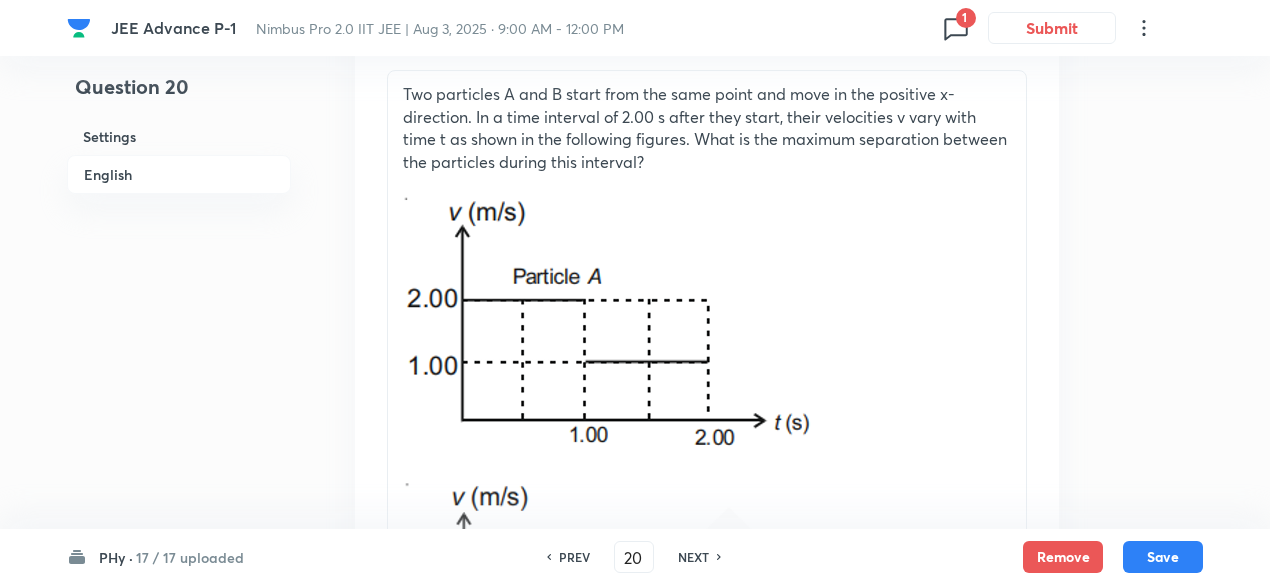 click on "NEXT" at bounding box center (693, 557) 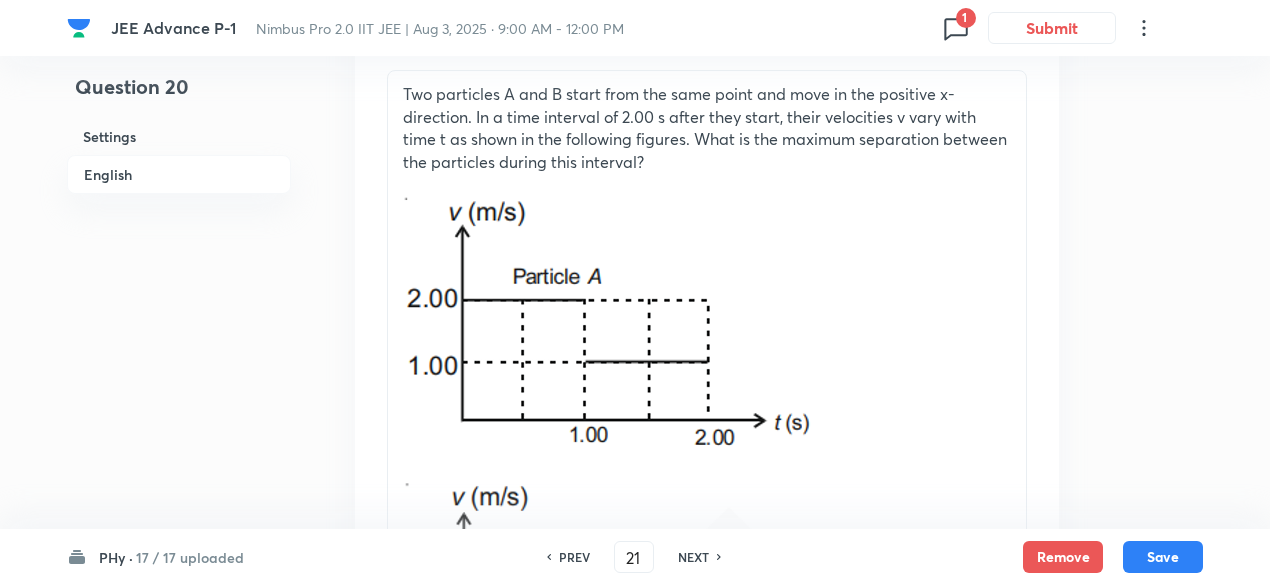 checkbox on "true" 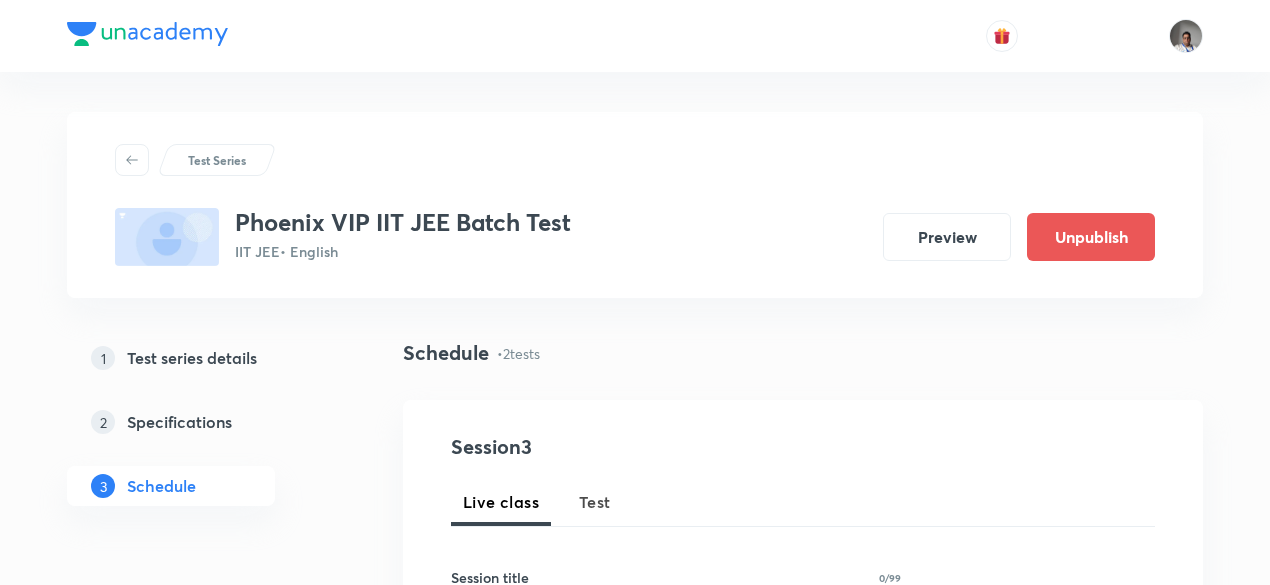 scroll, scrollTop: 0, scrollLeft: 0, axis: both 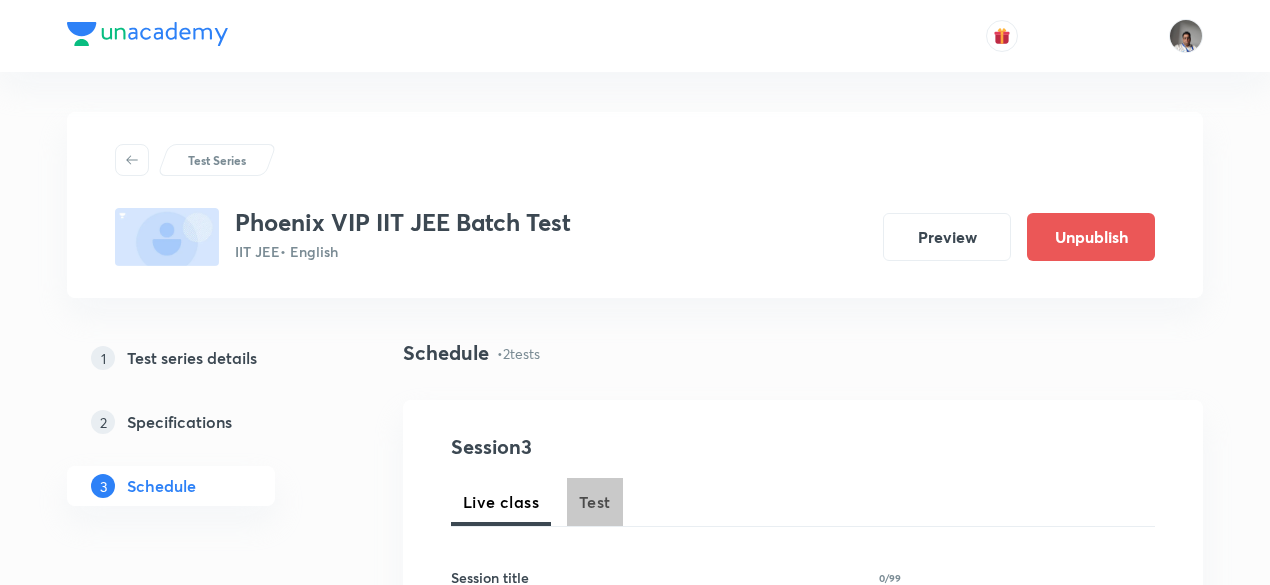 click on "Test" at bounding box center [595, 502] 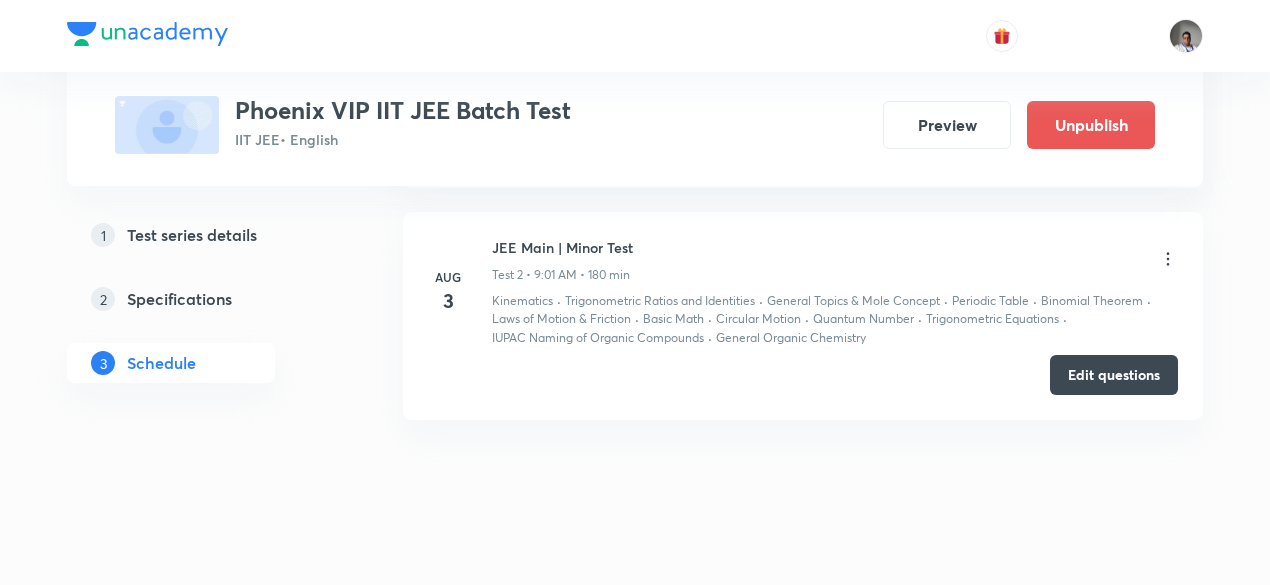 scroll, scrollTop: 1328, scrollLeft: 0, axis: vertical 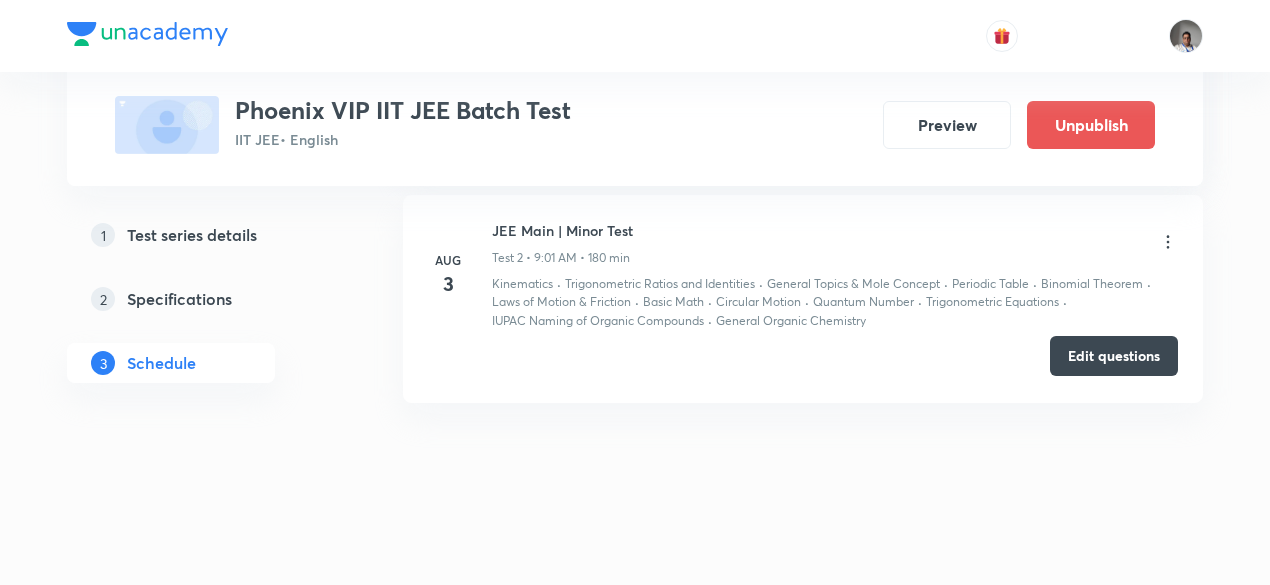 click on "Edit questions" at bounding box center [1114, 356] 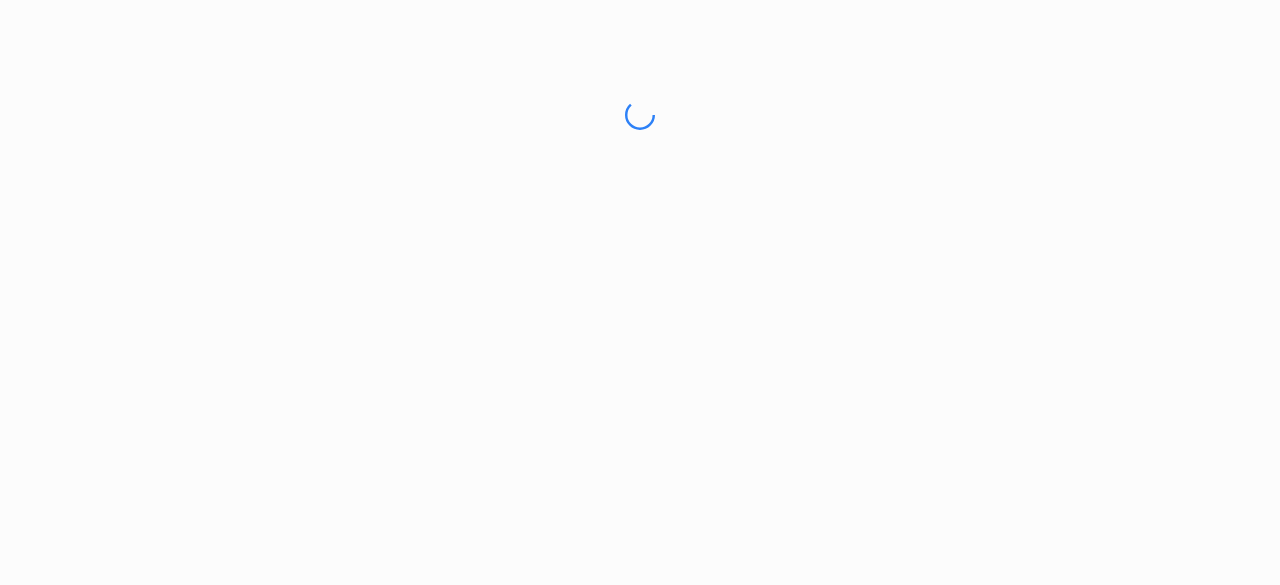 scroll, scrollTop: 0, scrollLeft: 0, axis: both 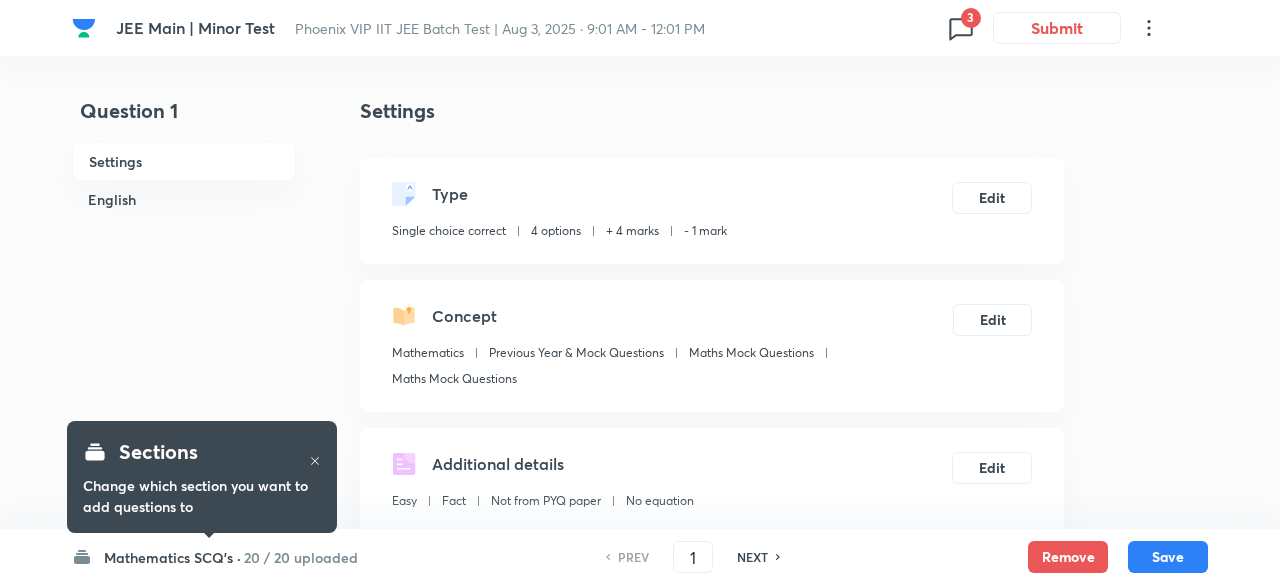 checkbox on "true" 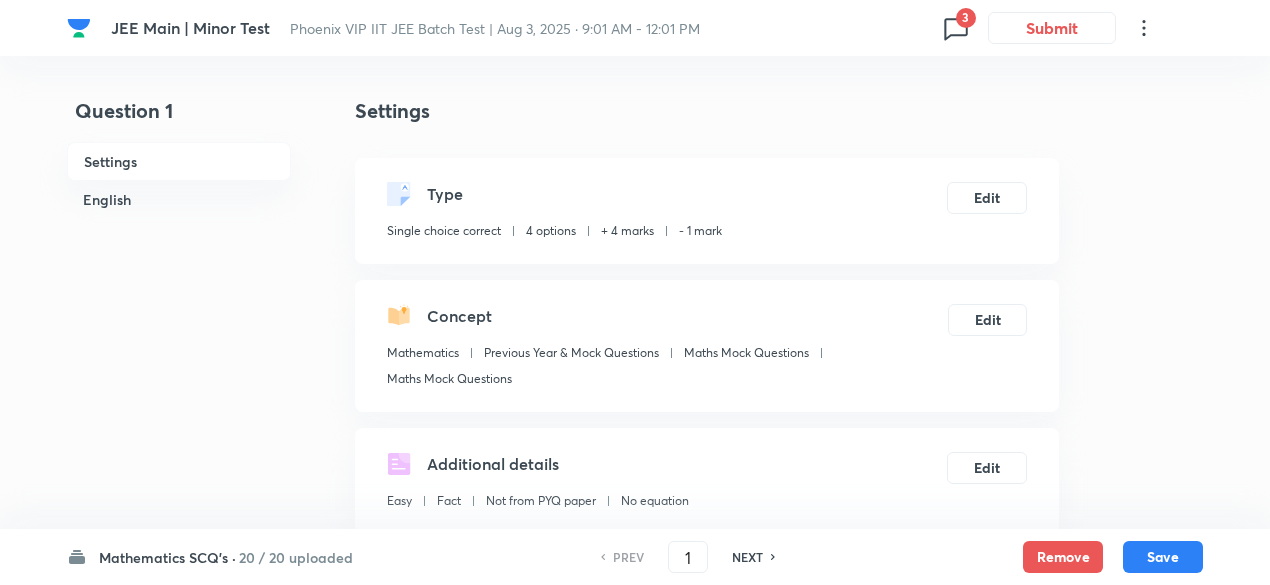 click 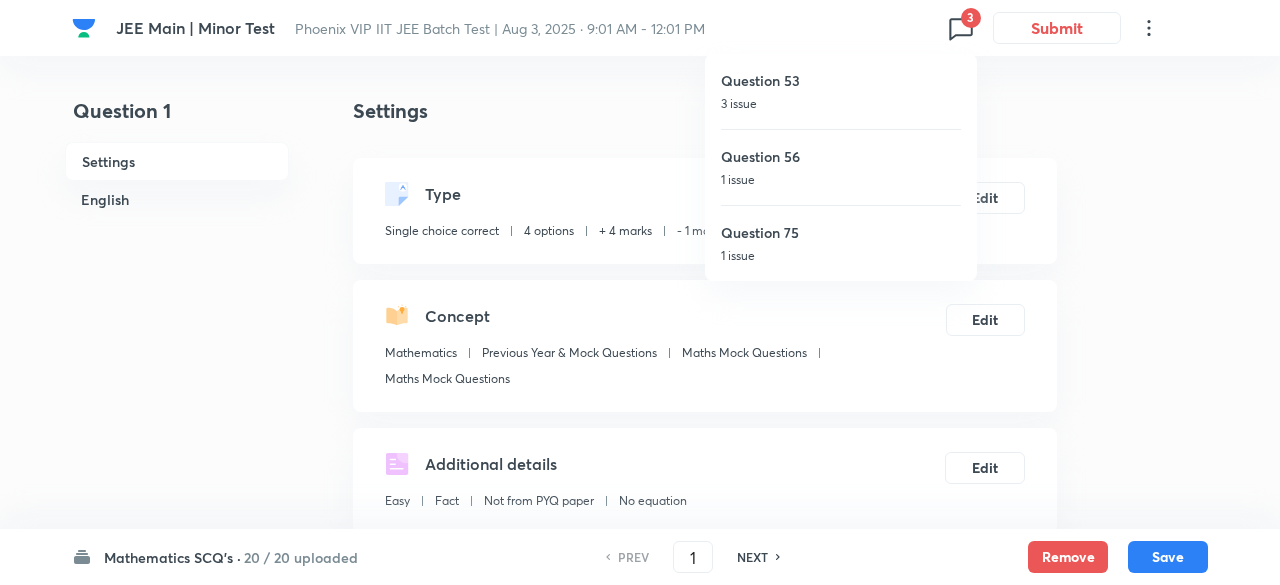 click at bounding box center (640, 292) 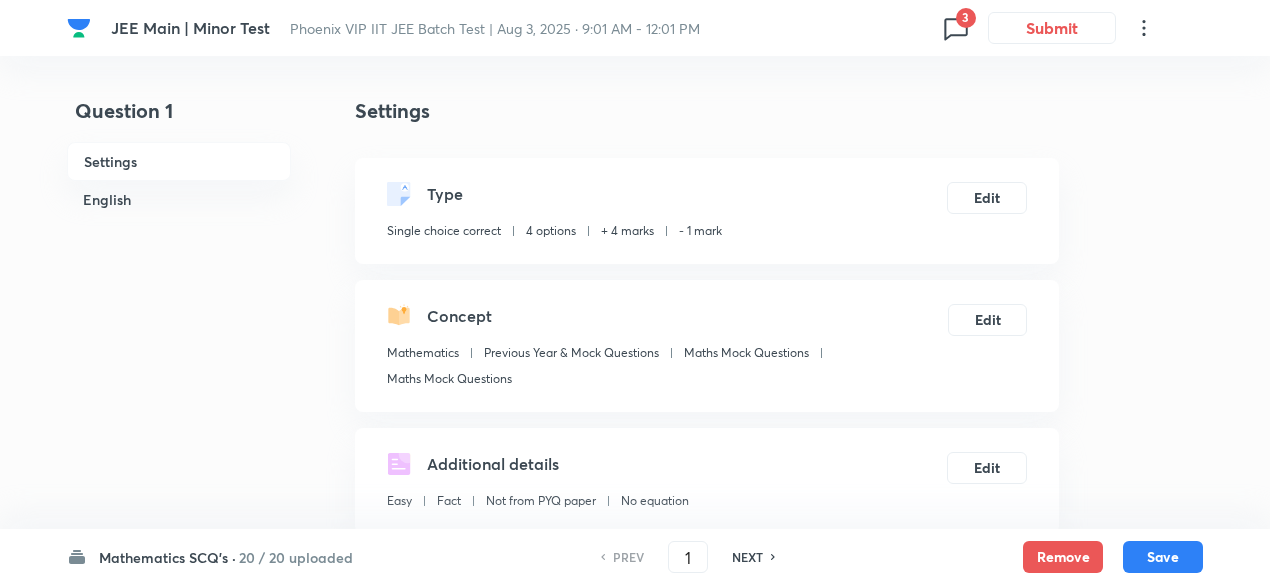click on "20 / 20 uploaded" at bounding box center (296, 557) 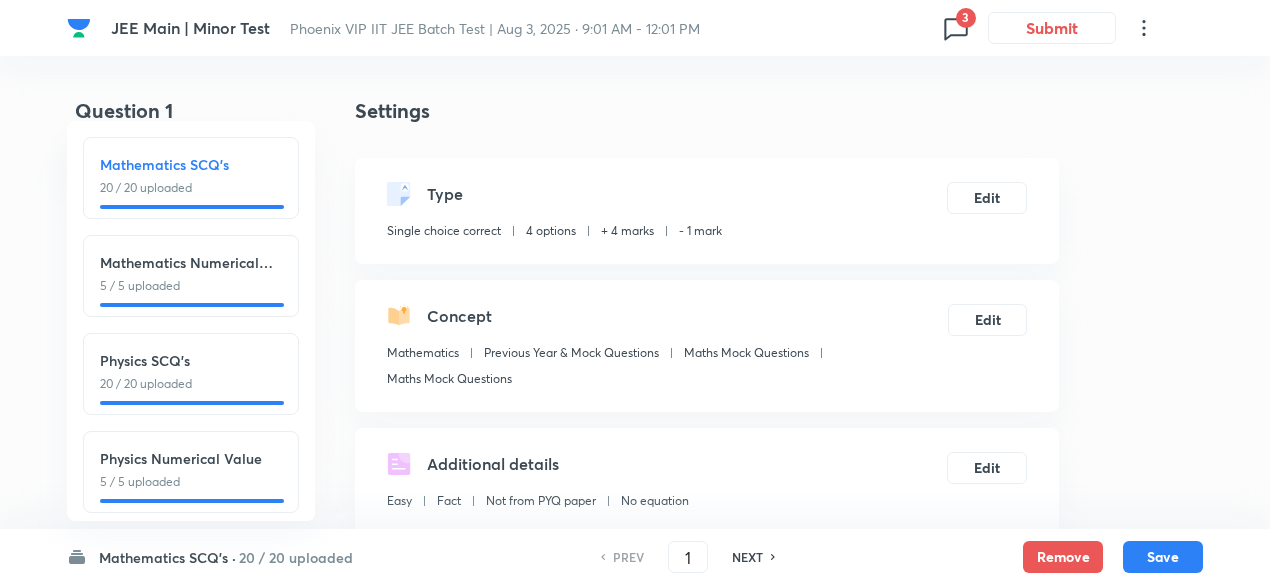 click on "Physics SCQ's" at bounding box center (191, 360) 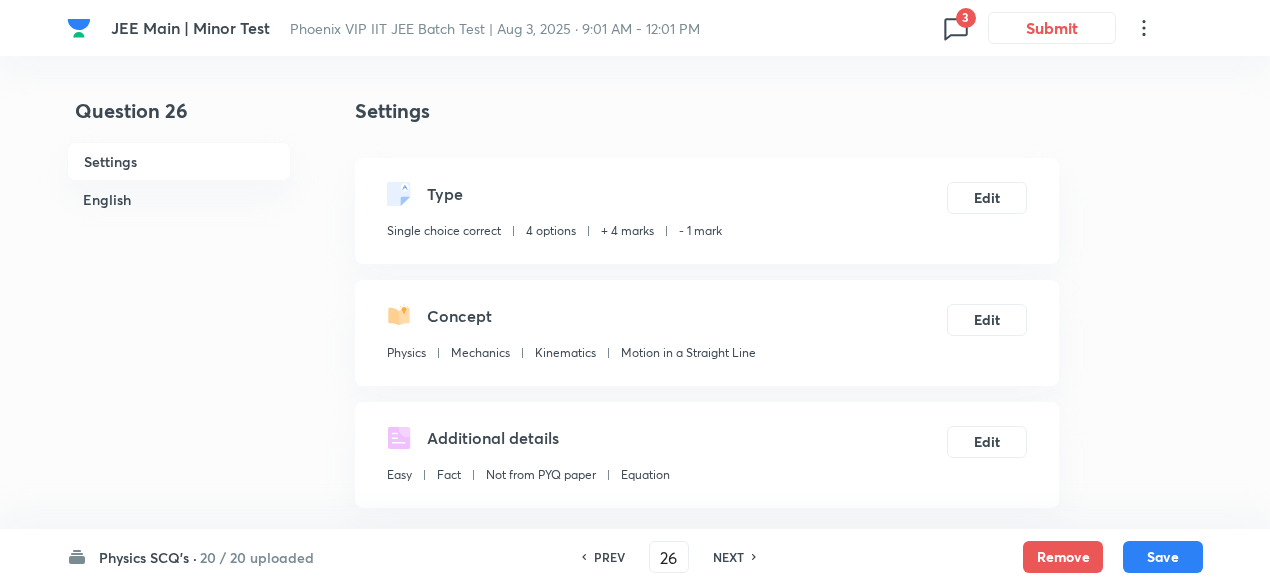 checkbox on "false" 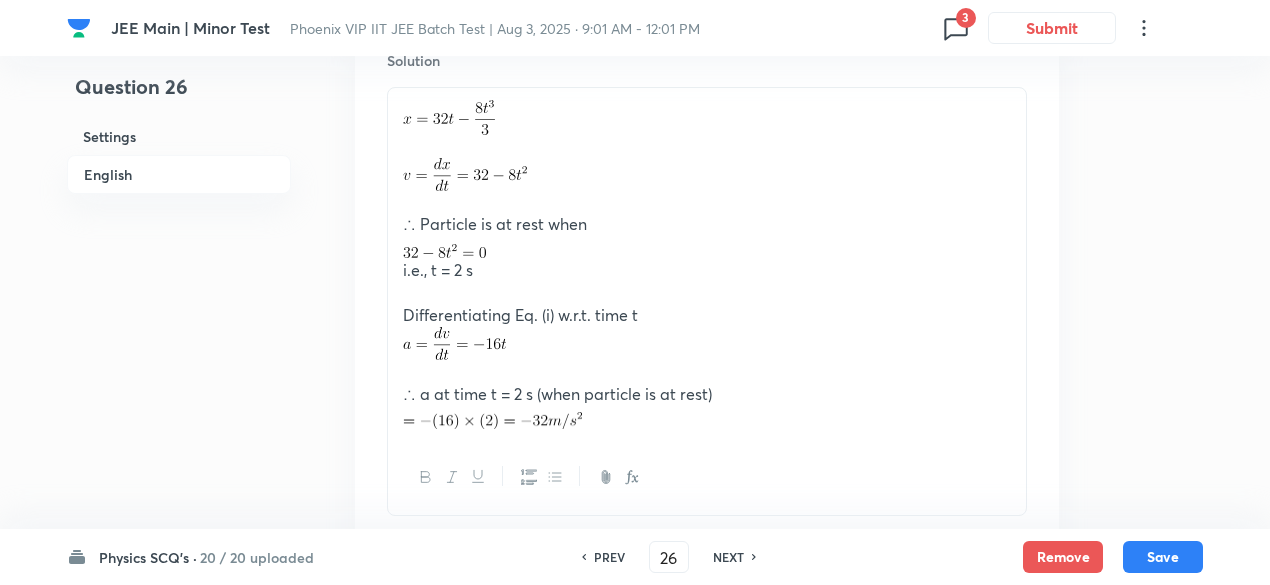 scroll, scrollTop: 2224, scrollLeft: 0, axis: vertical 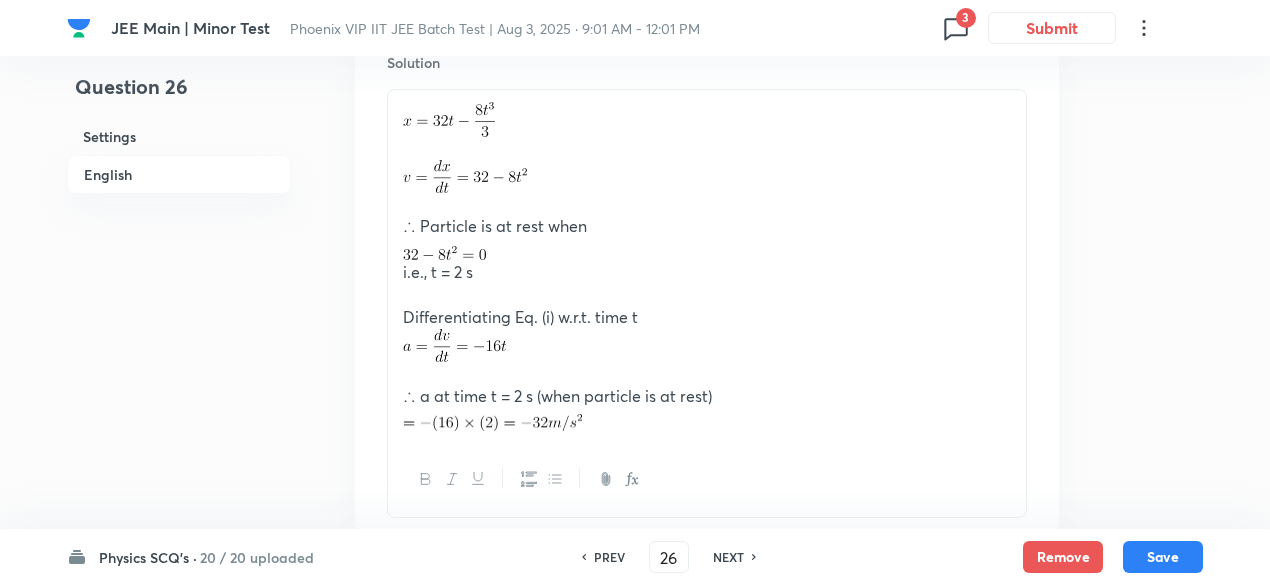 click on "NEXT" at bounding box center (728, 557) 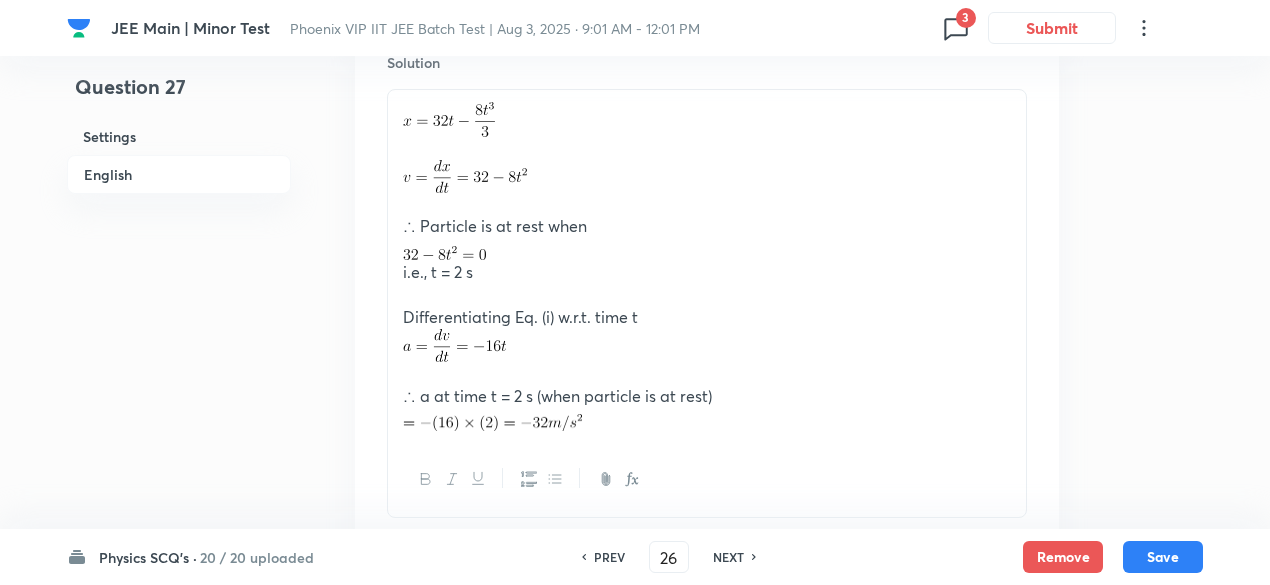 type on "27" 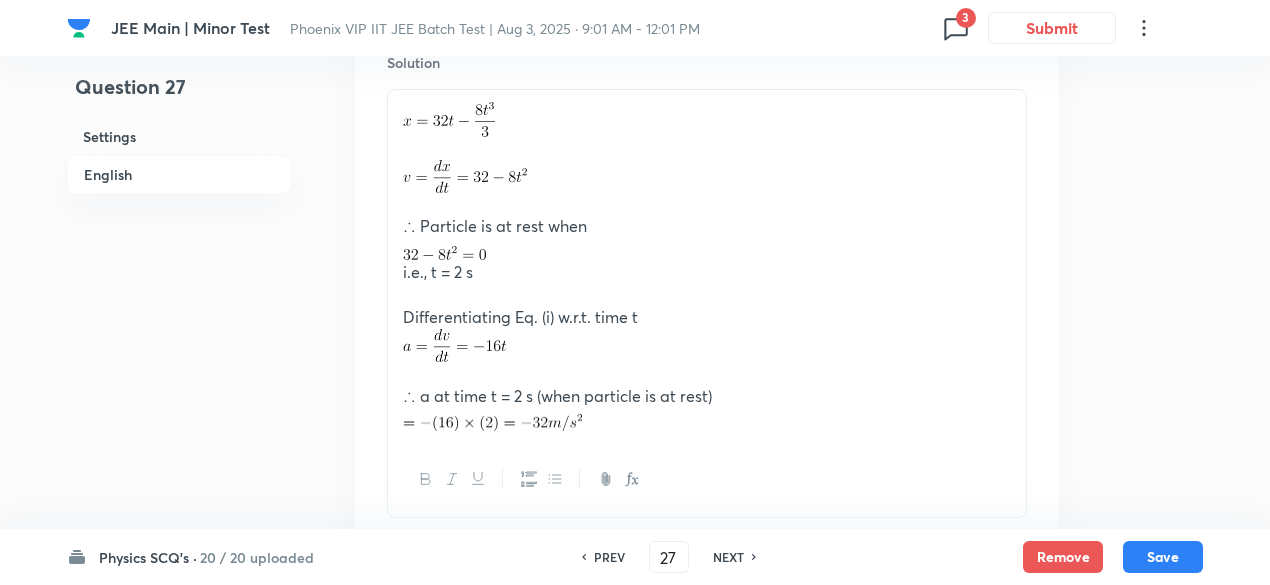 checkbox on "false" 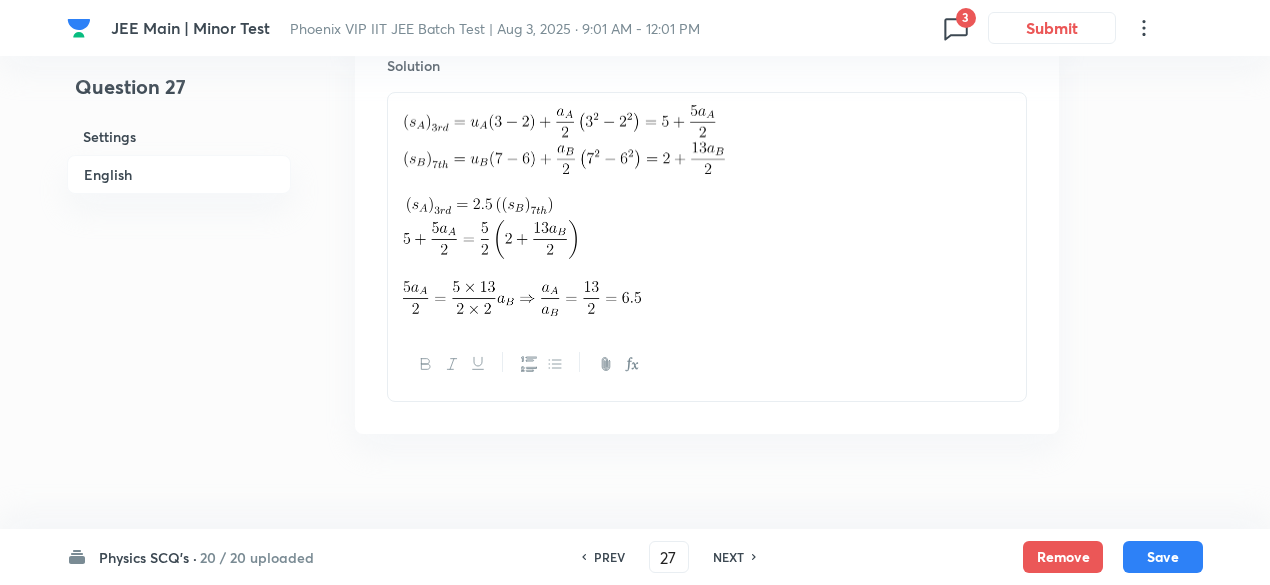 click on "NEXT" at bounding box center (728, 557) 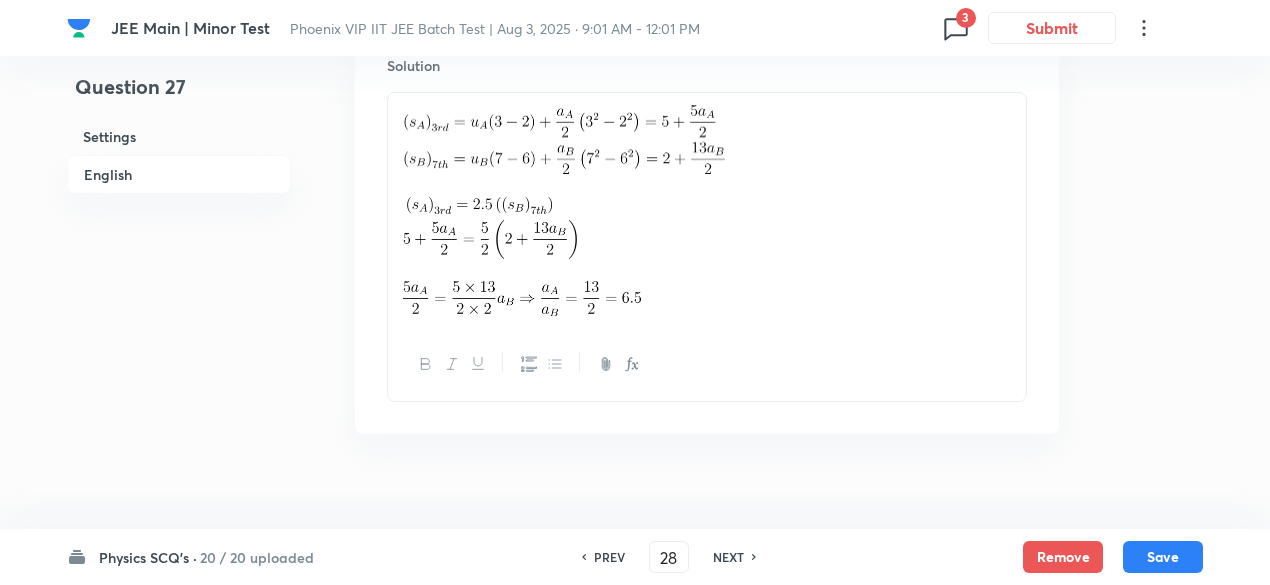 checkbox on "false" 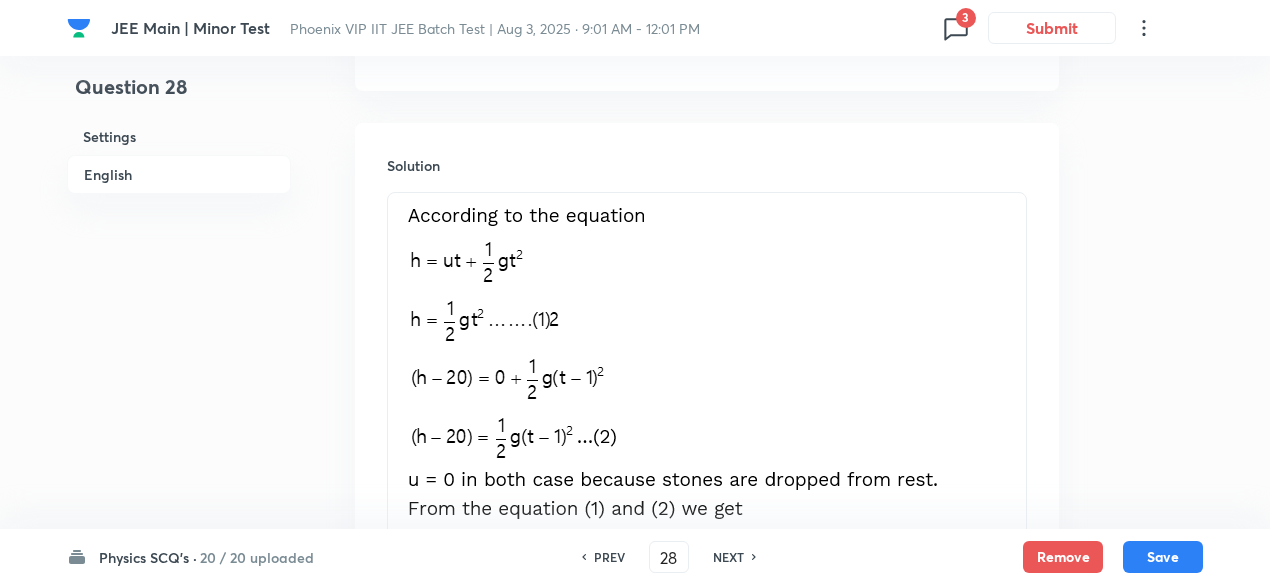 scroll, scrollTop: 2224, scrollLeft: 0, axis: vertical 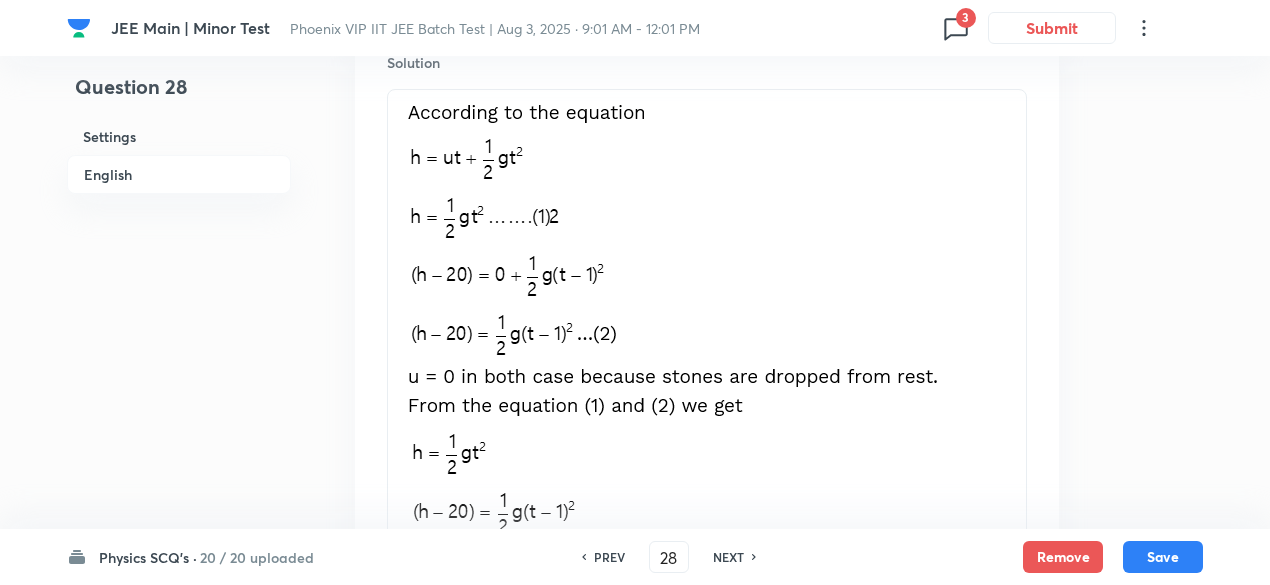 click on "NEXT" at bounding box center (728, 557) 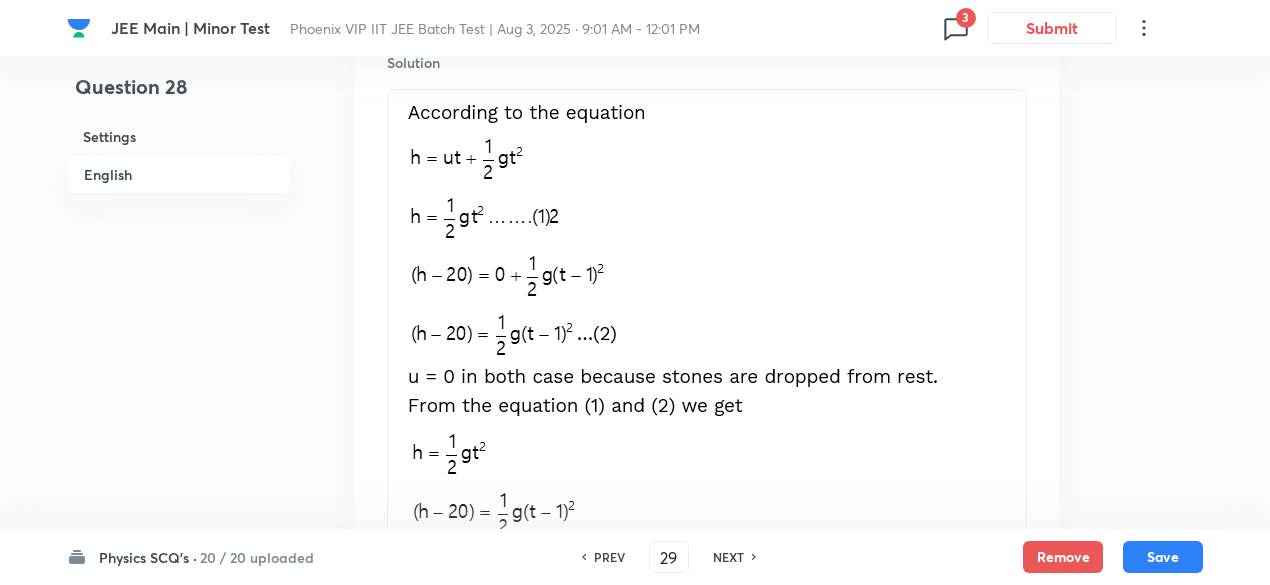 checkbox on "false" 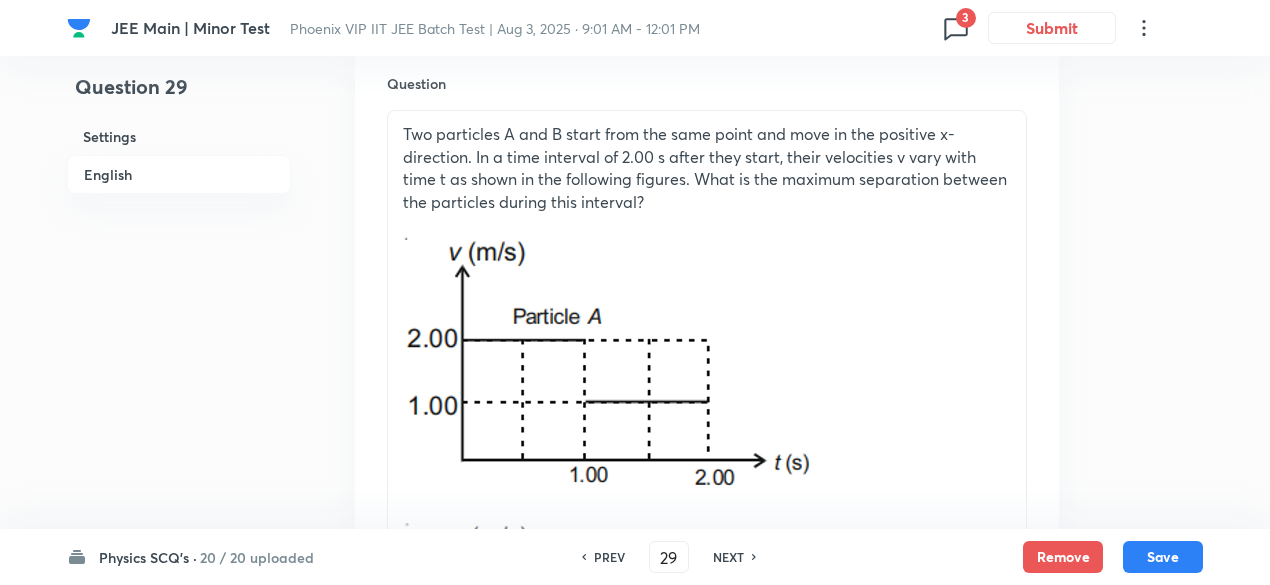 scroll, scrollTop: 604, scrollLeft: 0, axis: vertical 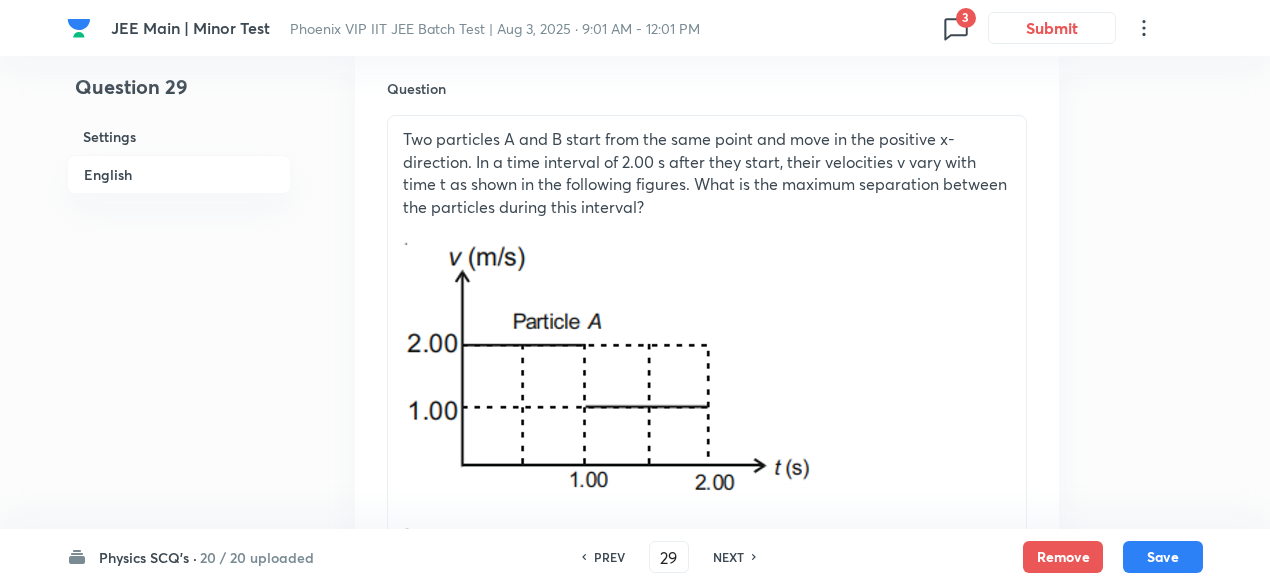click on "NEXT" at bounding box center (728, 557) 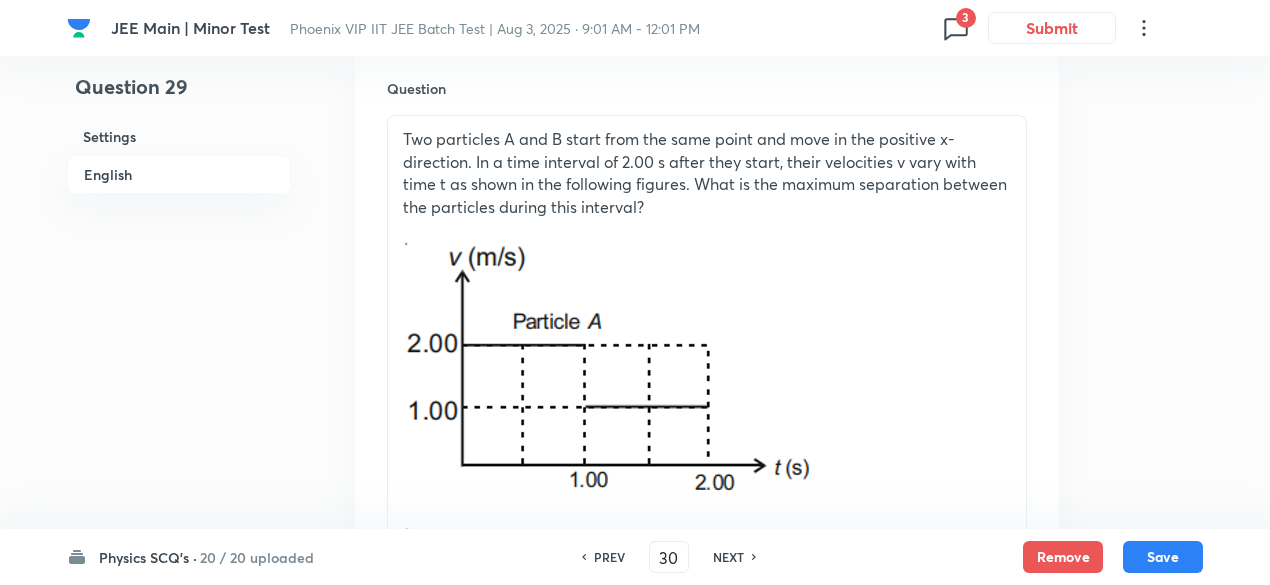 checkbox on "true" 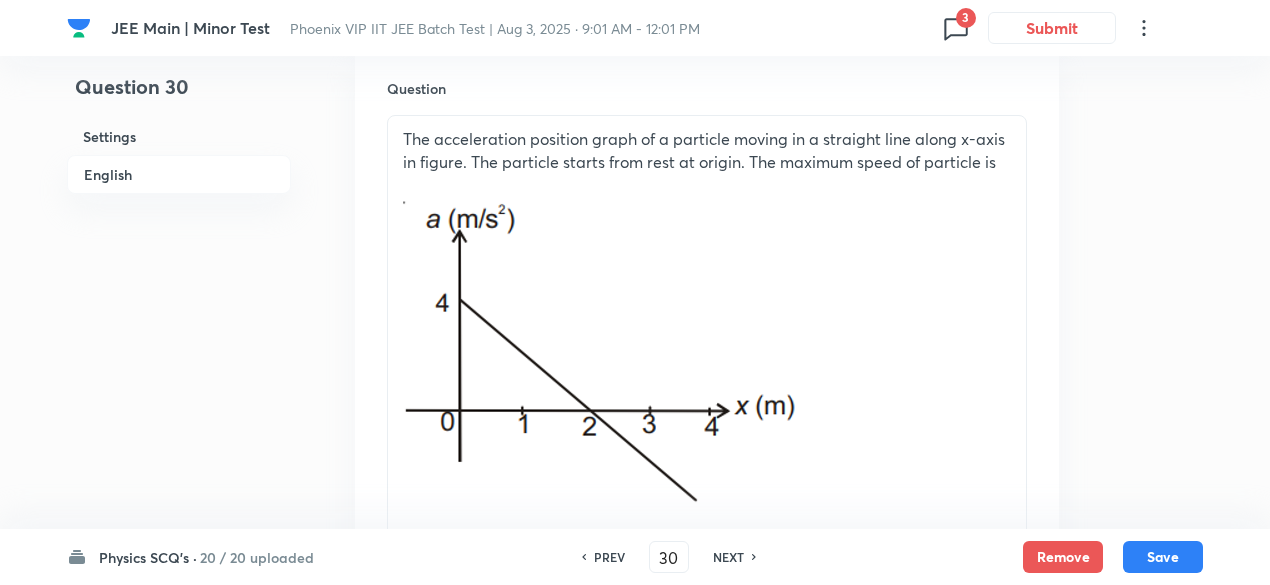 click on "NEXT" at bounding box center (728, 557) 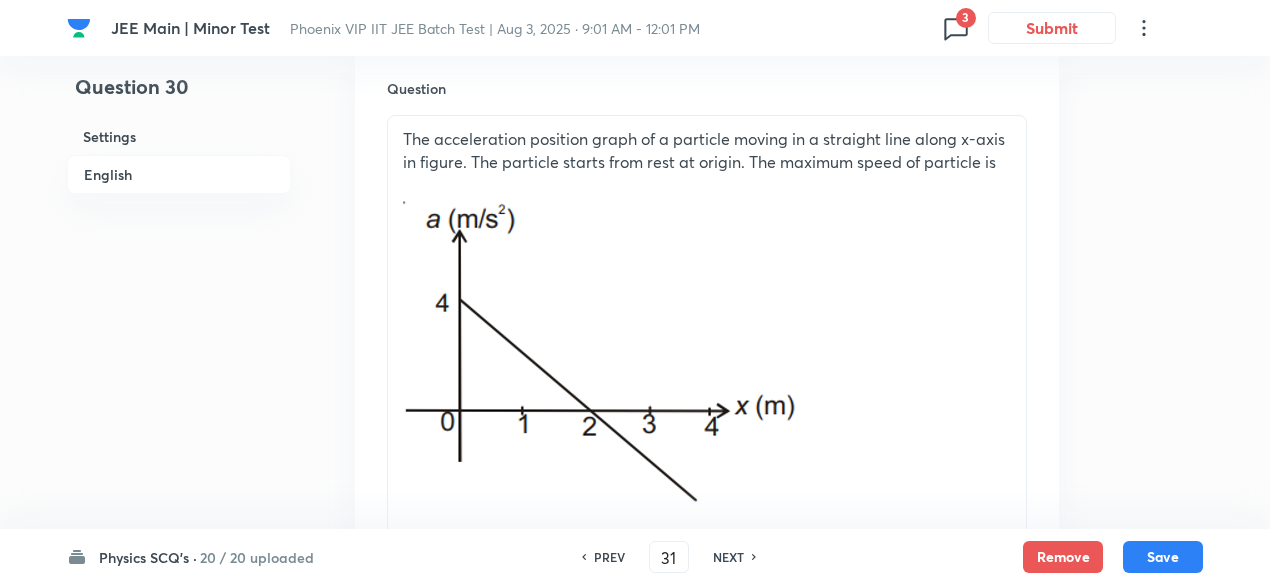 checkbox on "false" 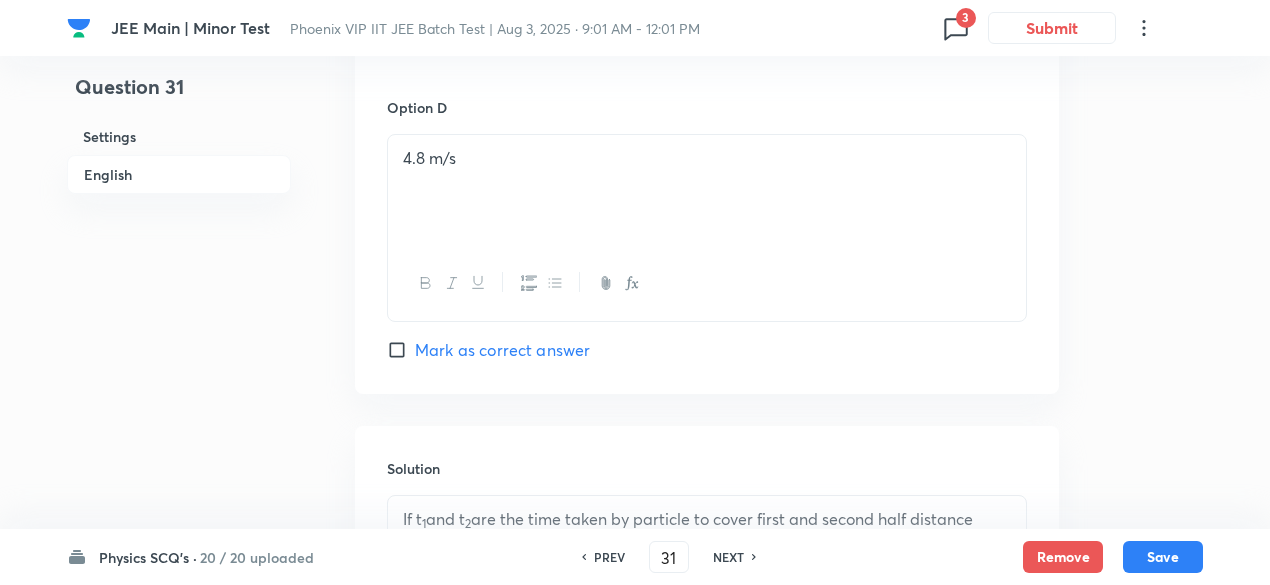 scroll, scrollTop: 2288, scrollLeft: 0, axis: vertical 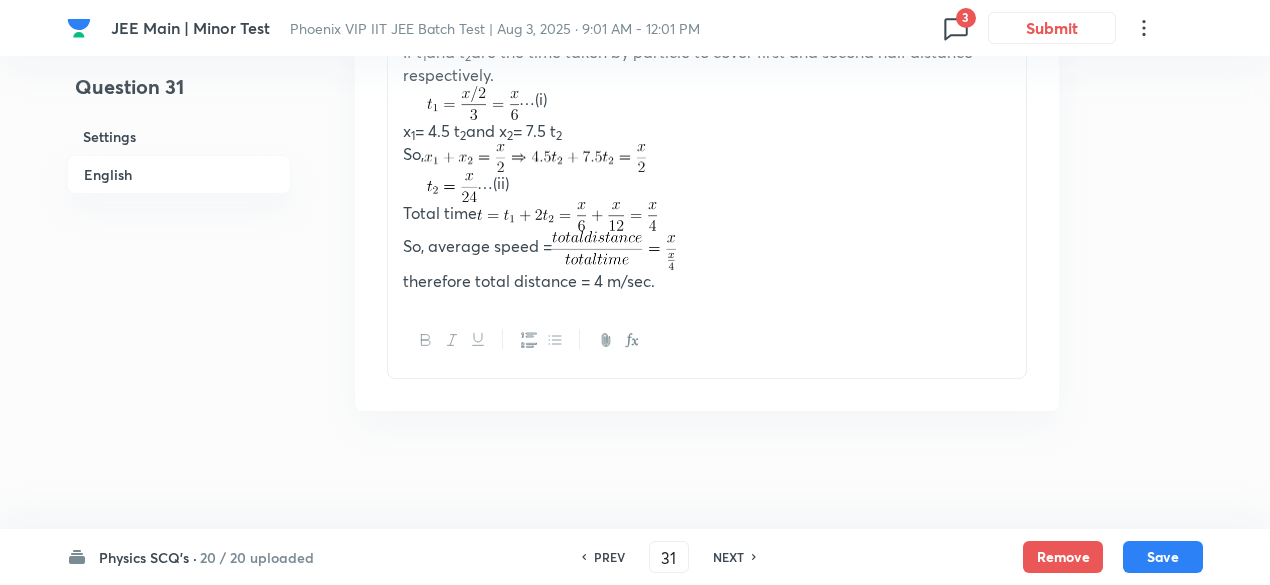 click on "NEXT" at bounding box center (728, 557) 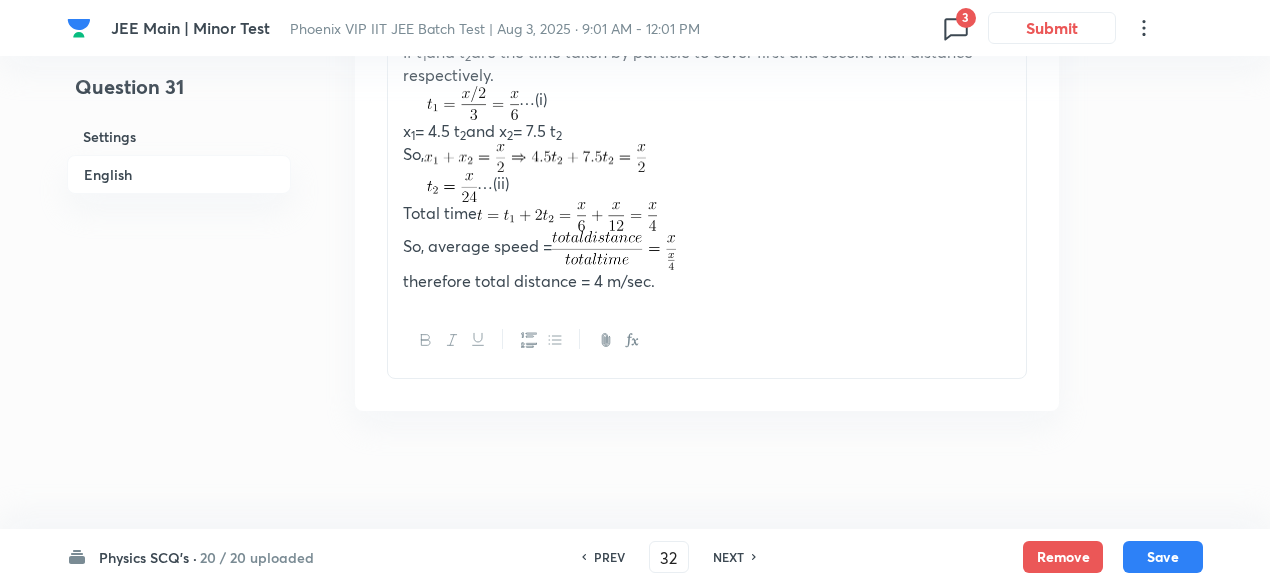 checkbox on "false" 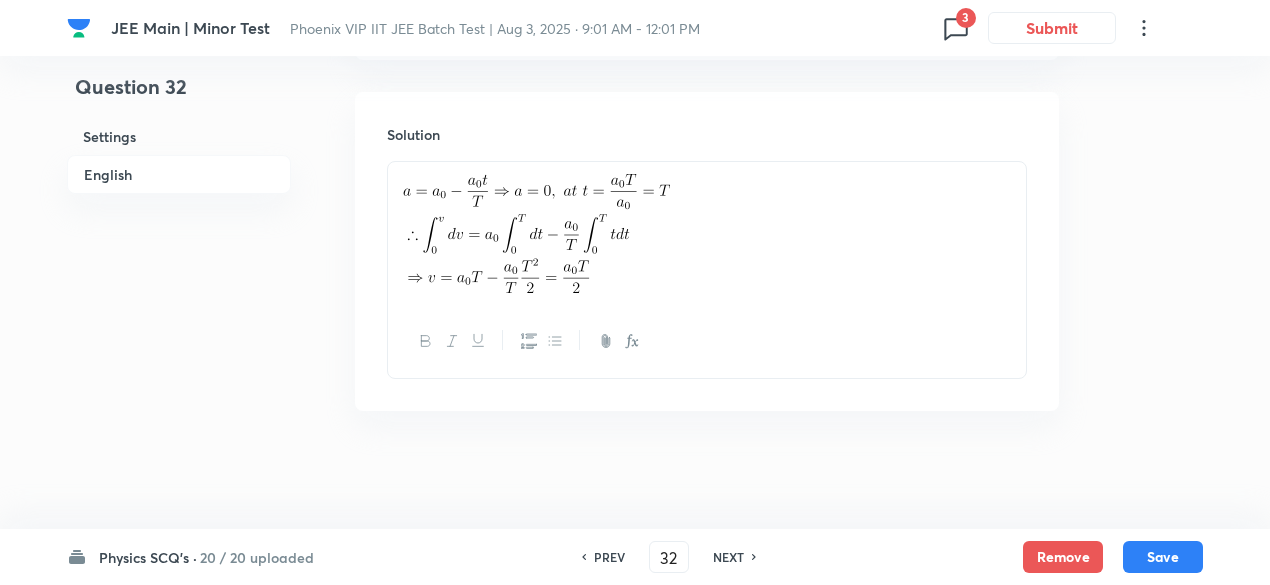 click on "NEXT" at bounding box center [728, 557] 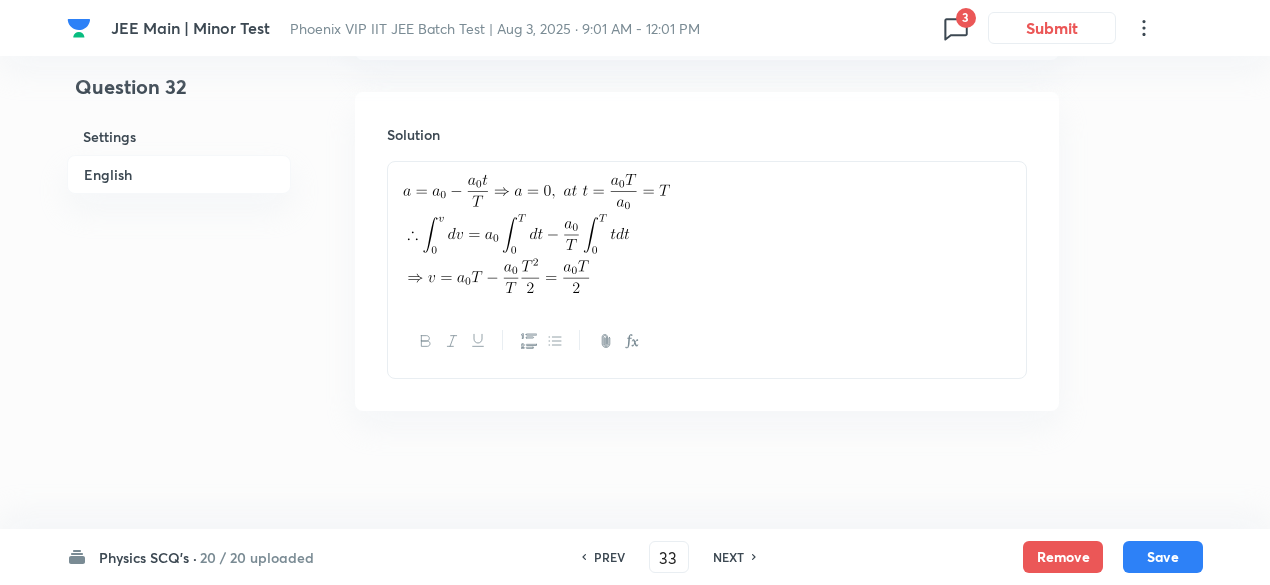 checkbox on "false" 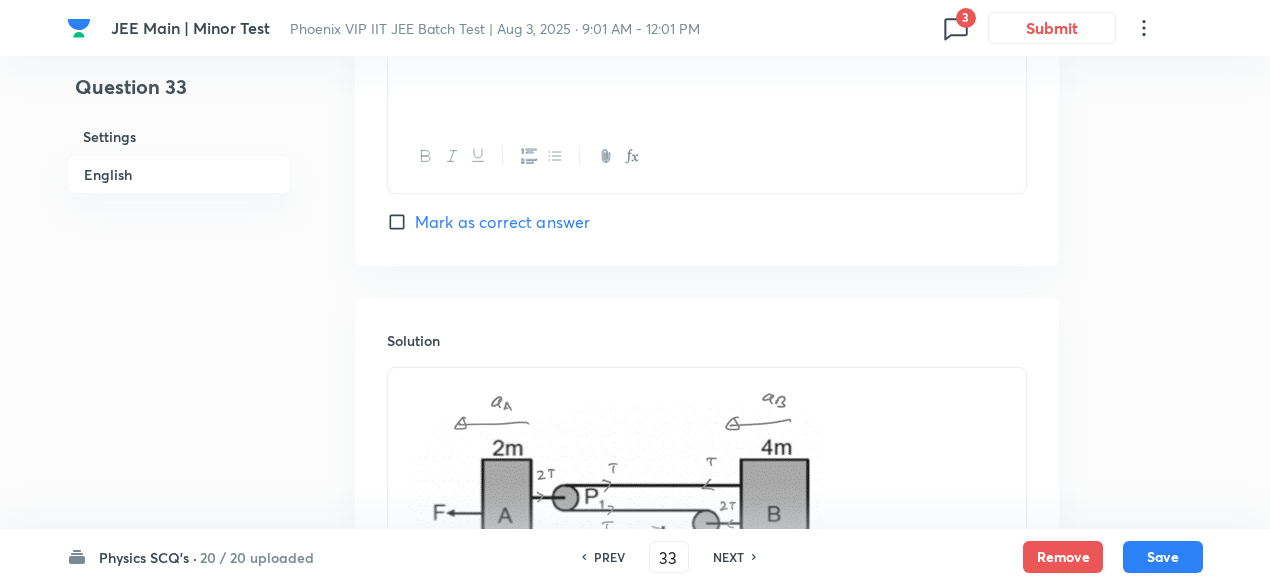 checkbox on "true" 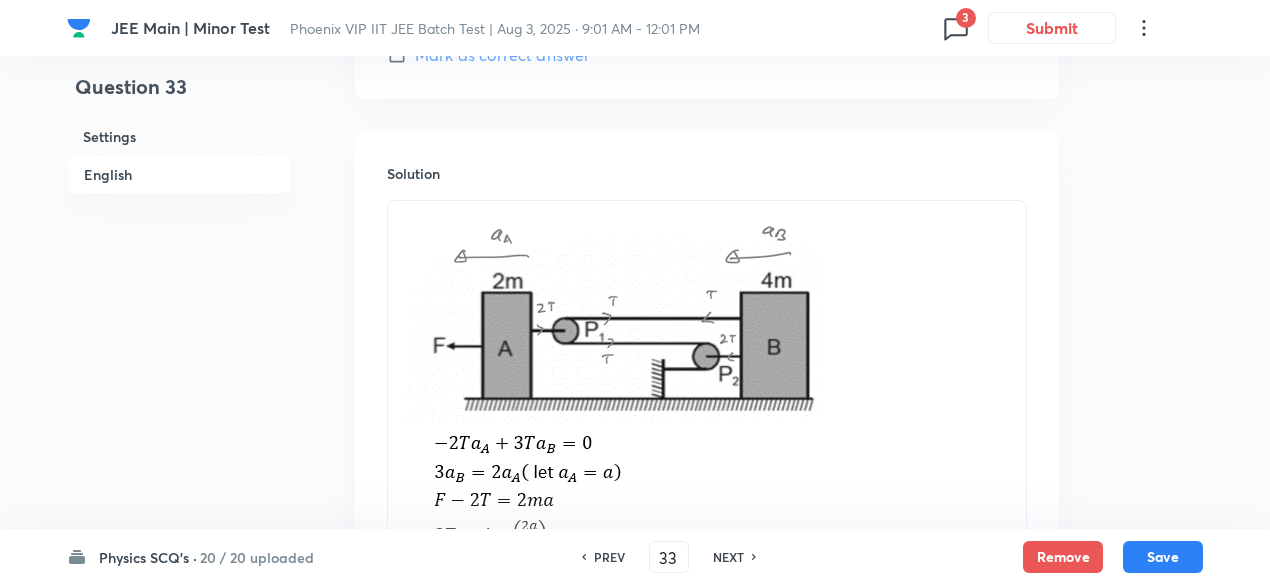 click on "NEXT" at bounding box center [728, 557] 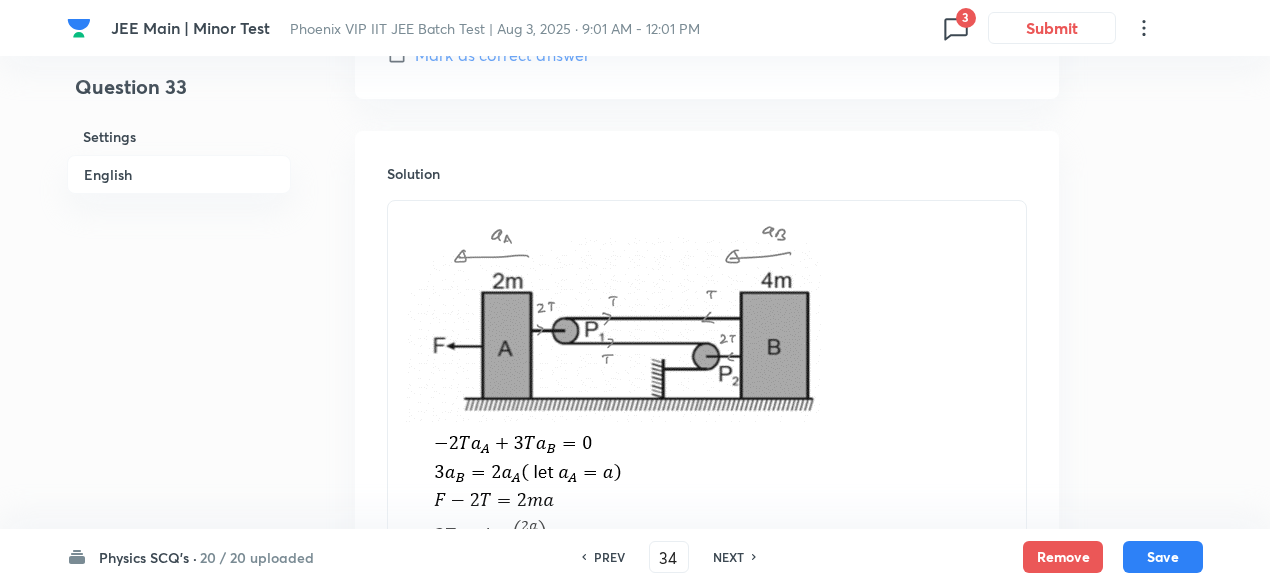 checkbox on "false" 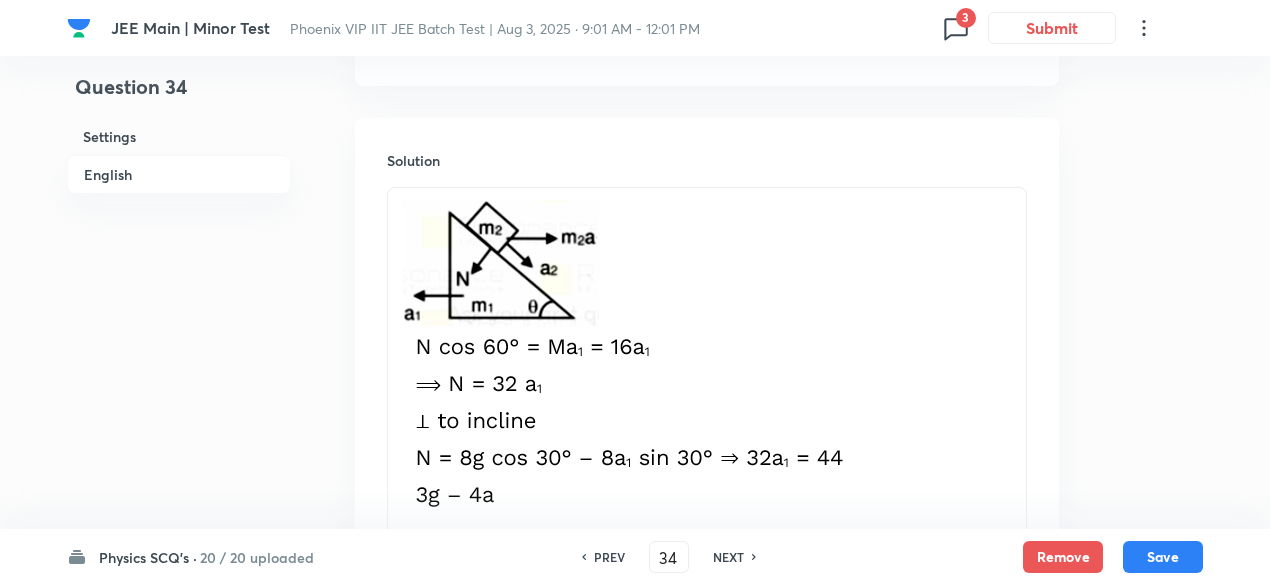 click on "NEXT" at bounding box center [728, 557] 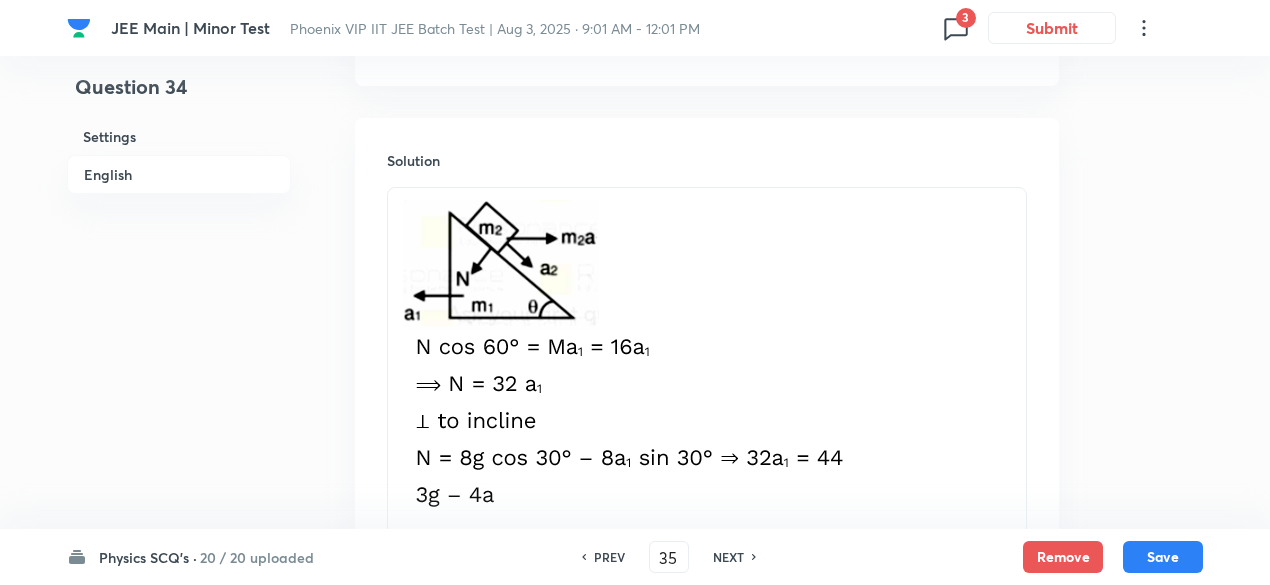 checkbox on "false" 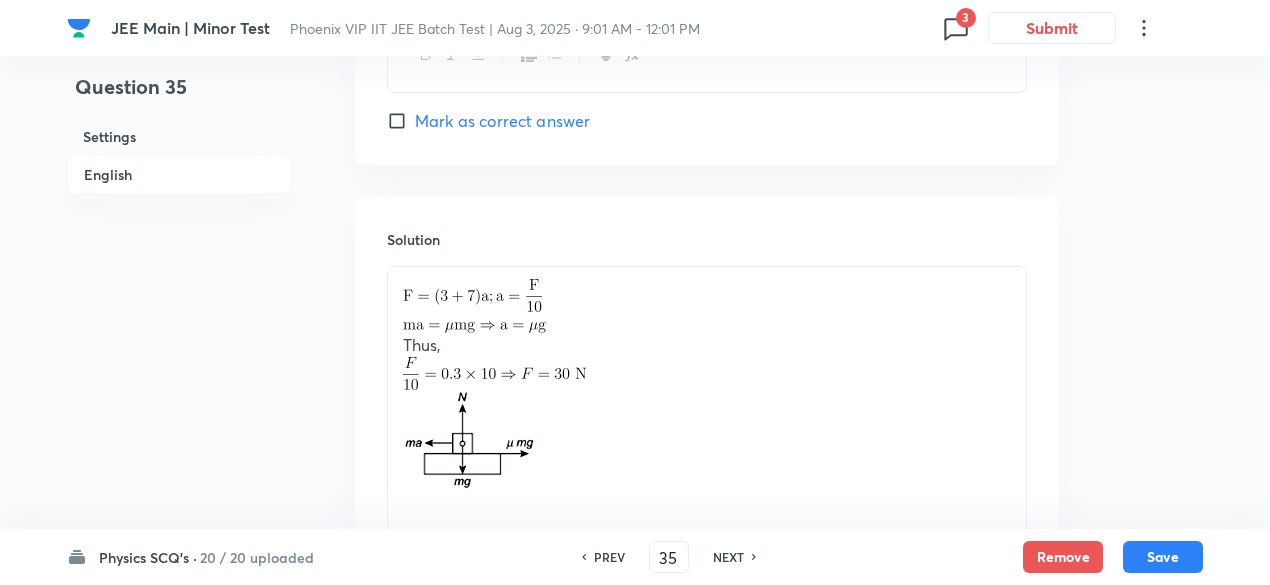 scroll, scrollTop: 2288, scrollLeft: 0, axis: vertical 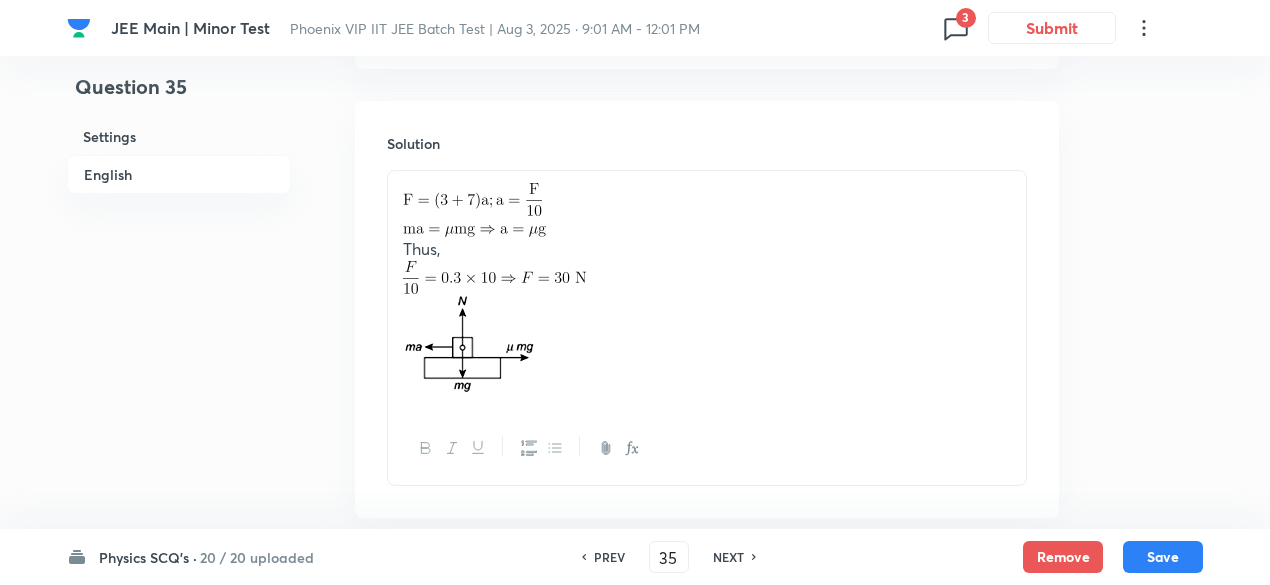 click on "NEXT" at bounding box center (728, 557) 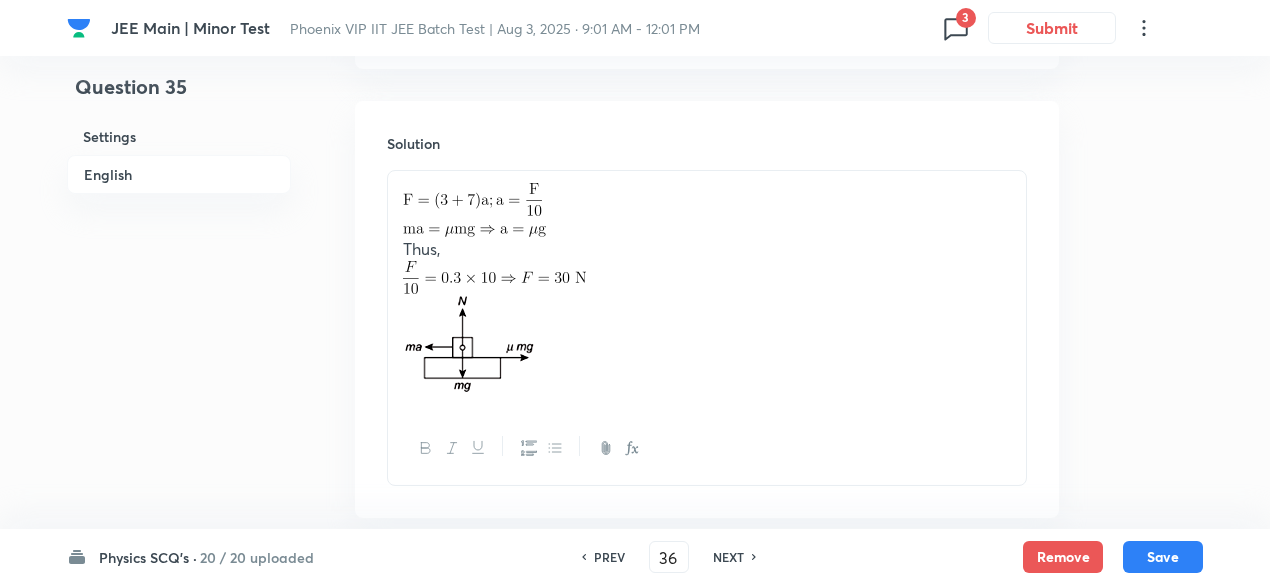 checkbox on "false" 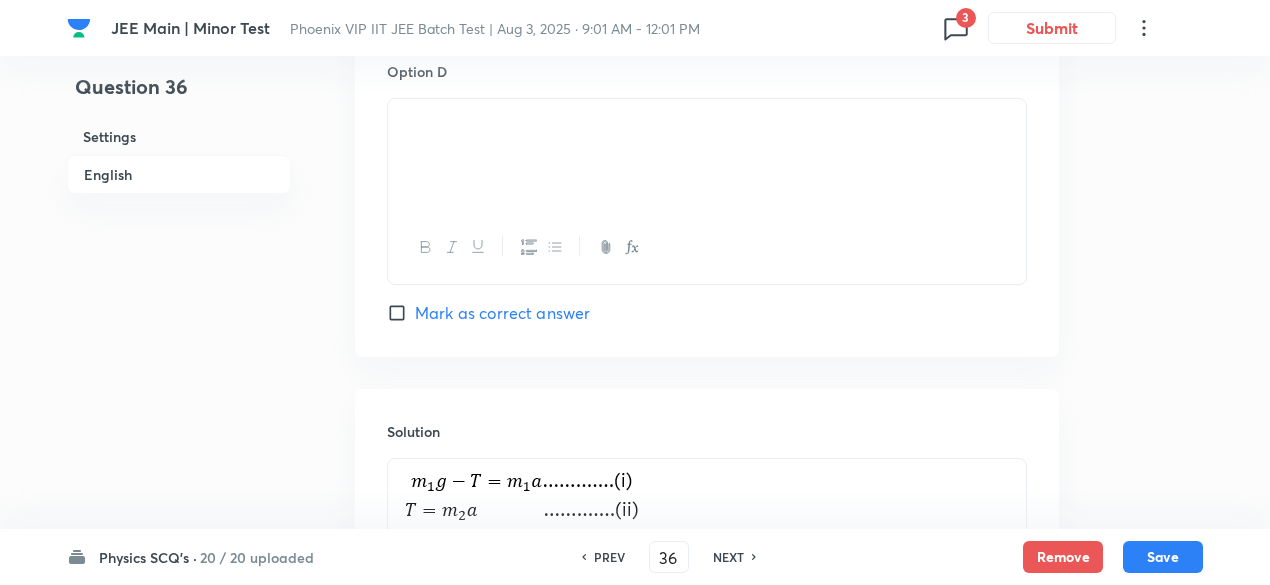 checkbox on "true" 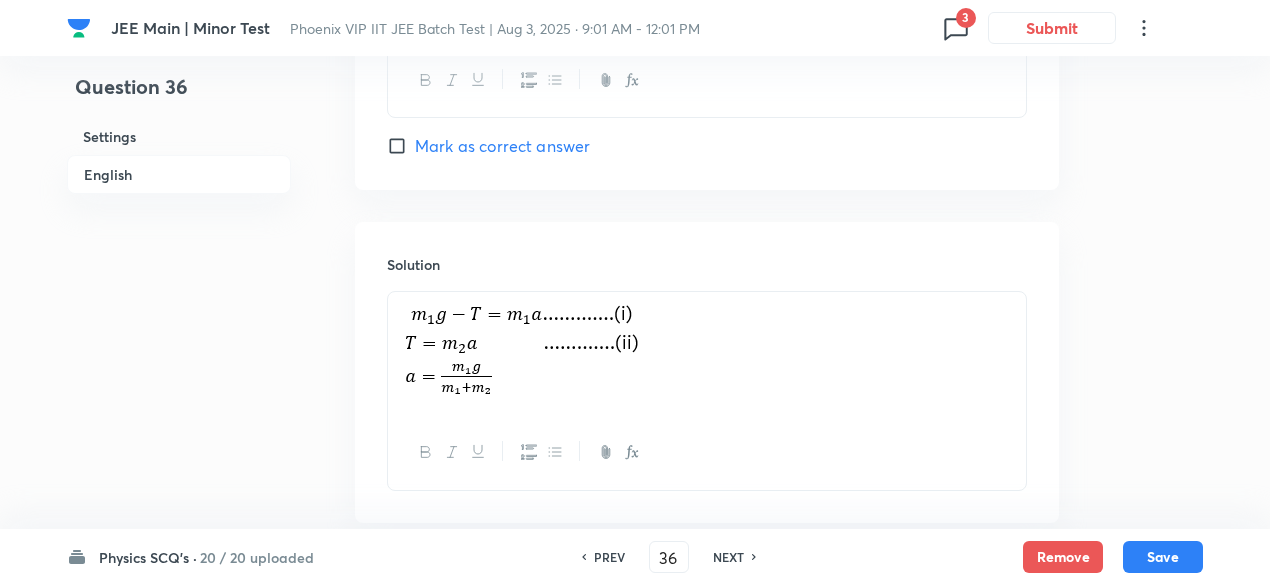 click on "NEXT" at bounding box center [728, 557] 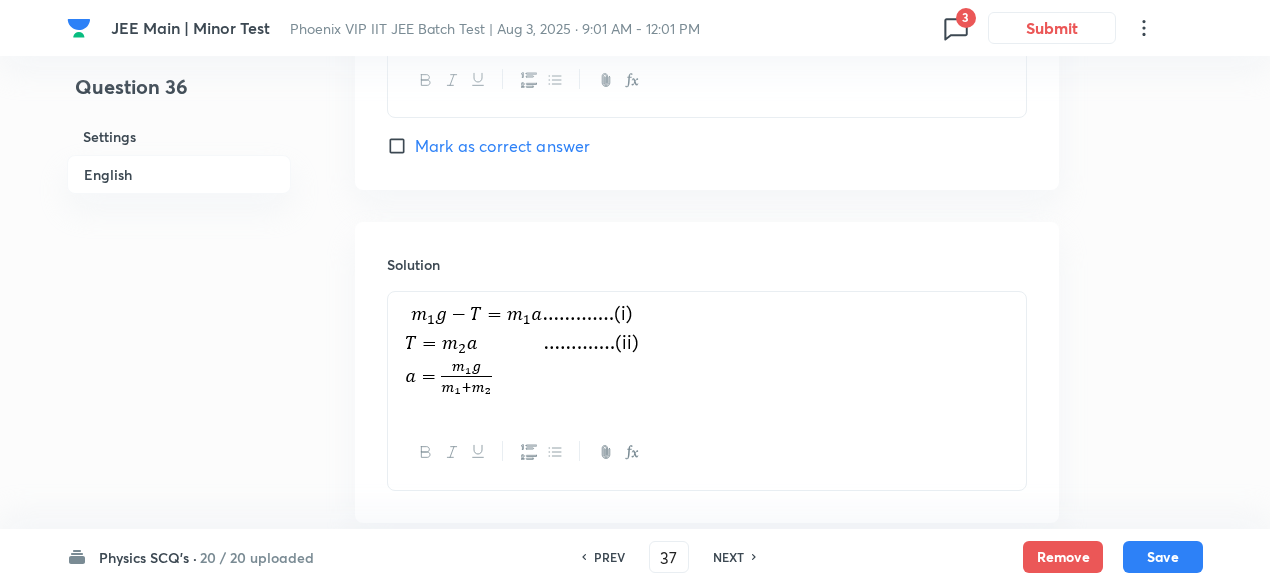checkbox on "true" 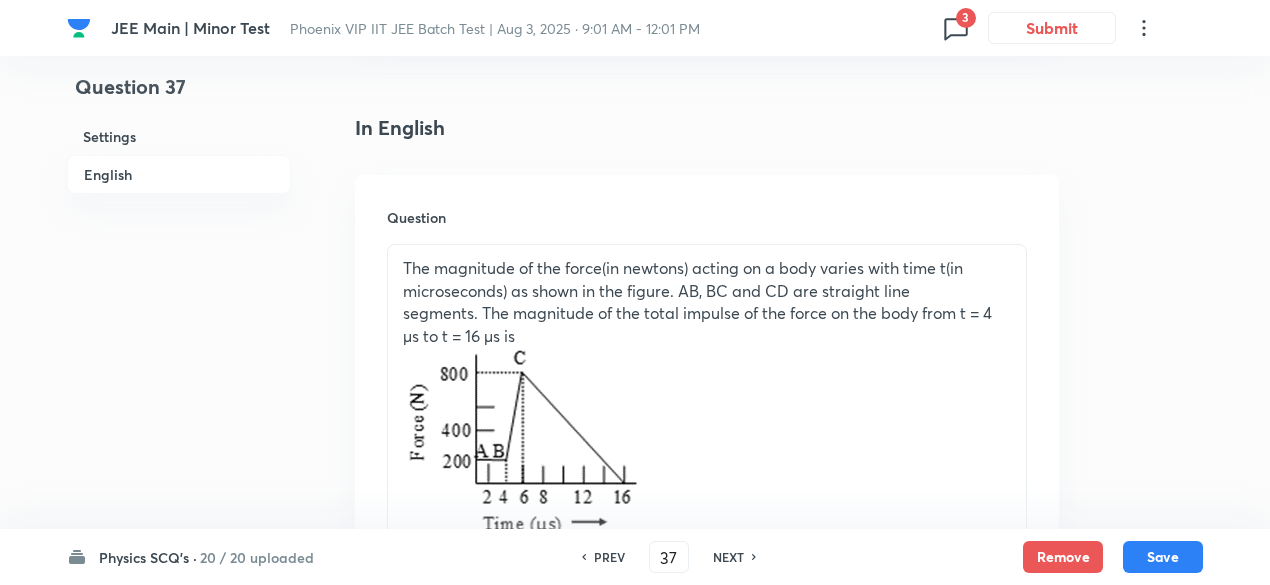 scroll, scrollTop: 466, scrollLeft: 0, axis: vertical 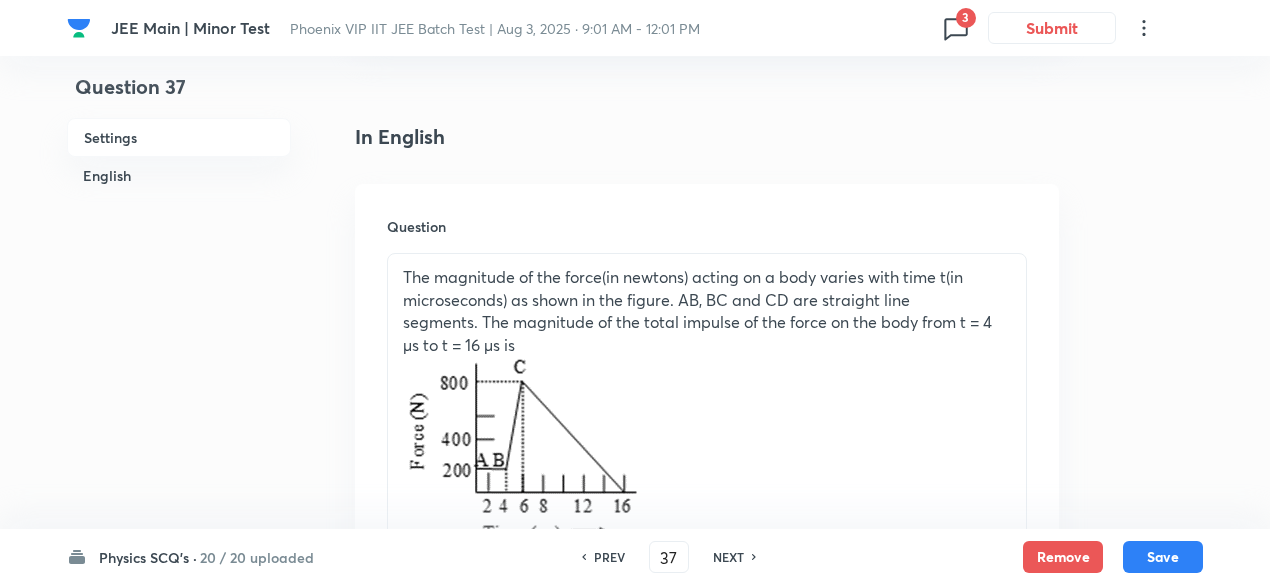 click on "NEXT" at bounding box center (728, 557) 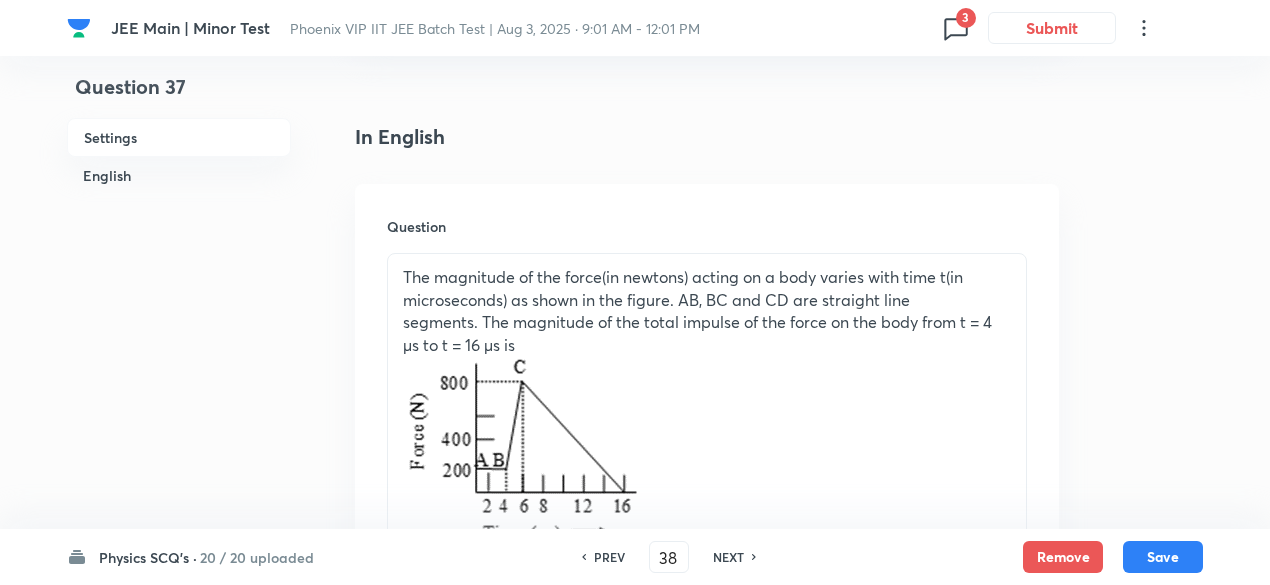 checkbox on "false" 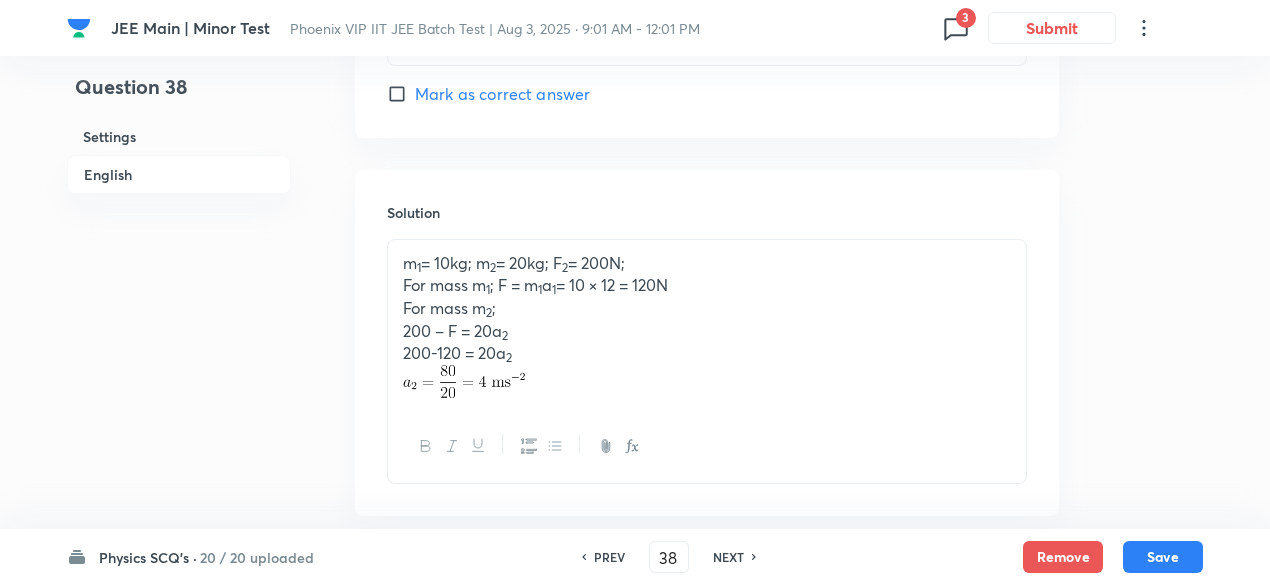 scroll, scrollTop: 2293, scrollLeft: 0, axis: vertical 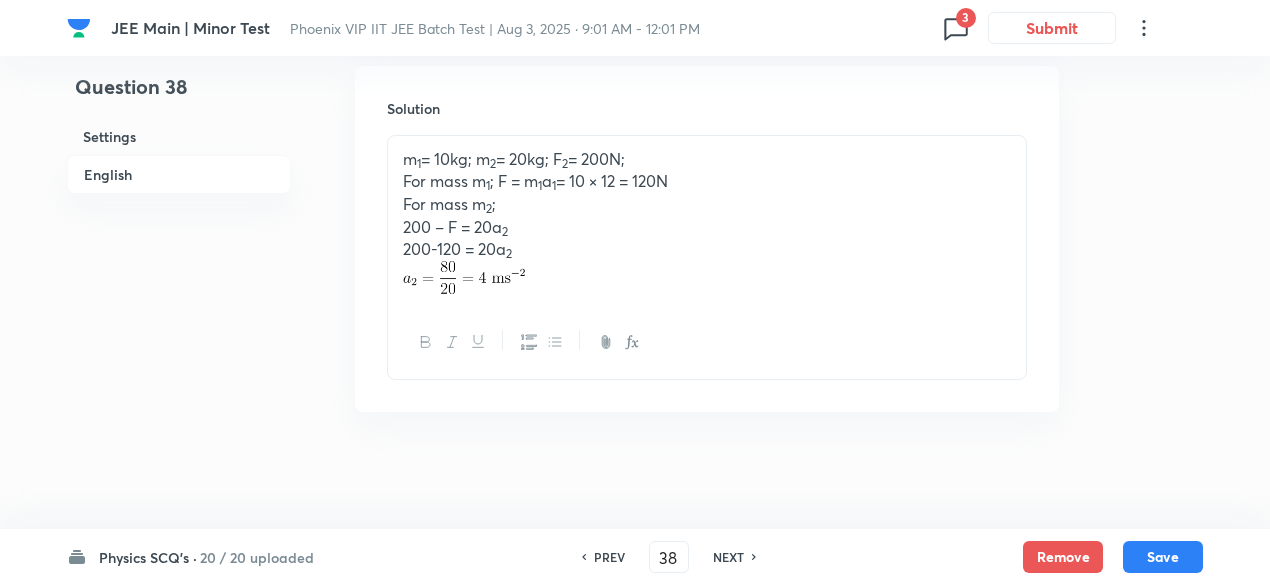 click on "NEXT" at bounding box center (728, 557) 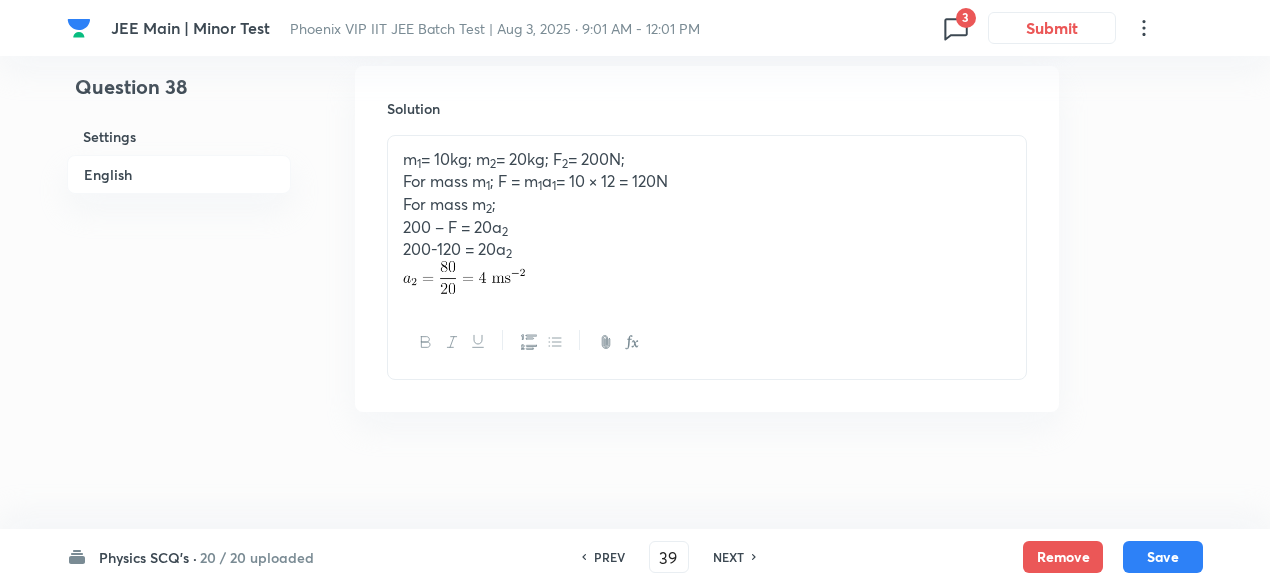 checkbox on "false" 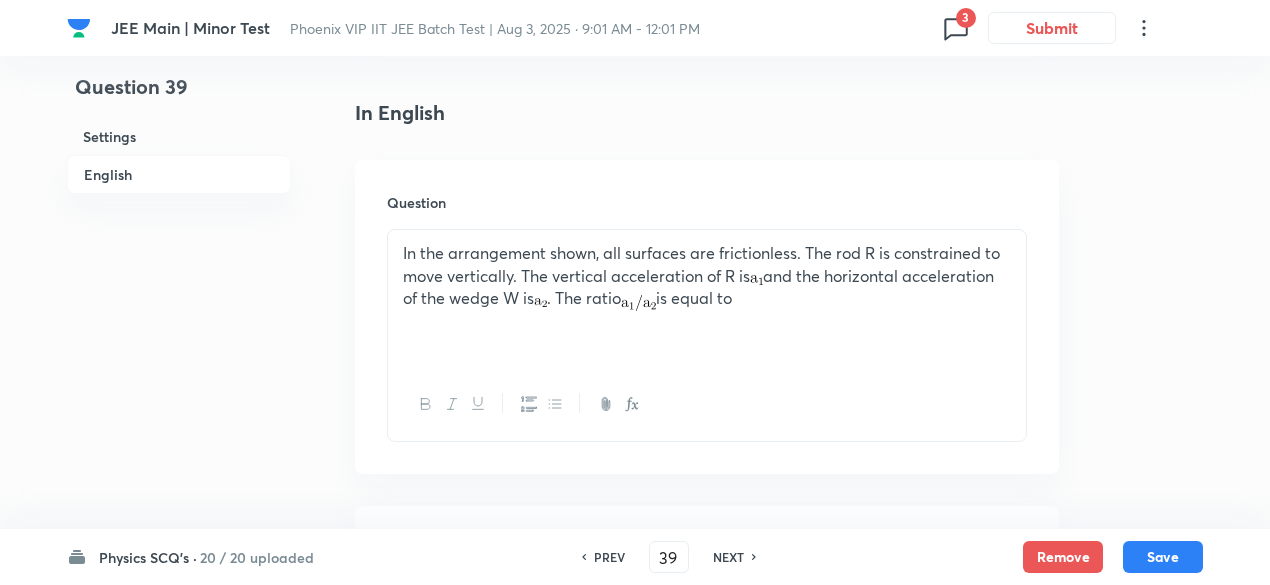 scroll, scrollTop: 489, scrollLeft: 0, axis: vertical 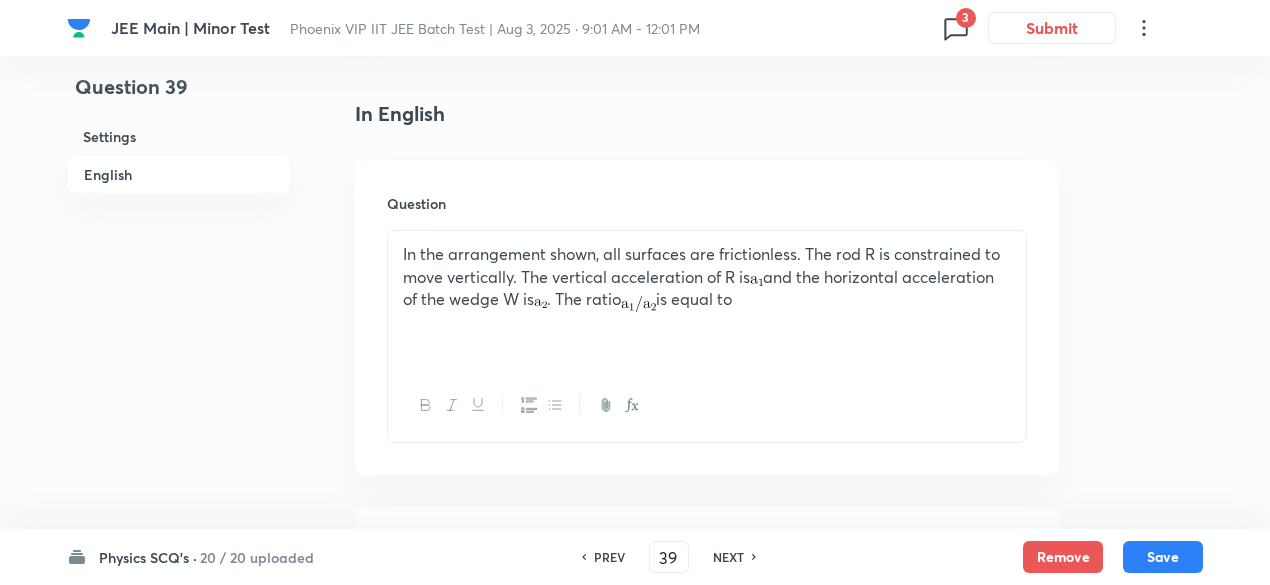 click on "NEXT" at bounding box center (728, 557) 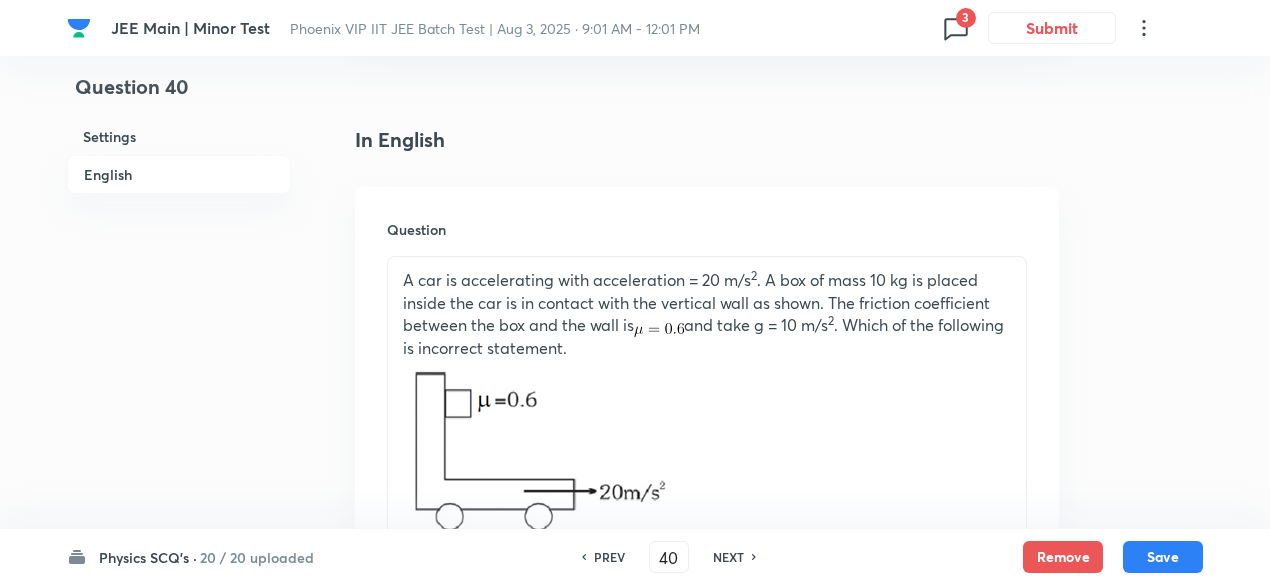 checkbox on "true" 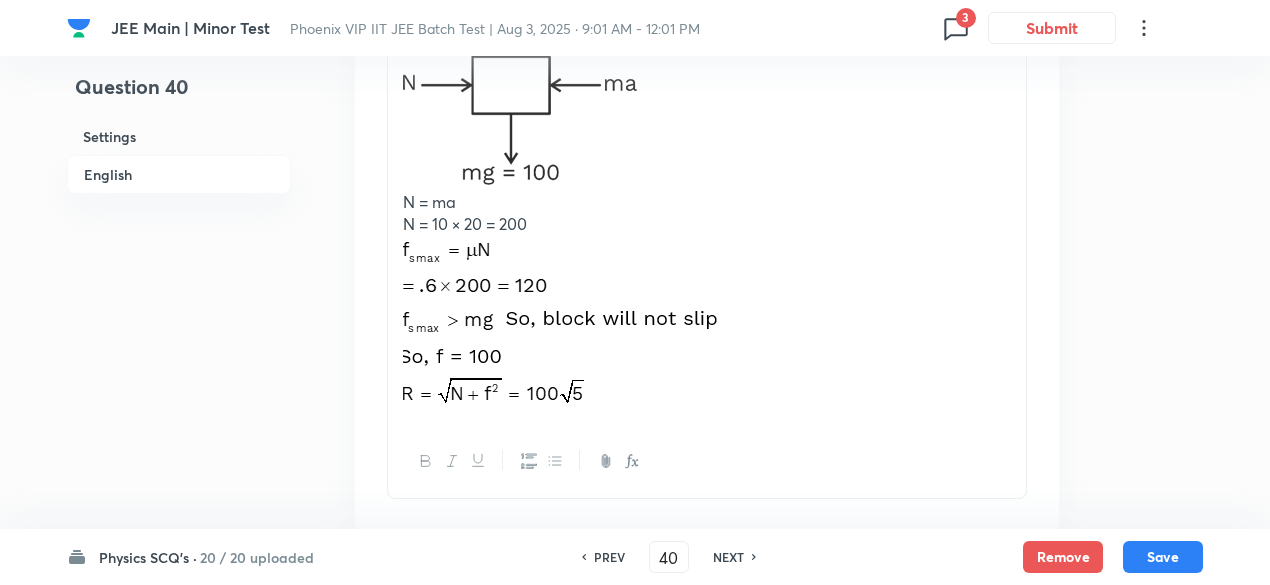 scroll, scrollTop: 2714, scrollLeft: 0, axis: vertical 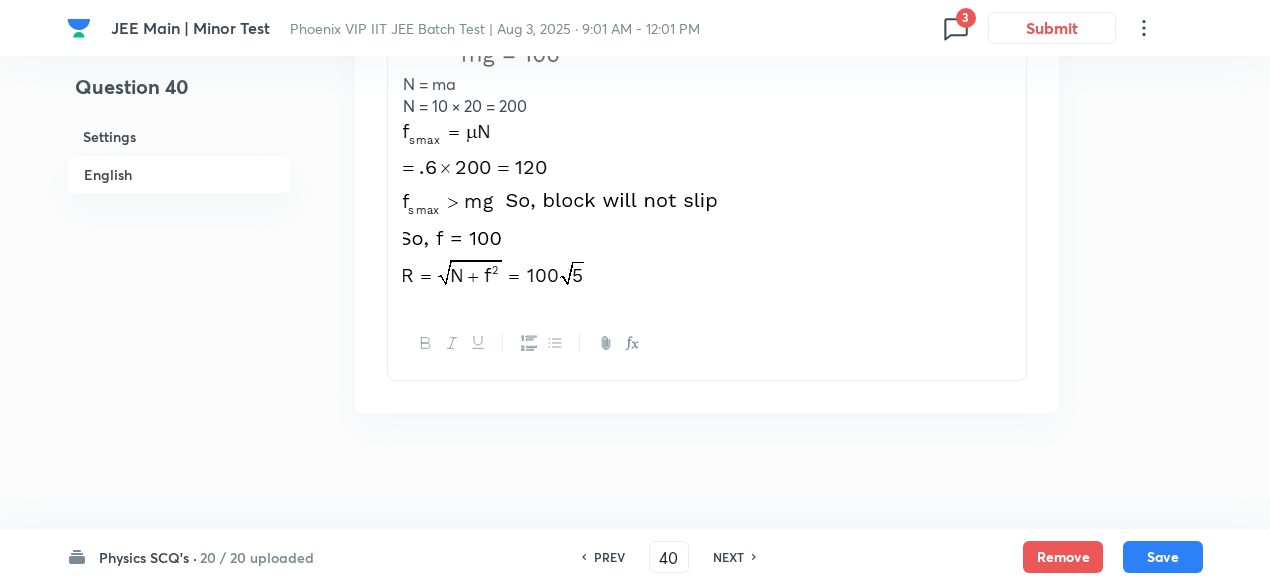 click on "NEXT" at bounding box center [728, 557] 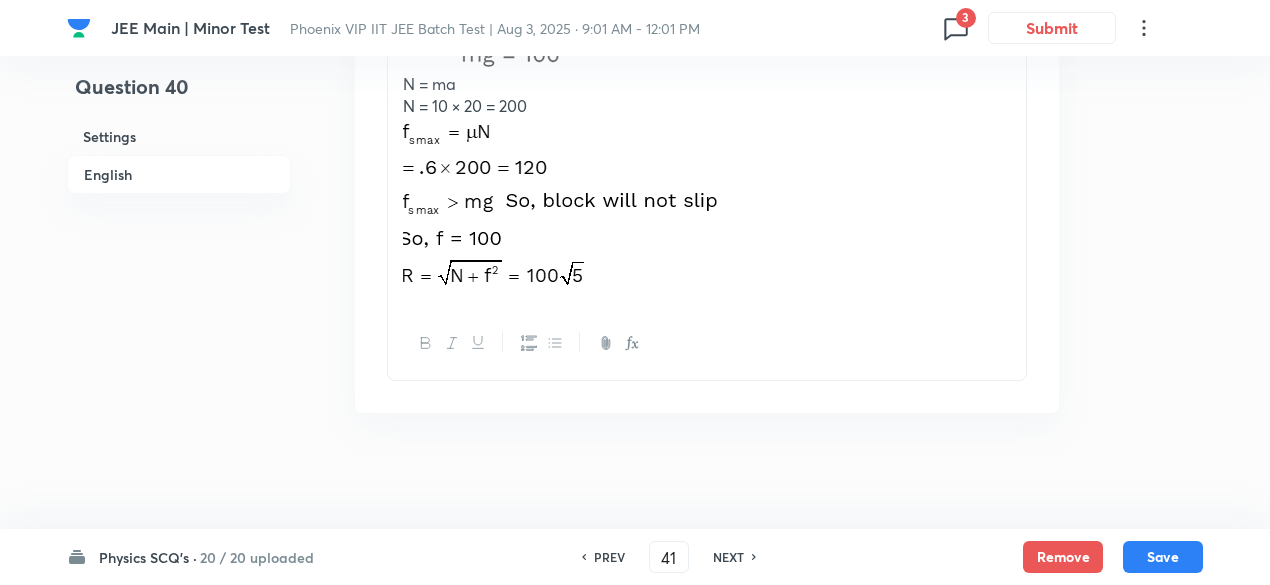 checkbox on "false" 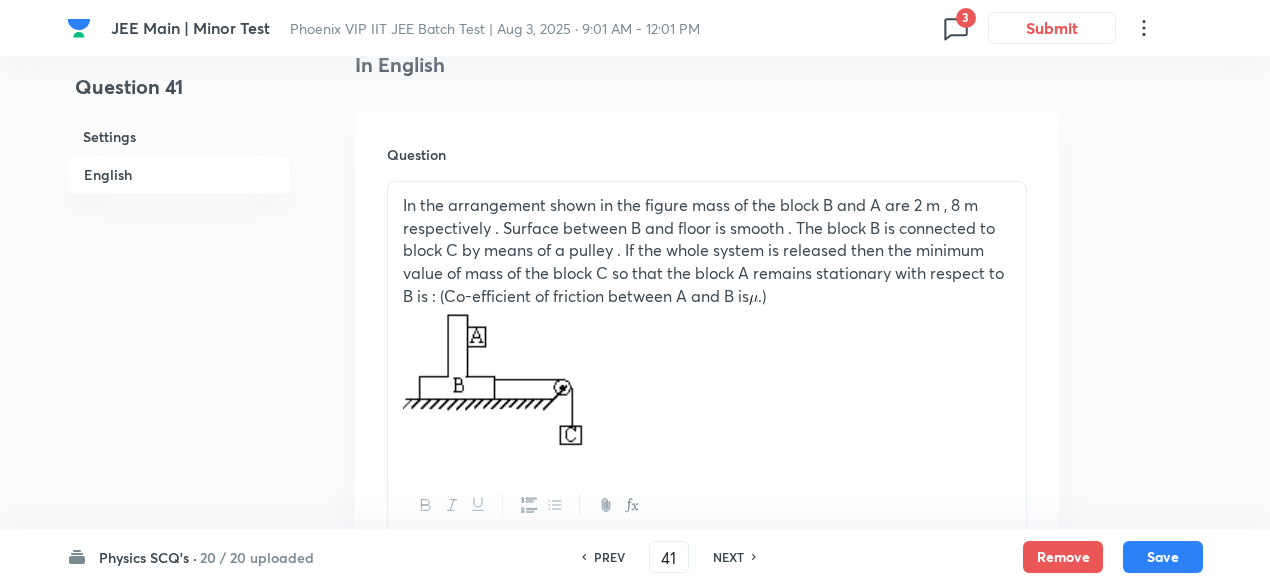 scroll, scrollTop: 524, scrollLeft: 0, axis: vertical 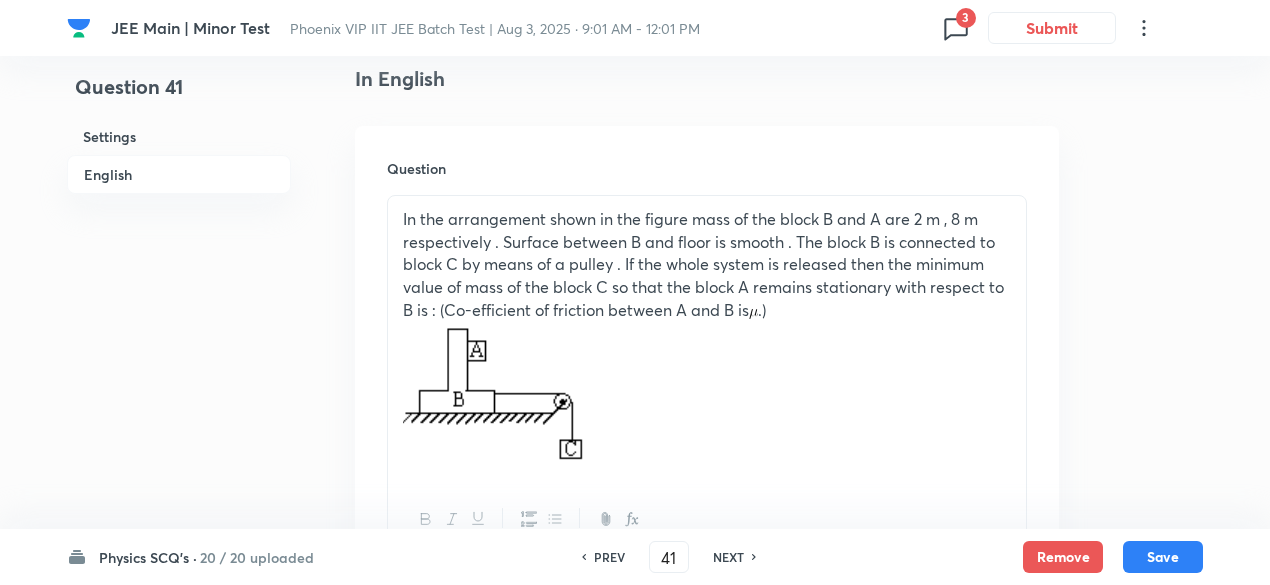 click on "NEXT" at bounding box center [728, 557] 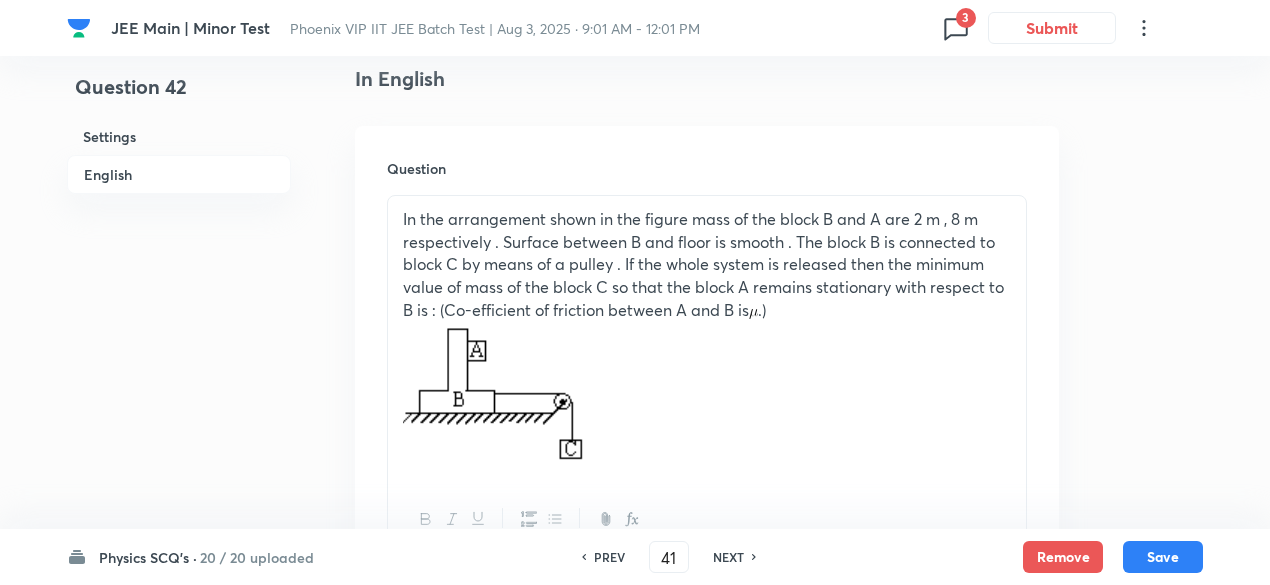 type on "42" 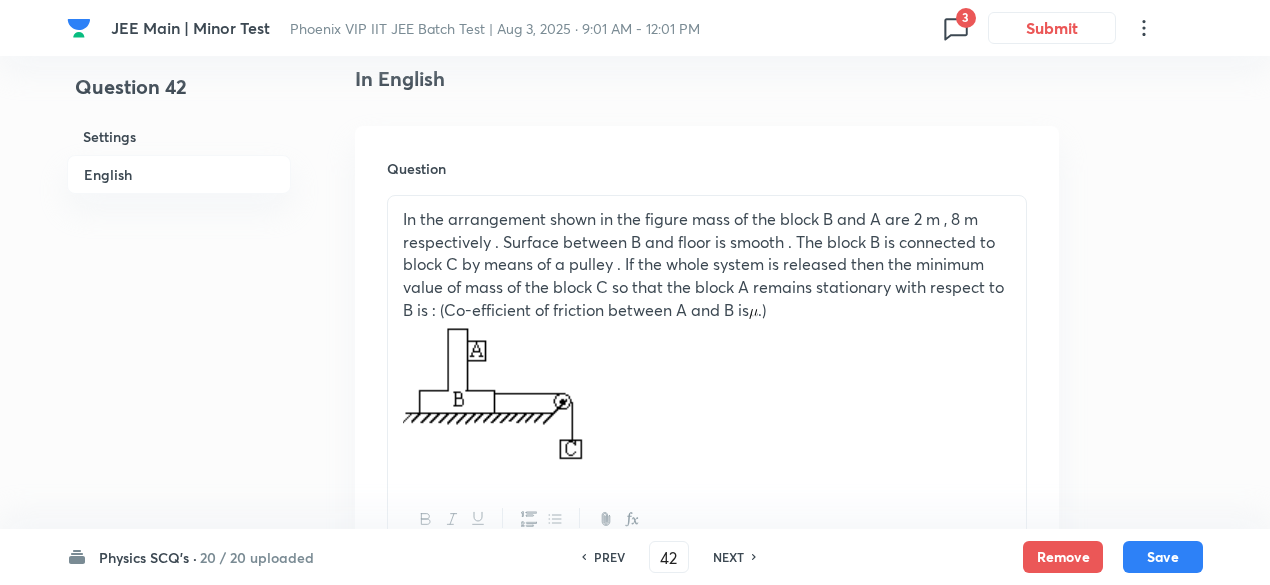 checkbox on "false" 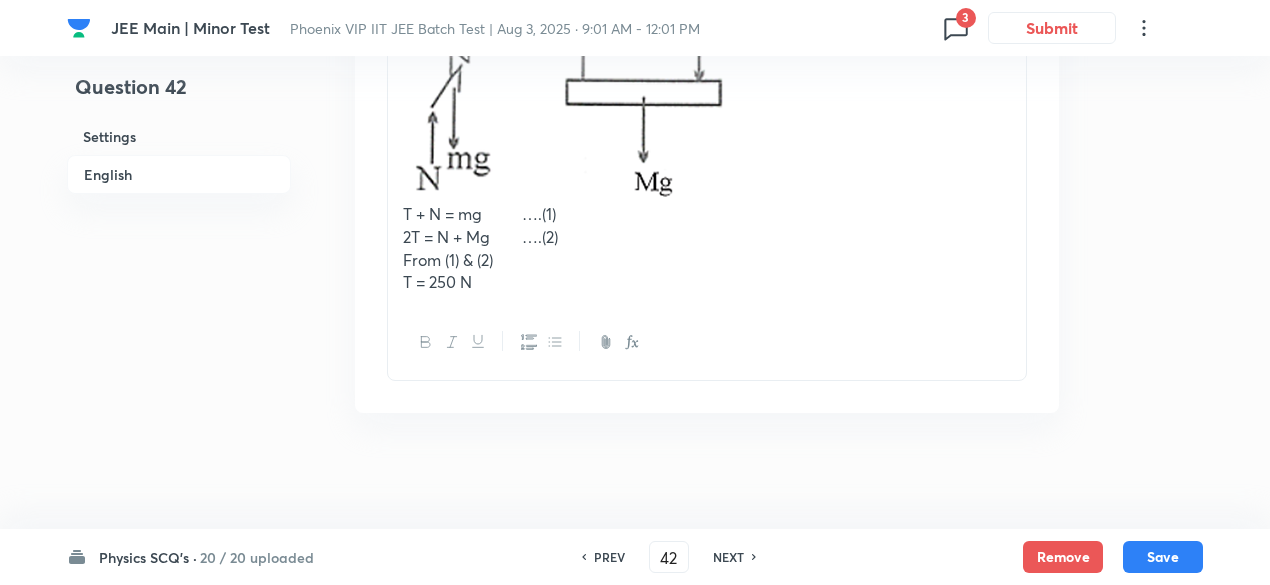 click on "NEXT" at bounding box center (728, 557) 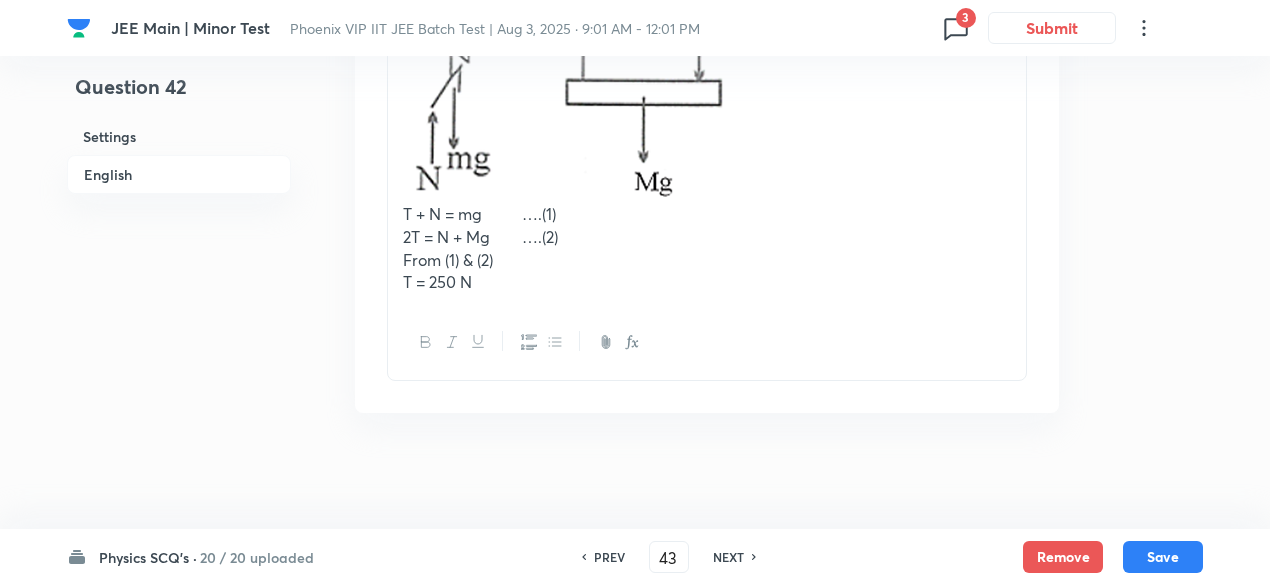 checkbox on "false" 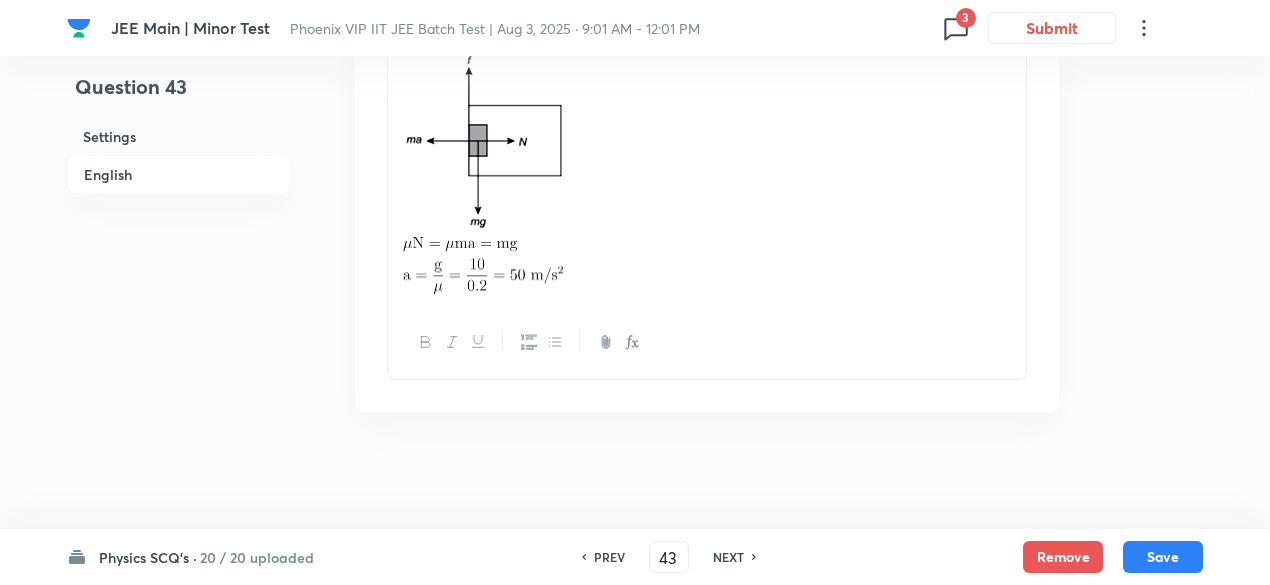 click on "NEXT" at bounding box center (728, 557) 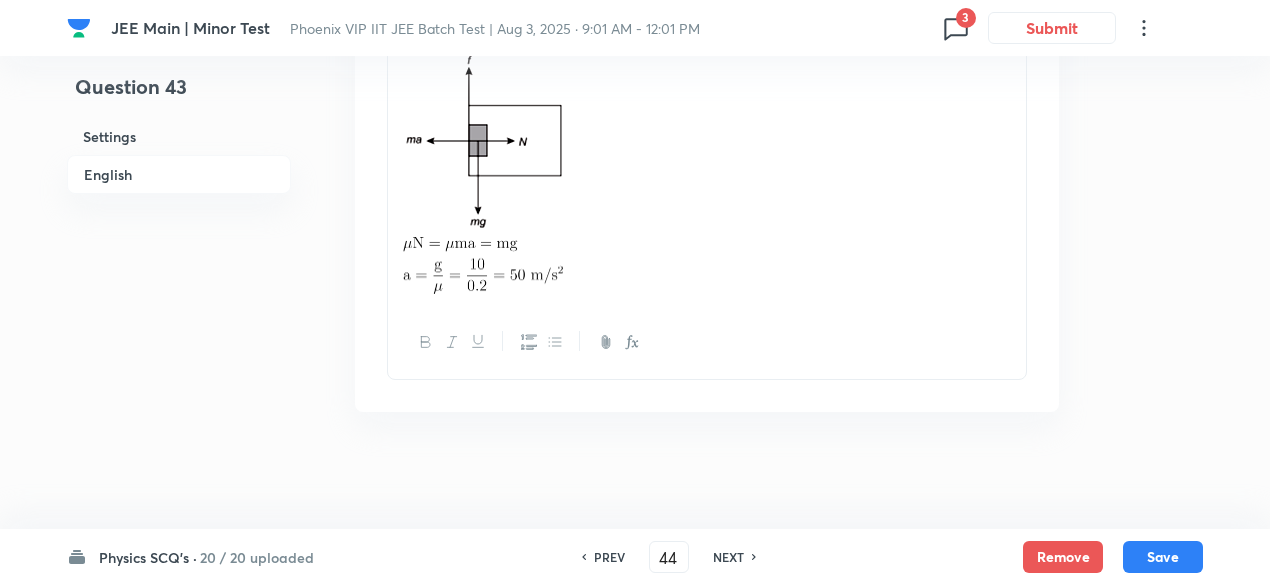 checkbox on "false" 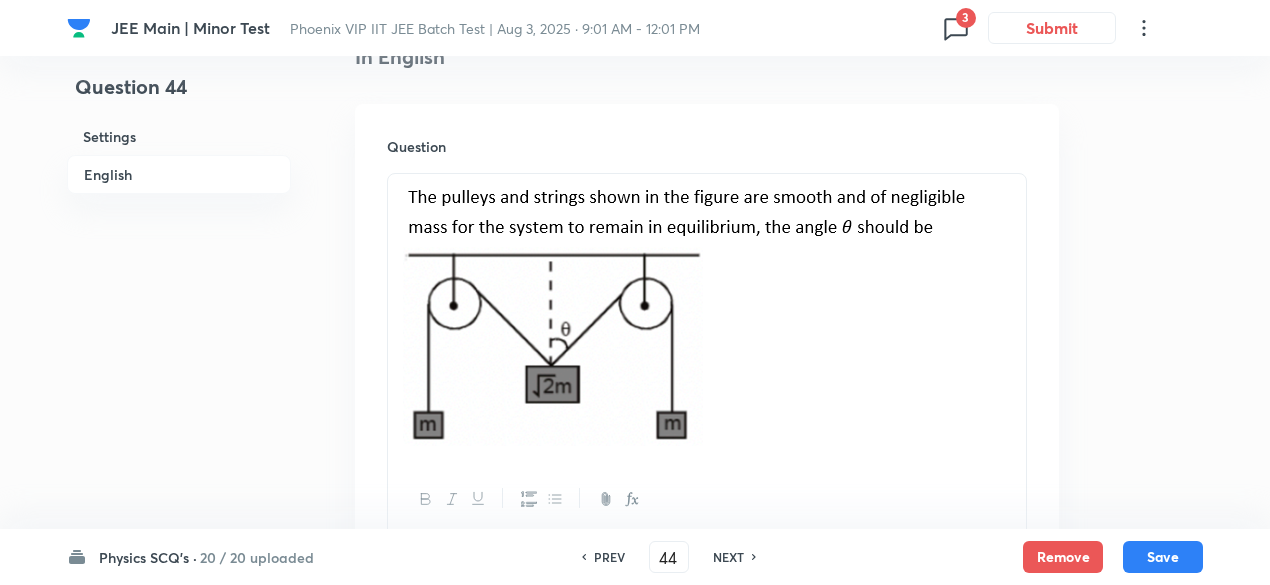 scroll, scrollTop: 544, scrollLeft: 0, axis: vertical 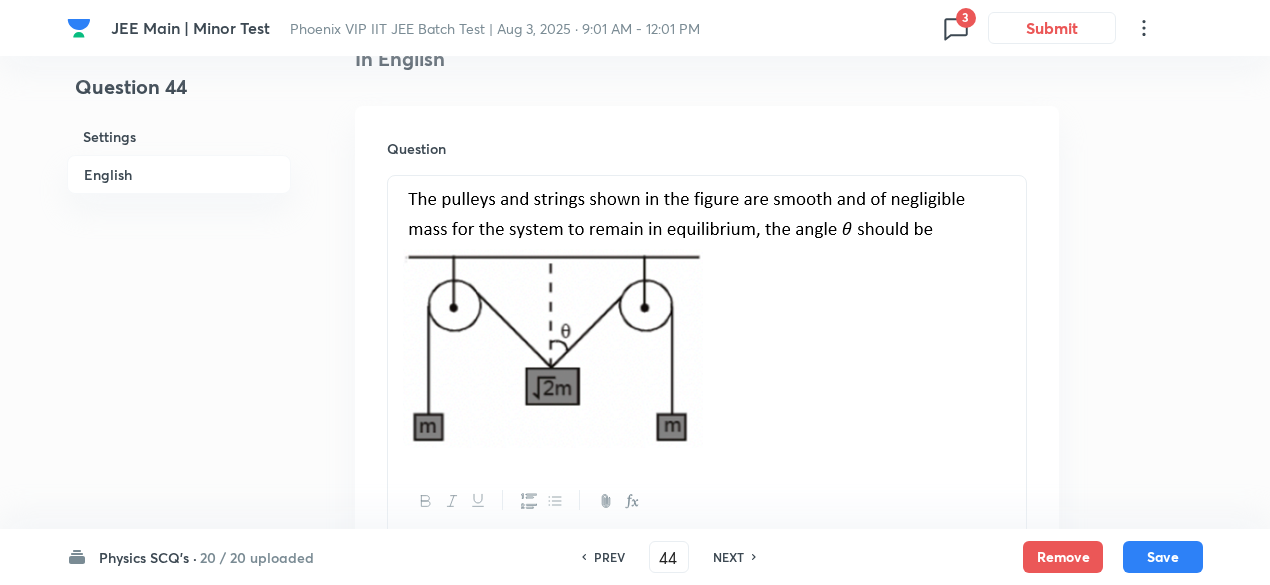 click on "NEXT" at bounding box center [728, 557] 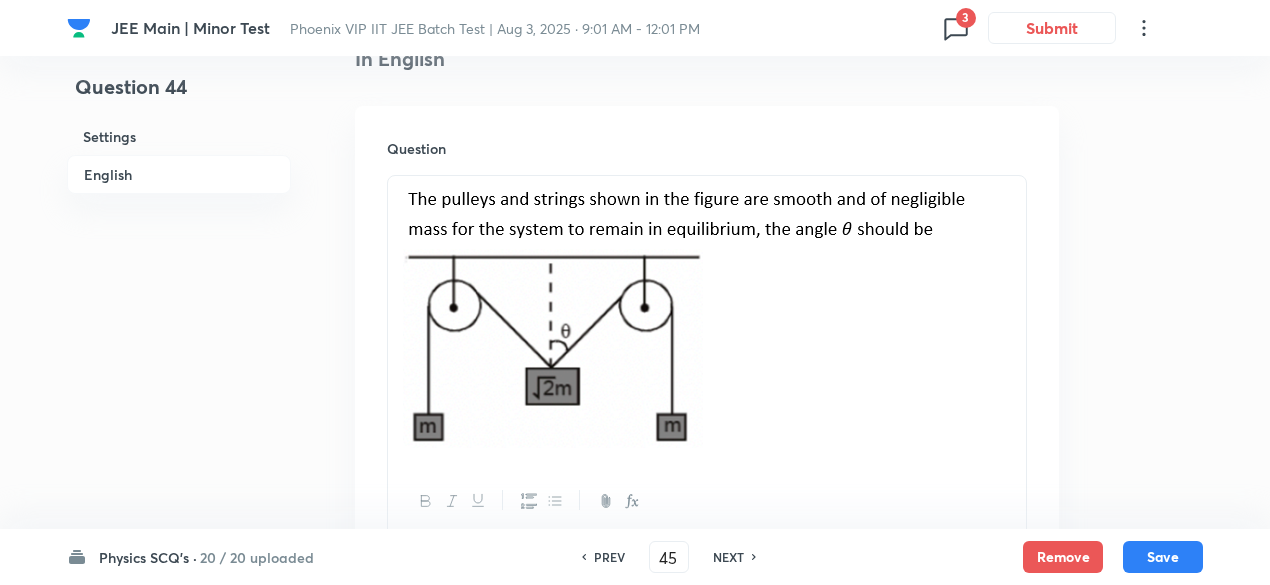 checkbox on "false" 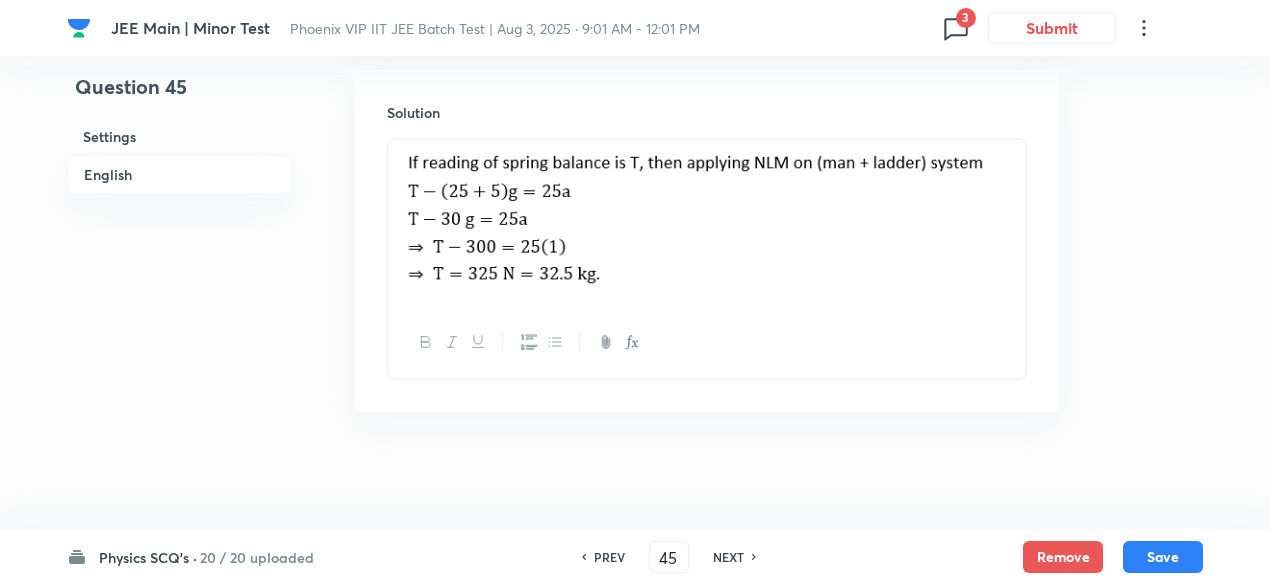click on "NEXT" at bounding box center [728, 557] 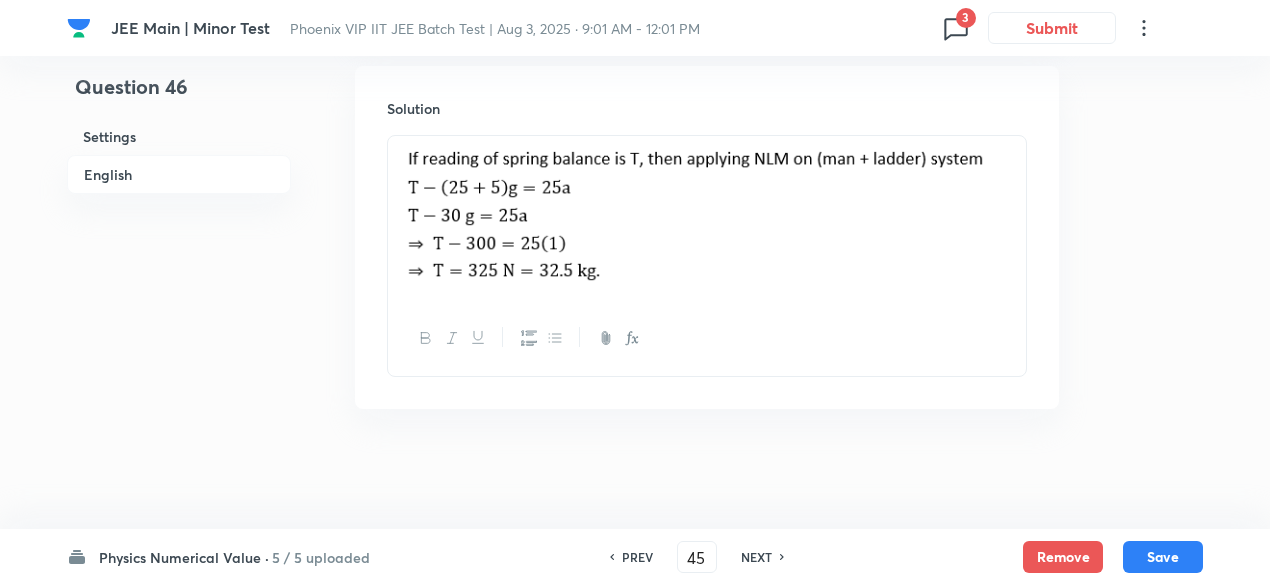 type on "46" 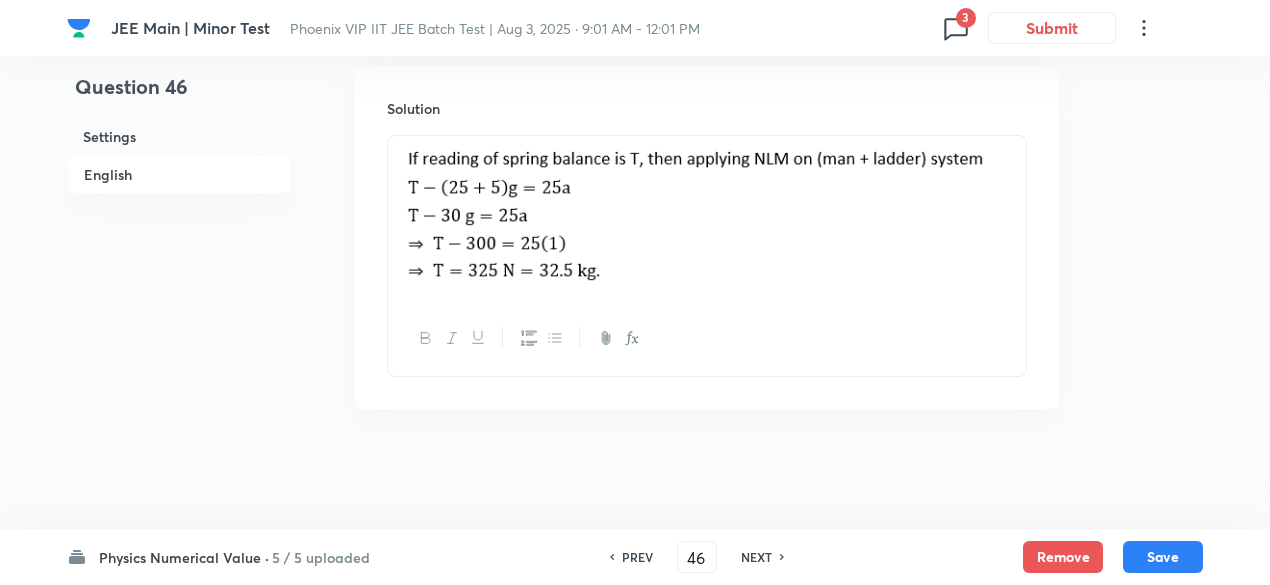 type on "0.13" 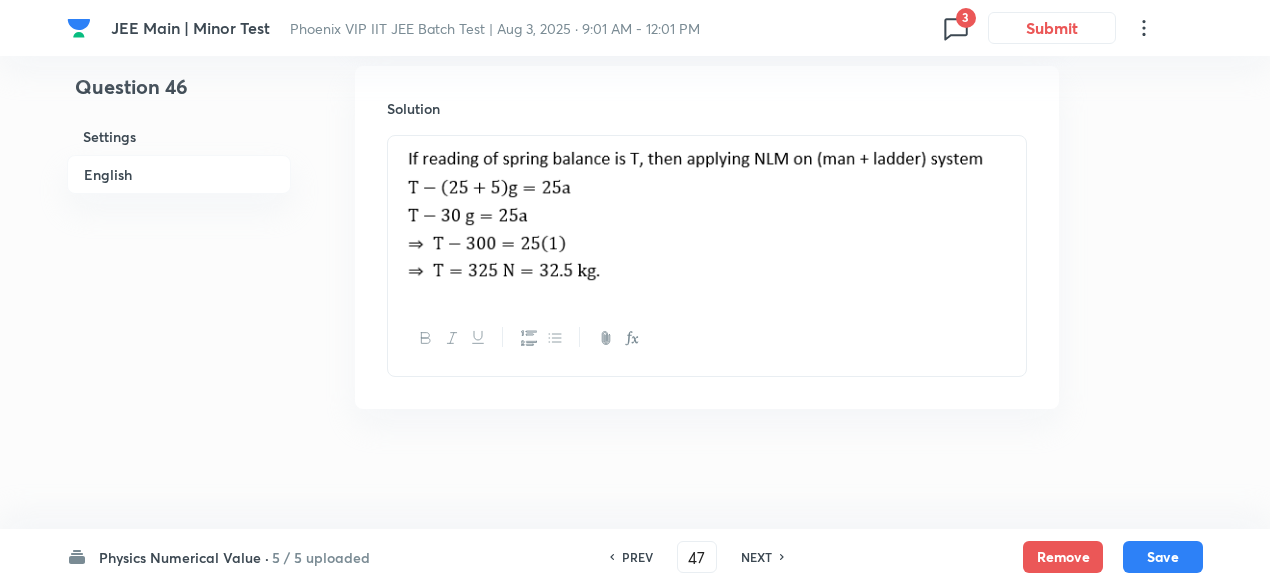 type on "3" 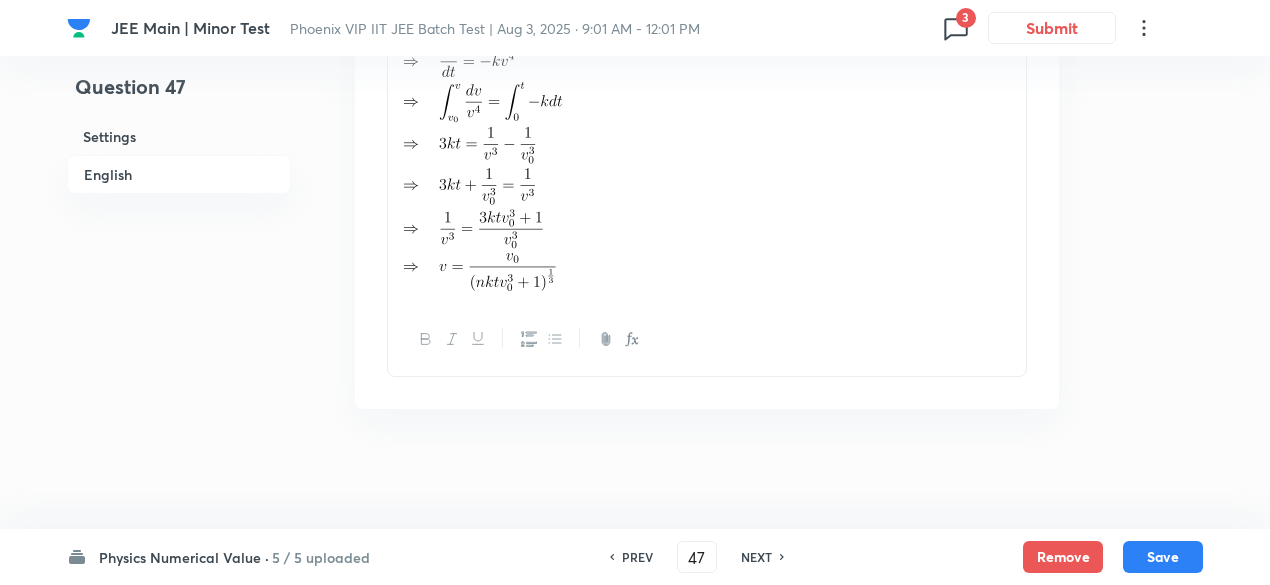 scroll, scrollTop: 1296, scrollLeft: 0, axis: vertical 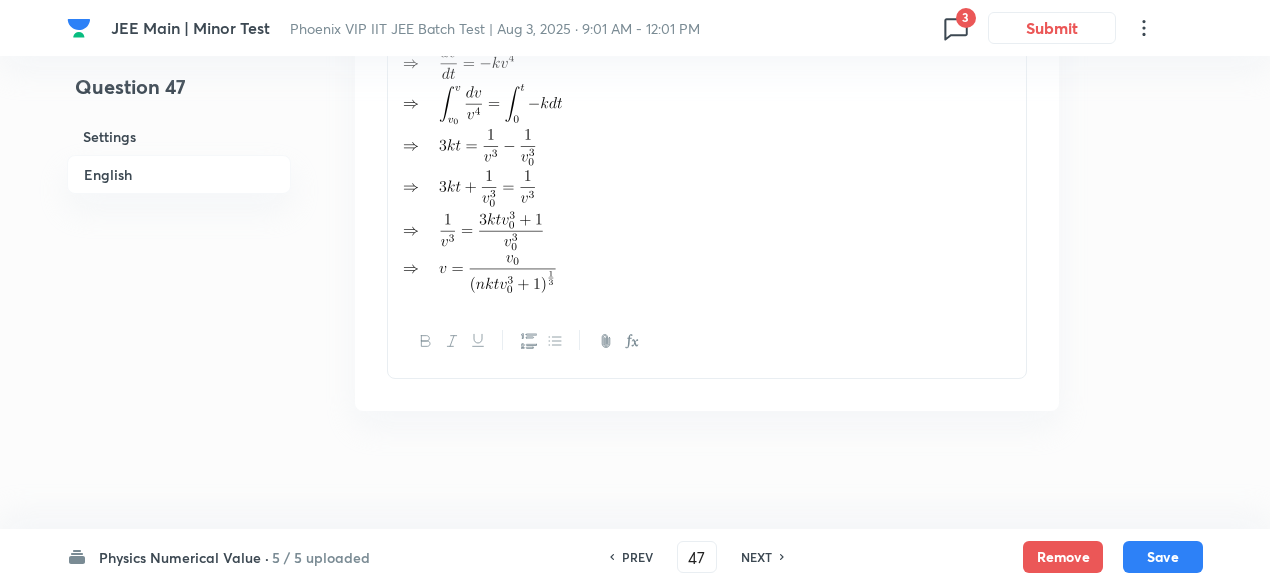 click on "NEXT" at bounding box center [756, 557] 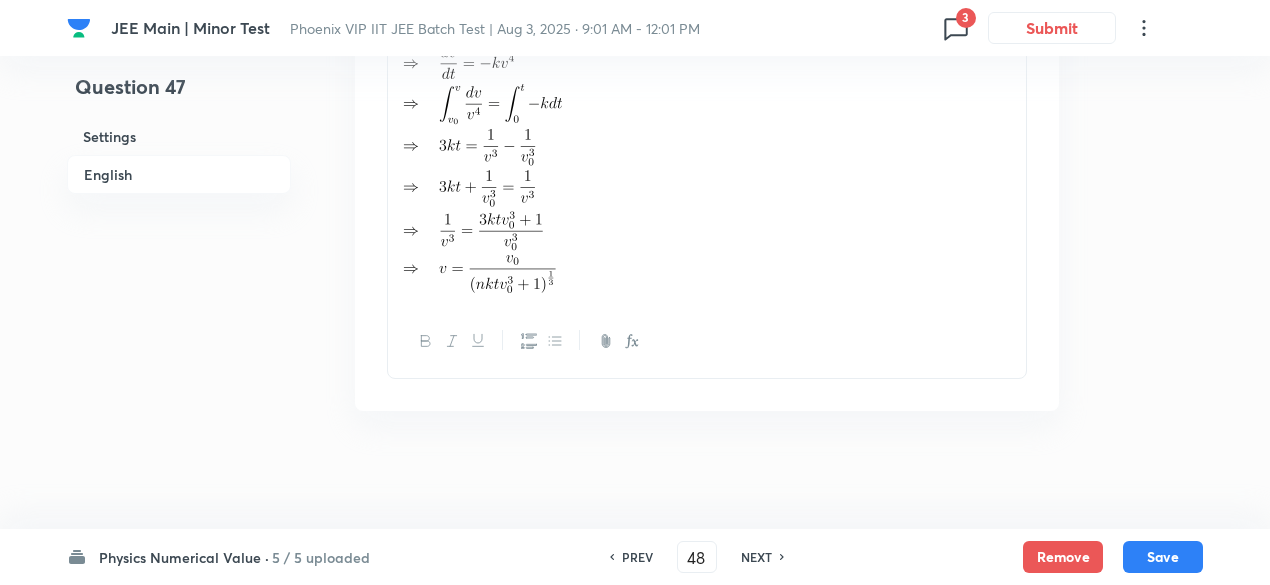 type on "6.4" 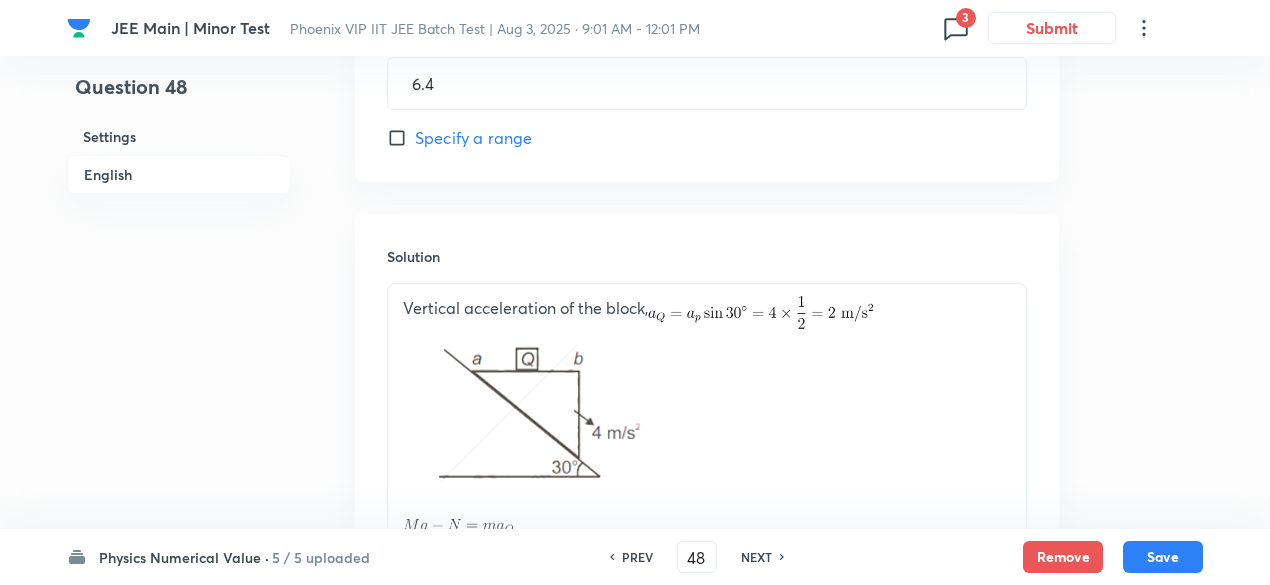 scroll, scrollTop: 1468, scrollLeft: 0, axis: vertical 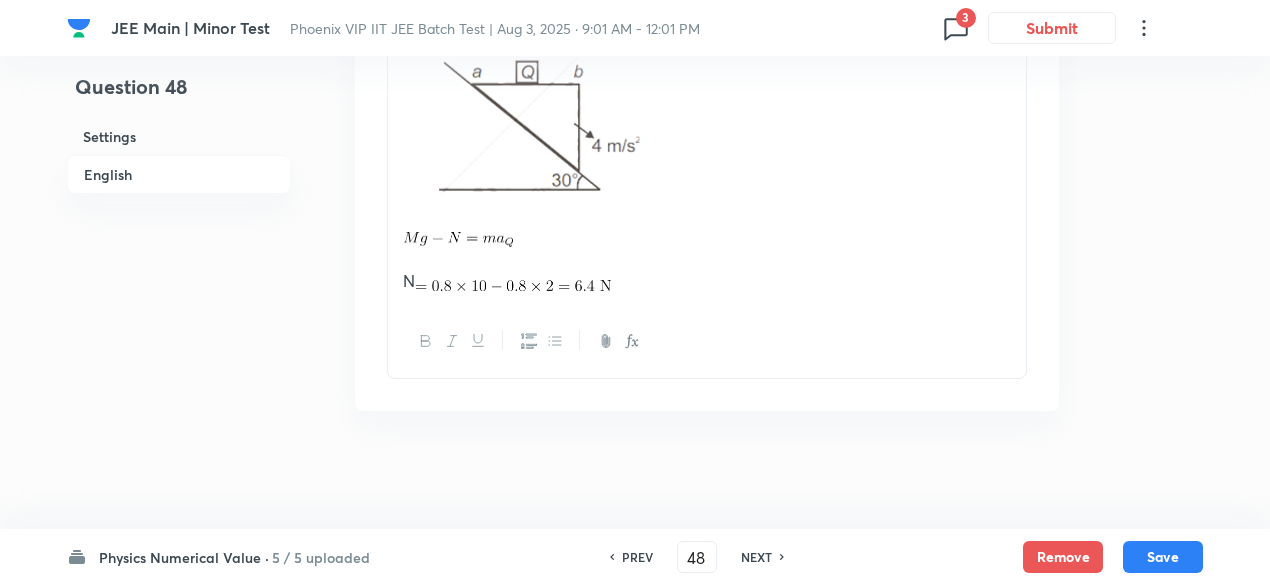 click on "NEXT" at bounding box center [756, 557] 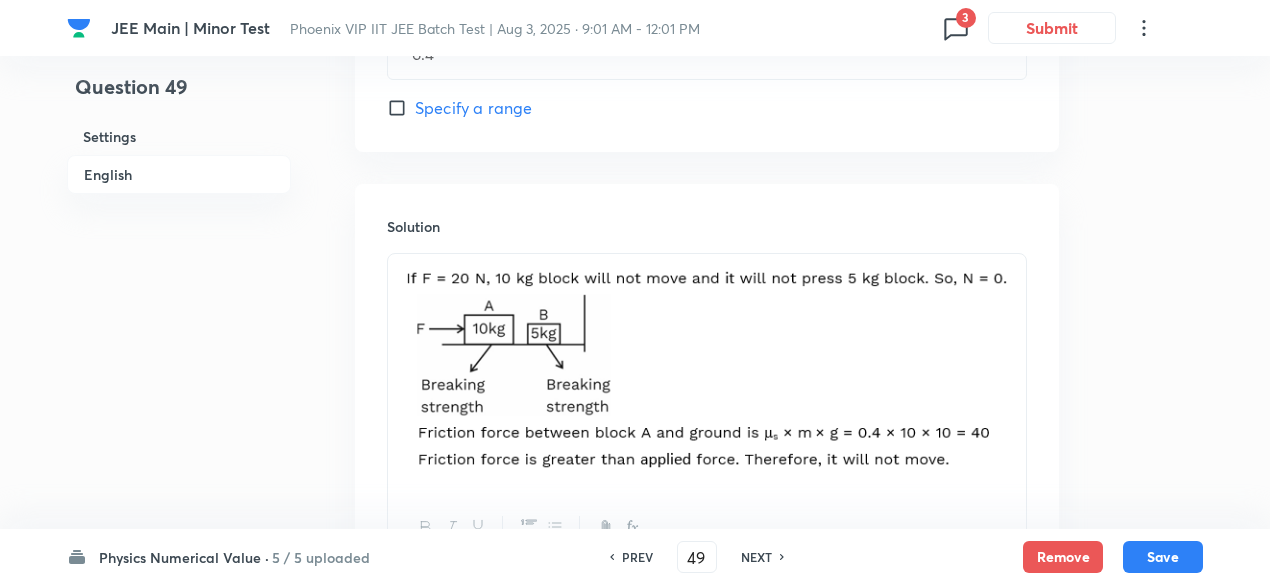 type on "0" 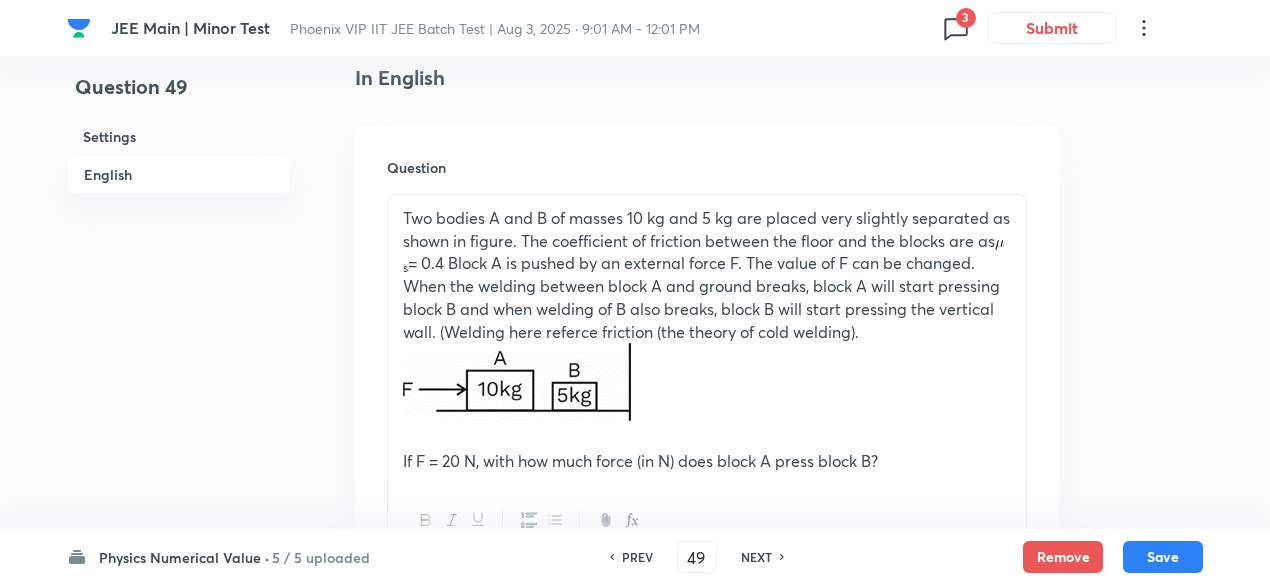 scroll, scrollTop: 535, scrollLeft: 0, axis: vertical 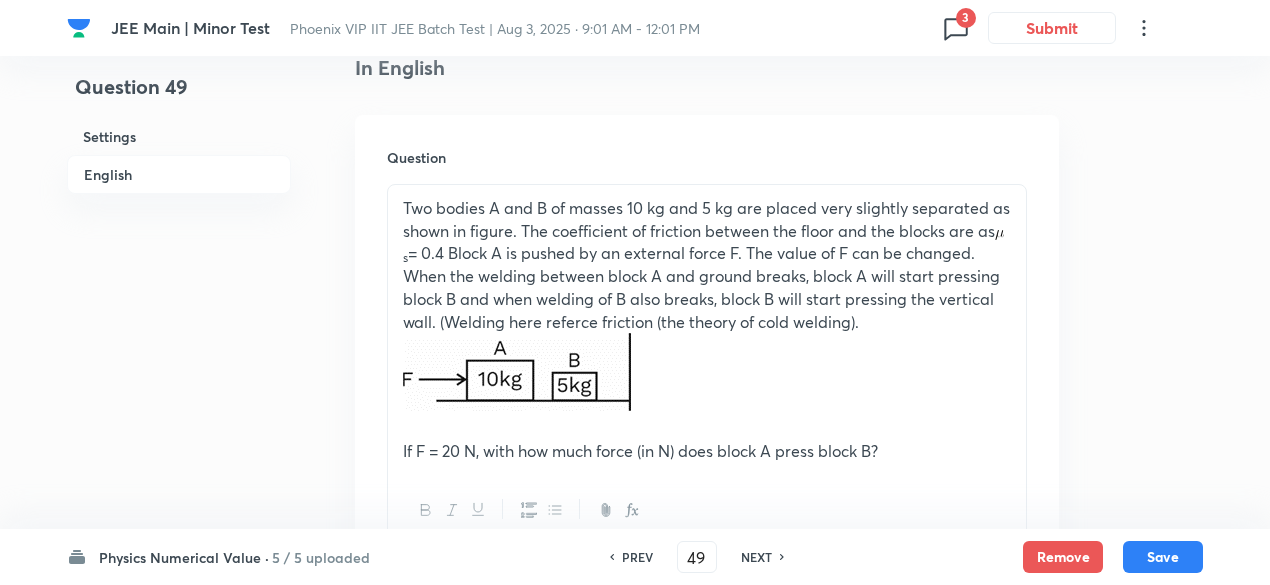 click on "NEXT" at bounding box center (756, 557) 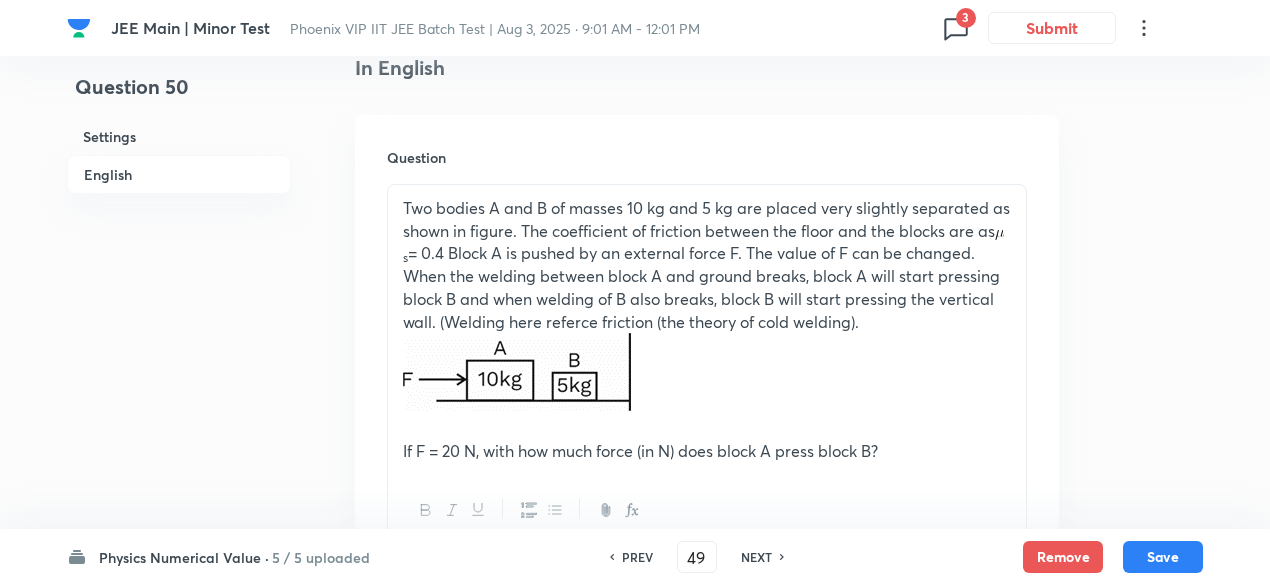 type on "50" 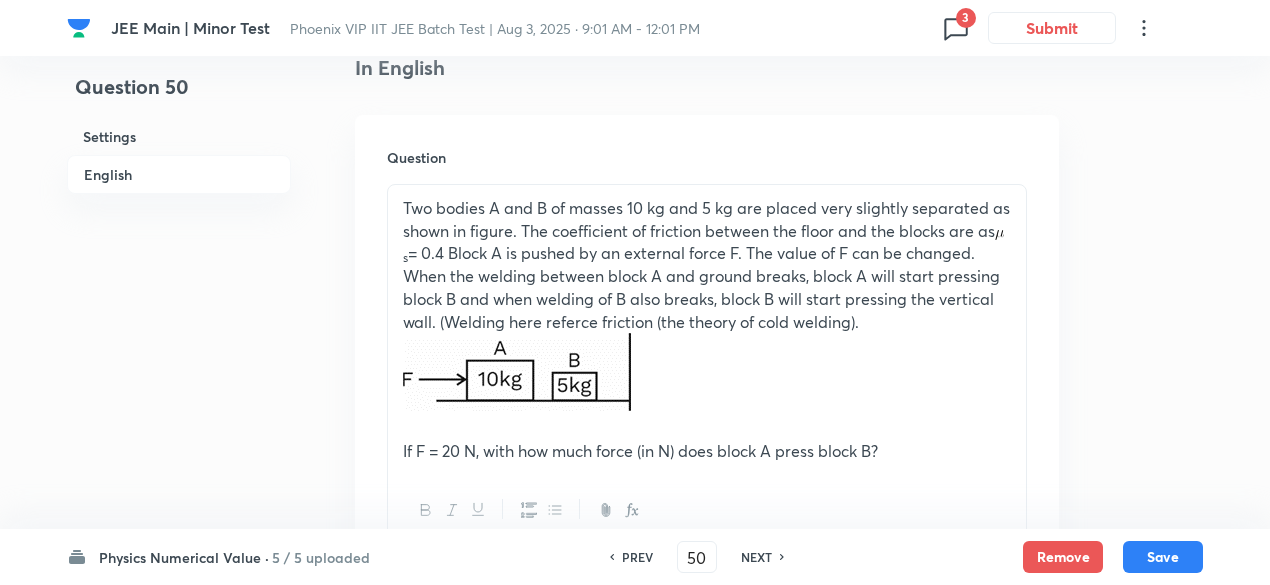 type on "2" 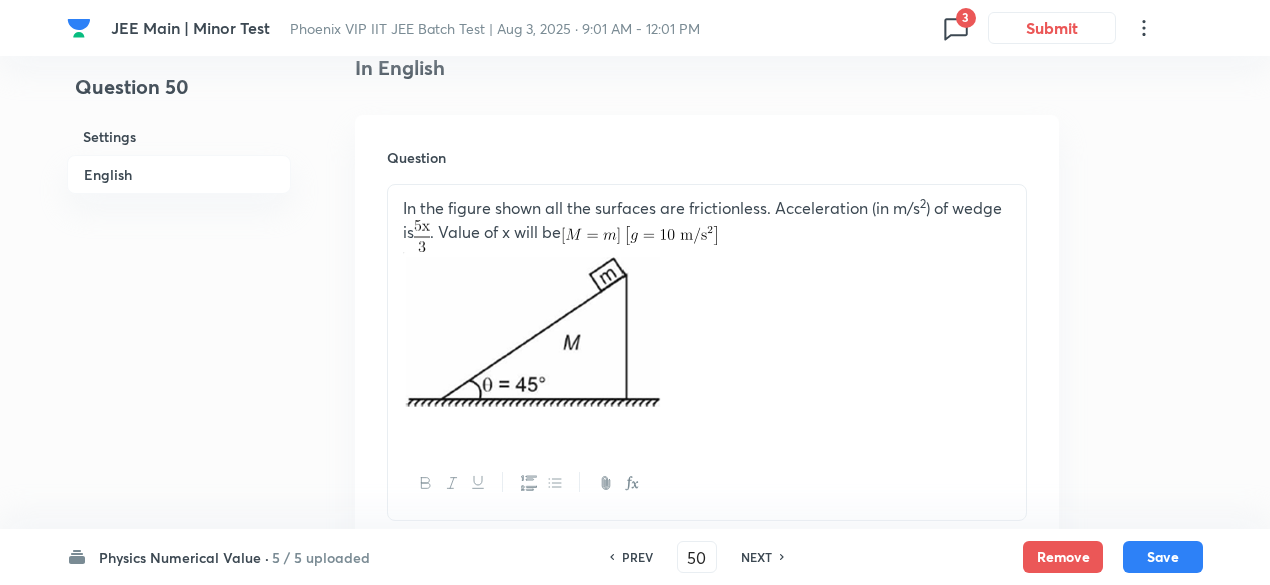 click on "NEXT" at bounding box center (756, 557) 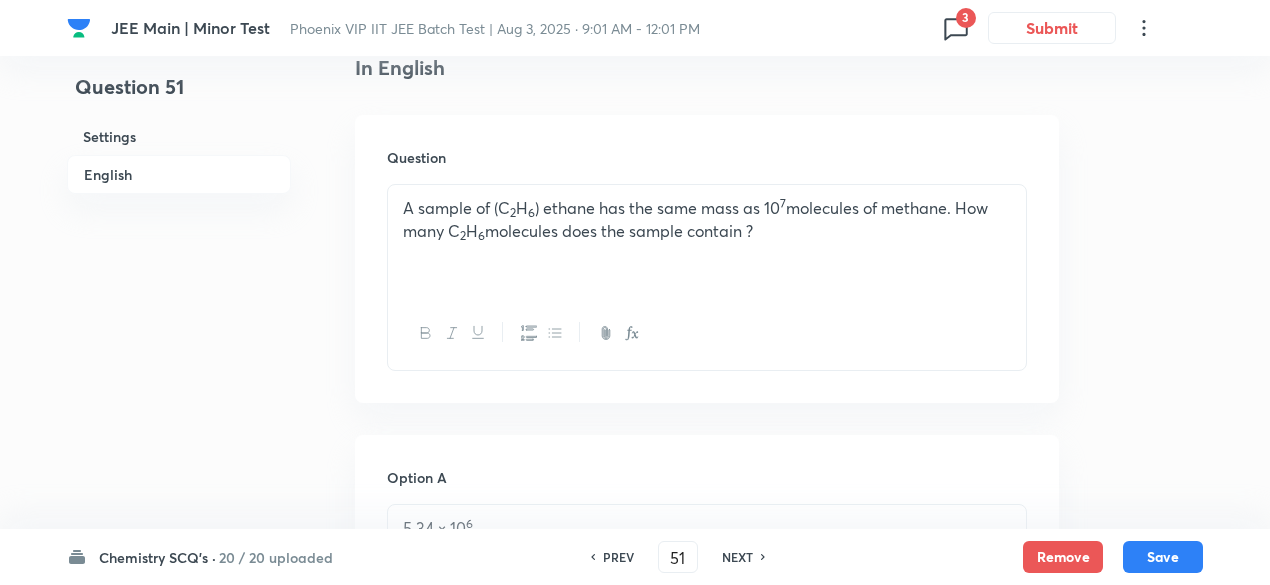 click on "PREV" at bounding box center (618, 557) 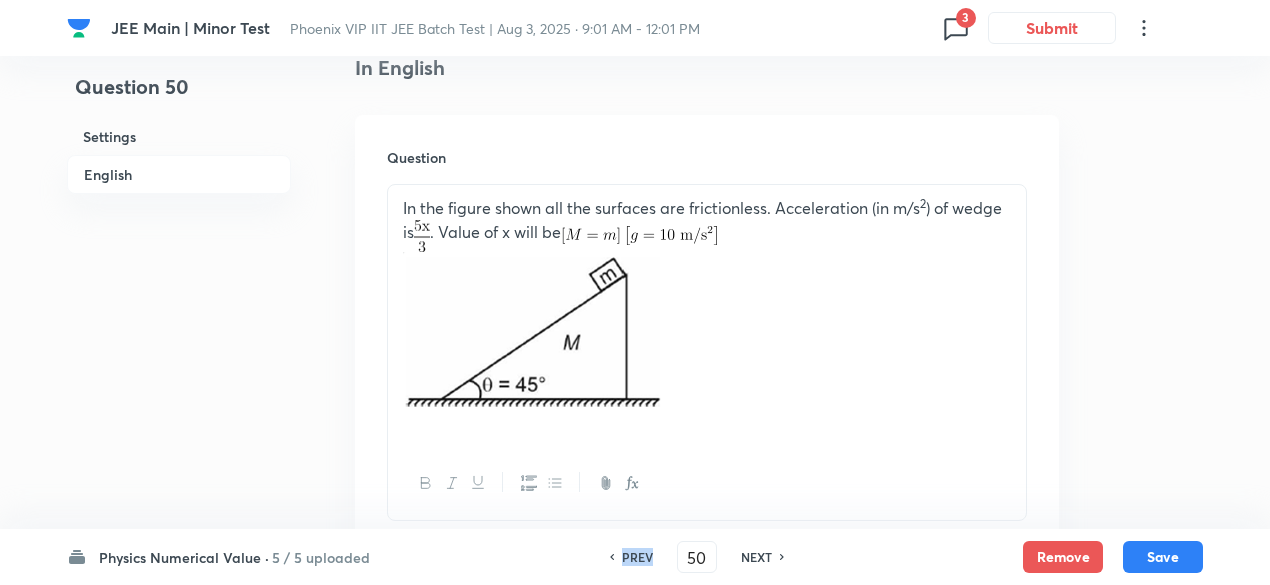 click on "PREV" at bounding box center (637, 557) 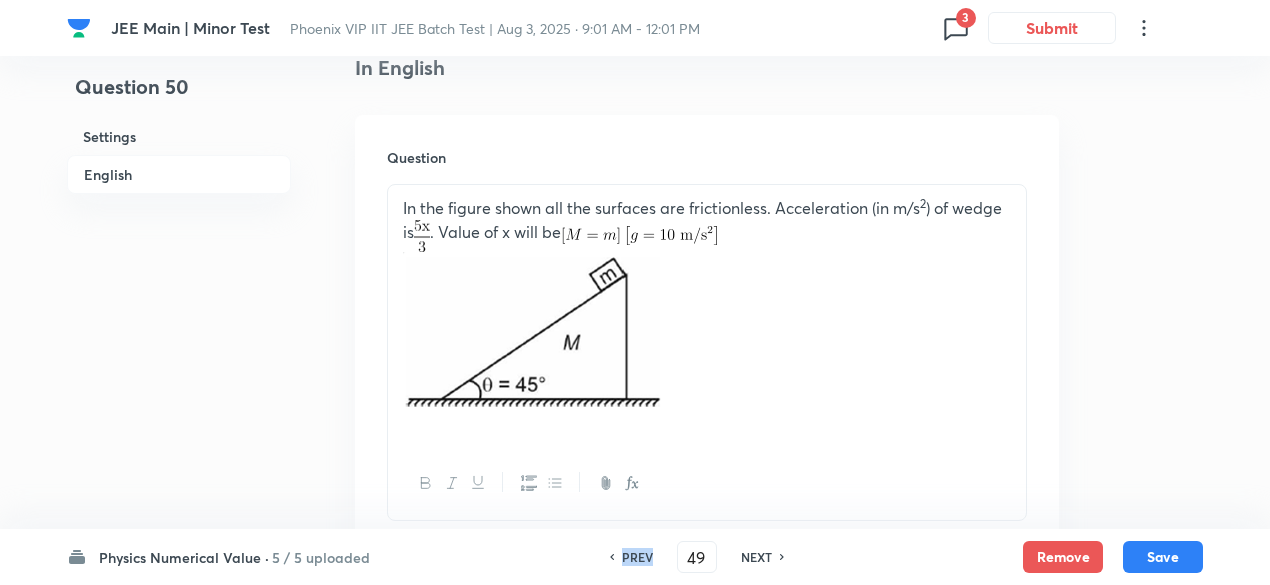 type on "0" 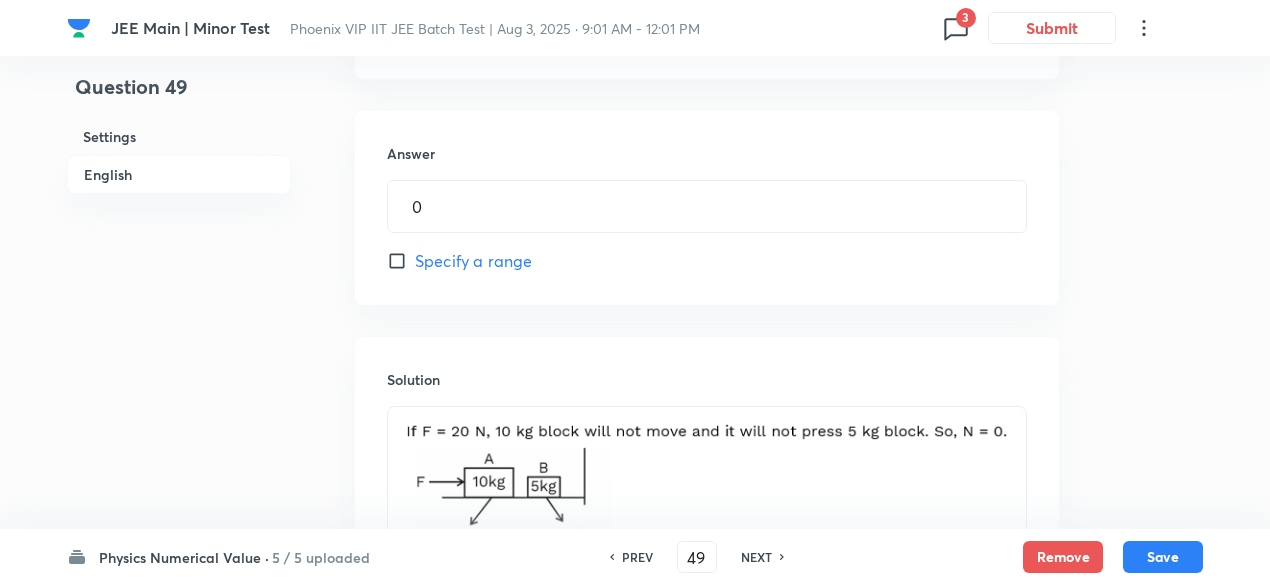 scroll, scrollTop: 1376, scrollLeft: 0, axis: vertical 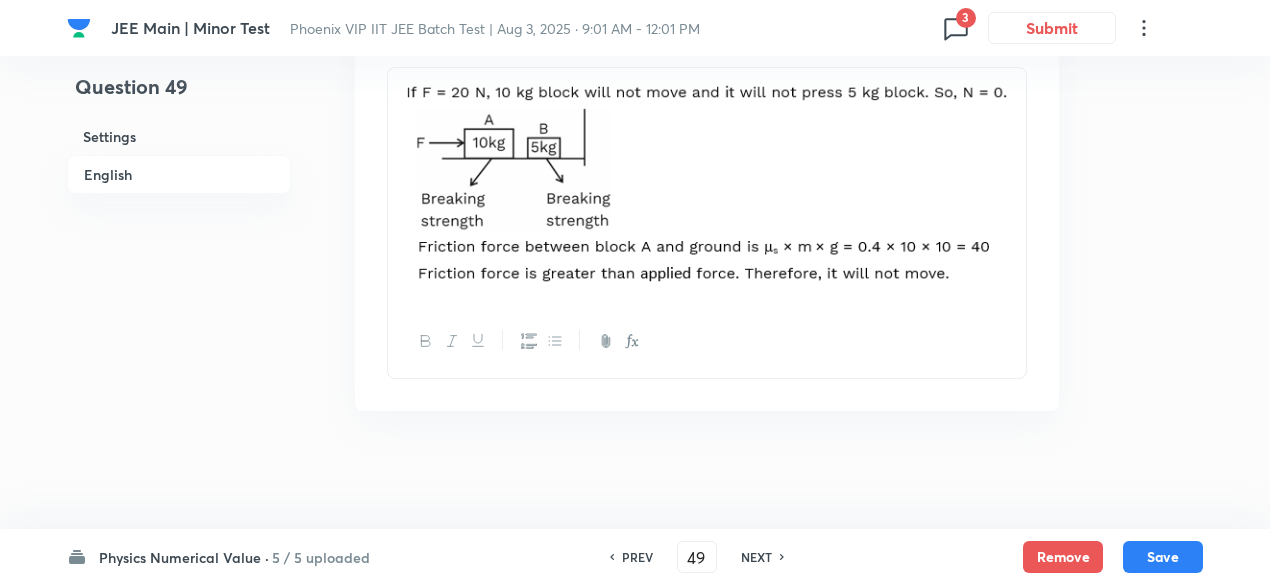 click on "PREV" at bounding box center (637, 557) 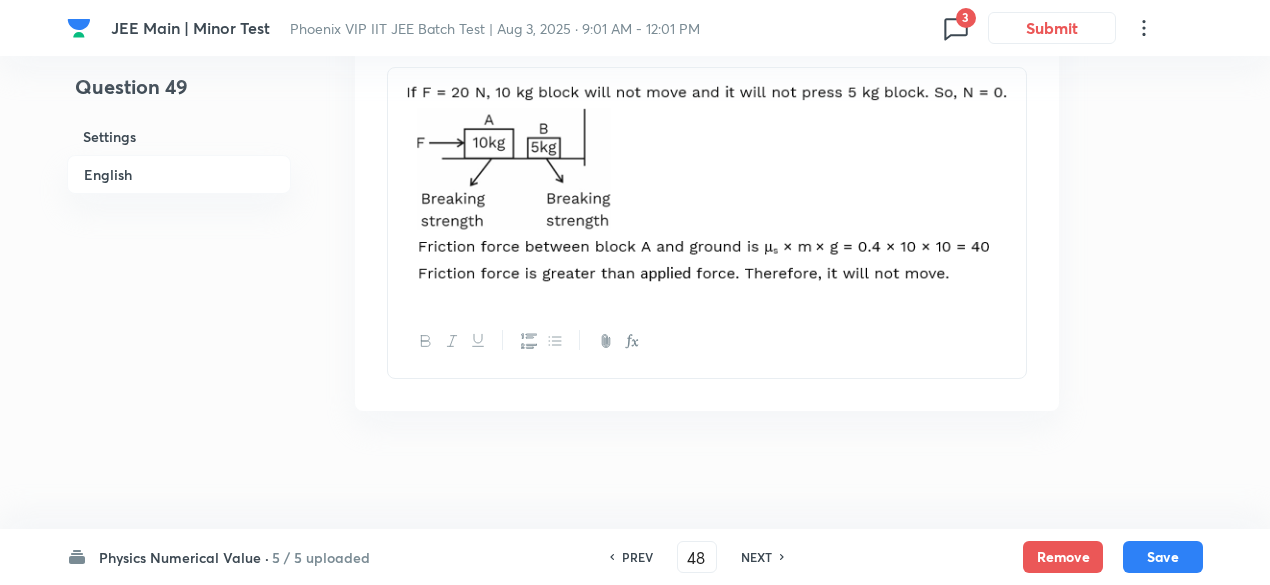 type on "6.4" 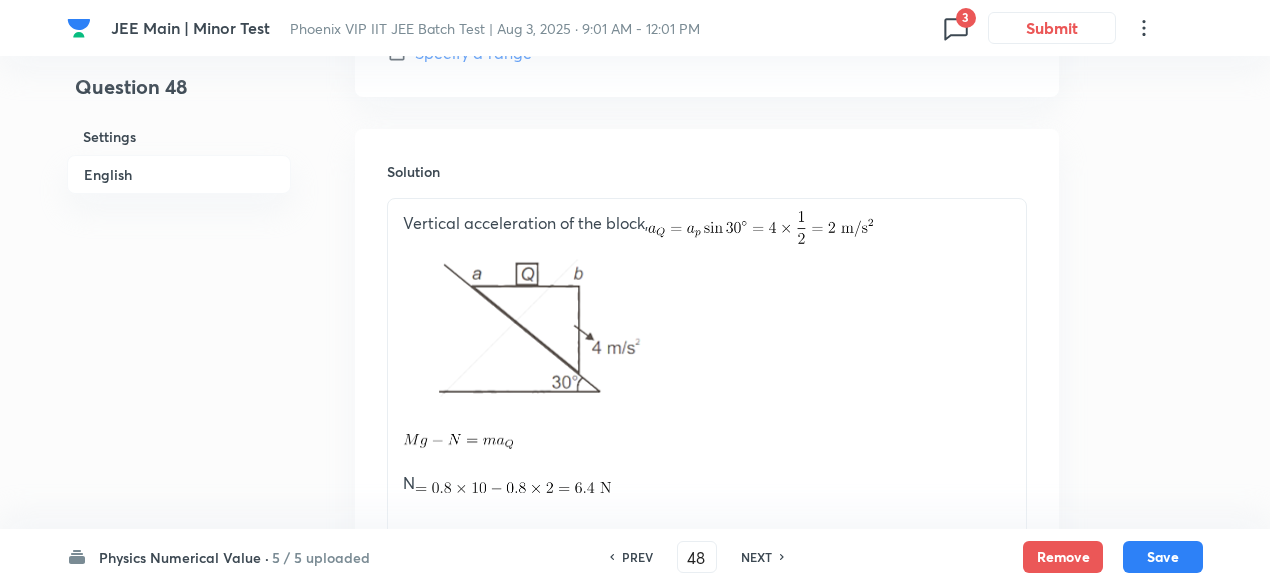 scroll, scrollTop: 1252, scrollLeft: 0, axis: vertical 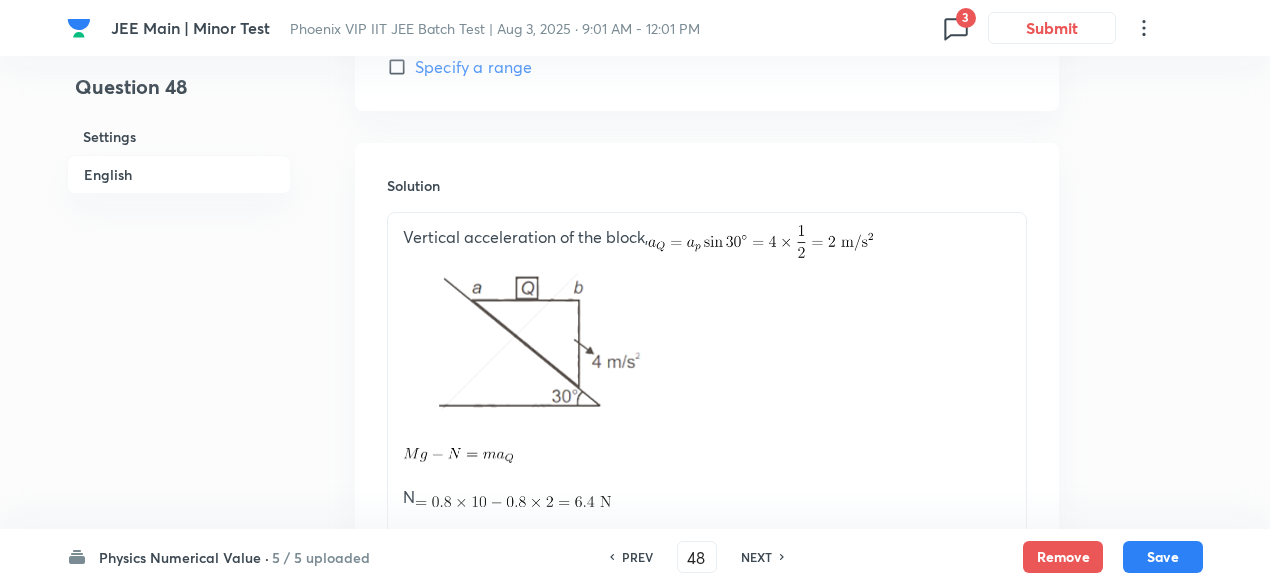 click on "PREV" at bounding box center (637, 557) 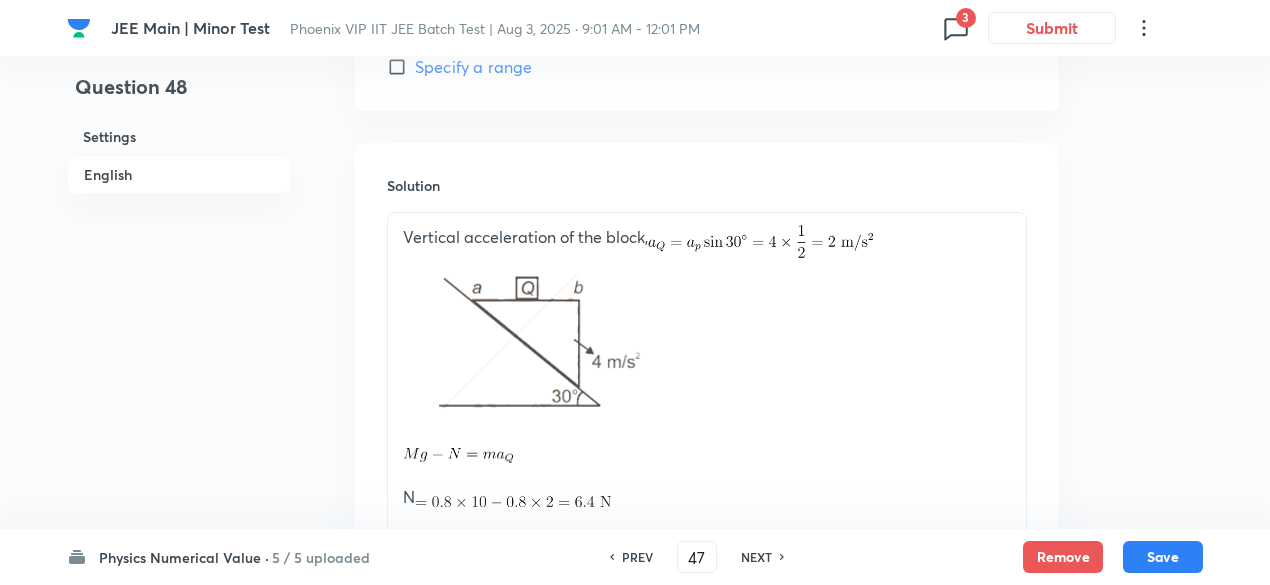 type on "3" 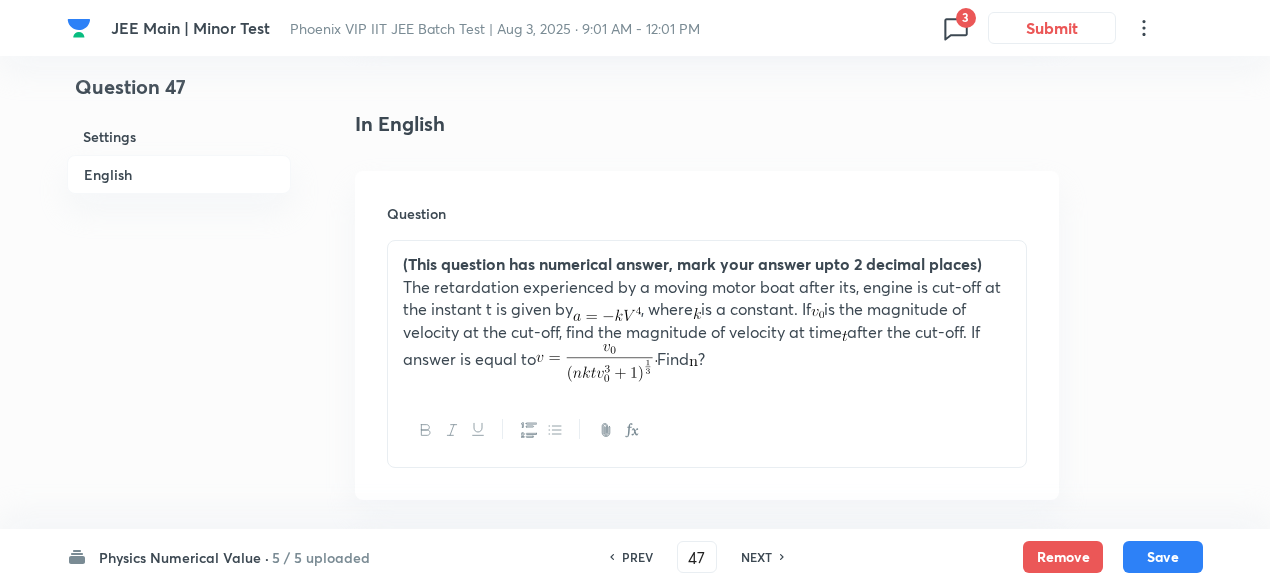 scroll, scrollTop: 478, scrollLeft: 0, axis: vertical 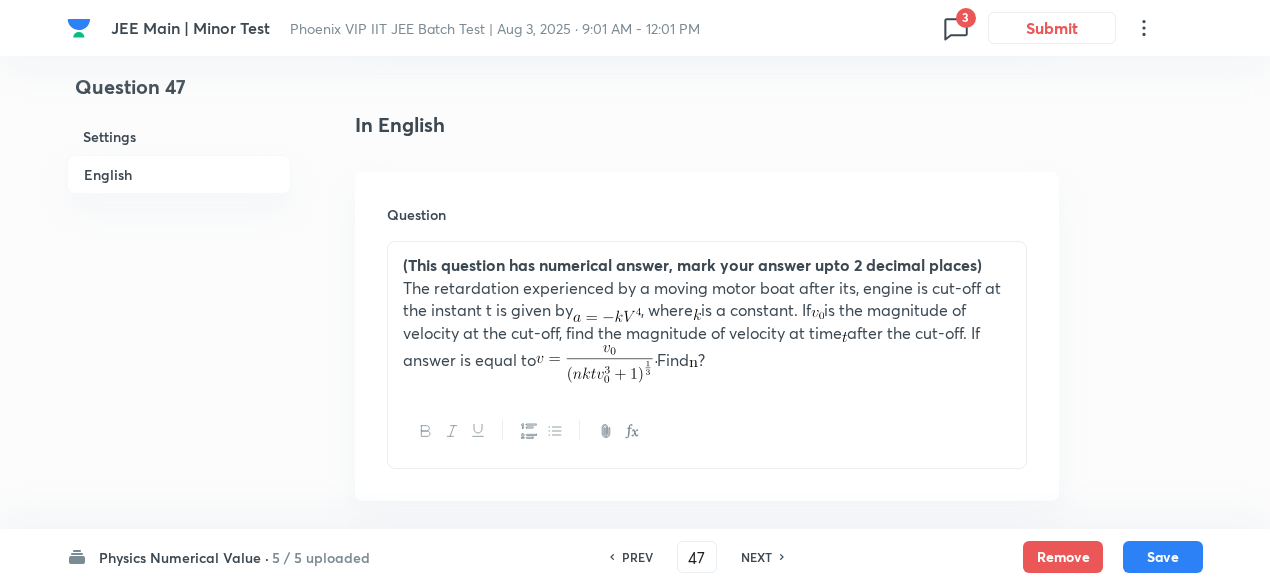click on "PREV" at bounding box center [637, 557] 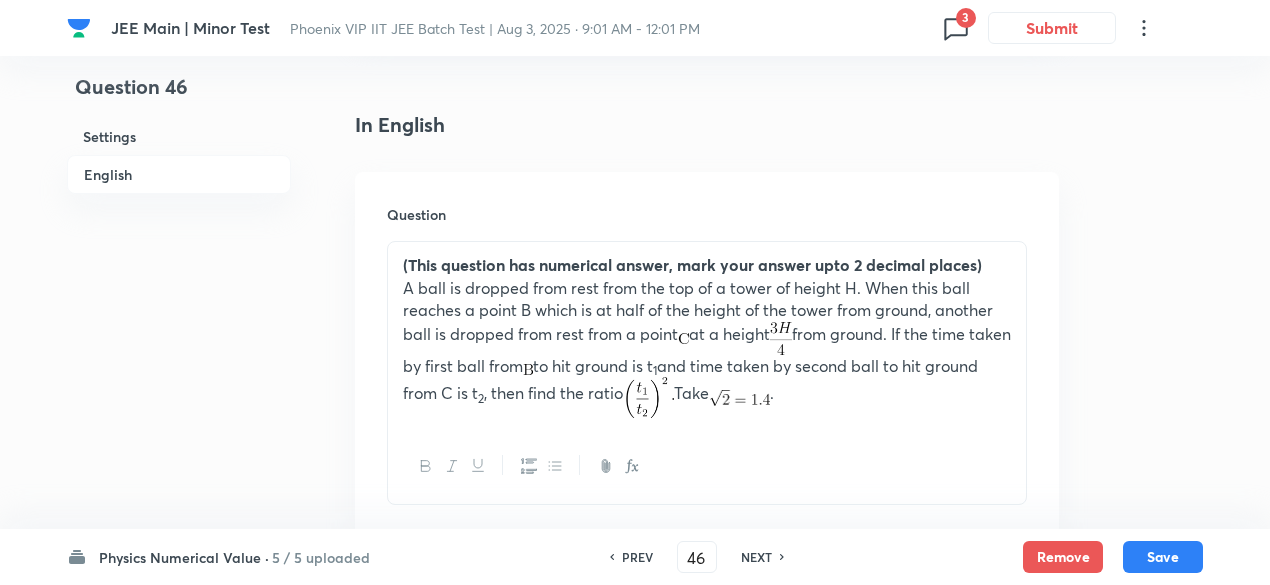 type on "0.13" 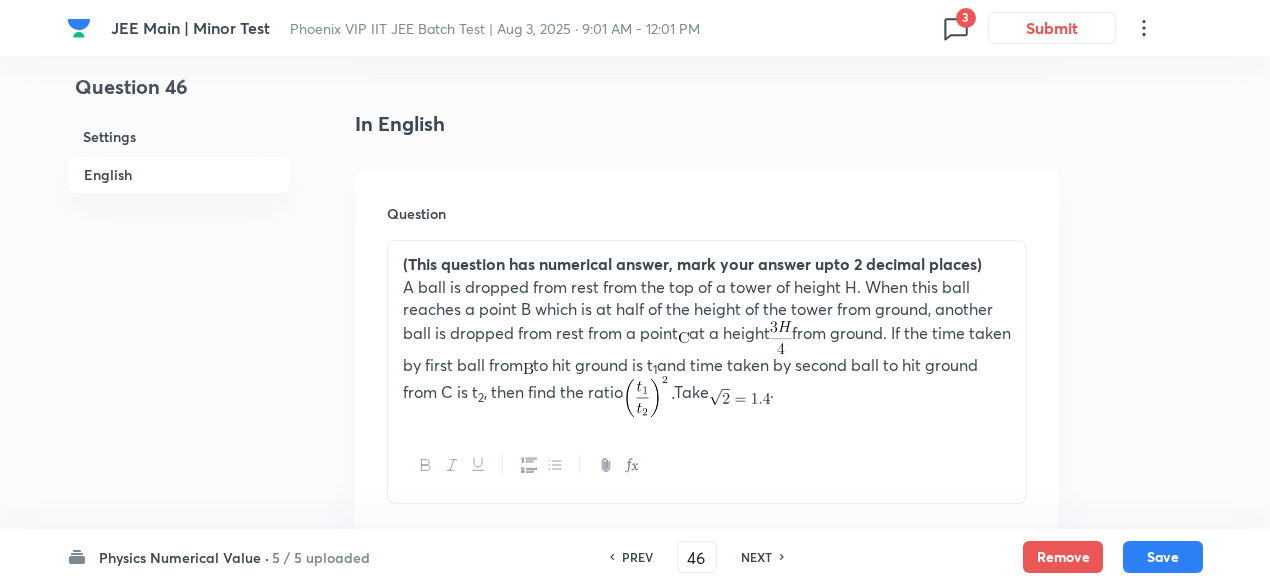 scroll, scrollTop: 481, scrollLeft: 0, axis: vertical 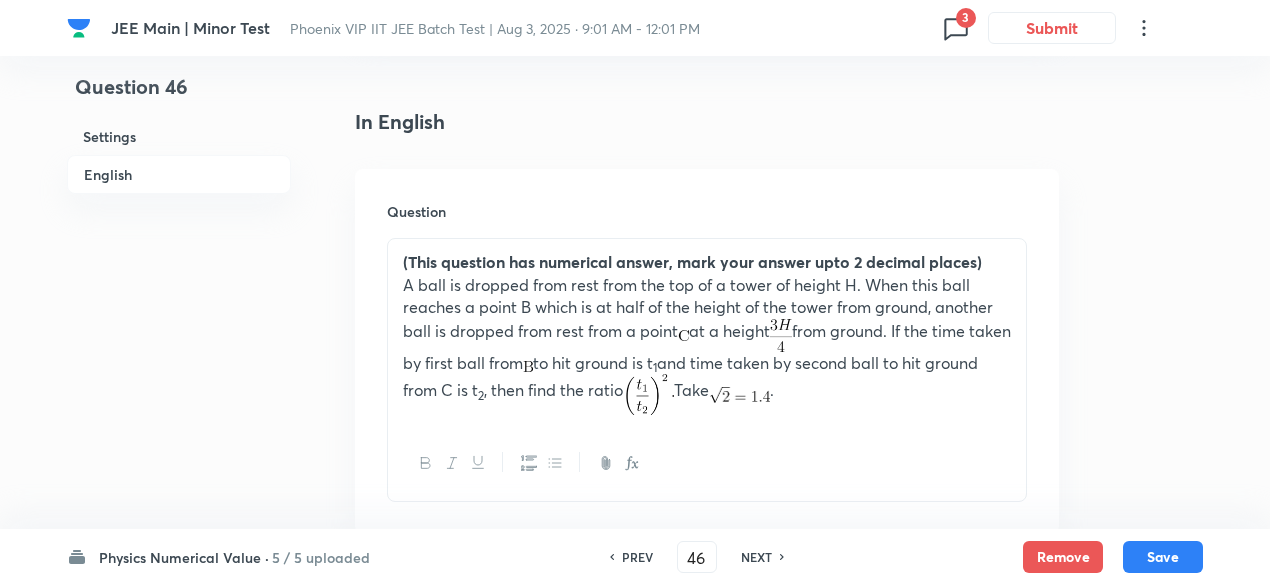 click on "A ball is dropped from rest from the top of a tower of height H. When this ball reaches a point B which is at half of the height of the tower from ground, another ball is dropped from rest from a point   at a height   from ground. If the time taken by first ball from   to hit ground is t 1  and time taken by second ball to hit ground from C is t 2 , then find the ratio   Take  ." at bounding box center (707, 345) 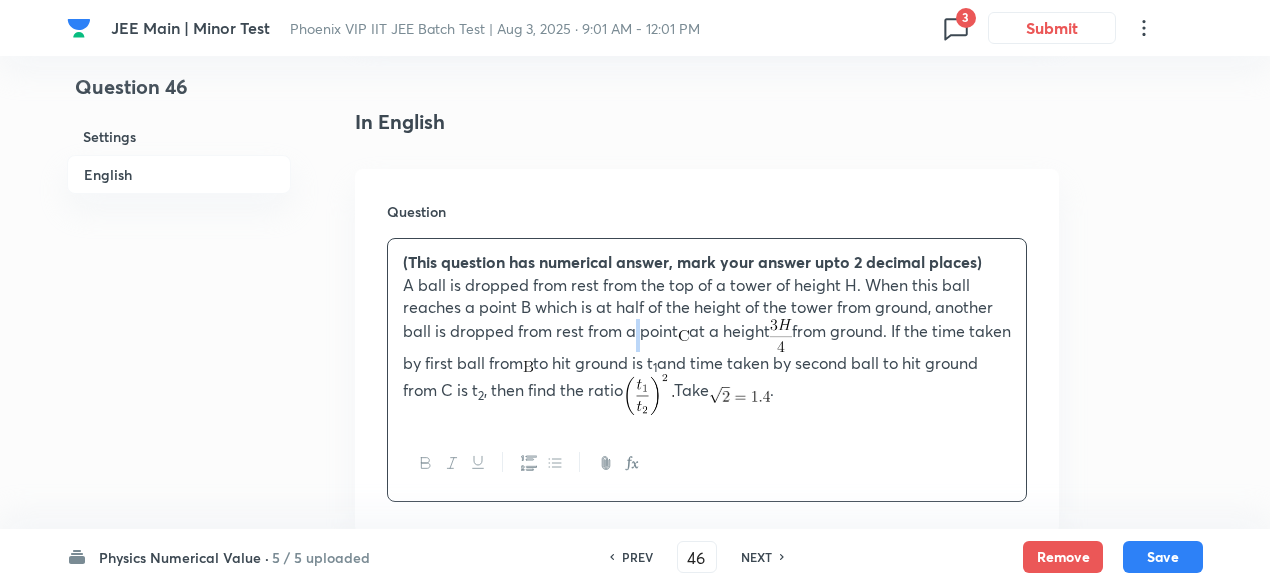 click on "A ball is dropped from rest from the top of a tower of height H. When this ball reaches a point B which is at half of the height of the tower from ground, another ball is dropped from rest from a point   at a height   from ground. If the time taken by first ball from   to hit ground is t 1  and time taken by second ball to hit ground from C is t 2 , then find the ratio   Take  ." at bounding box center [707, 345] 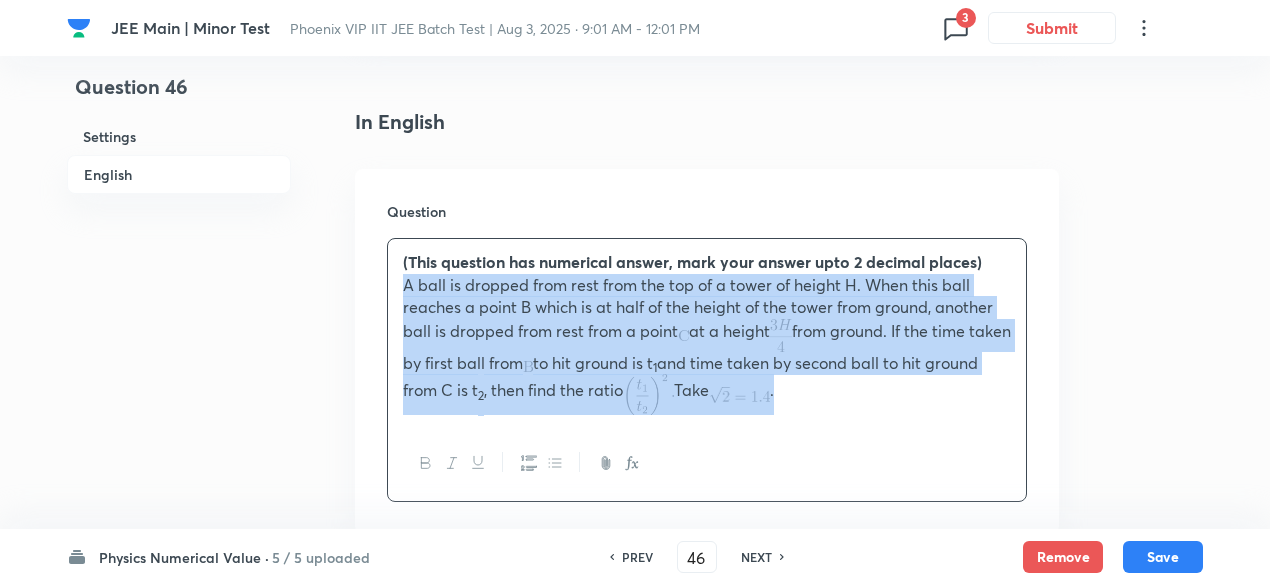 click on "A ball is dropped from rest from the top of a tower of height H. When this ball reaches a point B which is at half of the height of the tower from ground, another ball is dropped from rest from a point   at a height   from ground. If the time taken by first ball from   to hit ground is t 1  and time taken by second ball to hit ground from C is t 2 , then find the ratio   Take  ." at bounding box center (707, 345) 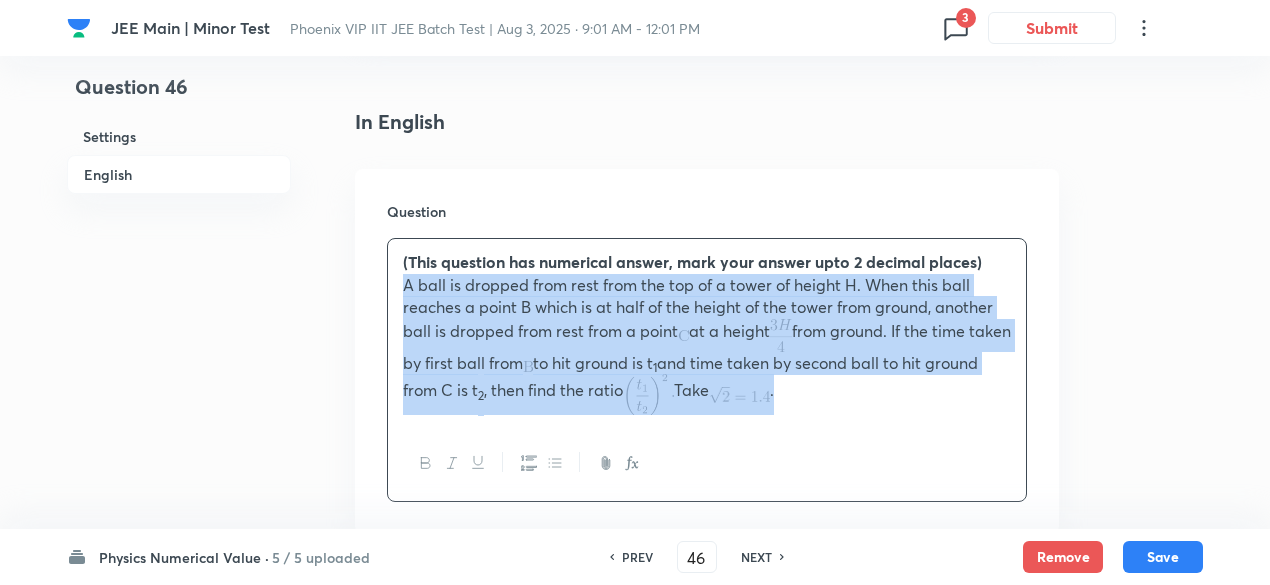 copy on "A ball is dropped from rest from the top of a tower of height H. When this ball reaches a point B which is at half of the height of the tower from ground, another ball is dropped from rest from a point   at a height   from ground. If the time taken by first ball from   to hit ground is t 1  and time taken by second ball to hit ground from C is t 2 , then find the ratio   Take  ." 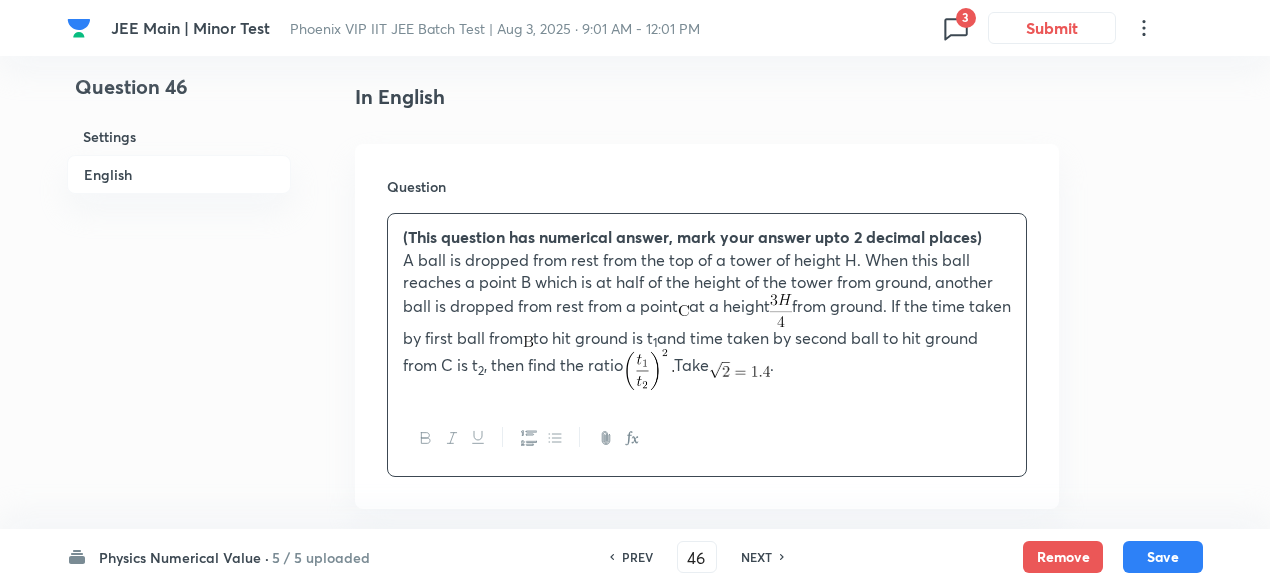 scroll, scrollTop: 545, scrollLeft: 0, axis: vertical 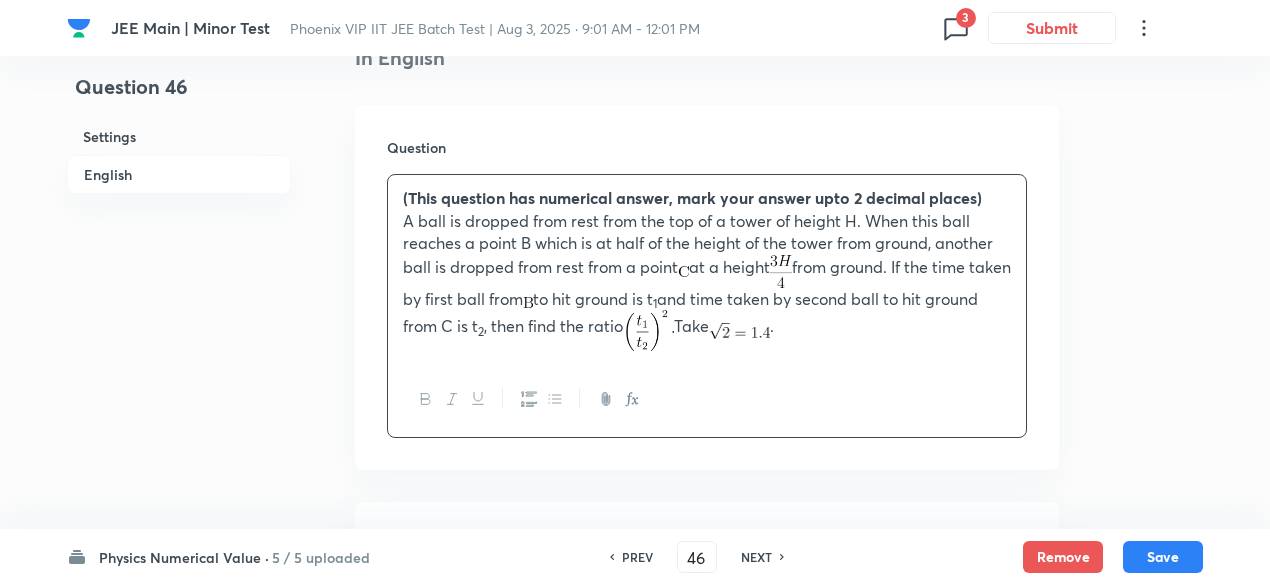 click on "A ball is dropped from rest from the top of a tower of height H. When this ball reaches a point B which is at half of the height of the tower from ground, another ball is dropped from rest from a point   at a height   from ground. If the time taken by first ball from   to hit ground is t 1  and time taken by second ball to hit ground from C is t 2 , then find the ratio   Take  ." at bounding box center [707, 281] 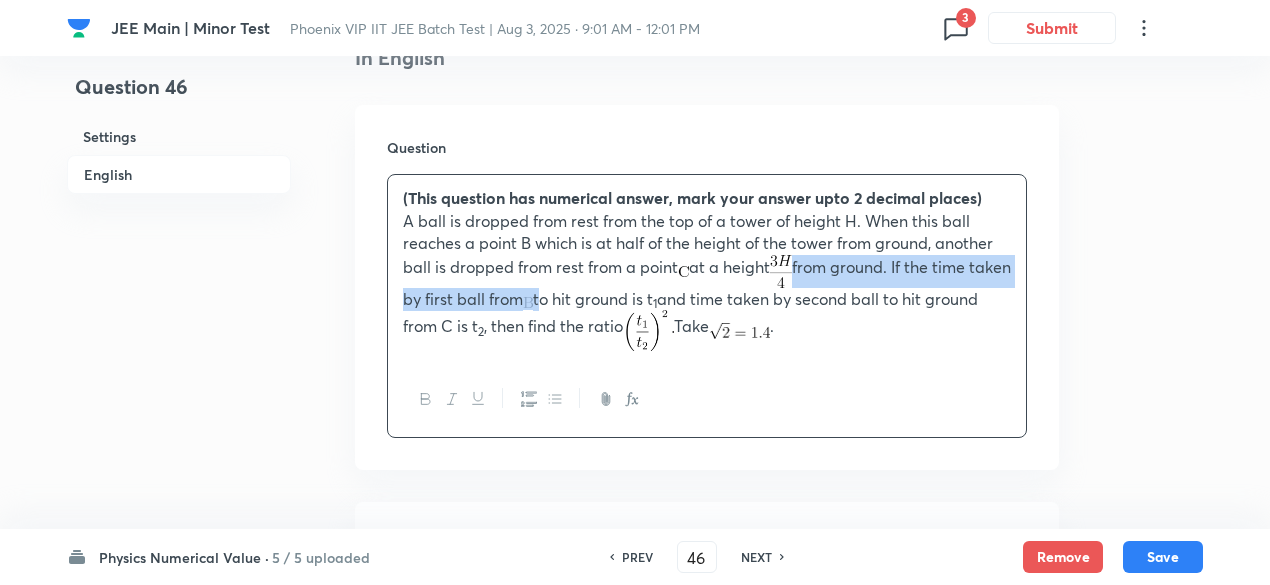 click on "A ball is dropped from rest from the top of a tower of height H. When this ball reaches a point B which is at half of the height of the tower from ground, another ball is dropped from rest from a point   at a height   from ground. If the time taken by first ball from   to hit ground is t 1  and time taken by second ball to hit ground from C is t 2 , then find the ratio   Take  ." at bounding box center (707, 281) 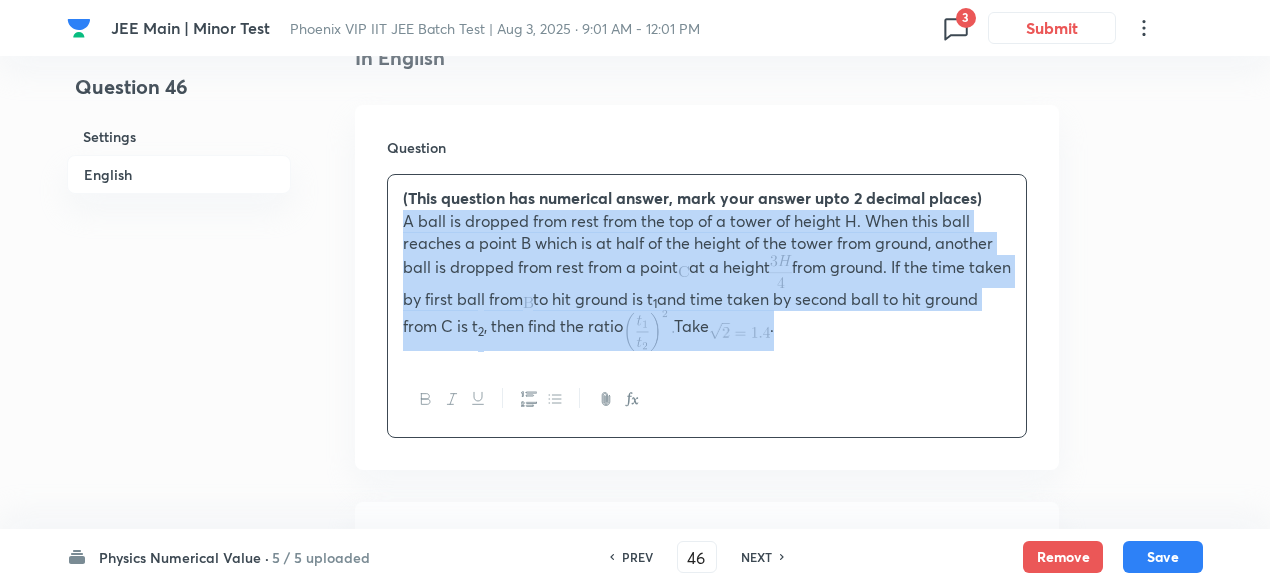 click on "A ball is dropped from rest from the top of a tower of height H. When this ball reaches a point B which is at half of the height of the tower from ground, another ball is dropped from rest from a point   at a height   from ground. If the time taken by first ball from   to hit ground is t 1  and time taken by second ball to hit ground from C is t 2 , then find the ratio   Take  ." at bounding box center (707, 281) 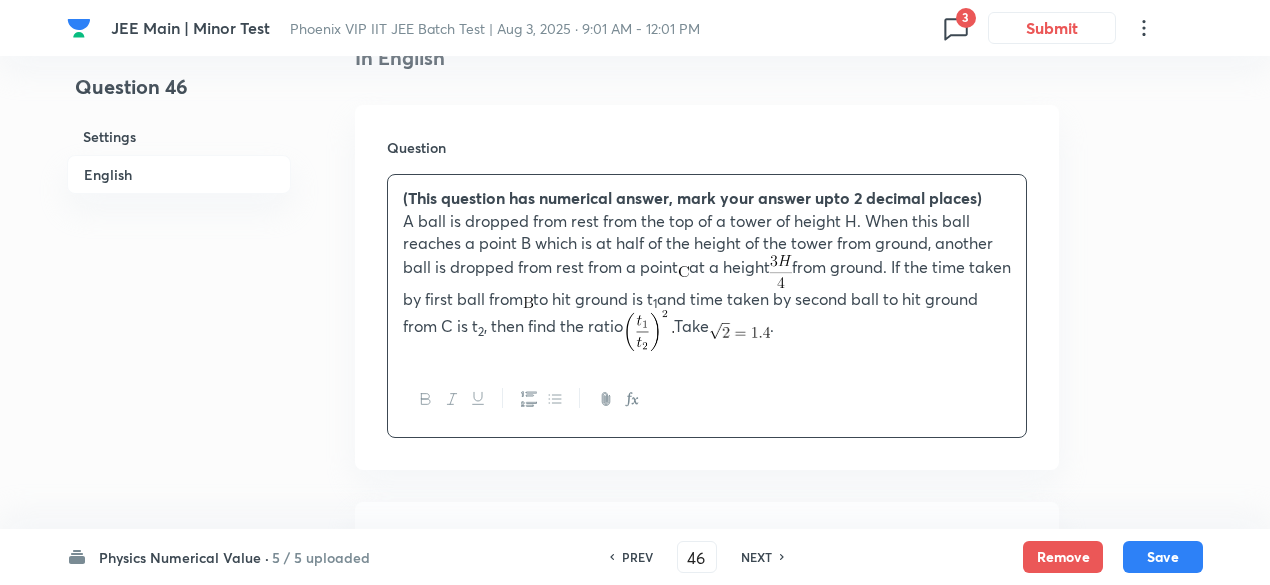 click 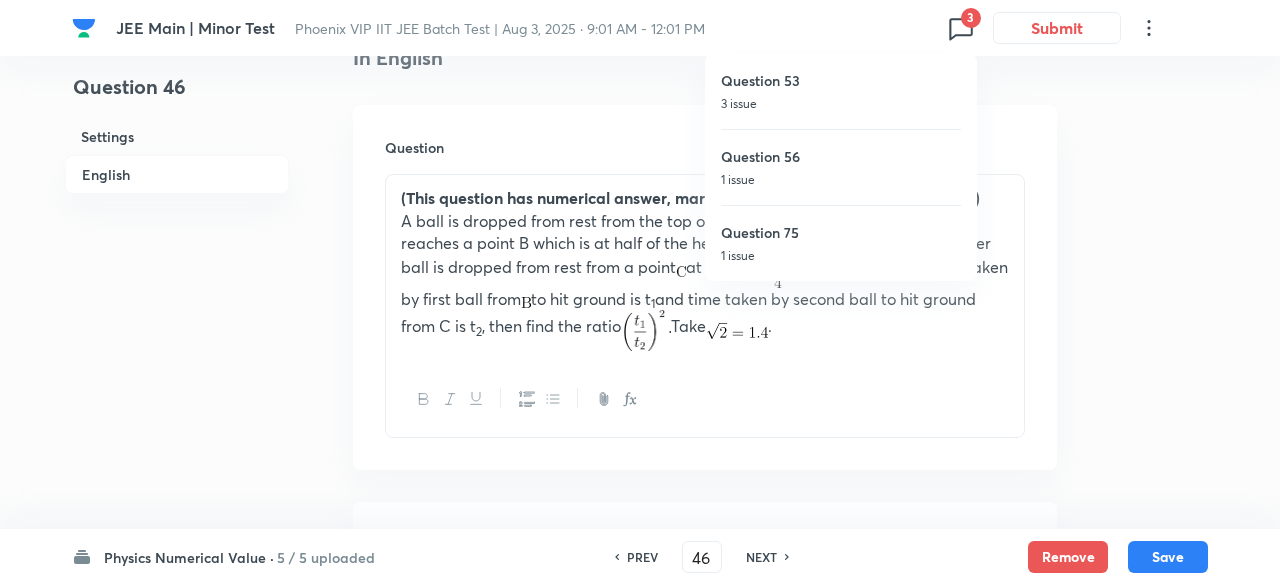 click at bounding box center [640, 292] 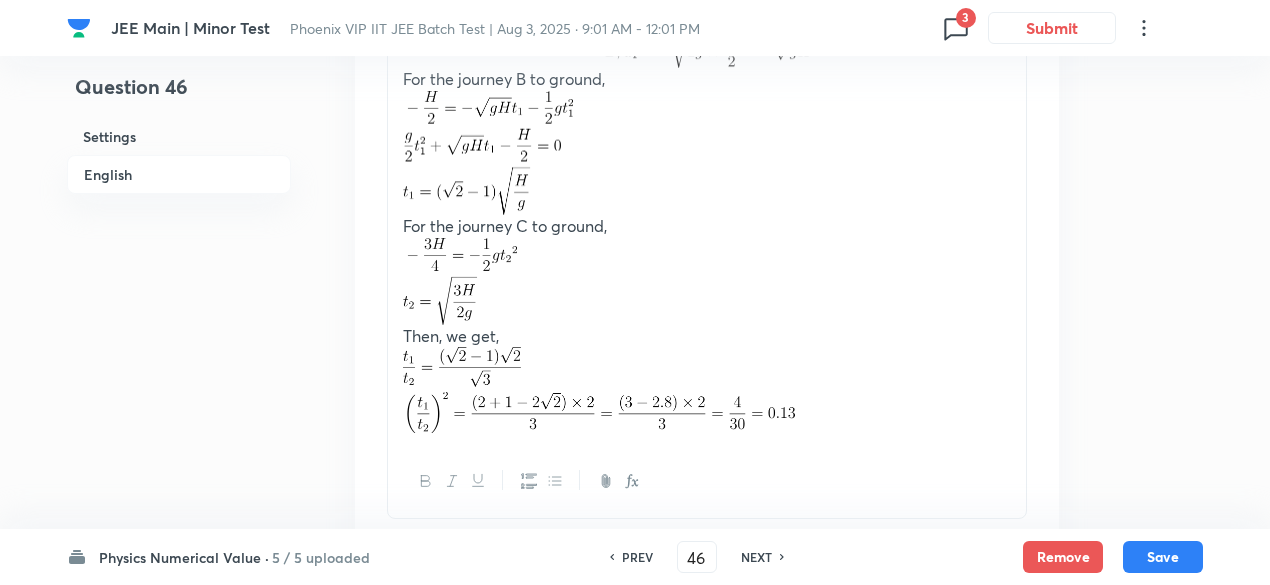 scroll, scrollTop: 1465, scrollLeft: 0, axis: vertical 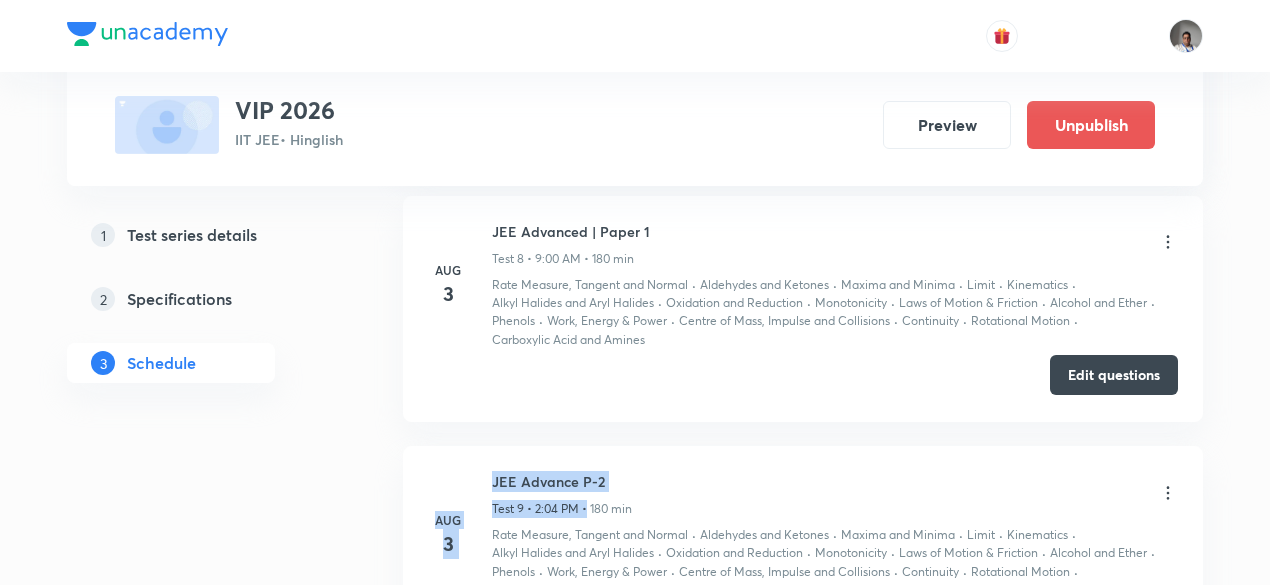 drag, startPoint x: 0, startPoint y: 0, endPoint x: 1098, endPoint y: 381, distance: 1162.2241 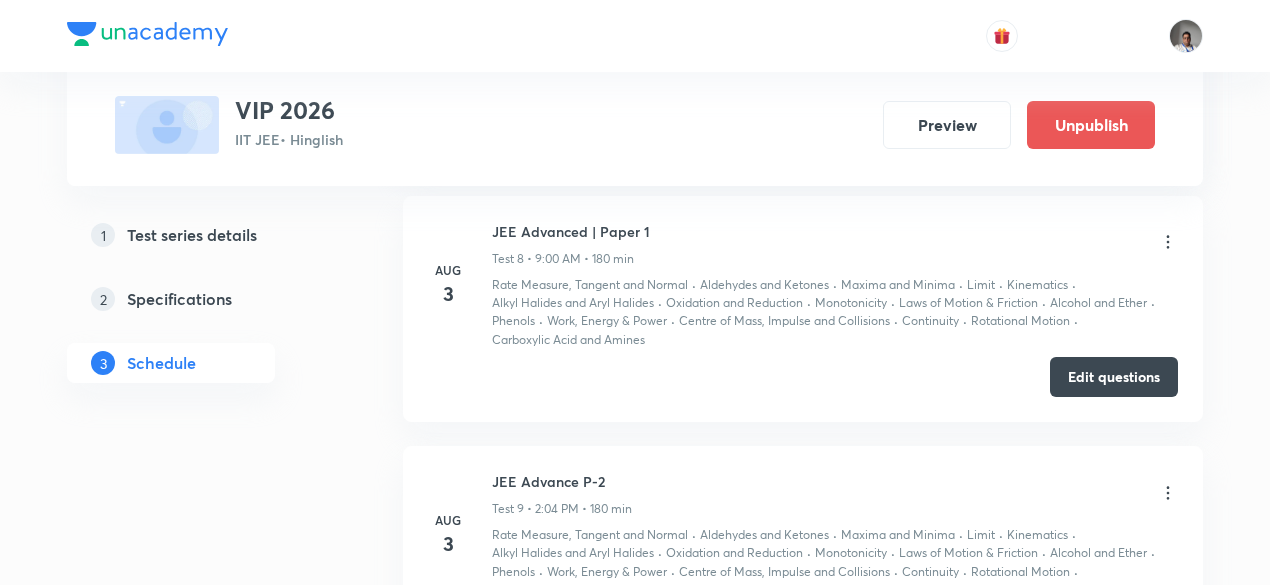 click on "Carboxylic Acid and Amines" at bounding box center (568, 340) 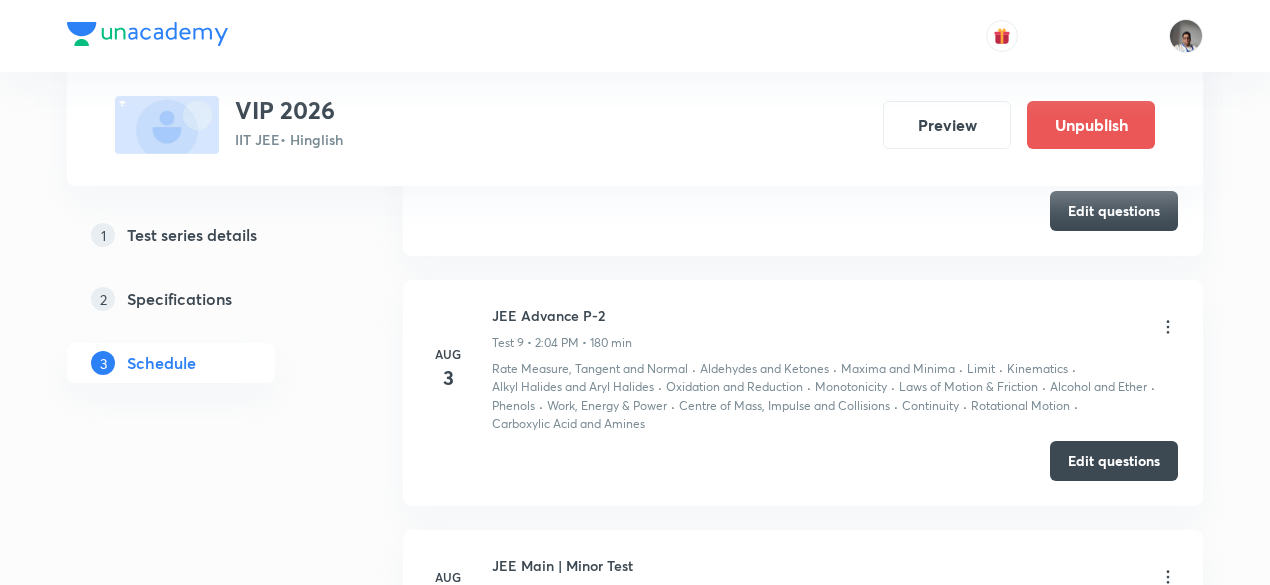 scroll, scrollTop: 2817, scrollLeft: 0, axis: vertical 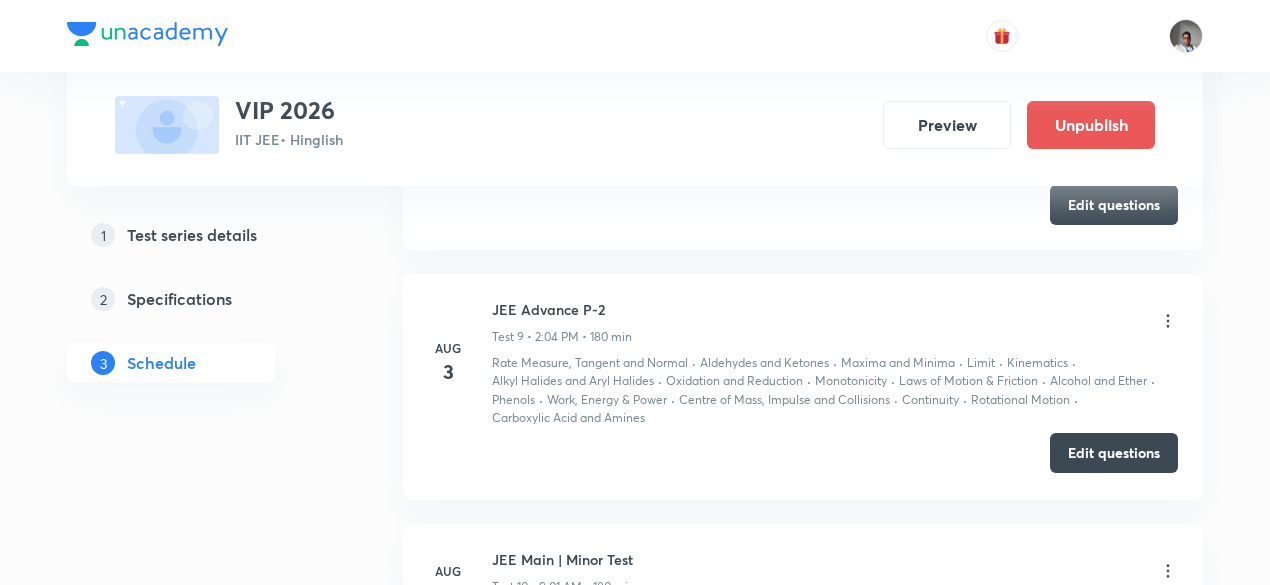 click on "Edit questions" at bounding box center (1114, 453) 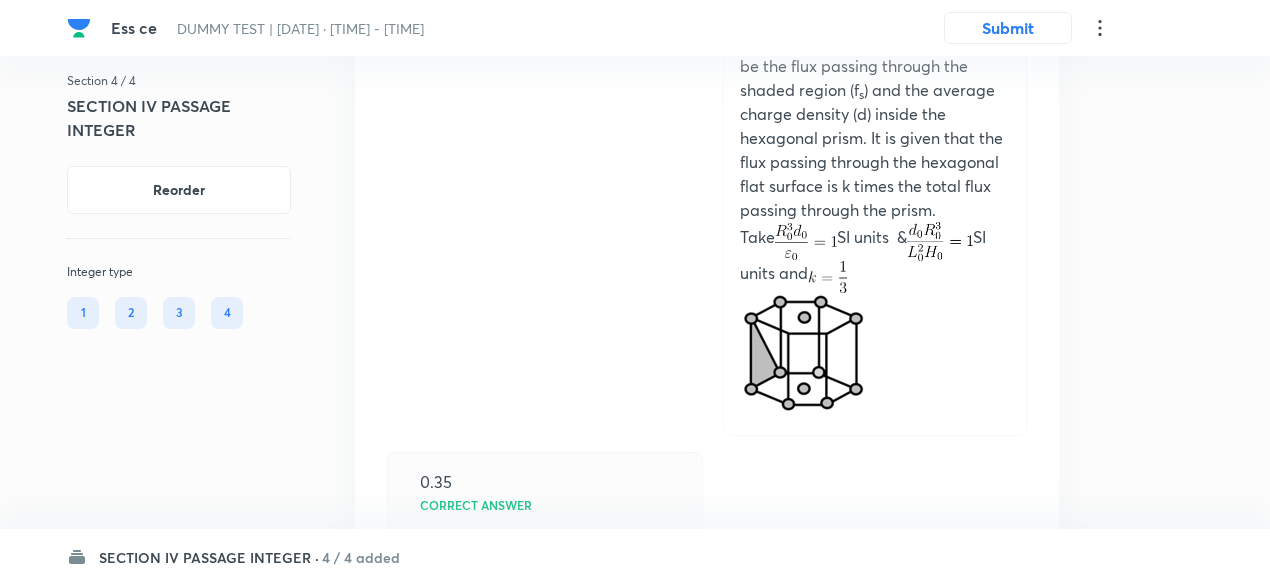 scroll, scrollTop: 0, scrollLeft: 0, axis: both 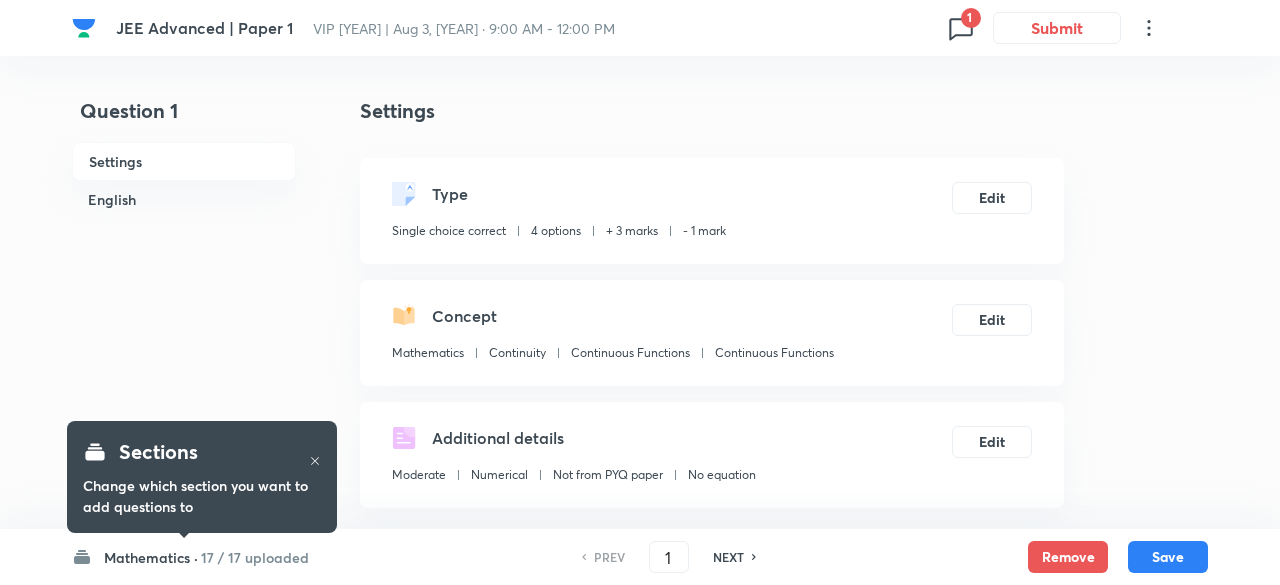 checkbox on "true" 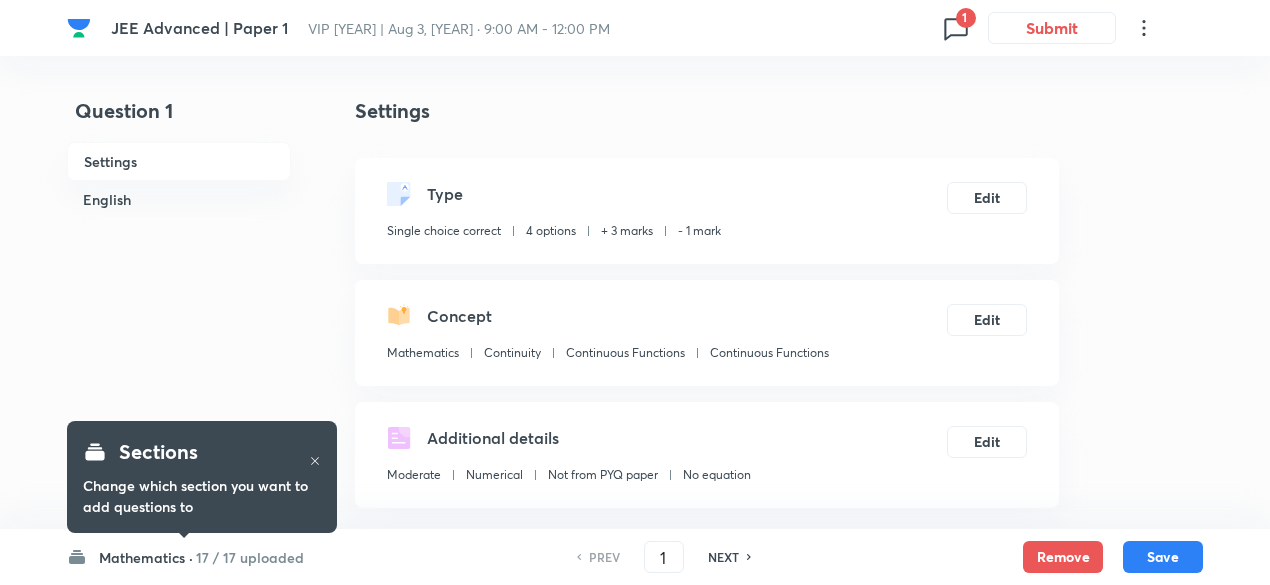 click 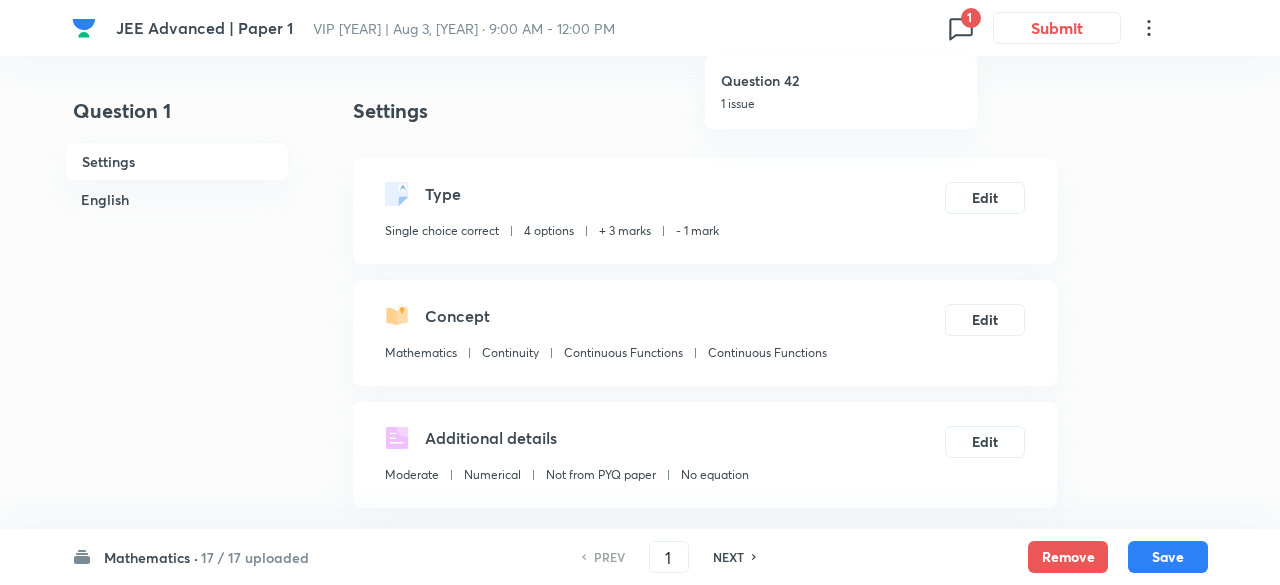 click on "1 issue" at bounding box center (841, 104) 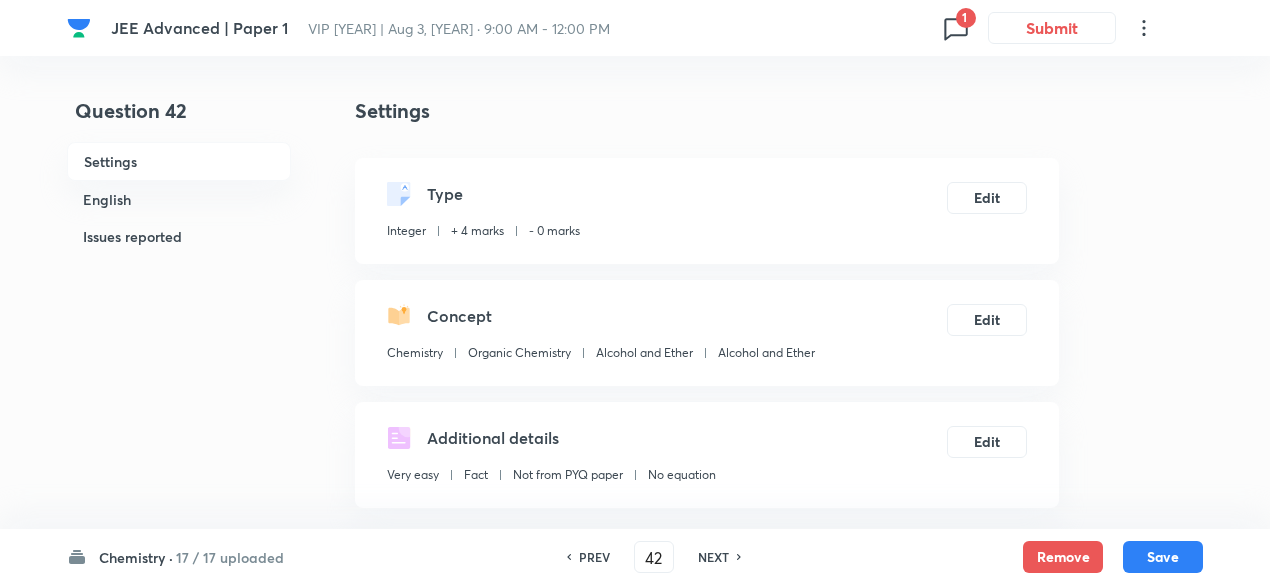 click on "Chemistry ·
17 / 17 uploaded
PREV 42 ​ NEXT Remove Save" at bounding box center [635, 557] 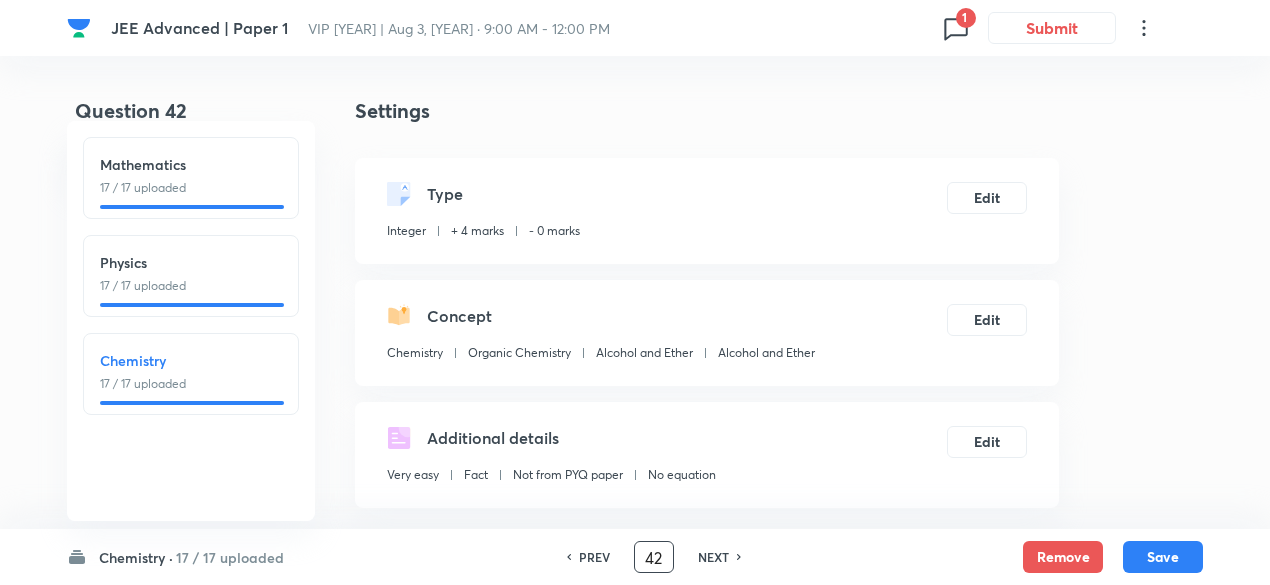 click on "42" at bounding box center [654, 557] 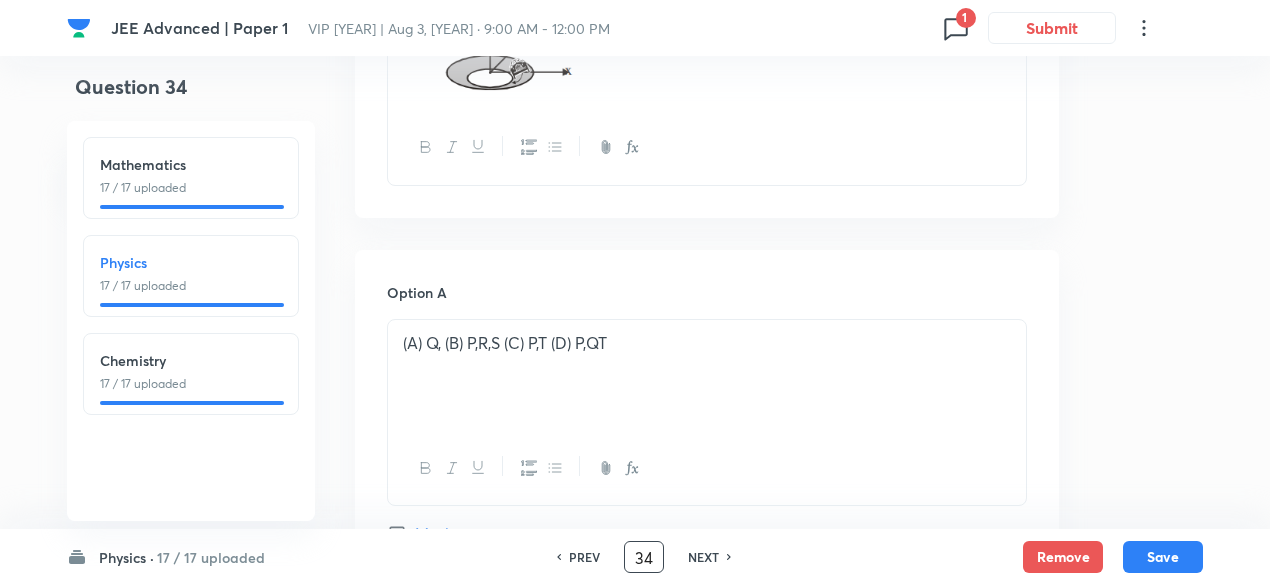 scroll, scrollTop: 1285, scrollLeft: 0, axis: vertical 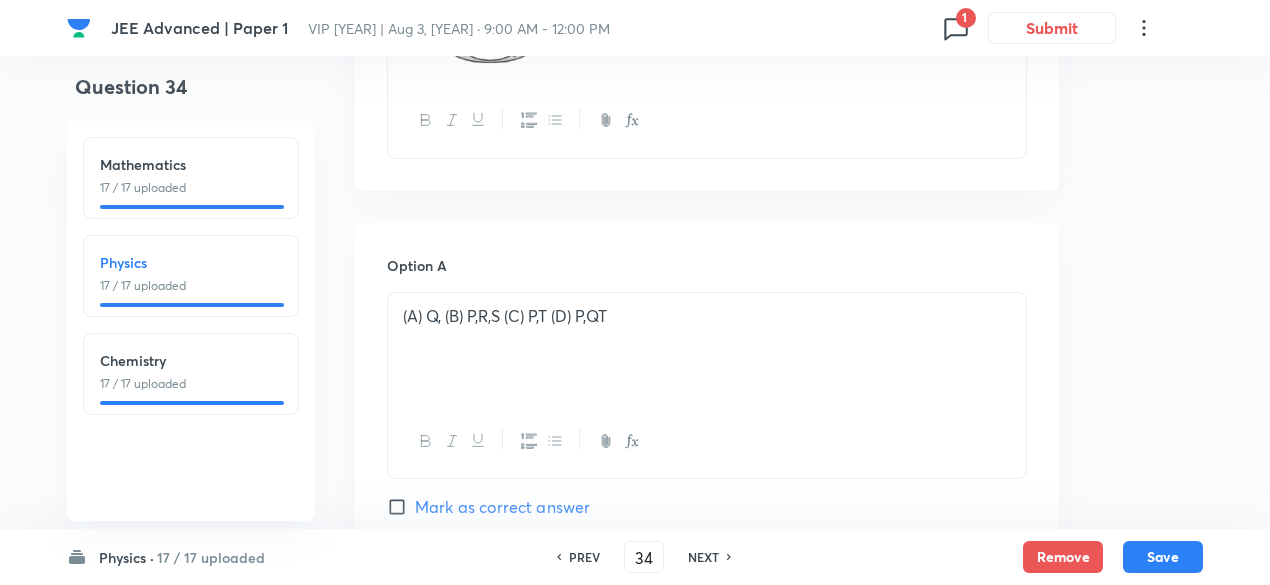 click on "PREV" at bounding box center (584, 557) 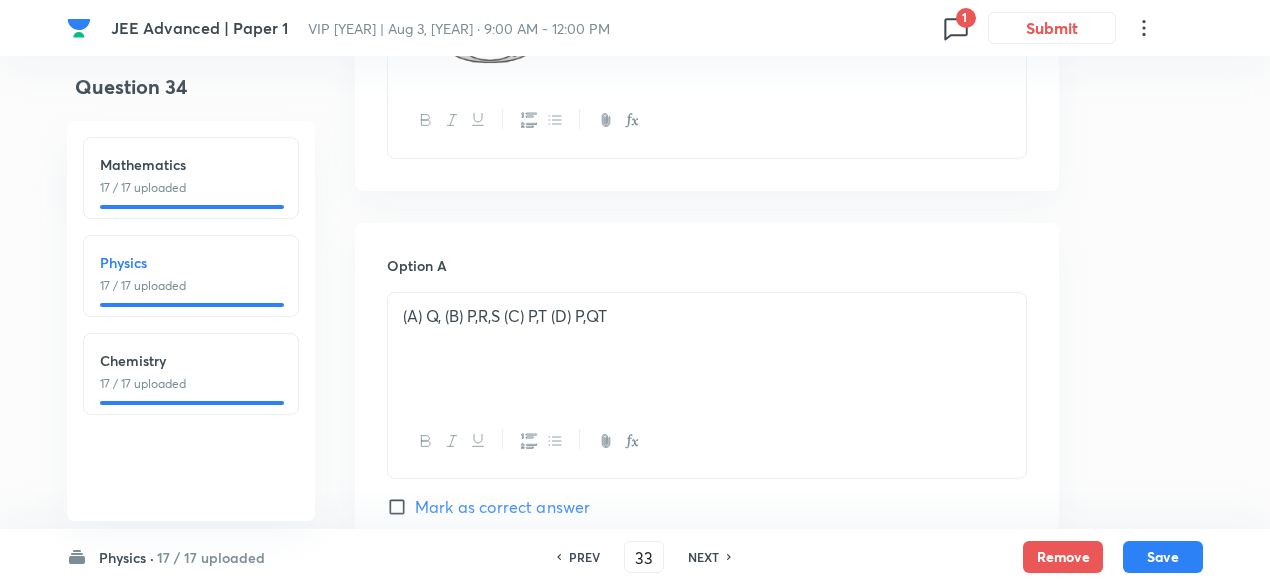 checkbox on "true" 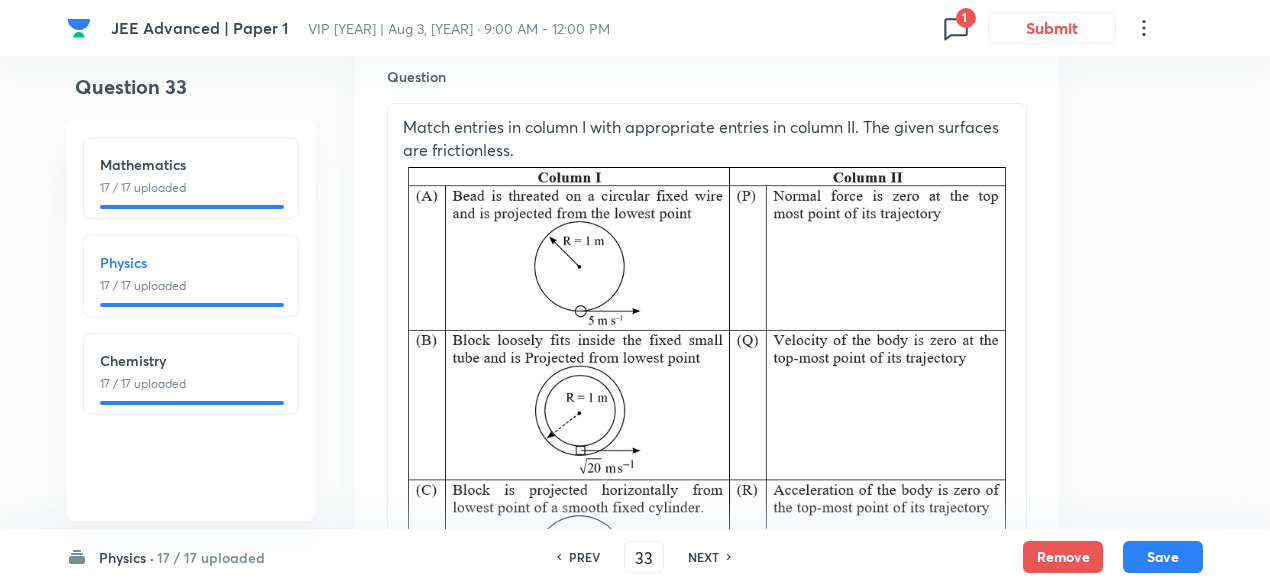 scroll, scrollTop: 614, scrollLeft: 0, axis: vertical 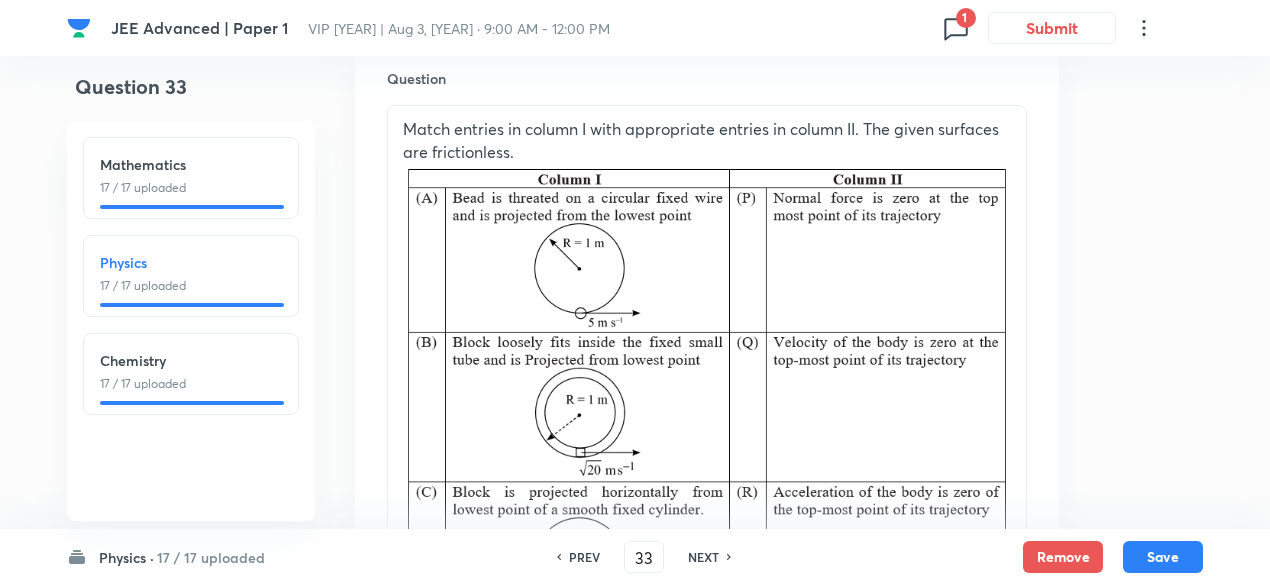 click on "PREV" at bounding box center (584, 557) 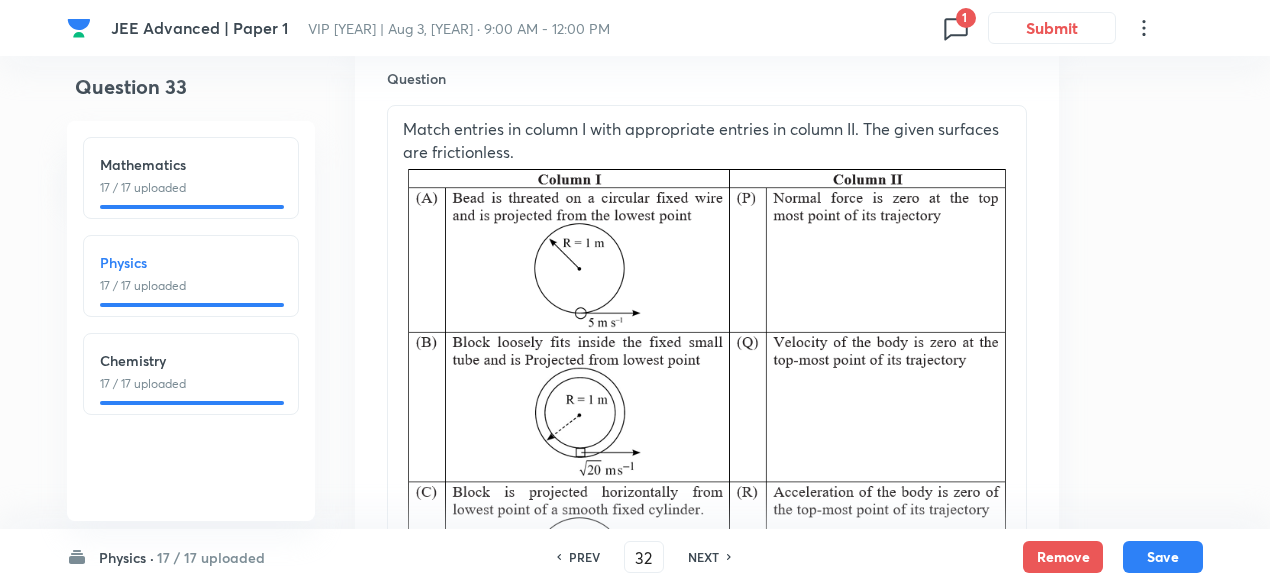 checkbox on "false" 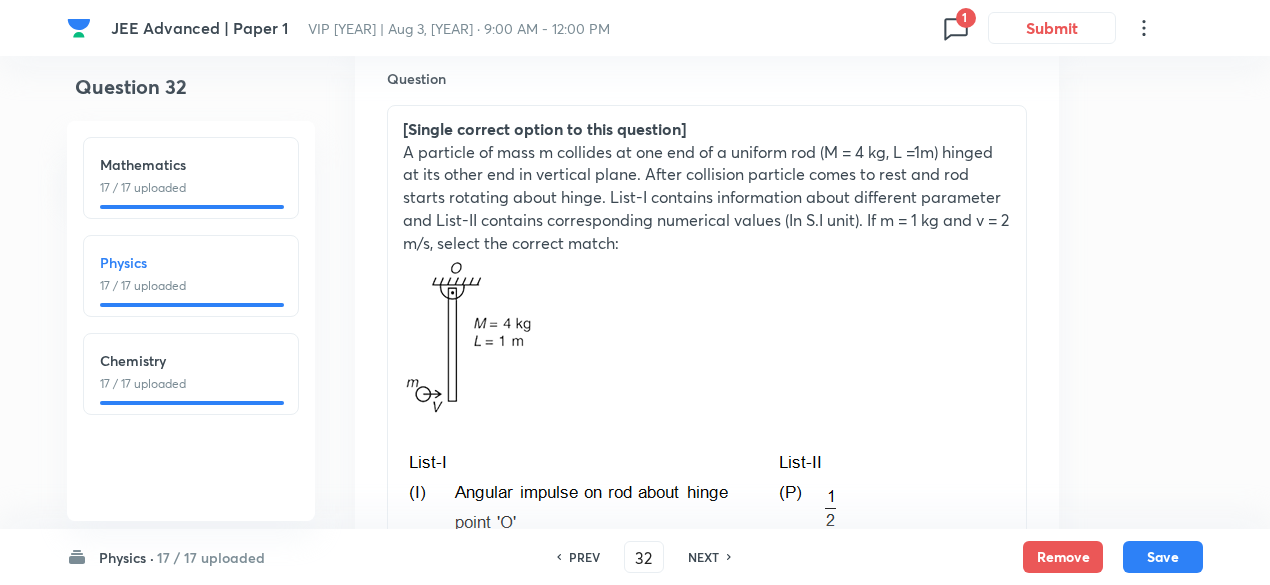 click on "PREV" at bounding box center [584, 557] 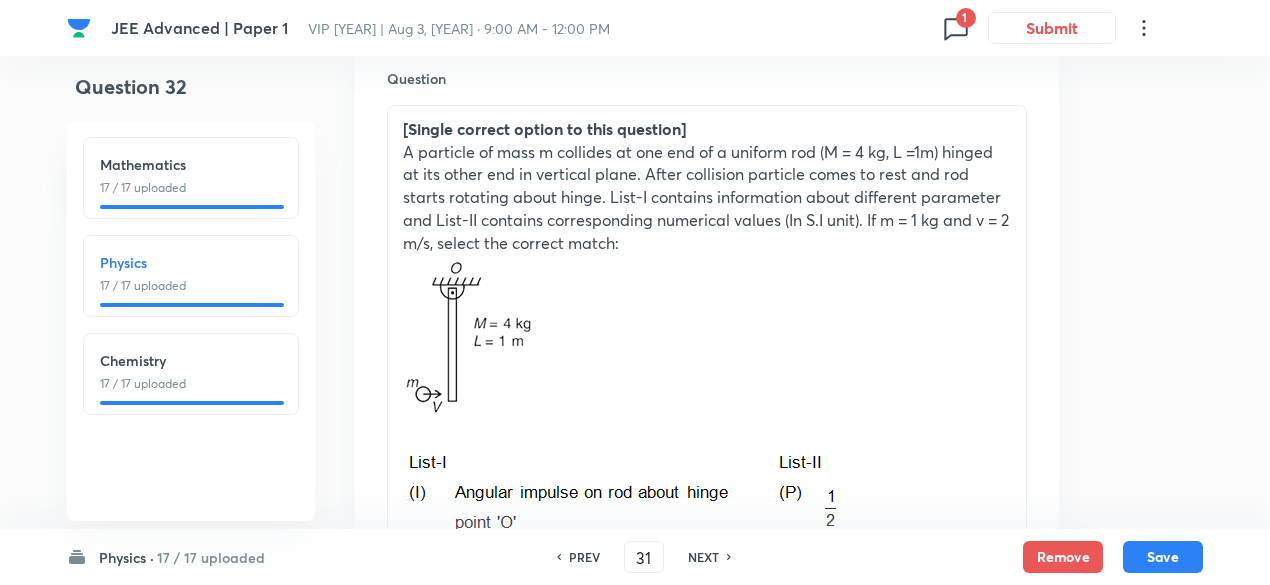 checkbox on "true" 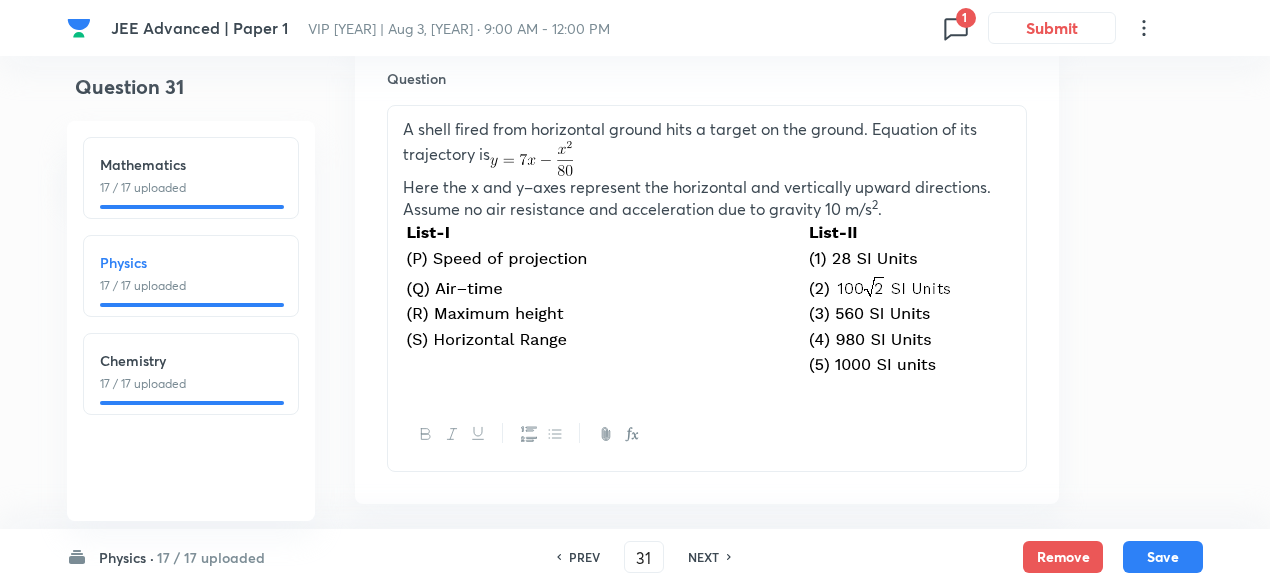 click on "PREV" at bounding box center [584, 557] 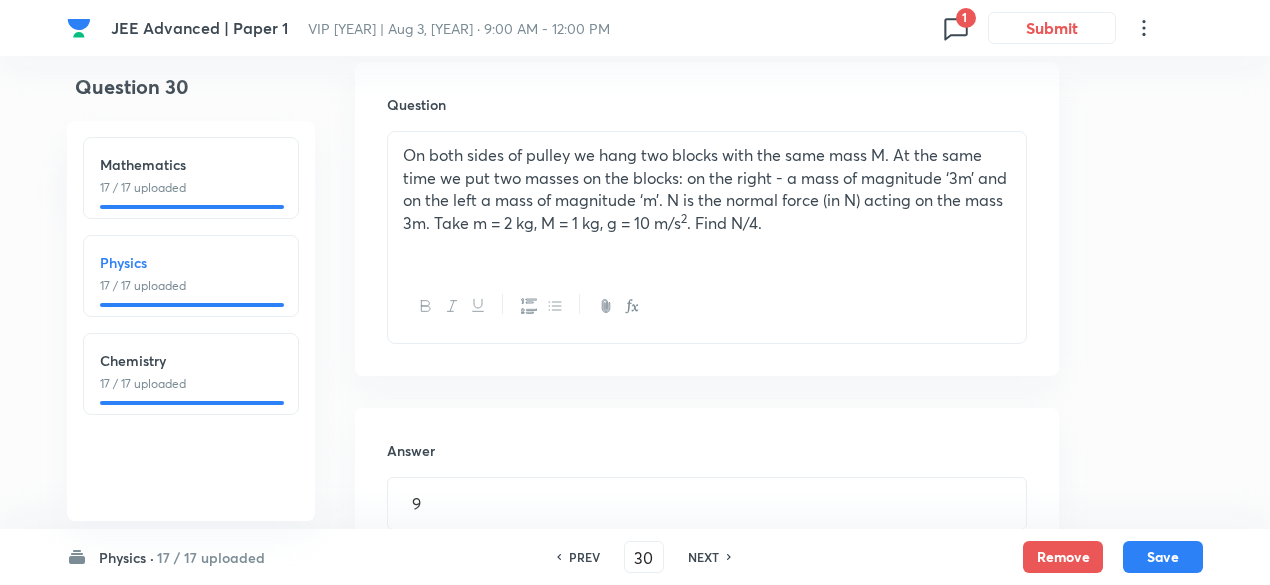 click on "PREV" at bounding box center [584, 557] 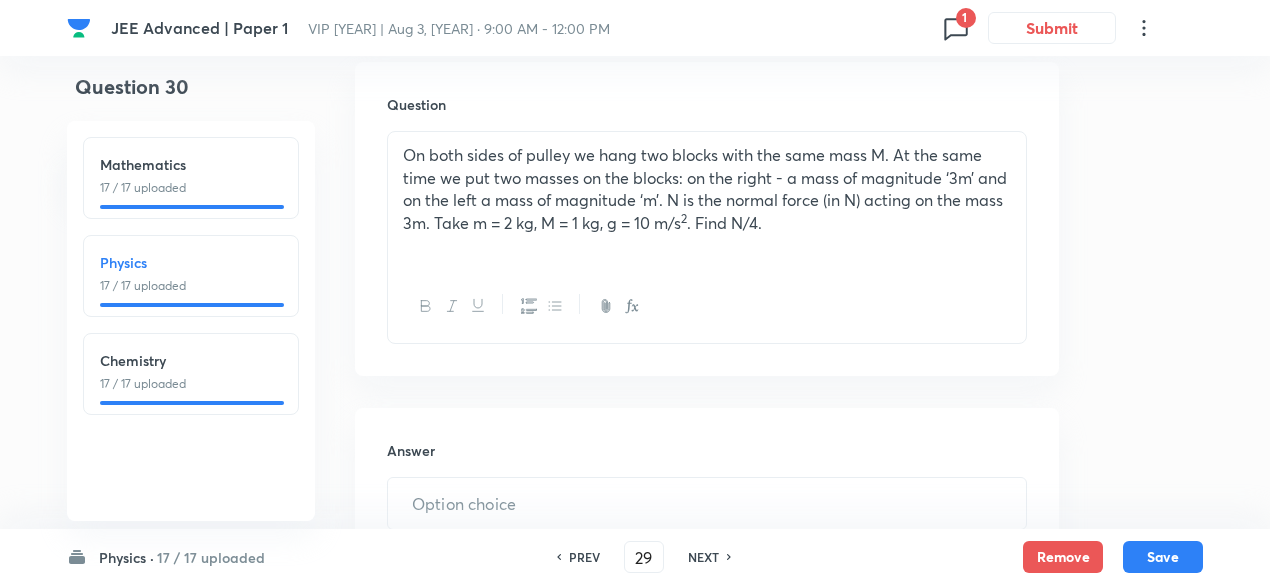 type on "5" 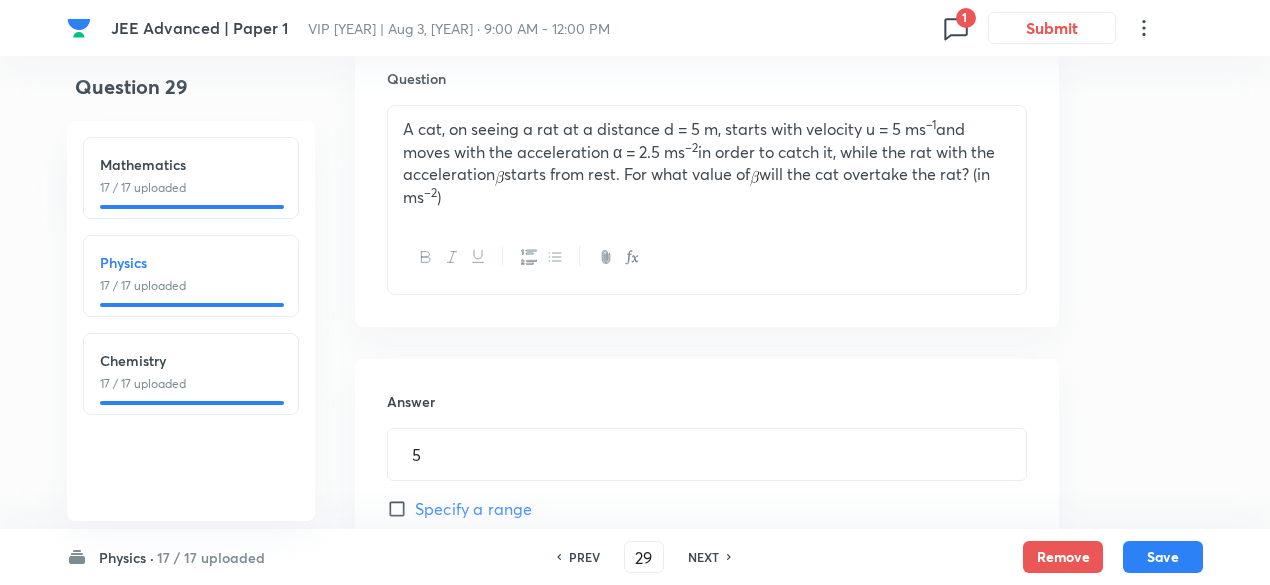click on "PREV" at bounding box center (584, 557) 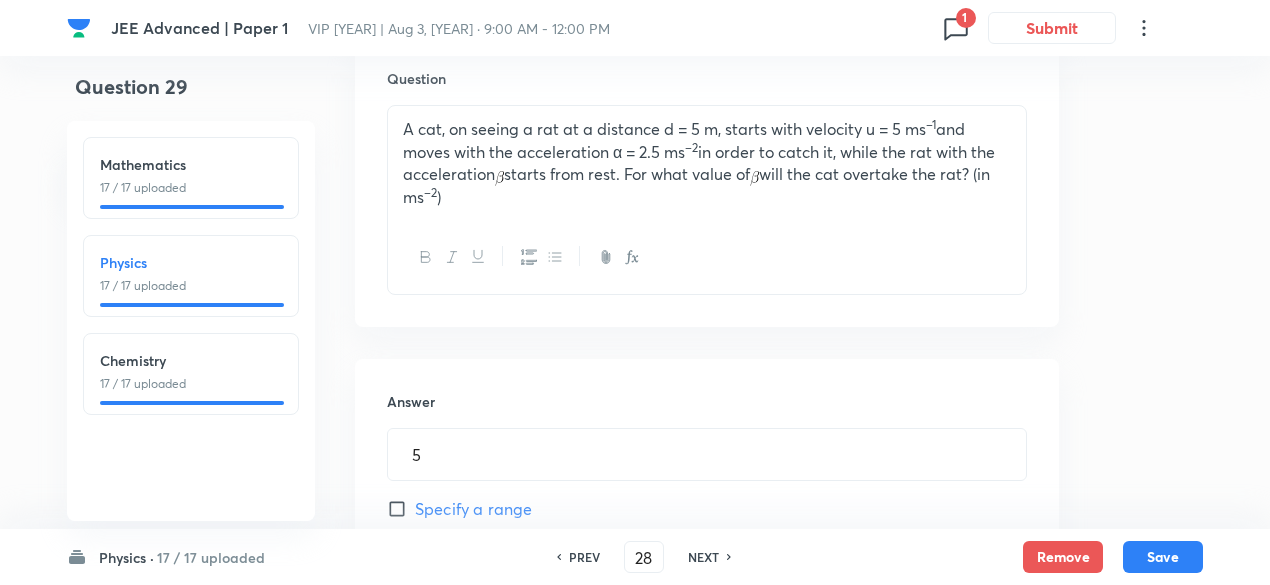 type on "9" 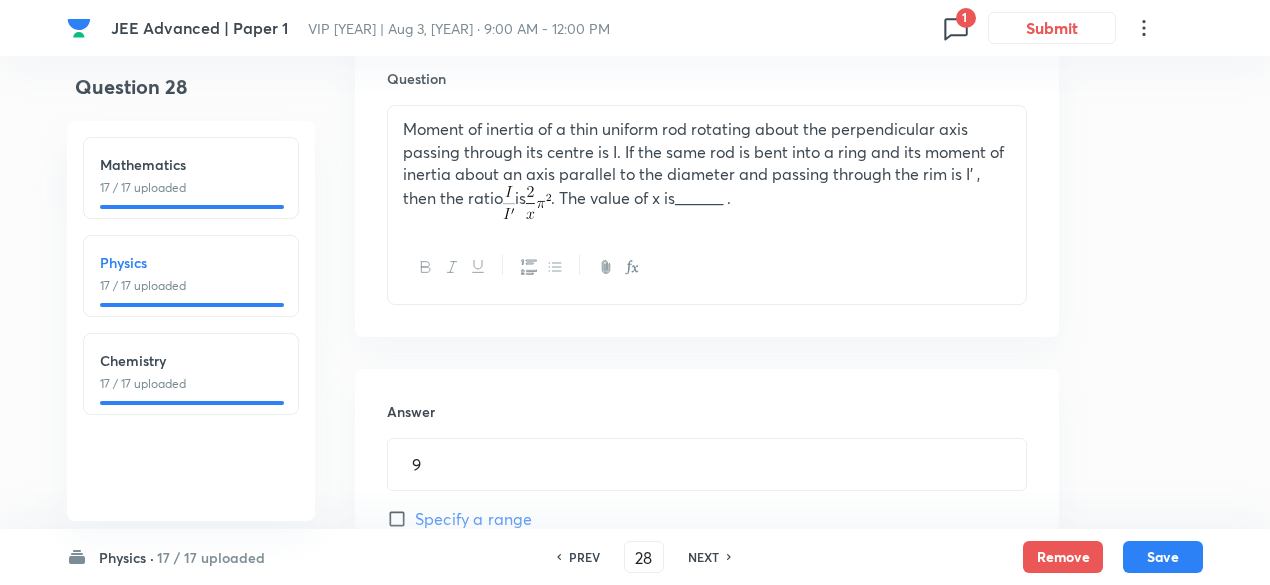 click on "PREV" at bounding box center (584, 557) 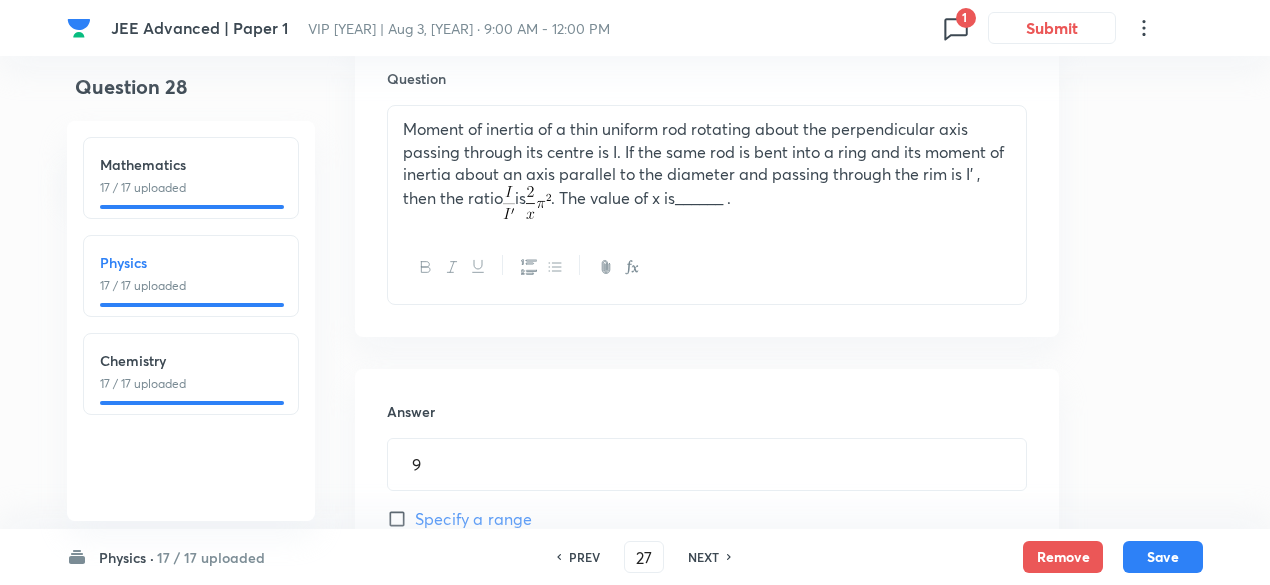 type on "3" 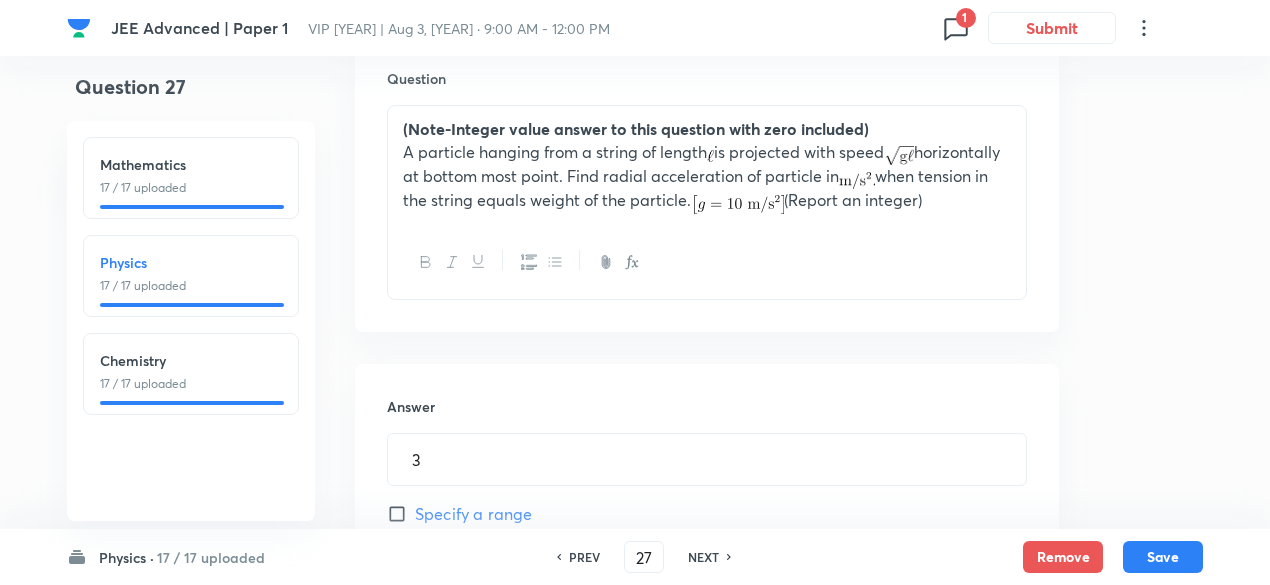 click on "PREV" at bounding box center (584, 557) 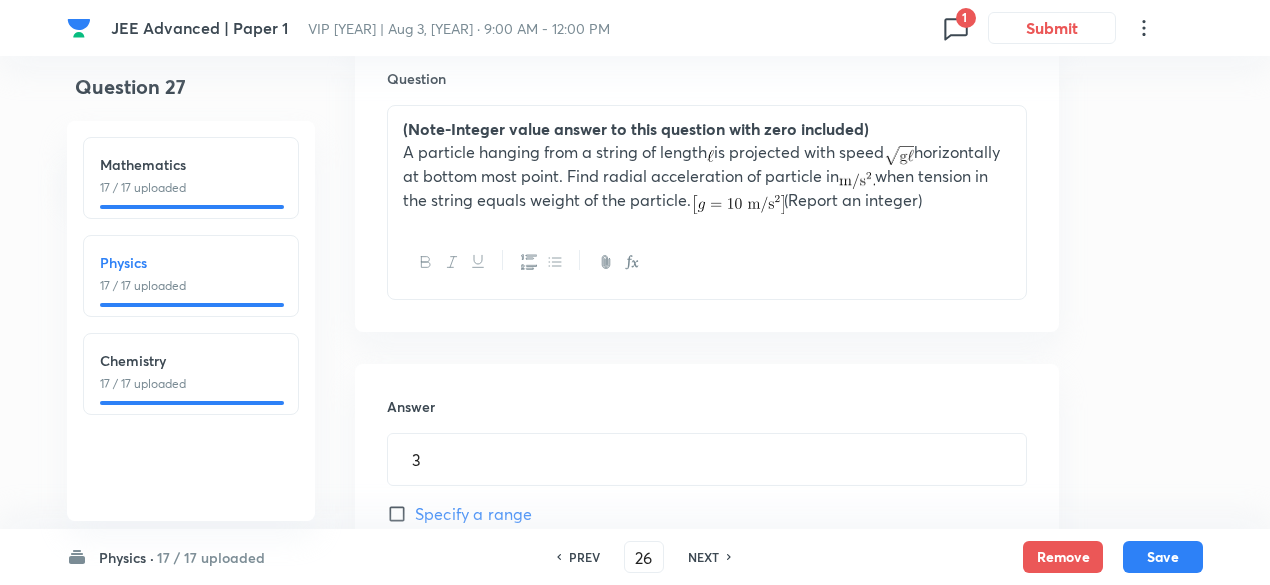 type on "3" 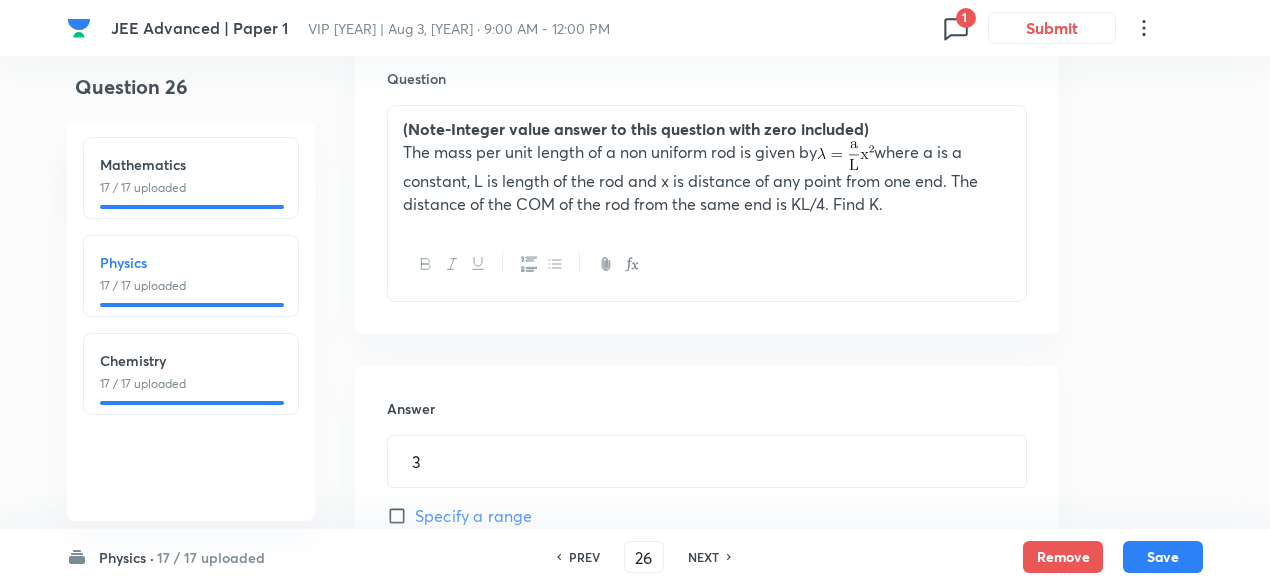 click on "PREV" at bounding box center (584, 557) 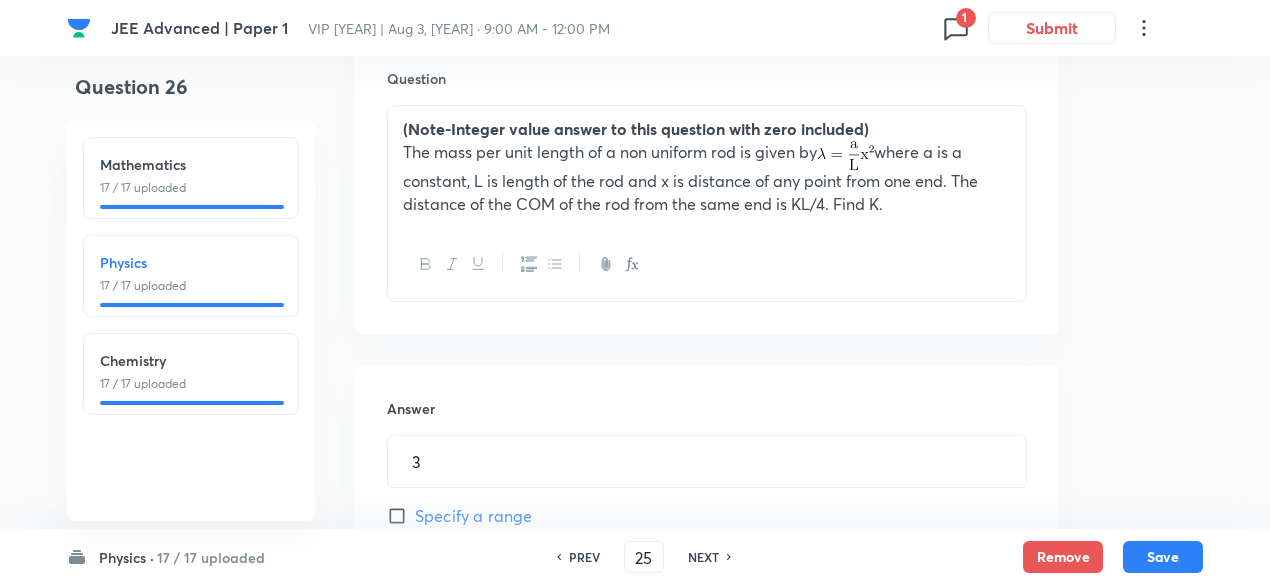 type on "1" 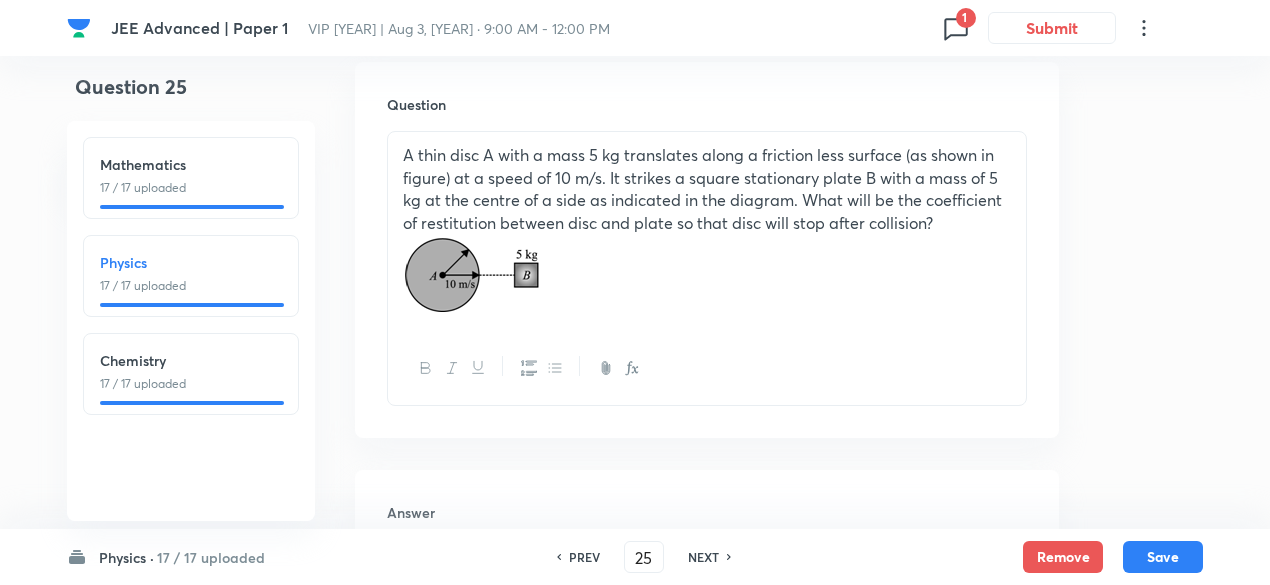 click on "PREV" at bounding box center (584, 557) 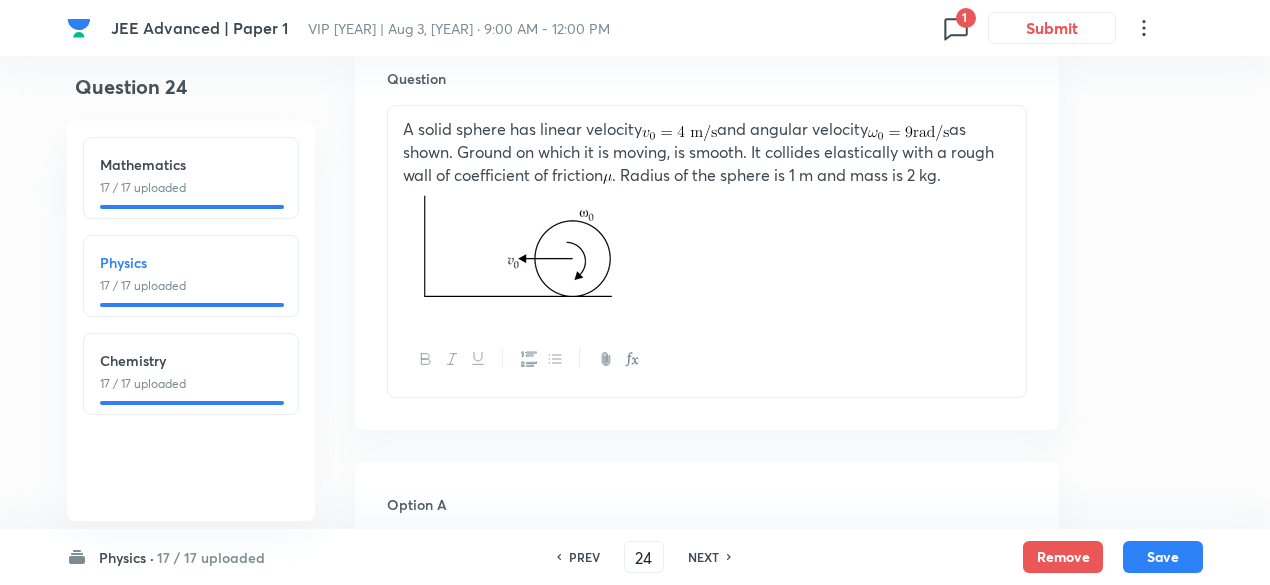 click on "PREV" at bounding box center [584, 557] 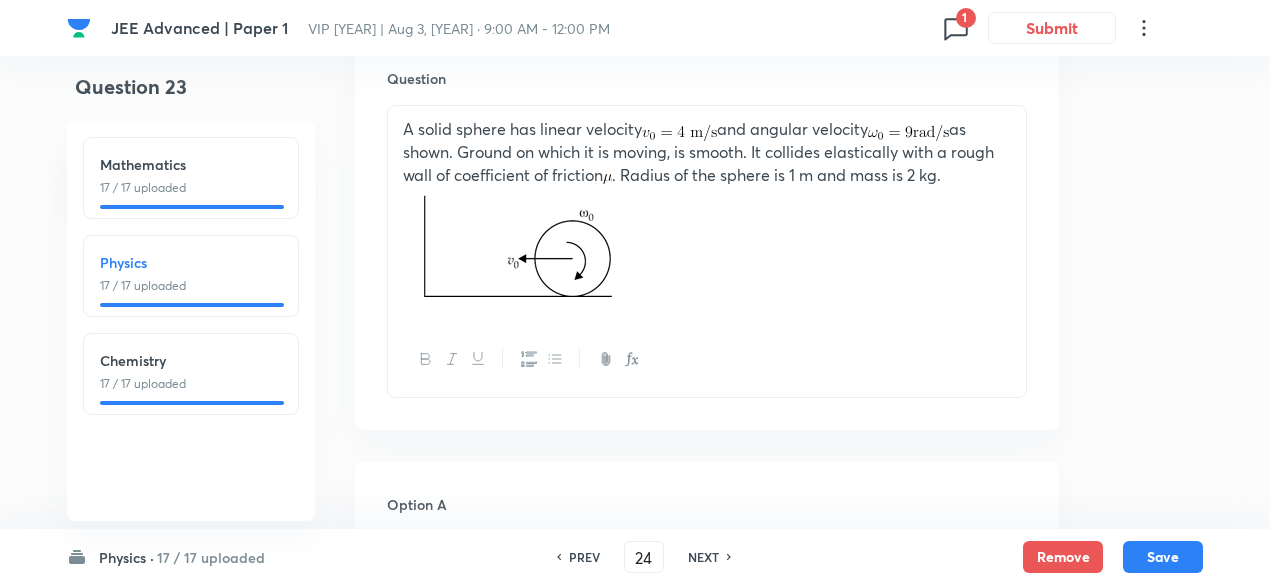 type on "23" 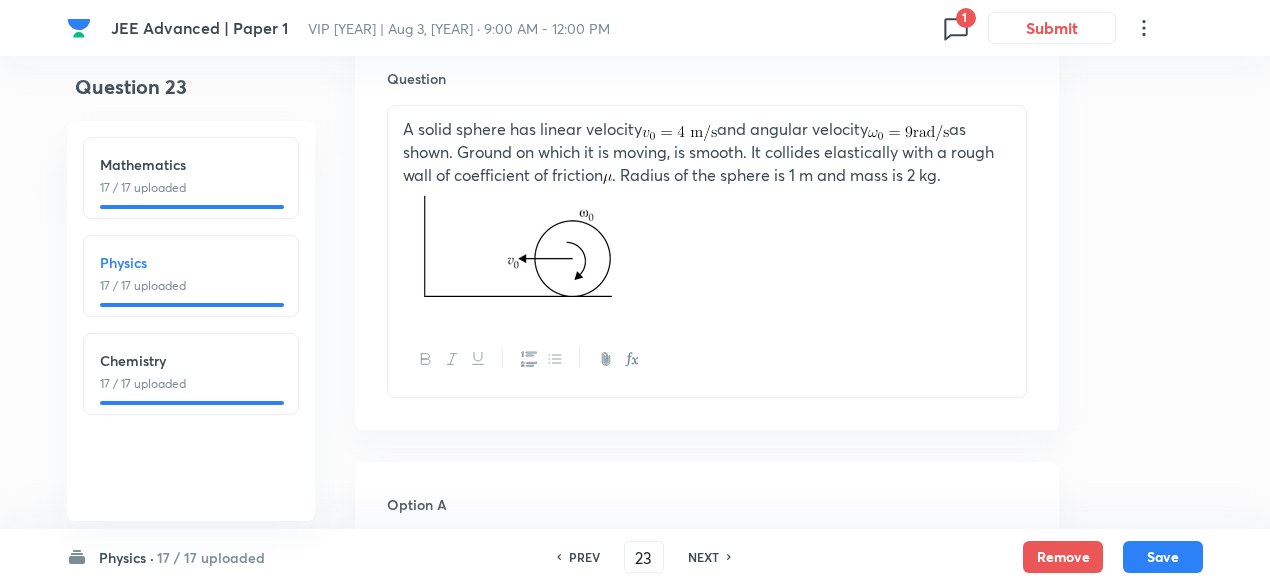 checkbox on "false" 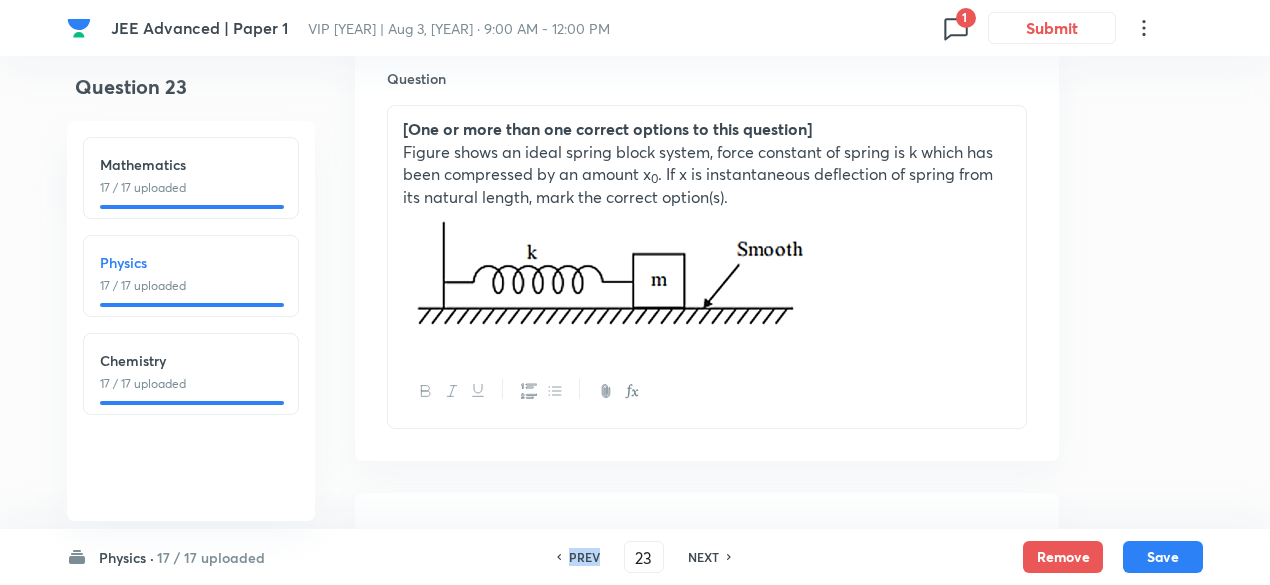 click on "PREV" at bounding box center (584, 557) 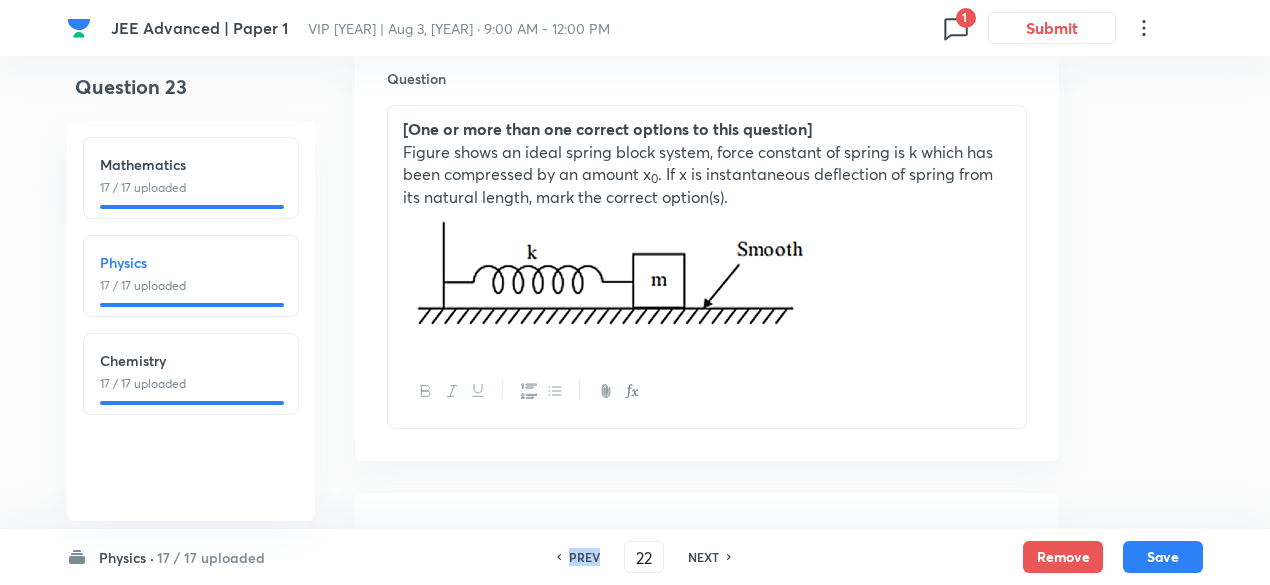 checkbox on "false" 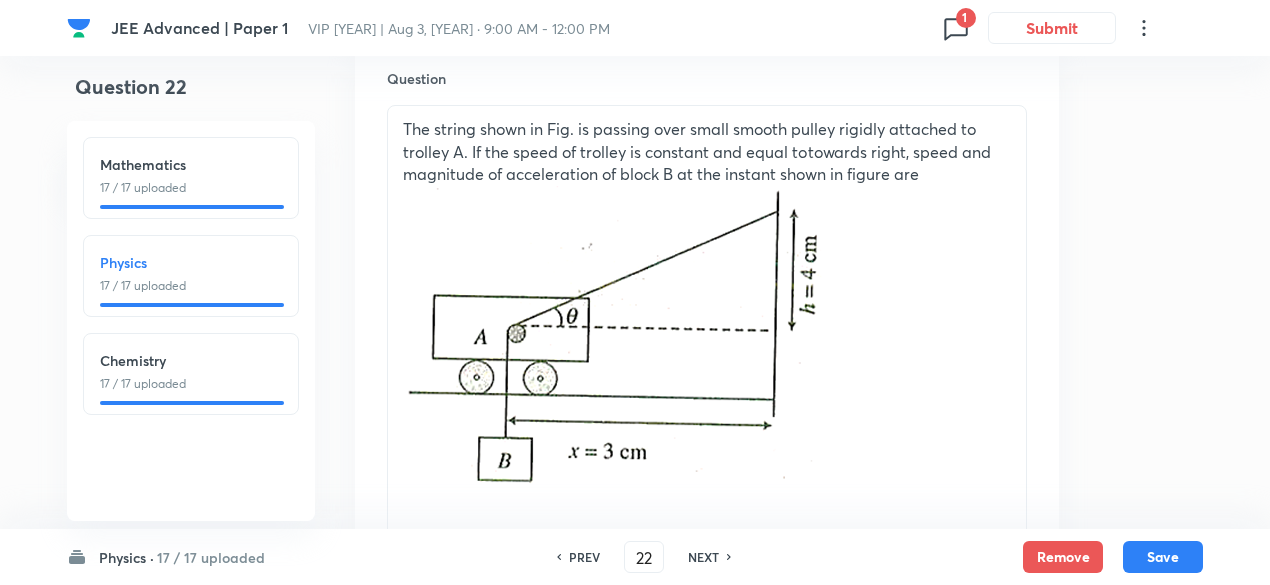 checkbox on "true" 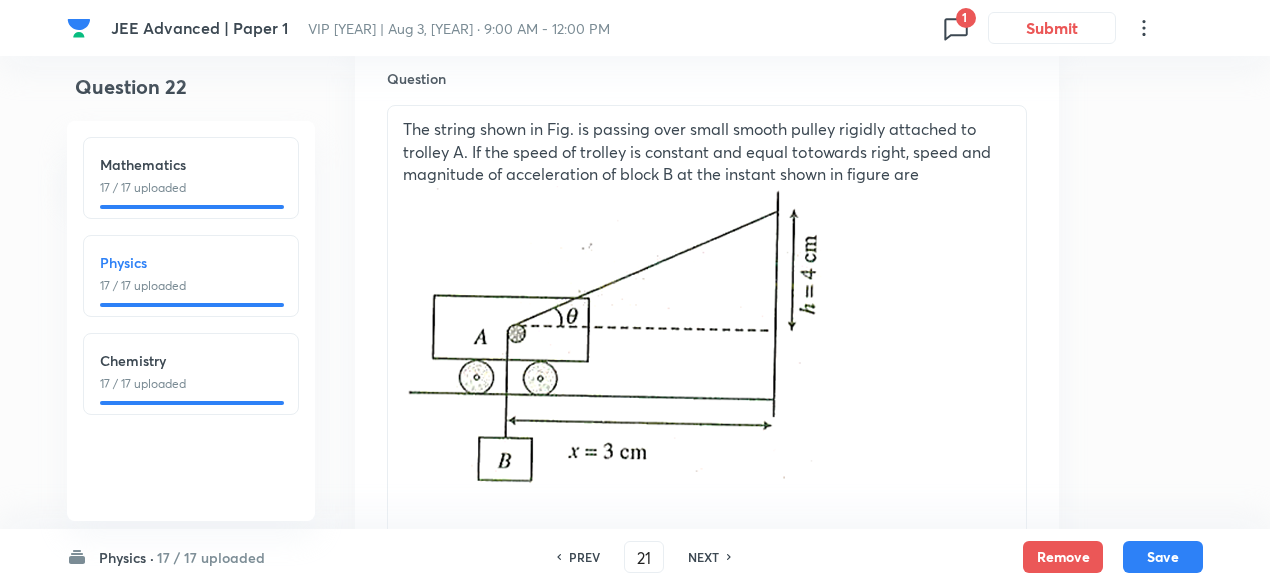 checkbox on "true" 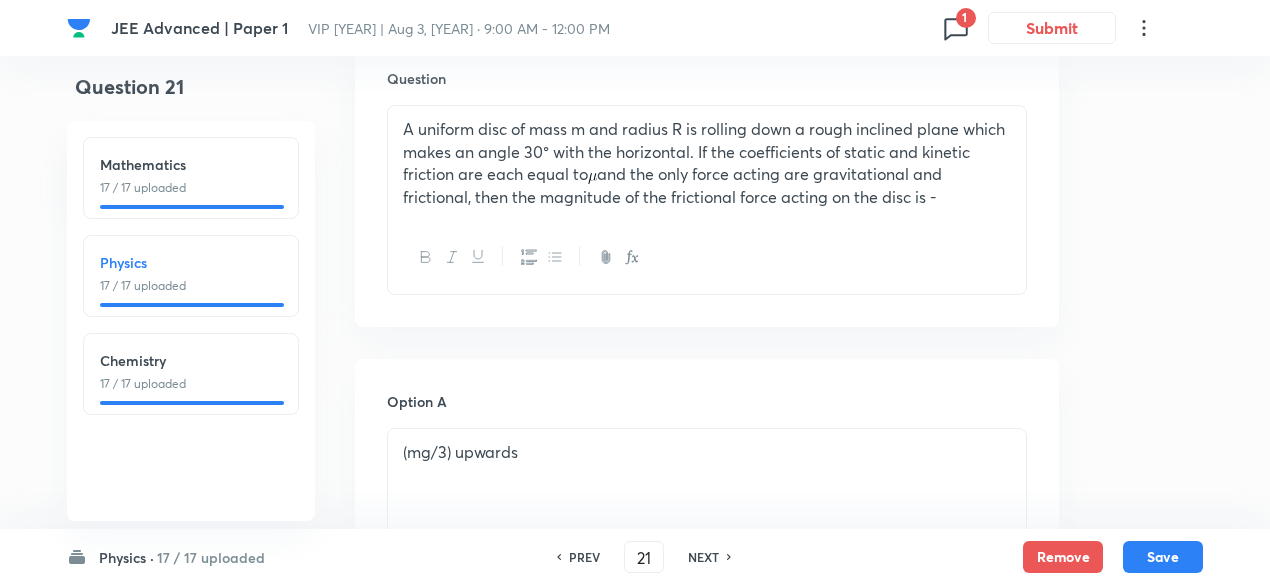 click on "PREV" at bounding box center (584, 557) 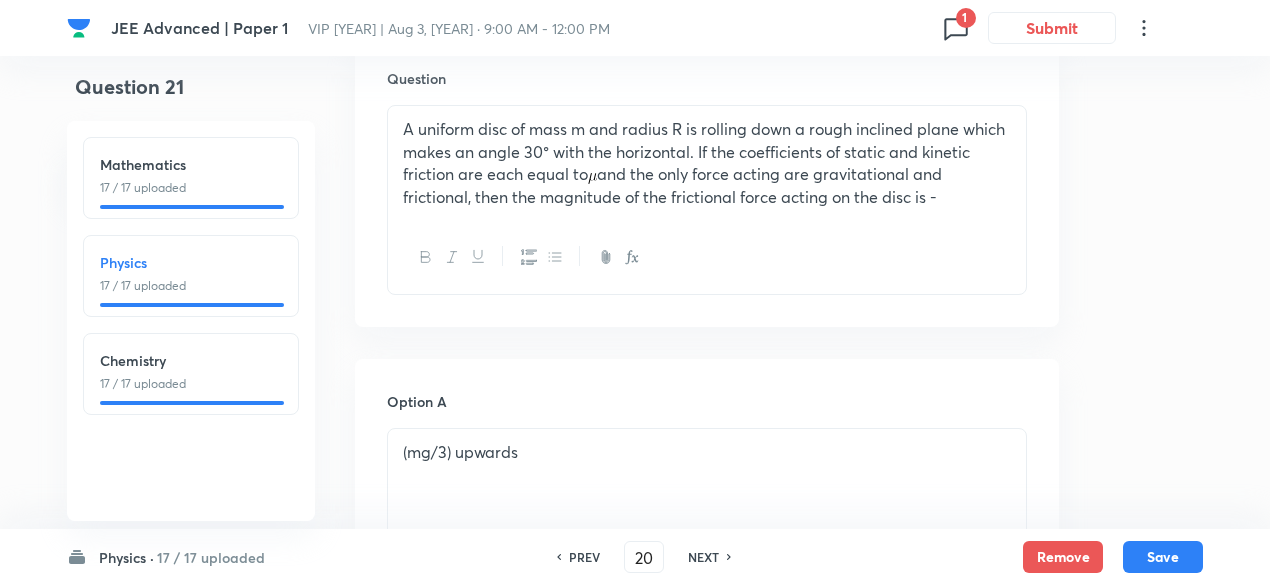 checkbox on "false" 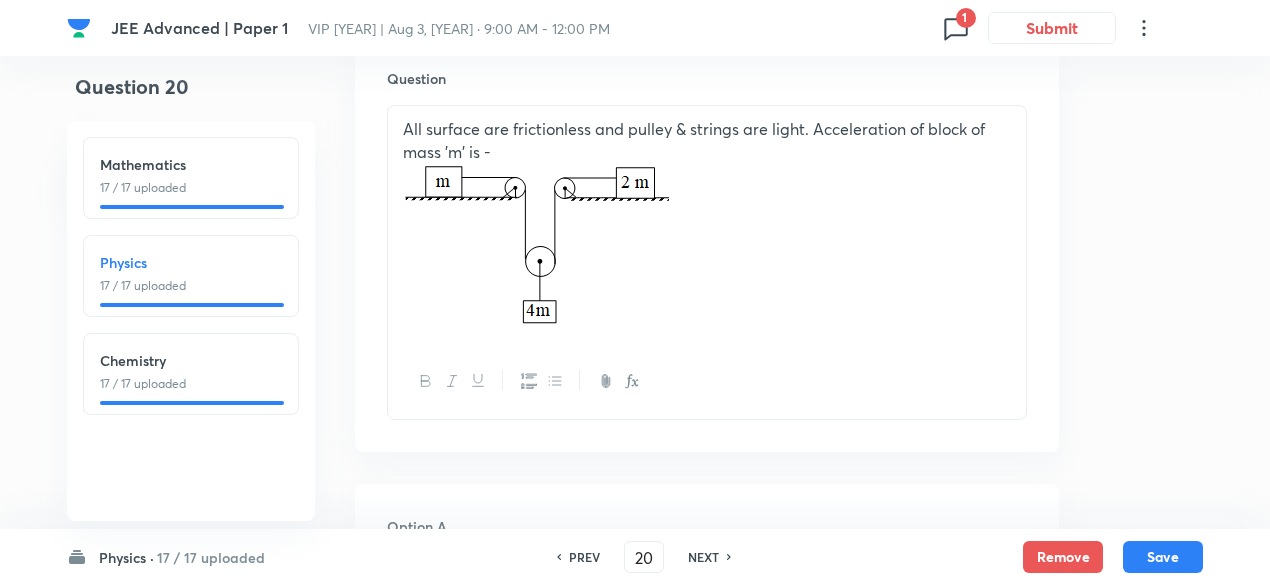 click on "PREV" at bounding box center (584, 557) 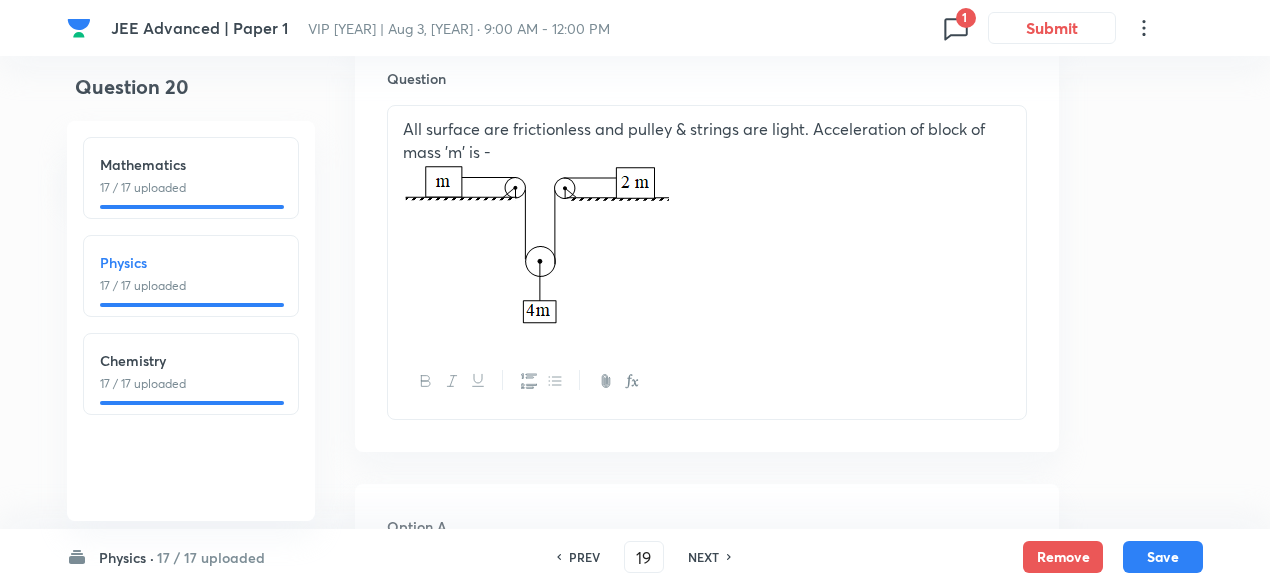 checkbox on "true" 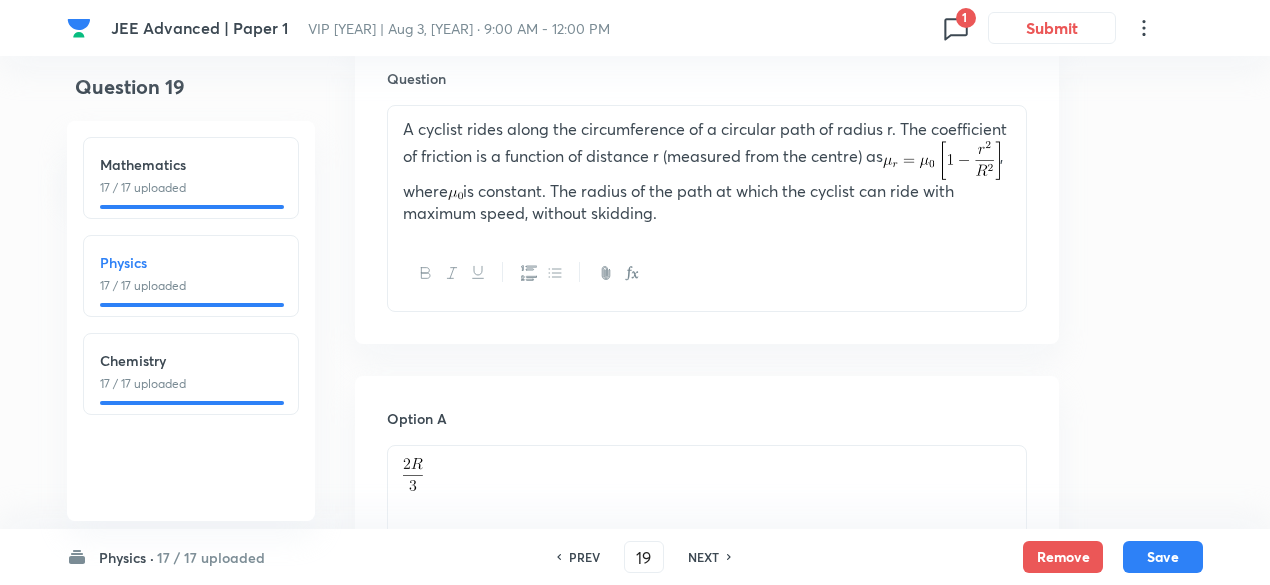 click on "PREV" at bounding box center [584, 557] 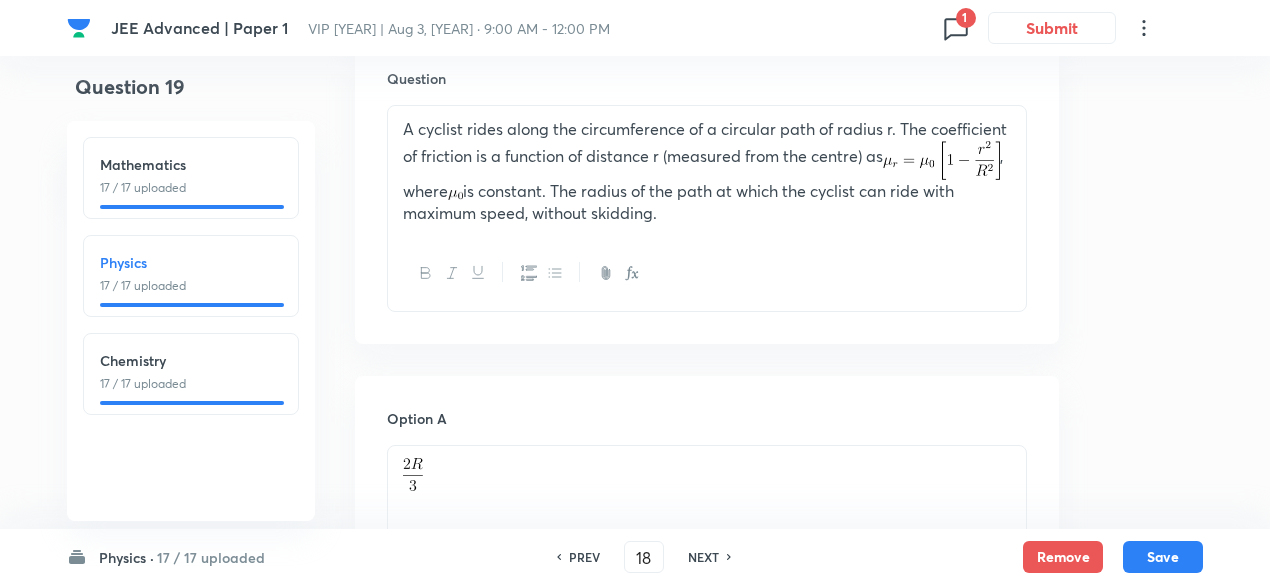 checkbox on "false" 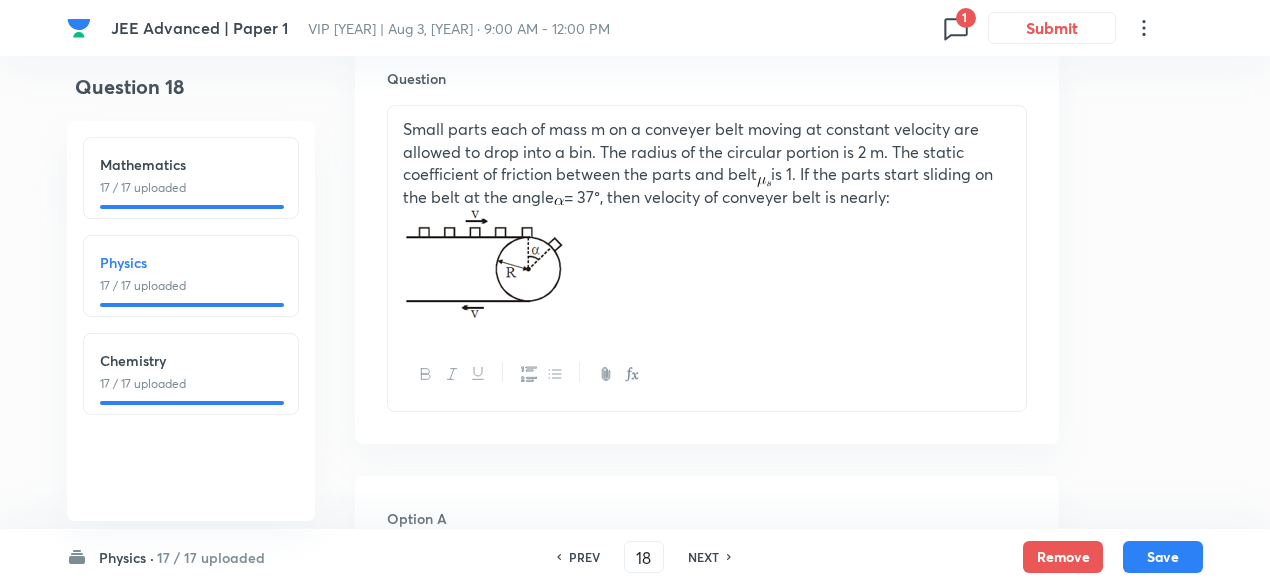 click on "PREV" at bounding box center (584, 557) 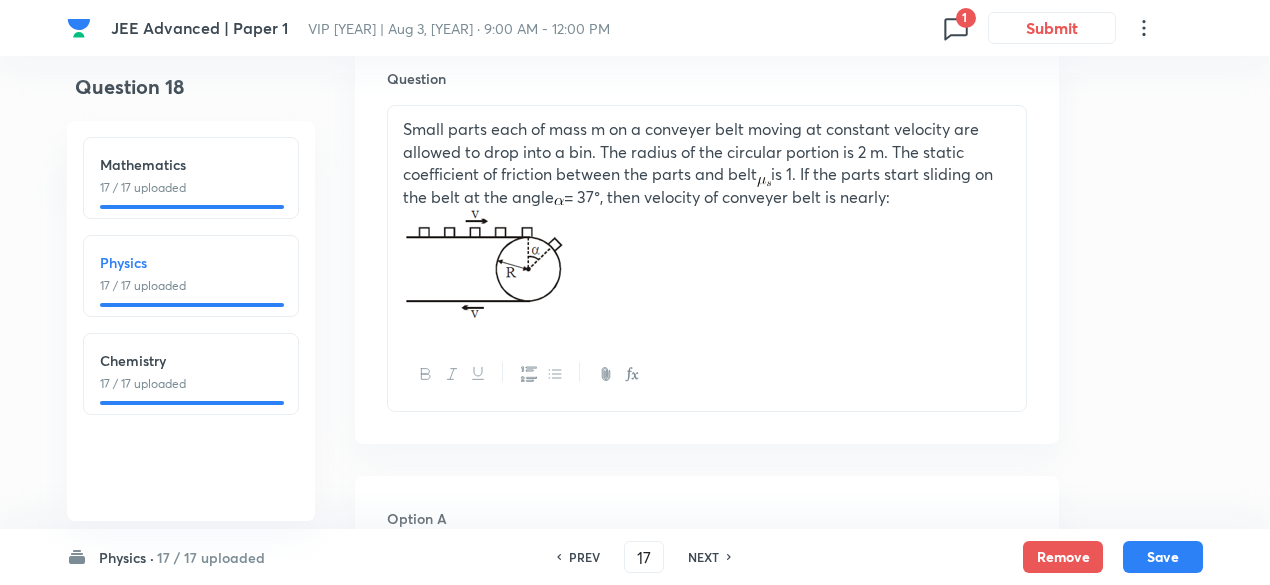 checkbox on "true" 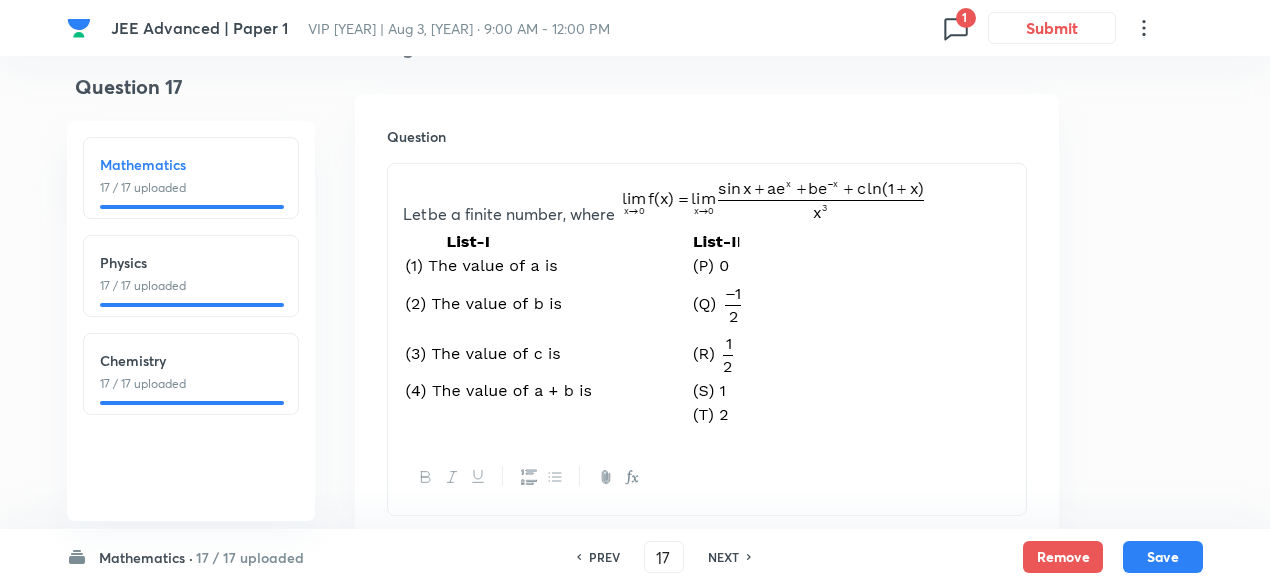 scroll, scrollTop: 561, scrollLeft: 0, axis: vertical 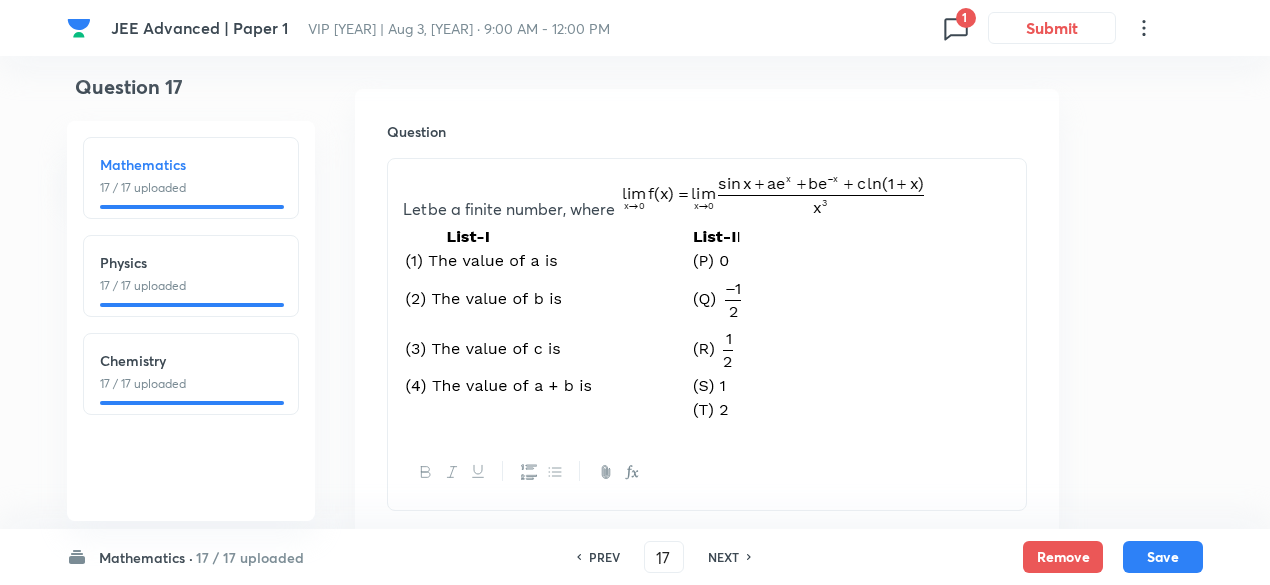 click on "NEXT" at bounding box center (723, 557) 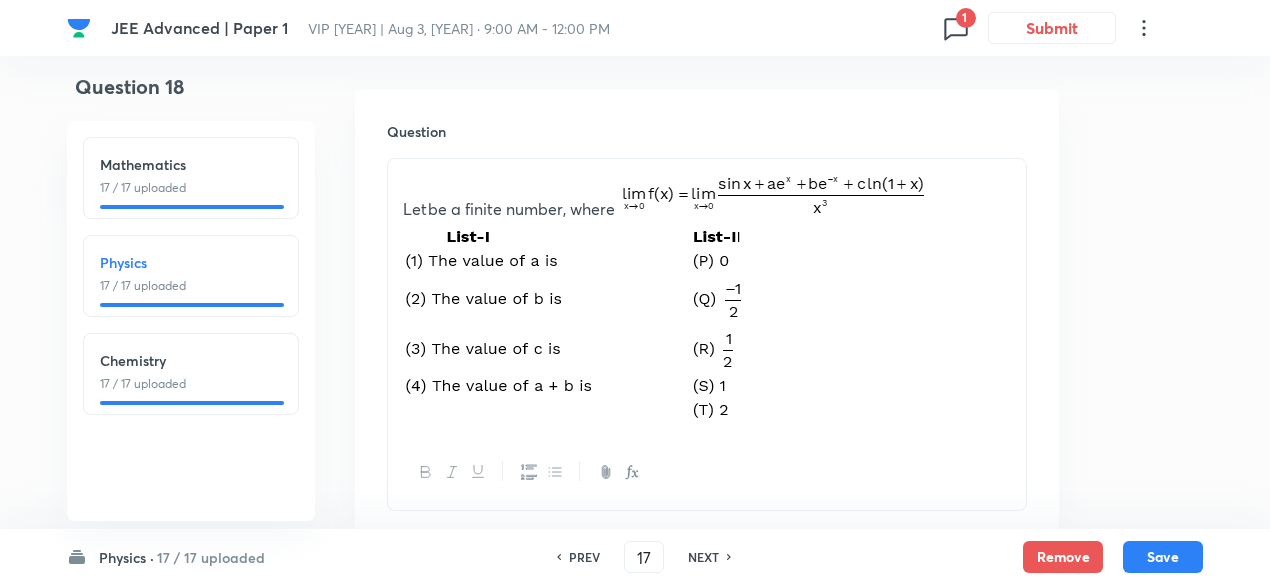 type on "18" 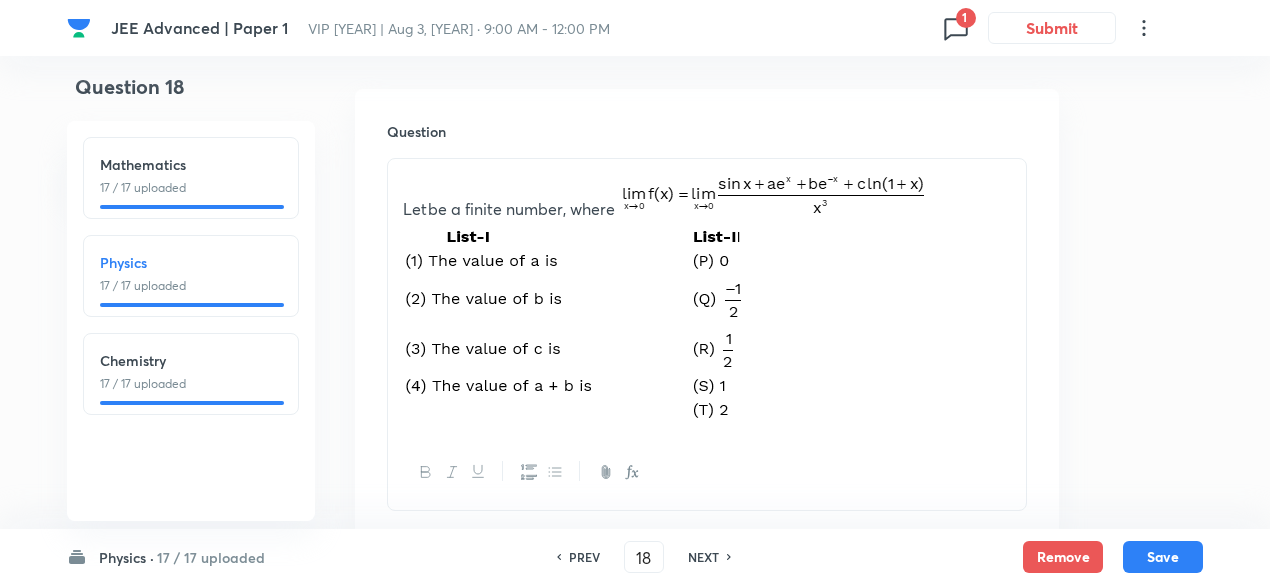 checkbox on "true" 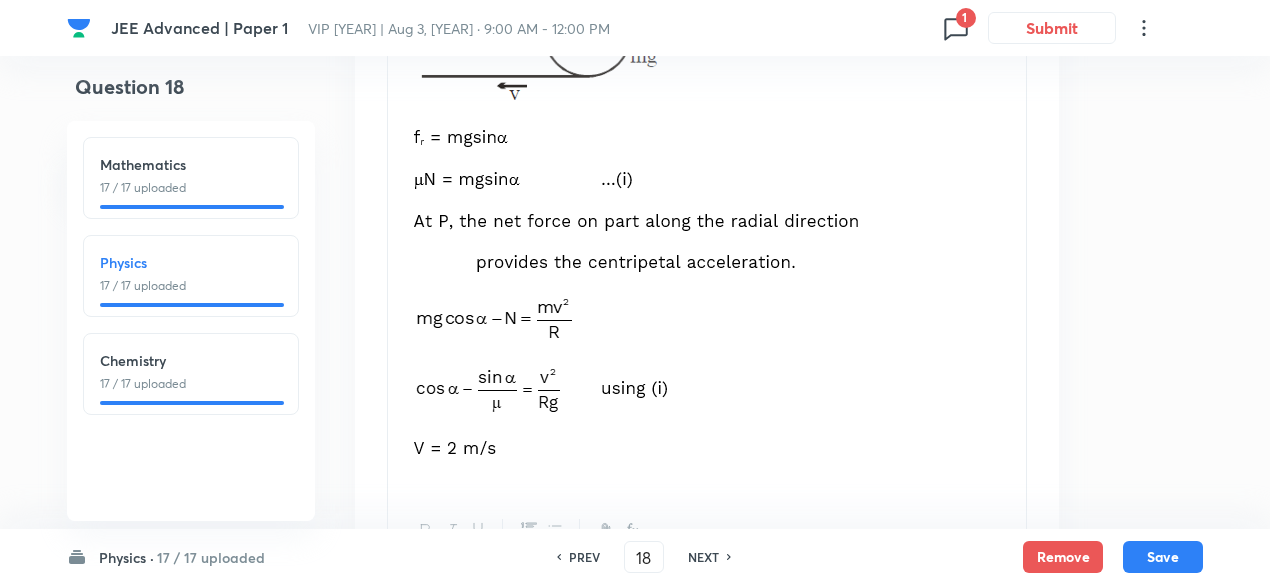 scroll, scrollTop: 2504, scrollLeft: 0, axis: vertical 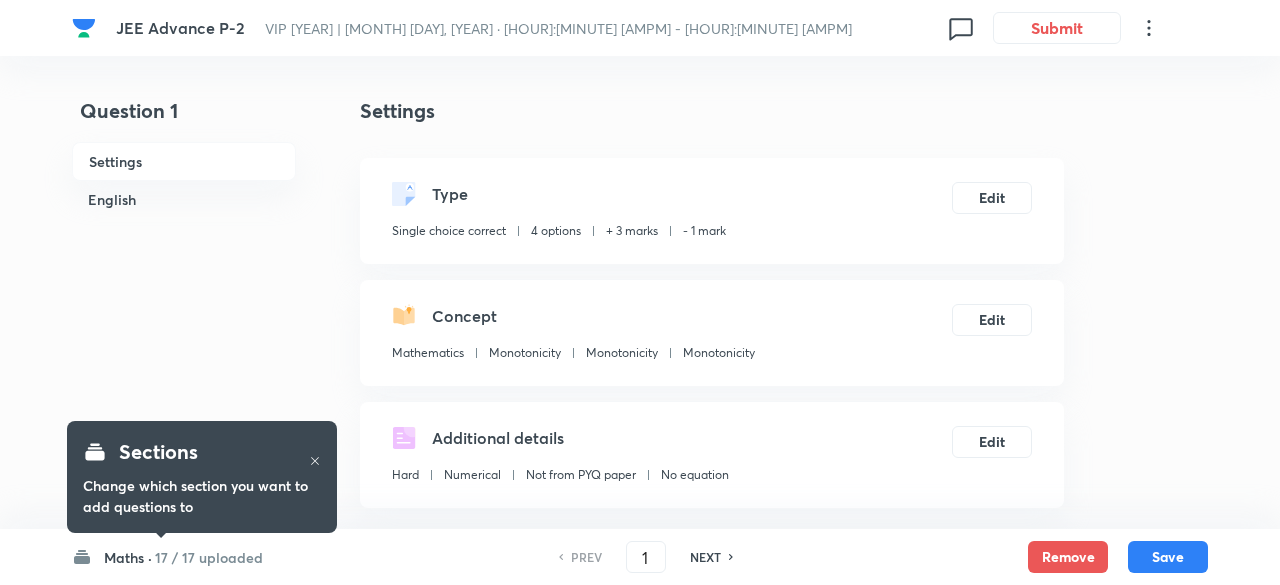 checkbox on "true" 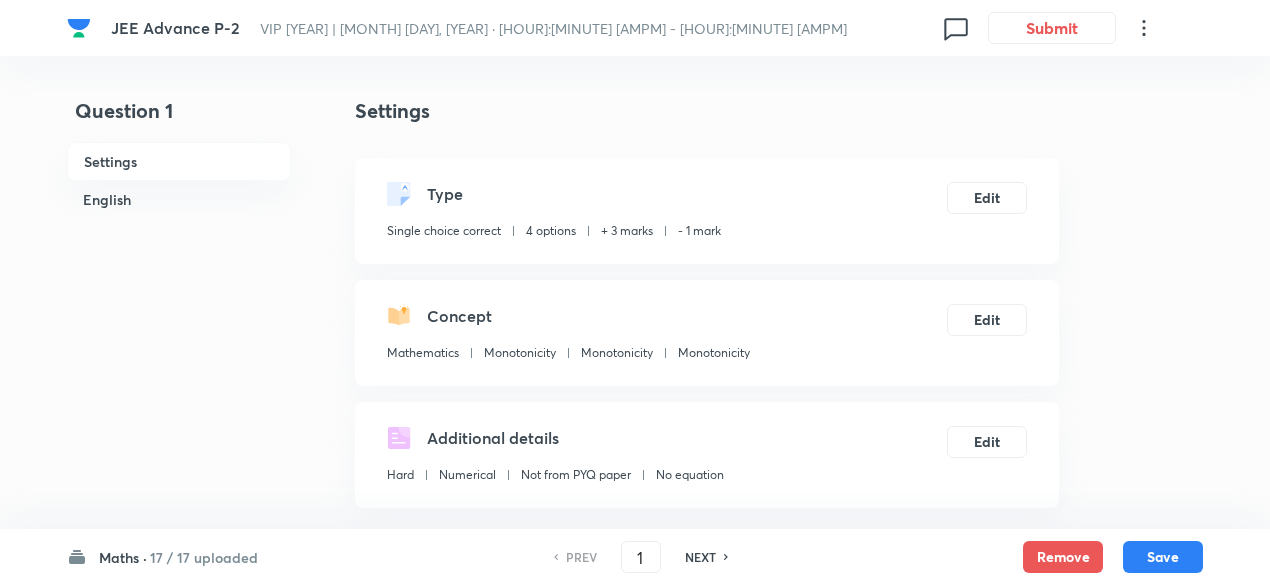 click on "17 / 17 uploaded" at bounding box center [204, 557] 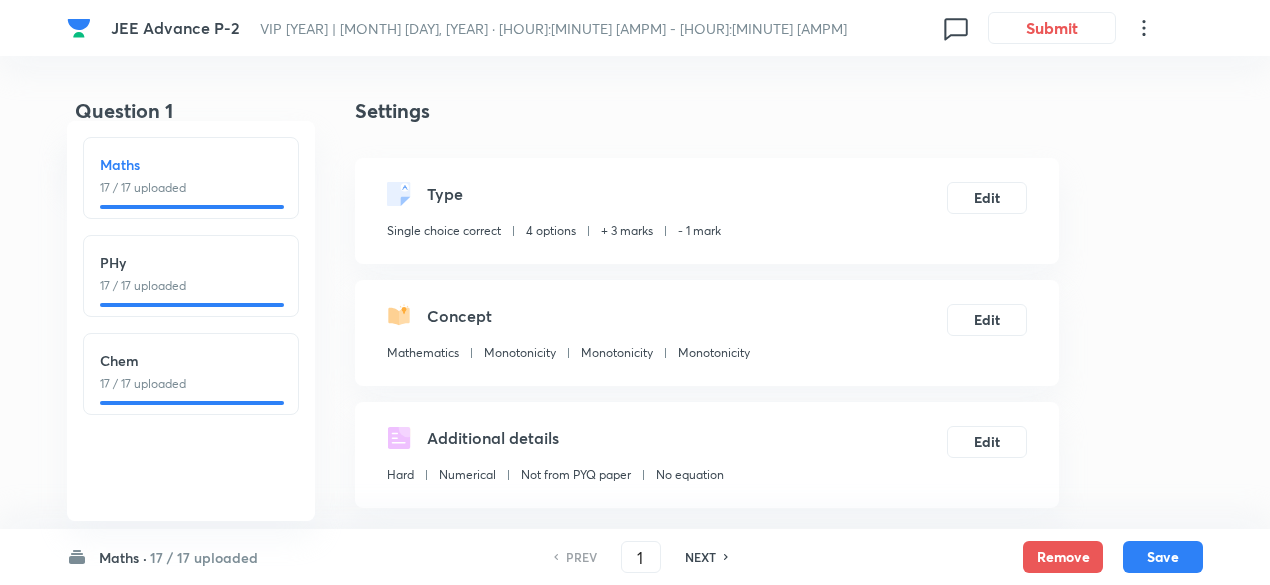 click on "PHy" at bounding box center (191, 262) 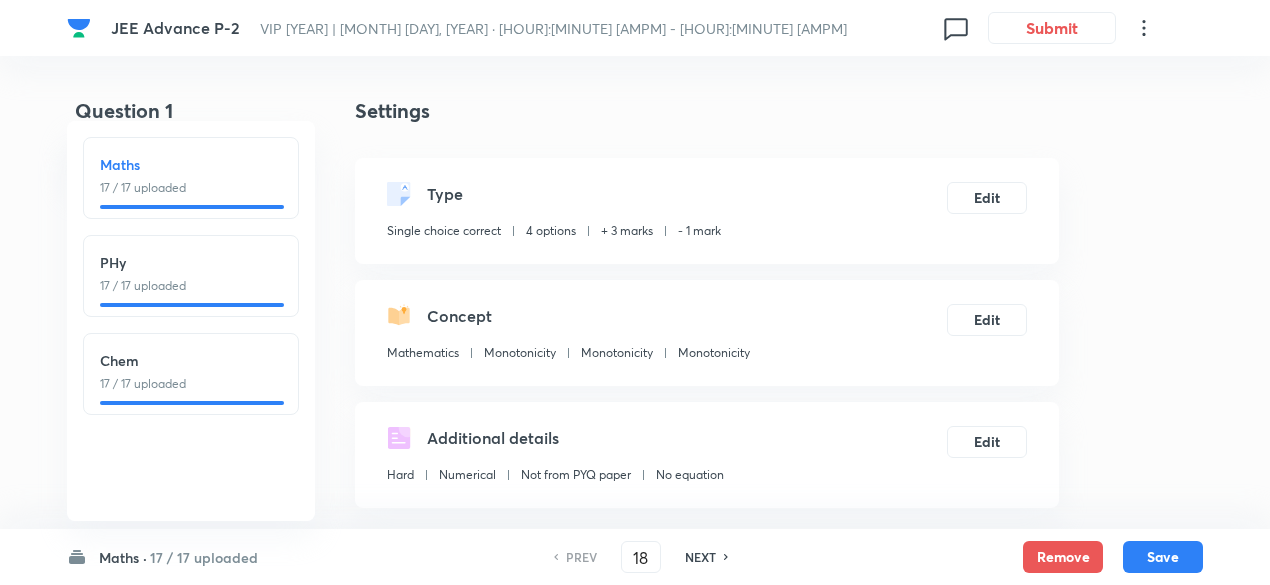 checkbox on "false" 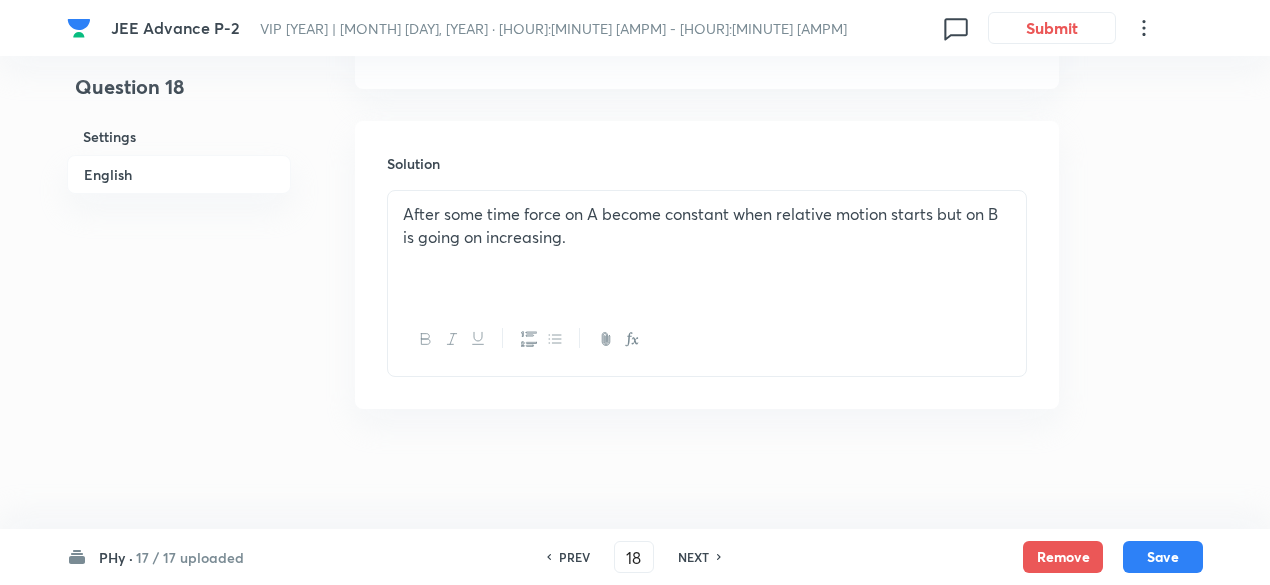 scroll, scrollTop: 2646, scrollLeft: 0, axis: vertical 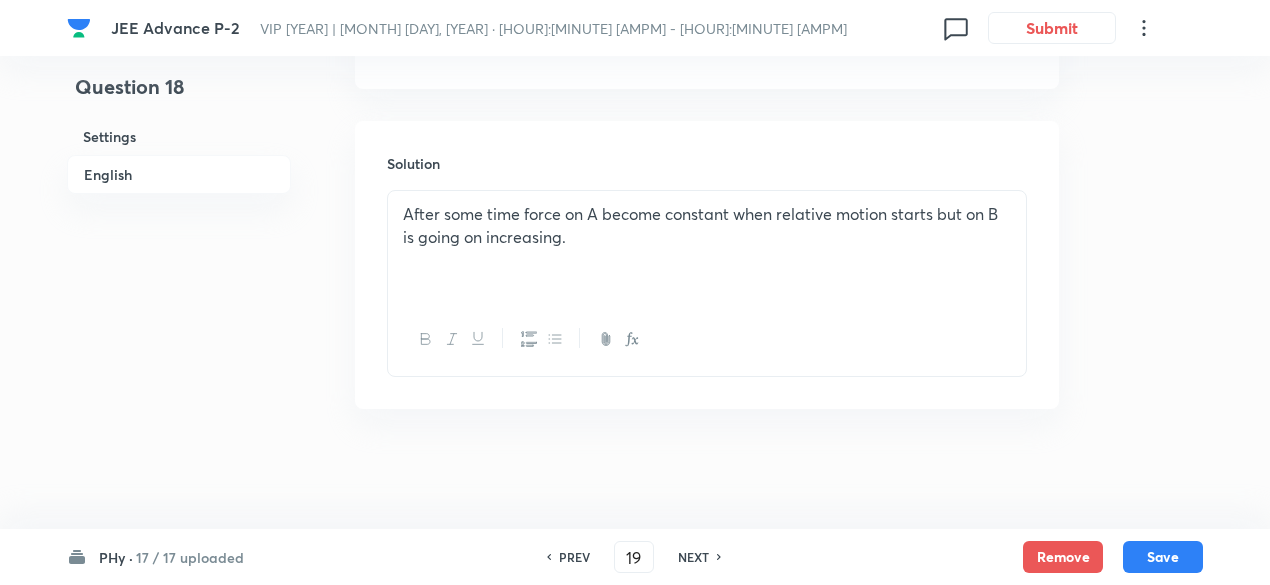checkbox on "false" 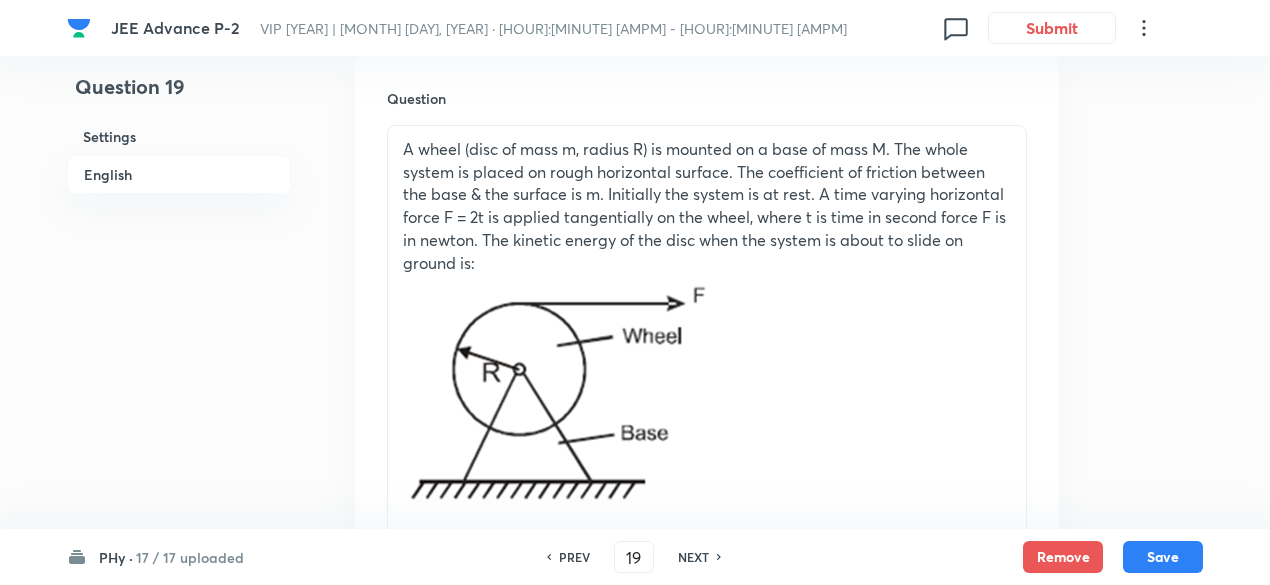 scroll, scrollTop: 592, scrollLeft: 0, axis: vertical 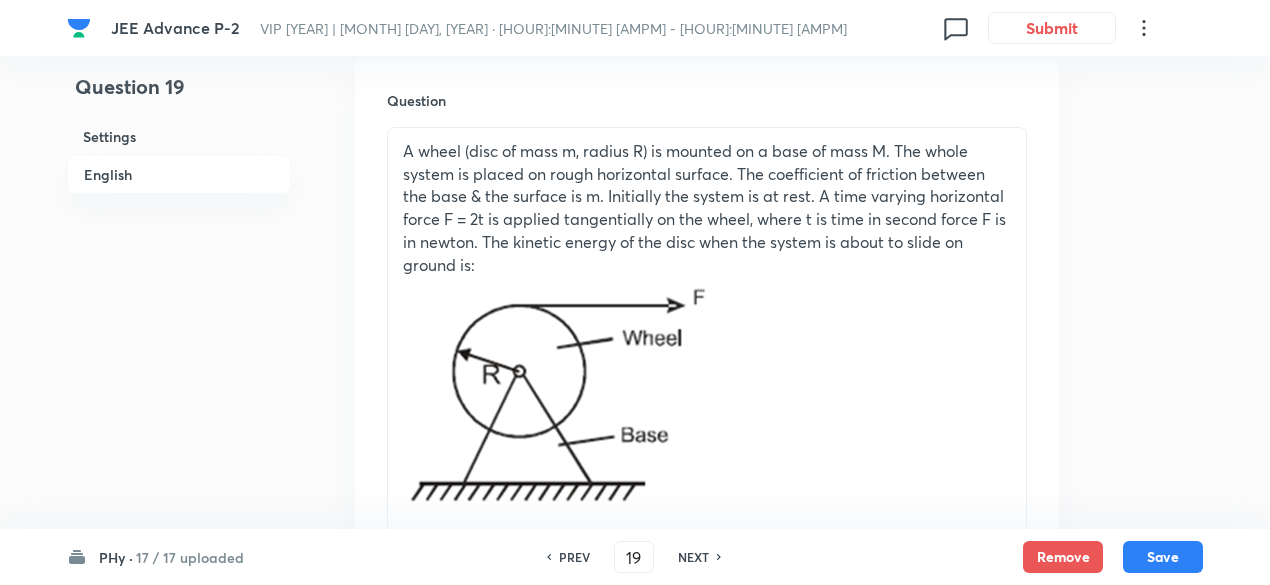 click on "NEXT" at bounding box center [696, 557] 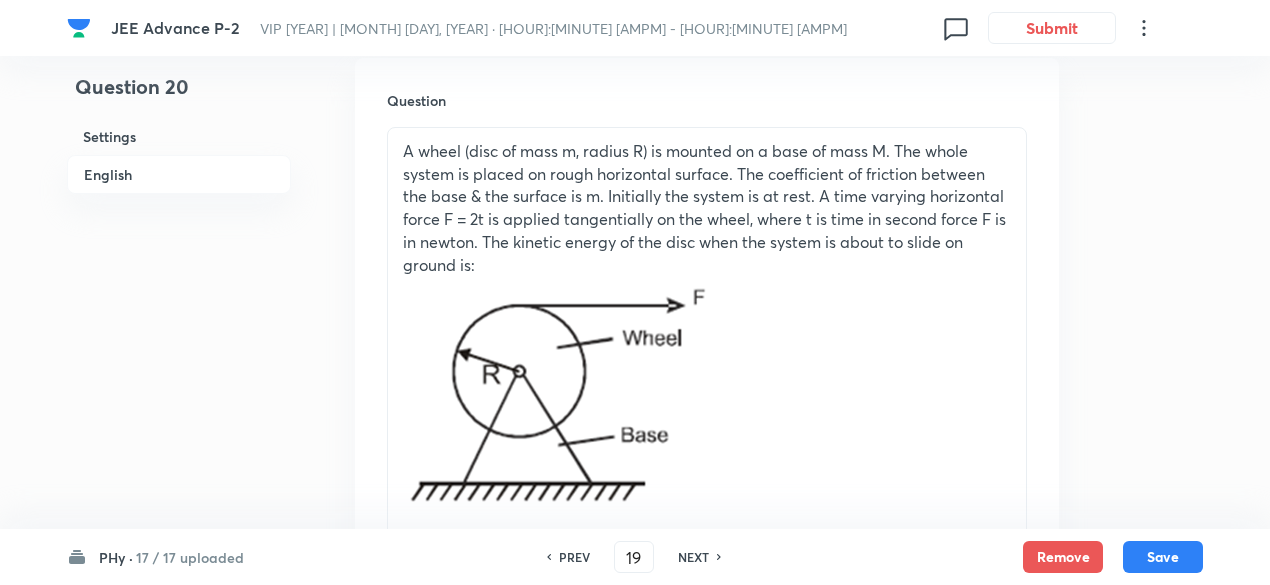 type on "20" 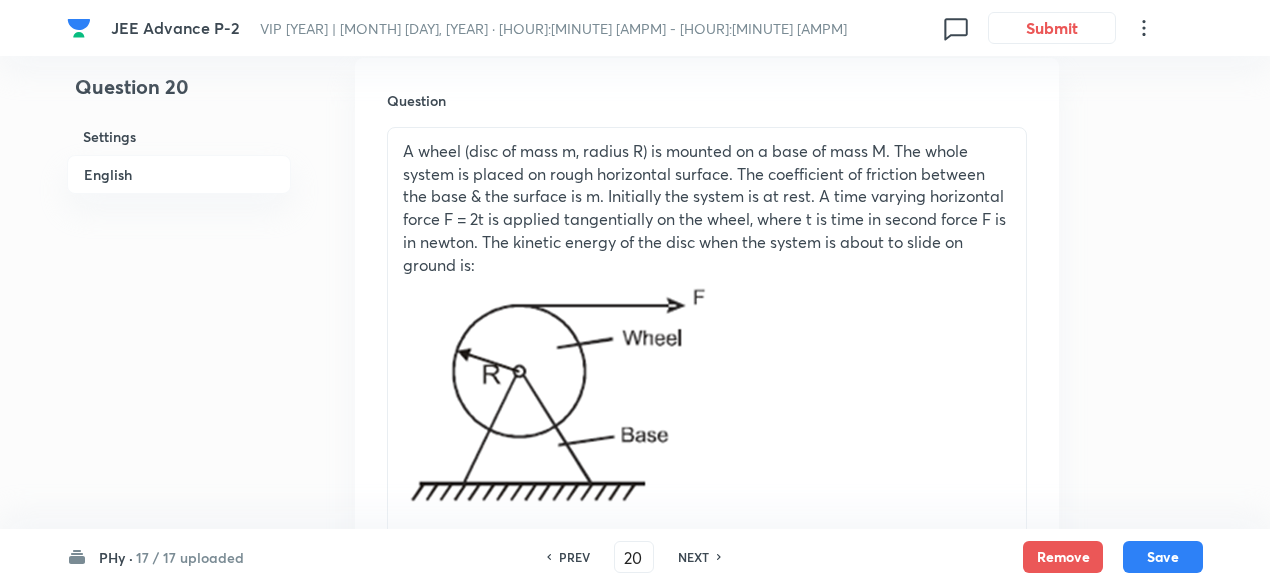 checkbox on "false" 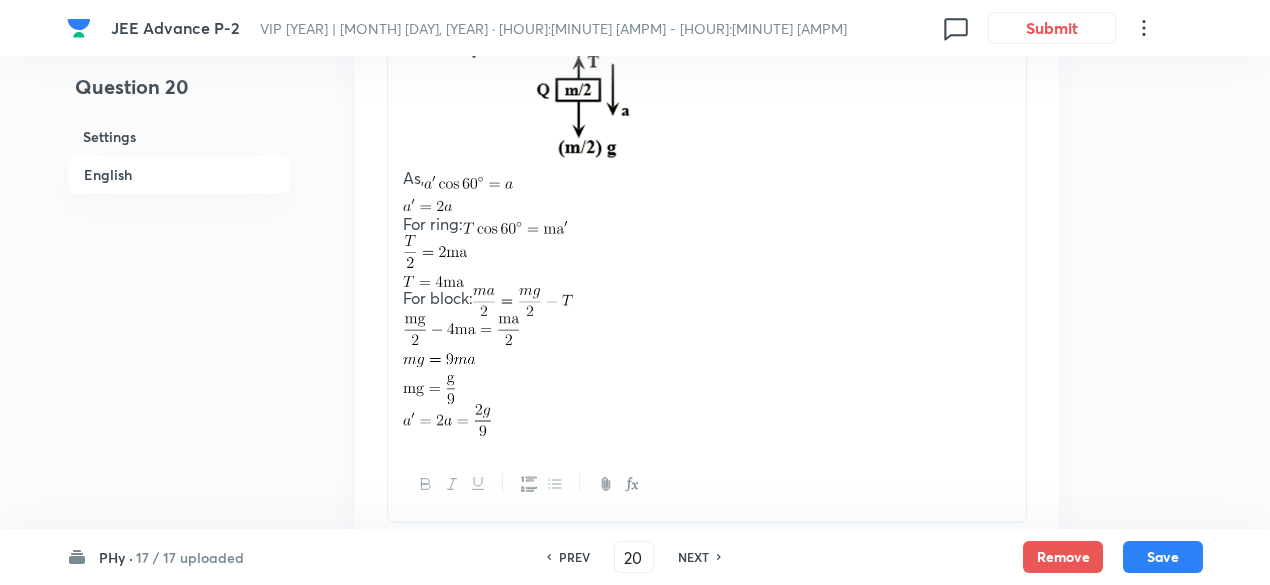 scroll, scrollTop: 2817, scrollLeft: 0, axis: vertical 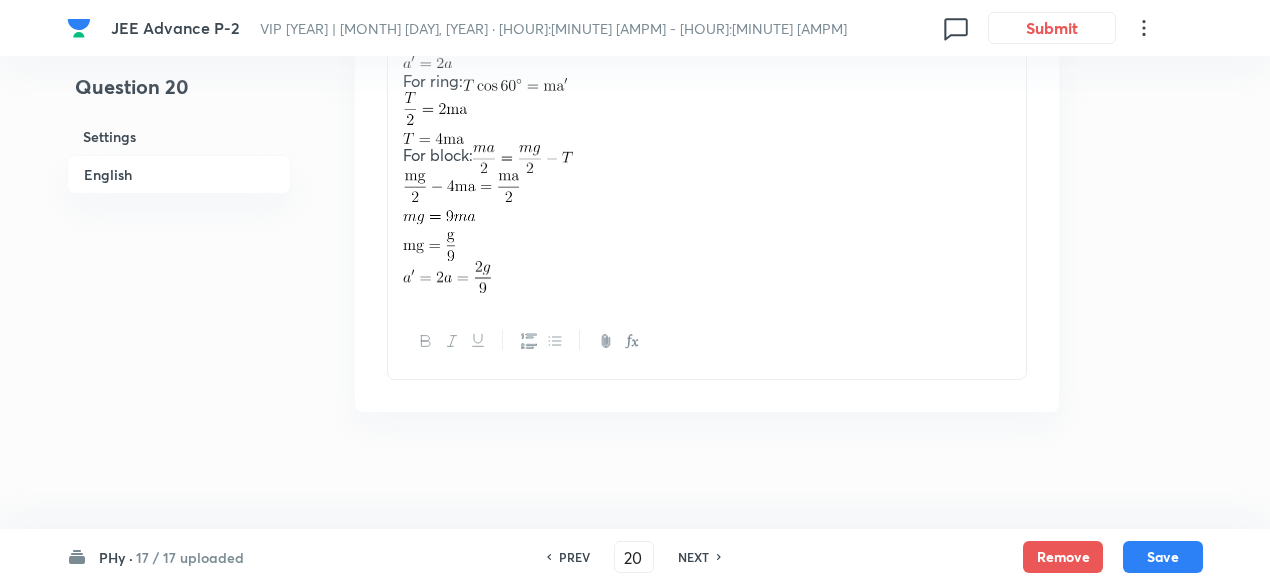 click on "NEXT" at bounding box center (693, 557) 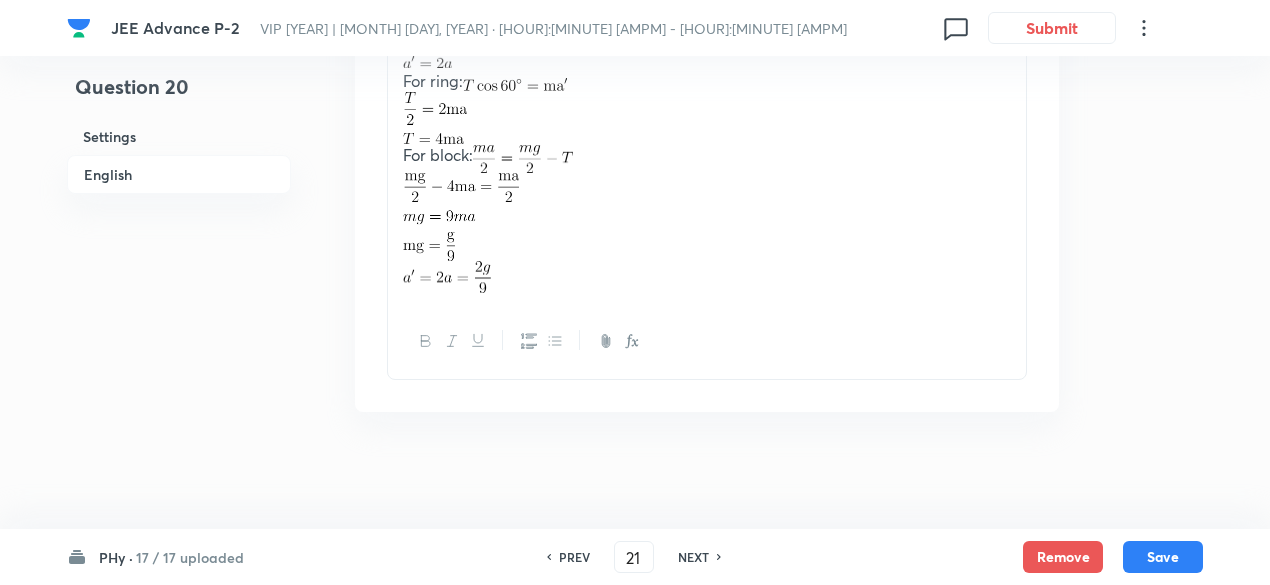 checkbox on "false" 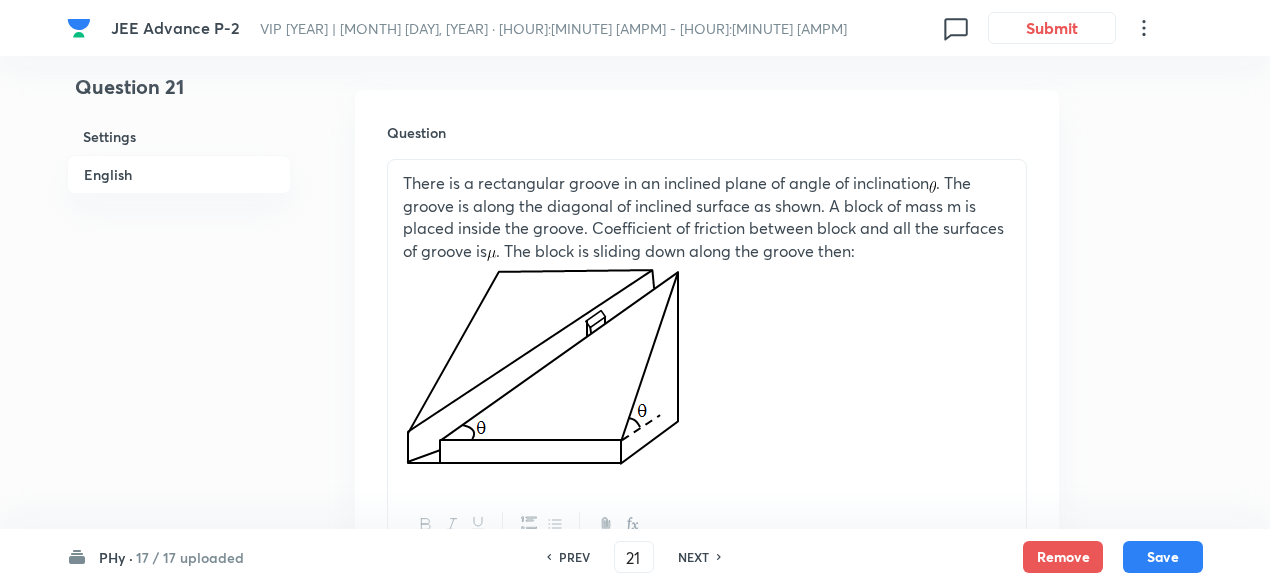 scroll, scrollTop: 552, scrollLeft: 0, axis: vertical 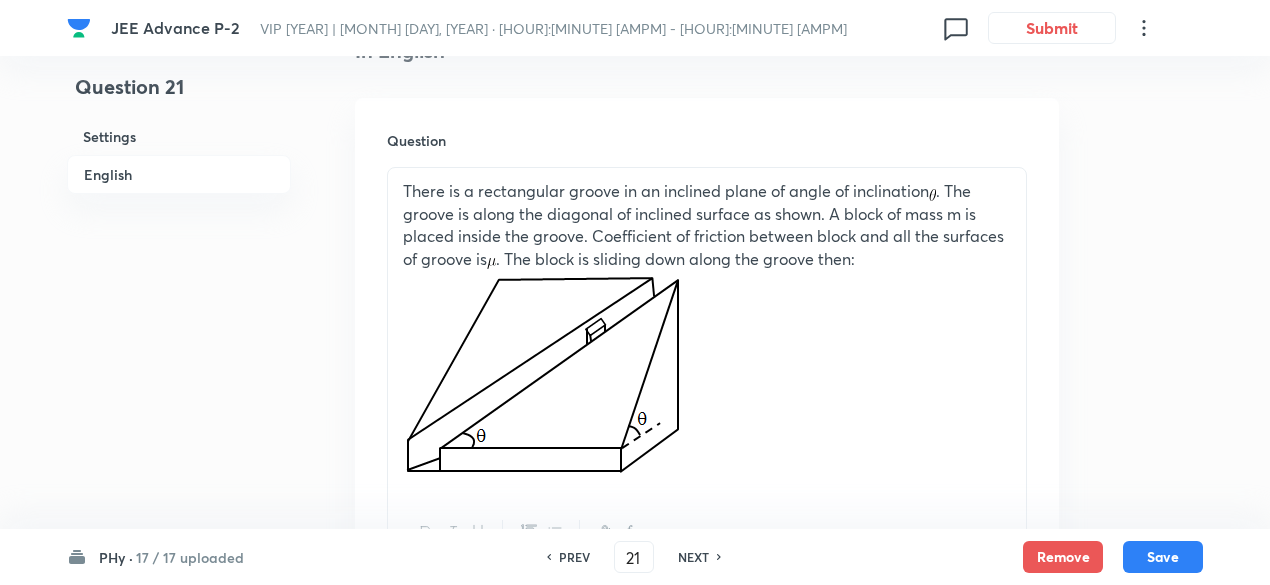 click on "NEXT" at bounding box center (693, 557) 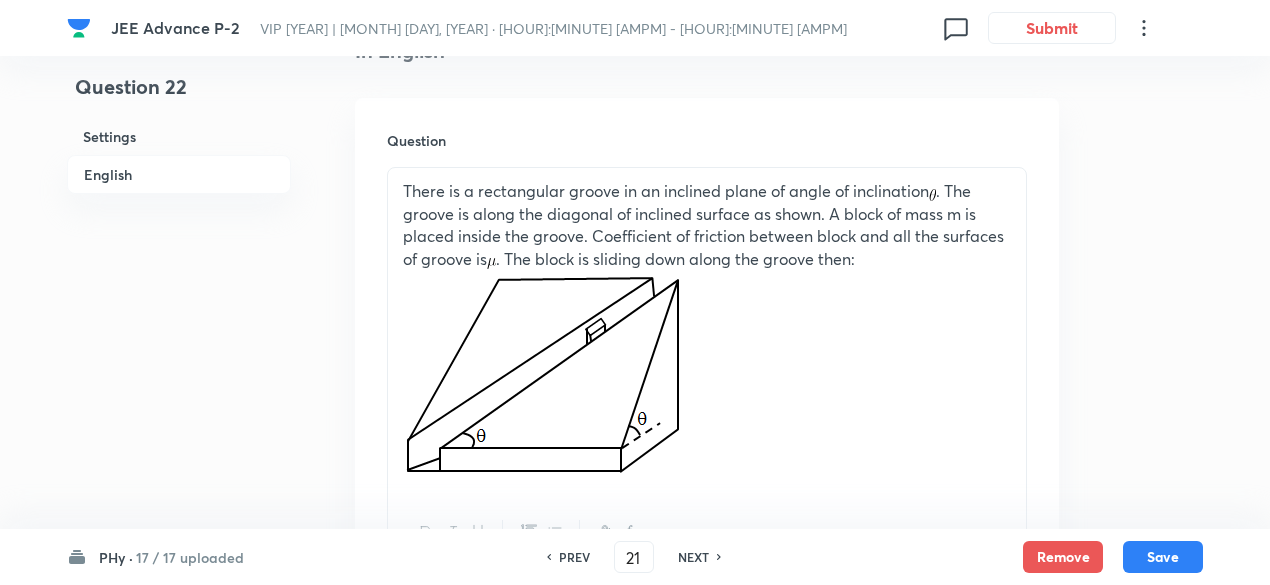 checkbox on "true" 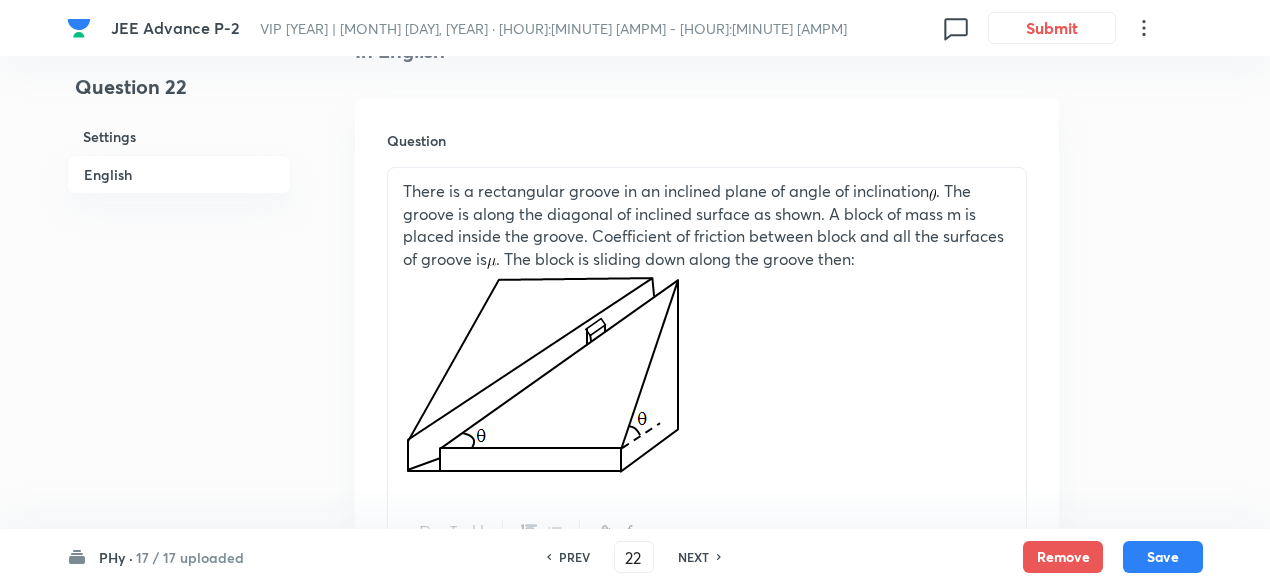 checkbox on "false" 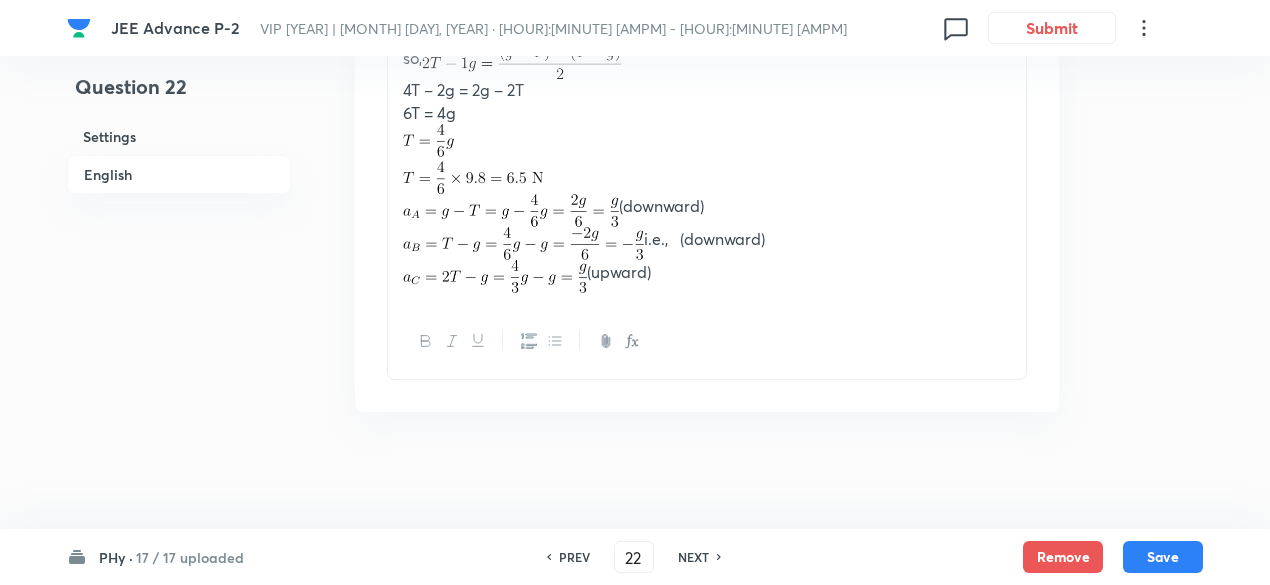 click on "NEXT" at bounding box center (693, 557) 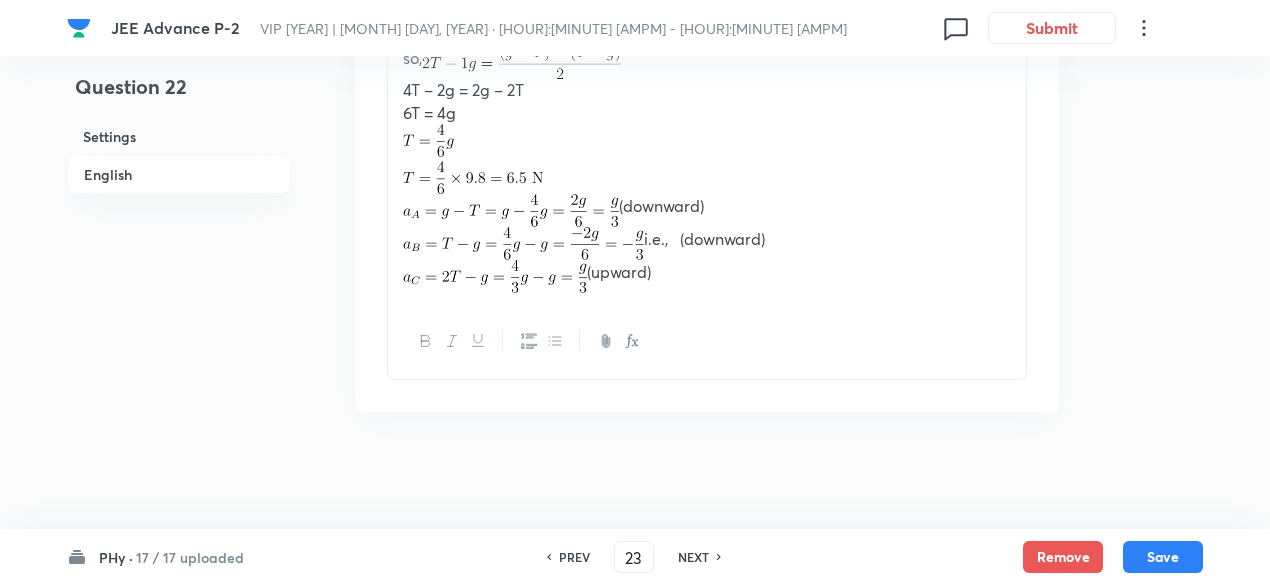 checkbox on "false" 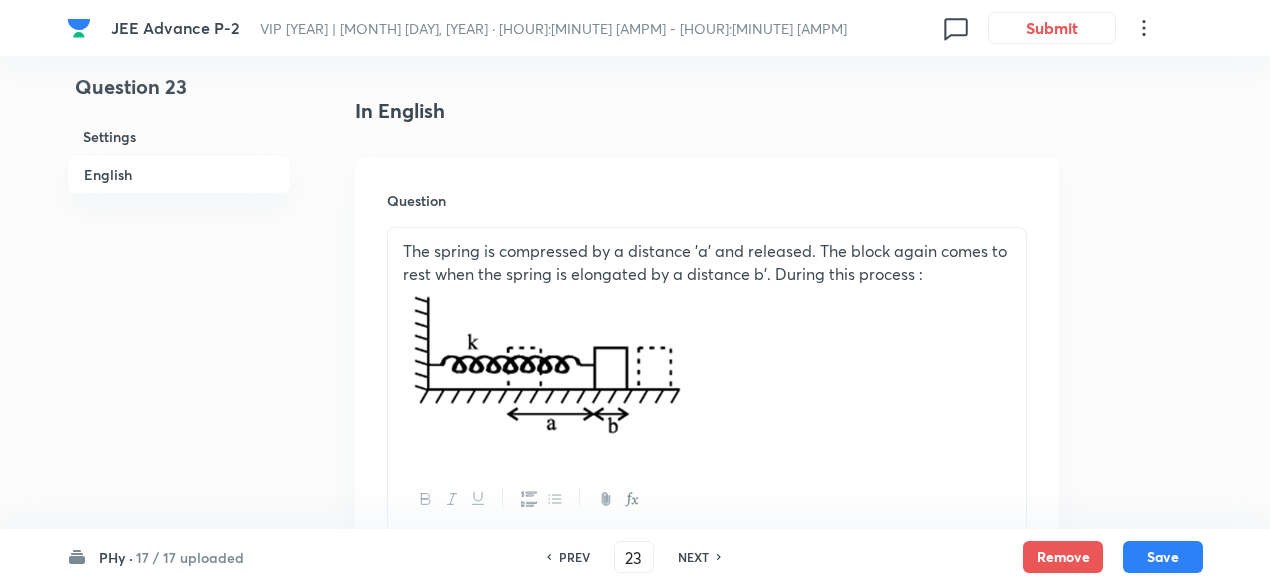 scroll, scrollTop: 488, scrollLeft: 0, axis: vertical 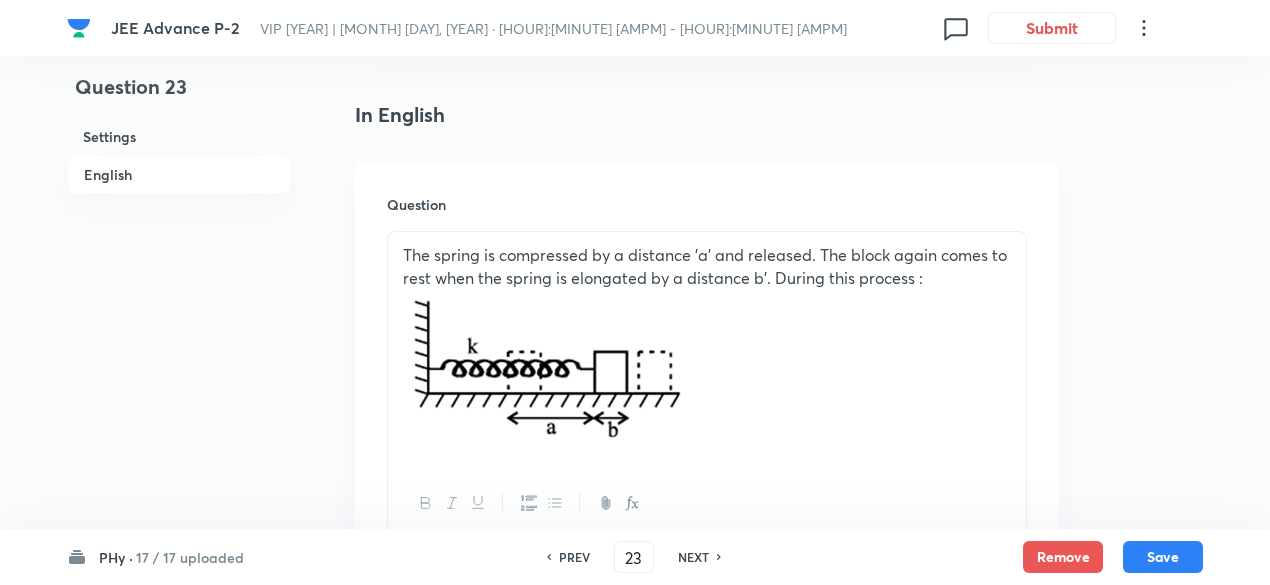 click on "NEXT" at bounding box center [693, 557] 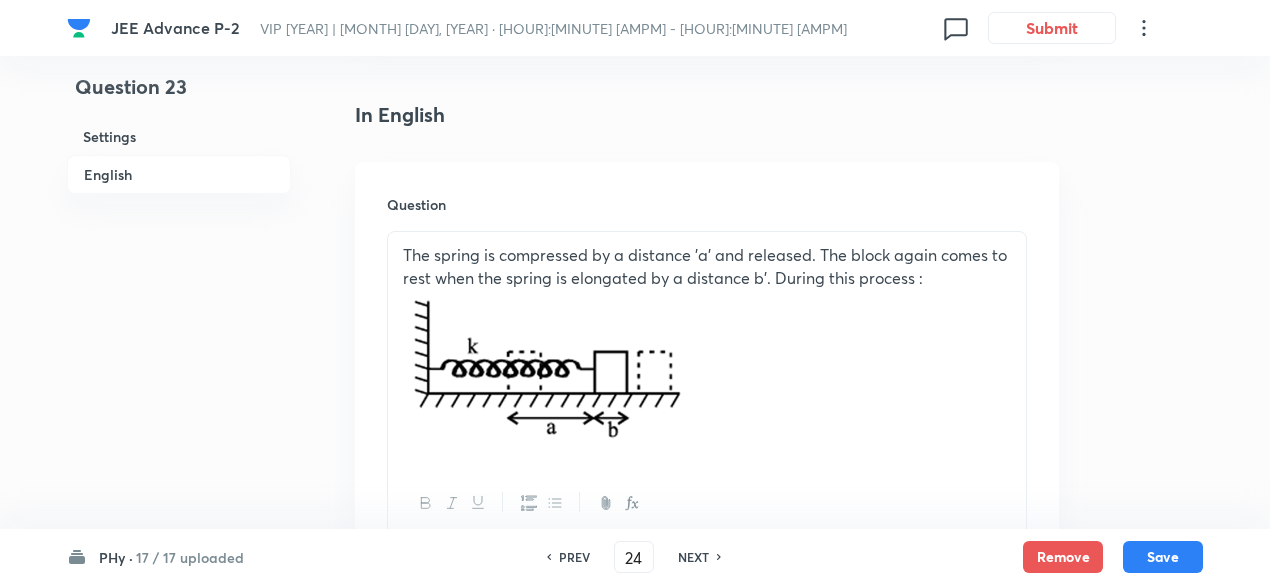 checkbox on "false" 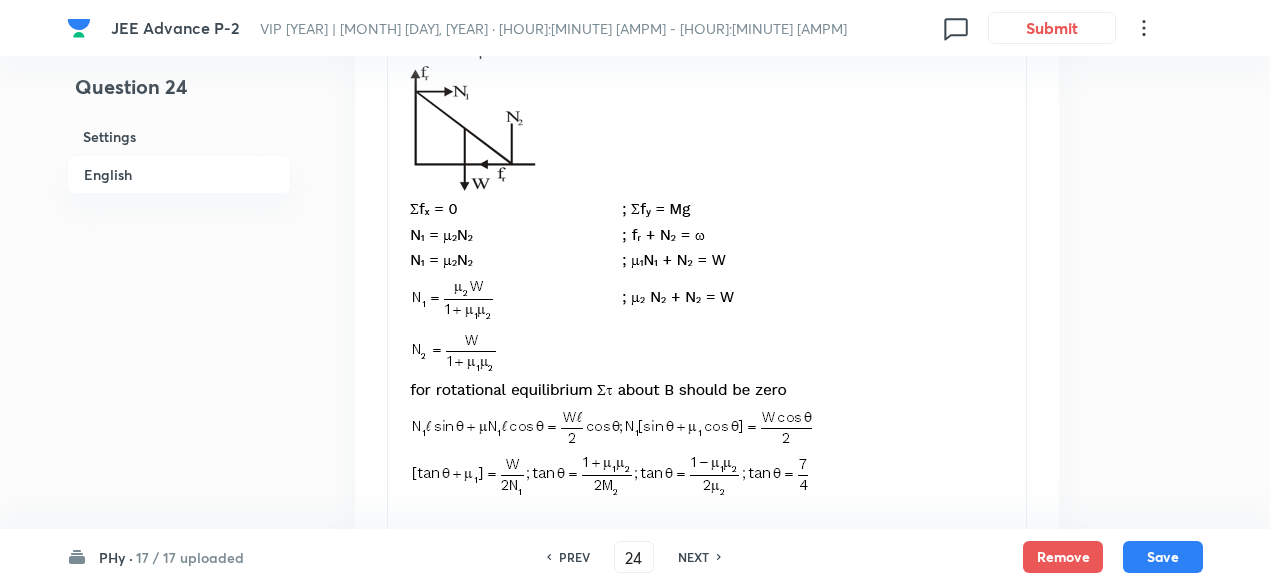scroll, scrollTop: 2438, scrollLeft: 0, axis: vertical 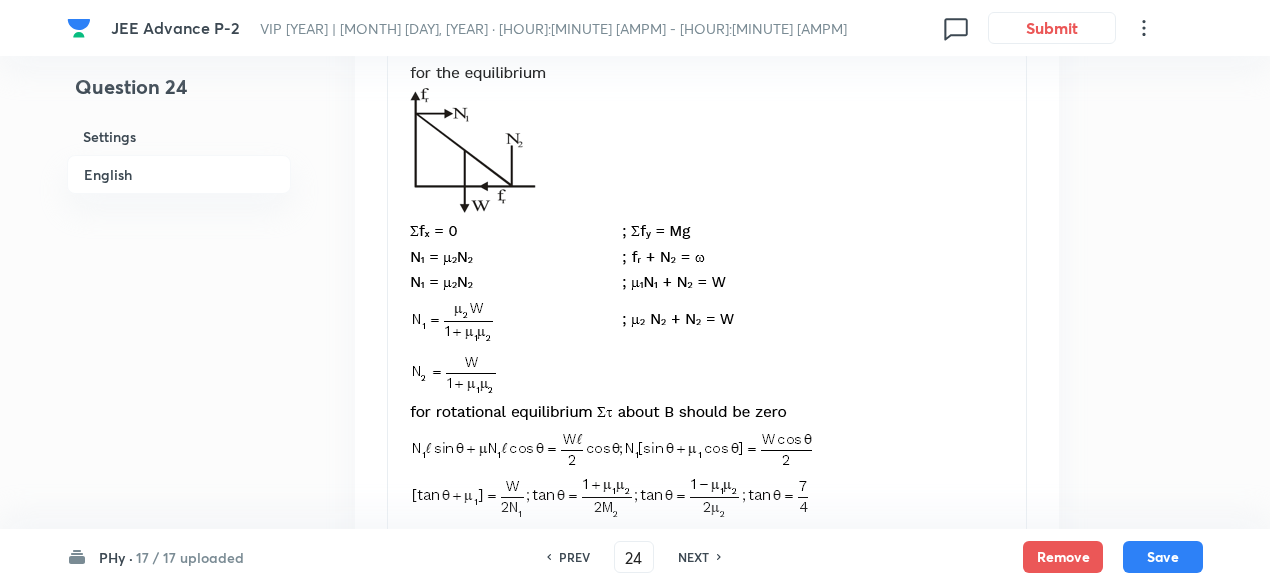 click on "NEXT" at bounding box center (693, 557) 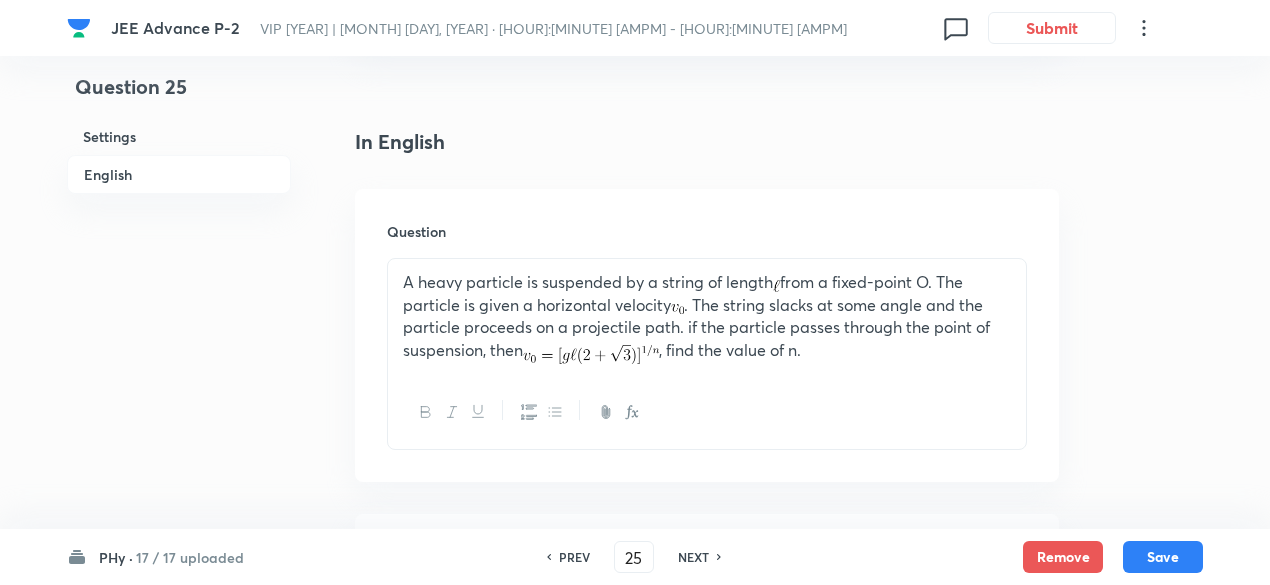 scroll, scrollTop: 556, scrollLeft: 0, axis: vertical 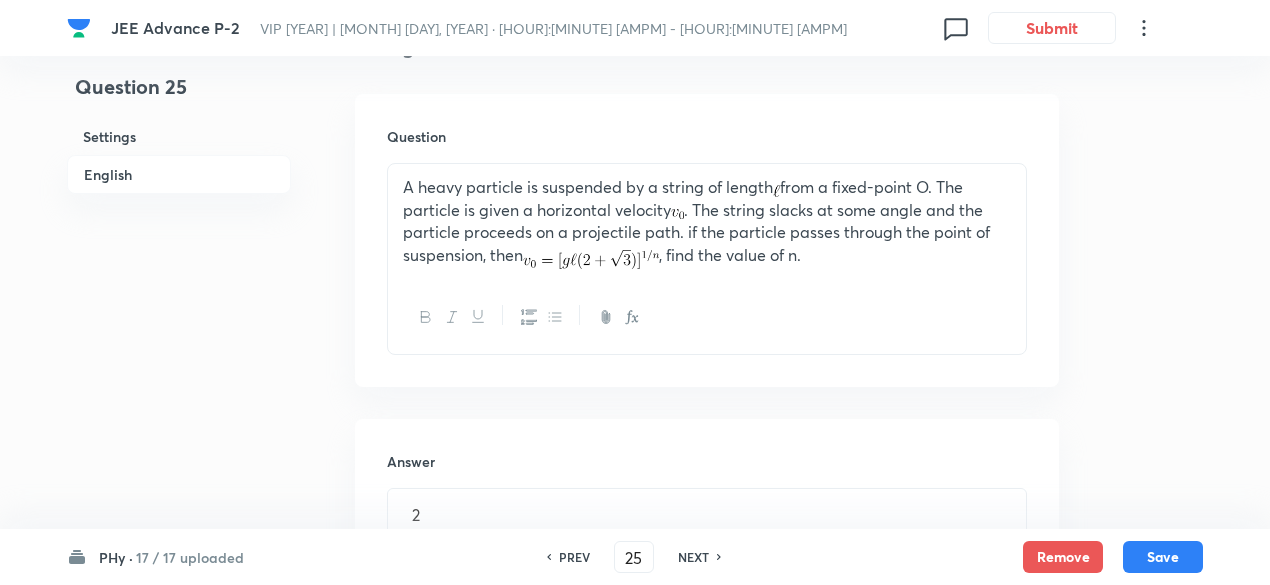 click on "NEXT" at bounding box center [693, 557] 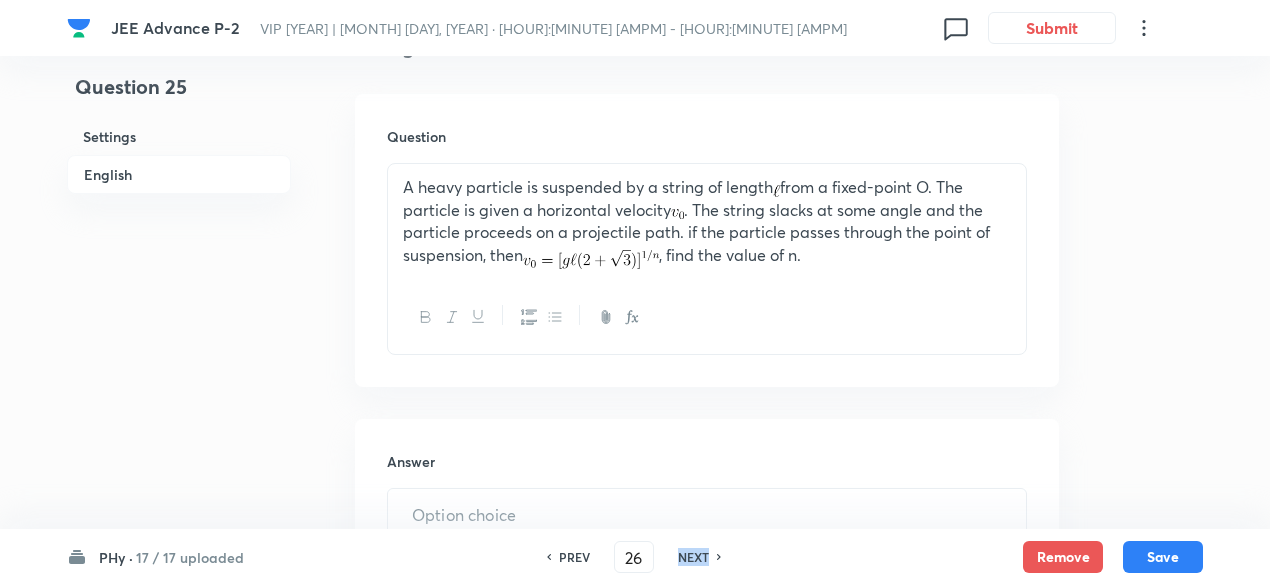 type on "18" 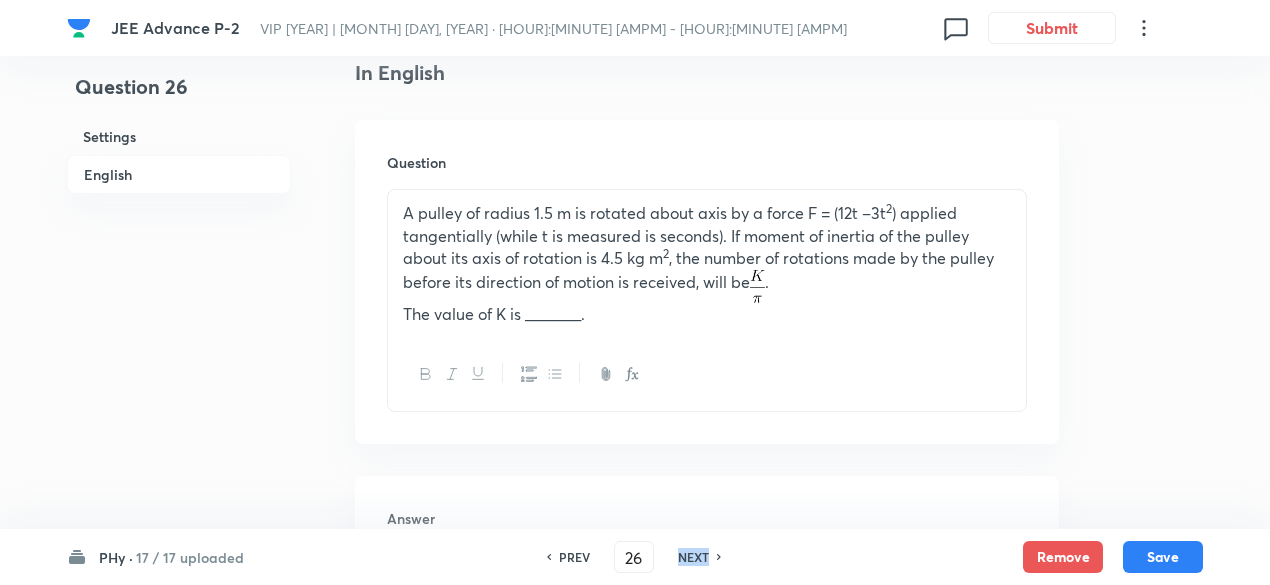 click on "NEXT" at bounding box center [693, 557] 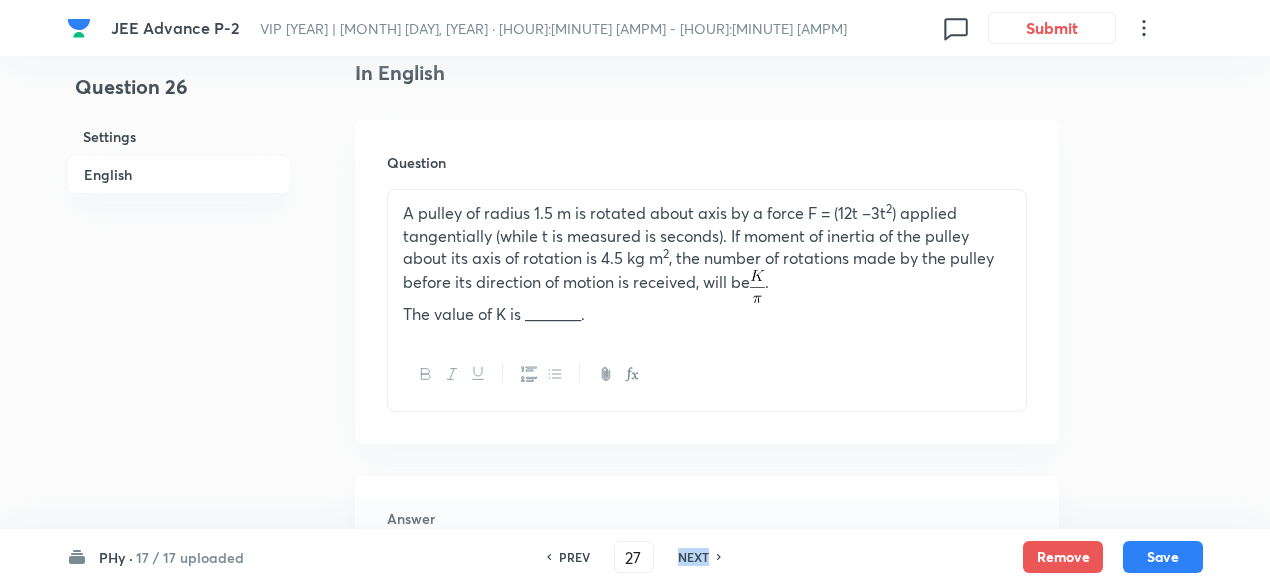type on "3" 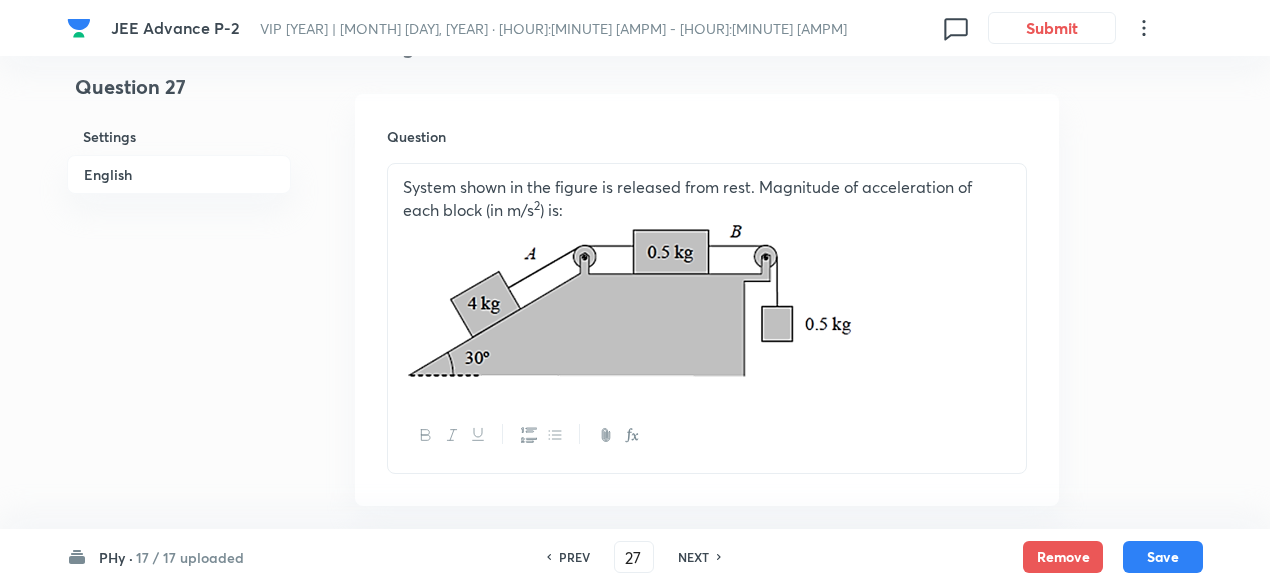 click on "NEXT" at bounding box center (693, 557) 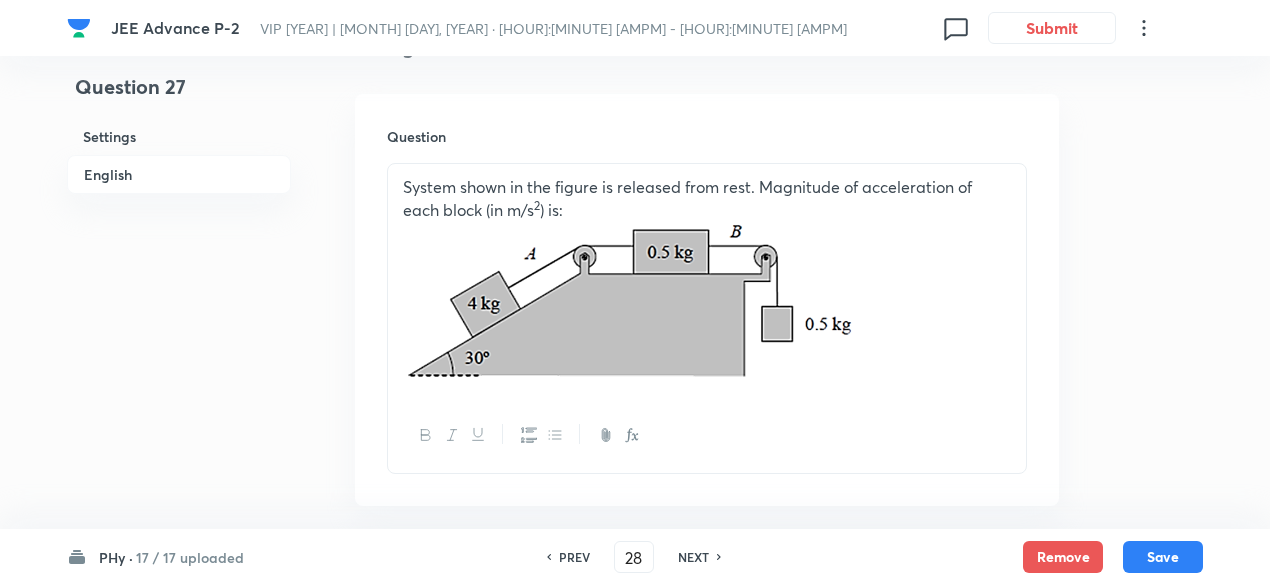 type on "3" 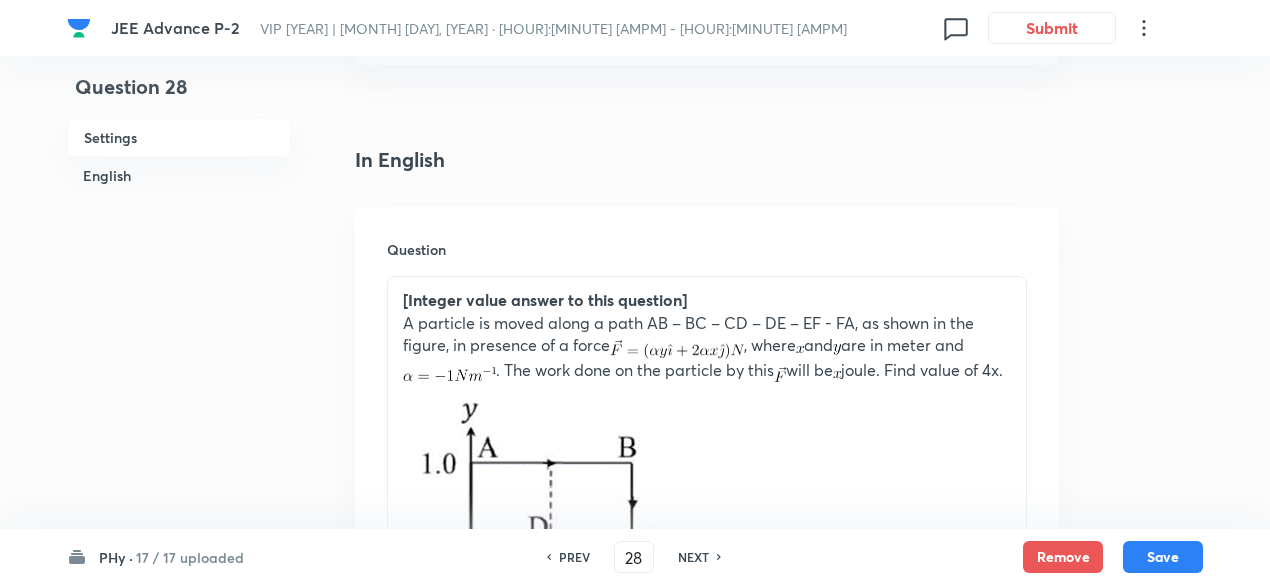scroll, scrollTop: 434, scrollLeft: 0, axis: vertical 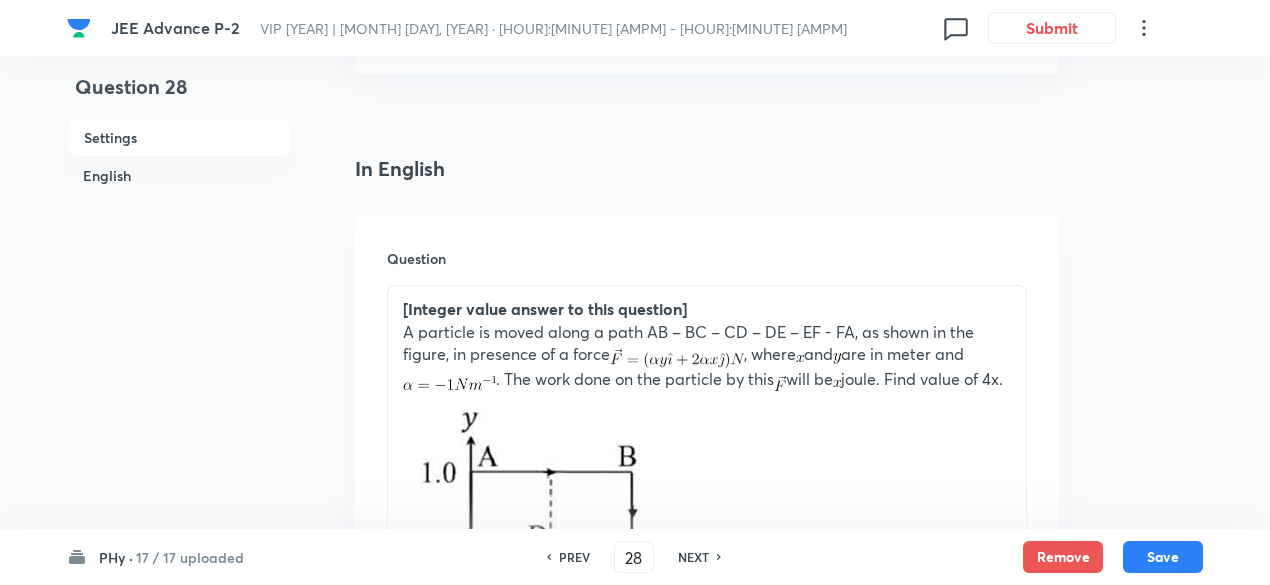 click on "NEXT" at bounding box center (693, 557) 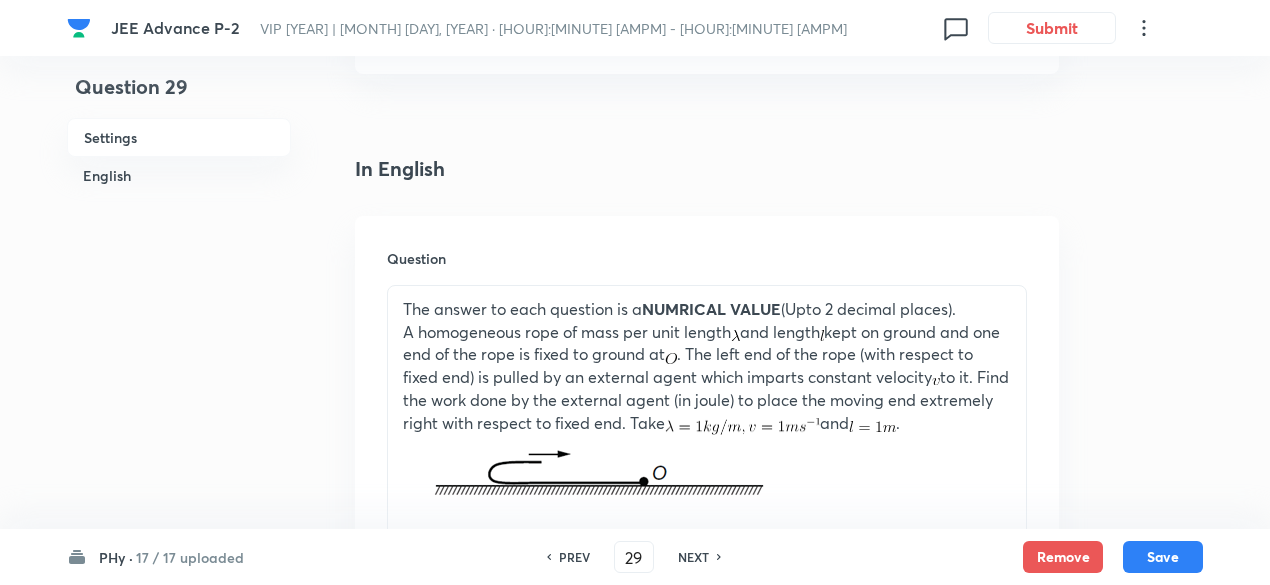 type on "1" 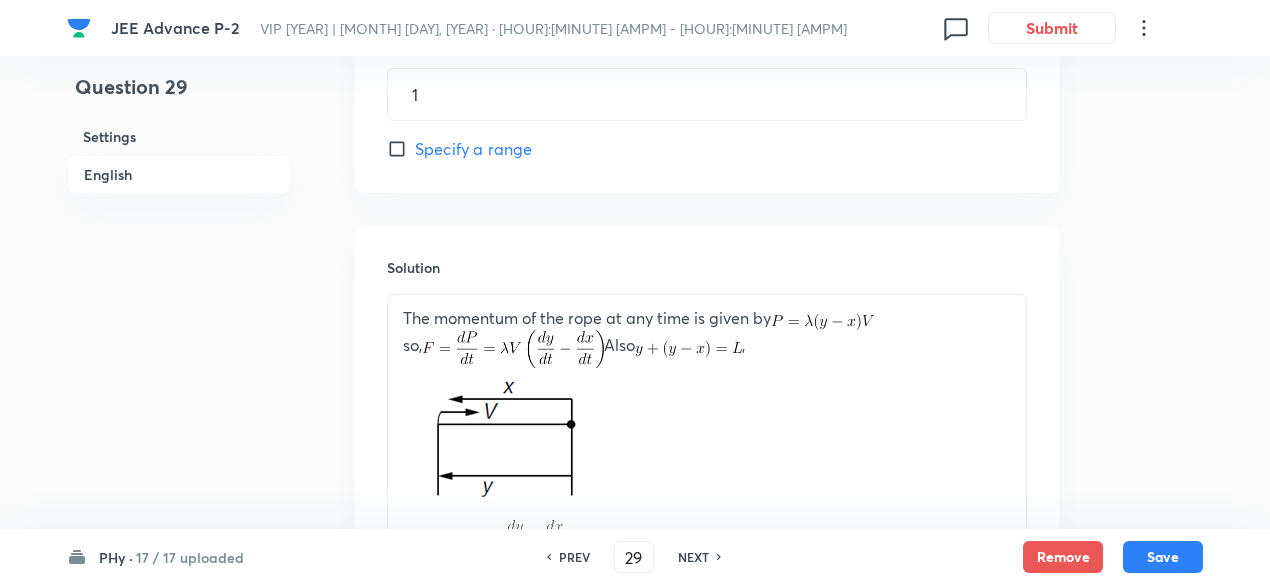 scroll, scrollTop: 1490, scrollLeft: 0, axis: vertical 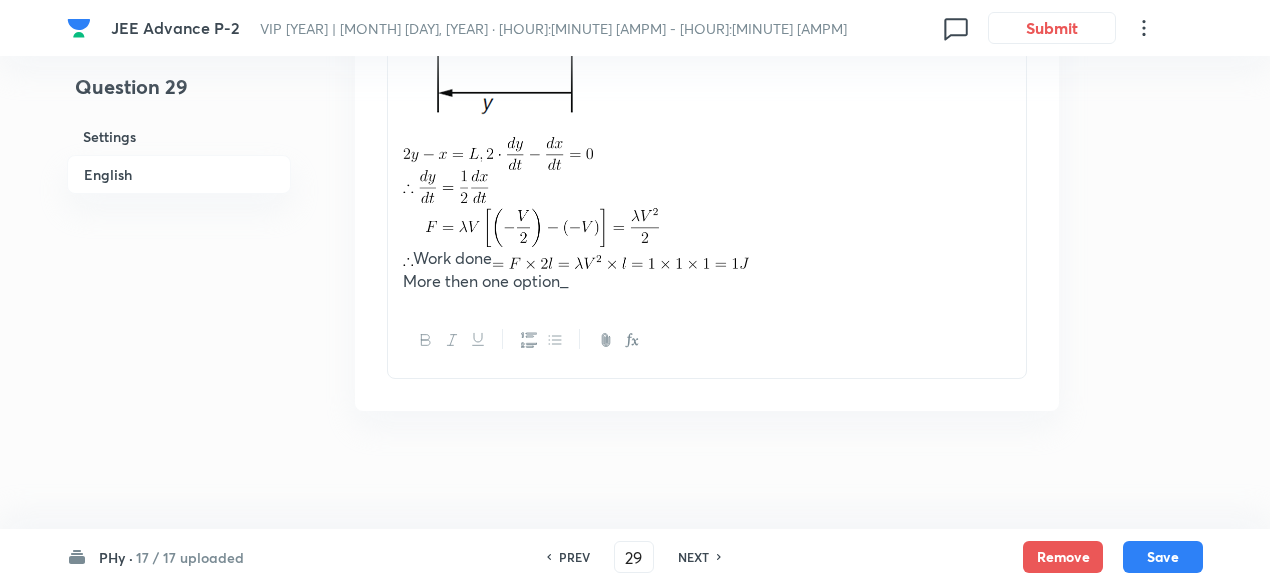 click on "NEXT" at bounding box center [693, 557] 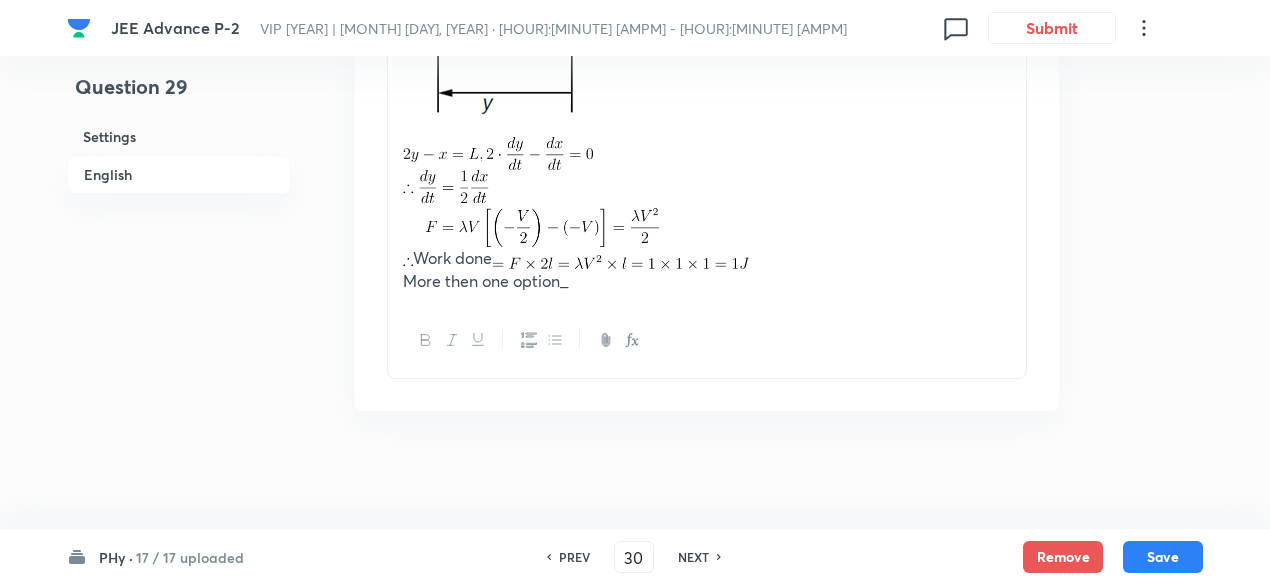 type 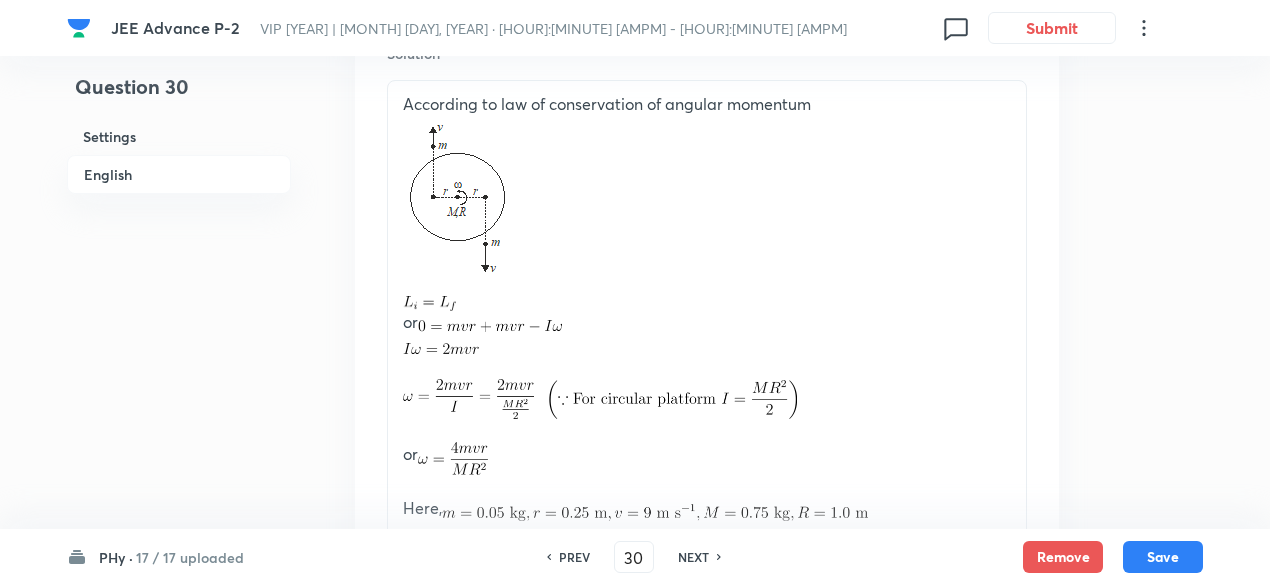 scroll, scrollTop: 1922, scrollLeft: 0, axis: vertical 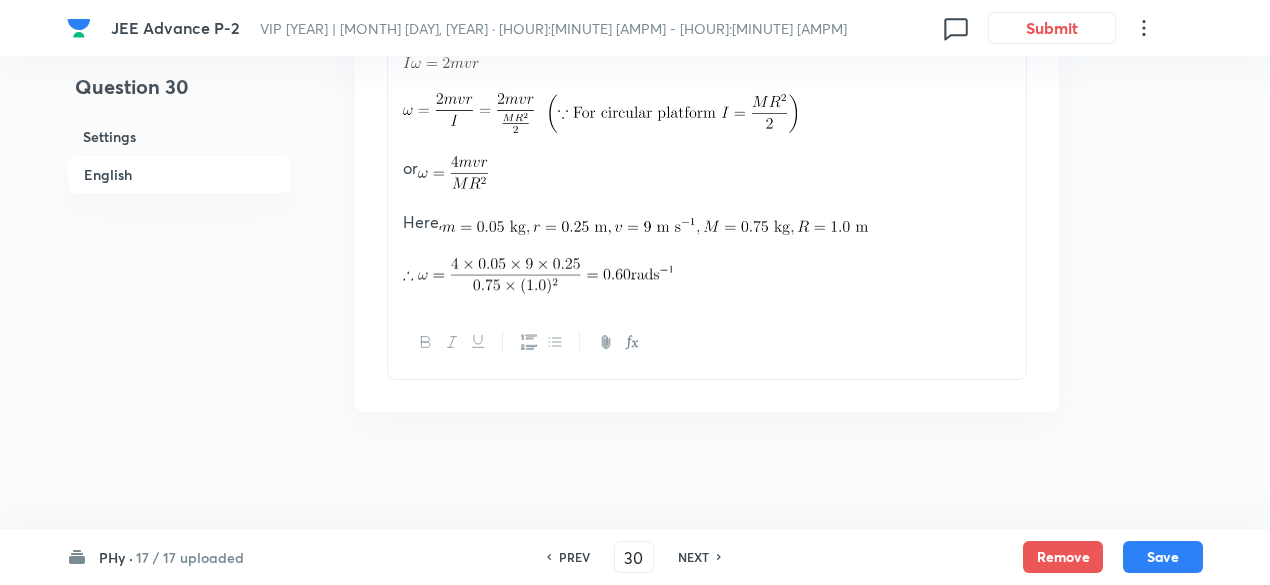 click on "NEXT" at bounding box center [693, 557] 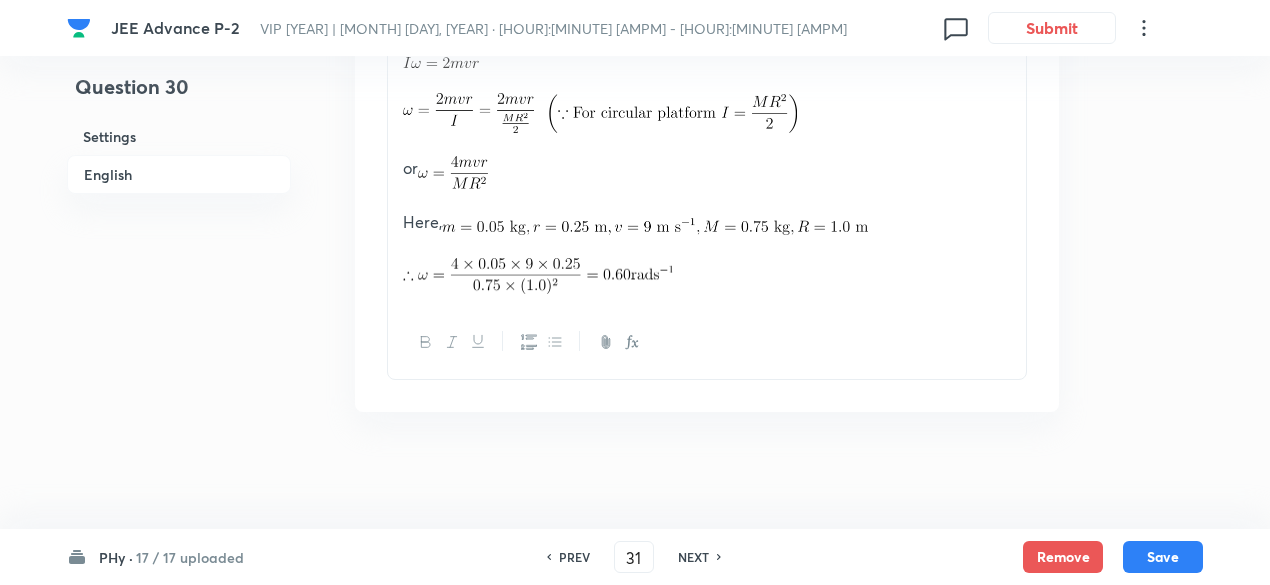 checkbox on "false" 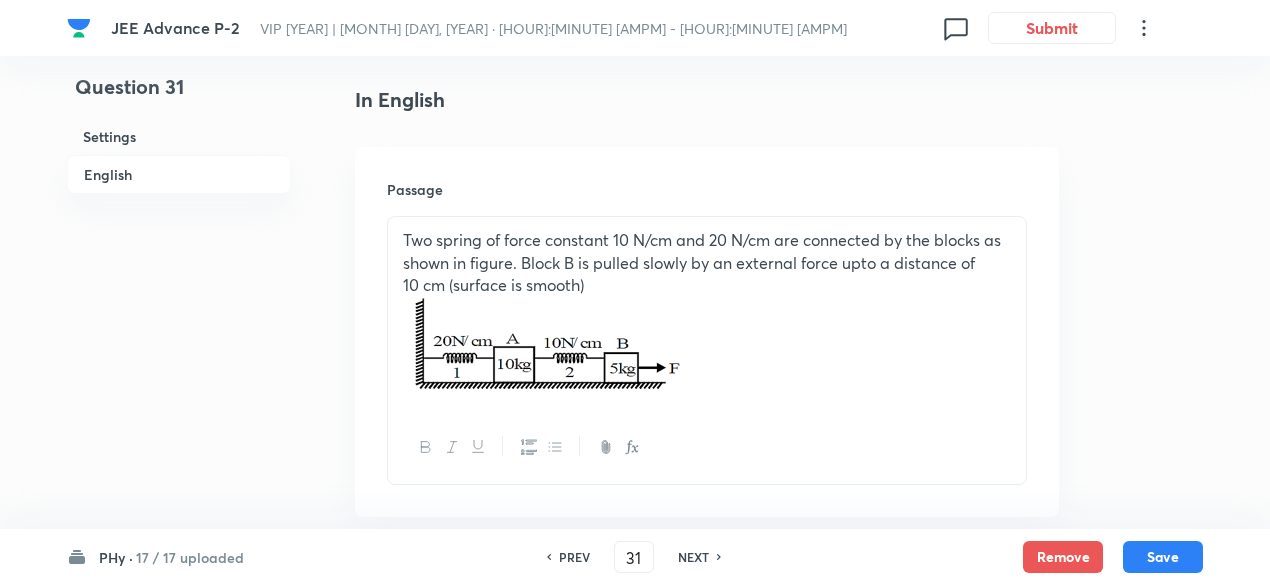 scroll, scrollTop: 502, scrollLeft: 0, axis: vertical 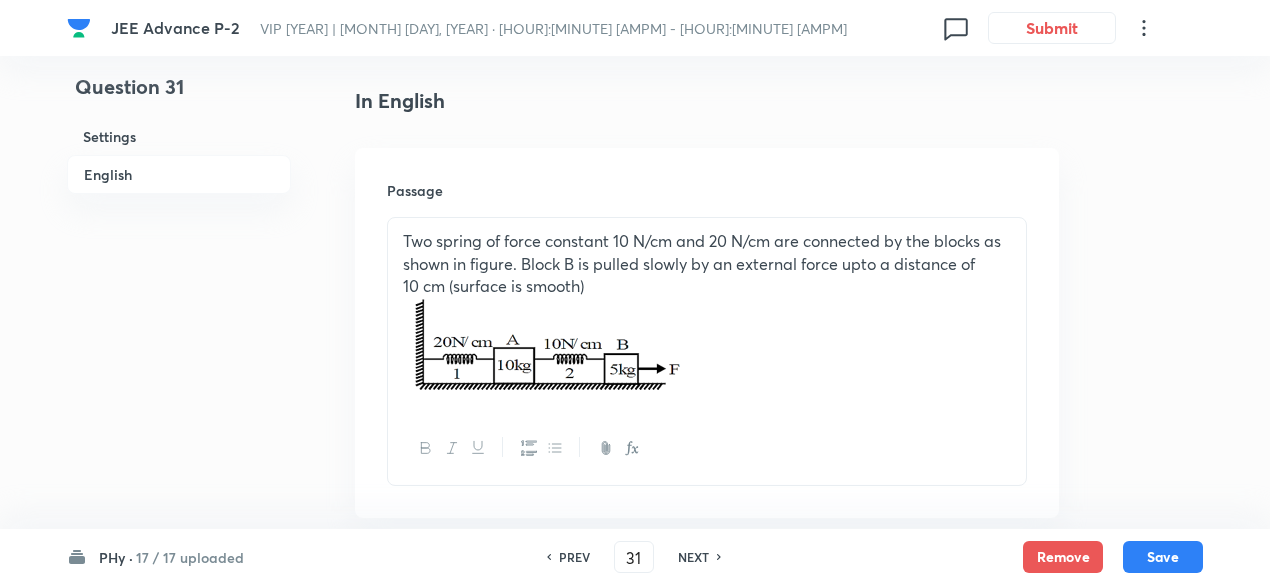 click on "NEXT" at bounding box center (693, 557) 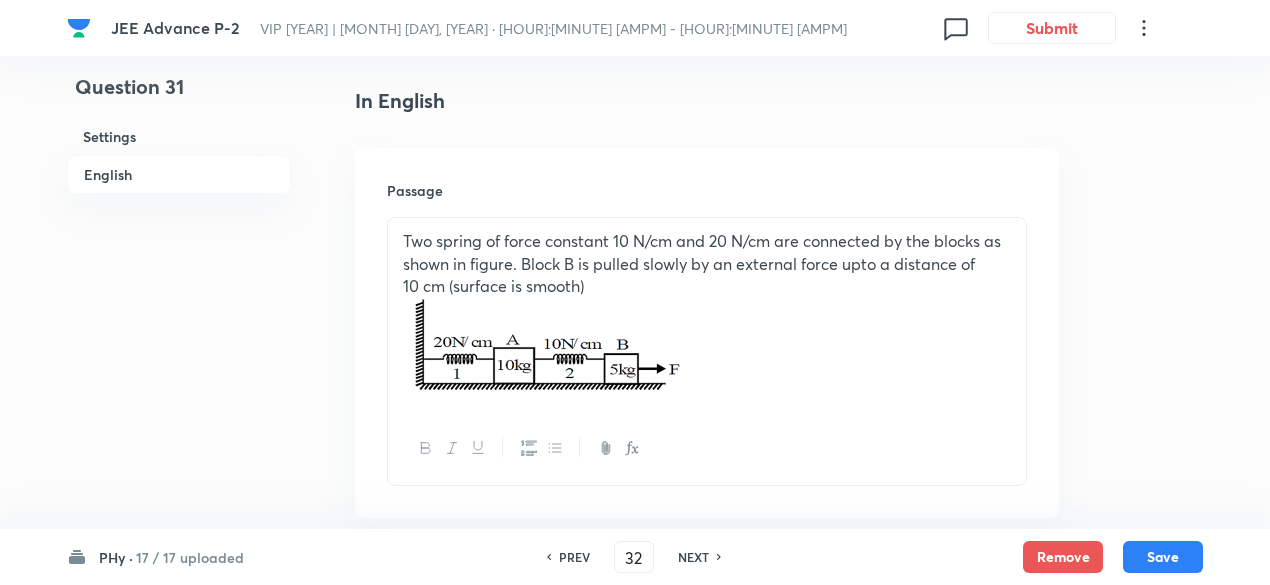 type 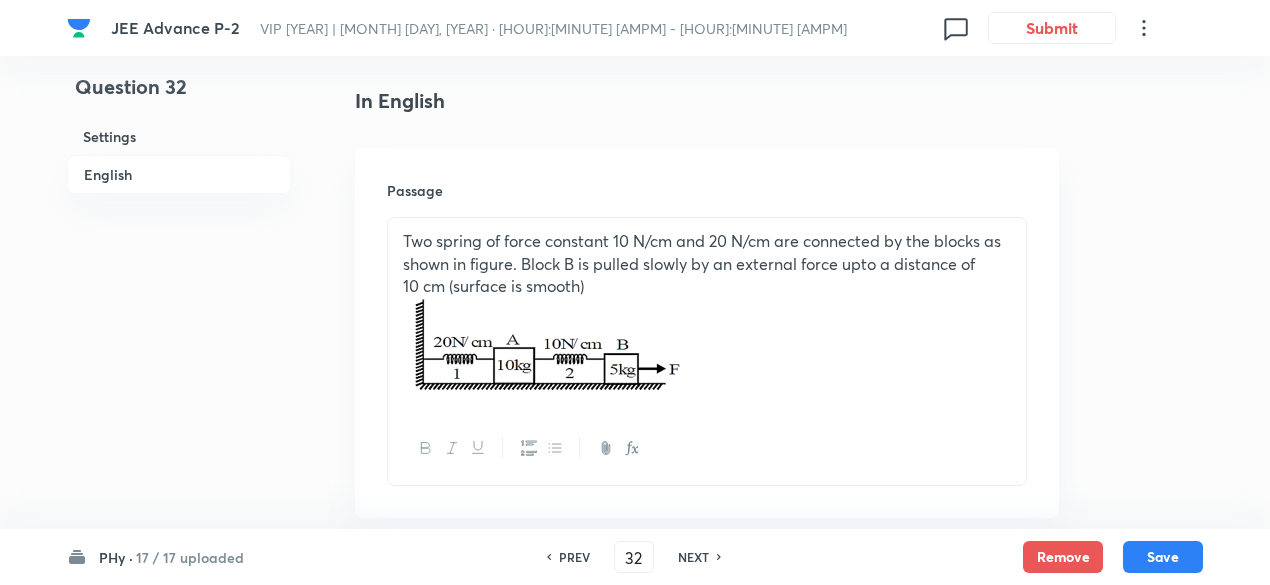 click on "NEXT" at bounding box center [693, 557] 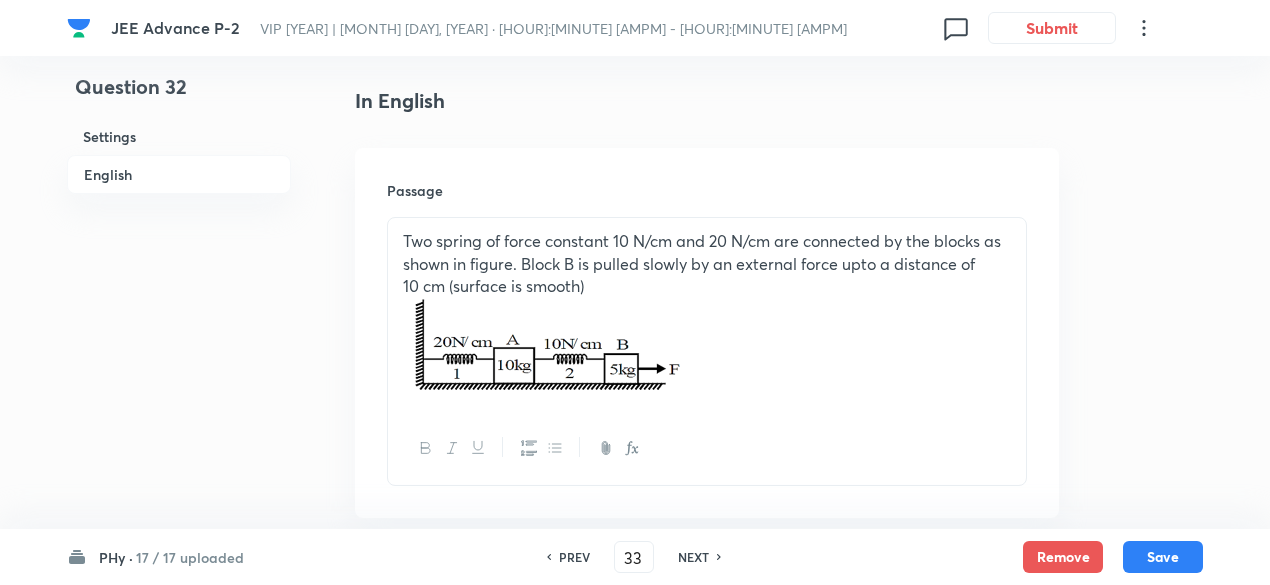 type 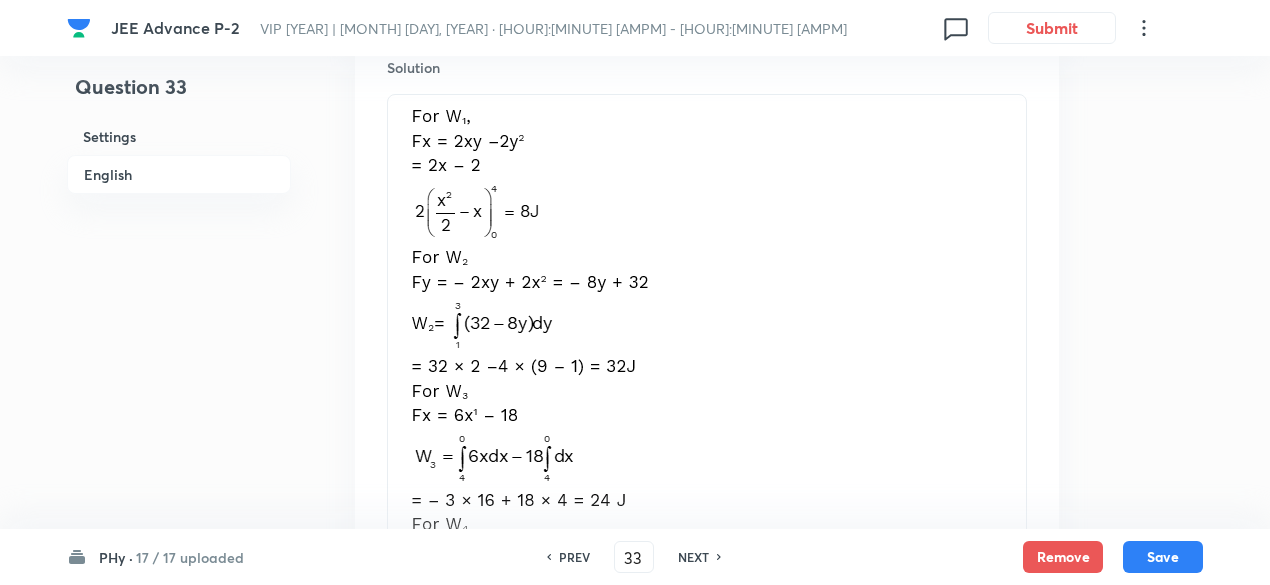 scroll, scrollTop: 2002, scrollLeft: 0, axis: vertical 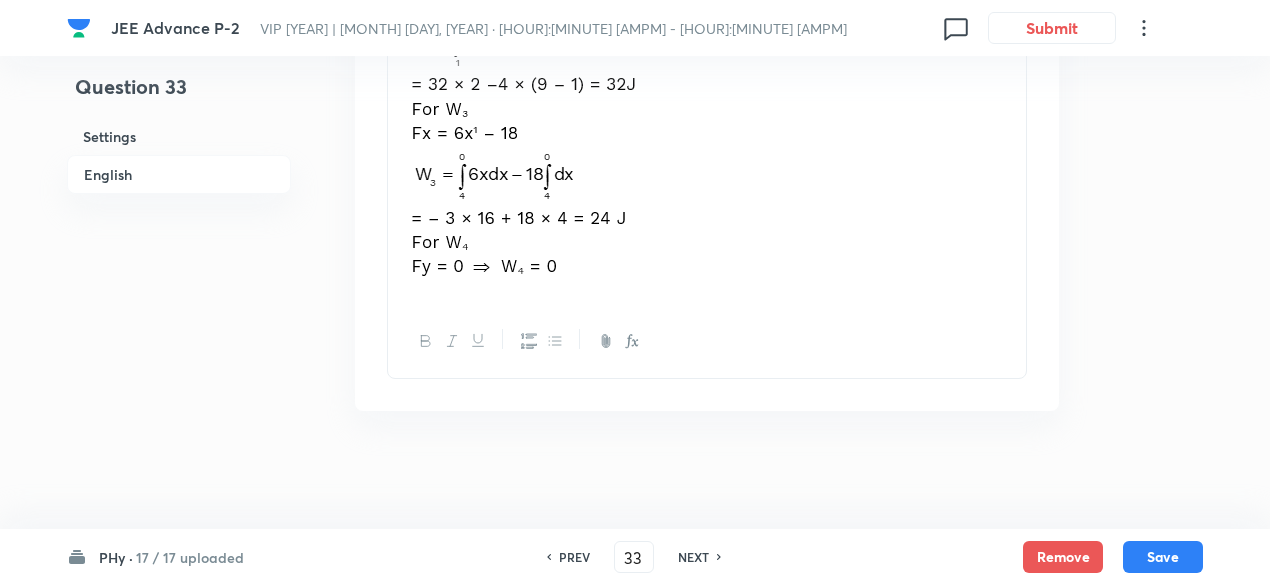 click on "NEXT" at bounding box center [693, 557] 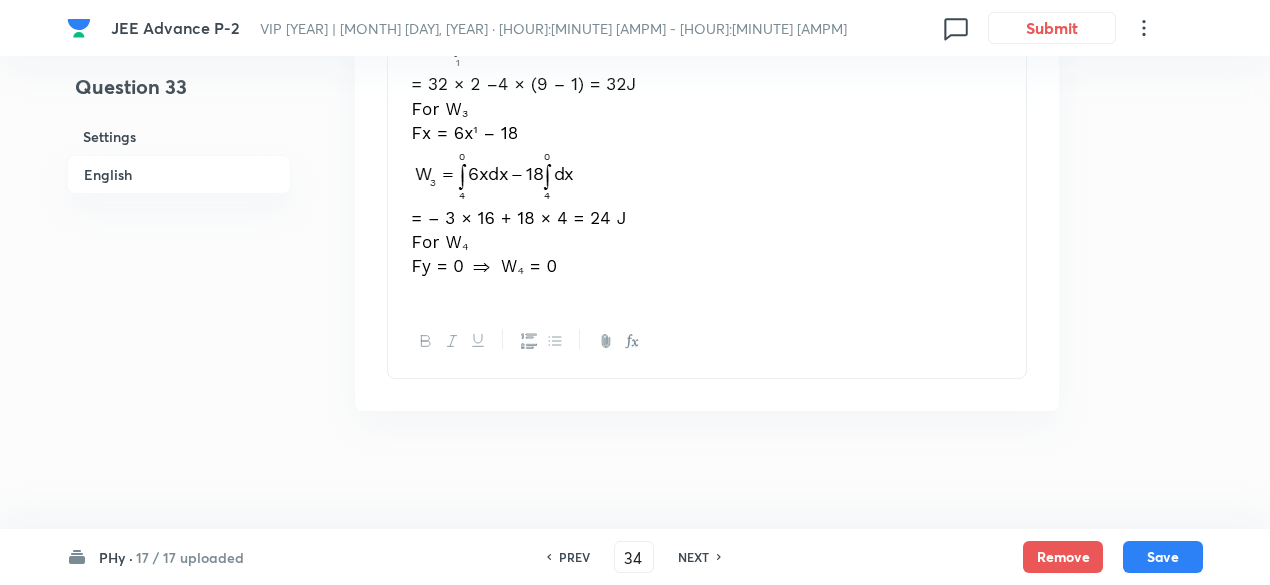 type on "8" 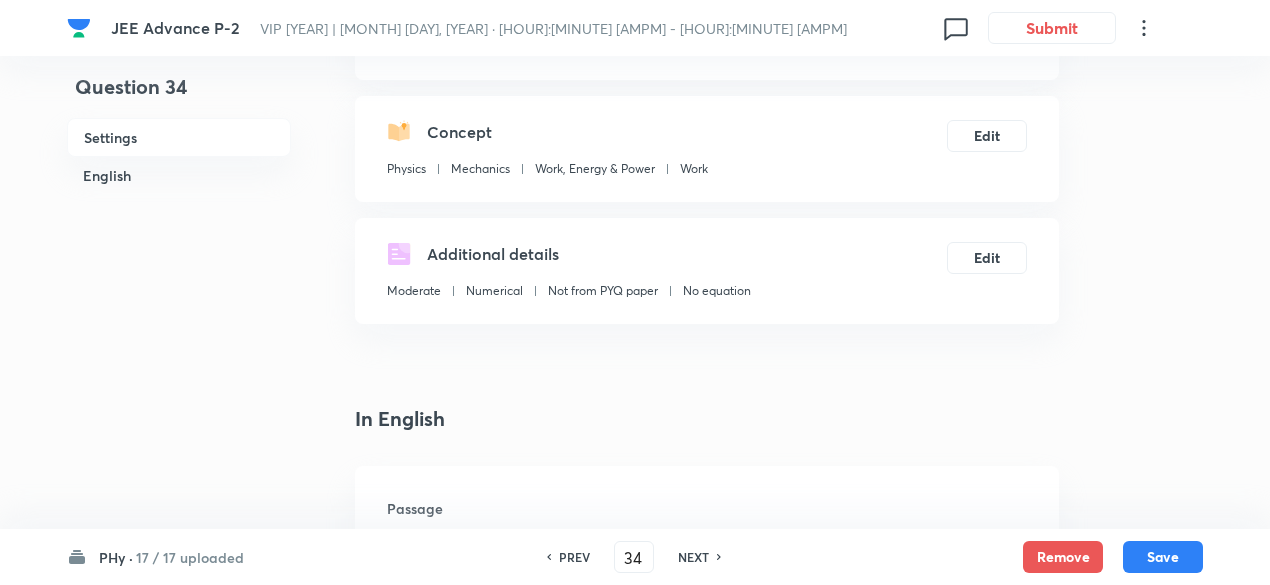 scroll, scrollTop: 148, scrollLeft: 0, axis: vertical 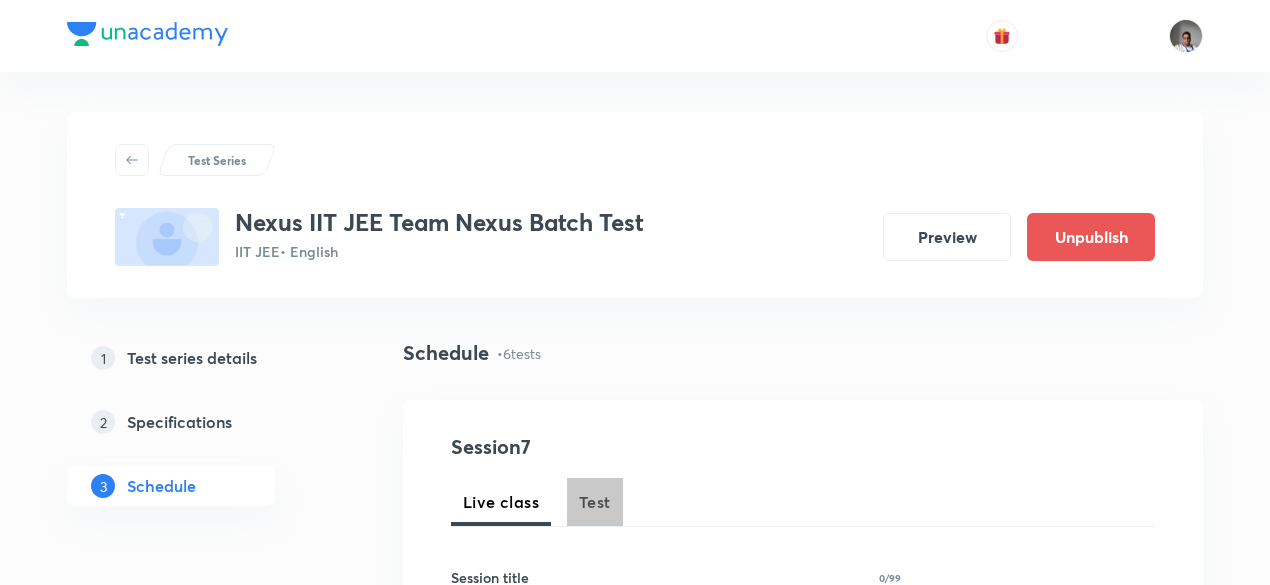 click on "Test" at bounding box center (595, 502) 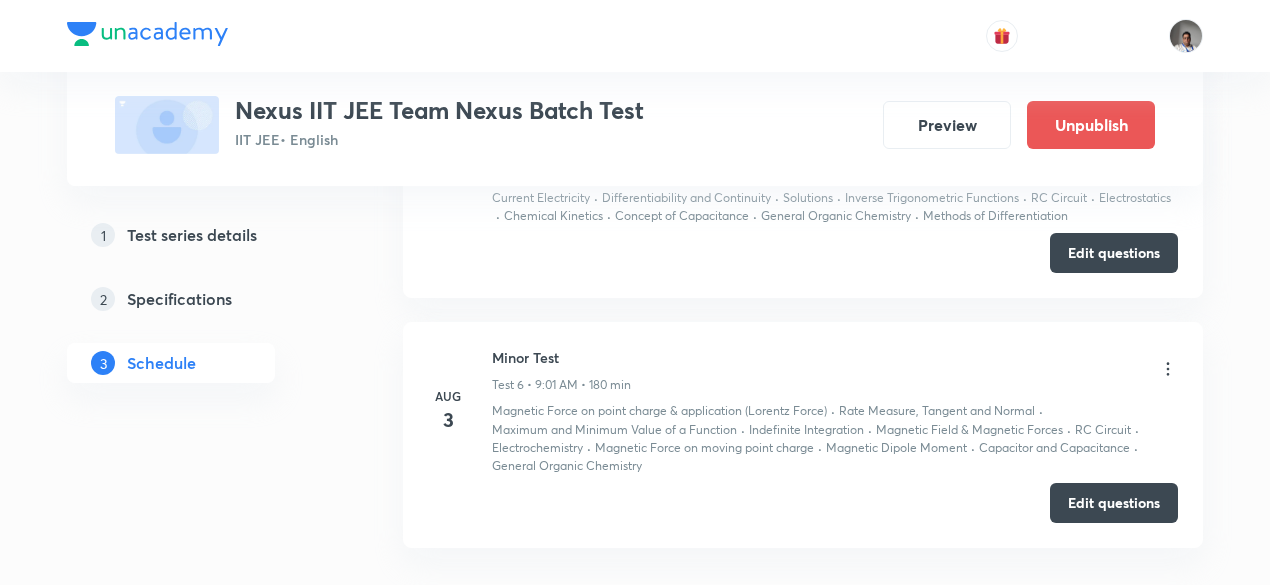 scroll, scrollTop: 2091, scrollLeft: 0, axis: vertical 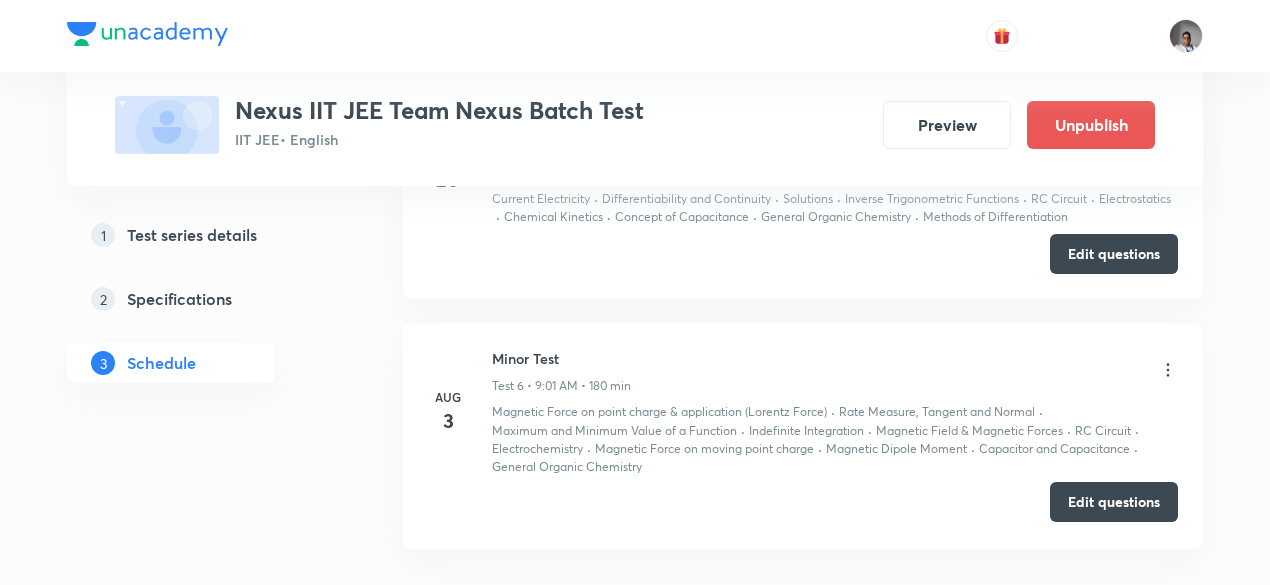 click on "Edit questions" at bounding box center [1114, 502] 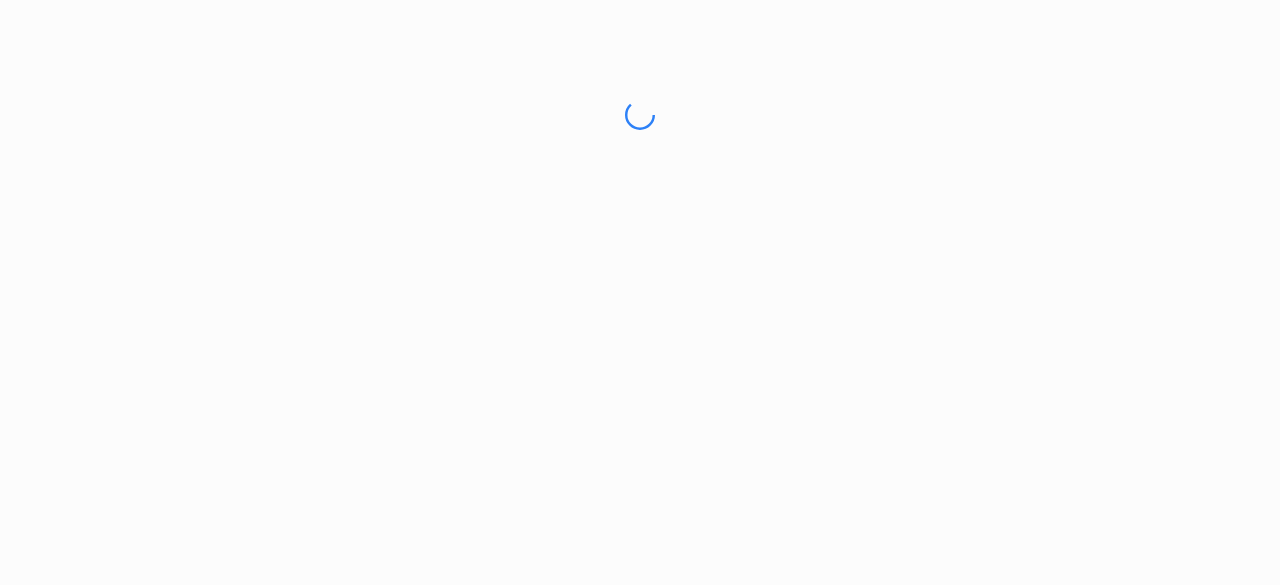 scroll, scrollTop: 0, scrollLeft: 0, axis: both 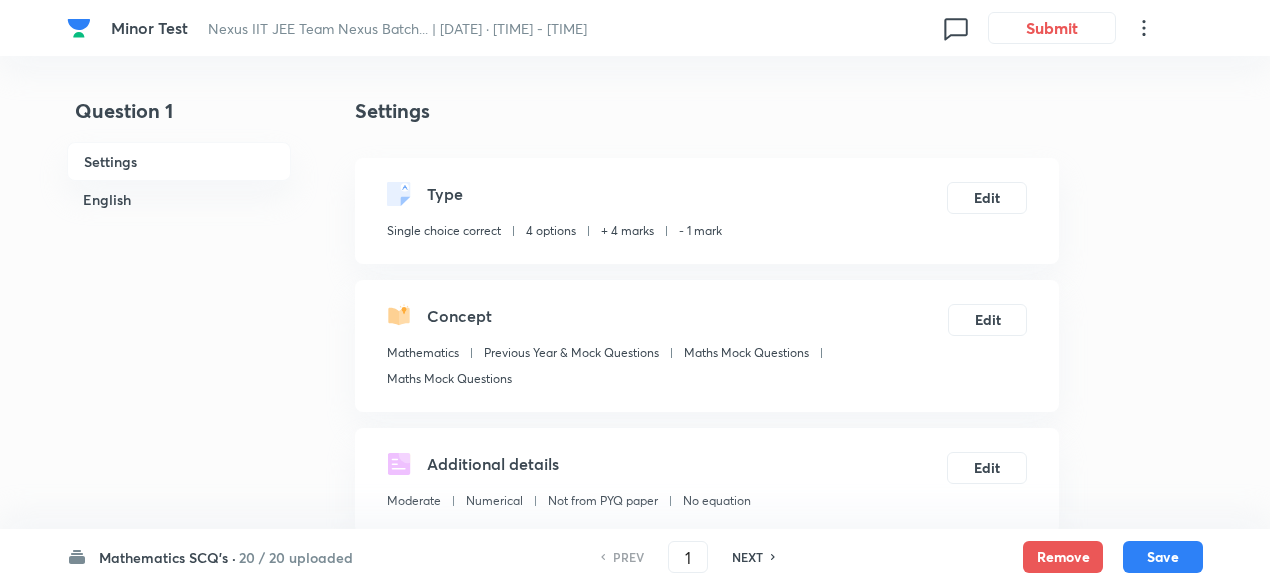 click on "20 / 20 uploaded" at bounding box center [296, 557] 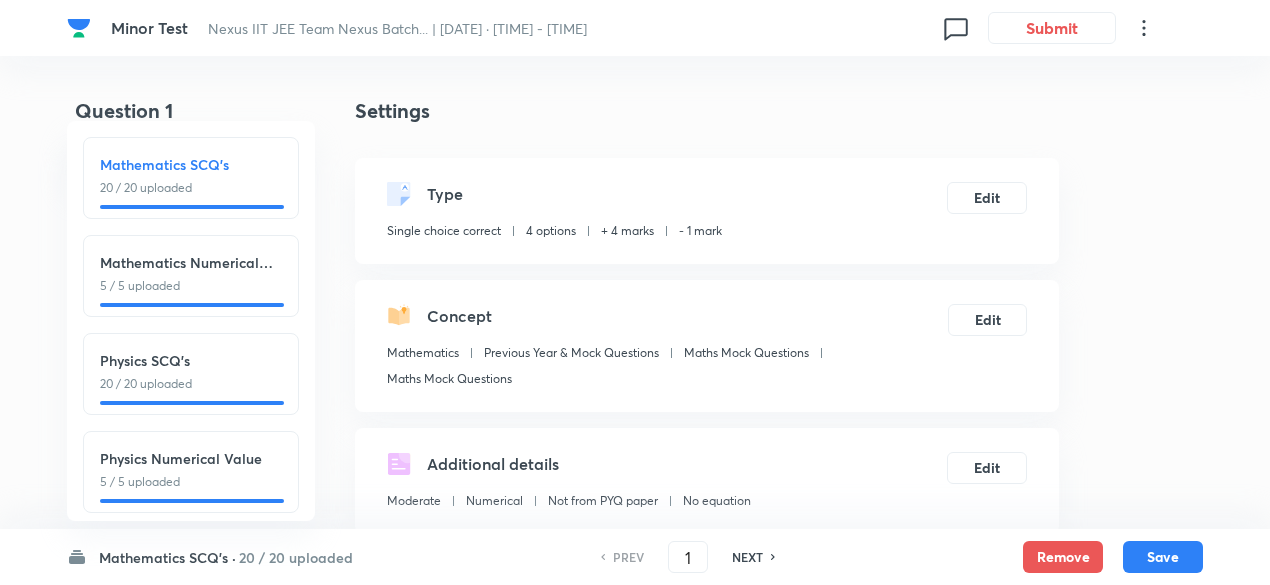 click on "Physics SCQ's 20 / 20 uploaded" at bounding box center [191, 371] 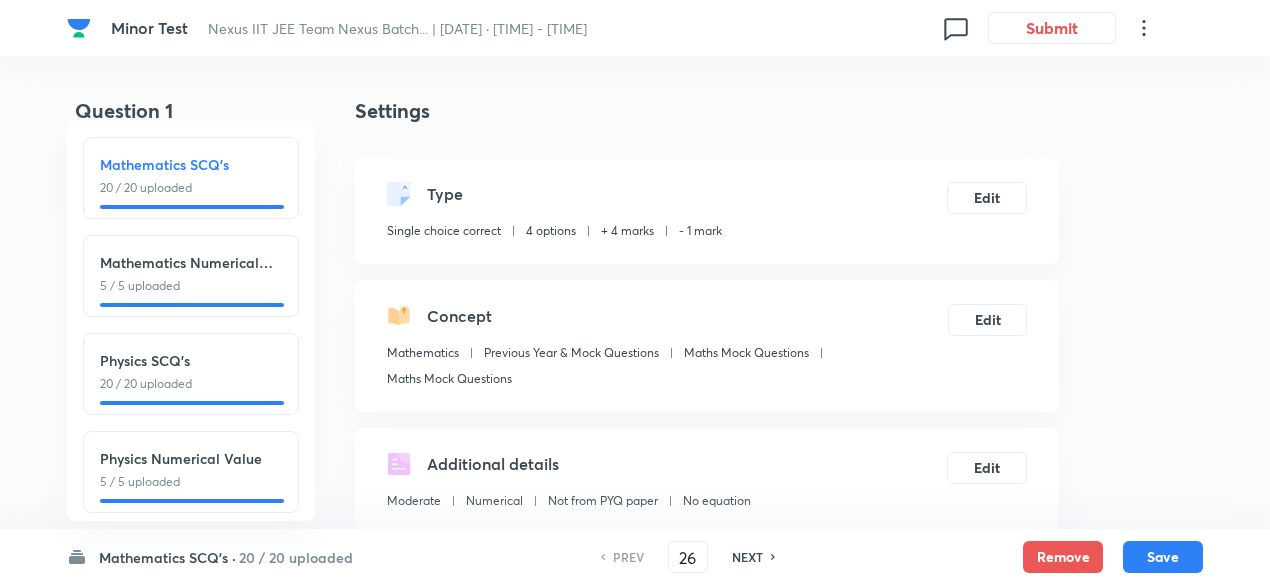 checkbox on "false" 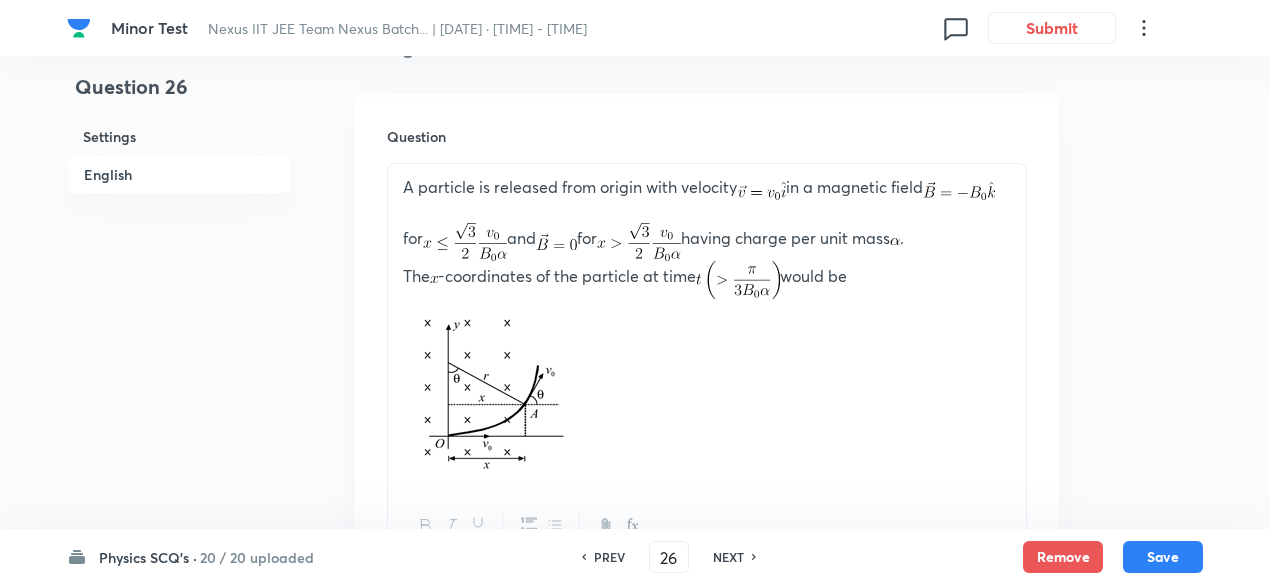 scroll, scrollTop: 583, scrollLeft: 0, axis: vertical 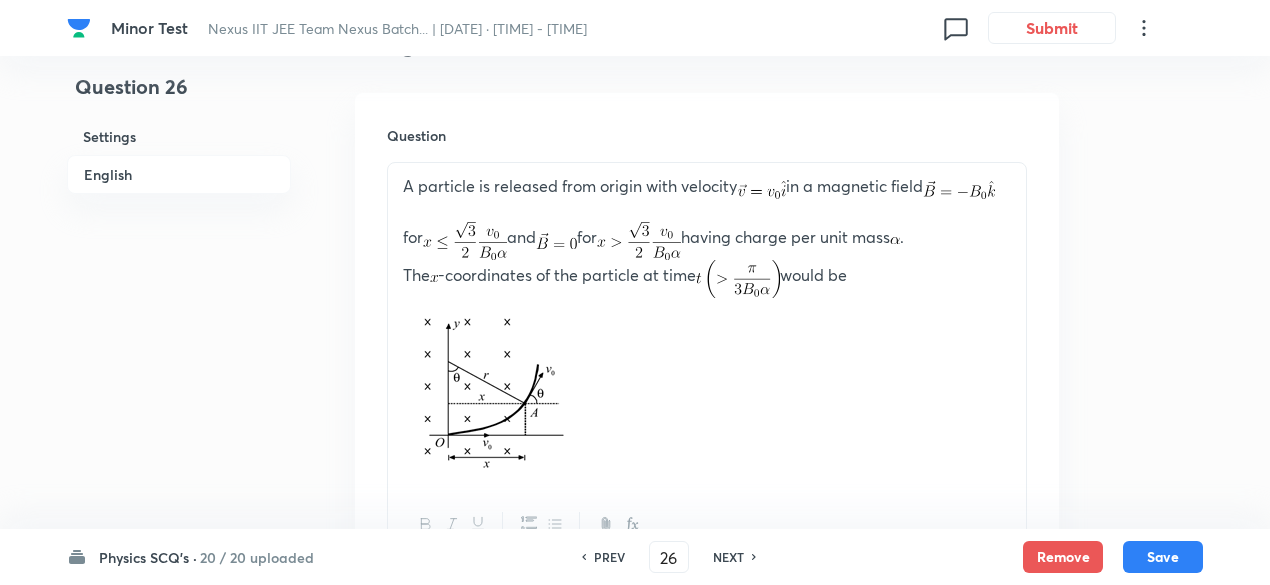 click on "NEXT" at bounding box center [728, 557] 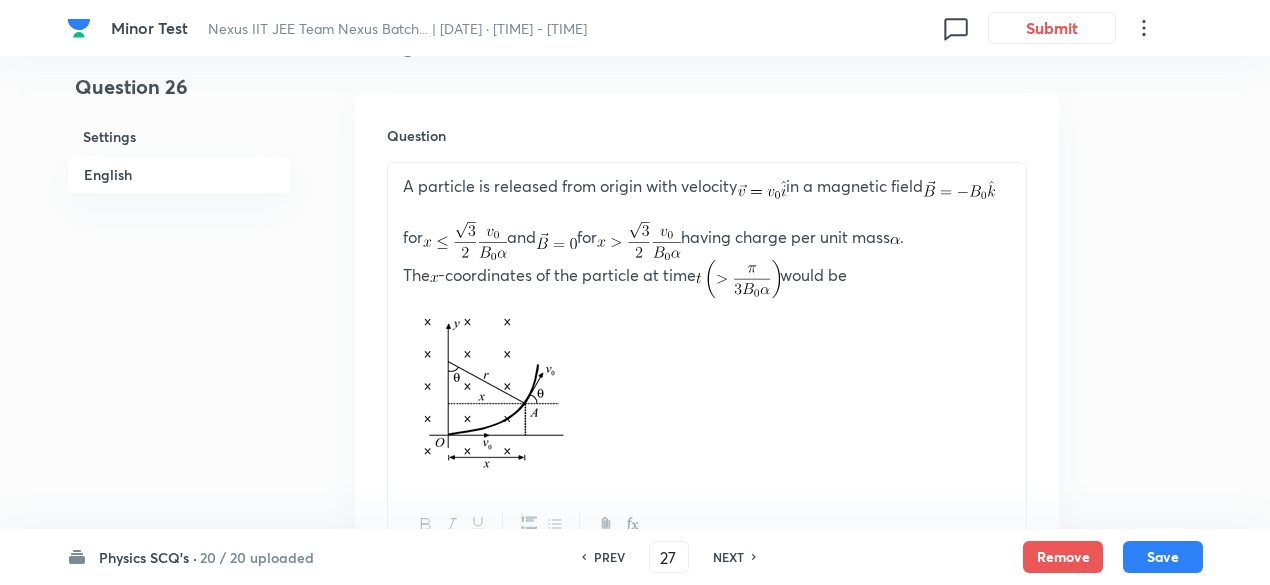 checkbox on "false" 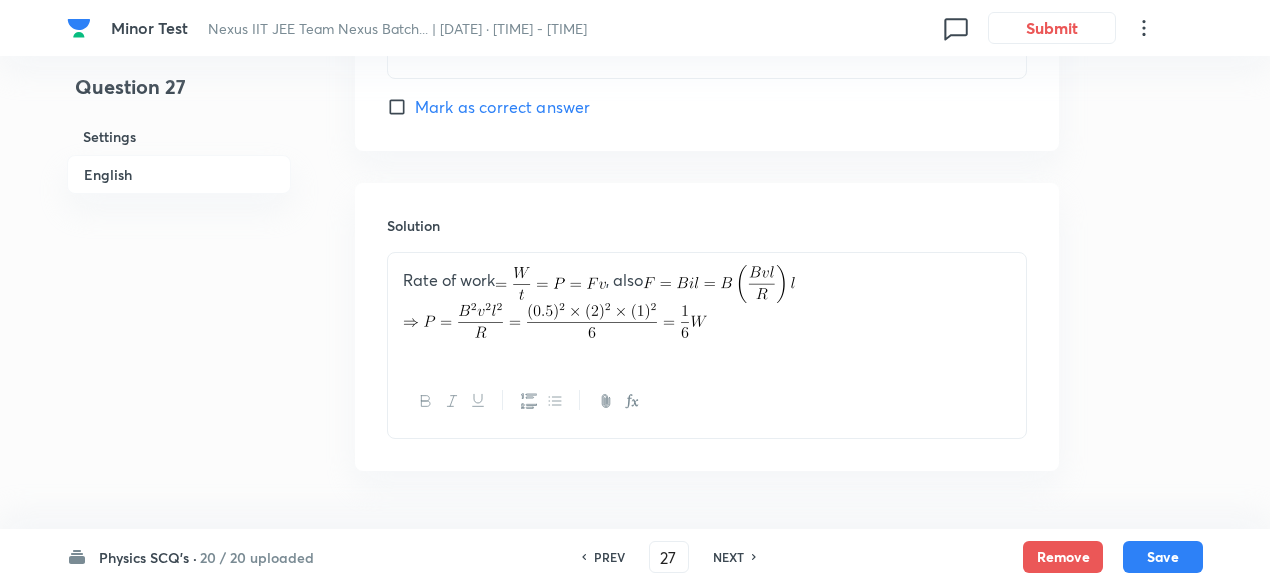 scroll, scrollTop: 2091, scrollLeft: 0, axis: vertical 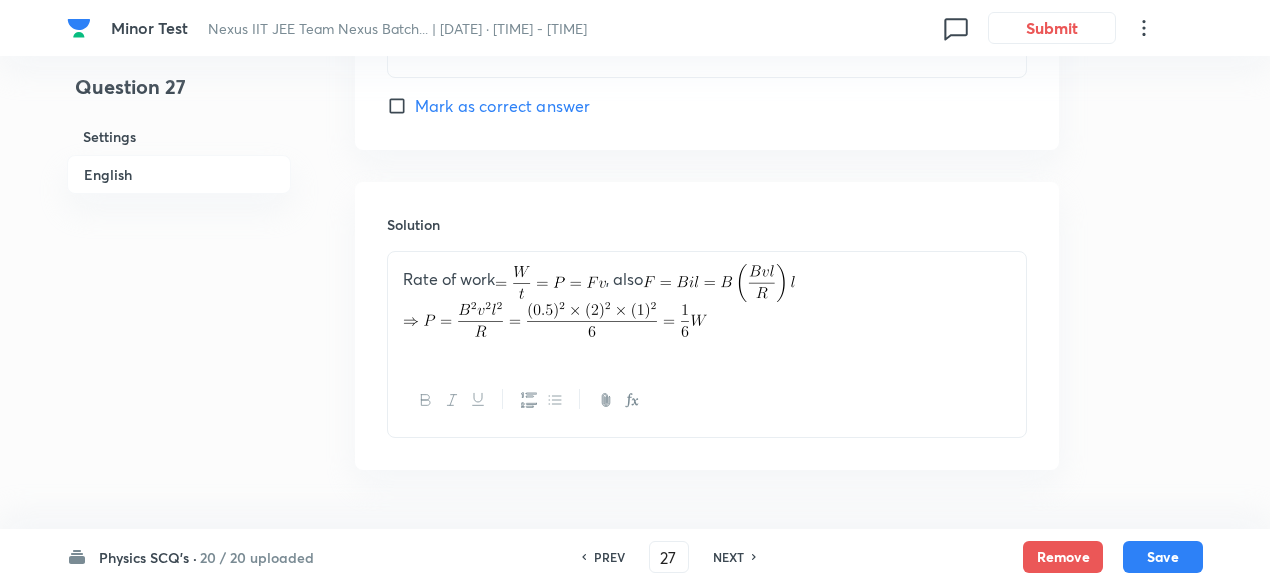 click on "NEXT" at bounding box center (728, 557) 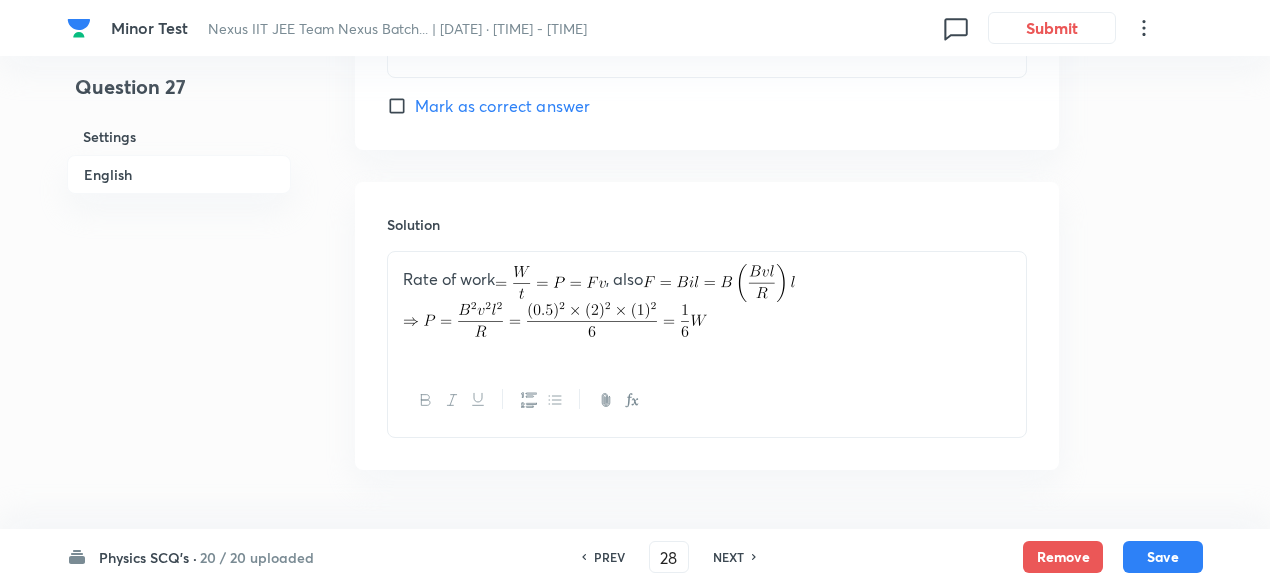 checkbox on "true" 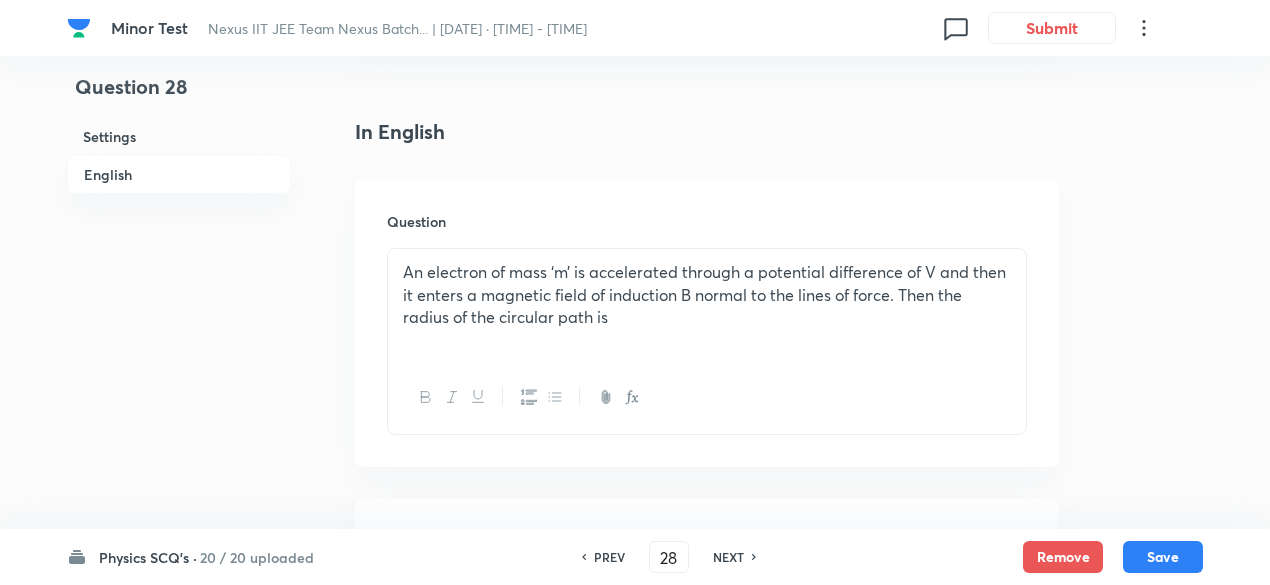 scroll, scrollTop: 509, scrollLeft: 0, axis: vertical 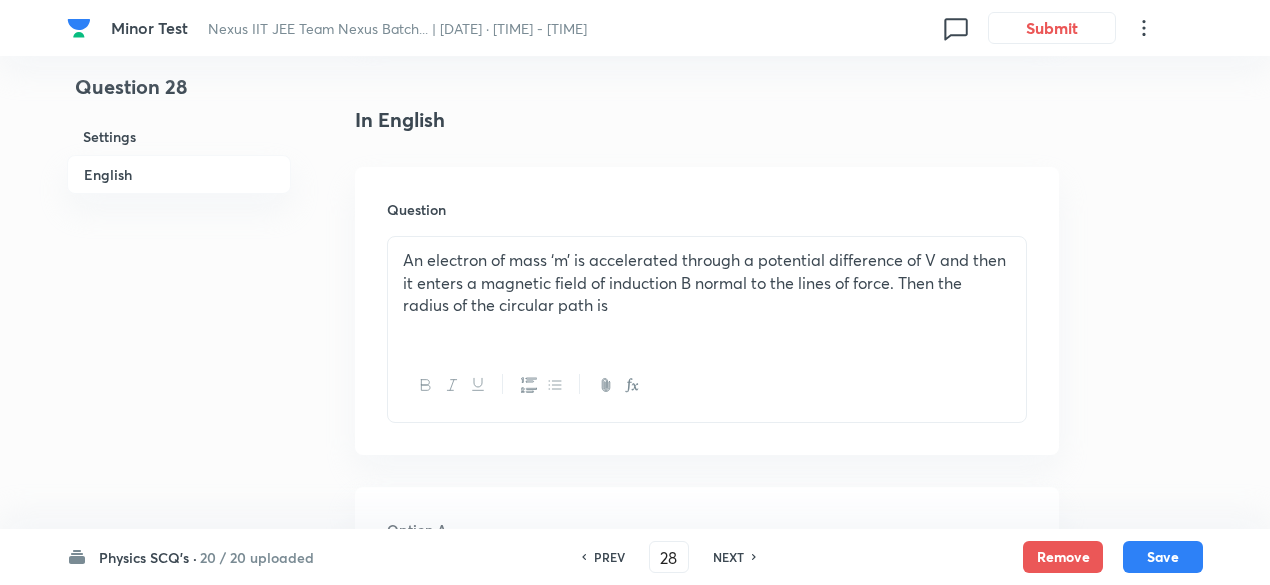 click on "NEXT" at bounding box center (728, 557) 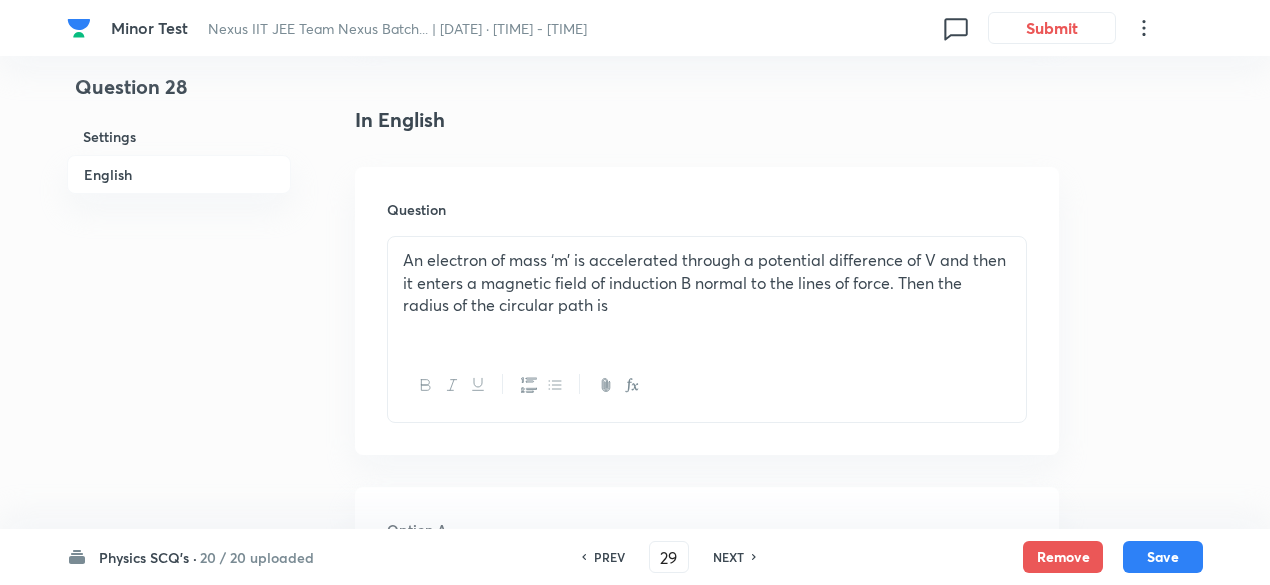 checkbox on "false" 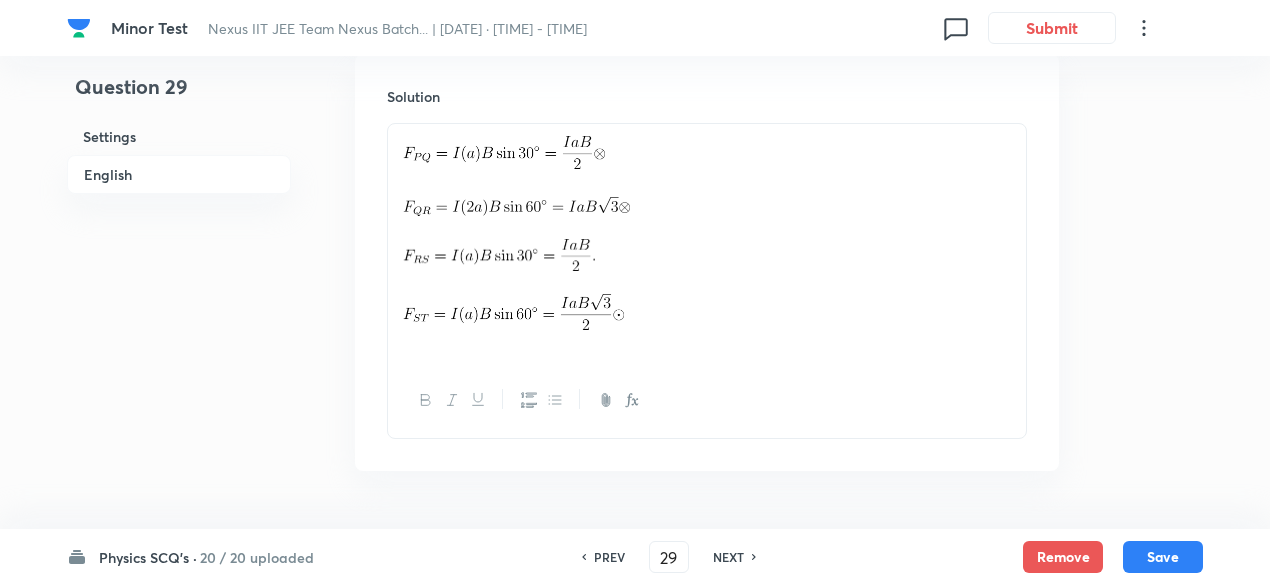scroll, scrollTop: 2310, scrollLeft: 0, axis: vertical 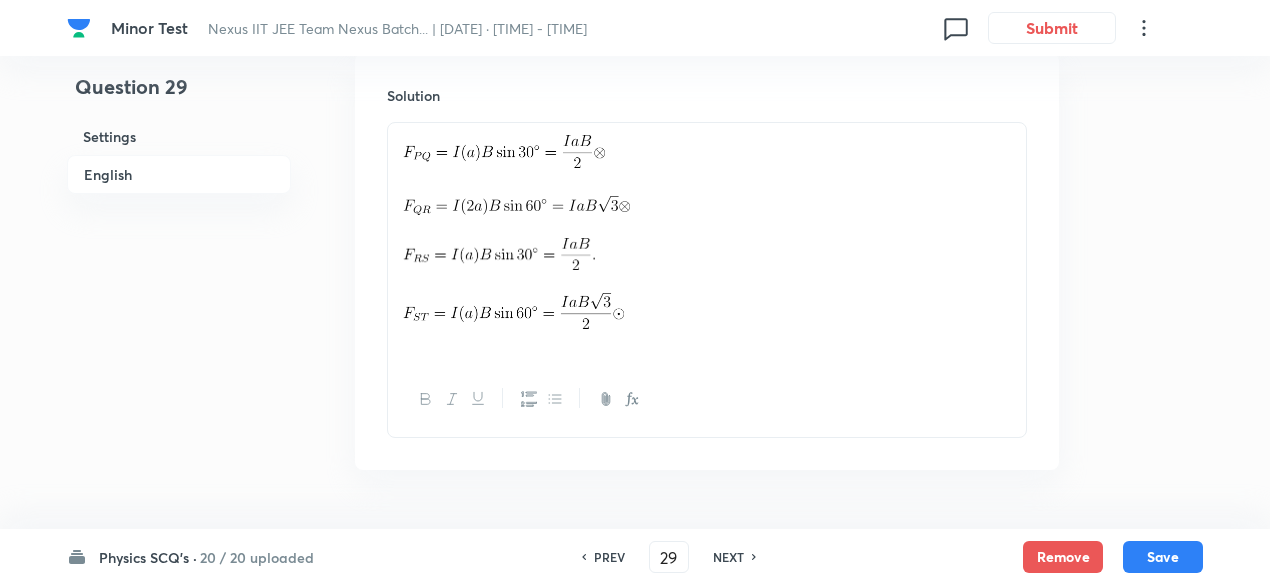 click on "NEXT" at bounding box center (728, 557) 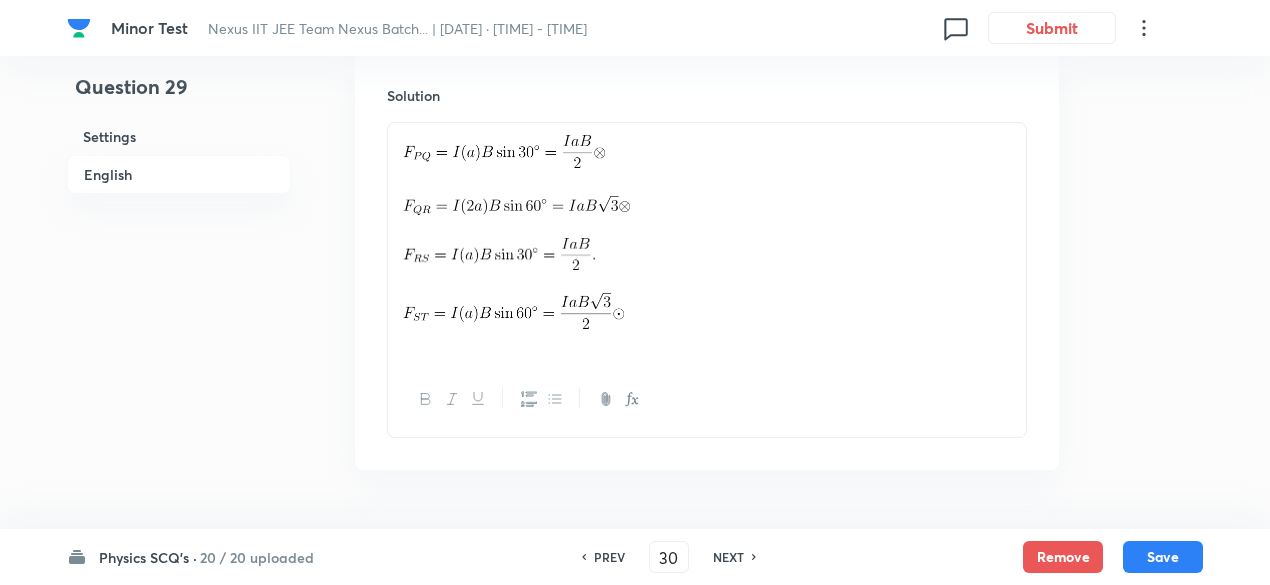 checkbox on "true" 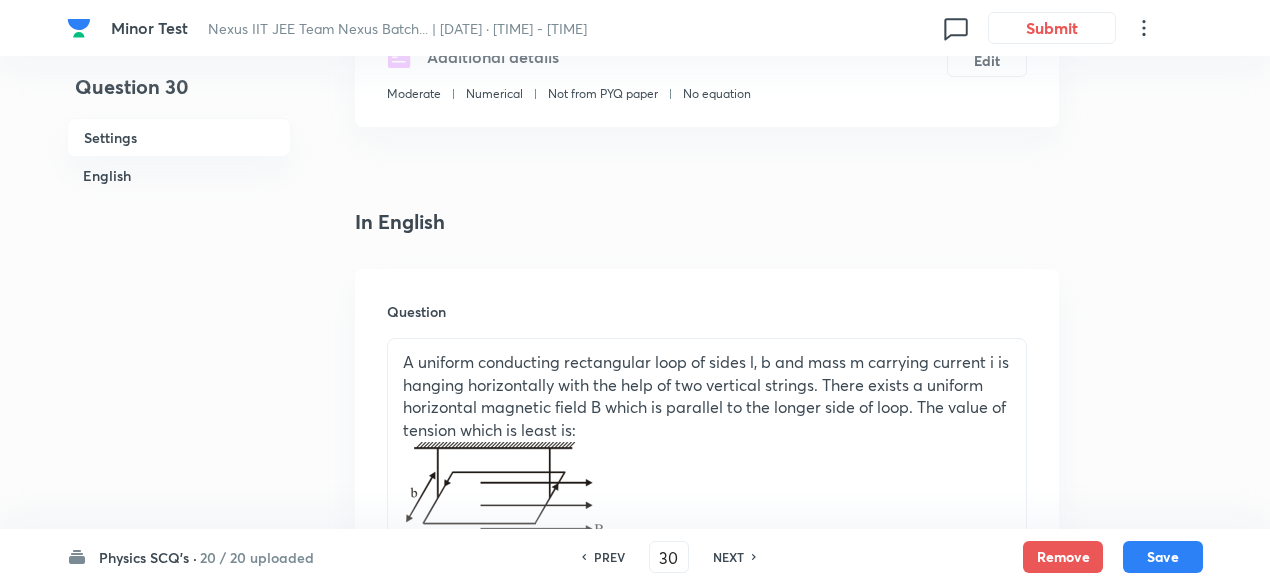 scroll, scrollTop: 406, scrollLeft: 0, axis: vertical 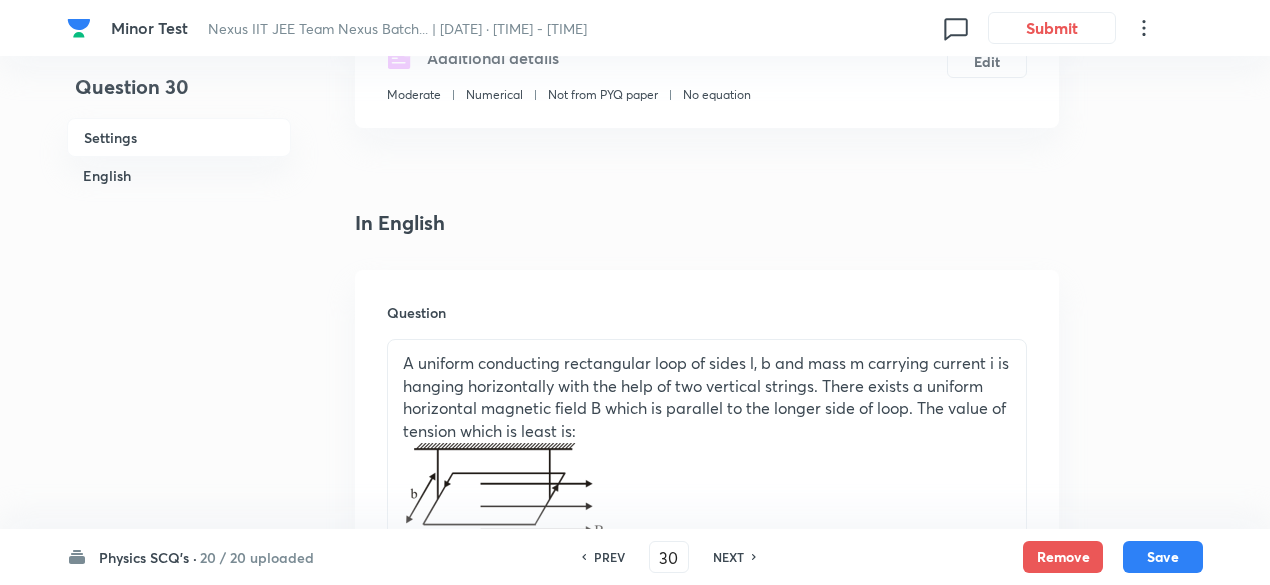 click on "NEXT" at bounding box center (728, 557) 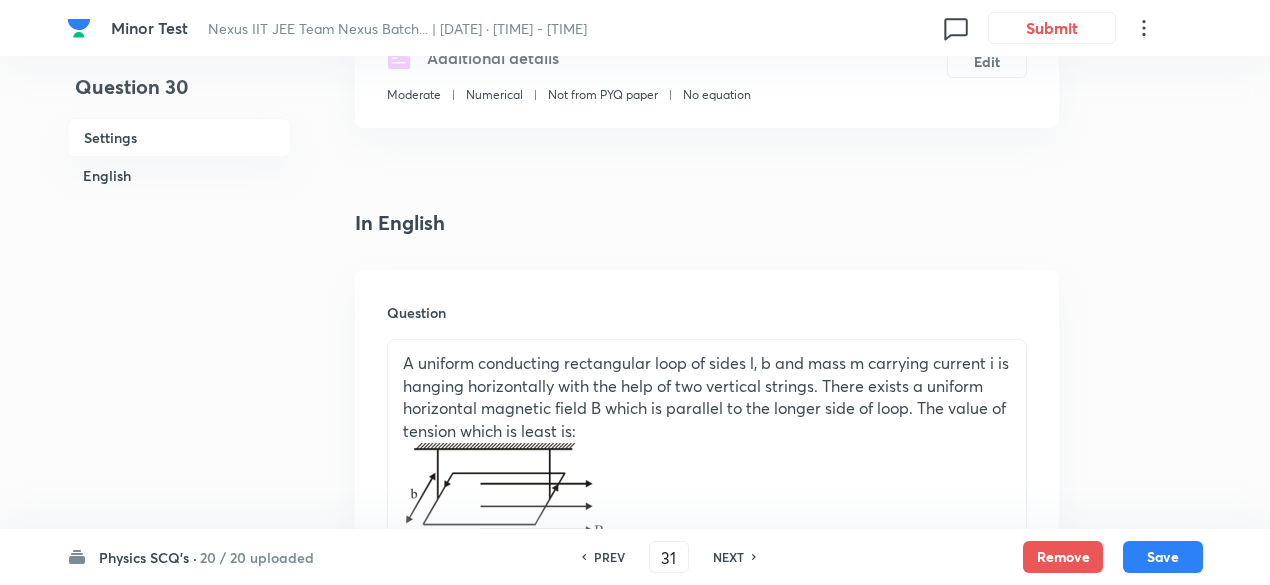 checkbox on "false" 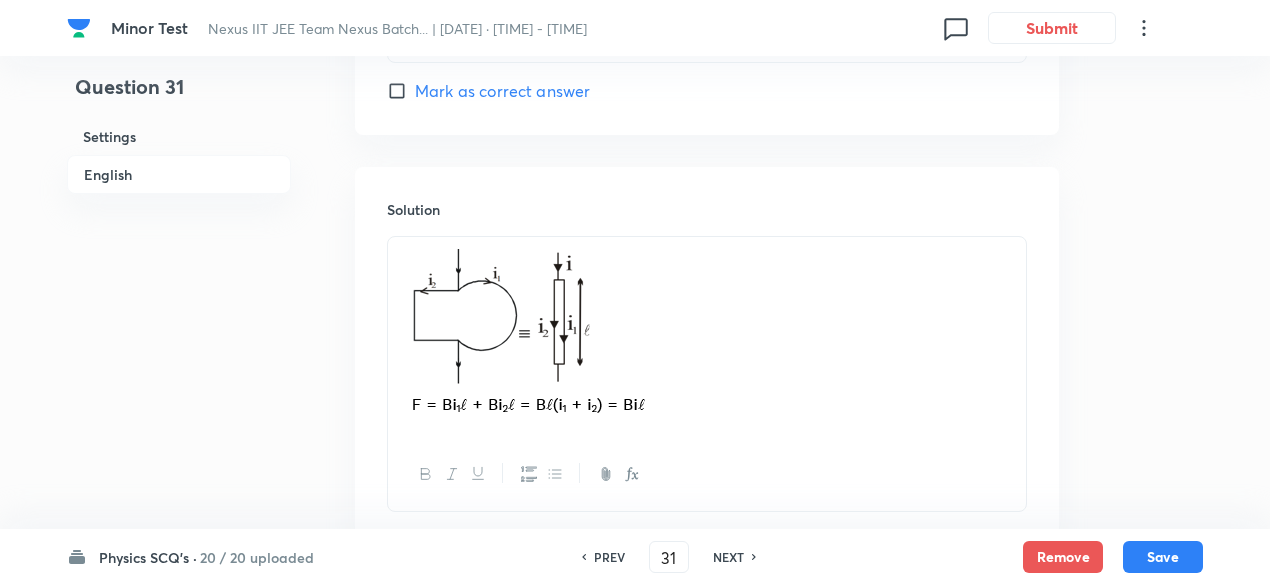 scroll, scrollTop: 2437, scrollLeft: 0, axis: vertical 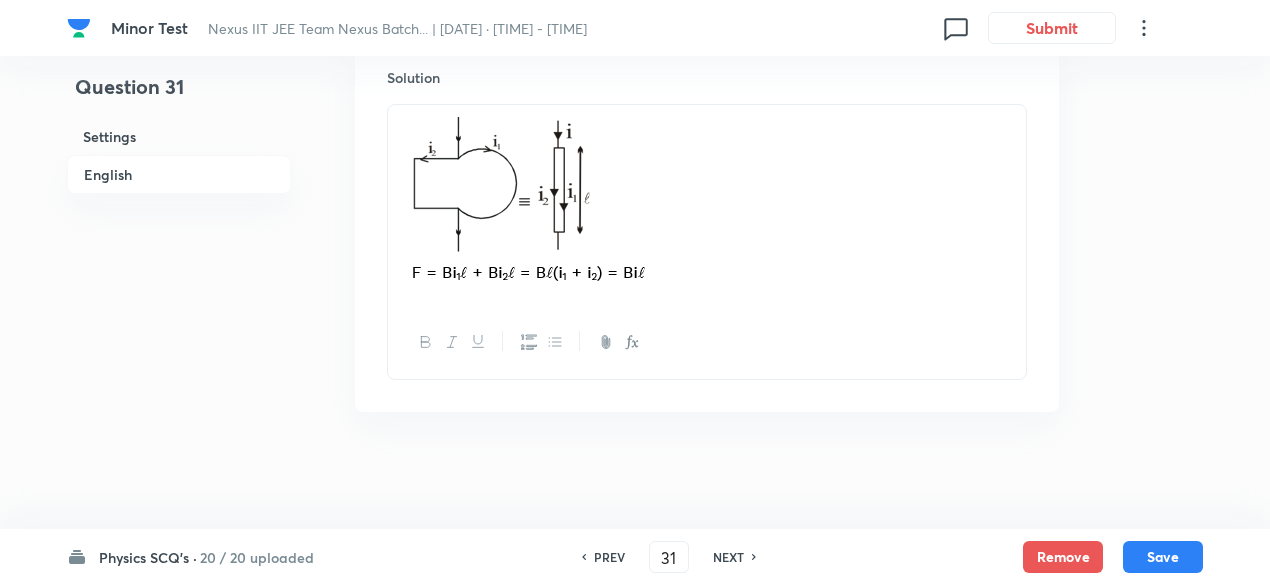 click on "NEXT" at bounding box center [728, 557] 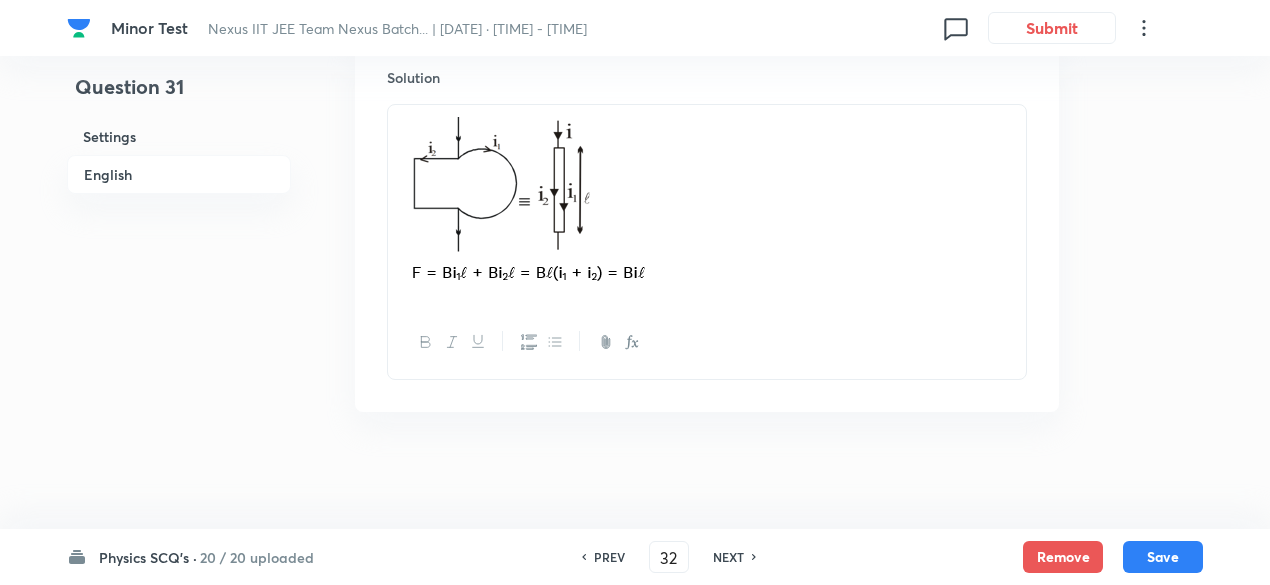 checkbox on "false" 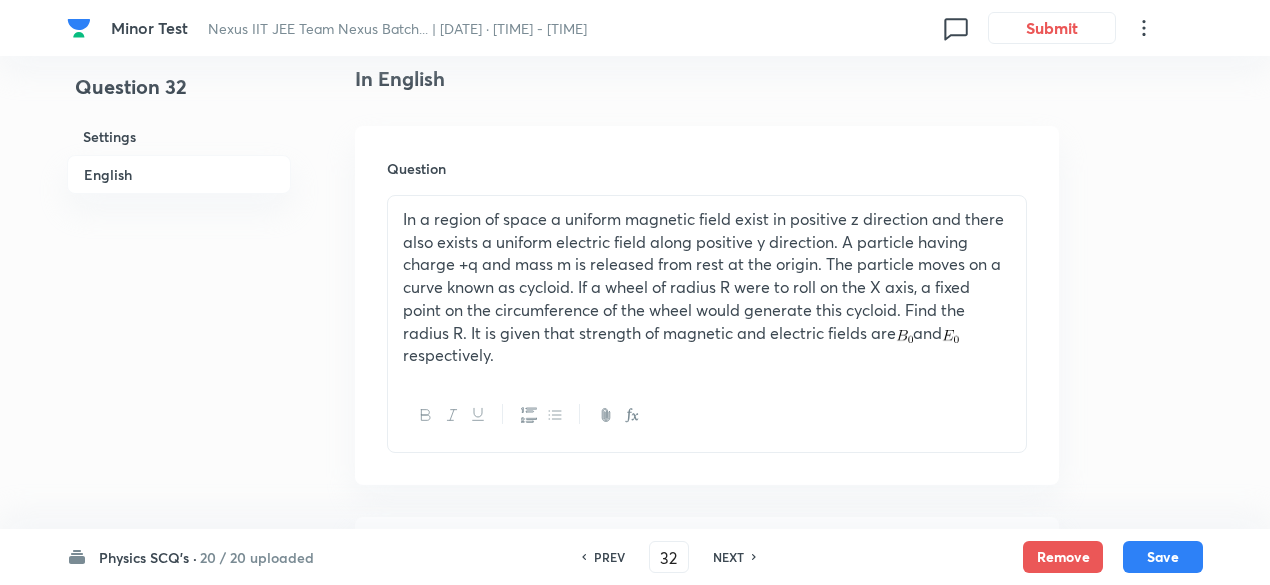scroll, scrollTop: 549, scrollLeft: 0, axis: vertical 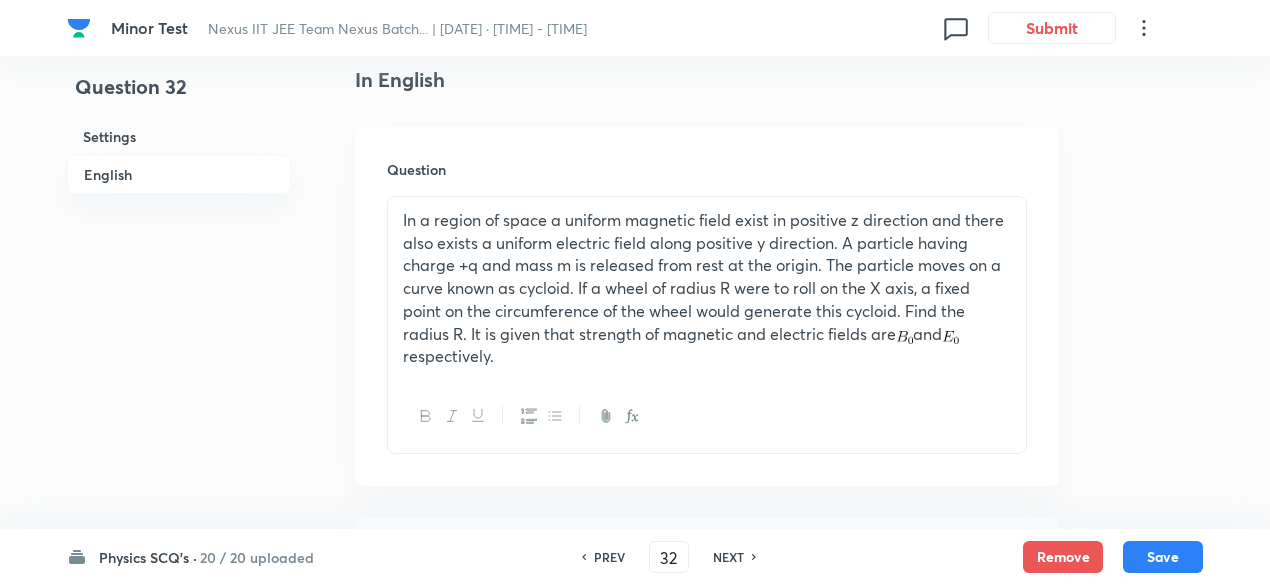 click on "NEXT" at bounding box center [728, 557] 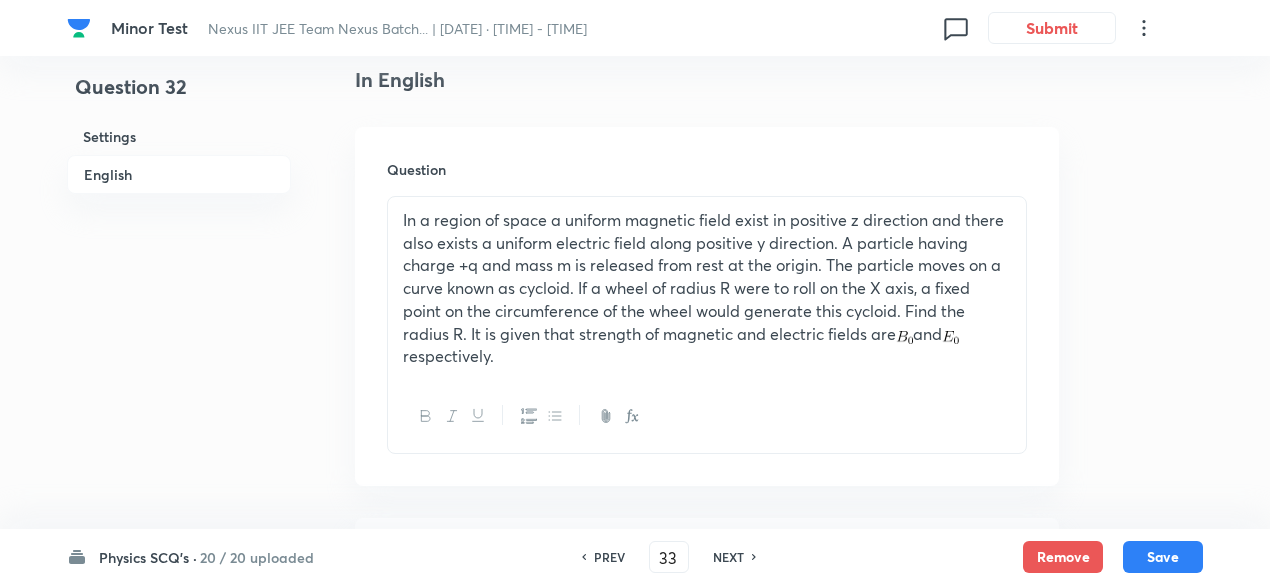 checkbox on "true" 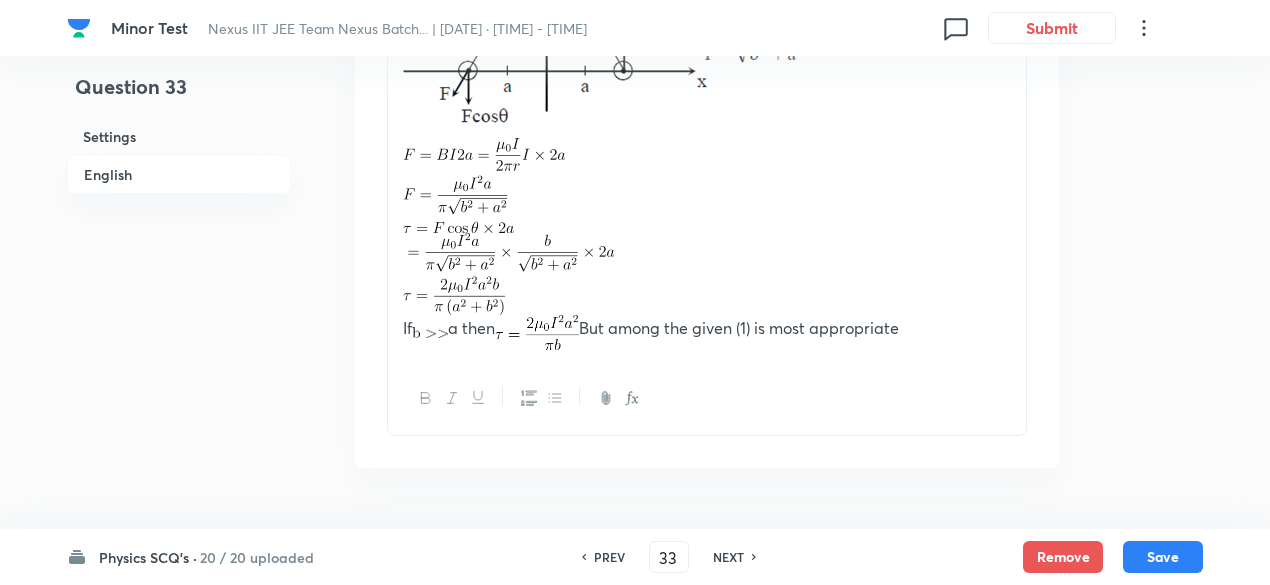 scroll, scrollTop: 2739, scrollLeft: 0, axis: vertical 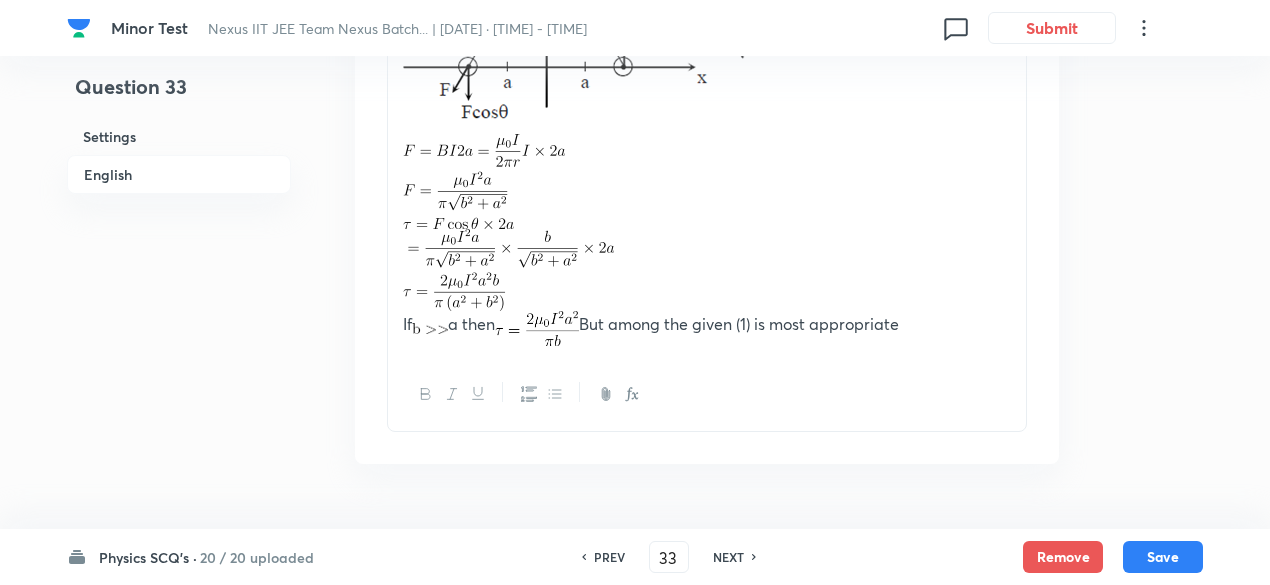 click on "NEXT" at bounding box center (728, 557) 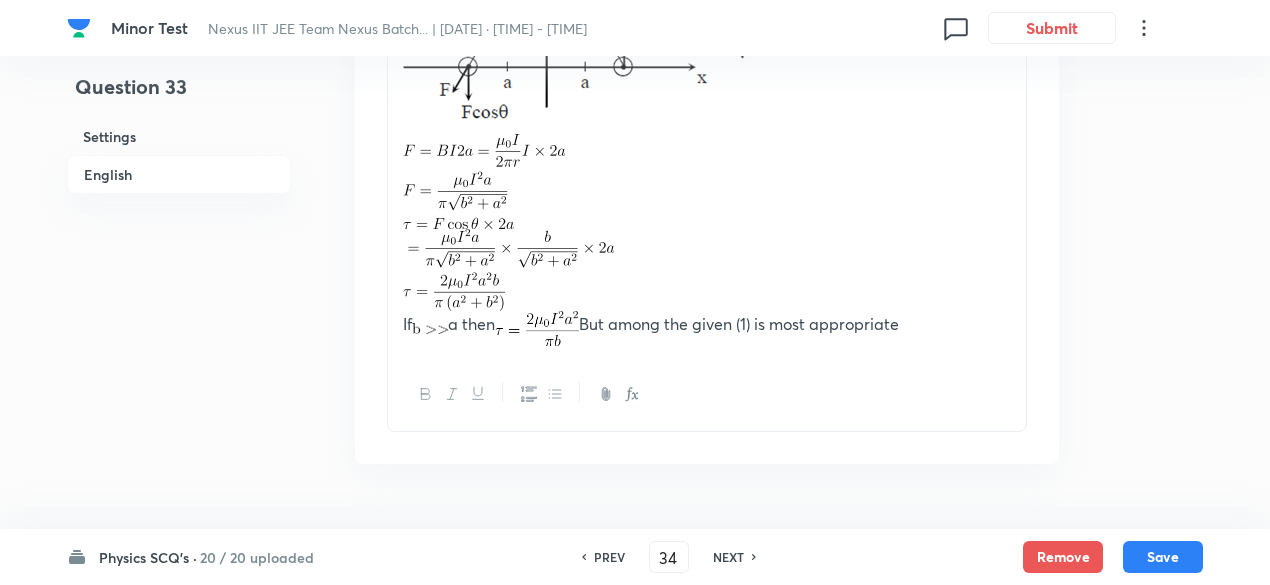 checkbox on "false" 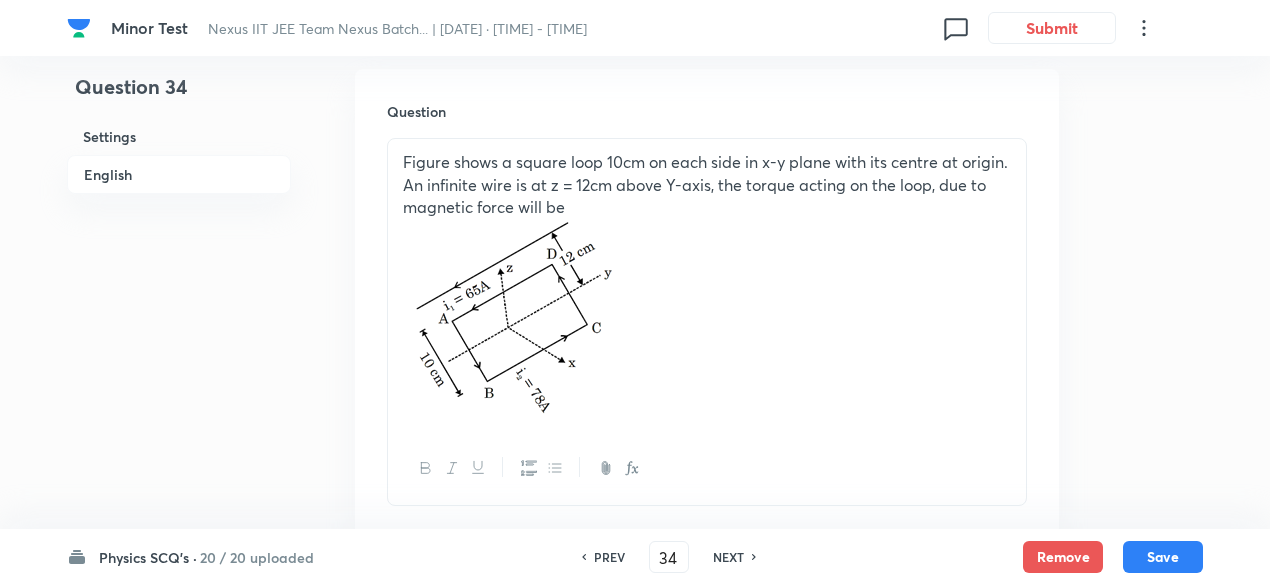 scroll, scrollTop: 572, scrollLeft: 0, axis: vertical 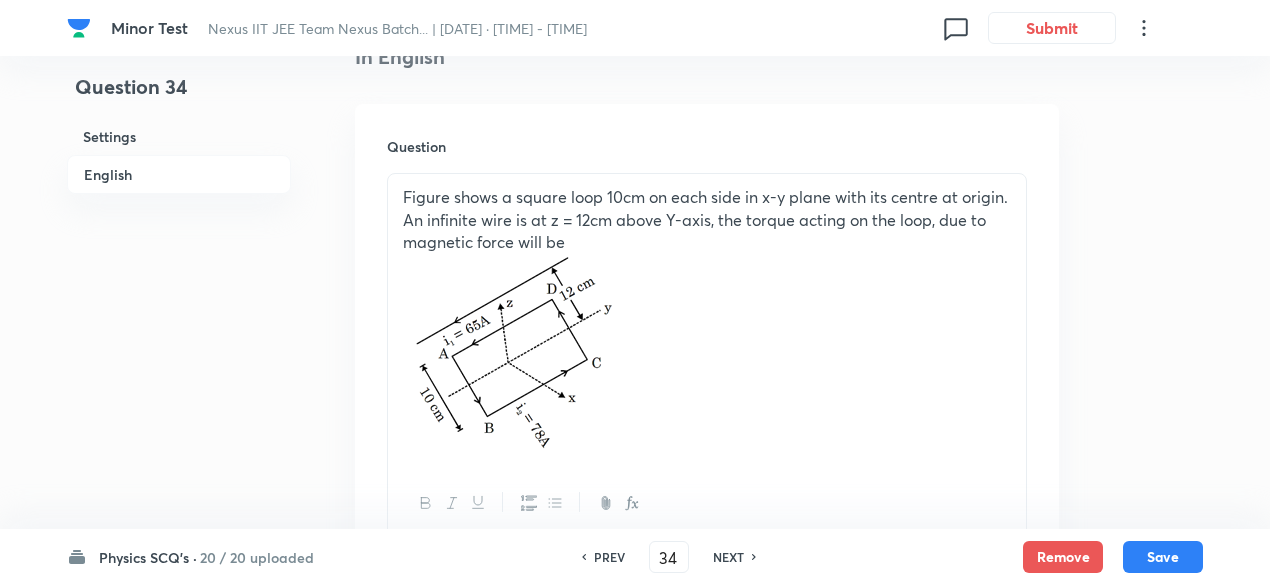 click on "NEXT" at bounding box center [728, 557] 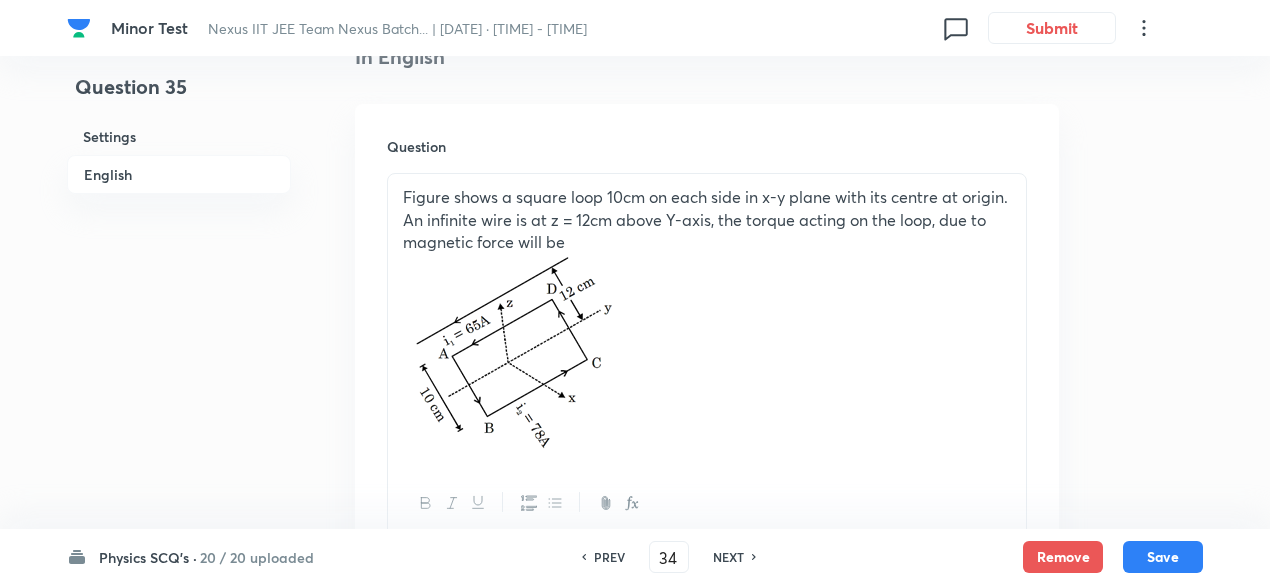 type on "35" 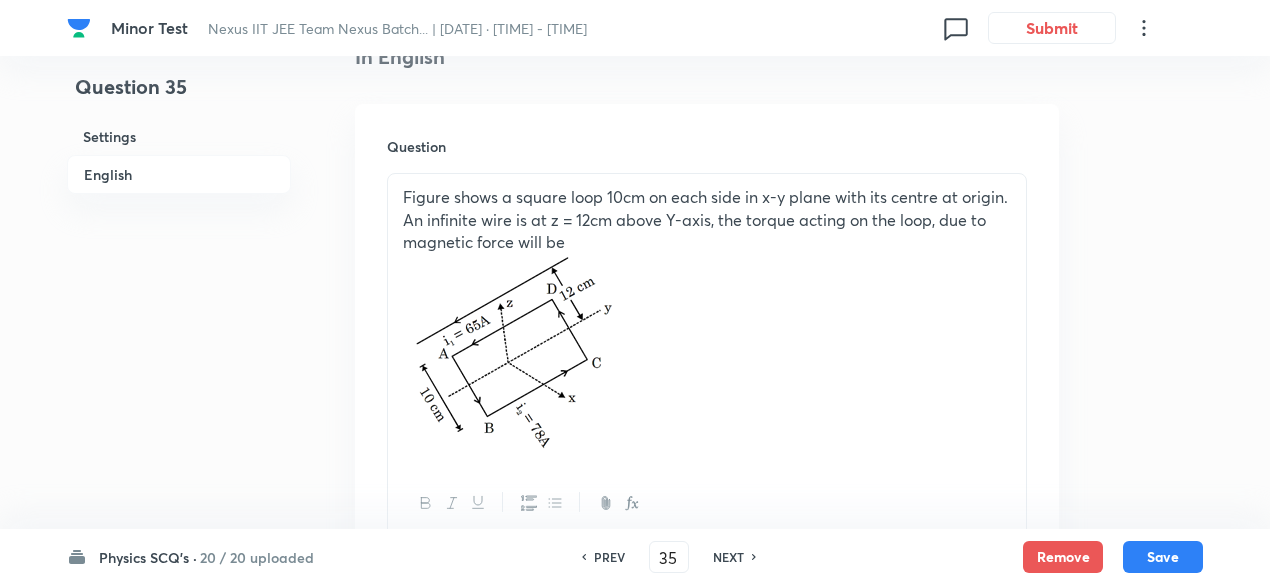 checkbox on "true" 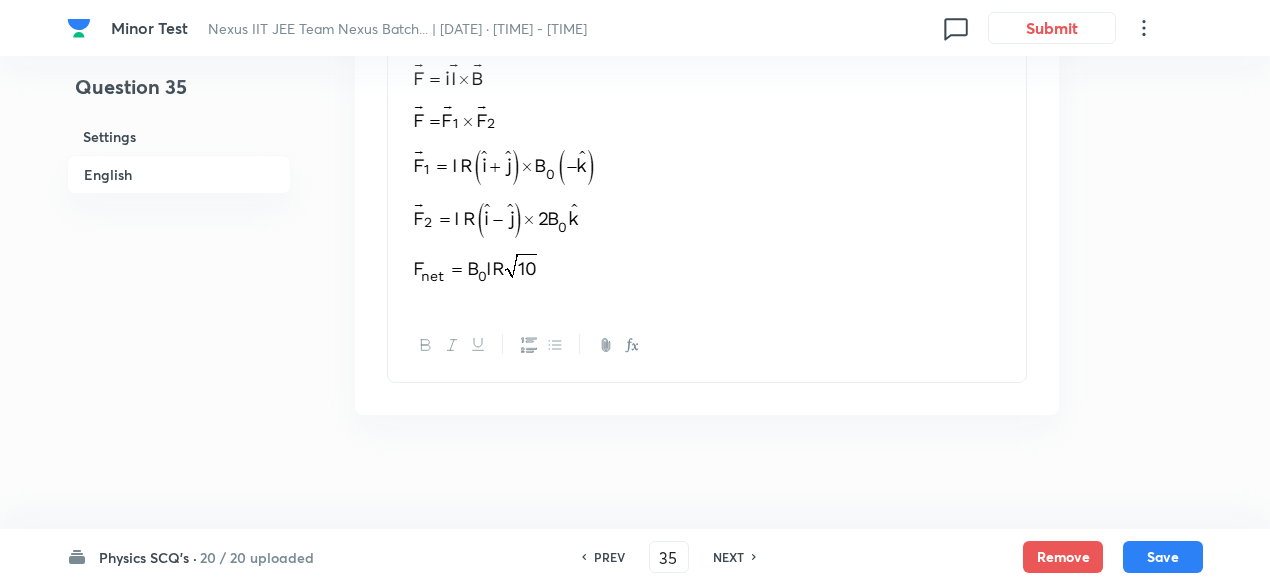 scroll, scrollTop: 2524, scrollLeft: 0, axis: vertical 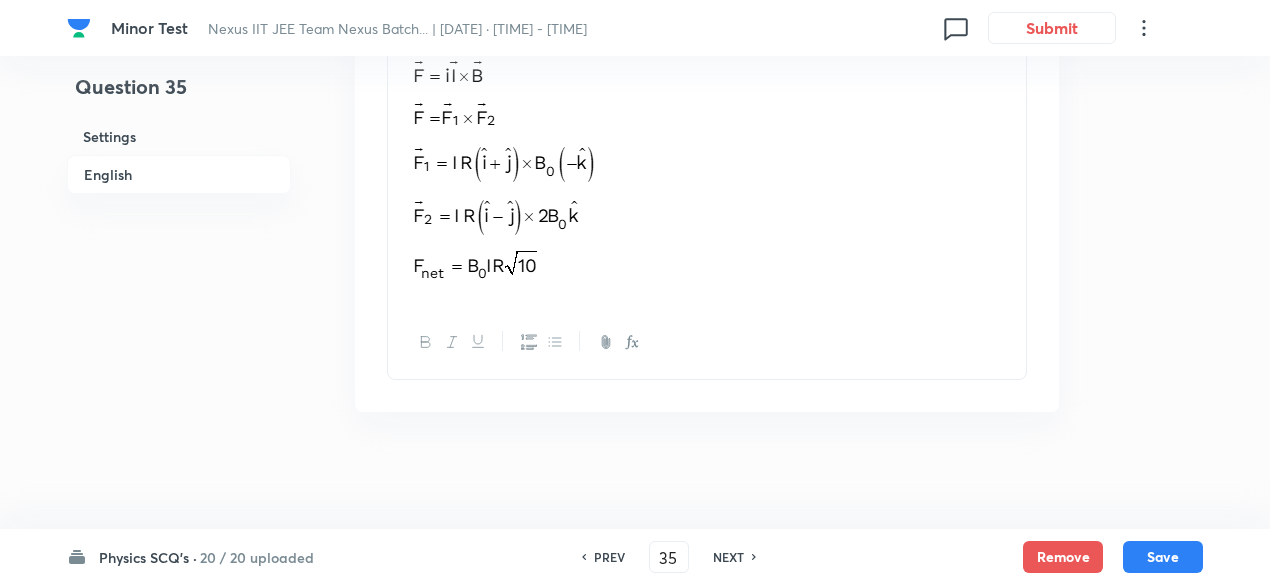 click on "NEXT" at bounding box center (728, 557) 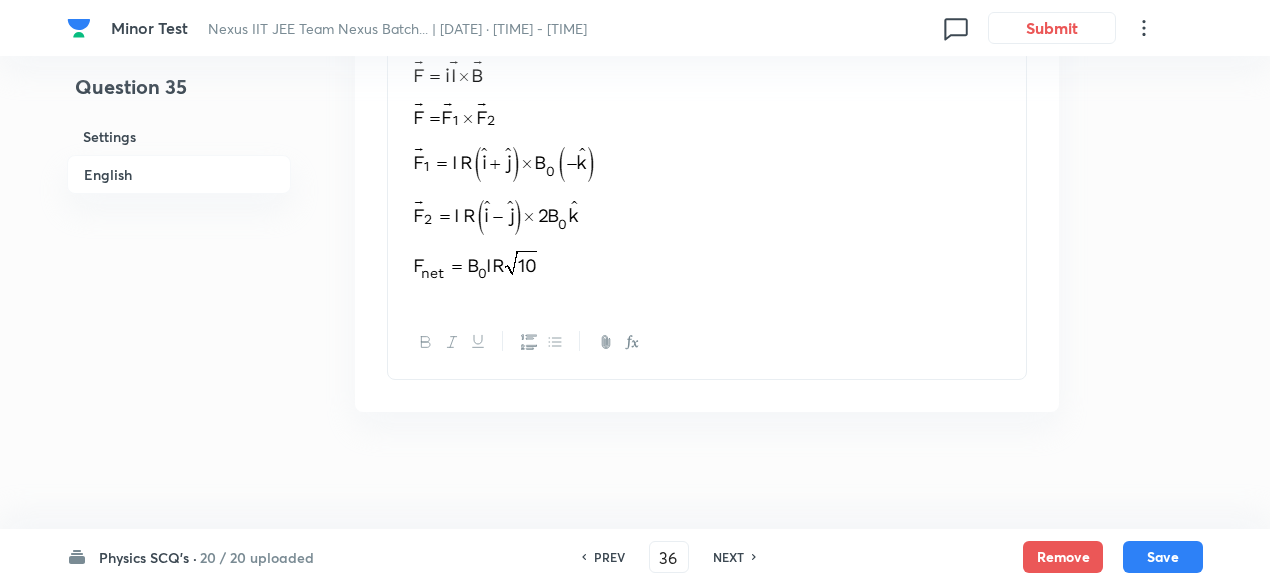 checkbox on "false" 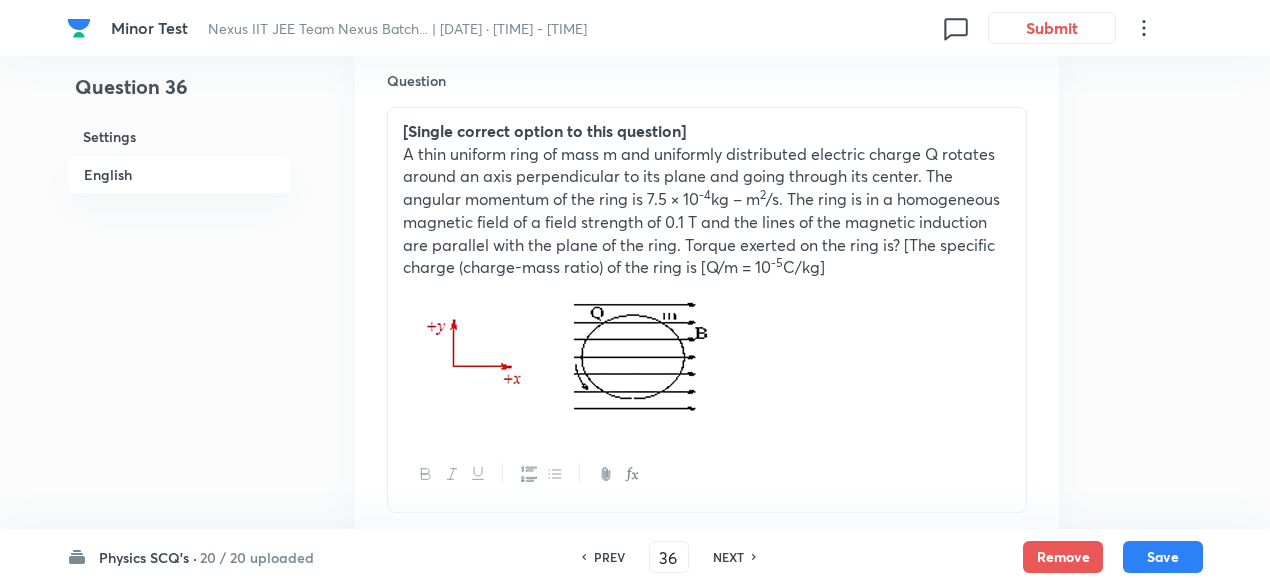 scroll, scrollTop: 630, scrollLeft: 0, axis: vertical 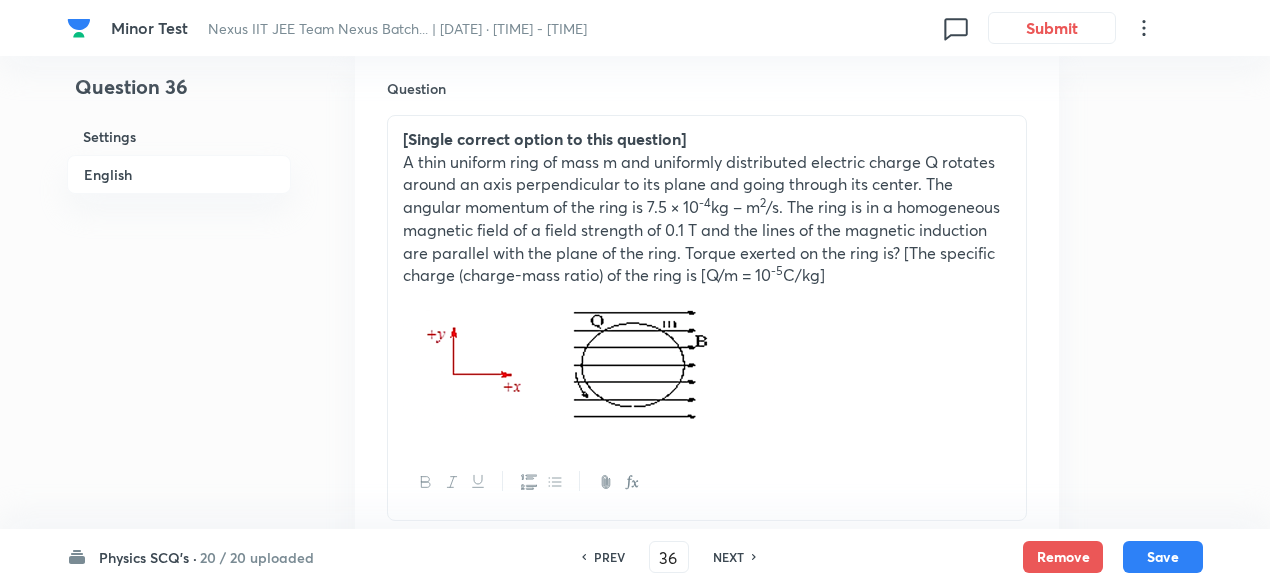 click on "NEXT" at bounding box center (728, 557) 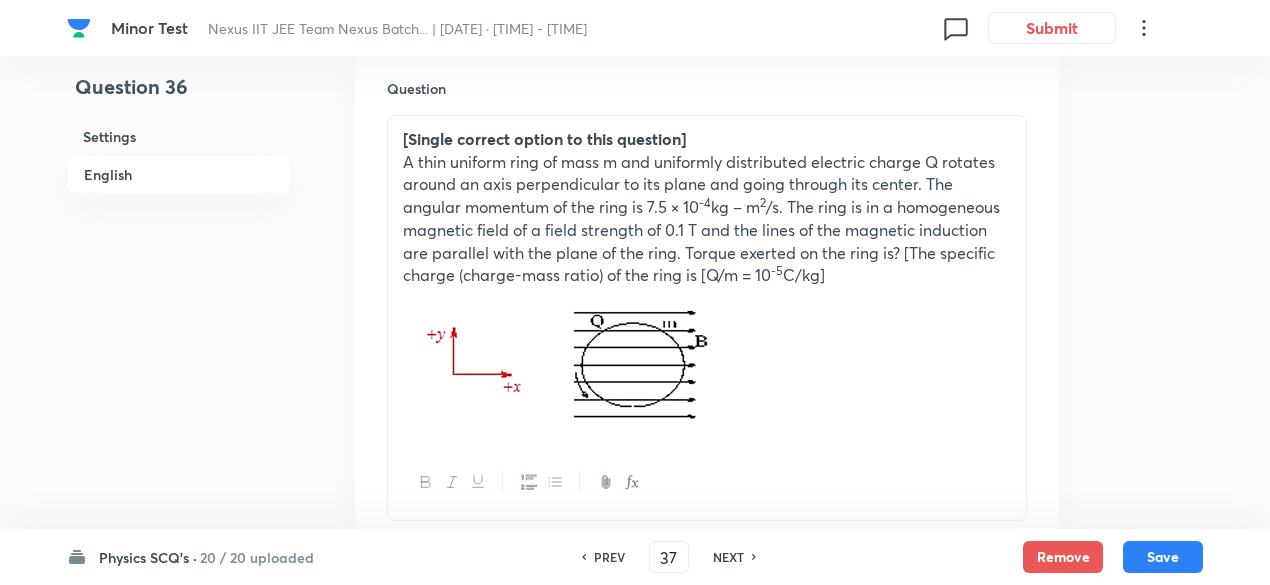 checkbox on "true" 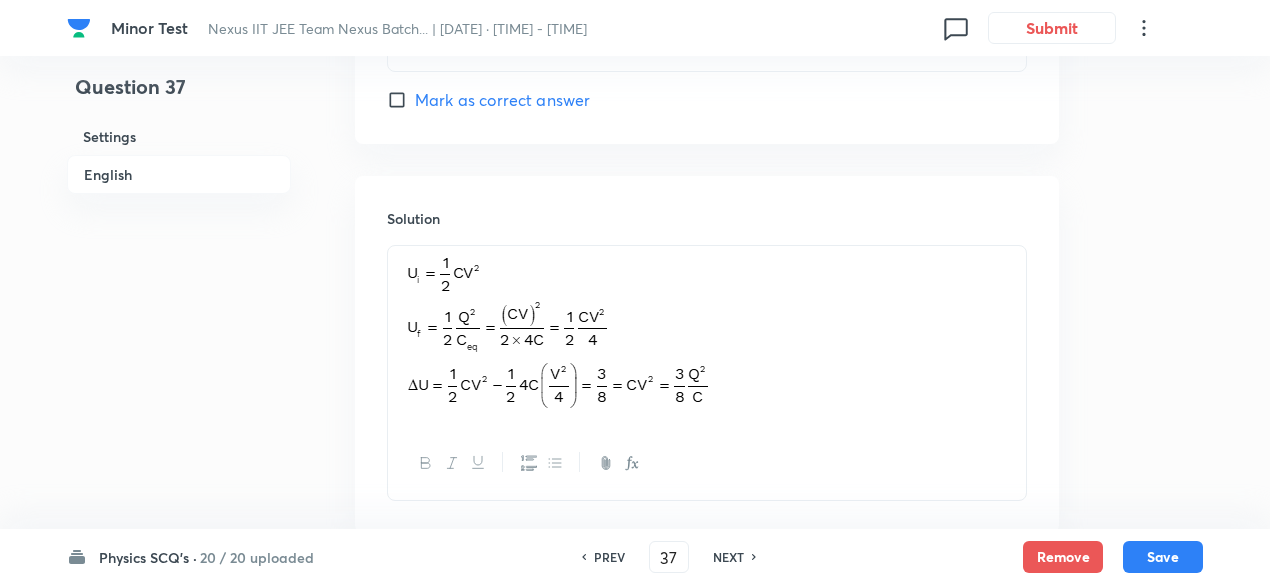 scroll, scrollTop: 2343, scrollLeft: 0, axis: vertical 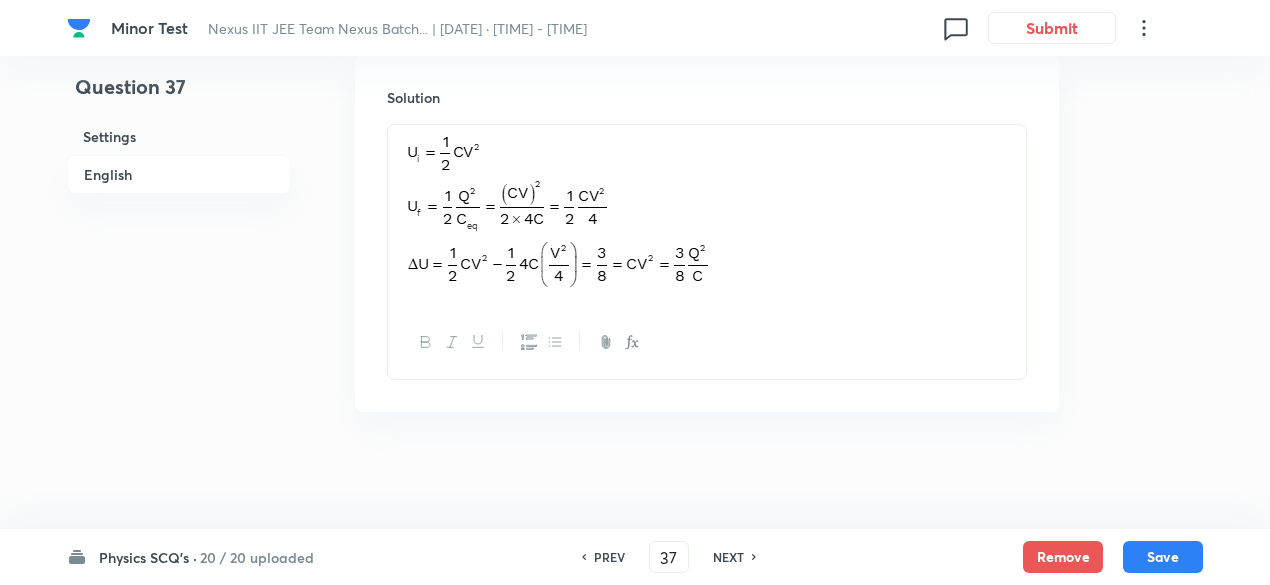 click on "NEXT" at bounding box center [728, 557] 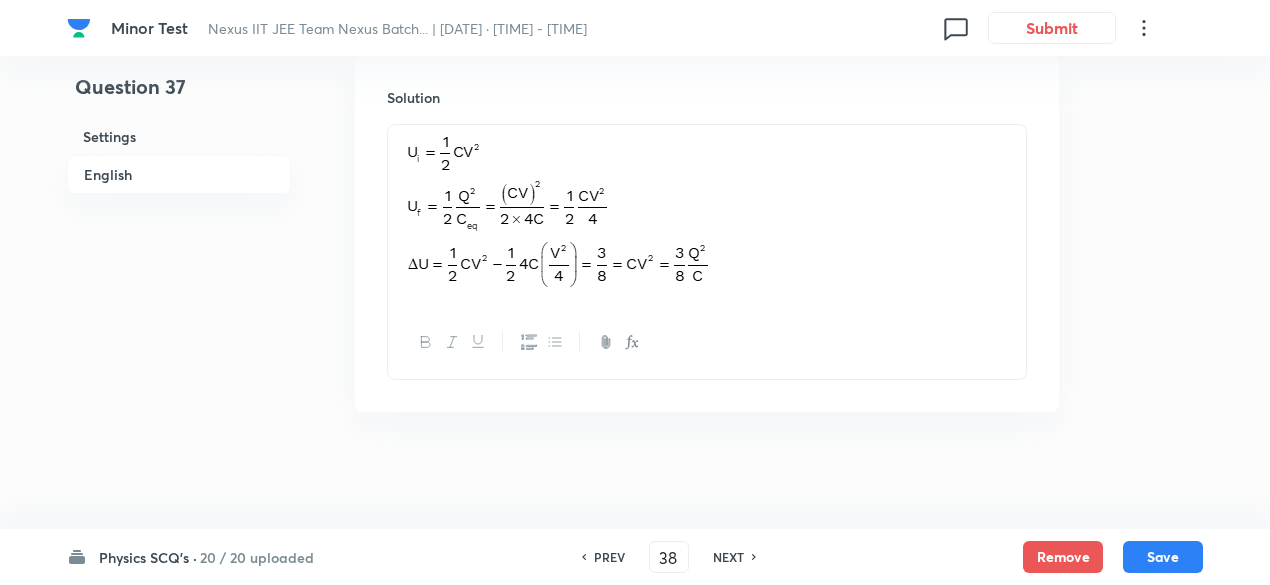 checkbox on "false" 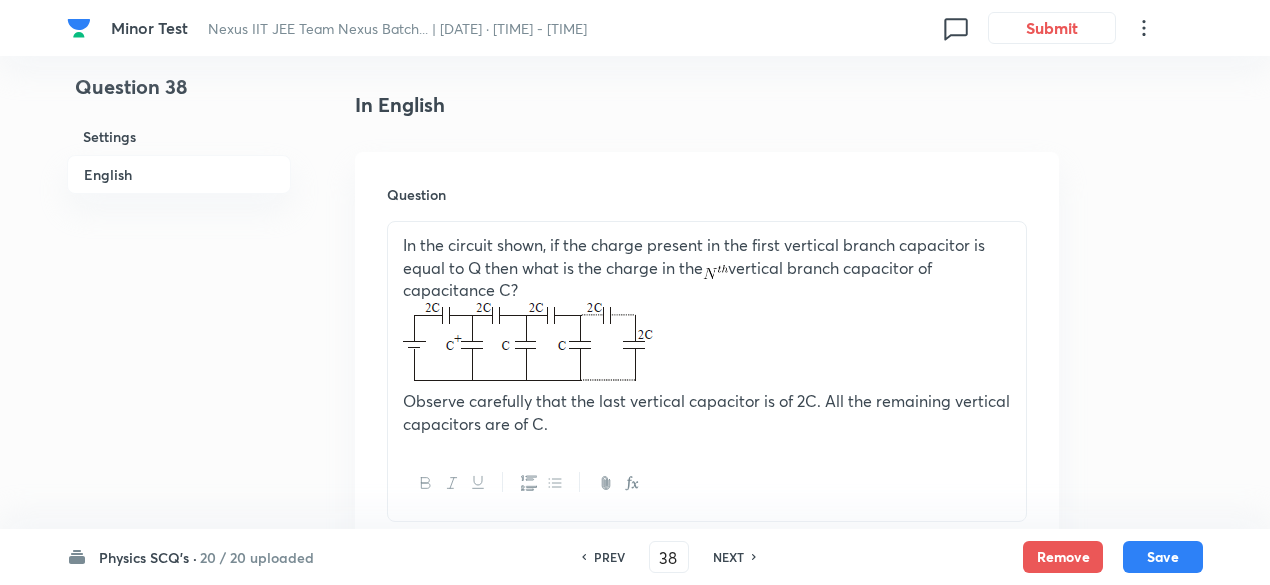 scroll, scrollTop: 497, scrollLeft: 0, axis: vertical 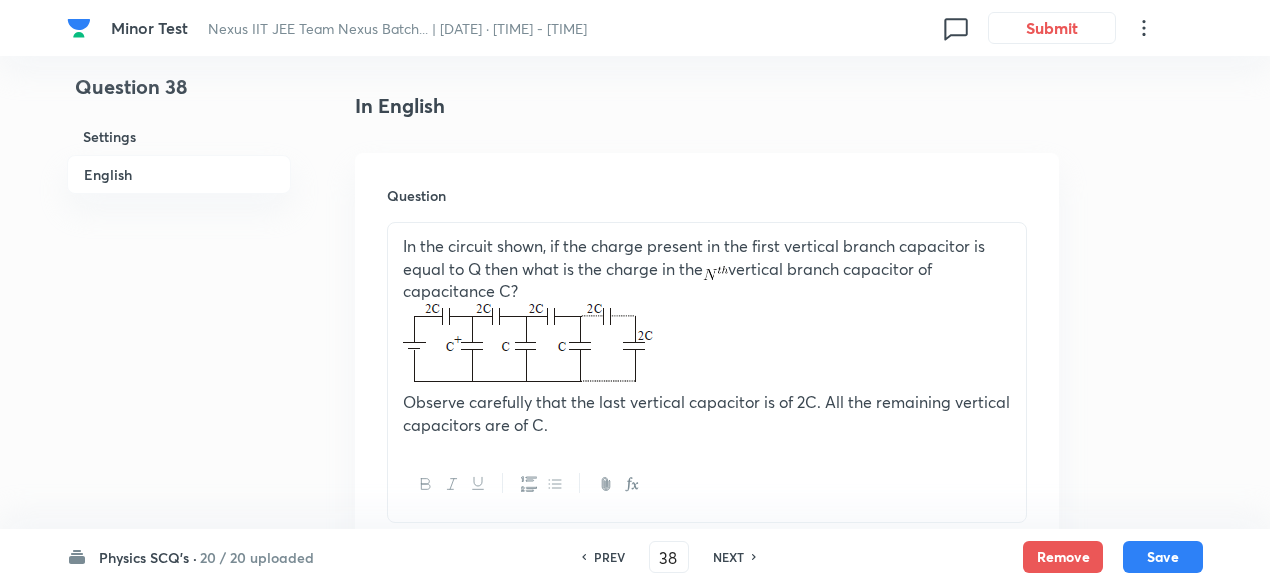 click on "NEXT" at bounding box center (728, 557) 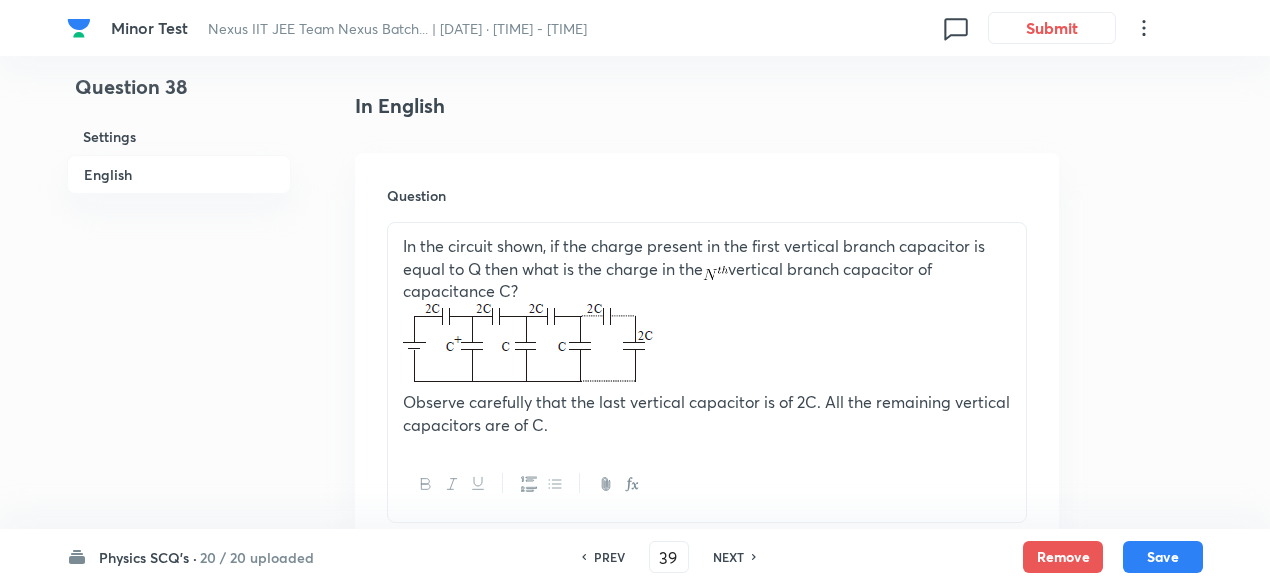 checkbox on "false" 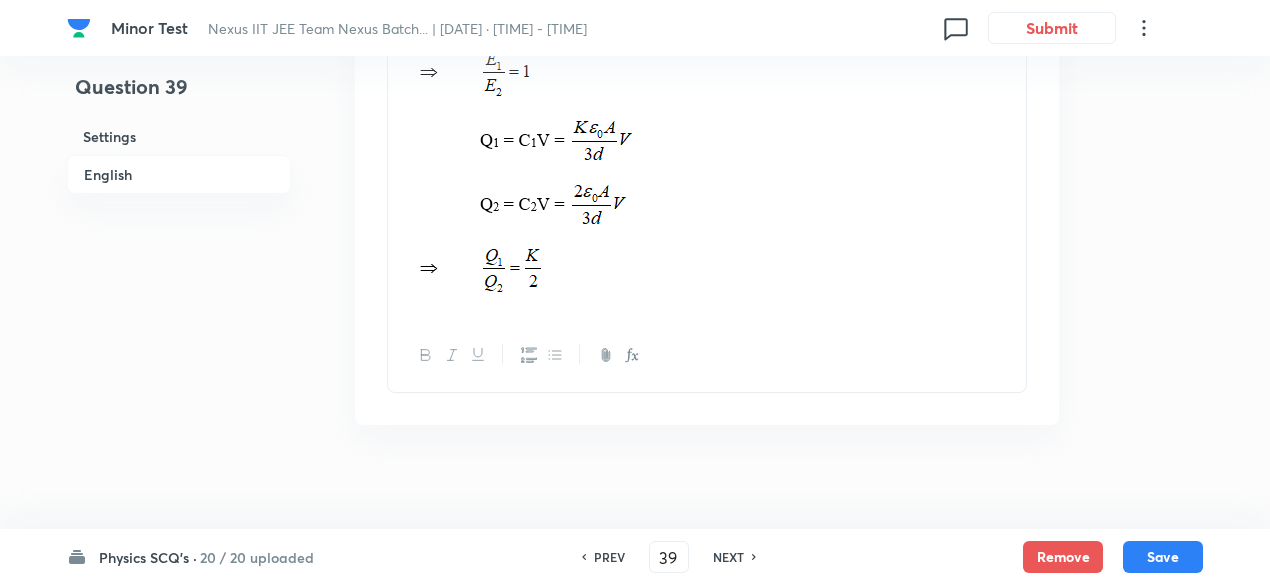 click on "NEXT" at bounding box center [728, 557] 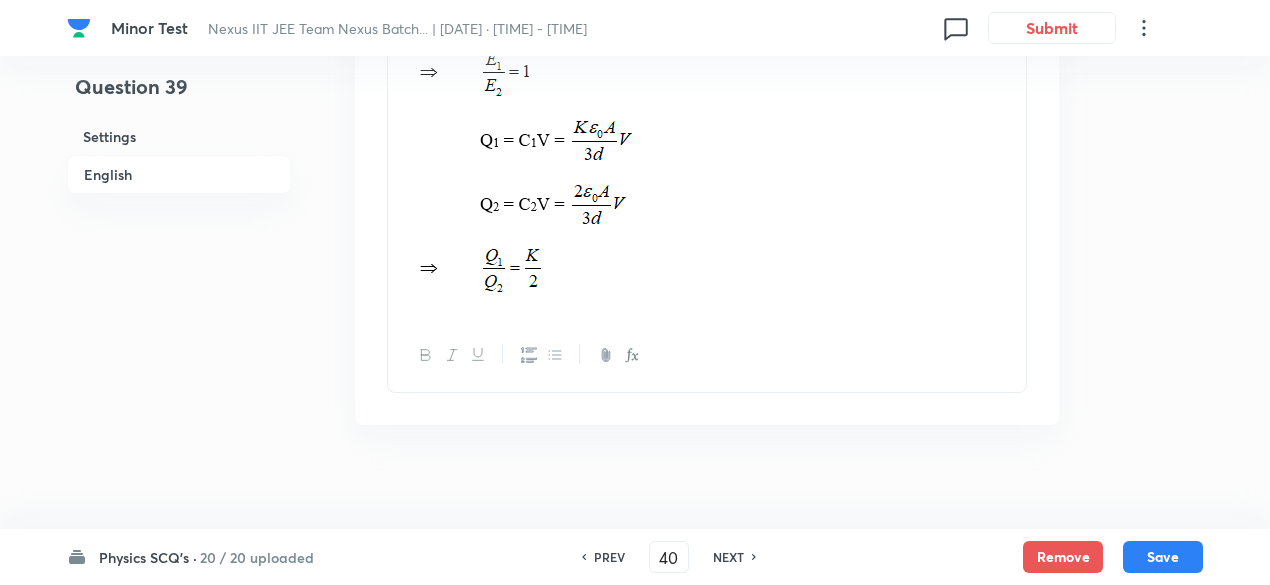 checkbox on "false" 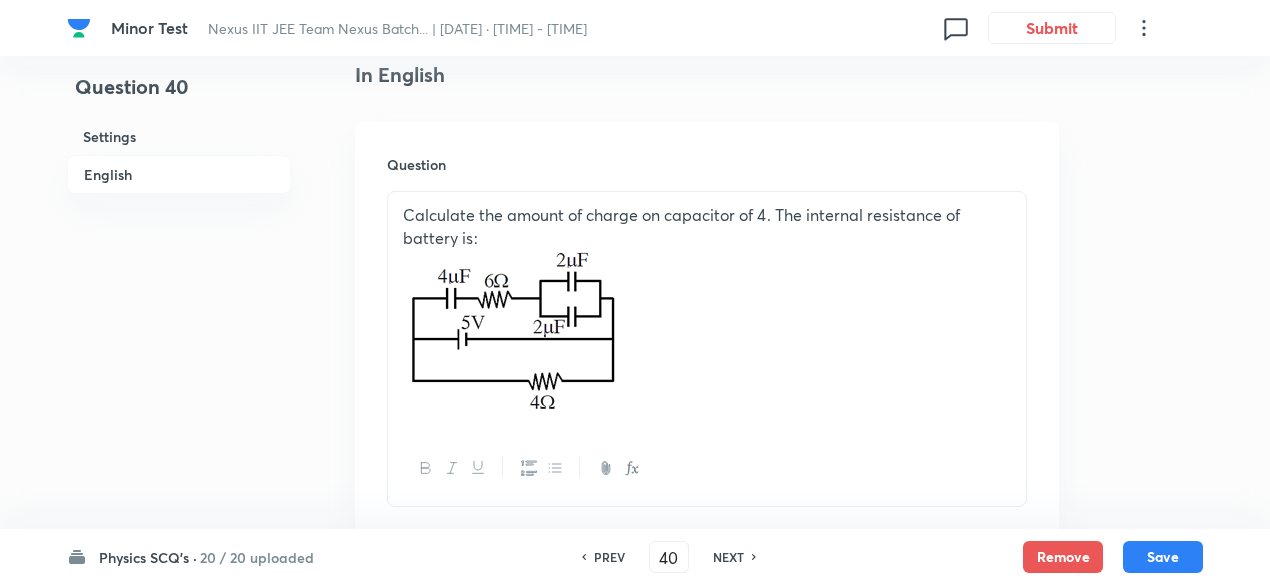 scroll, scrollTop: 546, scrollLeft: 0, axis: vertical 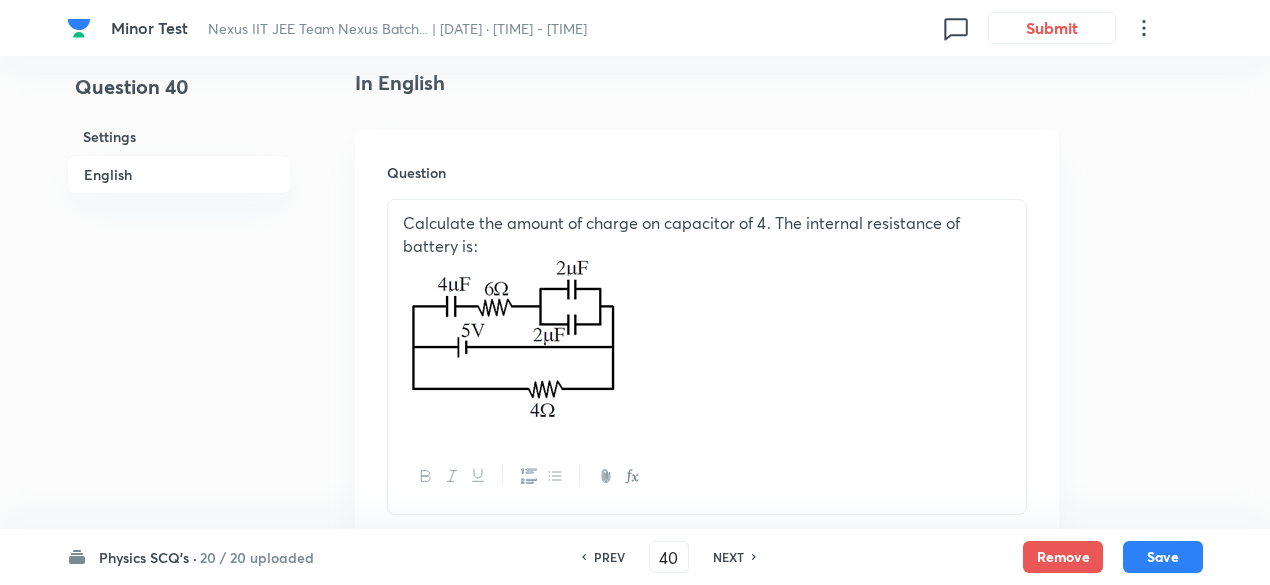click on "NEXT" at bounding box center [728, 557] 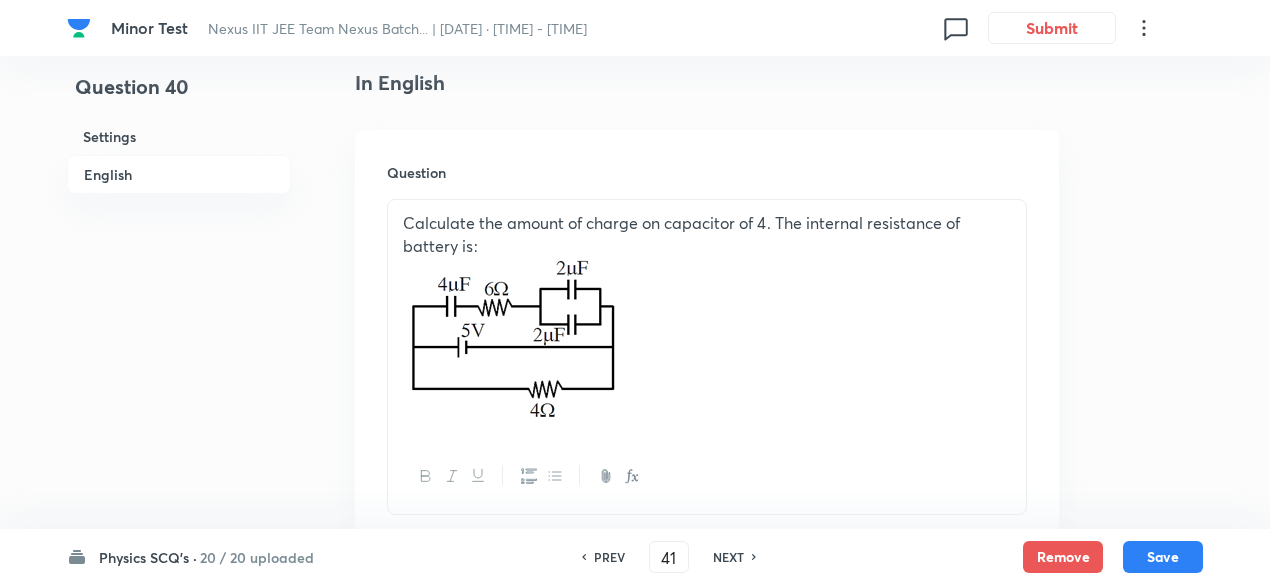 checkbox on "false" 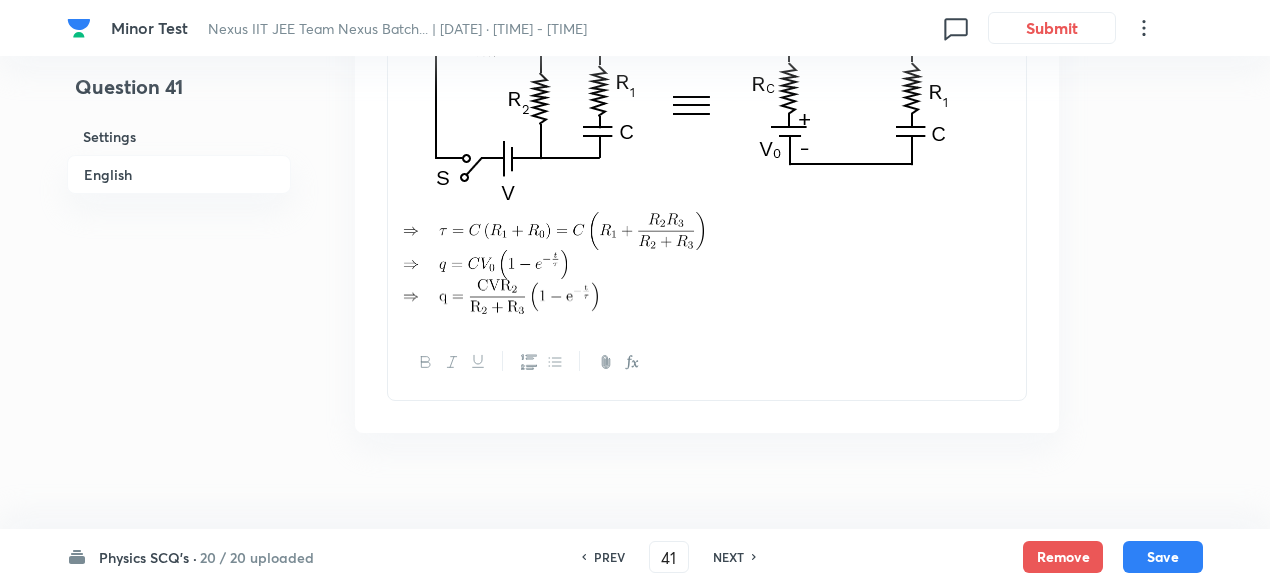 scroll, scrollTop: 2577, scrollLeft: 0, axis: vertical 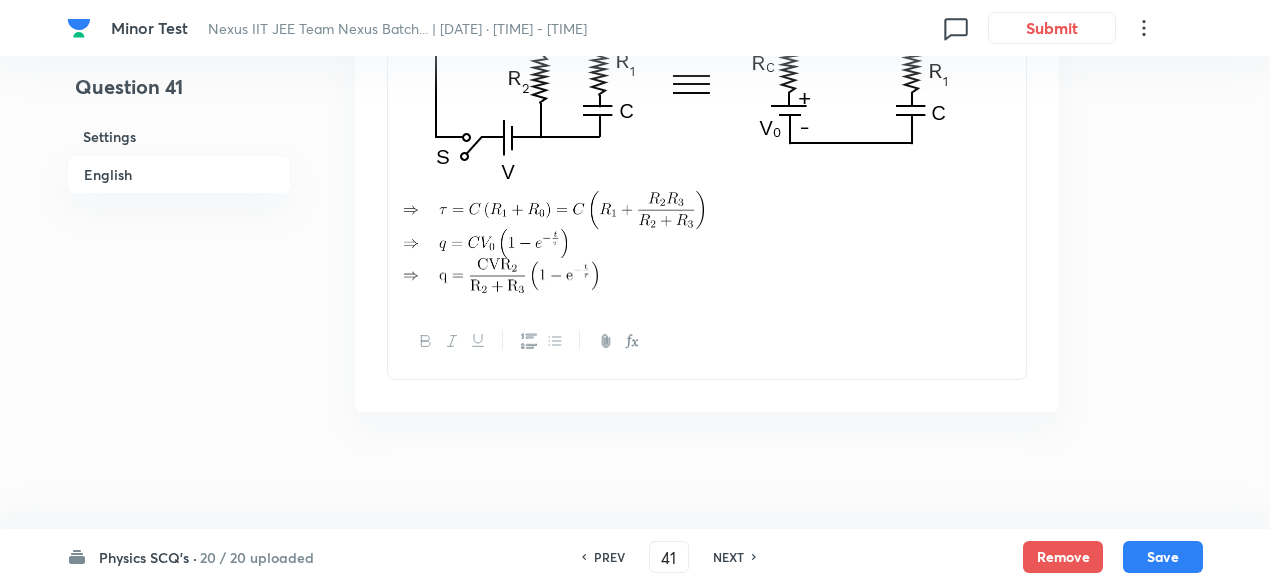 click on "NEXT" at bounding box center (728, 557) 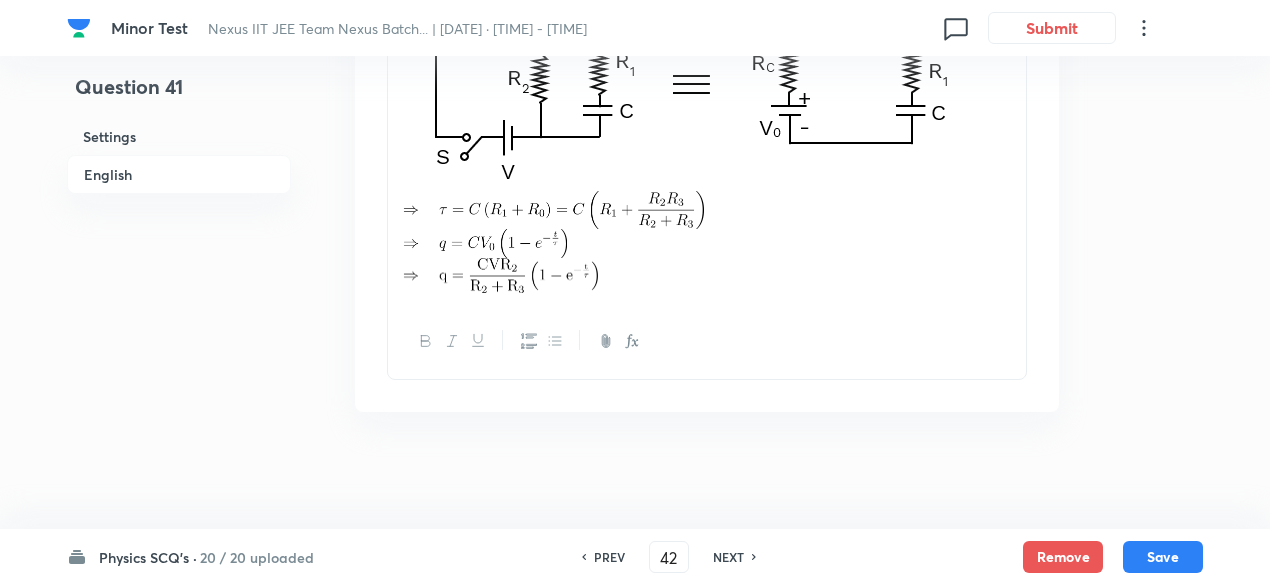 checkbox on "false" 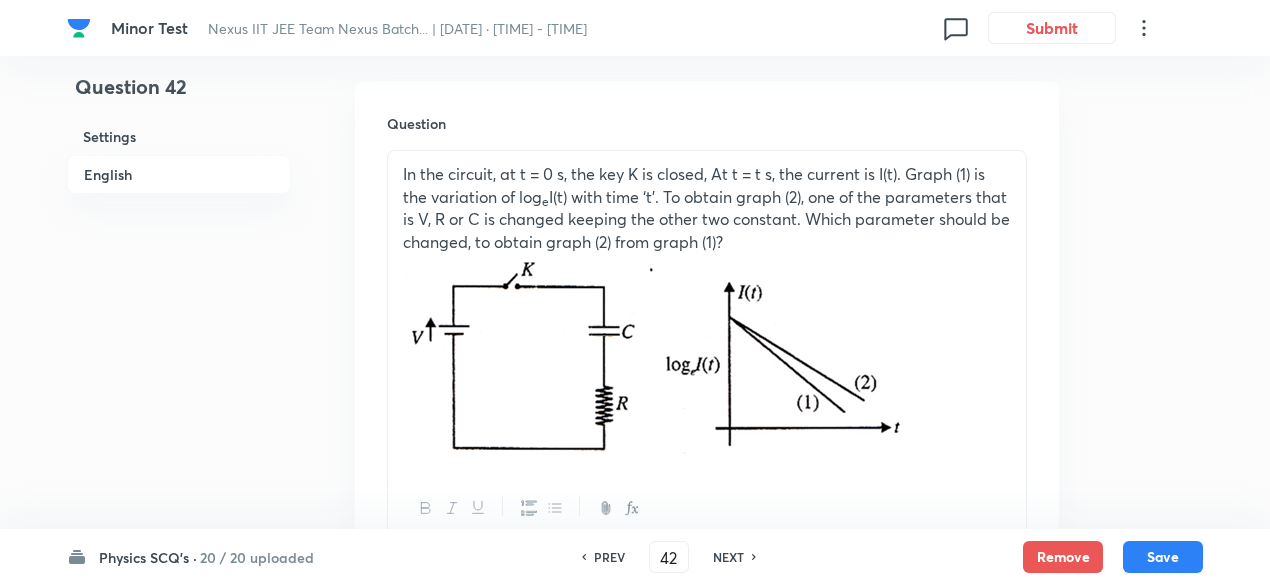 scroll, scrollTop: 567, scrollLeft: 0, axis: vertical 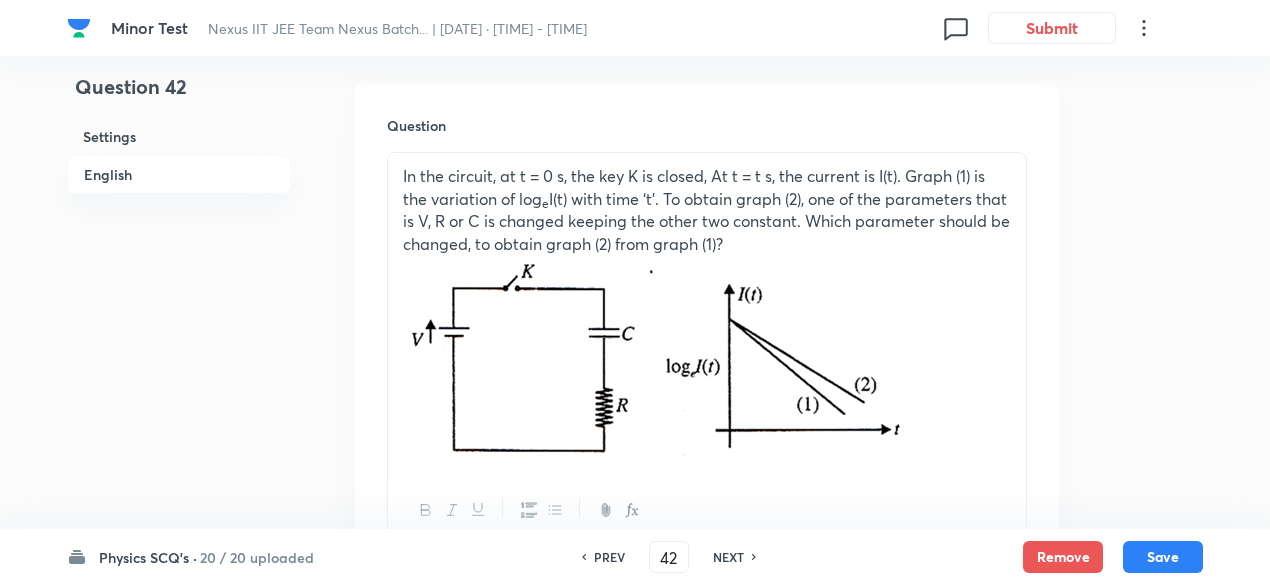 click on "NEXT" at bounding box center (728, 557) 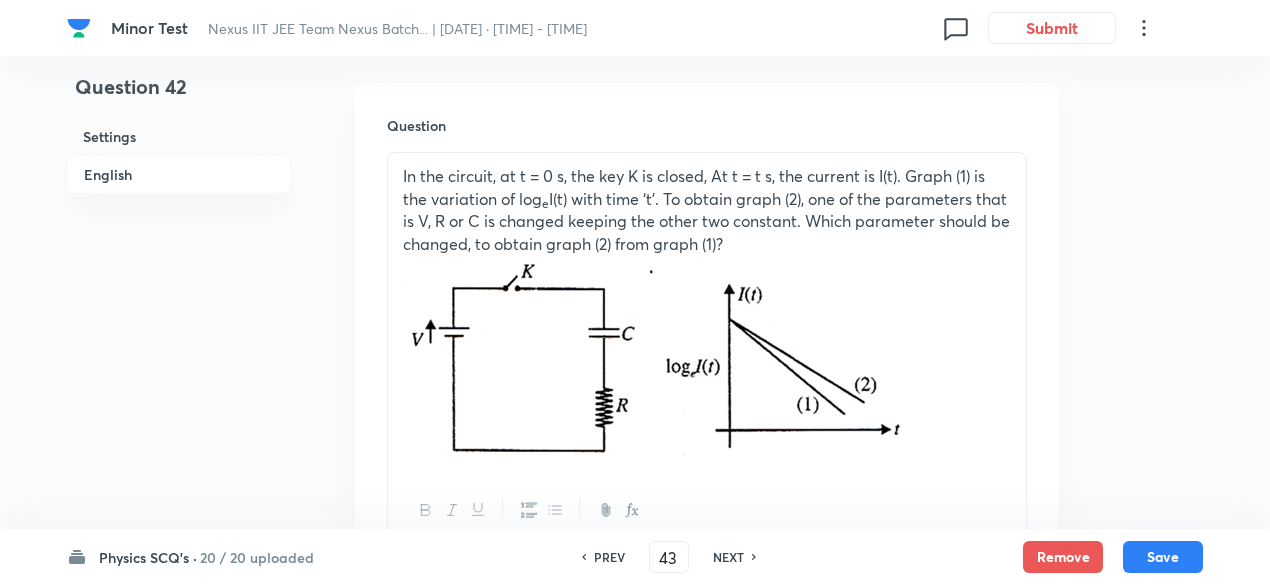 checkbox on "false" 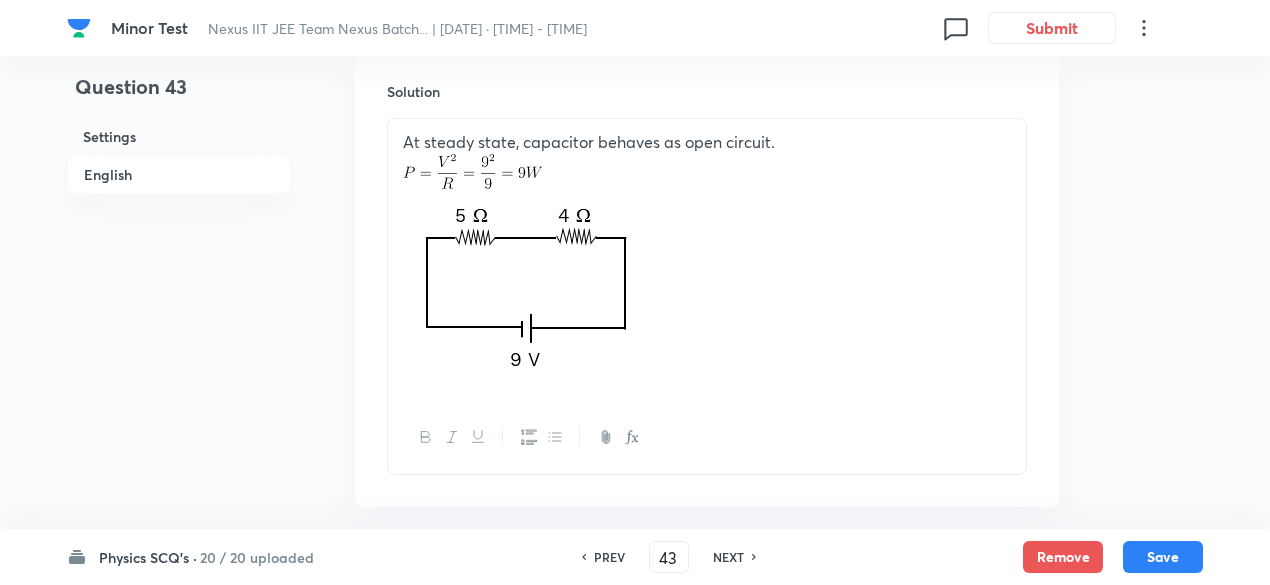 scroll, scrollTop: 2477, scrollLeft: 0, axis: vertical 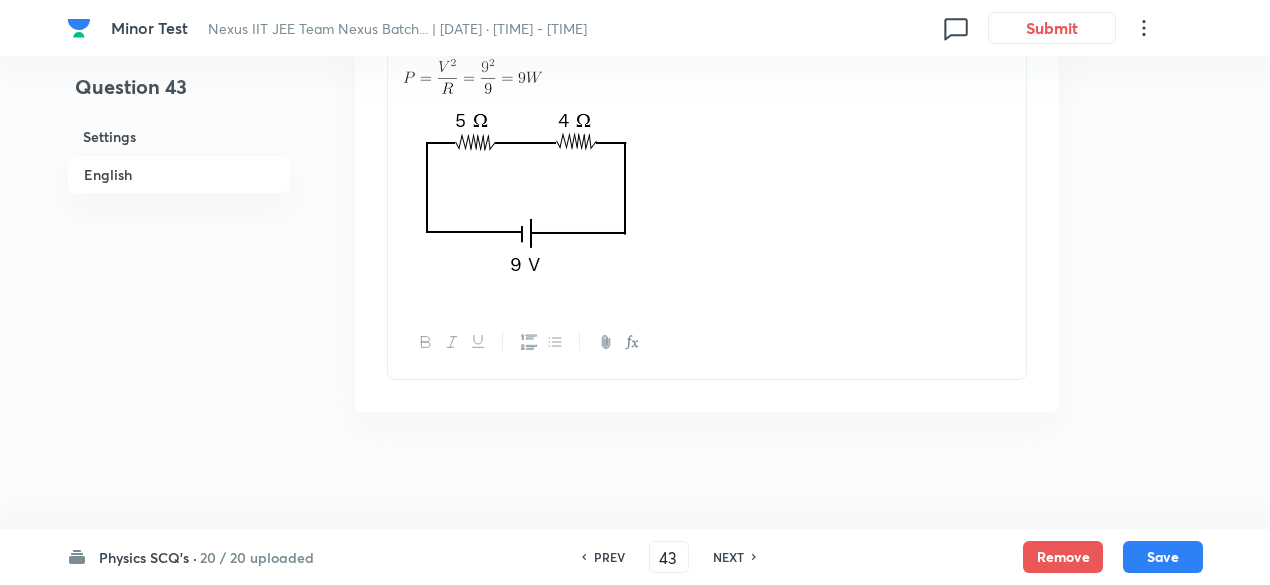 click on "NEXT" at bounding box center (728, 557) 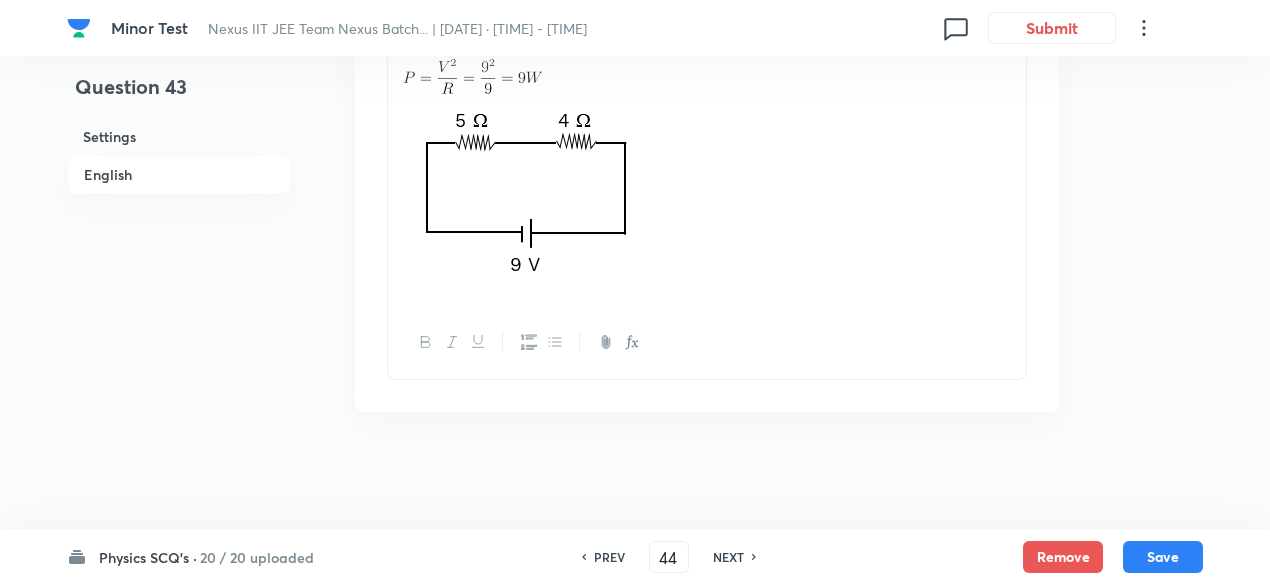 checkbox on "true" 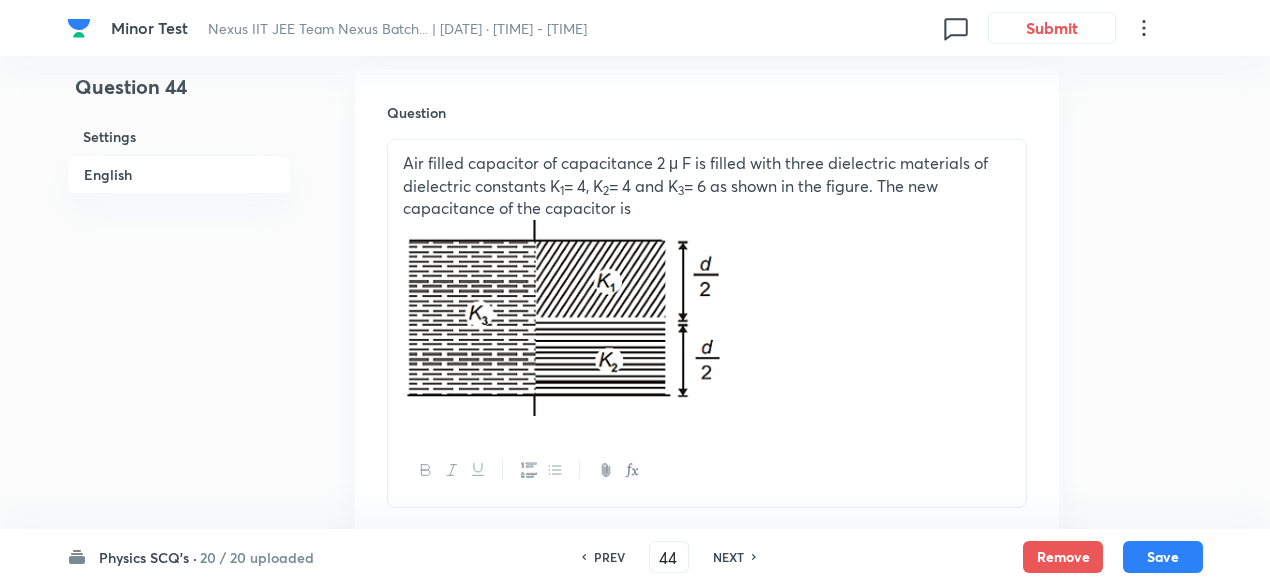 scroll, scrollTop: 604, scrollLeft: 0, axis: vertical 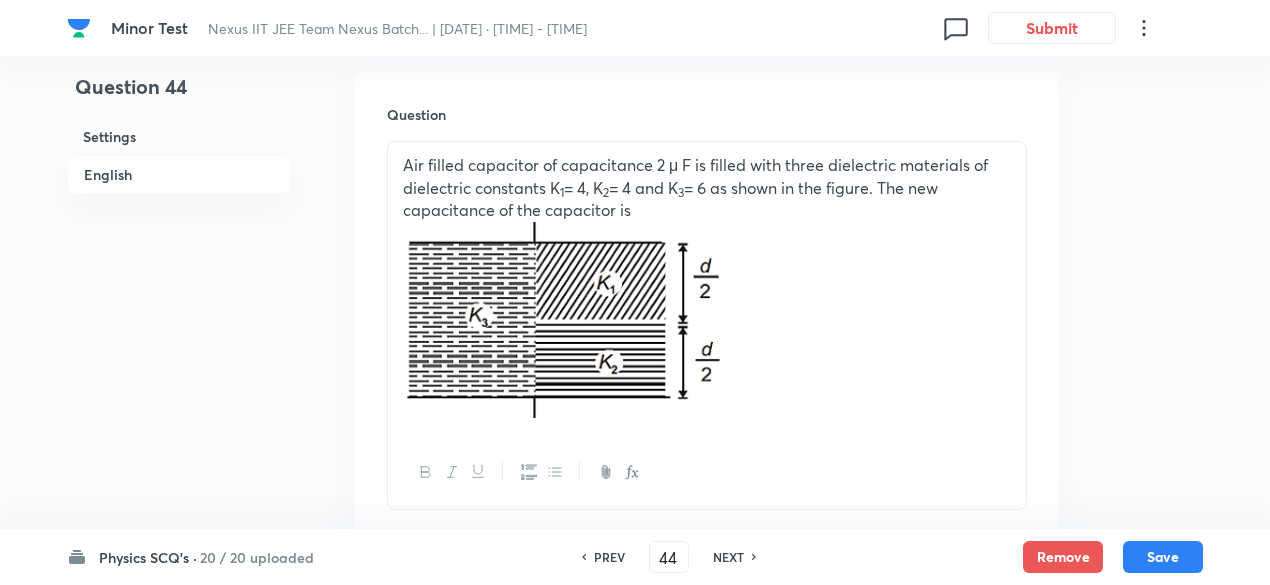 click on "NEXT" at bounding box center [728, 557] 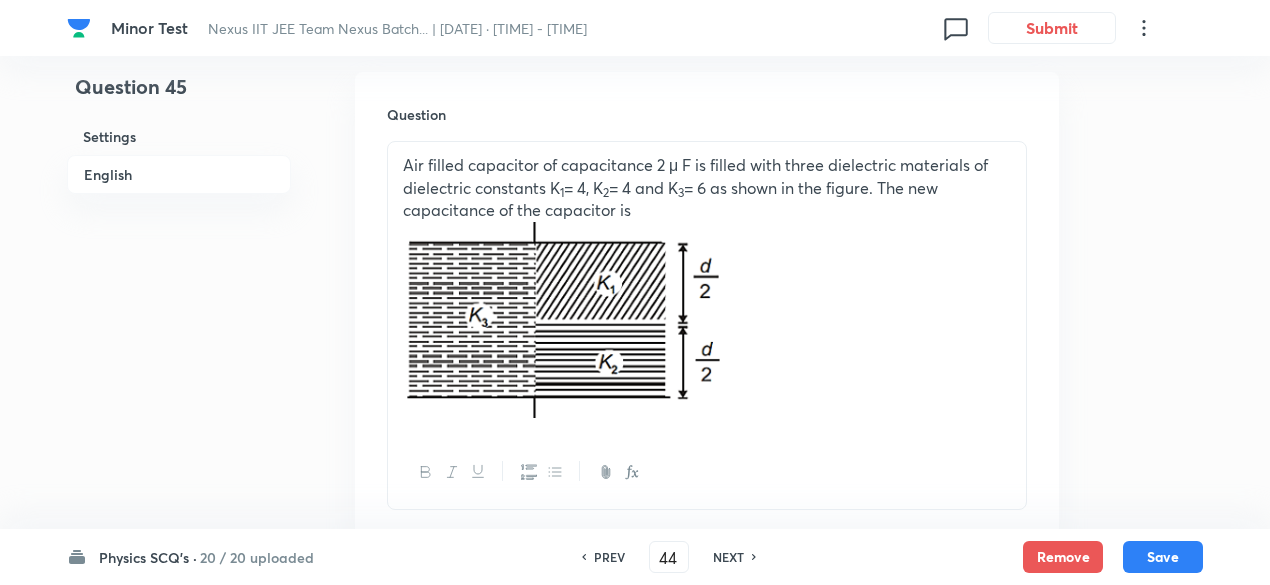 type on "45" 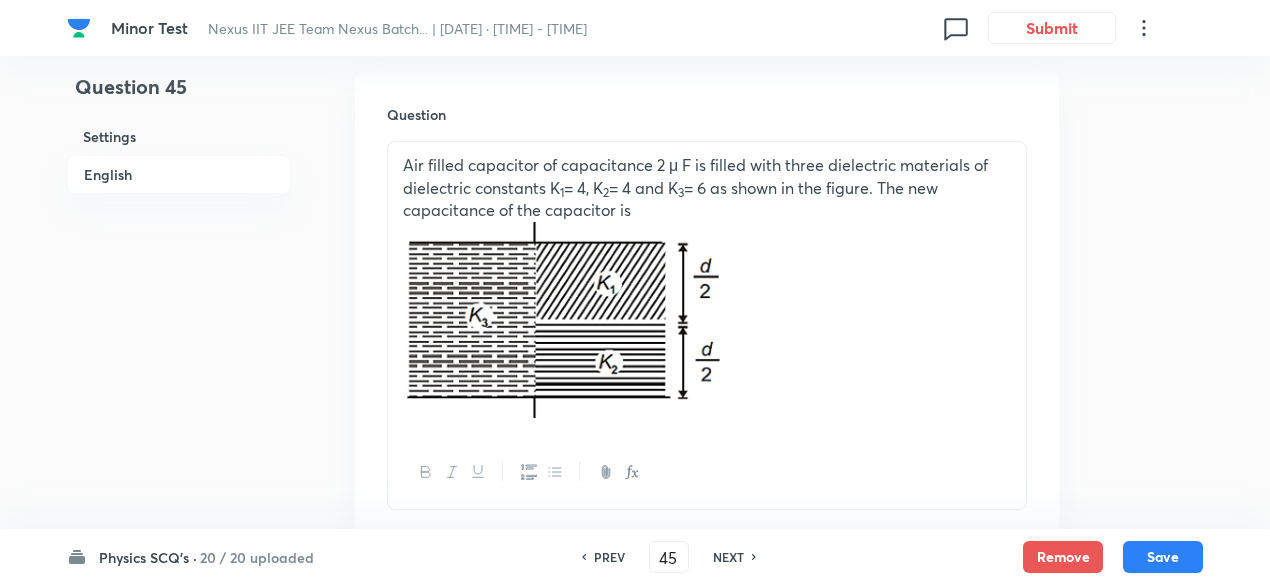 checkbox on "false" 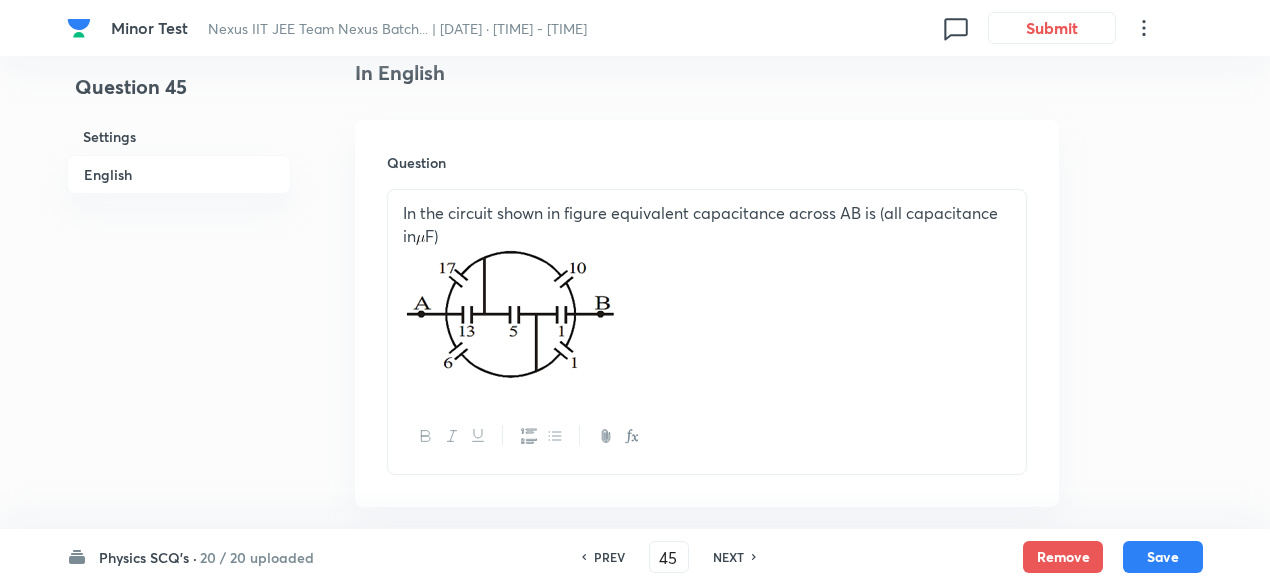scroll, scrollTop: 557, scrollLeft: 0, axis: vertical 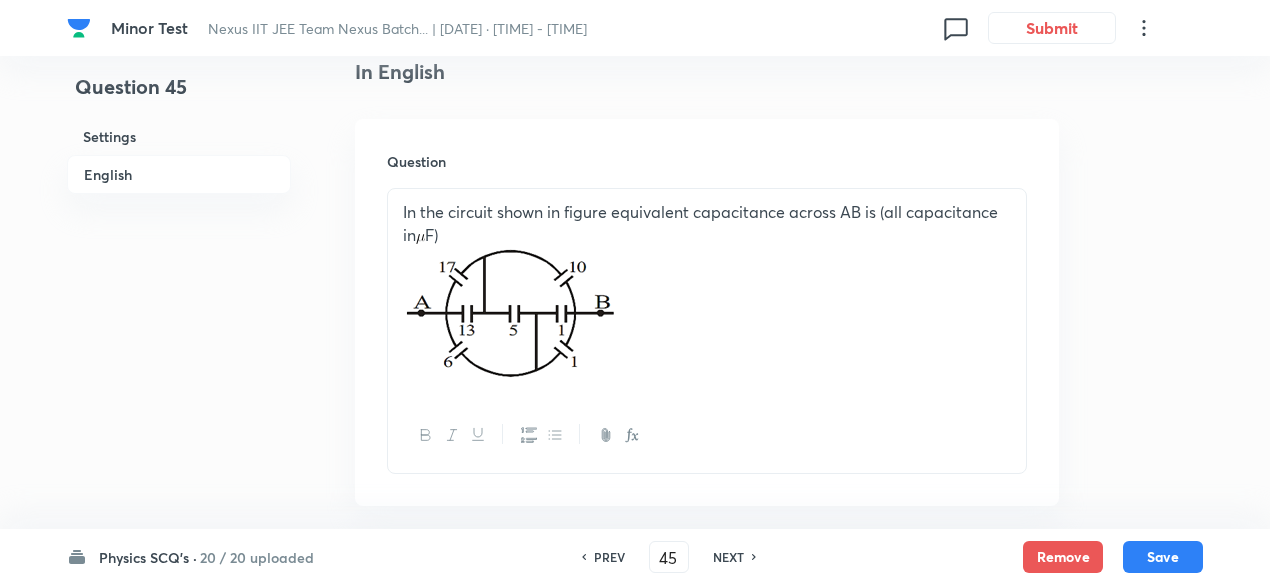 click on "NEXT" at bounding box center [728, 557] 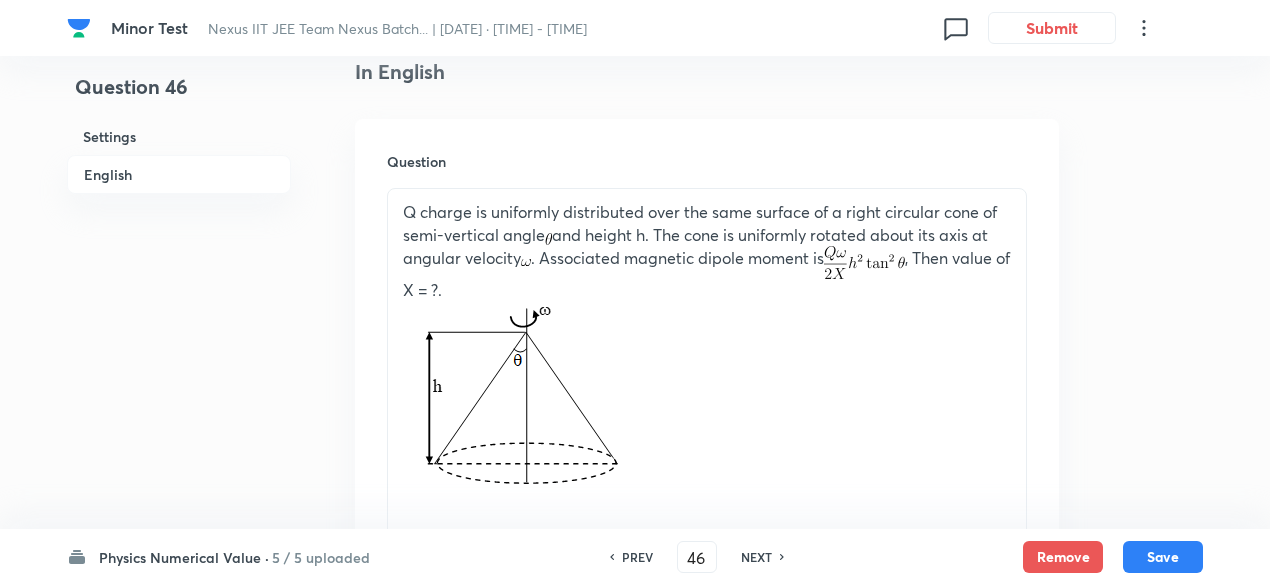 type on "2" 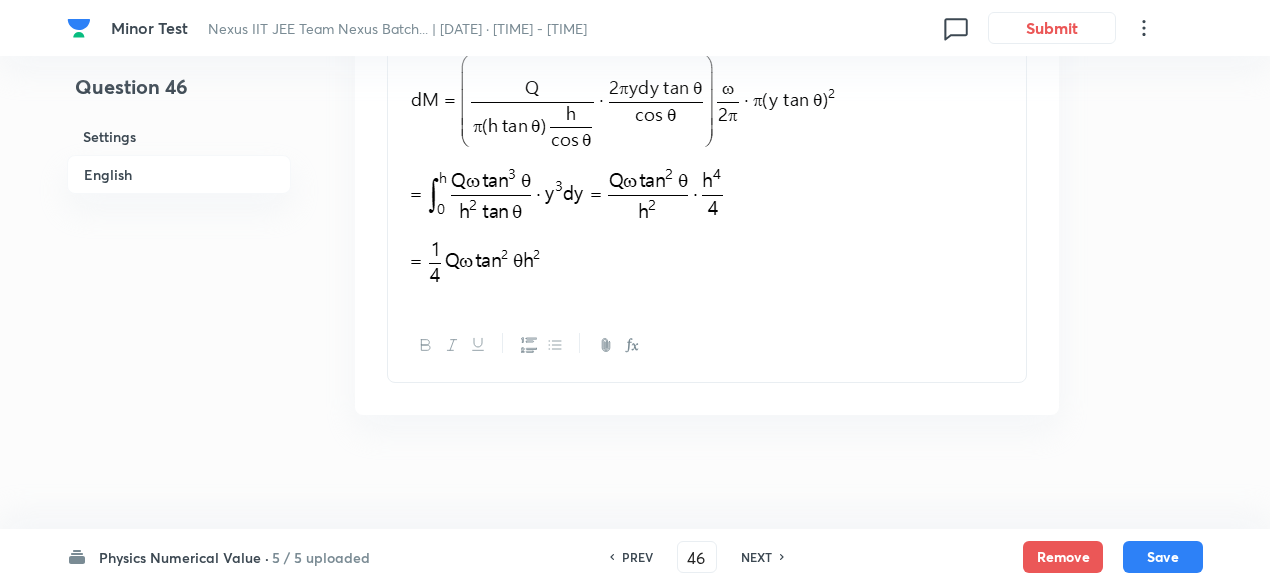 scroll, scrollTop: 1794, scrollLeft: 0, axis: vertical 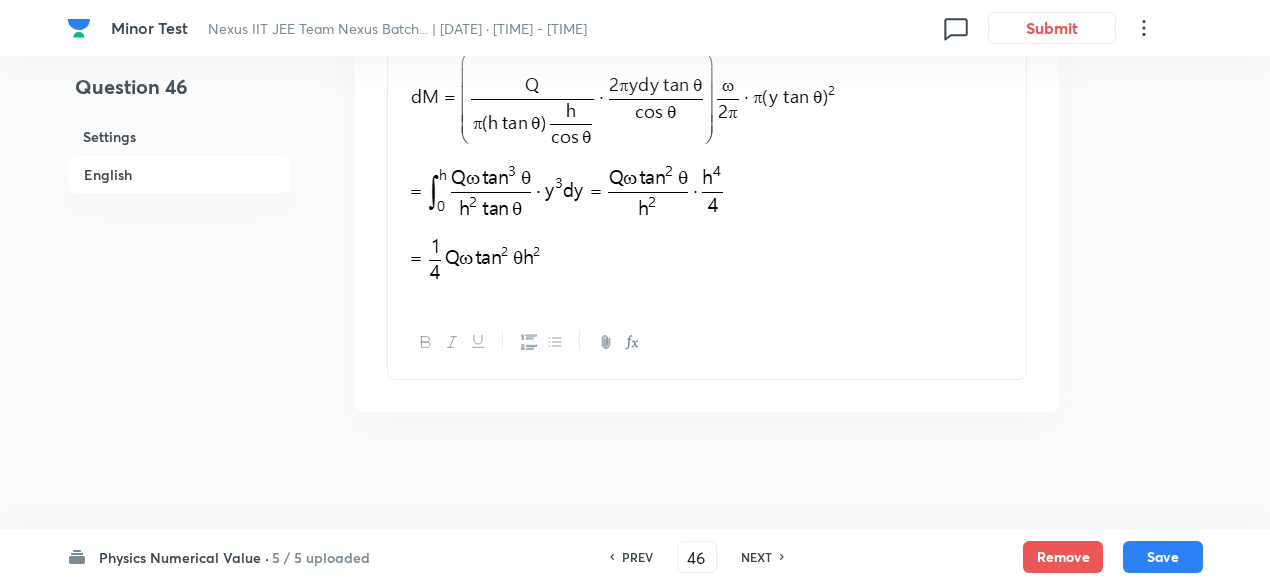 click on "NEXT" at bounding box center (756, 557) 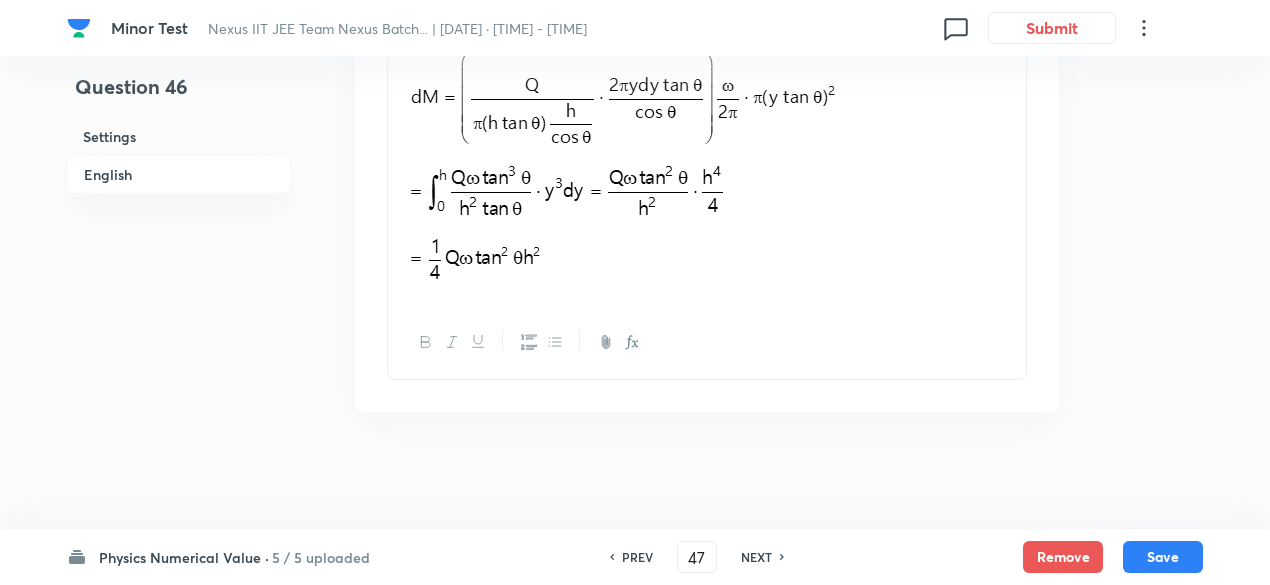 type on "2" 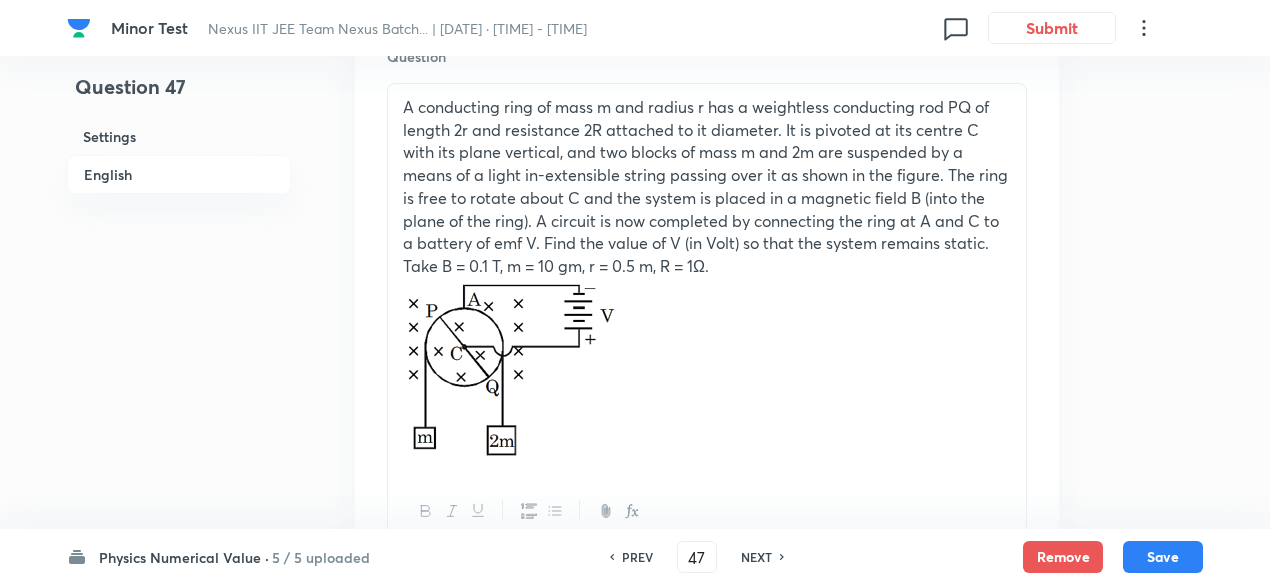 scroll, scrollTop: 654, scrollLeft: 0, axis: vertical 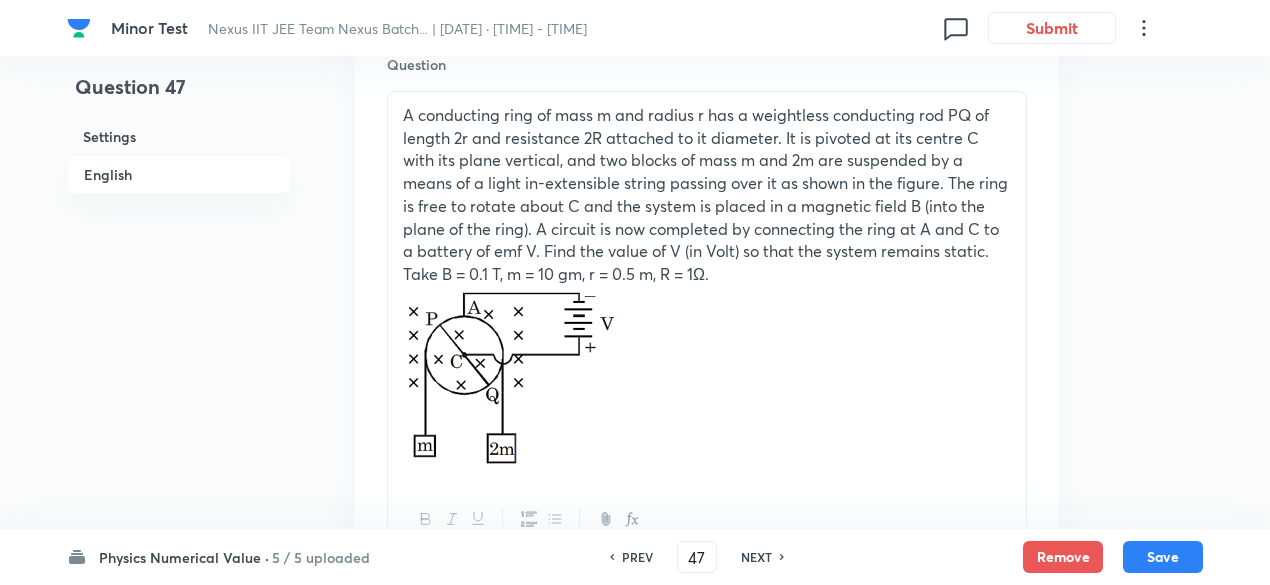 click on "NEXT" at bounding box center [756, 557] 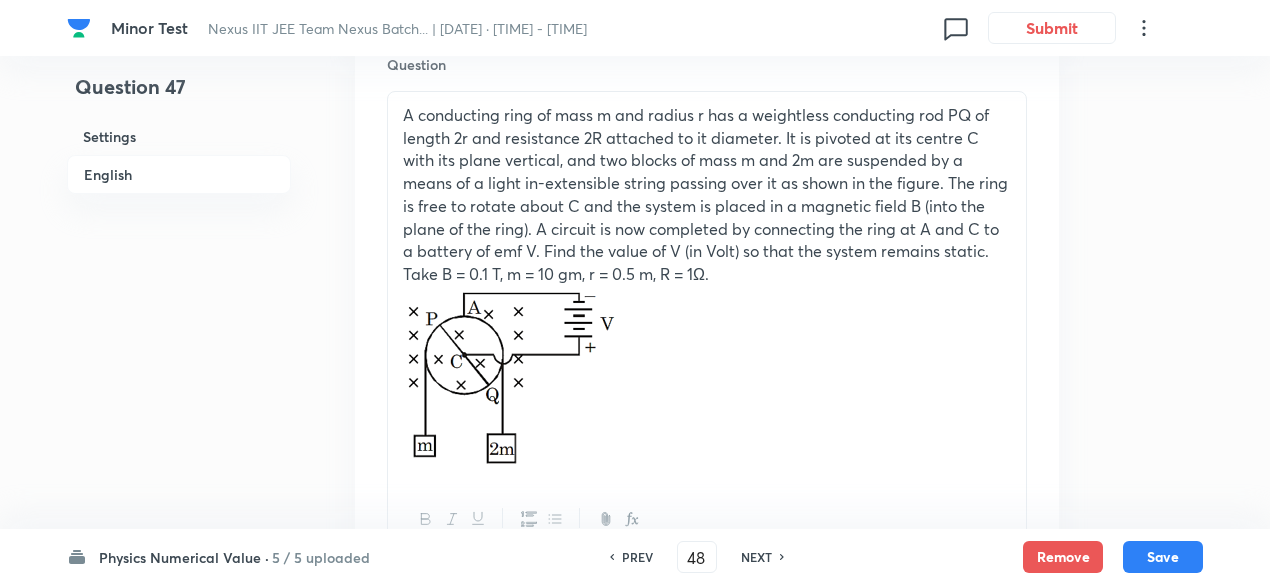 type on "2" 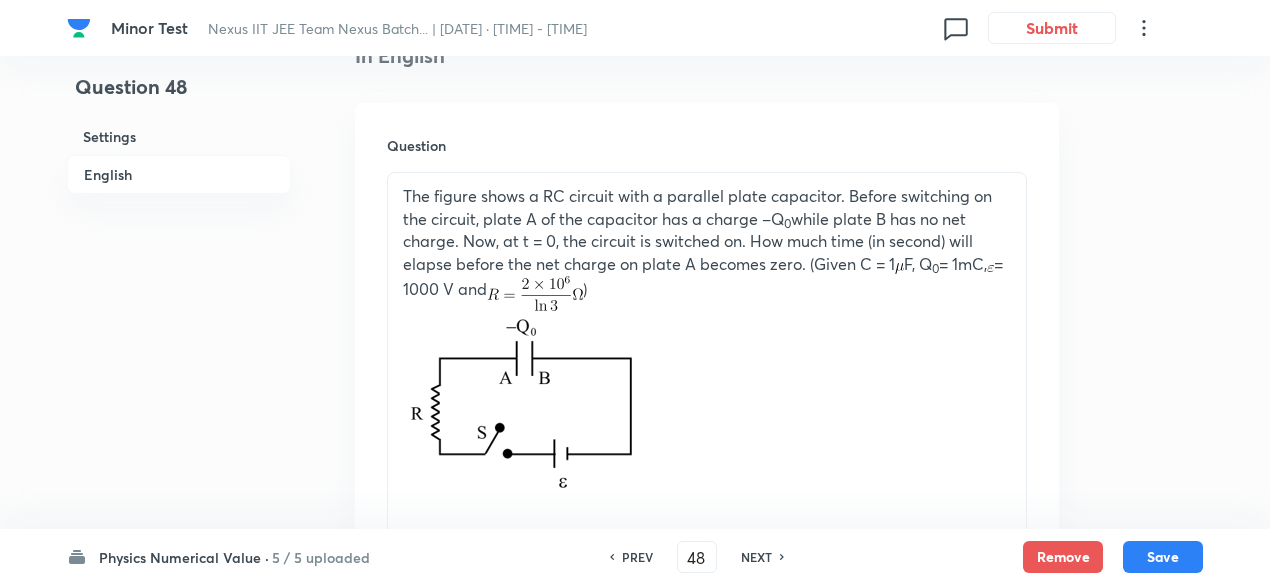 scroll, scrollTop: 571, scrollLeft: 0, axis: vertical 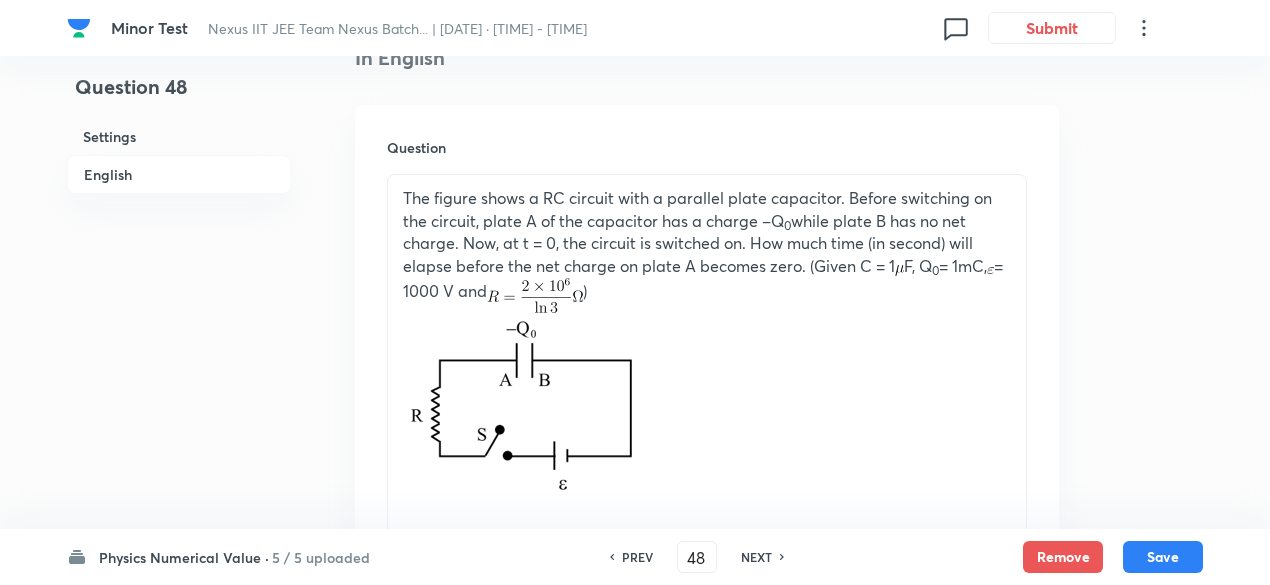 click on "NEXT" at bounding box center [756, 557] 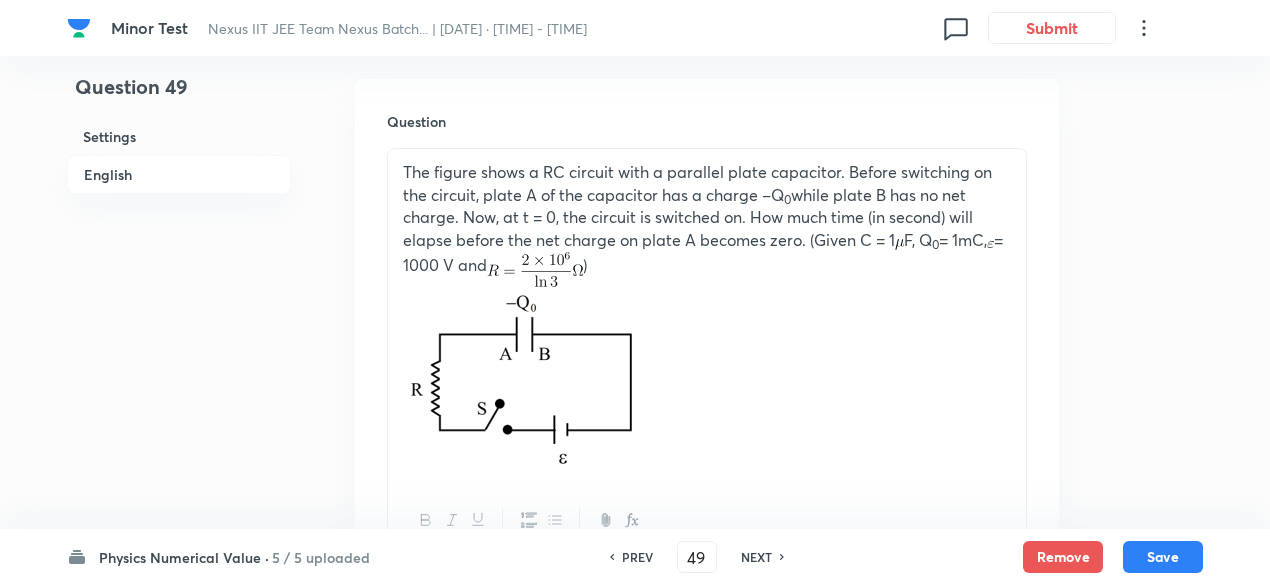 type on "3" 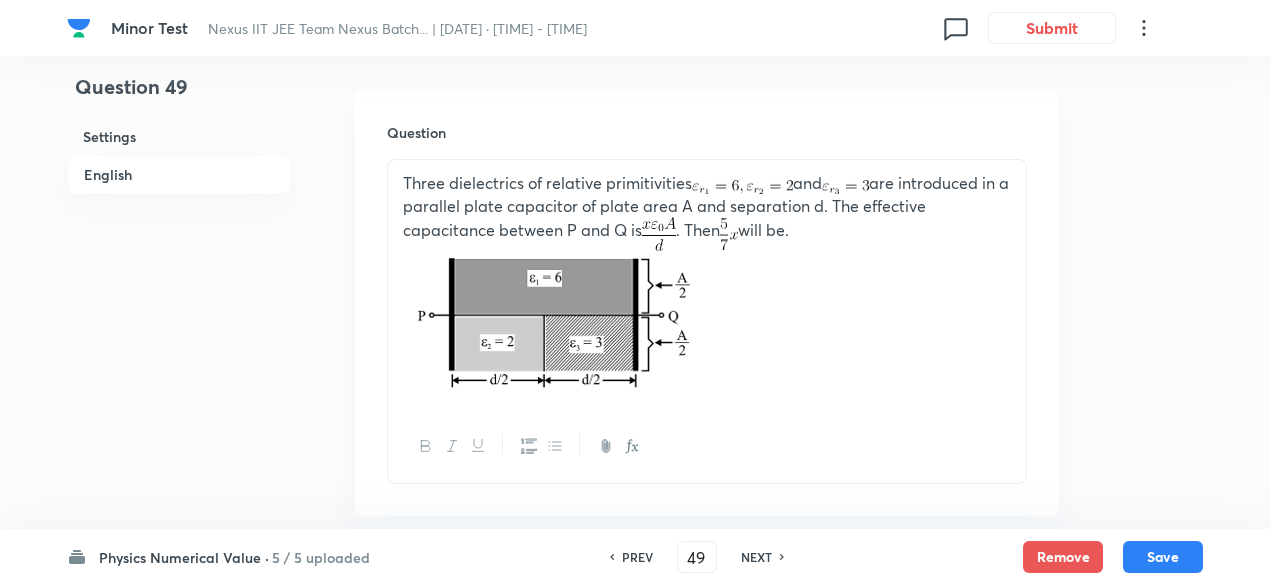 scroll, scrollTop: 554, scrollLeft: 0, axis: vertical 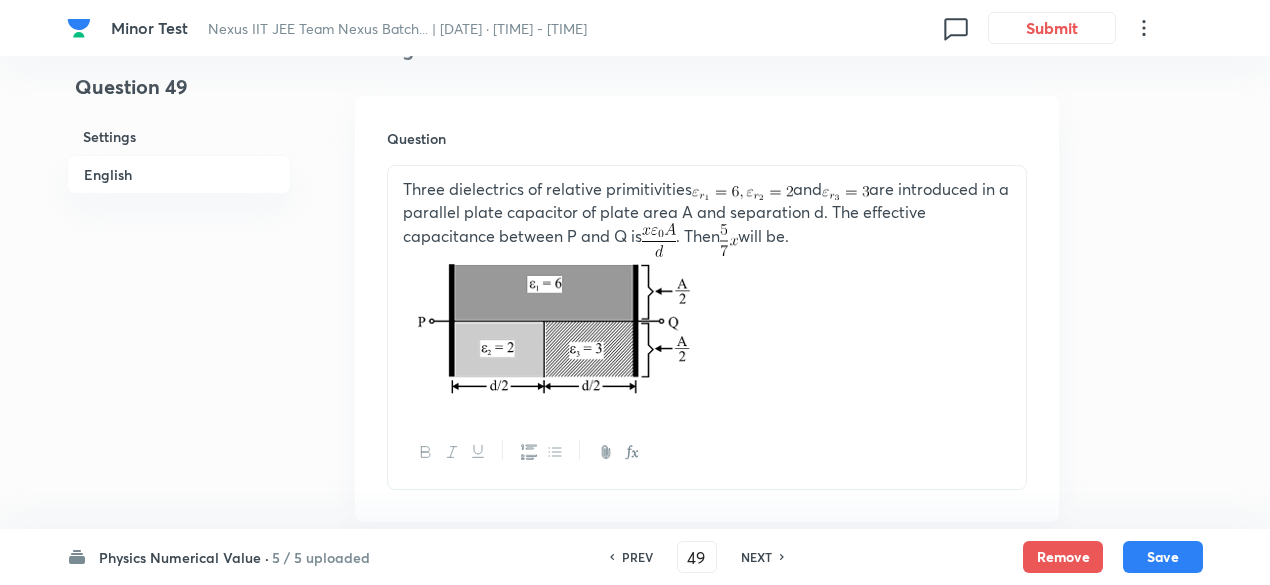 click on "NEXT" at bounding box center [756, 557] 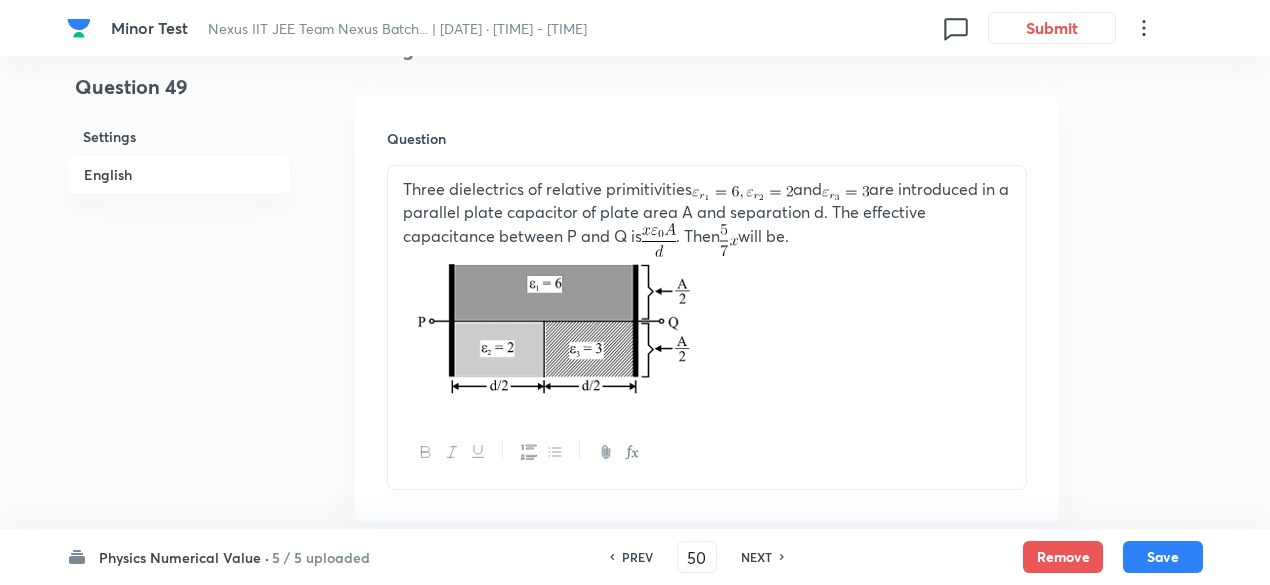 type on "100" 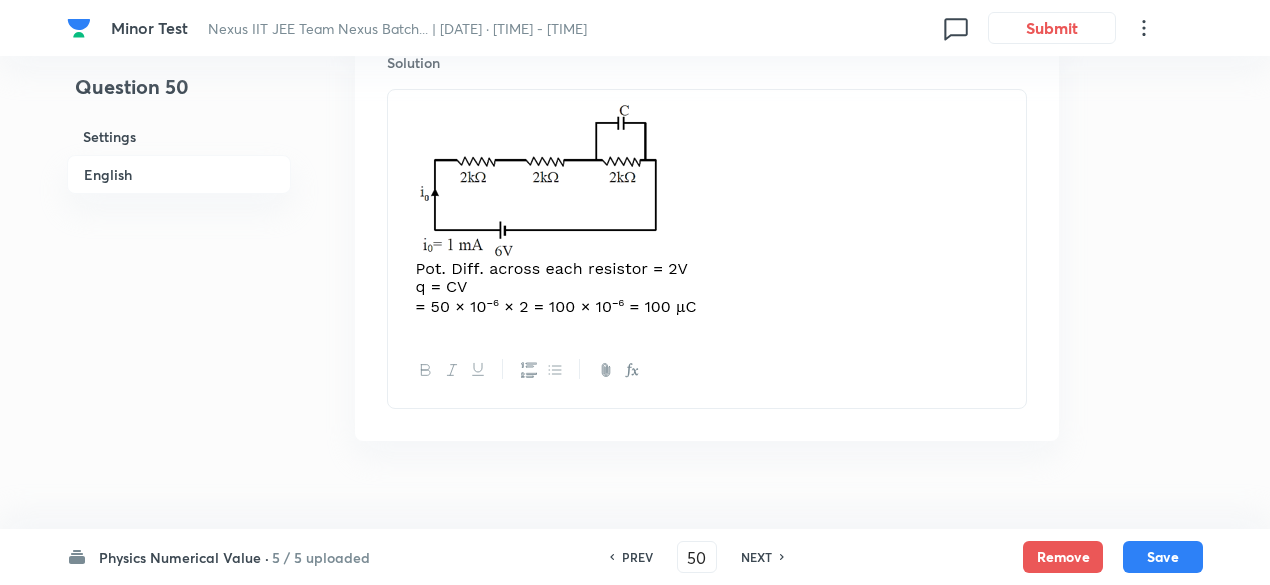 scroll, scrollTop: 1393, scrollLeft: 0, axis: vertical 